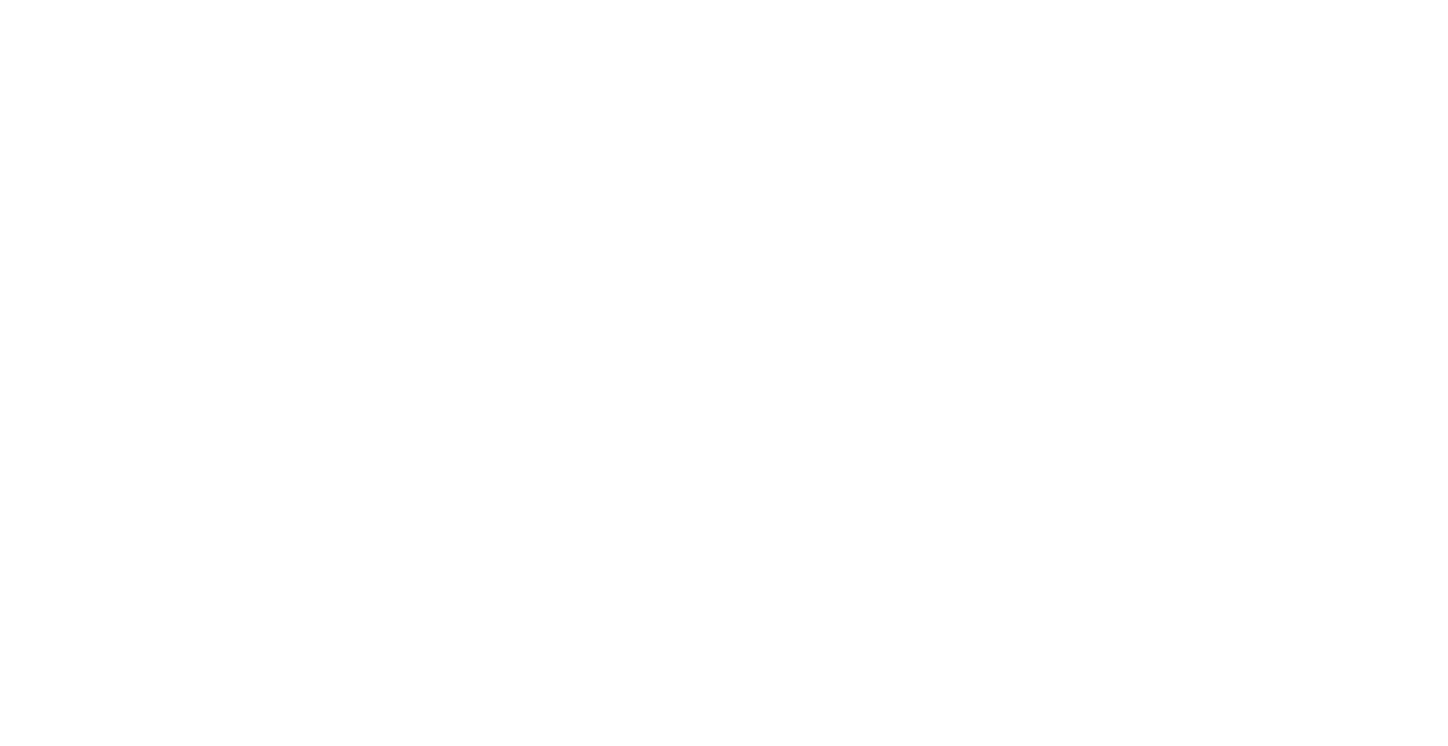 scroll, scrollTop: 0, scrollLeft: 0, axis: both 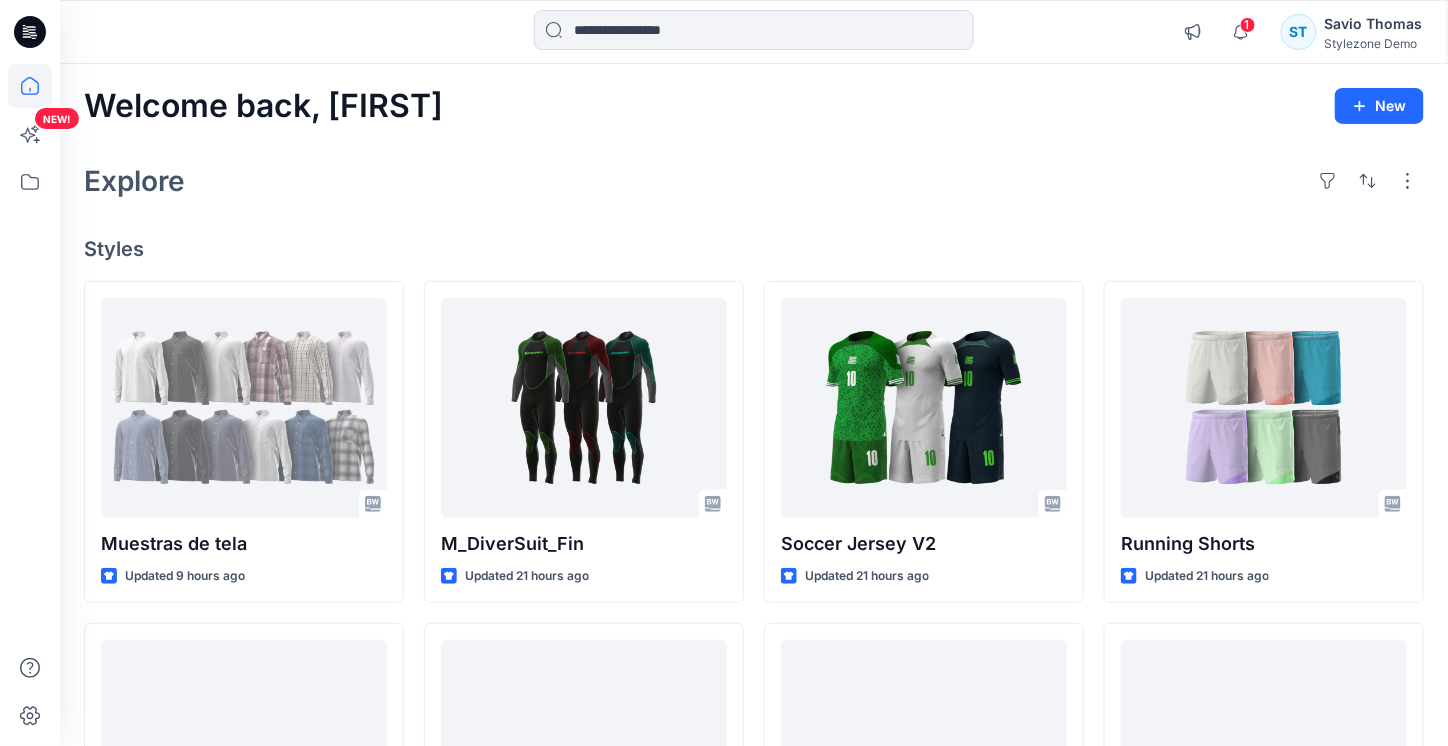 click on "Explore" at bounding box center (754, 181) 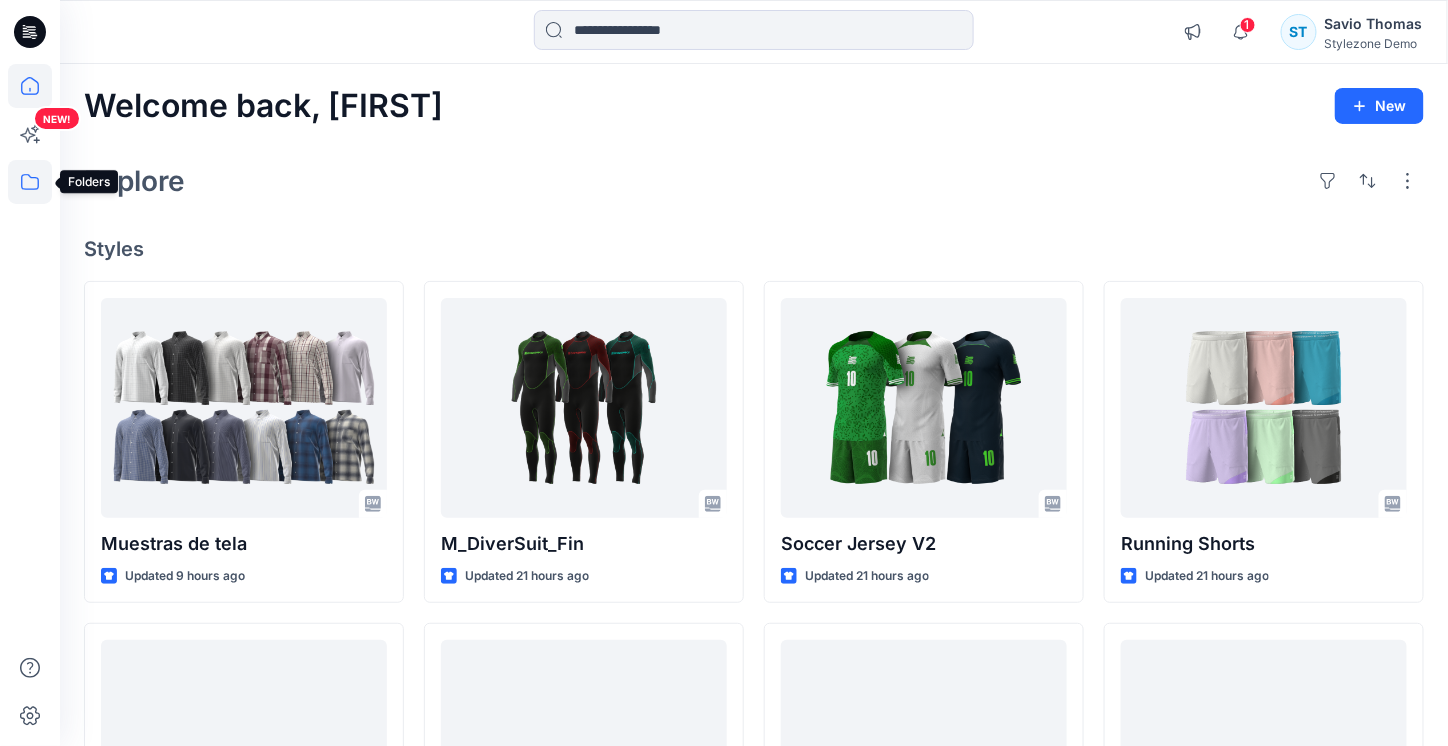 click 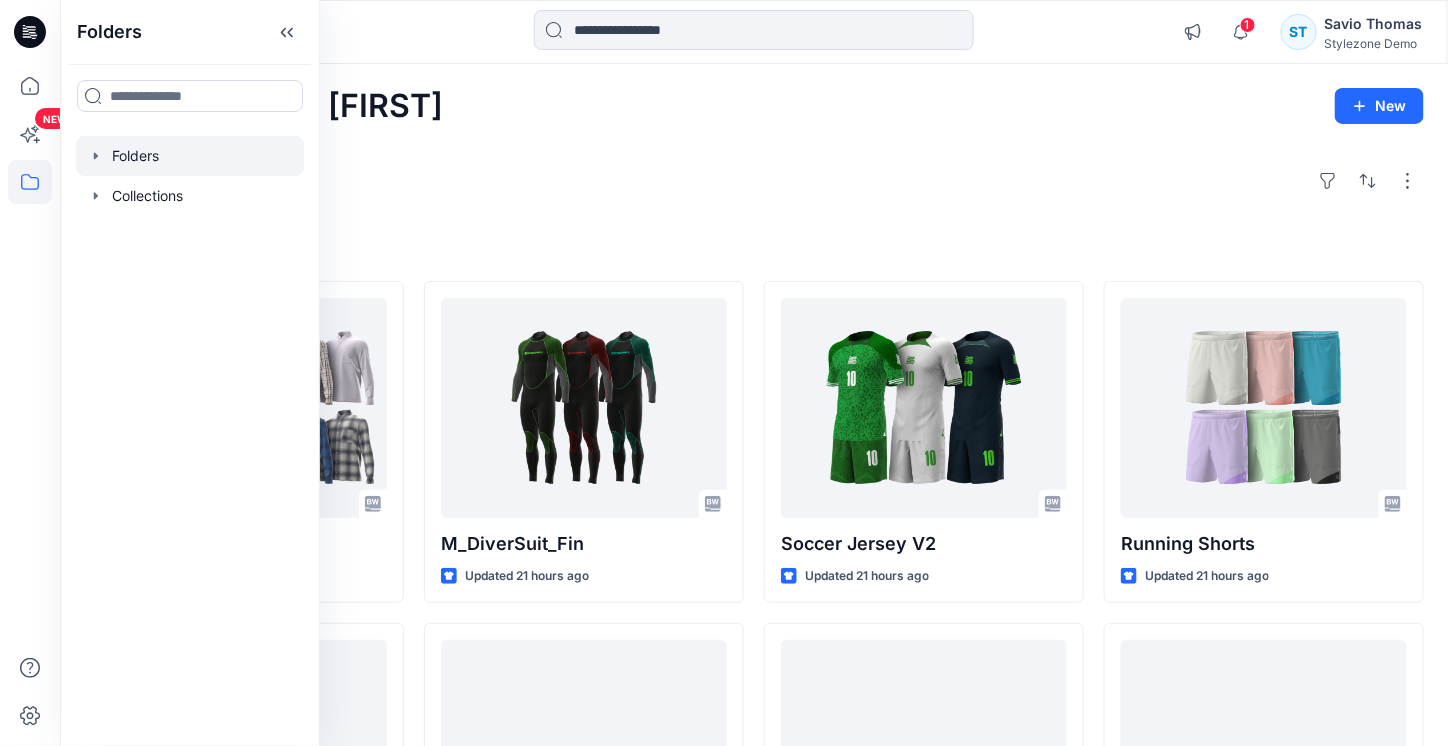 click at bounding box center [190, 156] 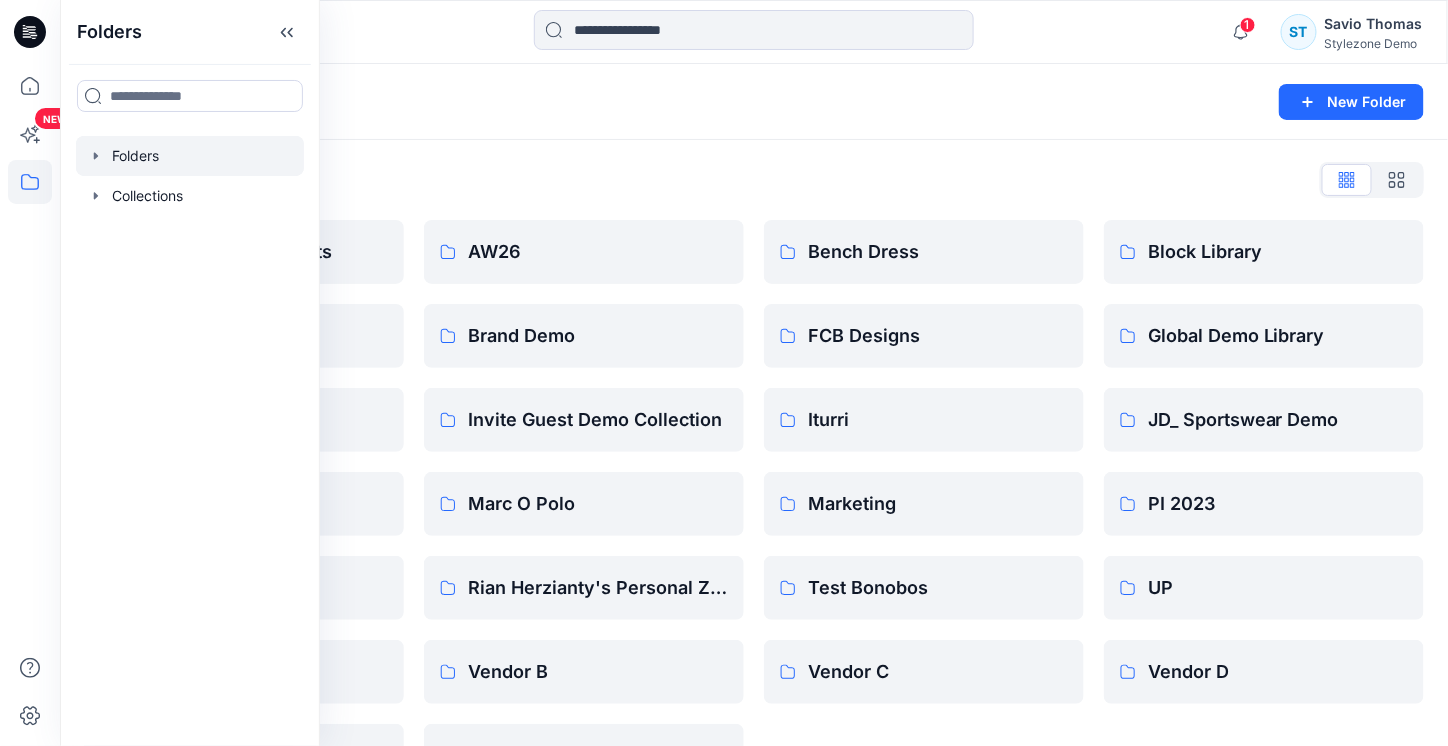click on "Folders List 2024 Marketing Assets Boden Global SE Assets  JD_Menswear Active PI 2024 Vendor A Voice AW26 Brand Demo Invite Guest Demo Collection Marc O Polo Rian Herzianty's Personal Zone Vendor B Young Fashion Collection Bench Dress FCB Designs Iturri Marketing Test Bonobos Vendor C Block Library Global Demo Library JD_ Sportswear Demo PI 2023 UP Vendor D" at bounding box center (754, 476) 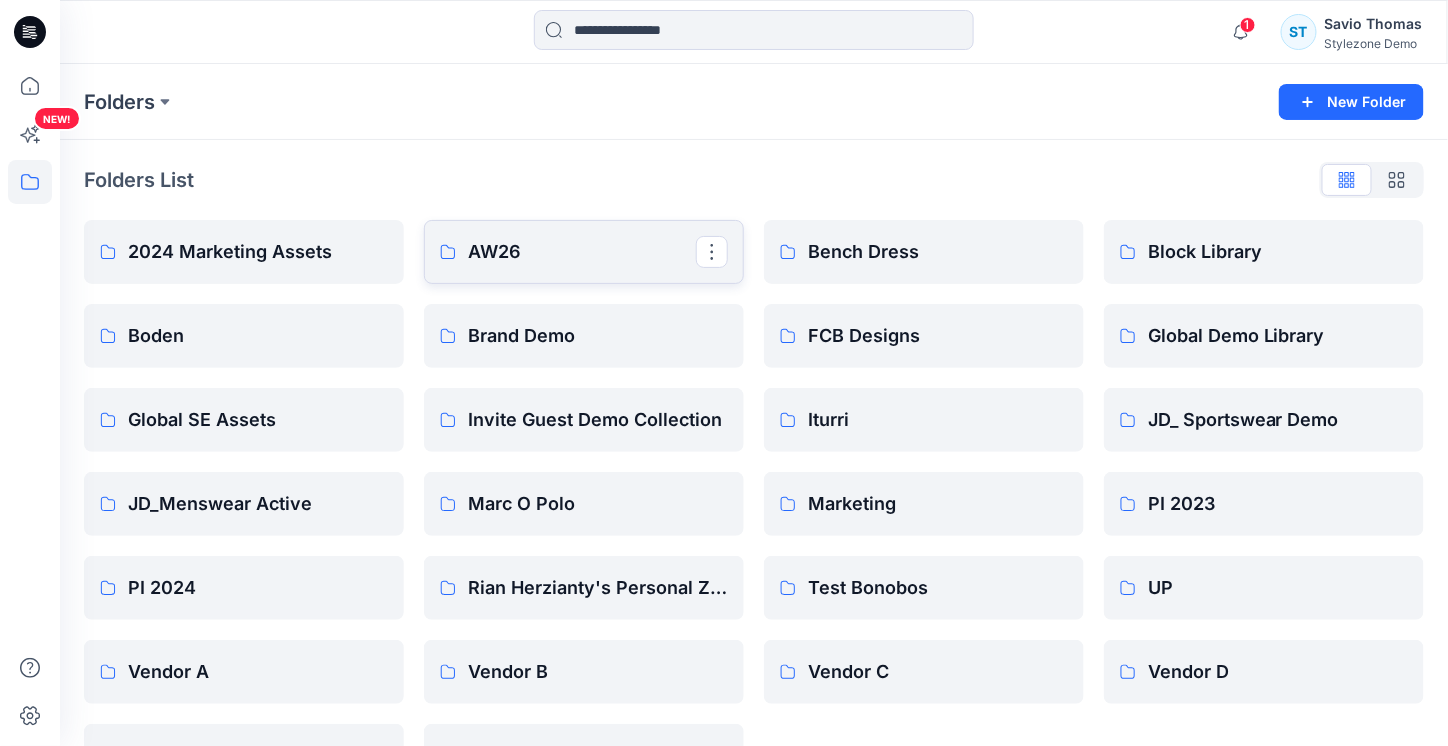 click on "AW26" at bounding box center [582, 252] 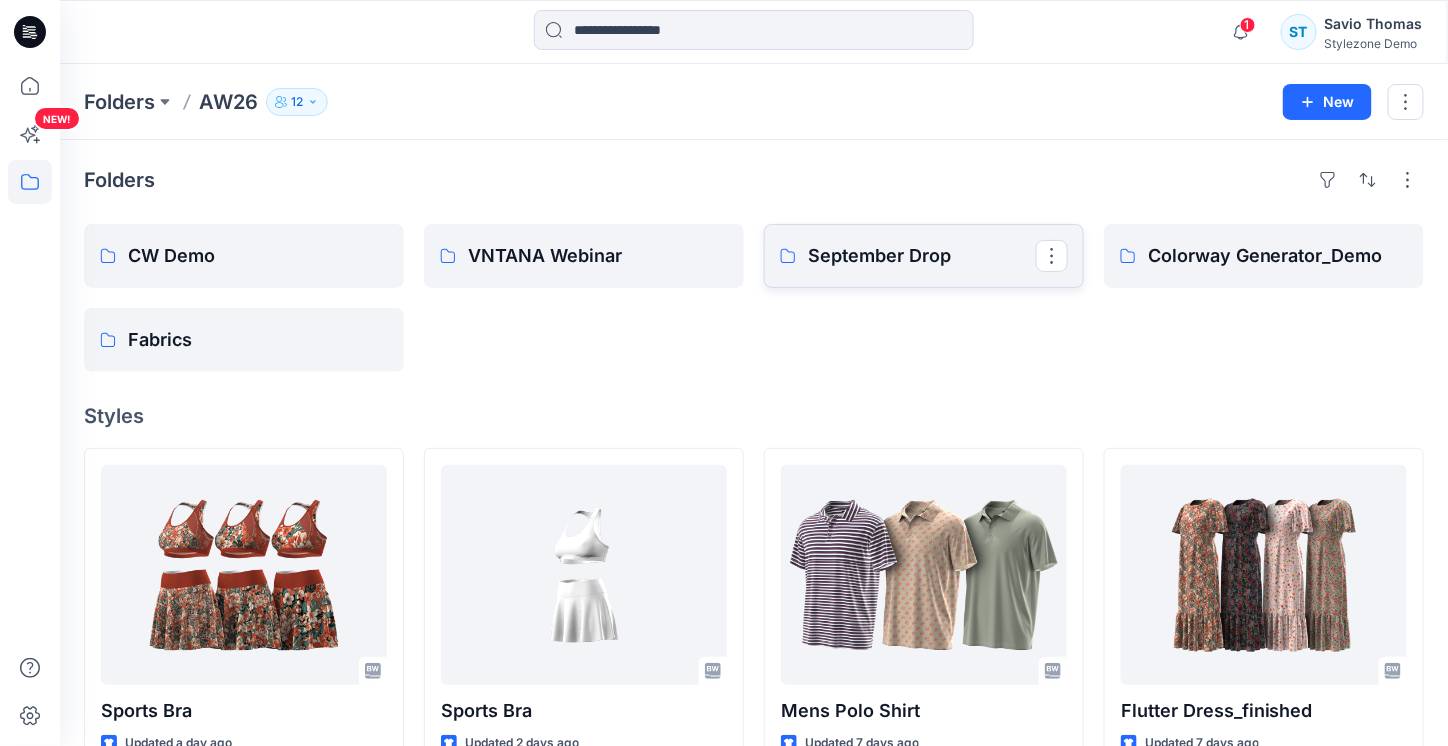 click on "September Drop" at bounding box center (922, 256) 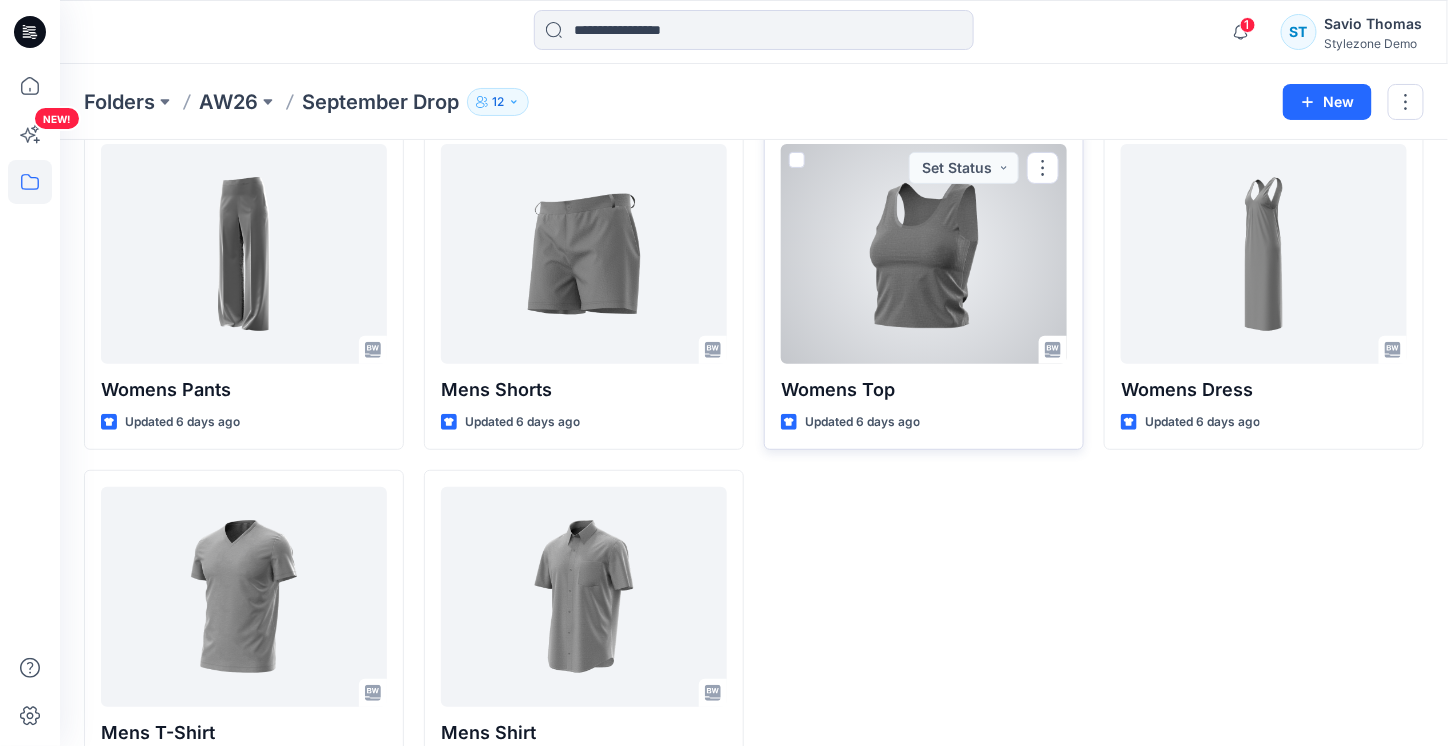 scroll, scrollTop: 100, scrollLeft: 0, axis: vertical 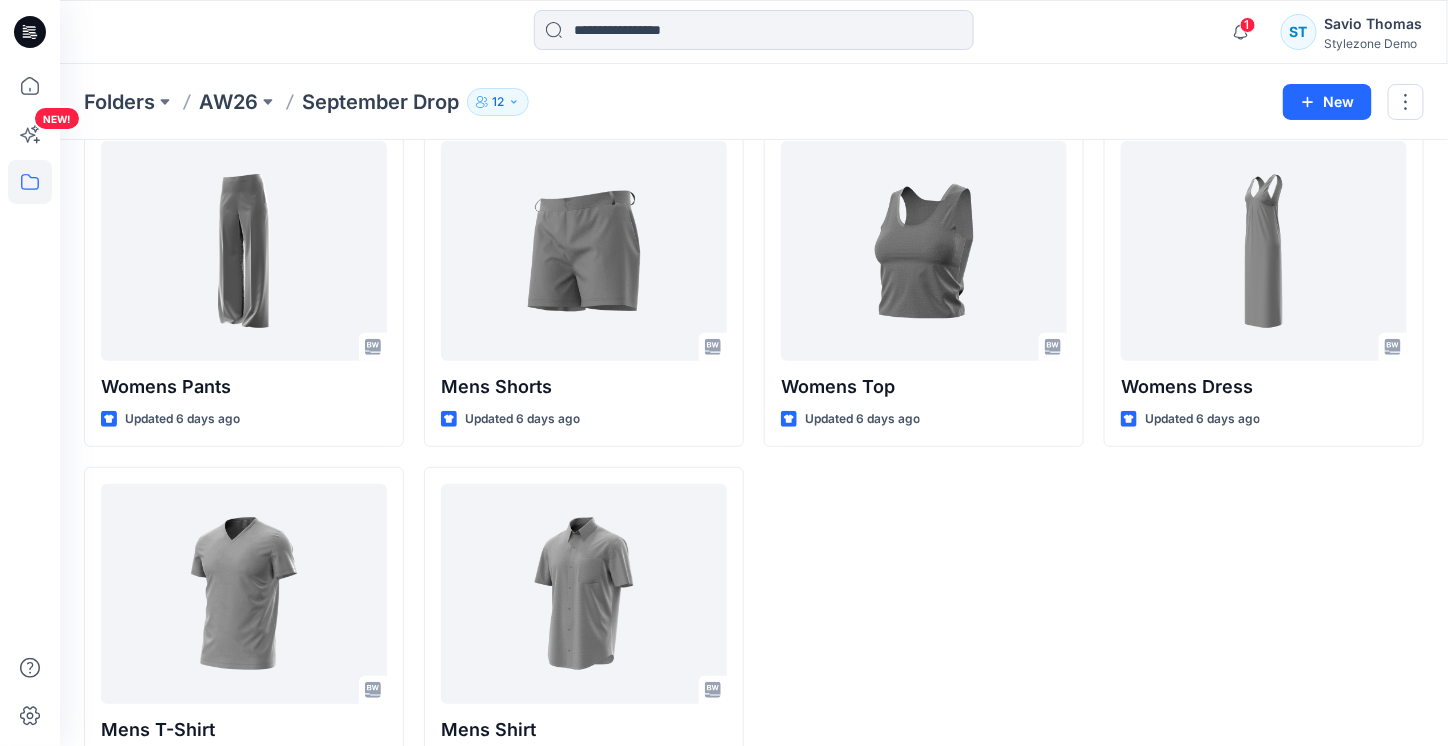 click on "Womens Top Updated 6 days ago" at bounding box center (924, 456) 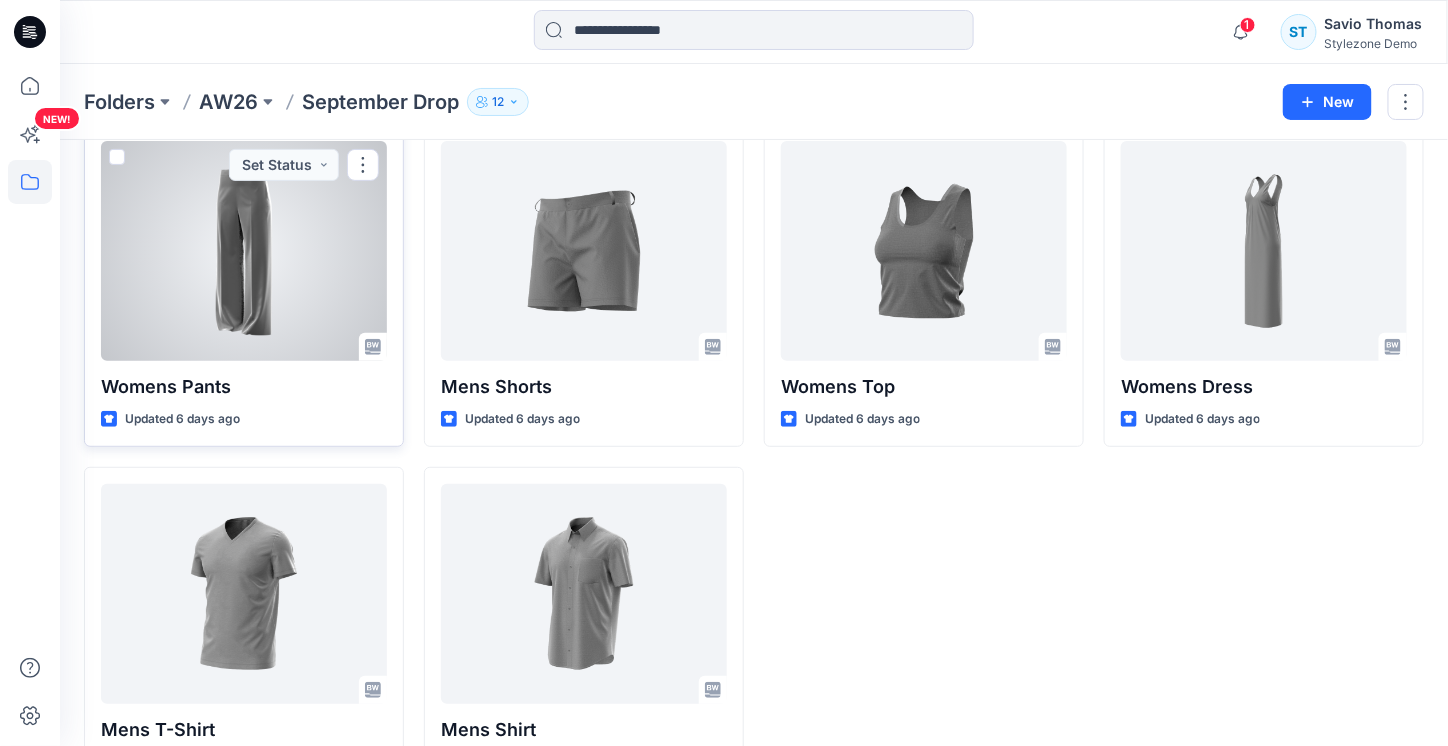 click at bounding box center (117, 157) 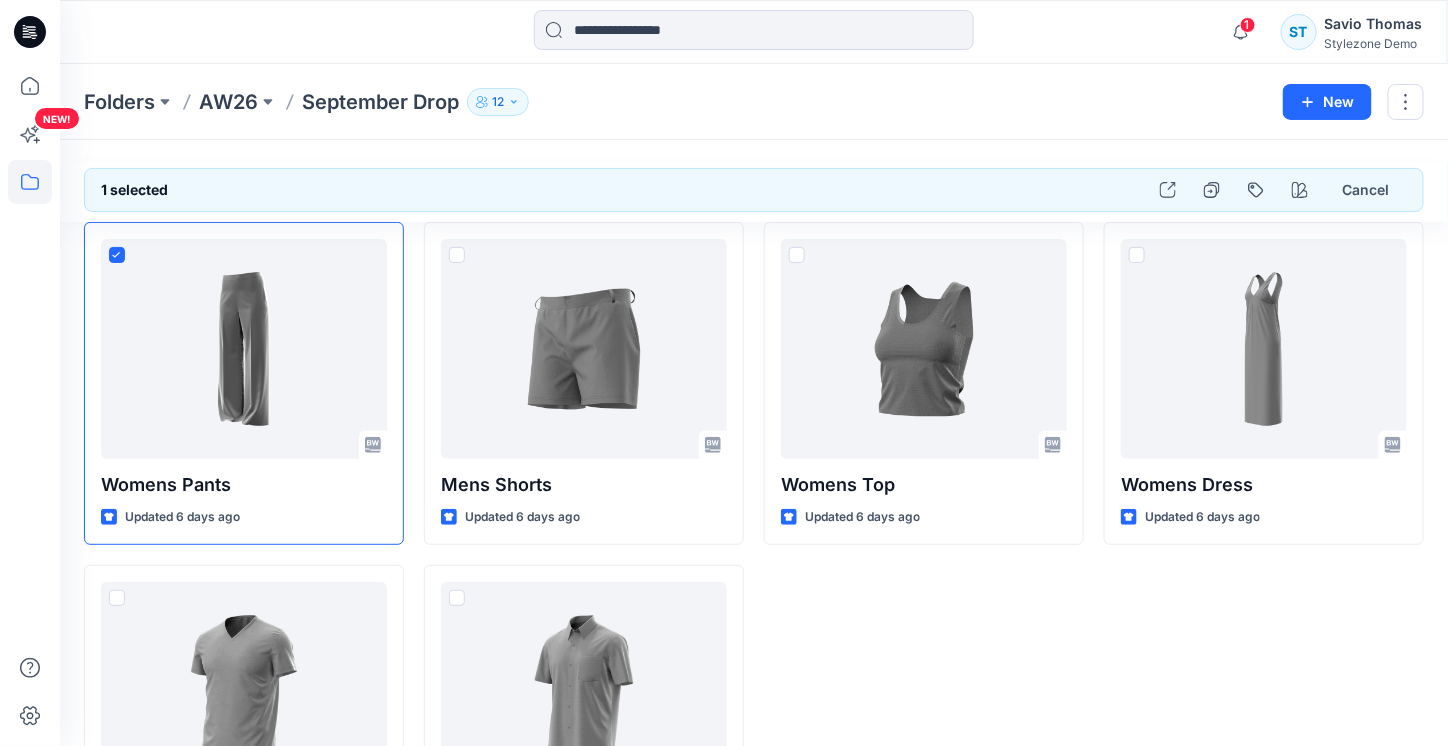 scroll, scrollTop: 0, scrollLeft: 0, axis: both 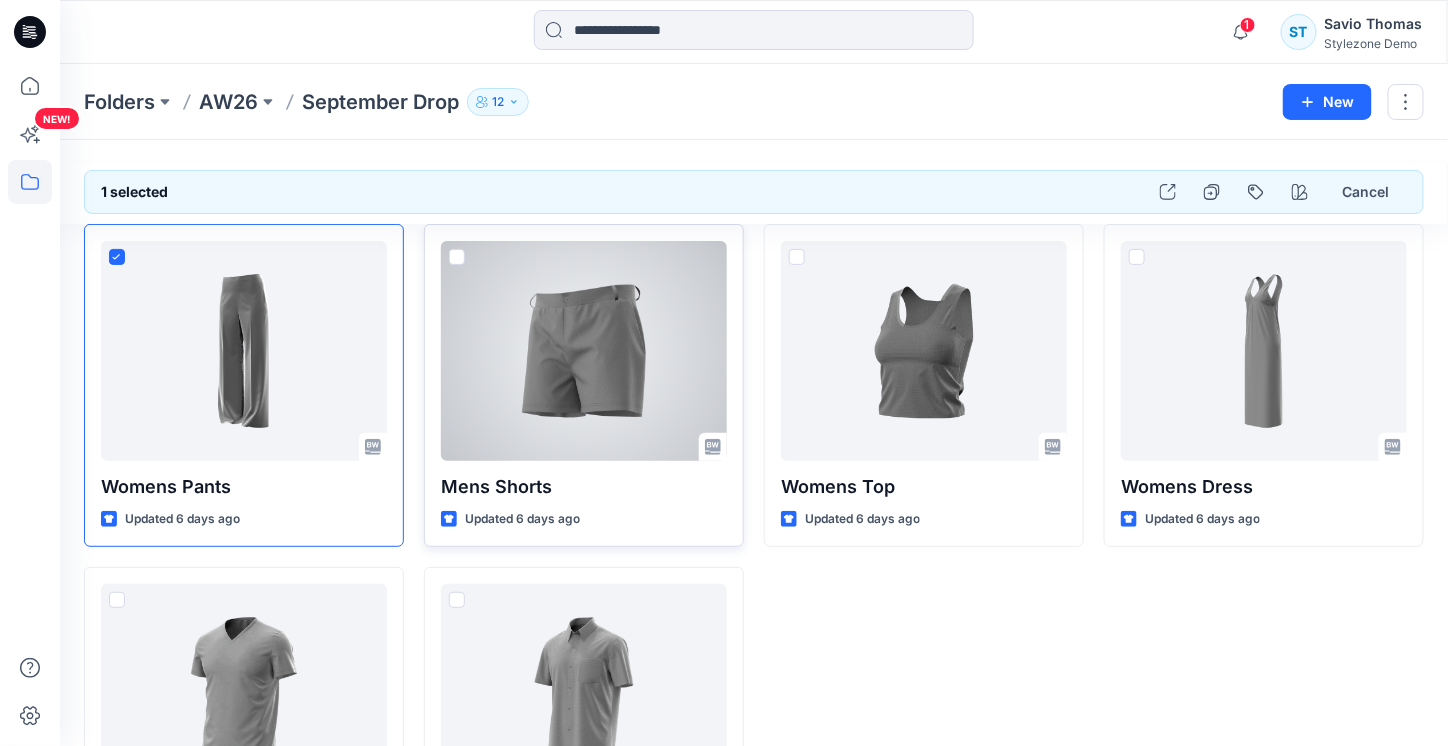 click at bounding box center [457, 257] 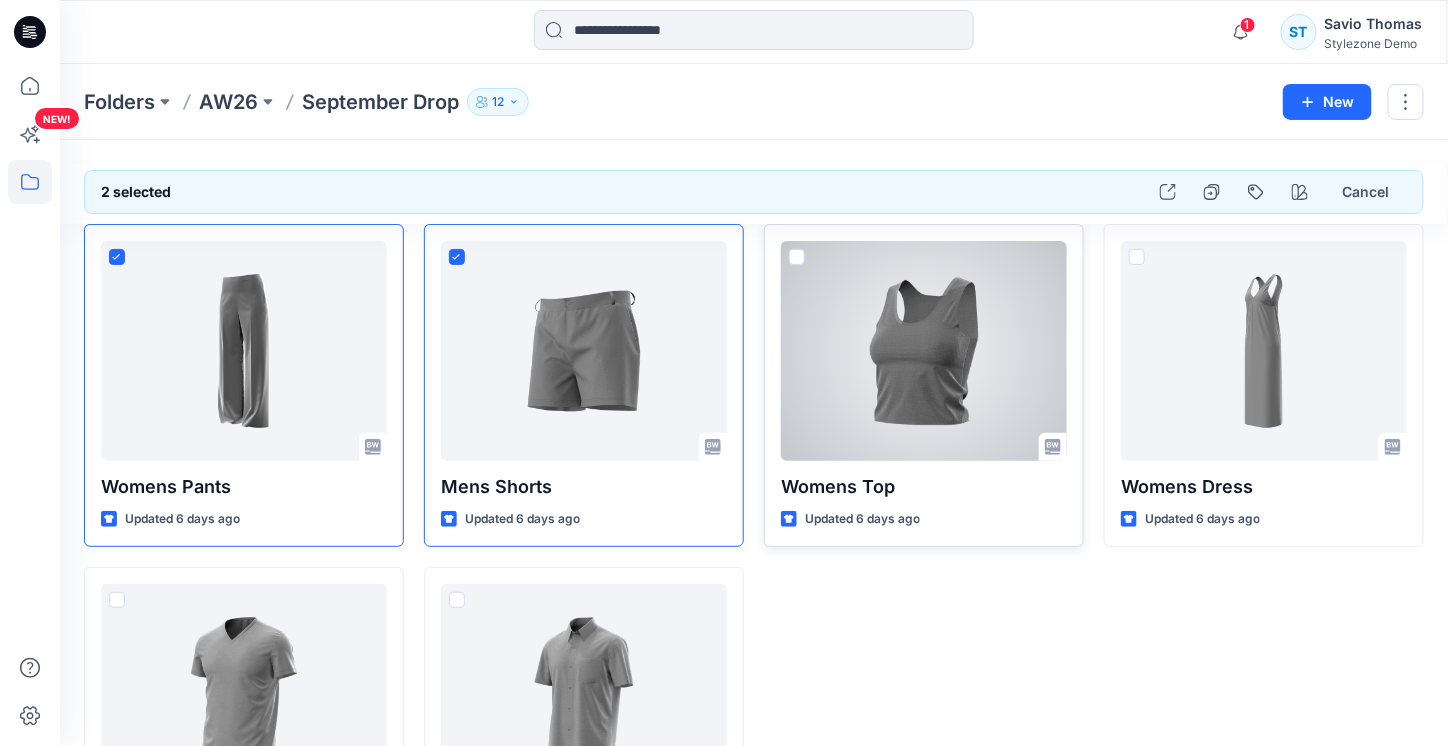 click at bounding box center [797, 257] 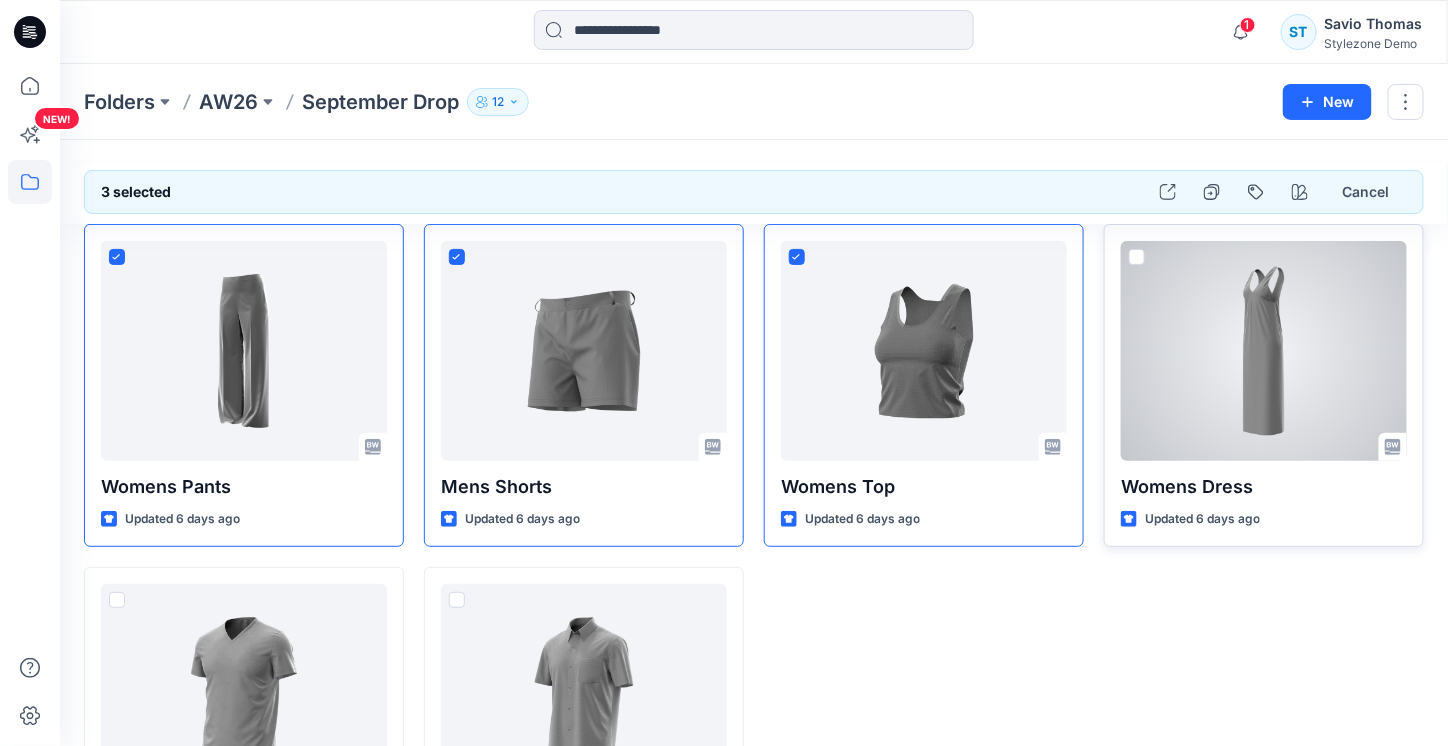 click at bounding box center [1137, 257] 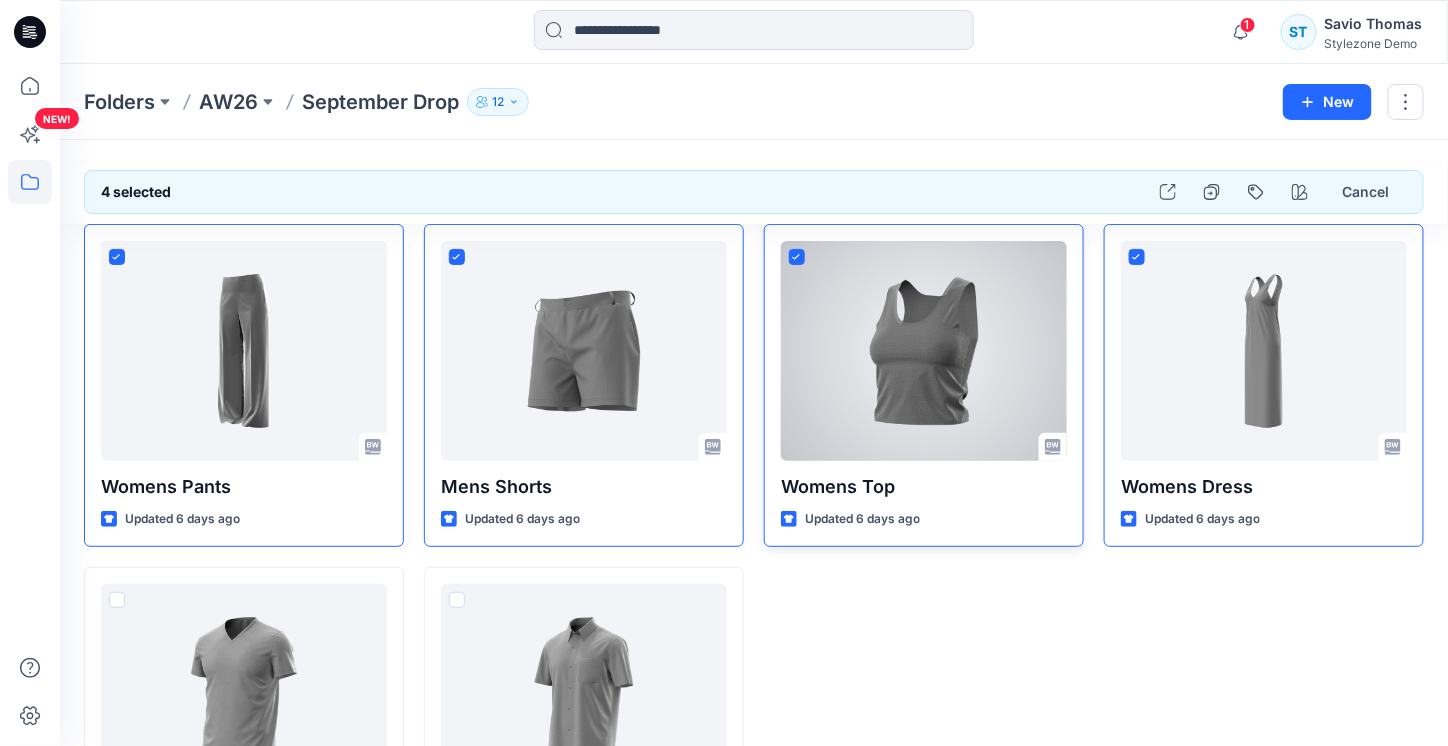 scroll, scrollTop: 163, scrollLeft: 0, axis: vertical 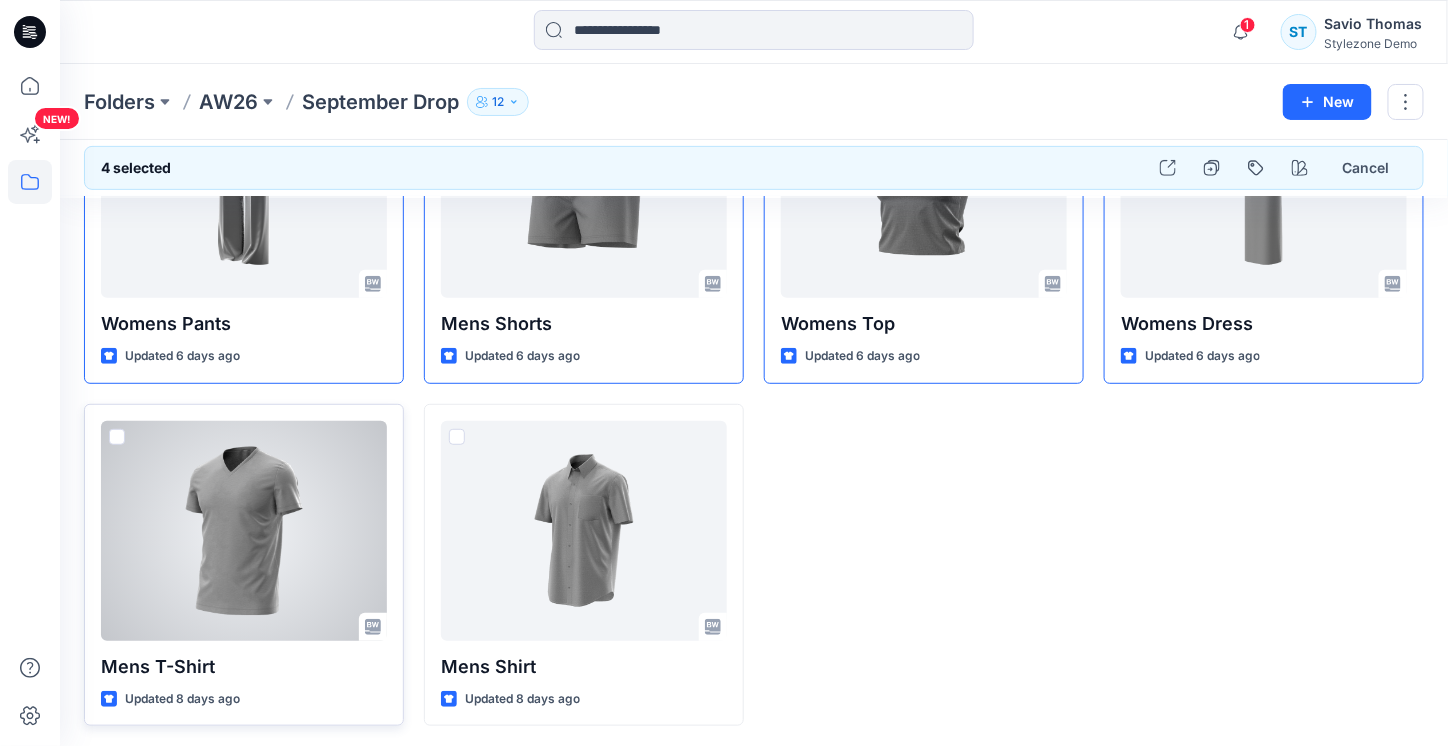 click at bounding box center [117, 437] 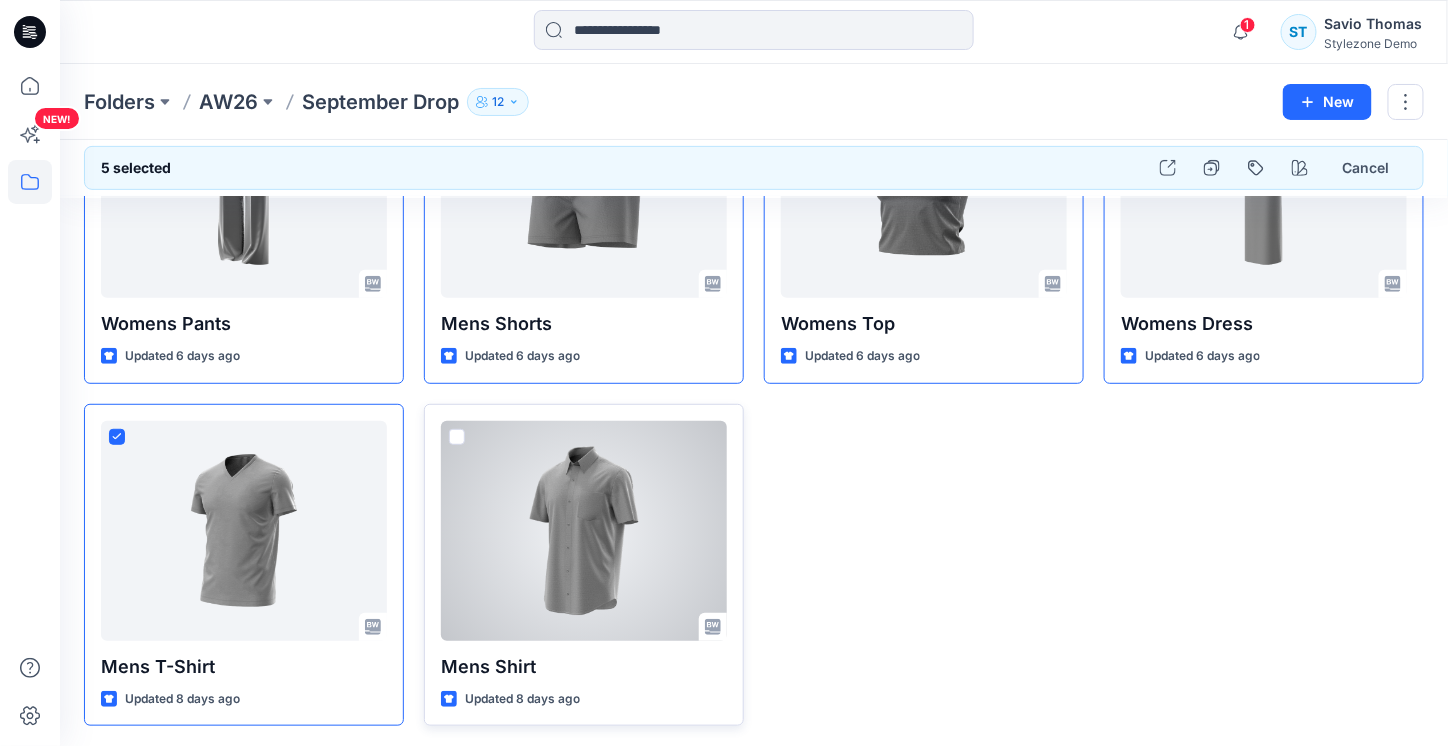 click at bounding box center (457, 437) 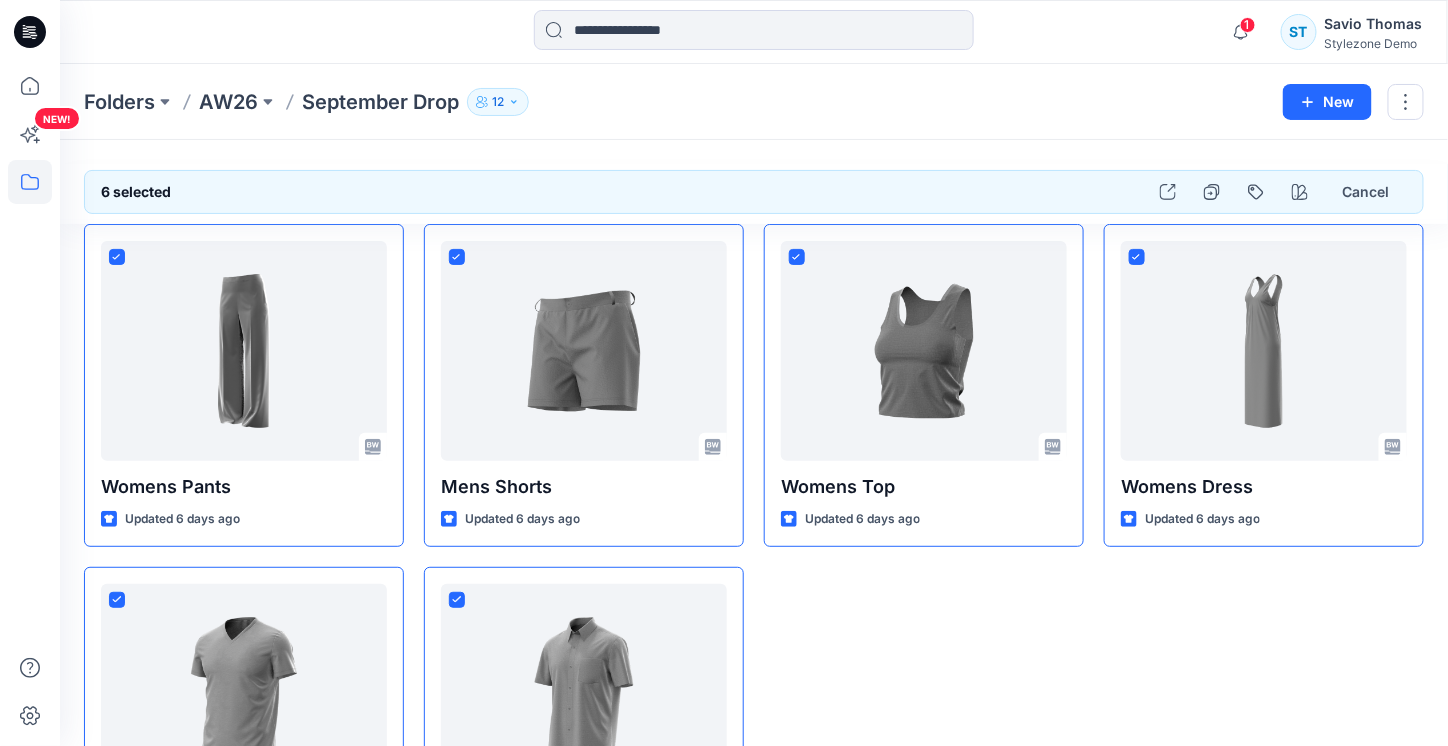 scroll, scrollTop: 0, scrollLeft: 0, axis: both 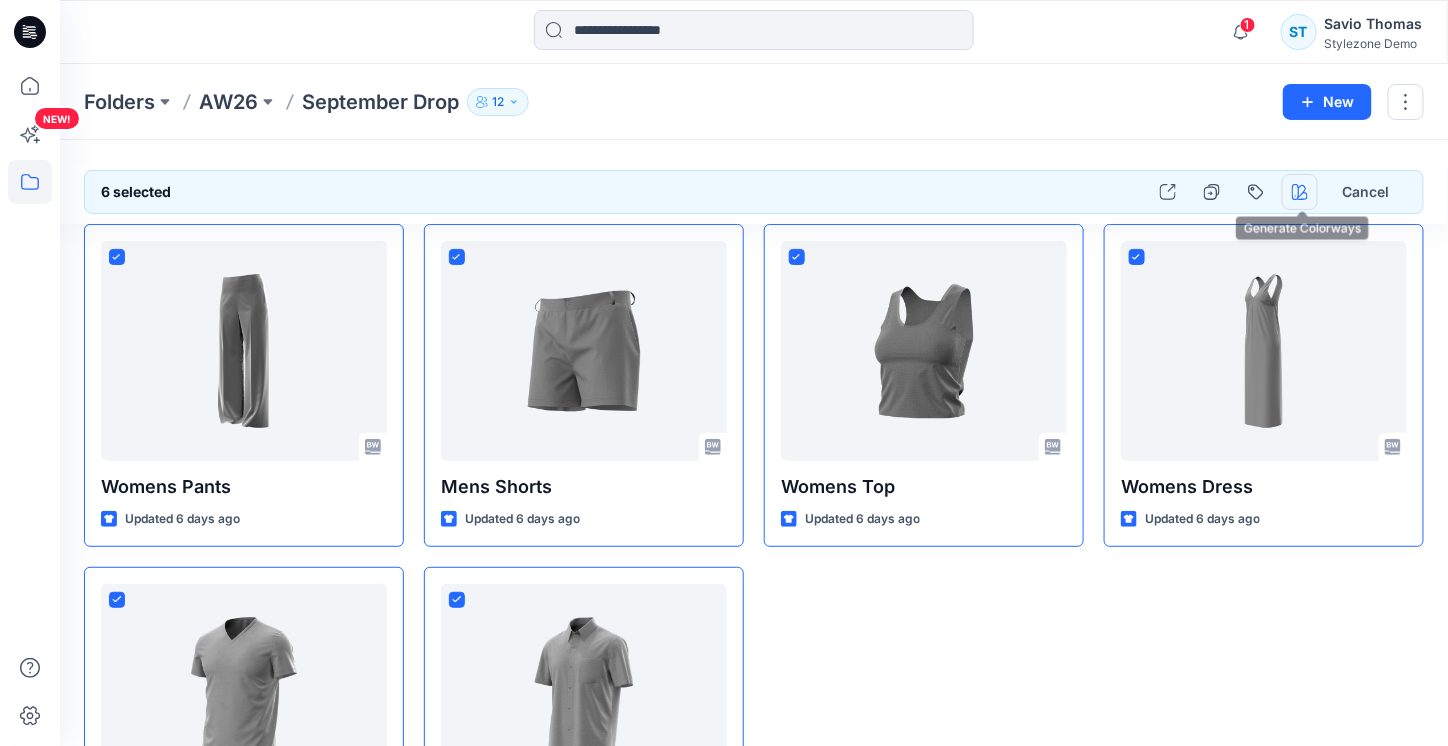 click at bounding box center (1300, 192) 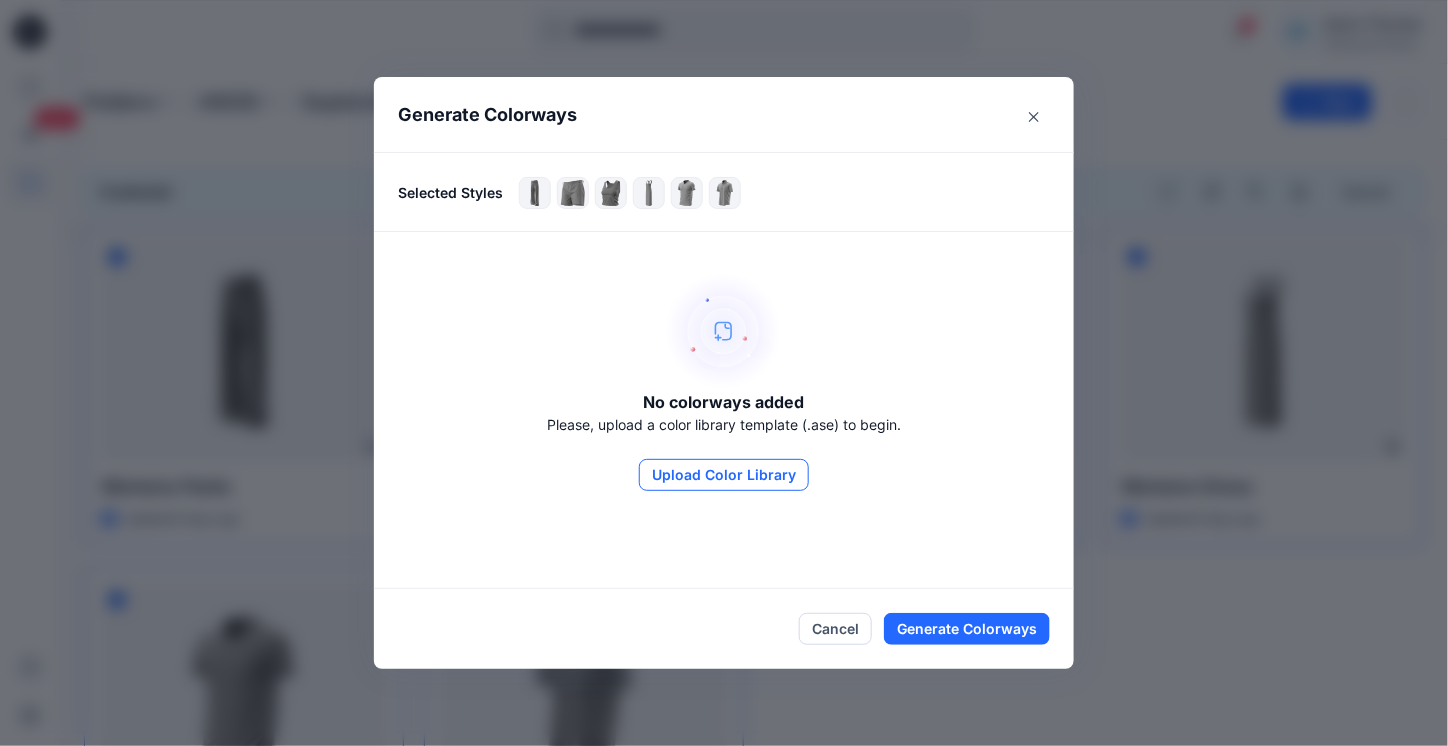 click on "Upload Color Library" at bounding box center [724, 475] 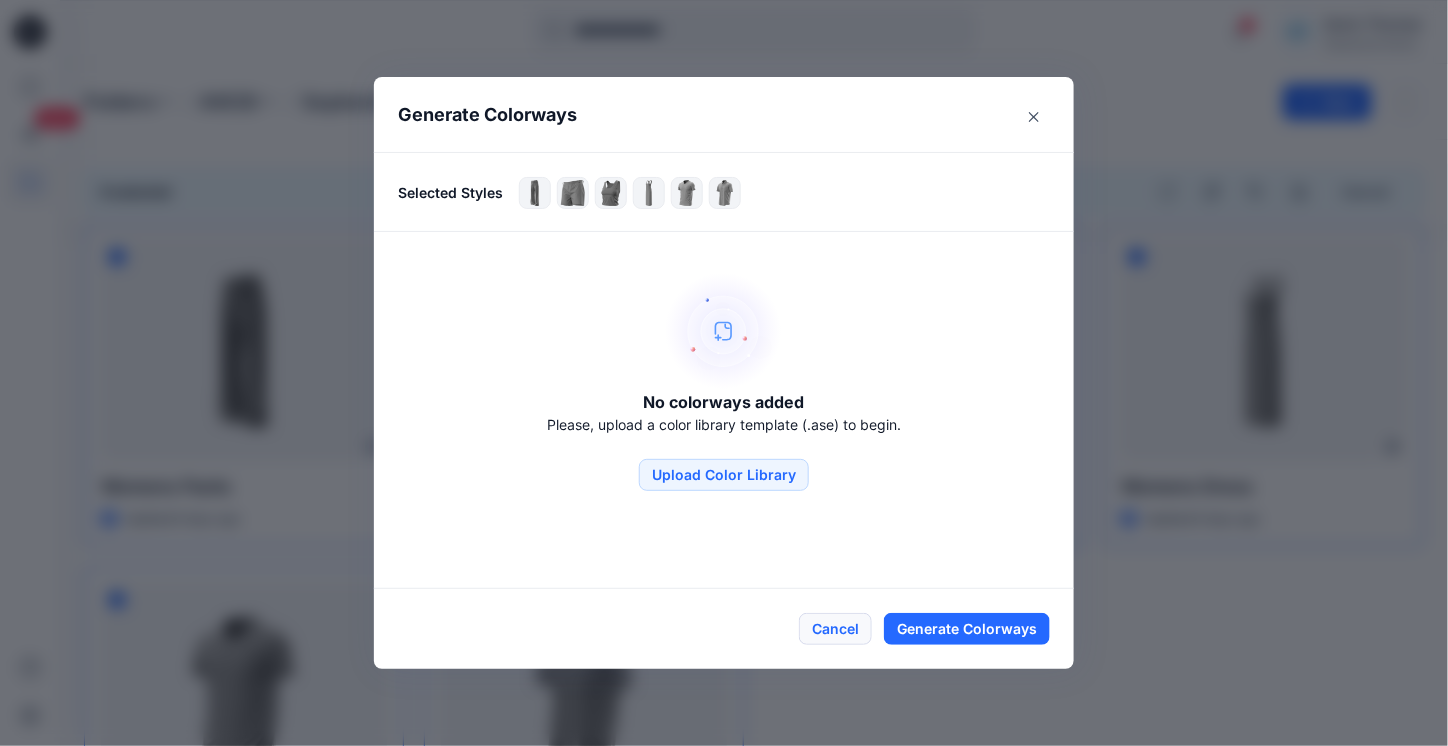click on "Cancel" at bounding box center [835, 629] 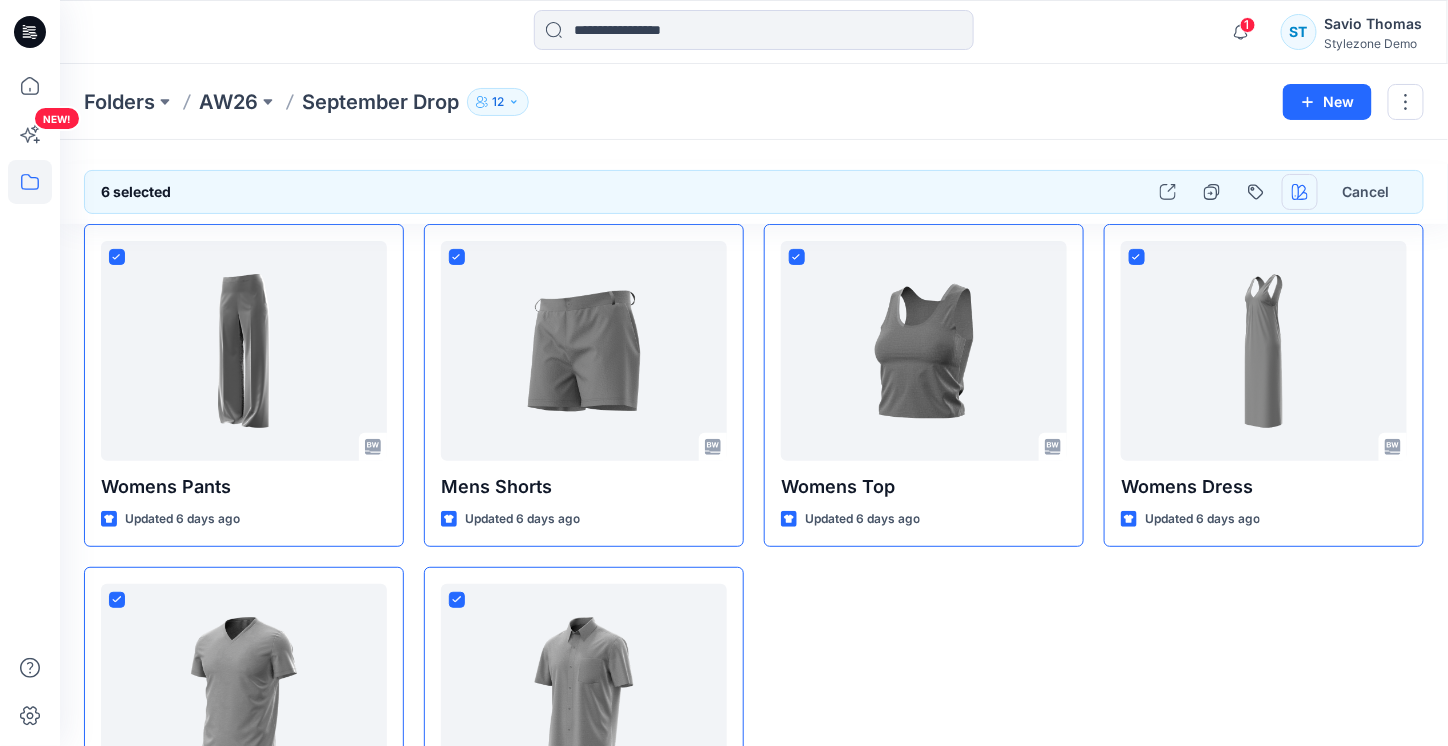 click 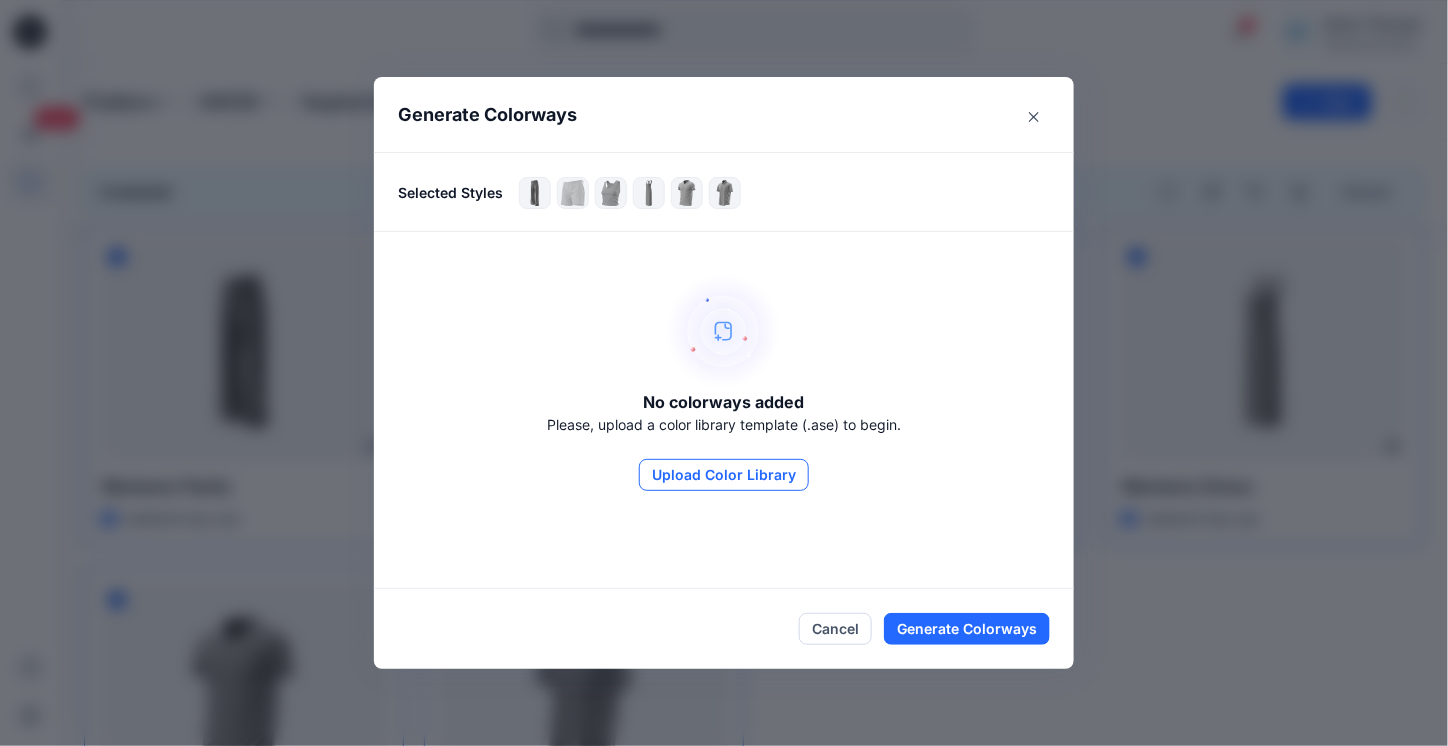click on "Upload Color Library" at bounding box center (724, 475) 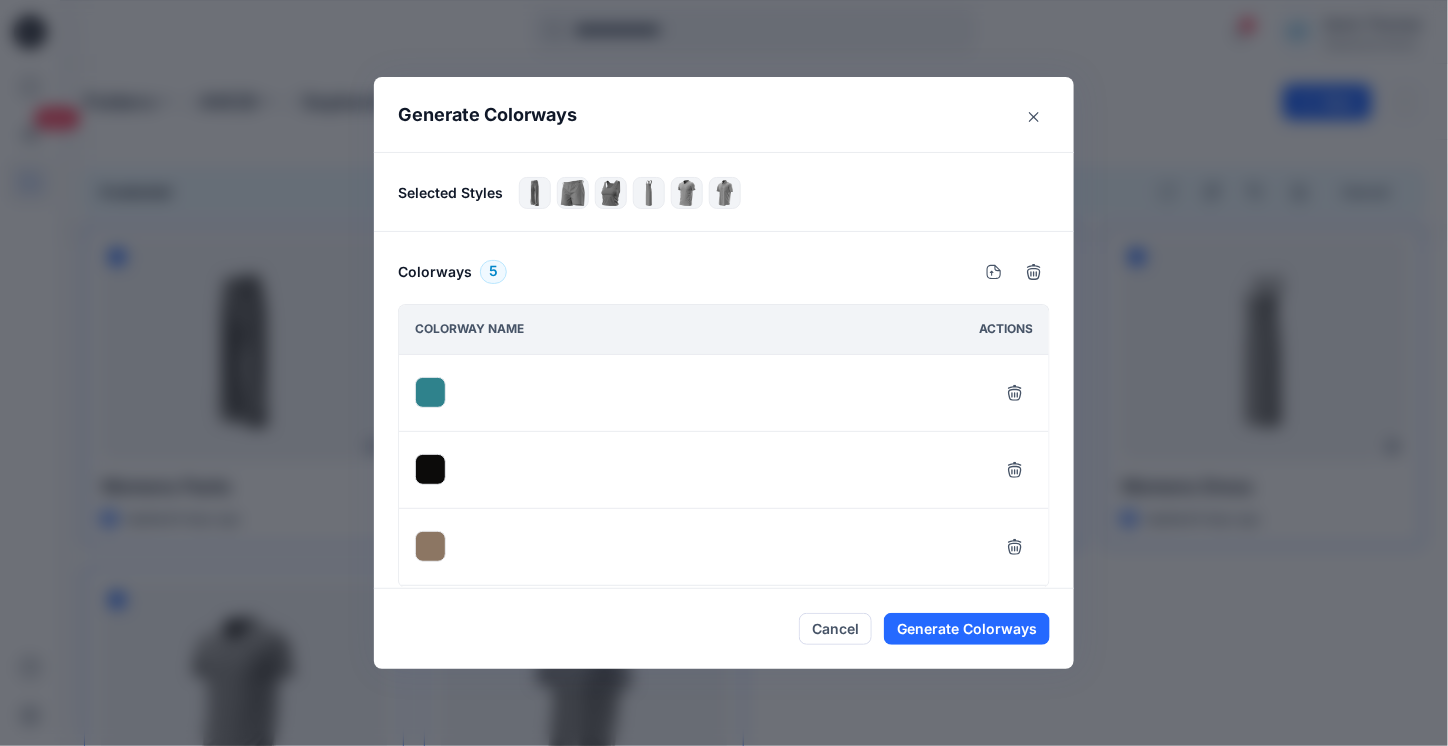 scroll, scrollTop: 143, scrollLeft: 0, axis: vertical 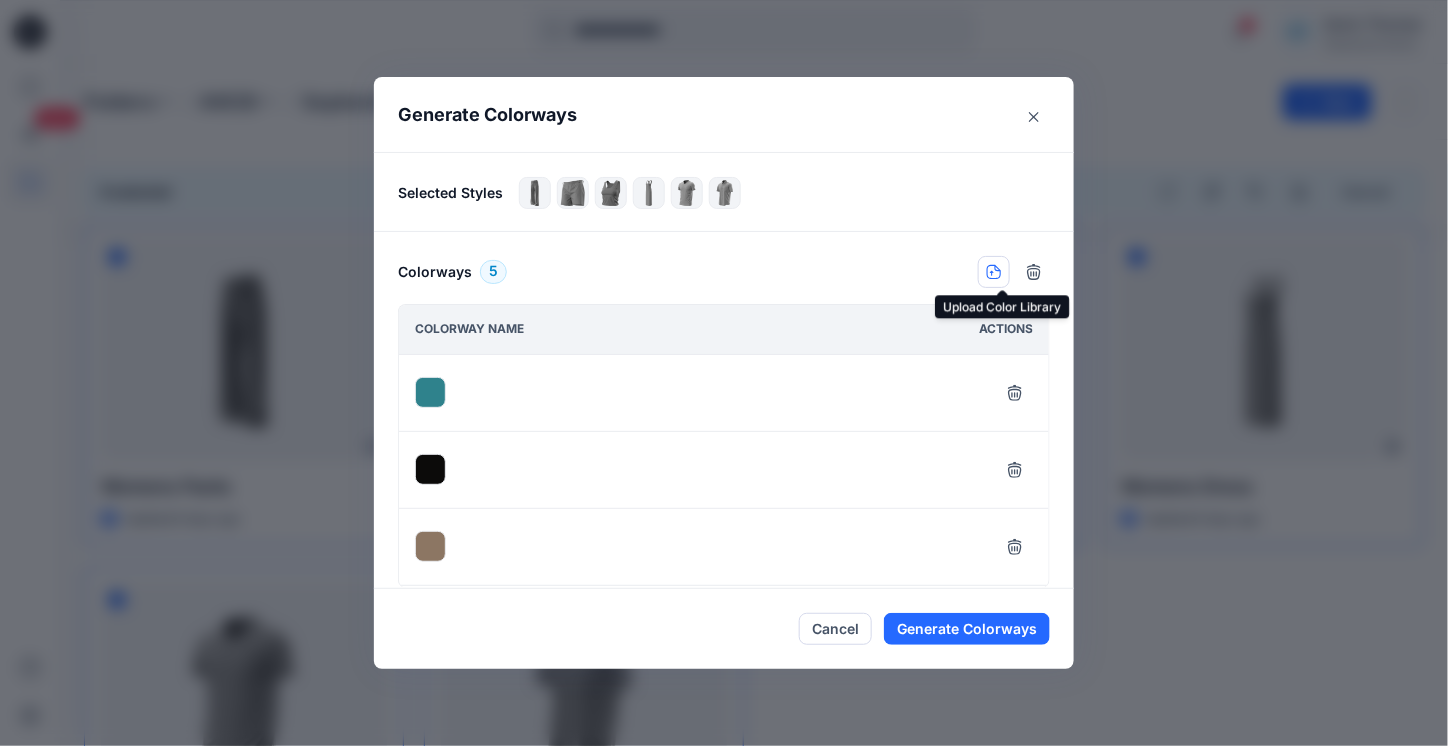 click at bounding box center (994, 272) 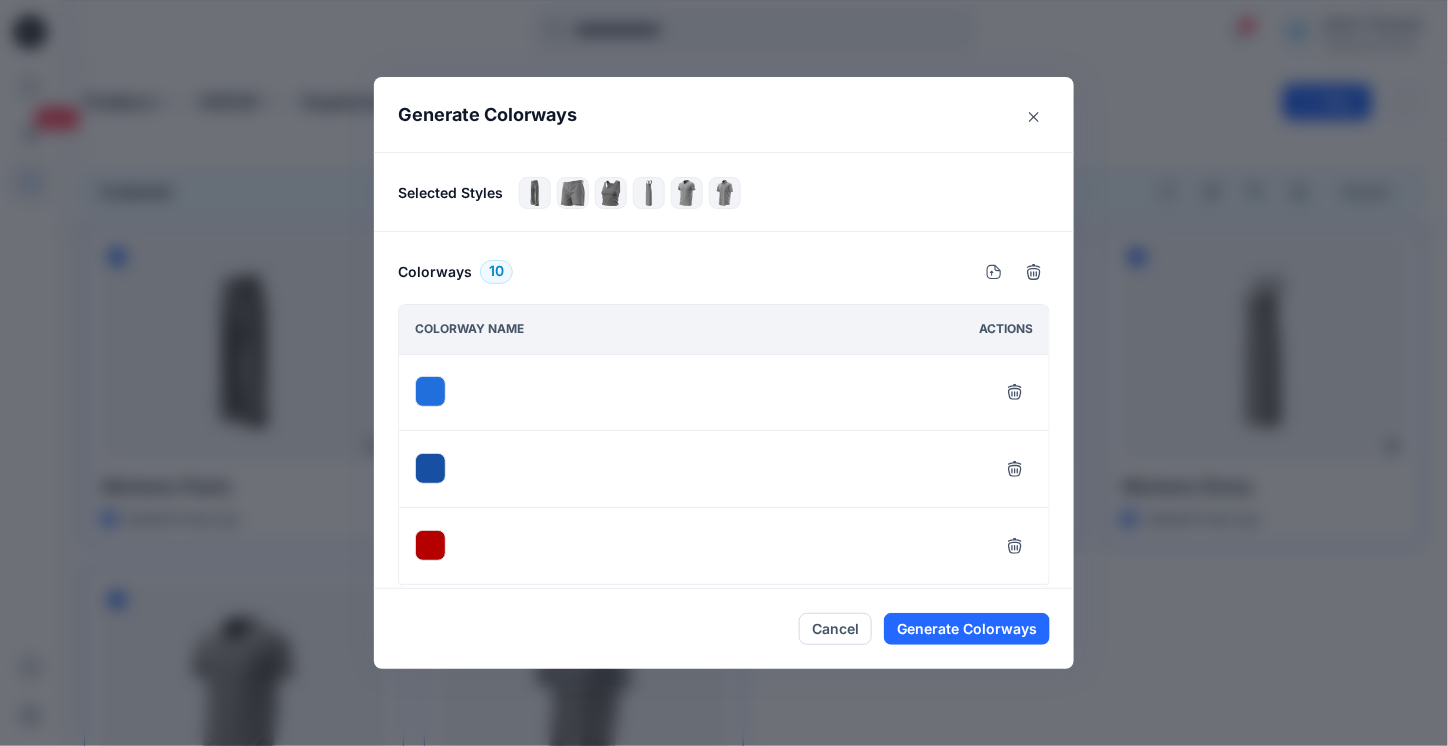 scroll, scrollTop: 0, scrollLeft: 0, axis: both 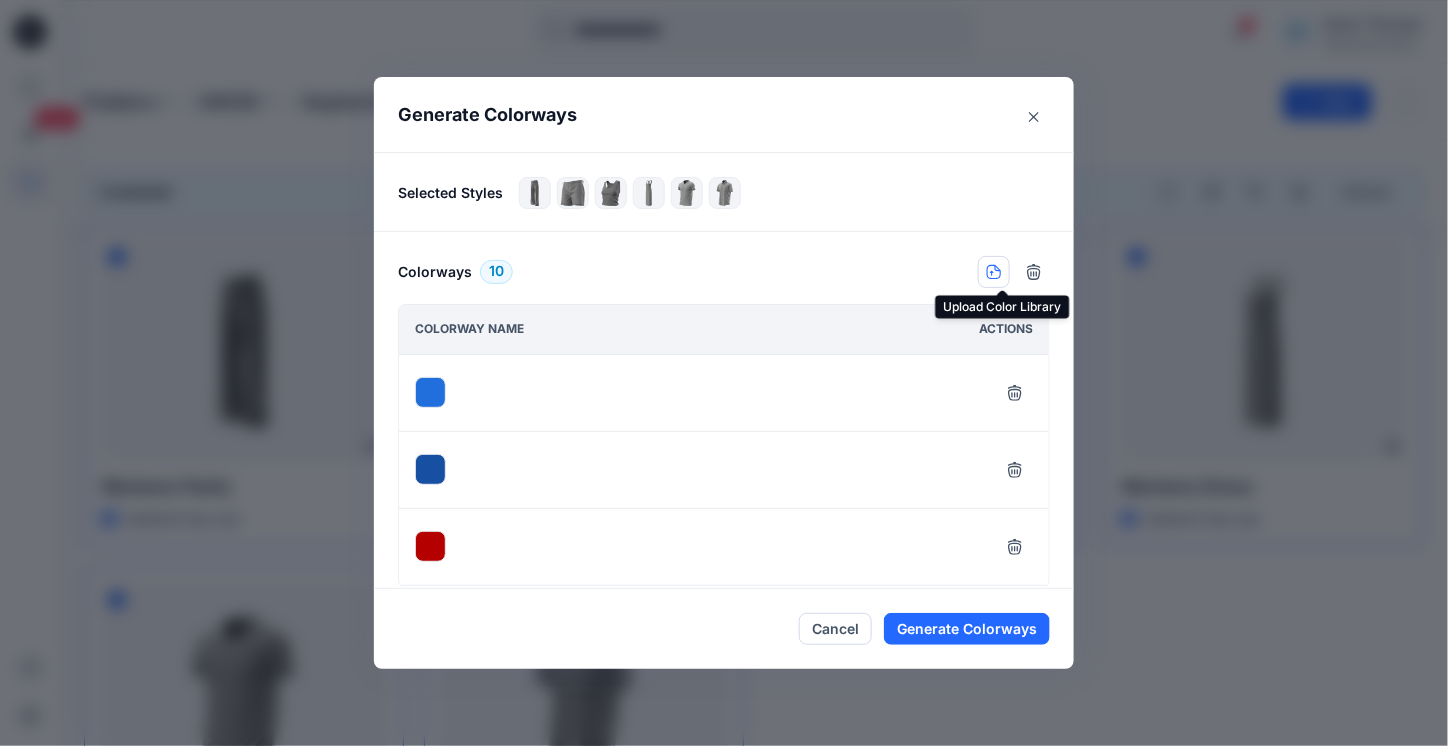 click at bounding box center (994, 272) 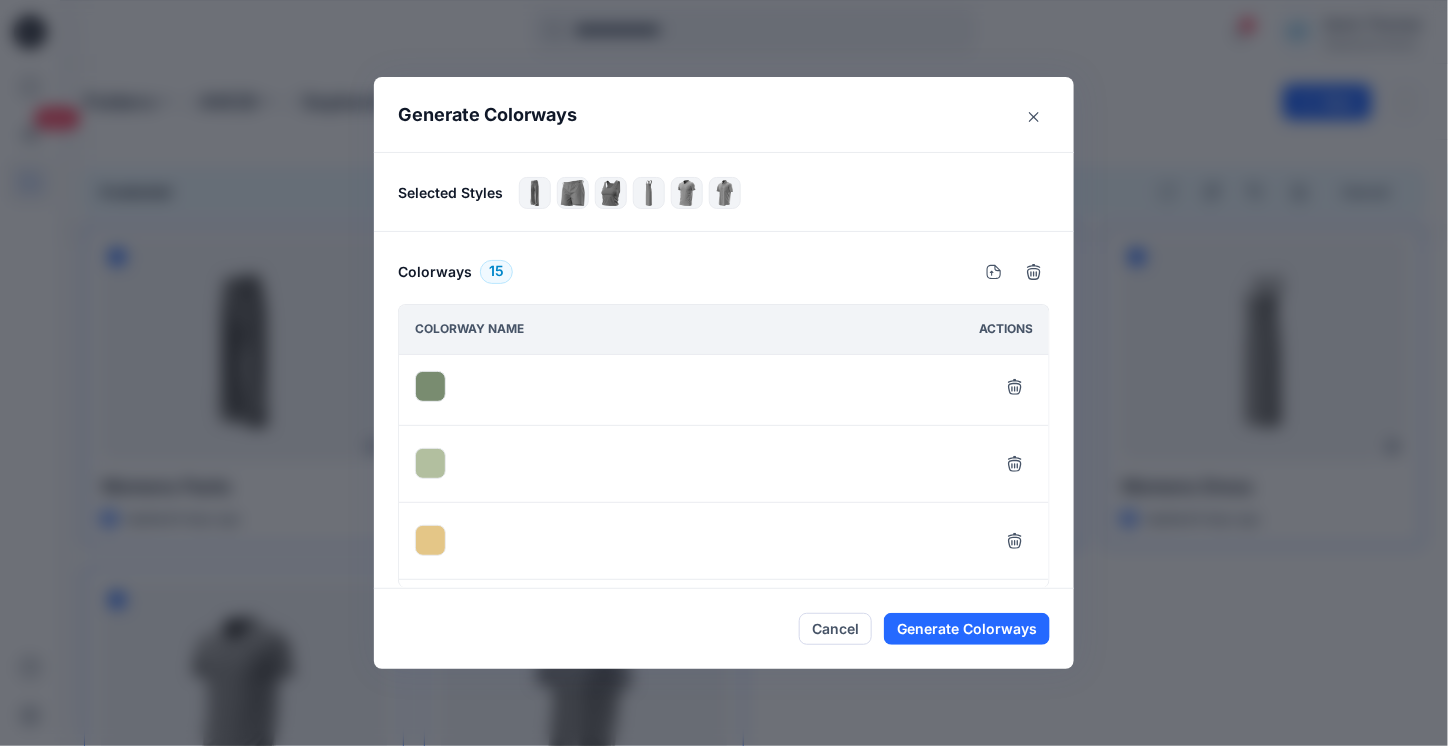scroll, scrollTop: 0, scrollLeft: 0, axis: both 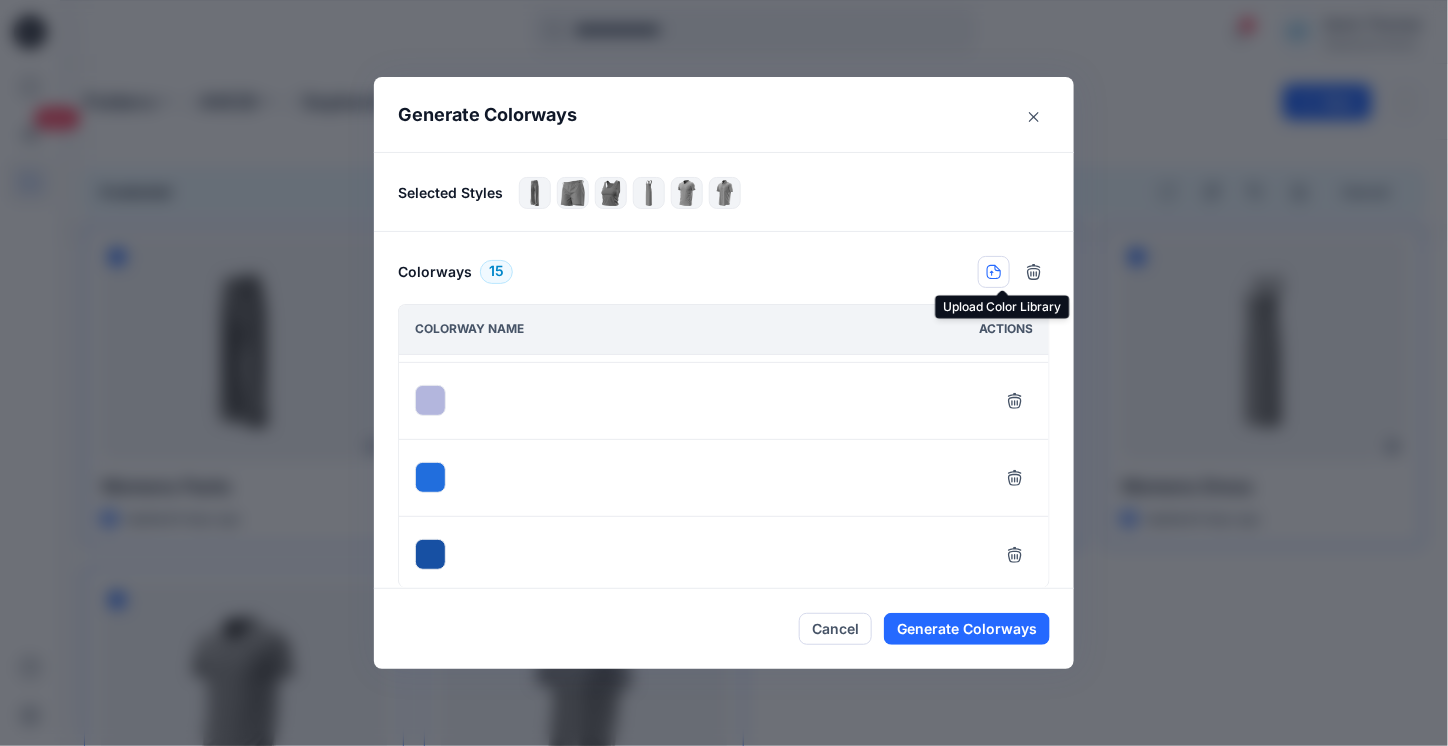click 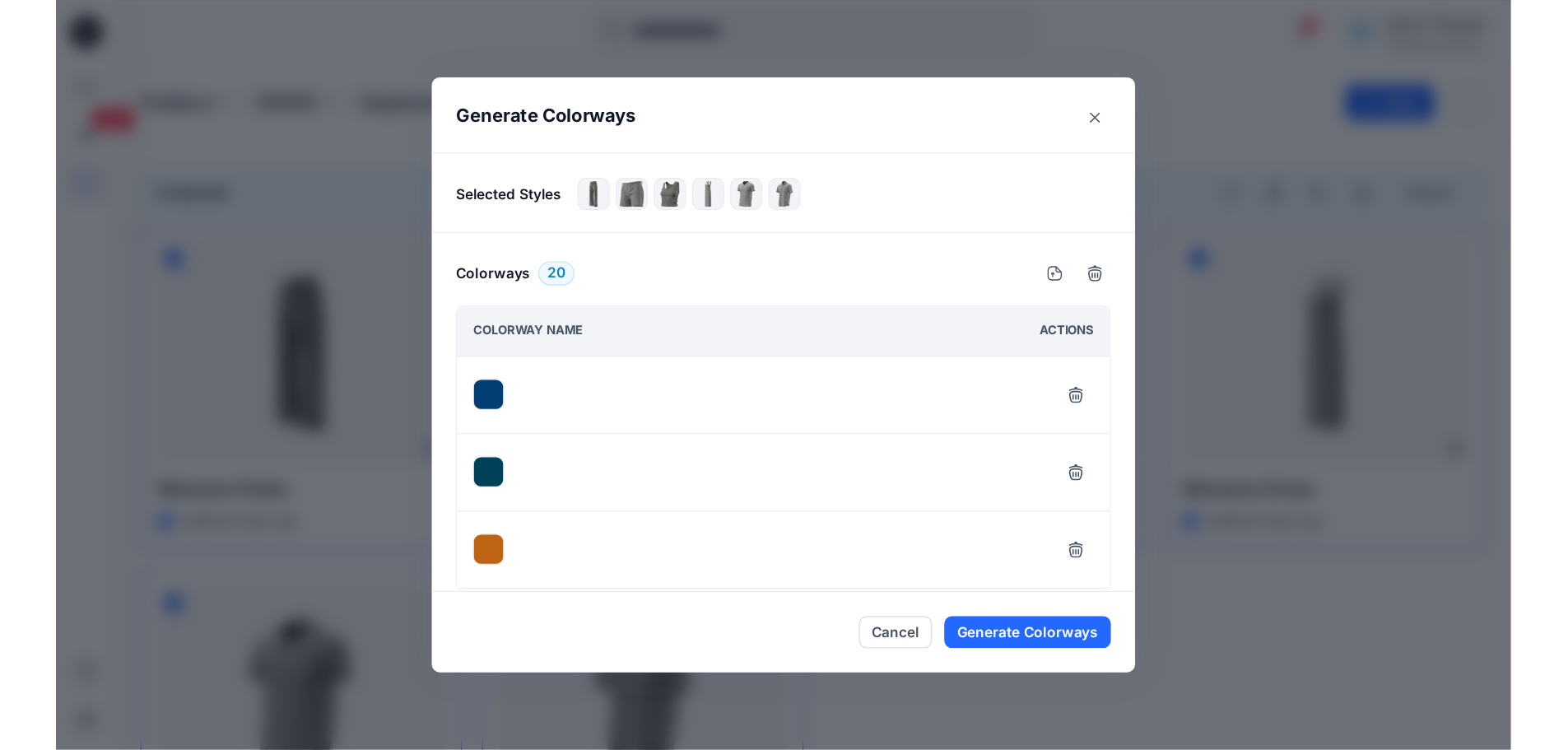 scroll, scrollTop: 0, scrollLeft: 0, axis: both 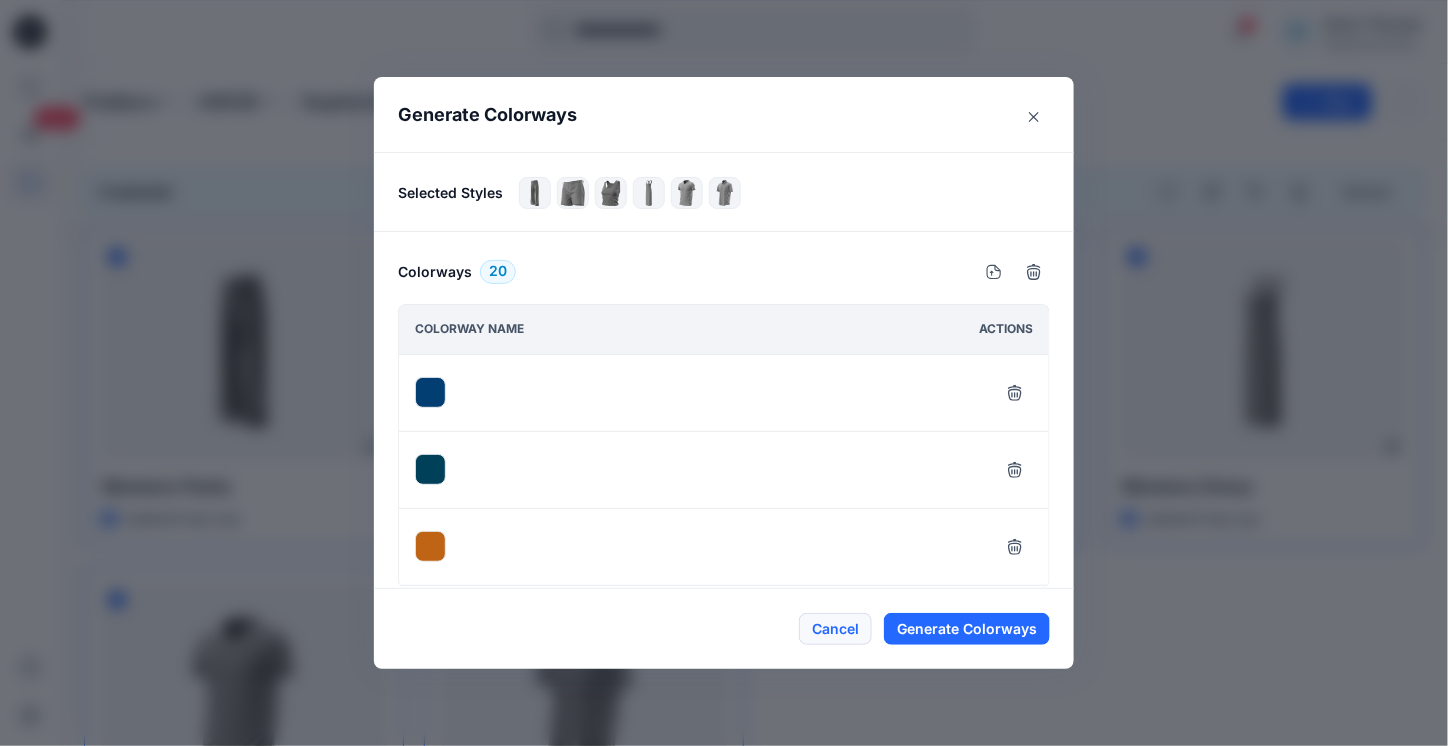 click on "Cancel" at bounding box center [835, 629] 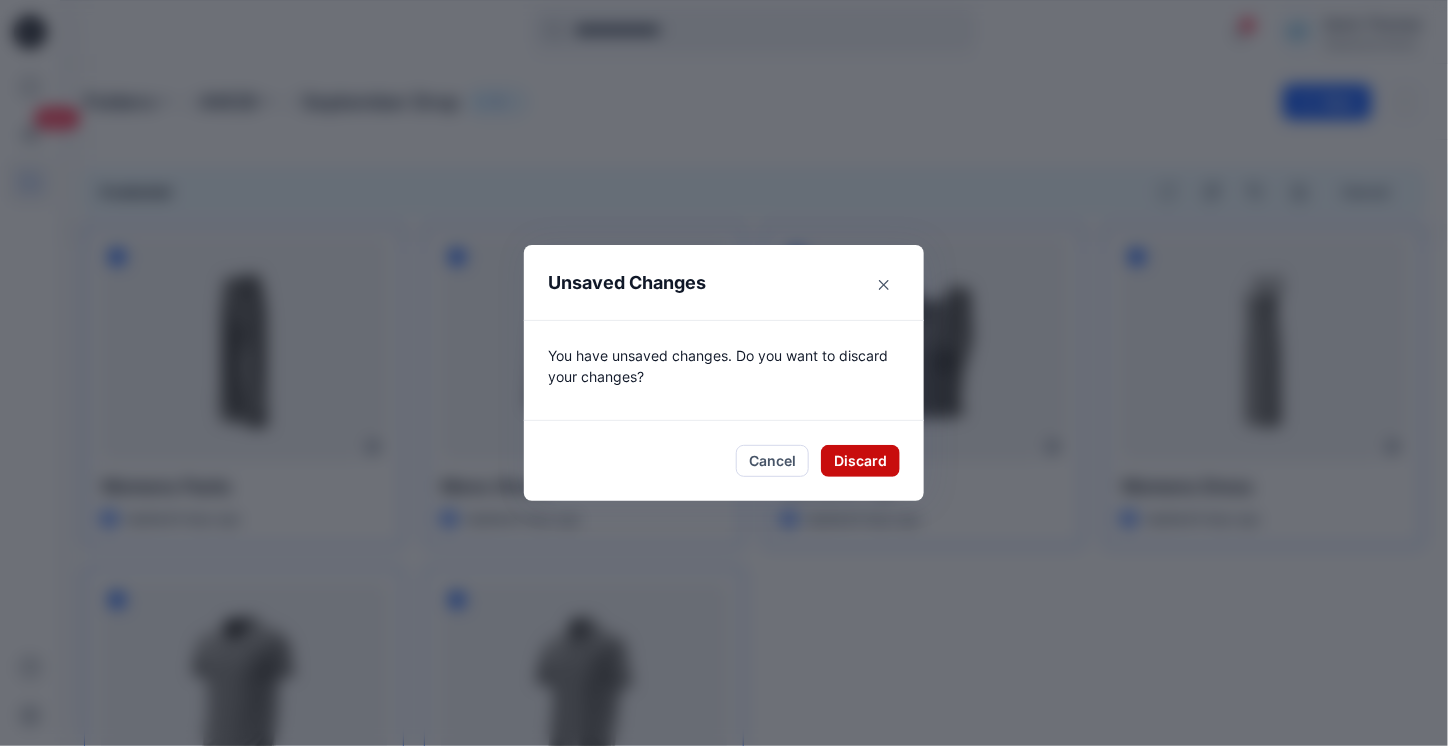 click on "Discard" at bounding box center (860, 461) 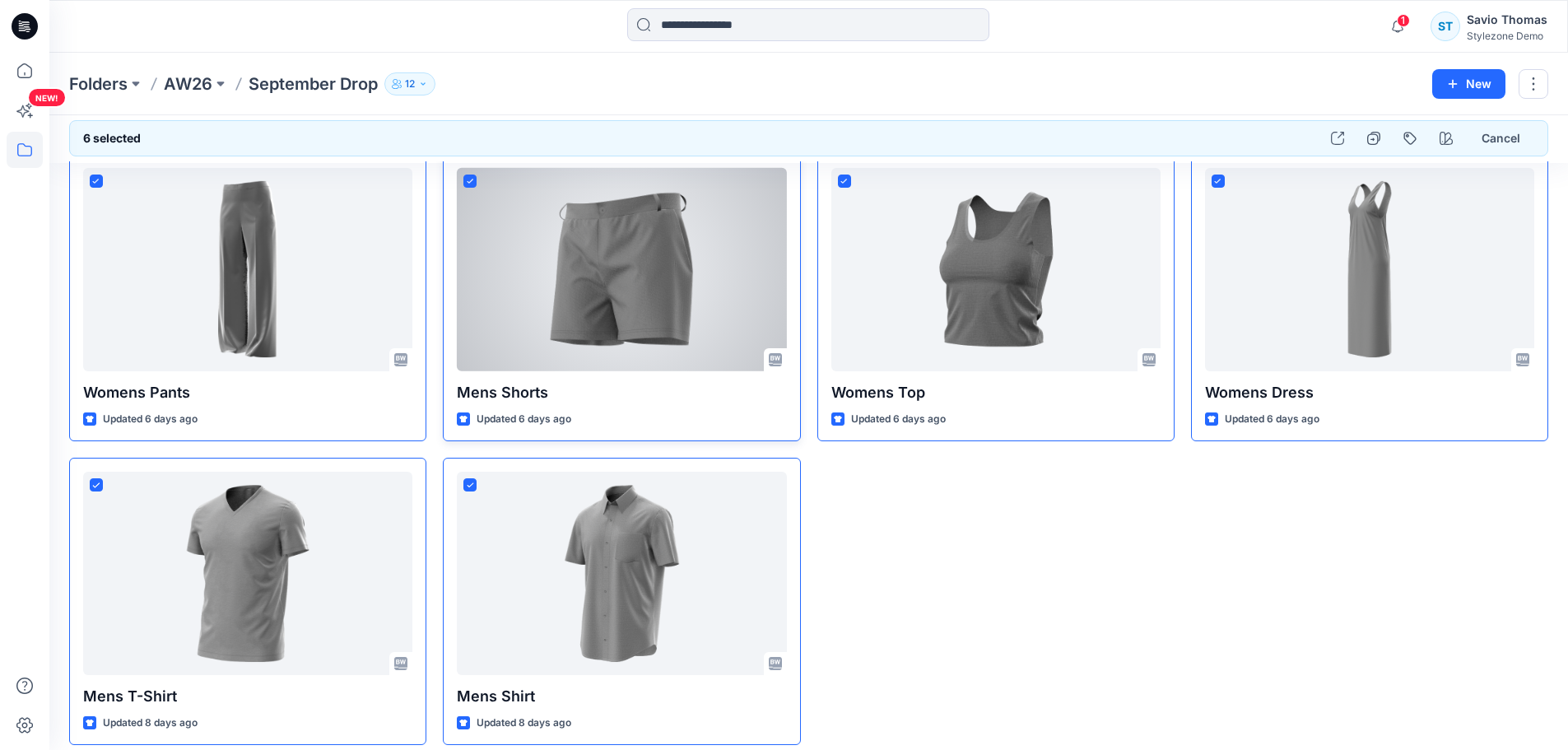 scroll, scrollTop: 45, scrollLeft: 0, axis: vertical 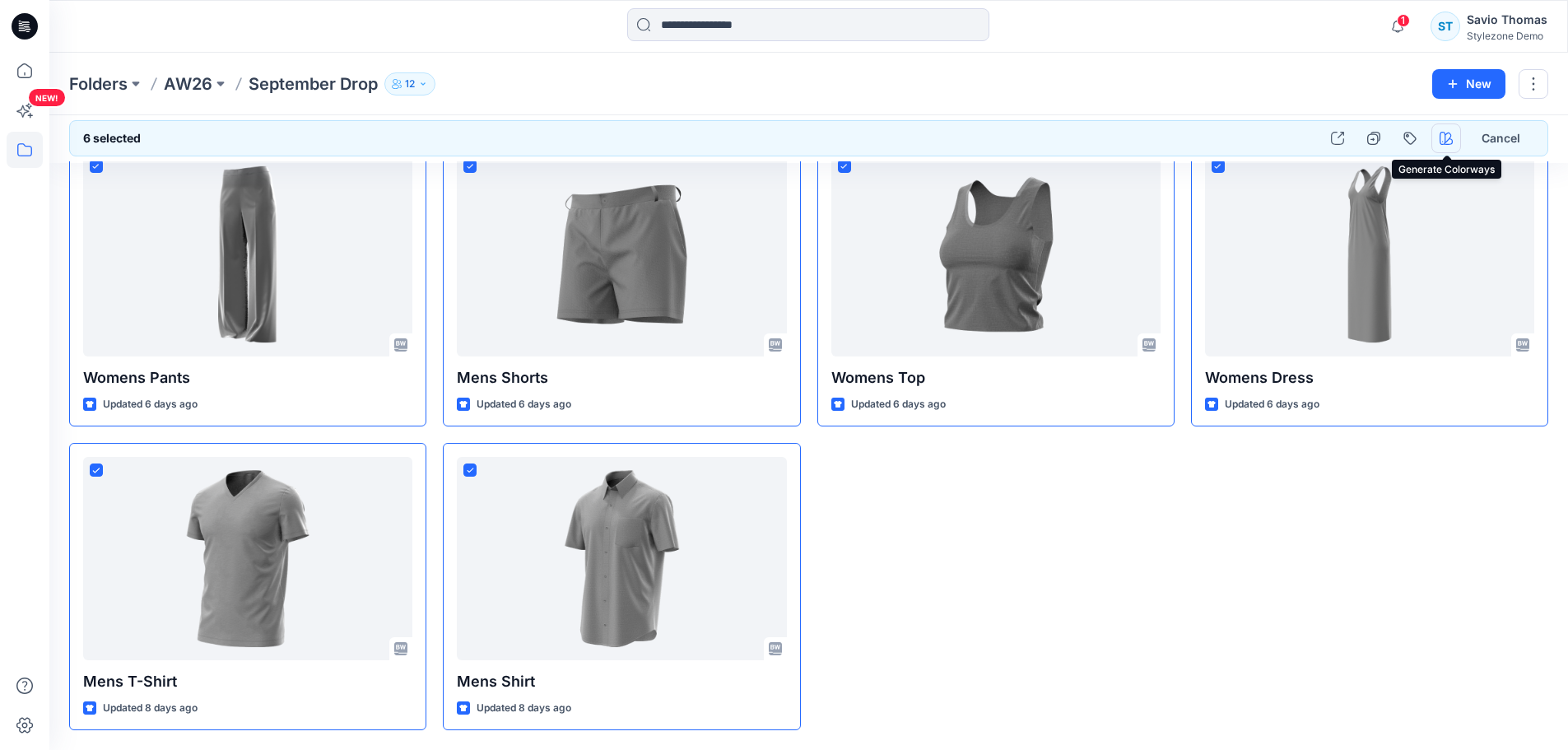 click at bounding box center (1446, 138) 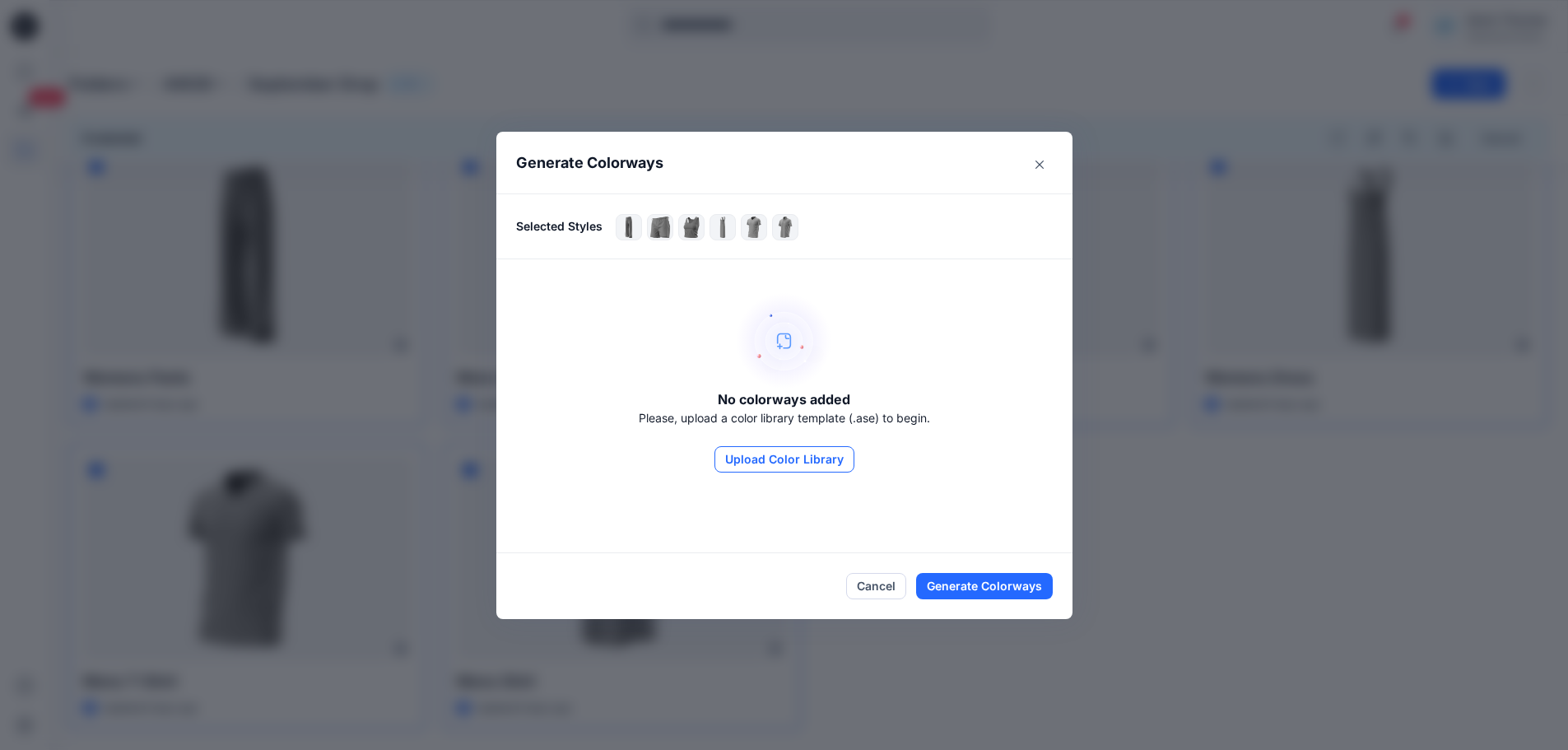 click on "Upload Color Library" at bounding box center (784, 459) 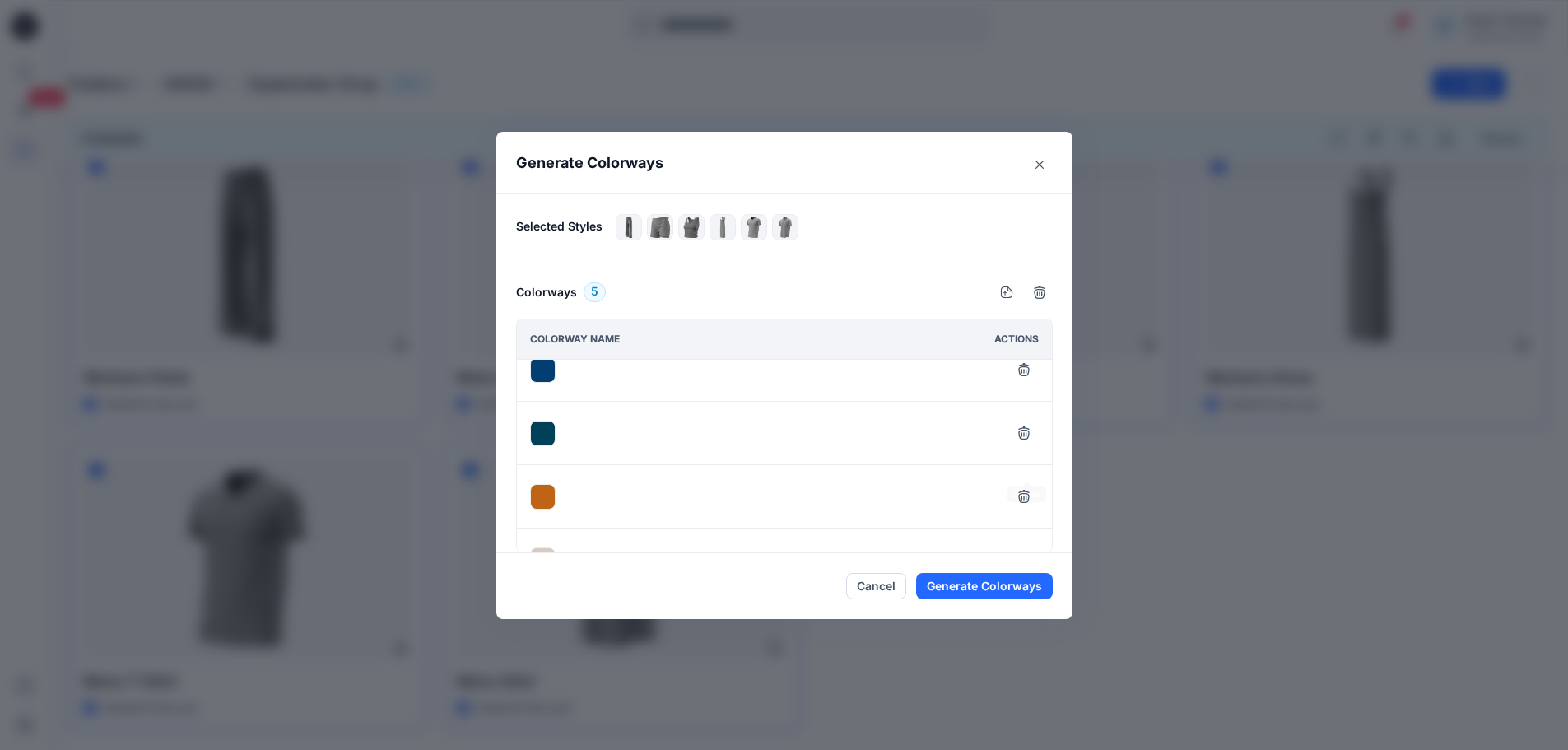 scroll, scrollTop: 0, scrollLeft: 0, axis: both 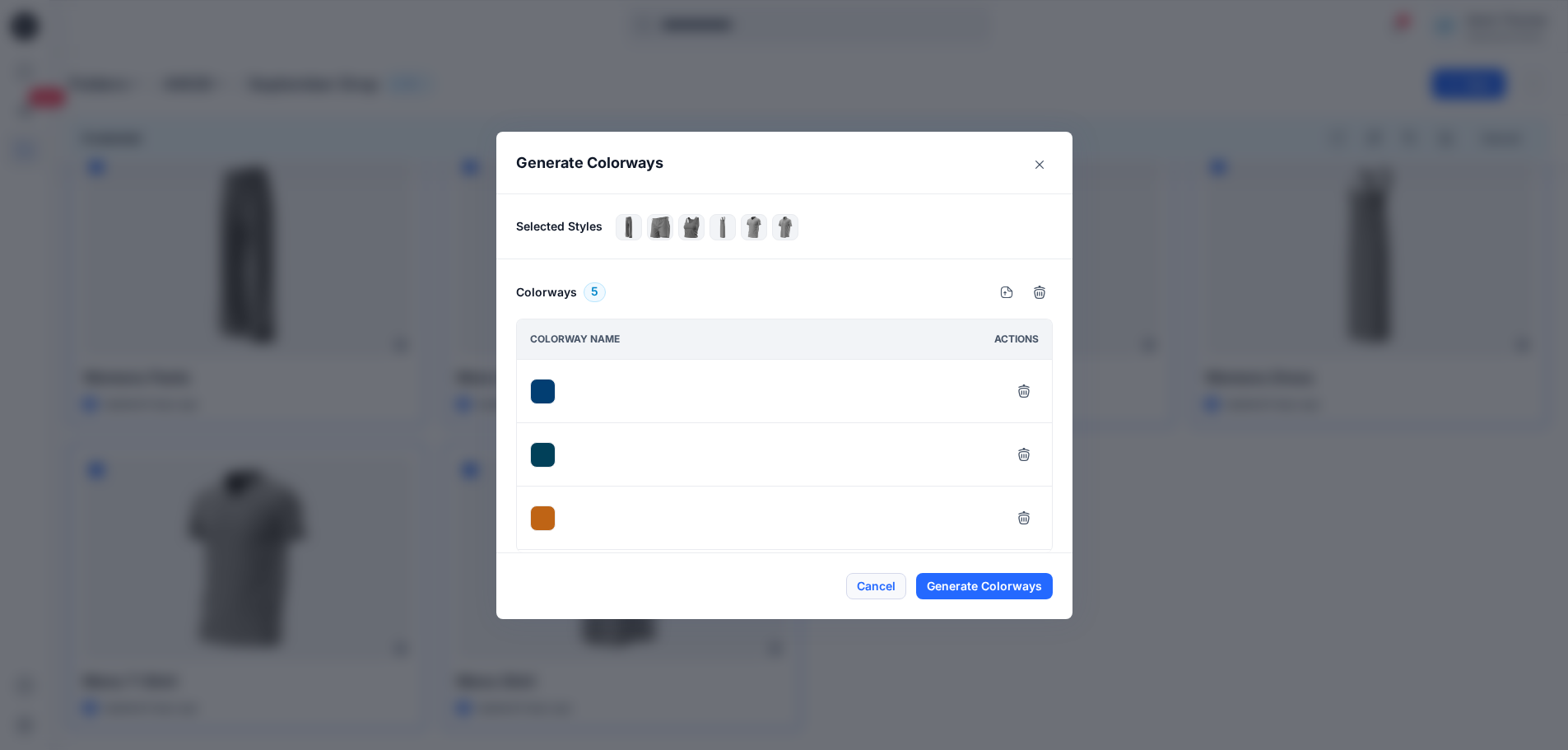 click on "Cancel" at bounding box center (876, 586) 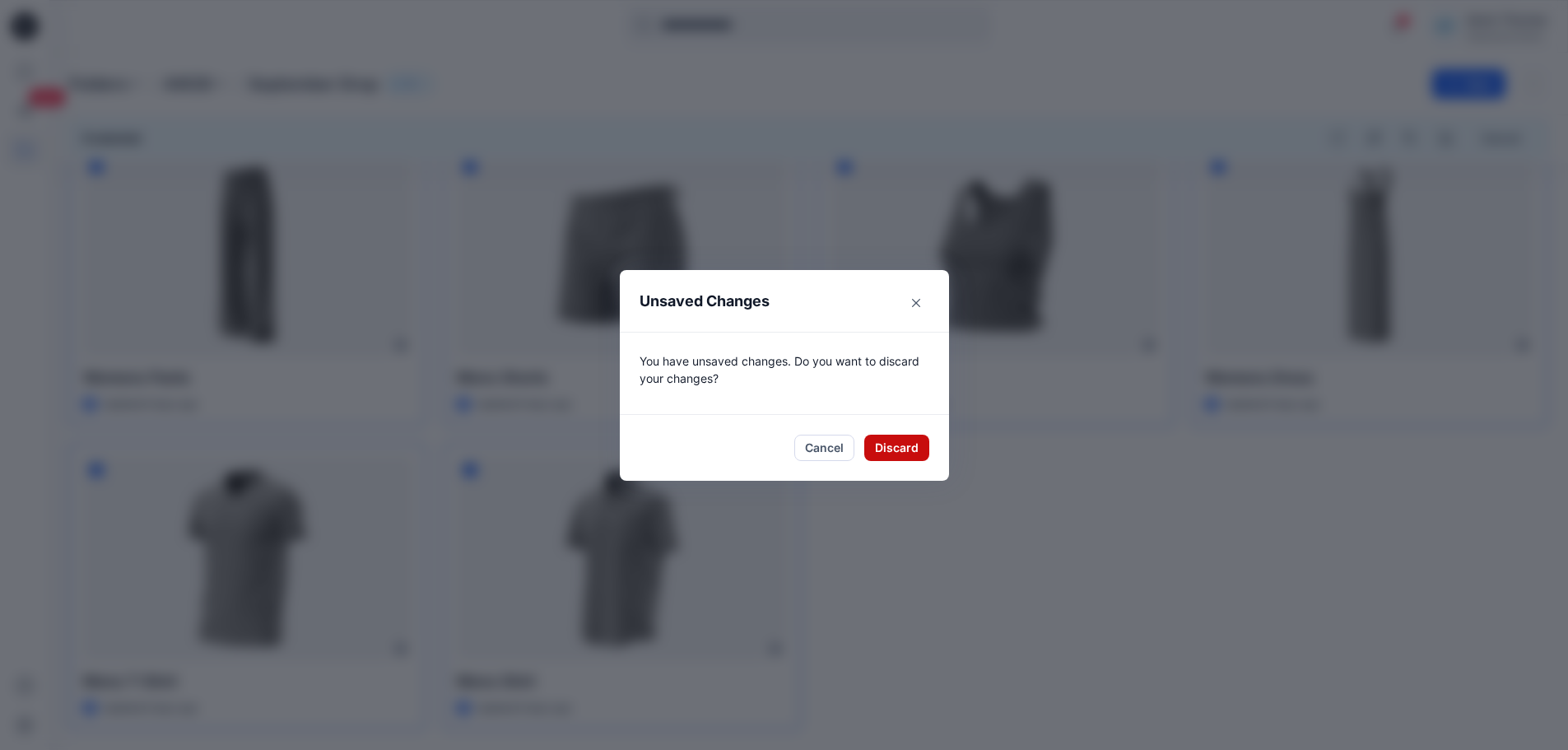 click on "Discard" at bounding box center [896, 448] 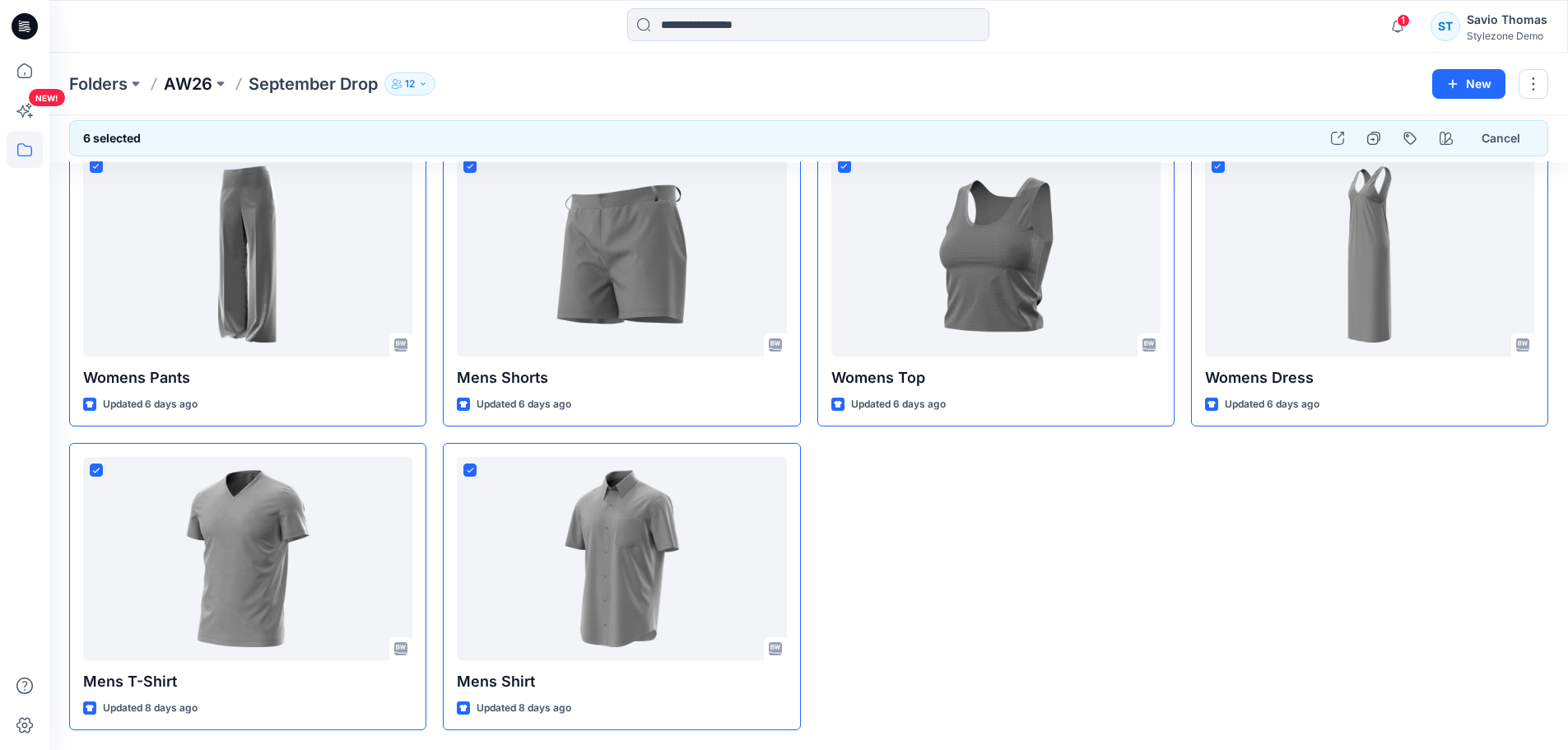 click on "AW26" at bounding box center (188, 84) 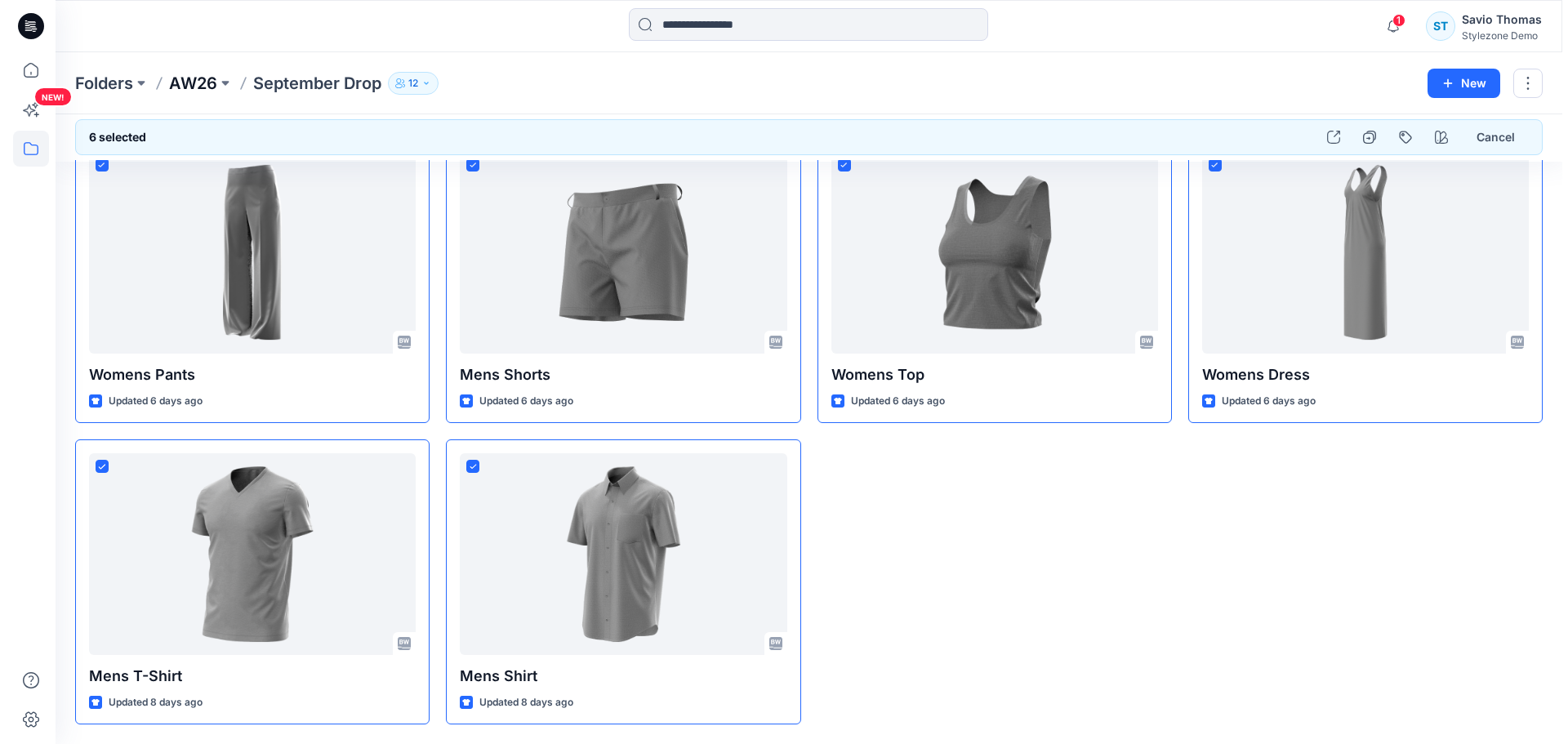 scroll, scrollTop: 0, scrollLeft: 0, axis: both 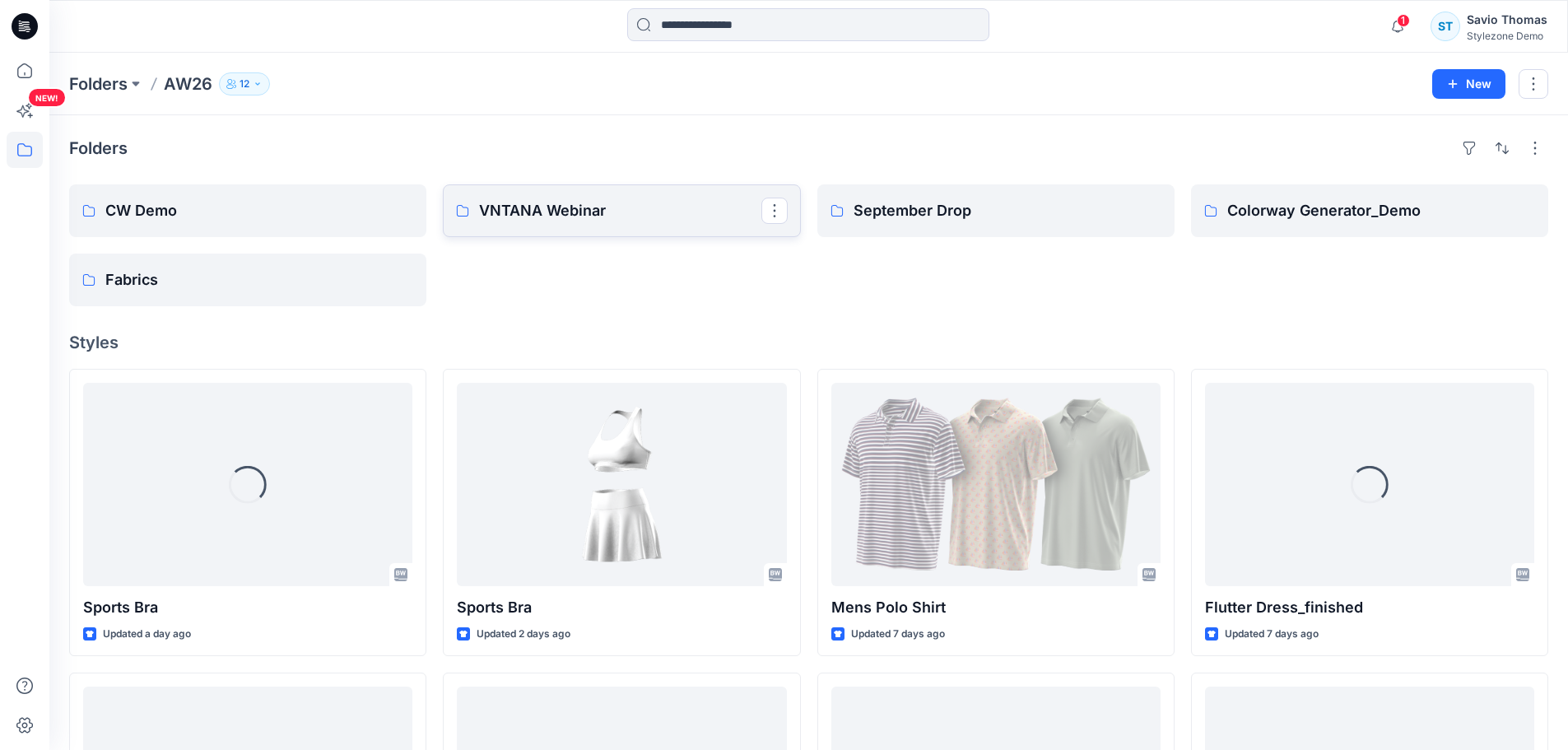 click on "VNTANA Webinar" at bounding box center (620, 211) 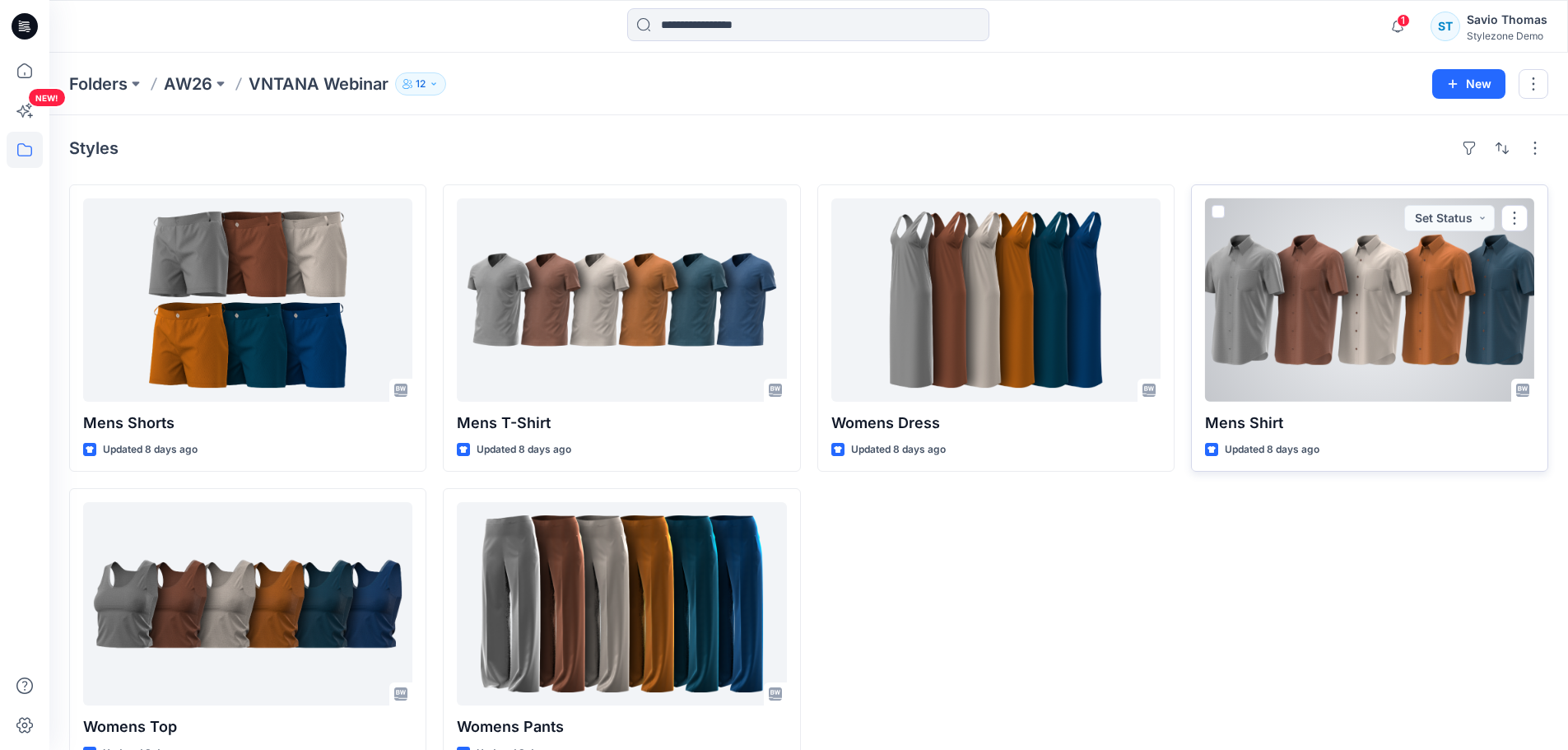click at bounding box center (1370, 300) 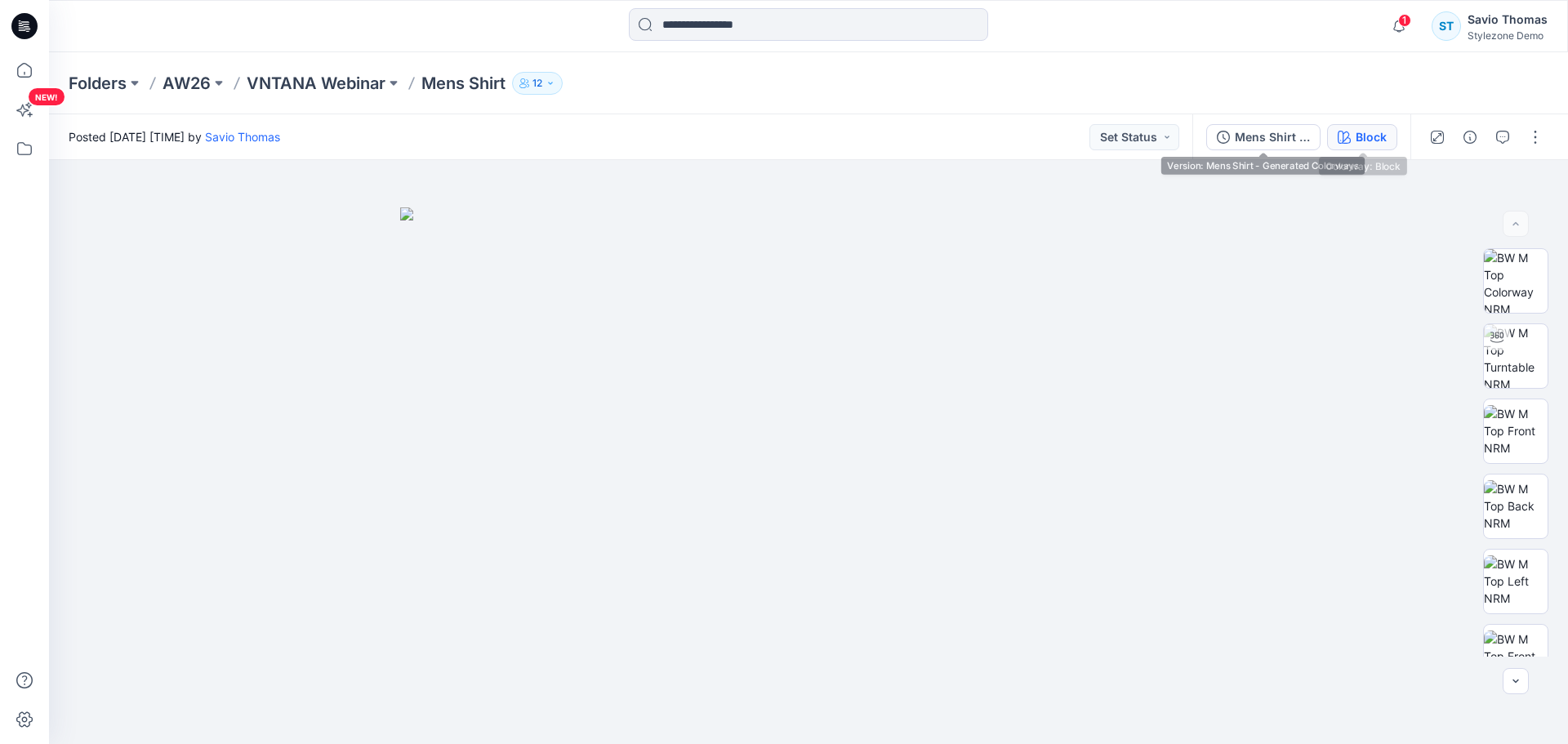click on "Block" at bounding box center [1371, 137] 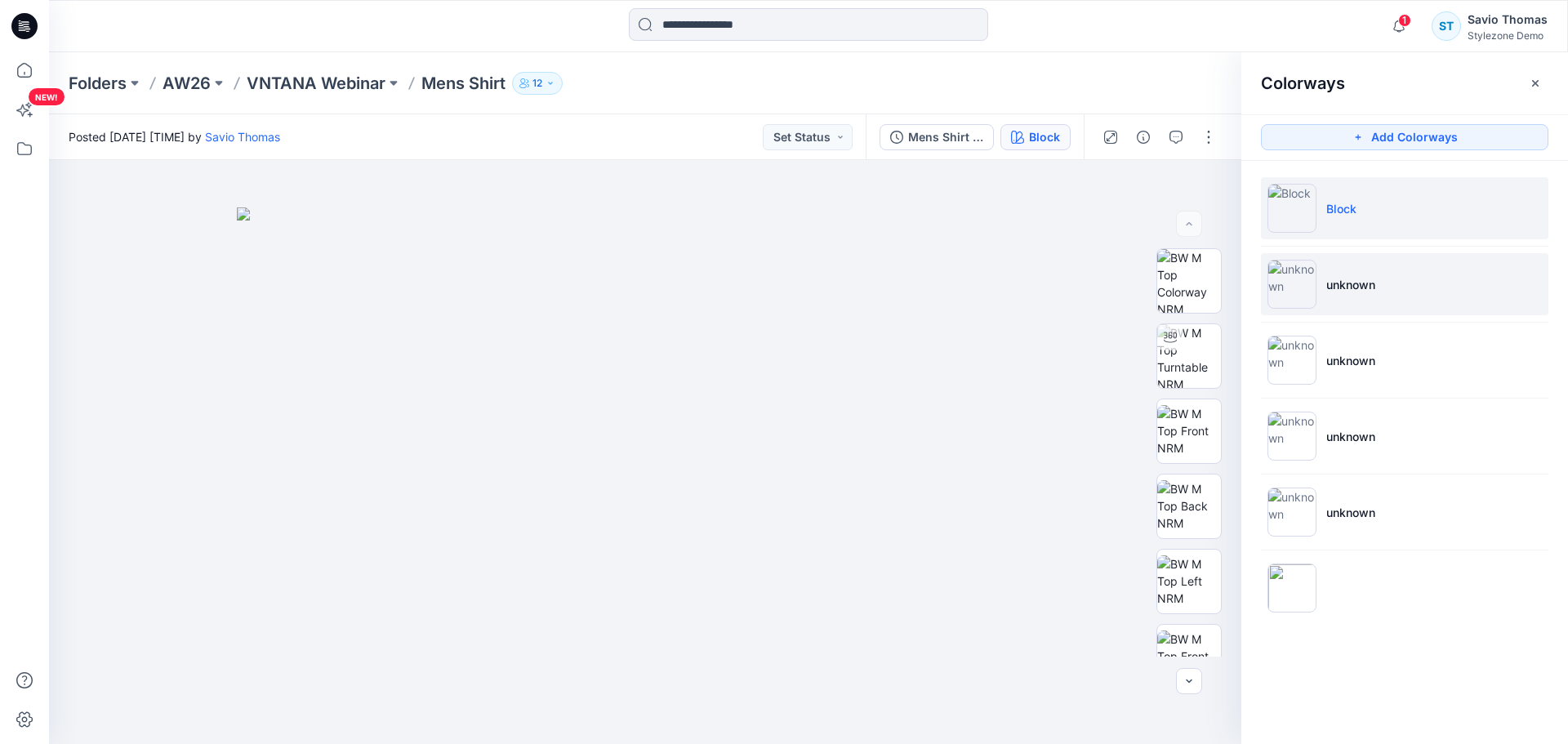 click on "unknown" at bounding box center (1405, 284) 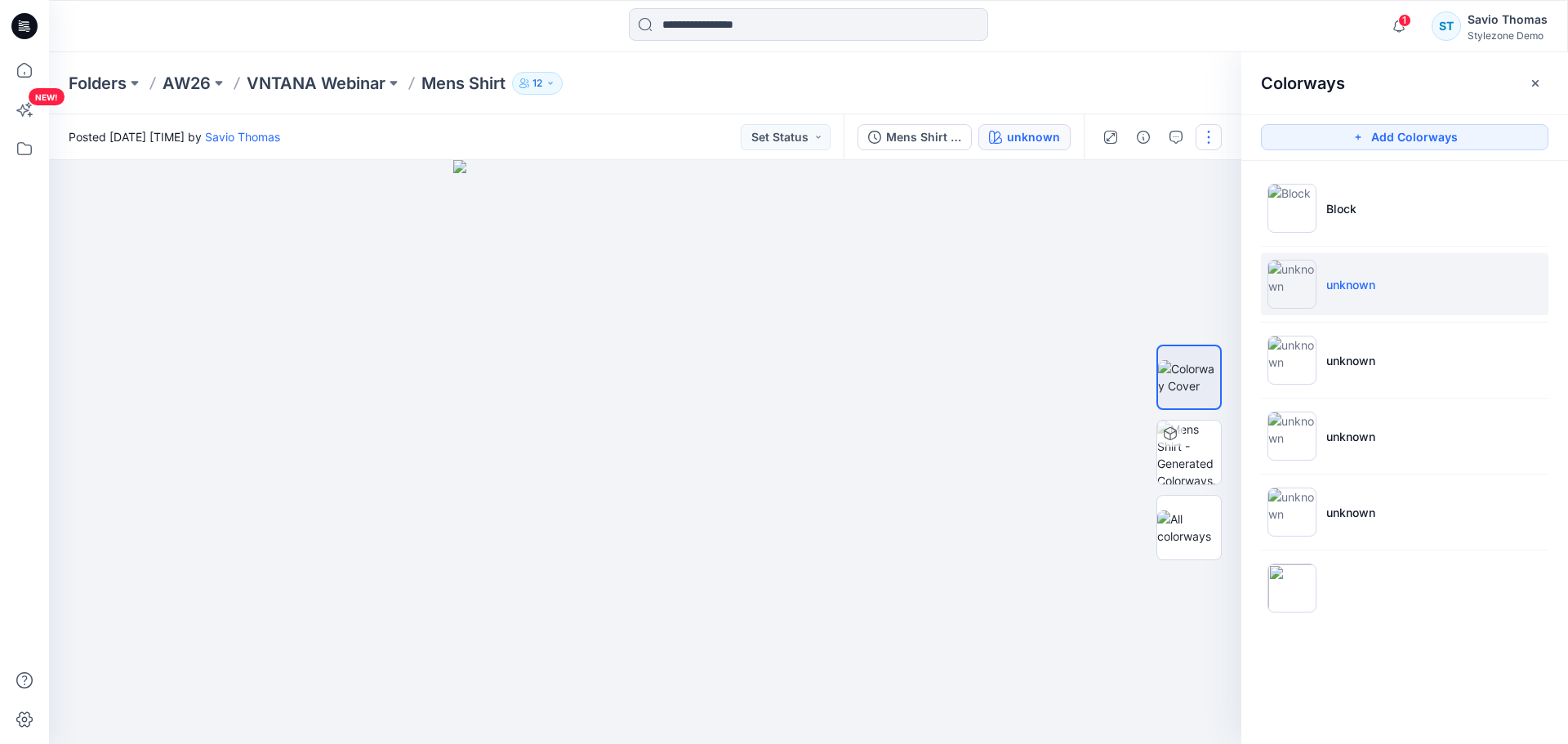 click at bounding box center [1209, 137] 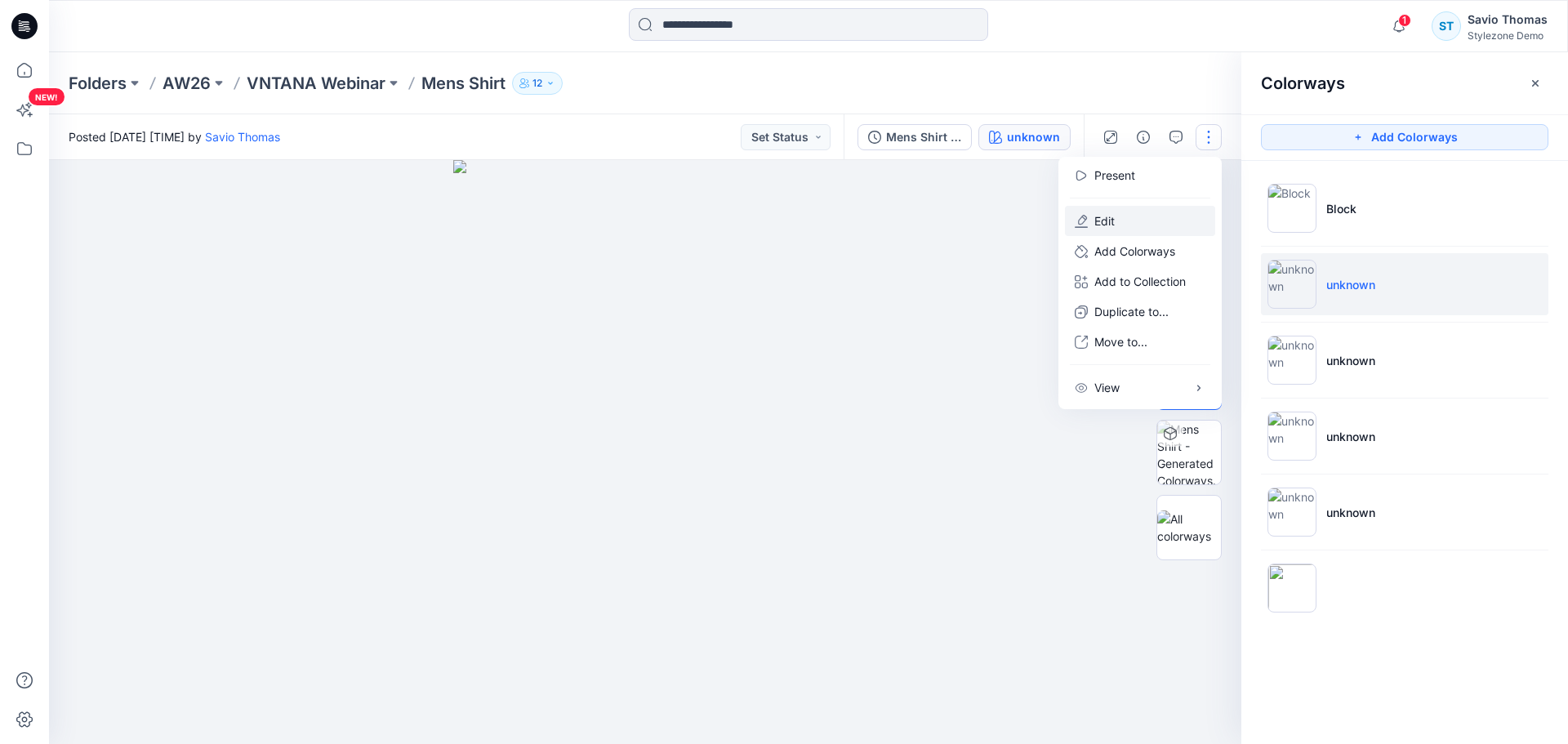 click on "Edit" at bounding box center (1140, 221) 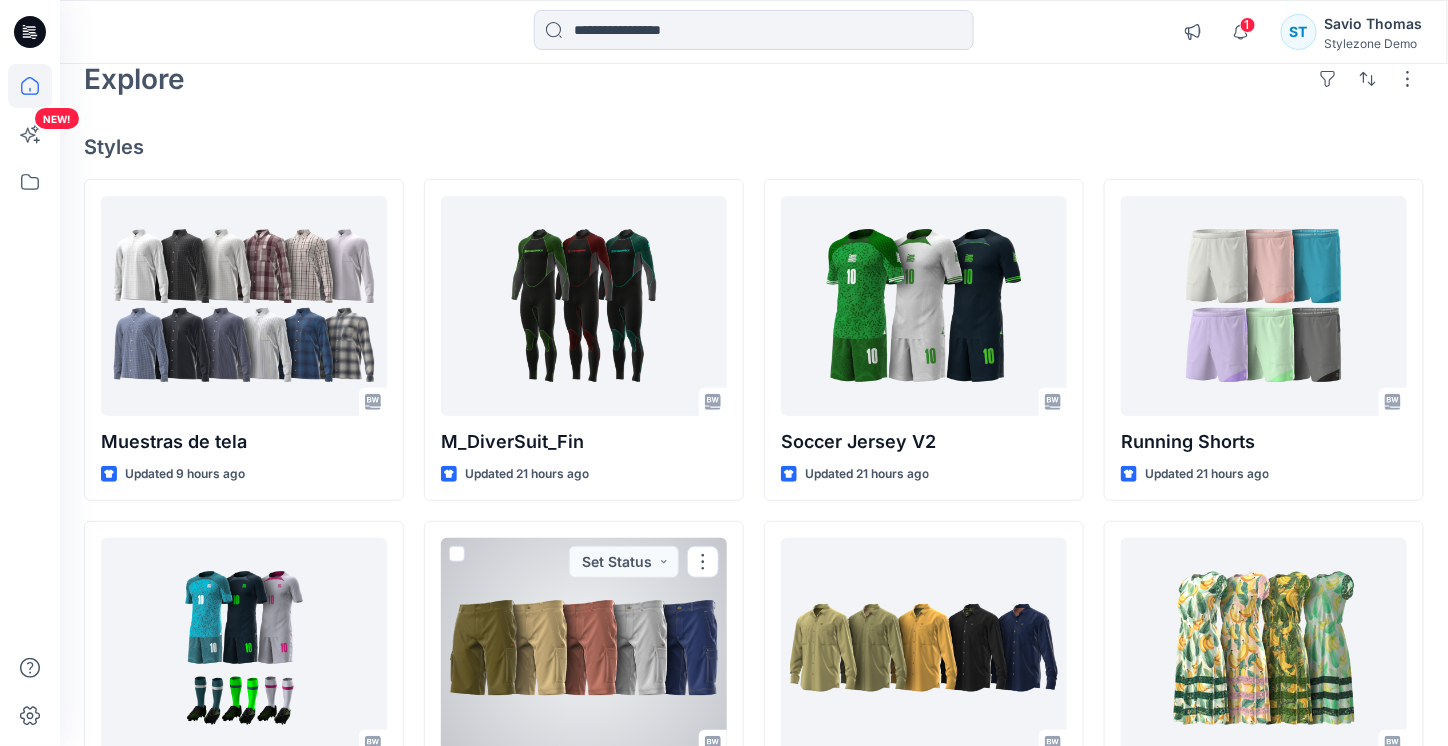 scroll, scrollTop: 100, scrollLeft: 0, axis: vertical 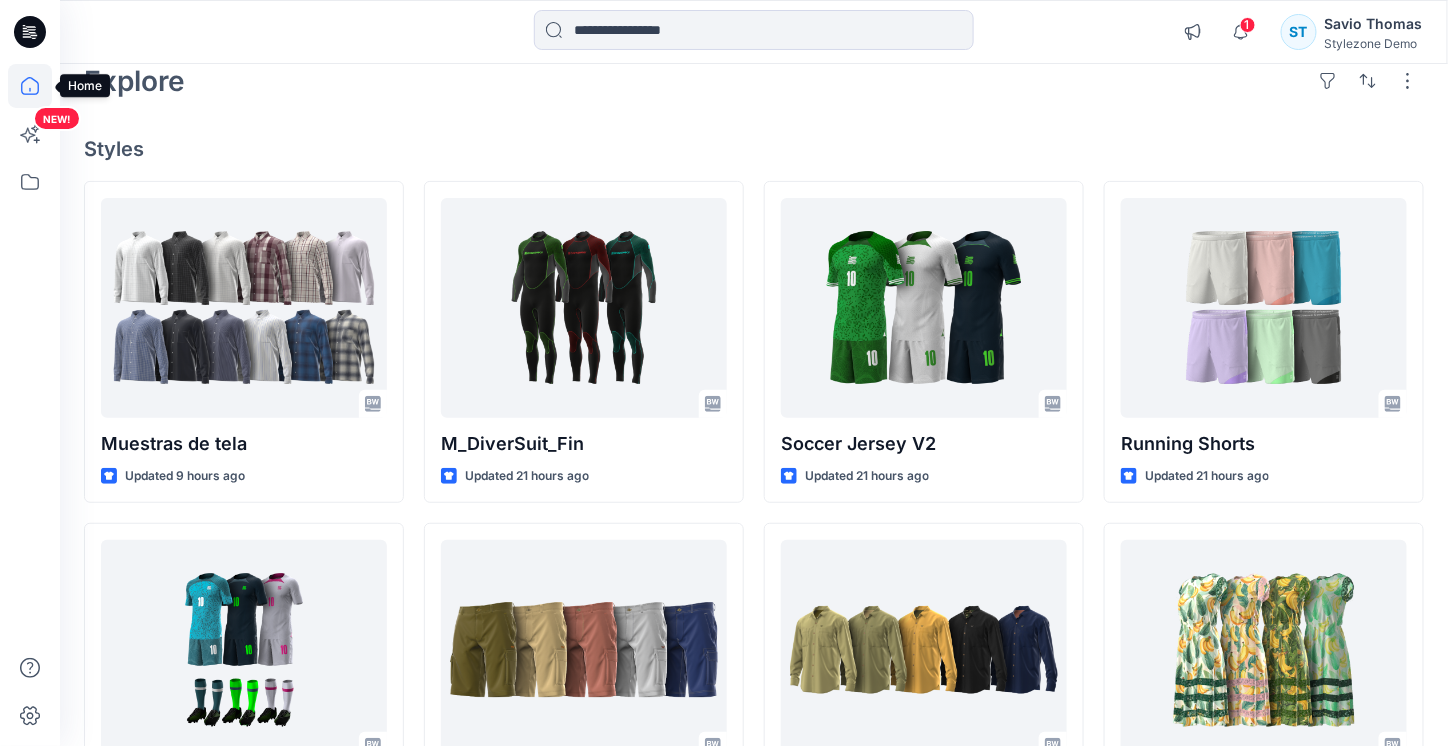 click 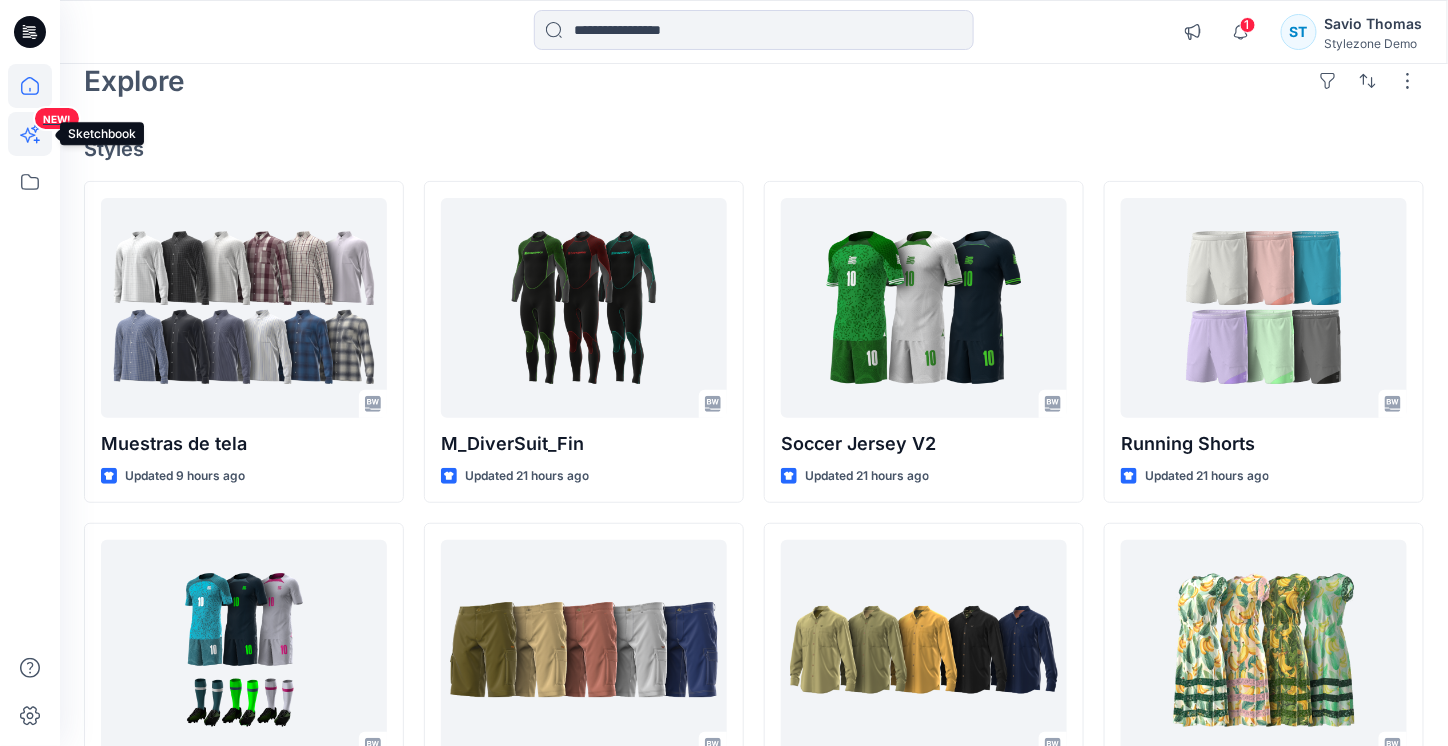 click on "NEW!" at bounding box center [32, 168] 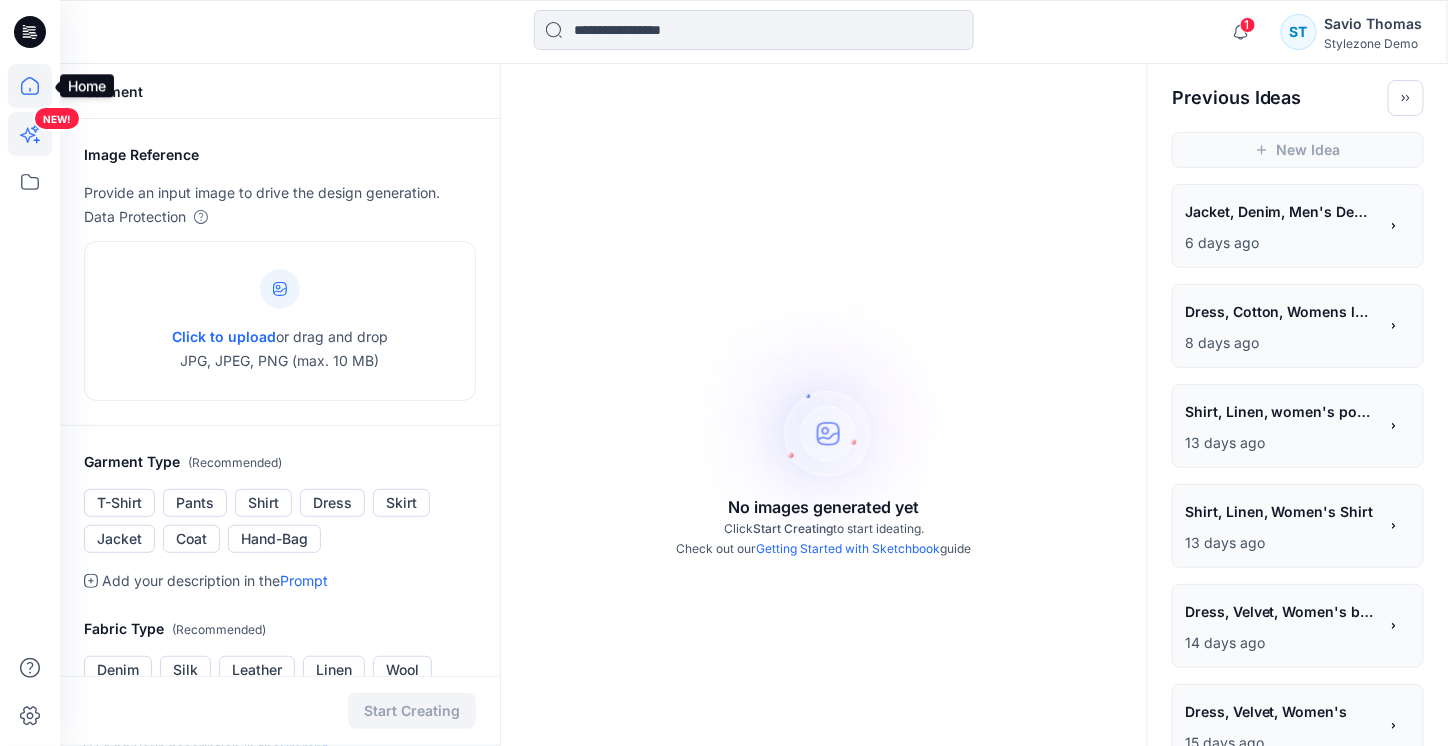 click 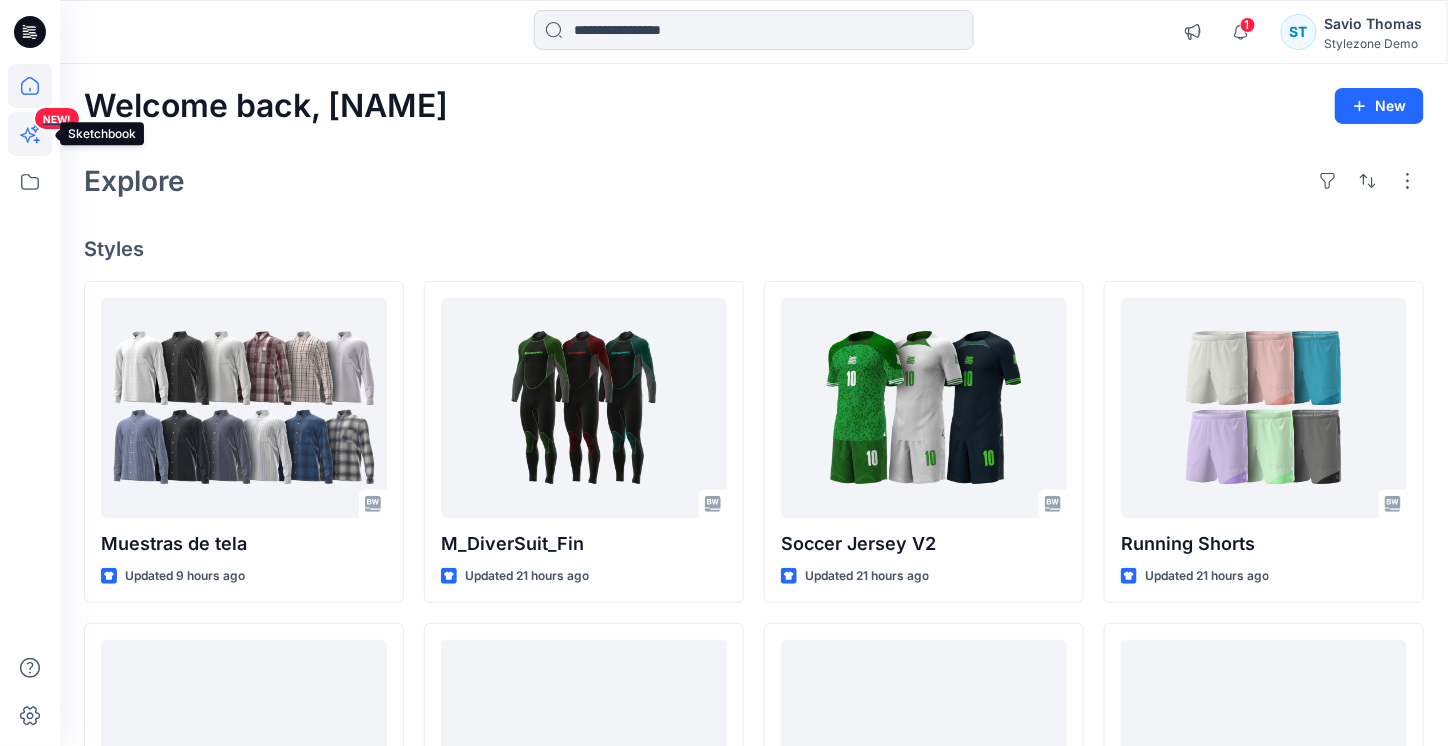 click on "NEW!" at bounding box center (32, 168) 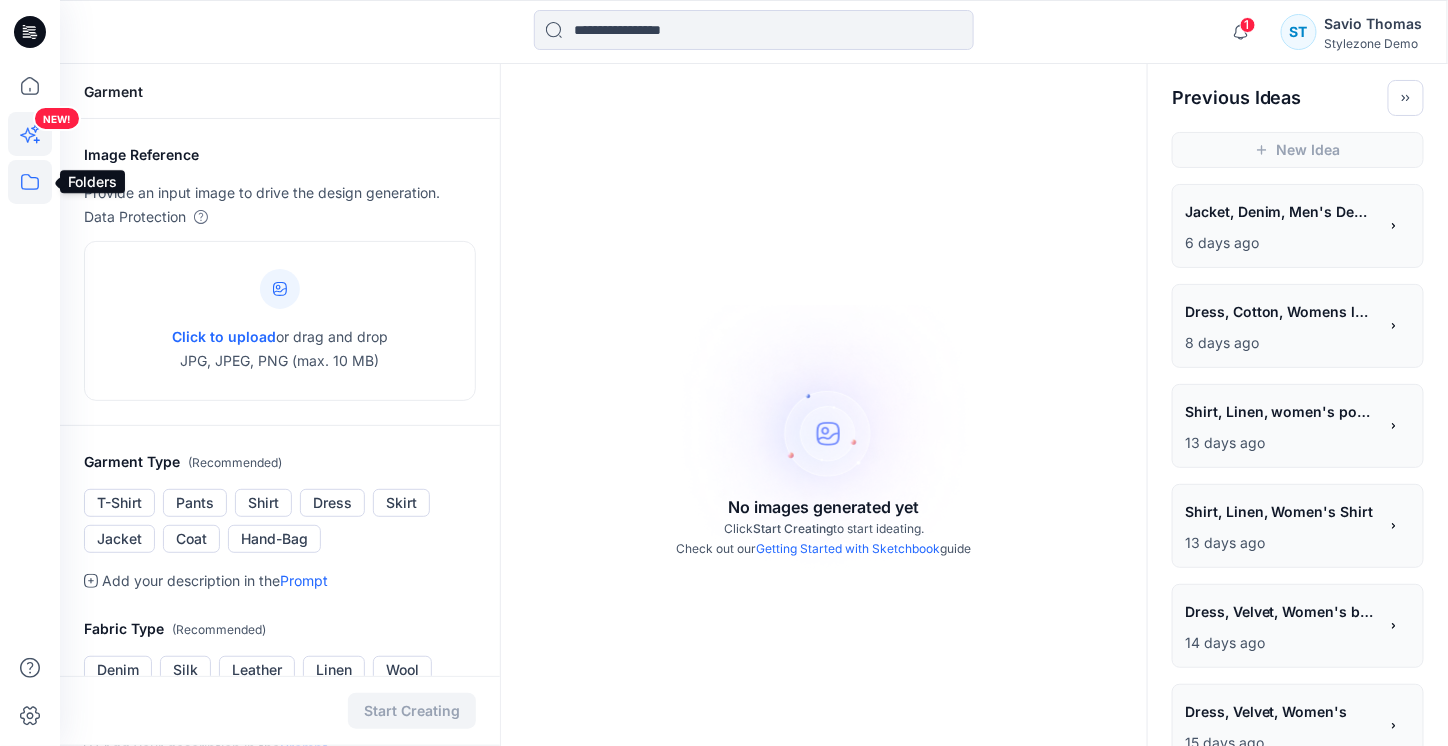 click 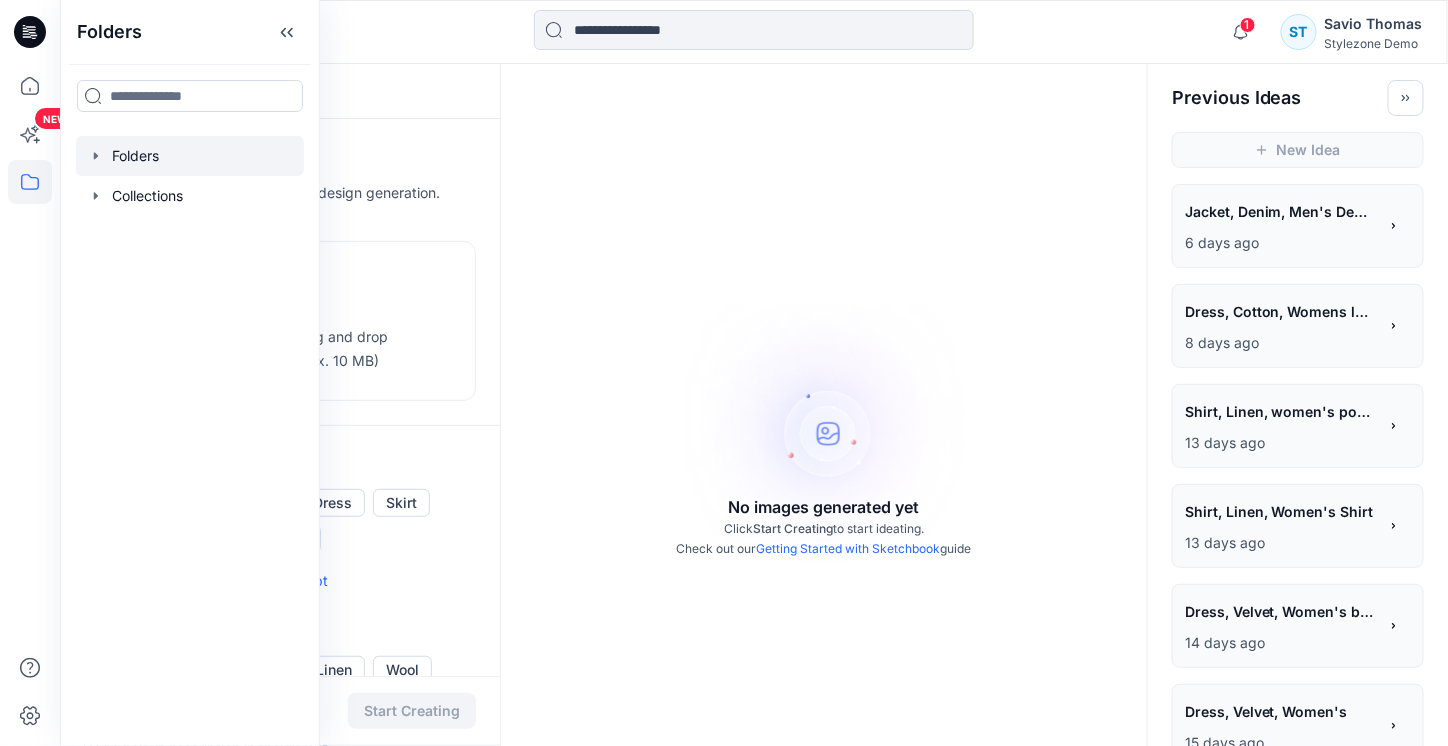 click 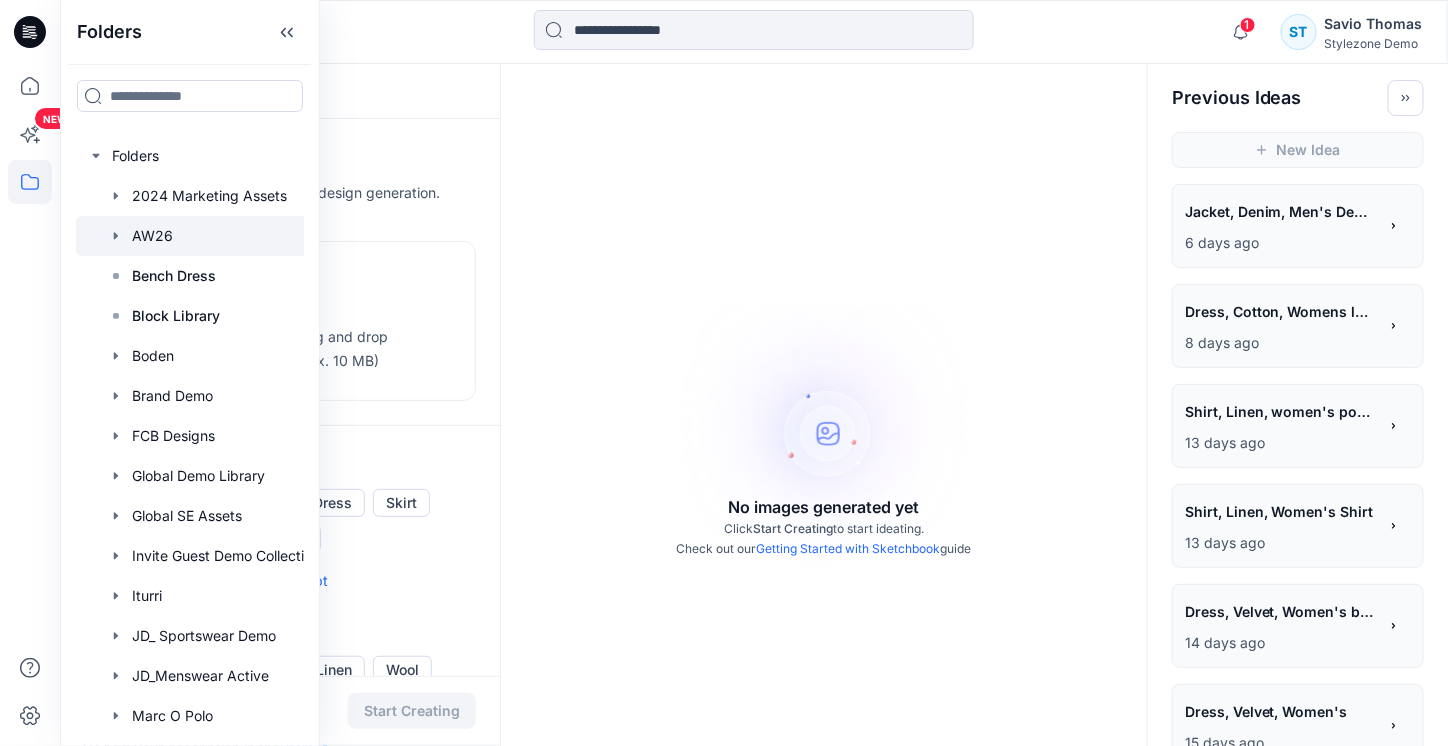 click at bounding box center [211, 236] 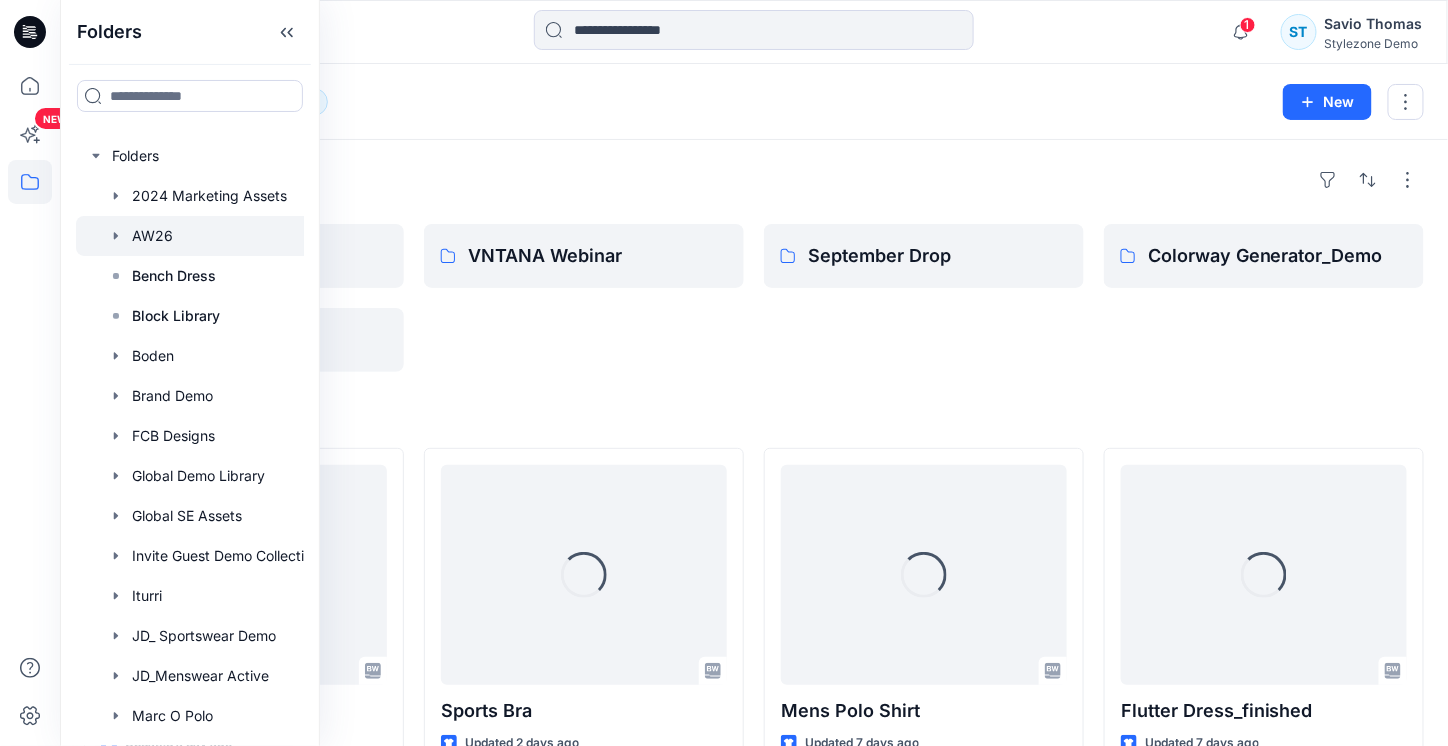 click on "Folders CW Demo Fabrics VNTANA Webinar September Drop Colorway Generator_Demo Styles Loading... Sports Bra Updated a day ago Loading... Flutter Dress_AW26 Updated 7 days ago Loading... LB Tank Top Updated 2 months ago Loading... Sports Bra Updated 2 days ago Flutter Dress_AW26_1 Updated 7 days ago Loading... Trunk Boxer_AW2025 5in Updated 2 months ago Loading... Mens Polo Shirt Updated 7 days ago Loading... Crew neck_ test1 Updated 15 days ago Tags tshirt Loading... Bomber Jacket Updated 2 months ago Loading... Flutter Dress_finished Updated 7 days ago Loading... LB Tiered Skirt Block Updated 2 months ago Loading... Bomber Jacket Updated 2 months ago Tags Mens Tops Outerwear AW 2025 Fit: Slim Loading..." at bounding box center [754, 898] 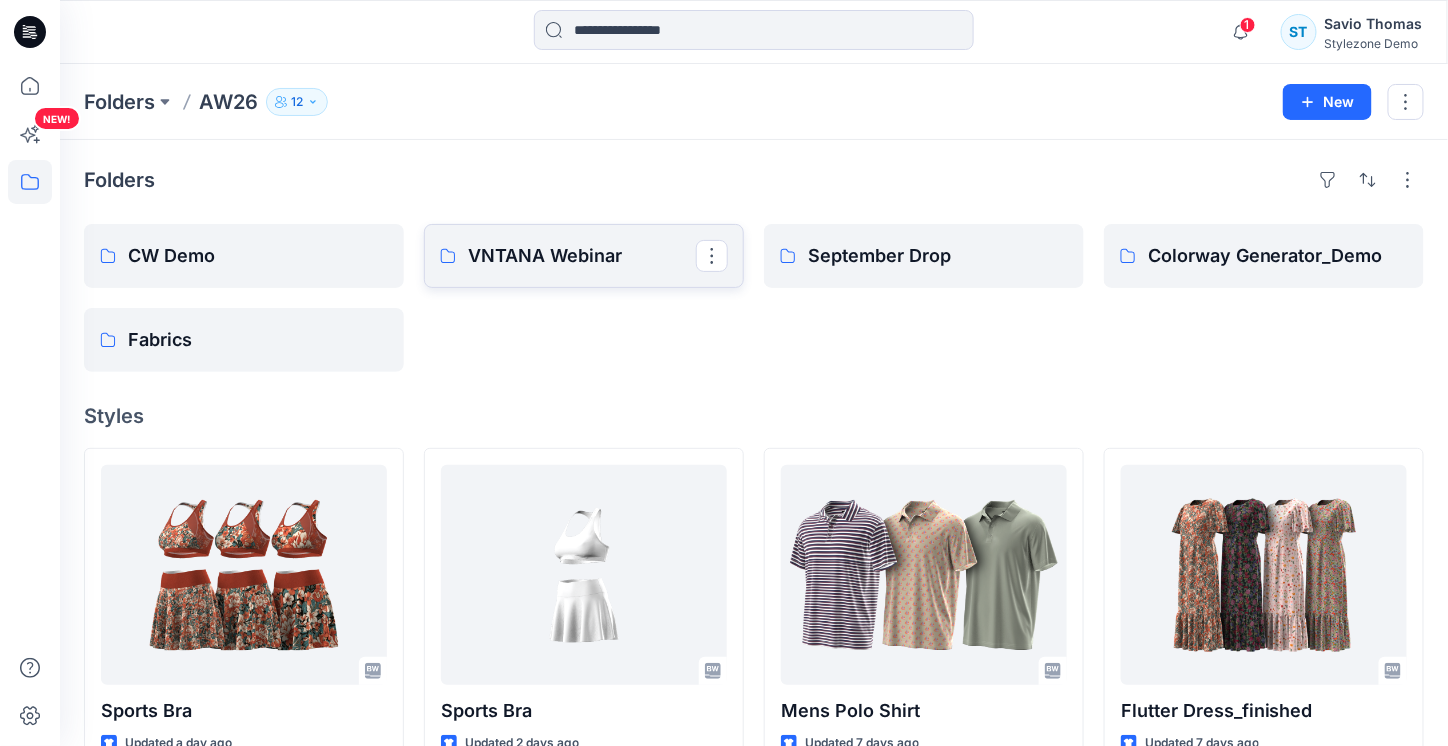 click on "VNTANA Webinar" at bounding box center [582, 256] 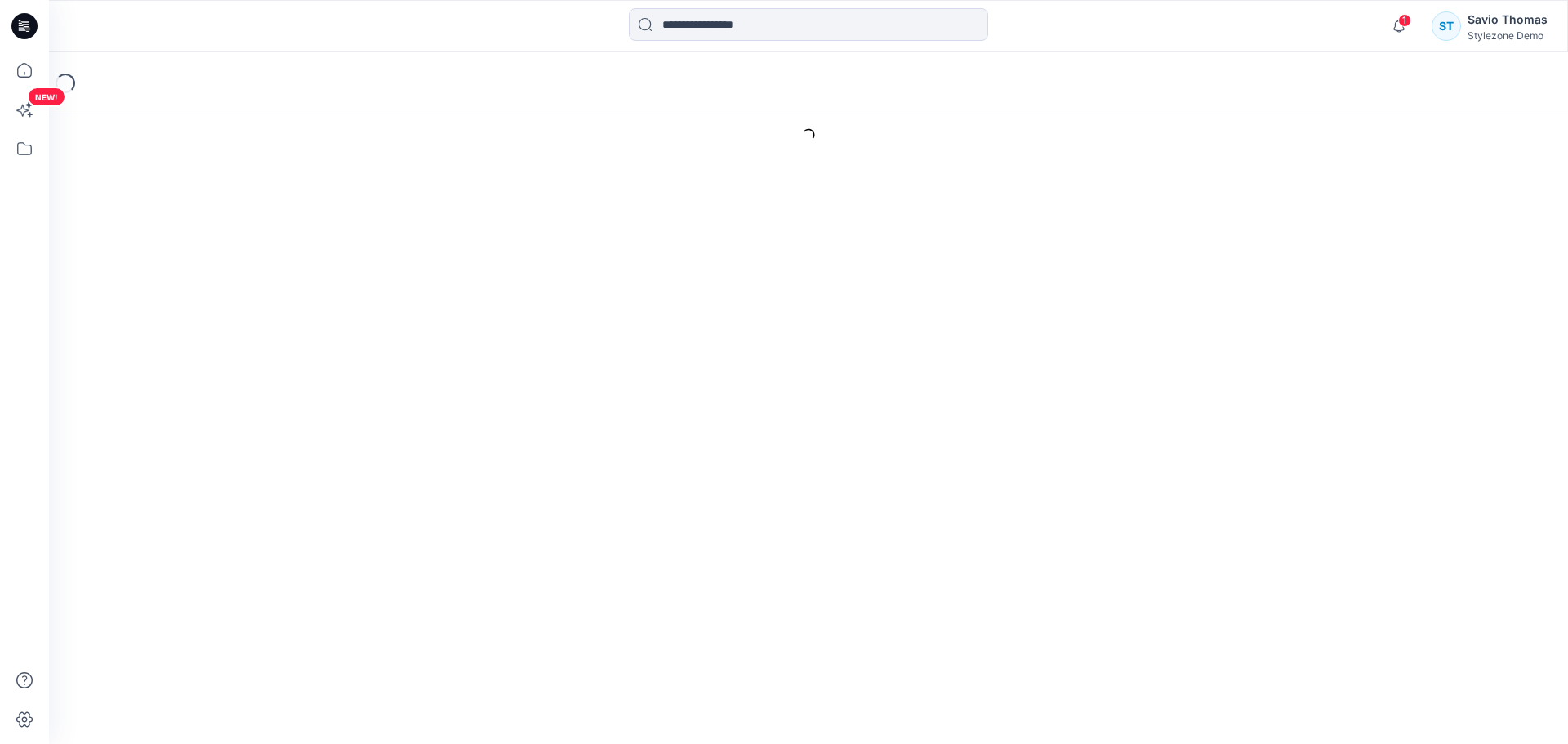 scroll, scrollTop: 0, scrollLeft: 0, axis: both 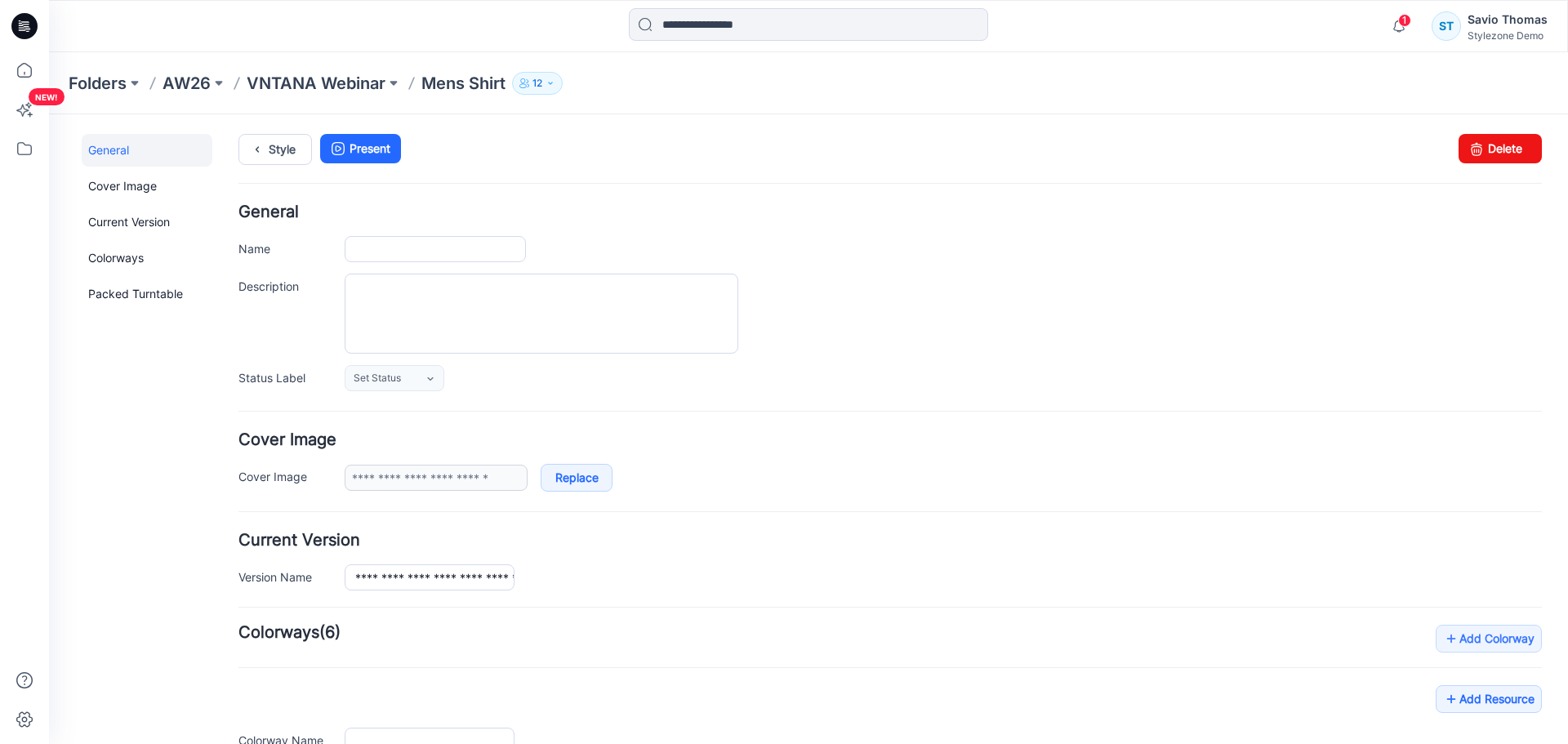 type on "**********" 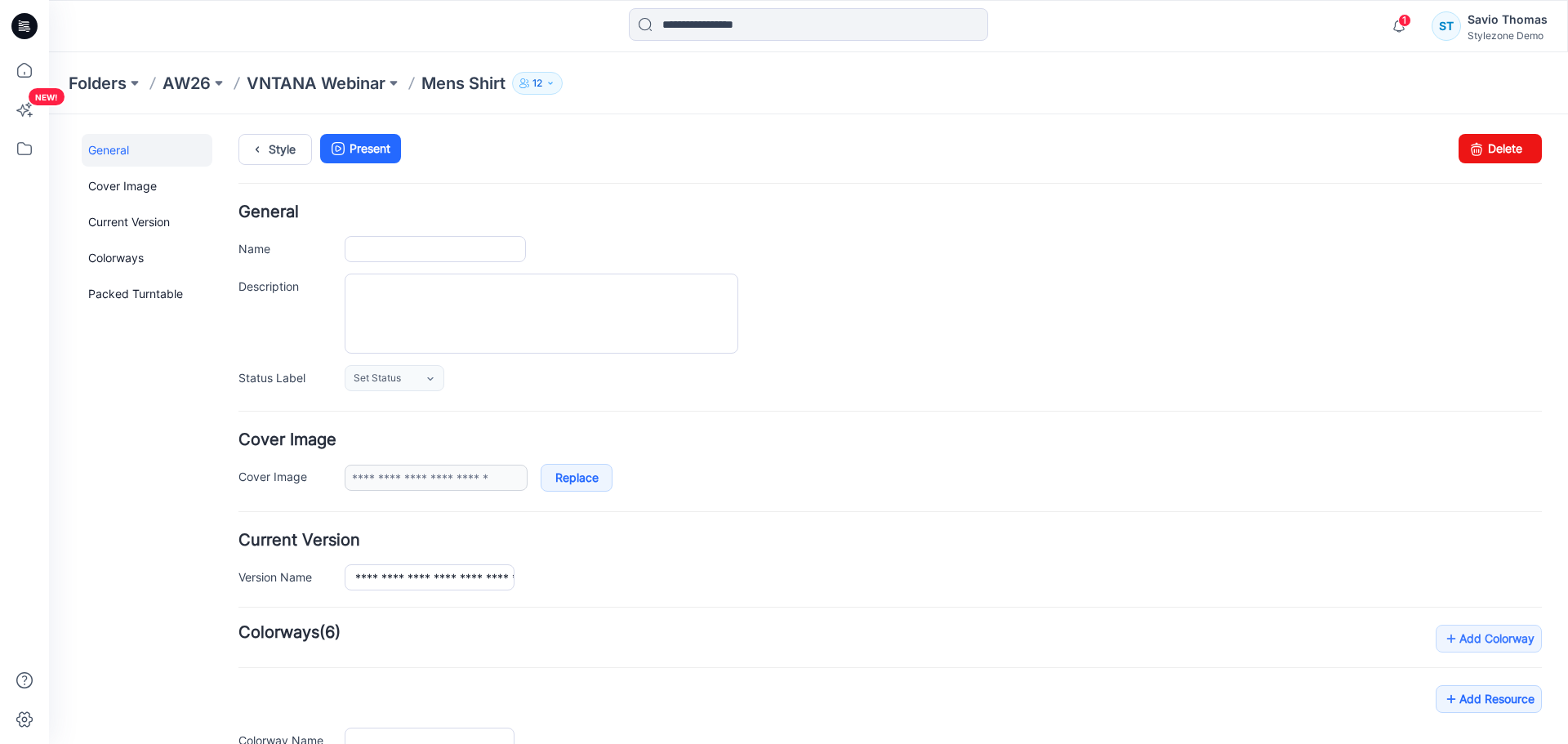 type on "*****" 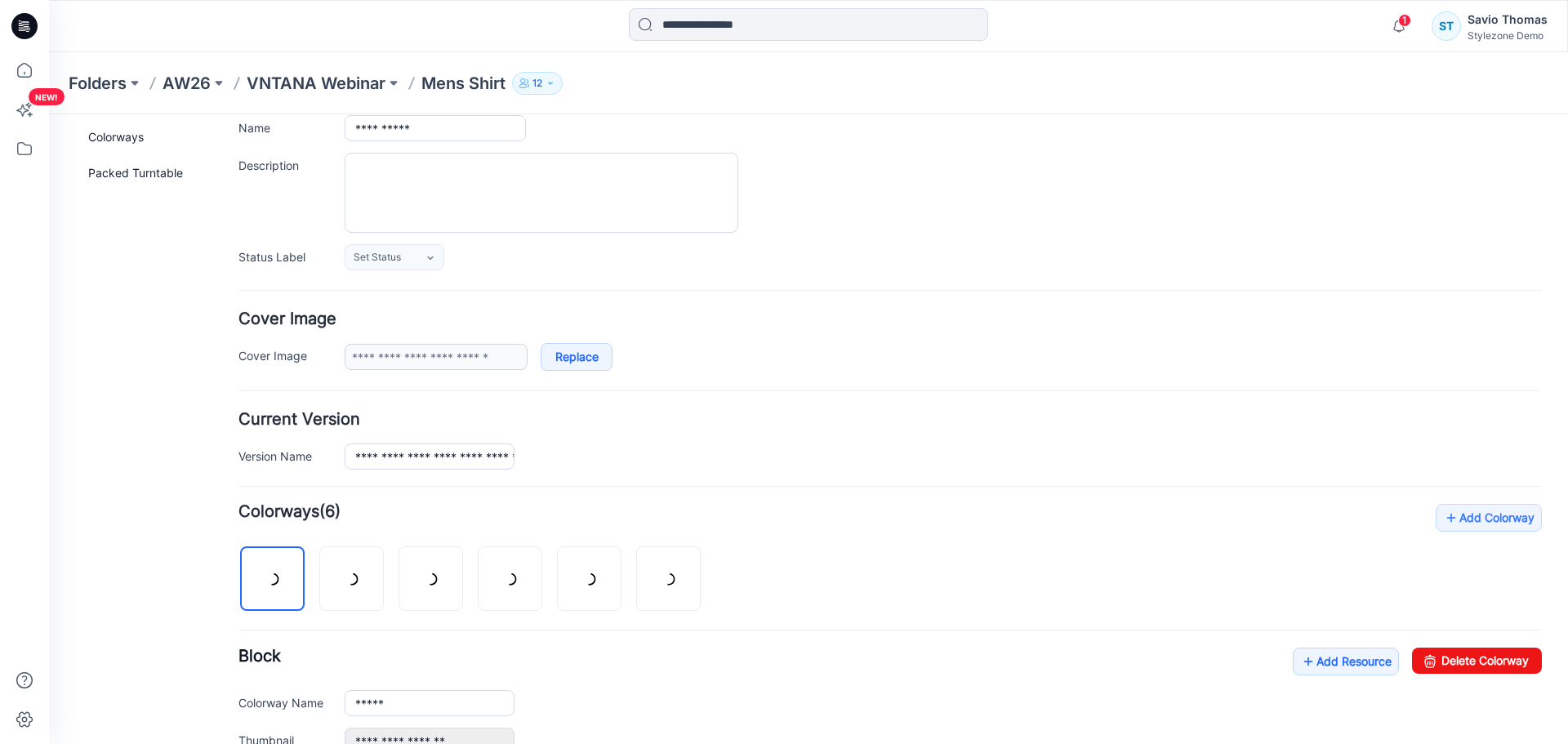 scroll, scrollTop: 327, scrollLeft: 0, axis: vertical 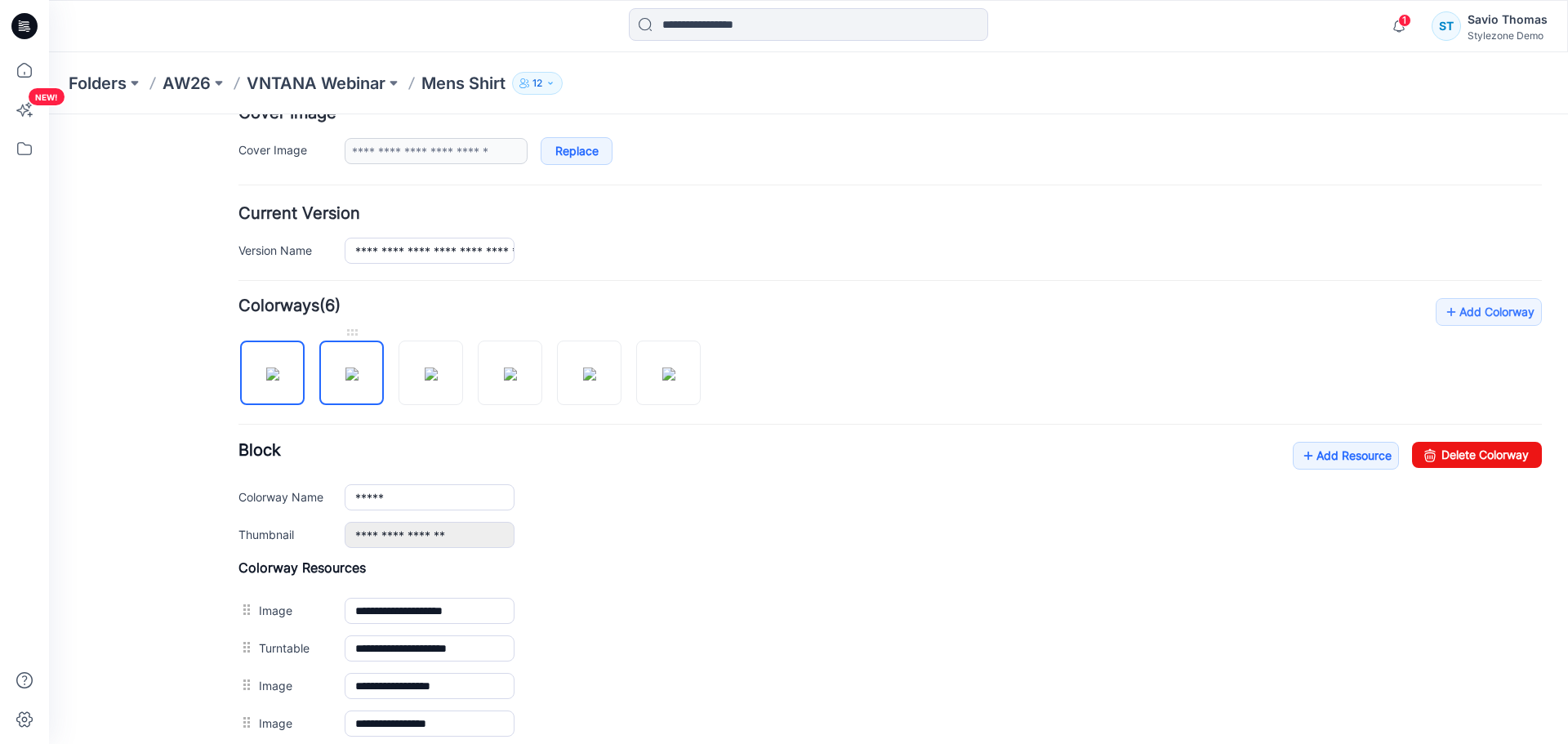 click at bounding box center (352, 374) 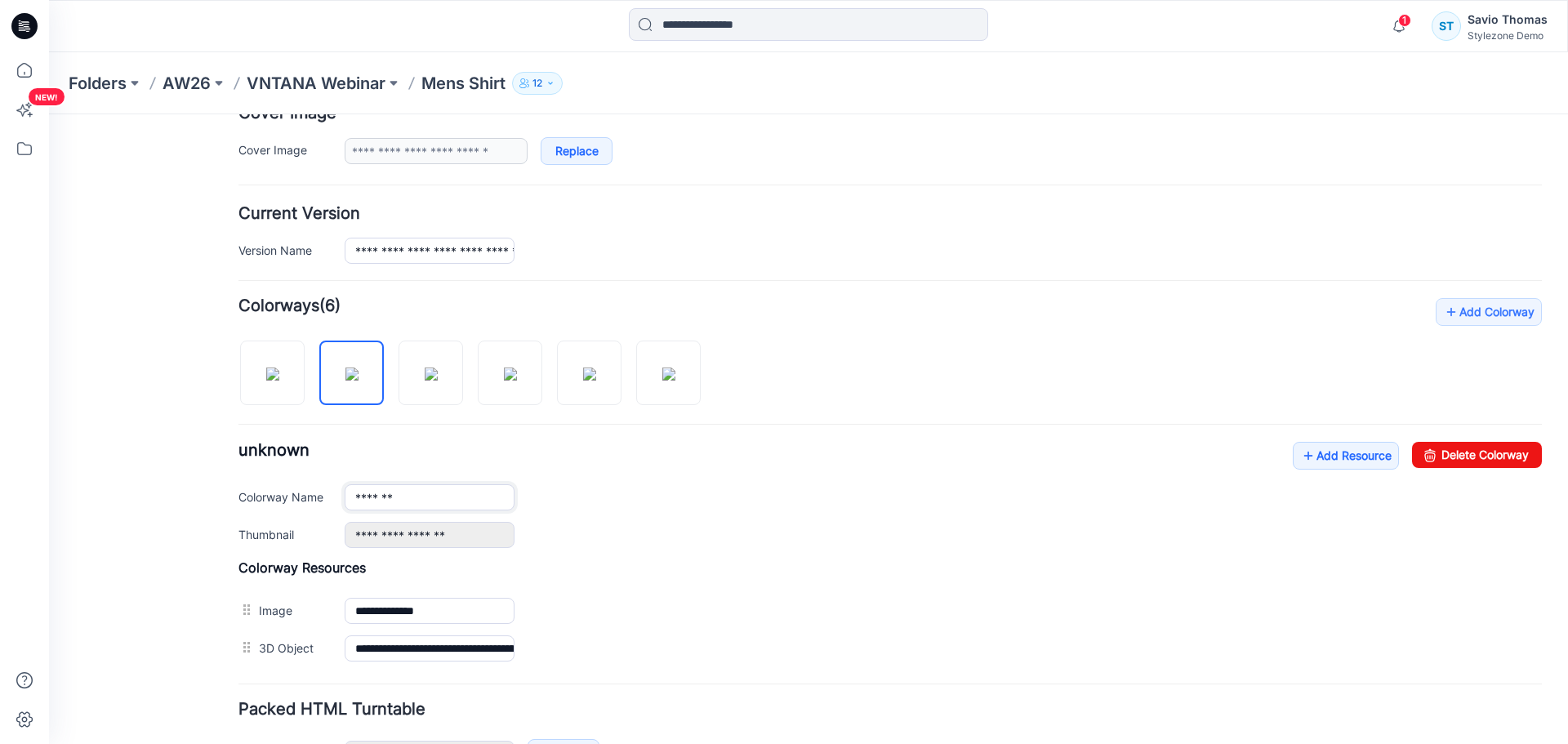 drag, startPoint x: 410, startPoint y: 501, endPoint x: 268, endPoint y: 512, distance: 142.42542 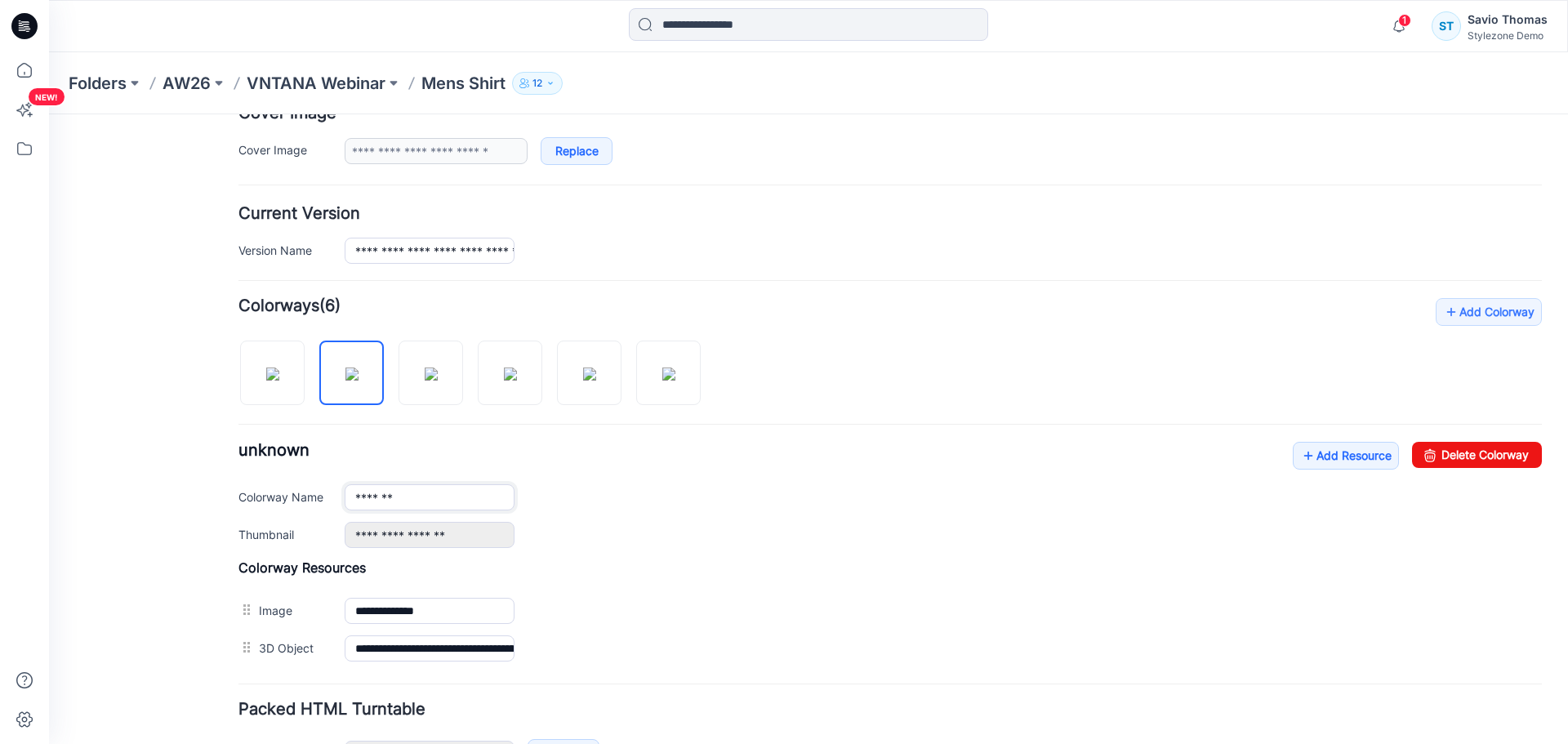 click on "*******" at bounding box center [430, 497] 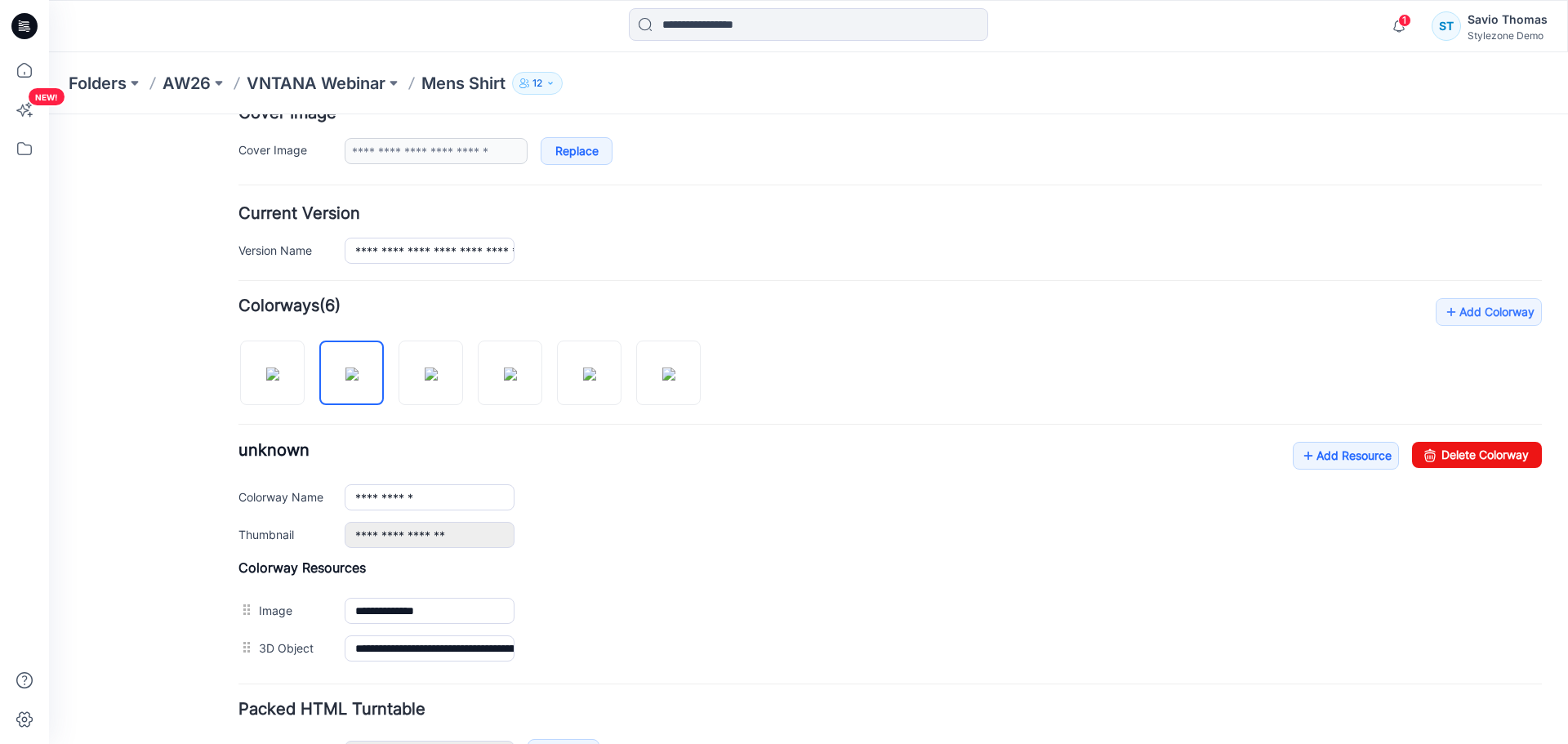 click on "**********" at bounding box center (943, 497) 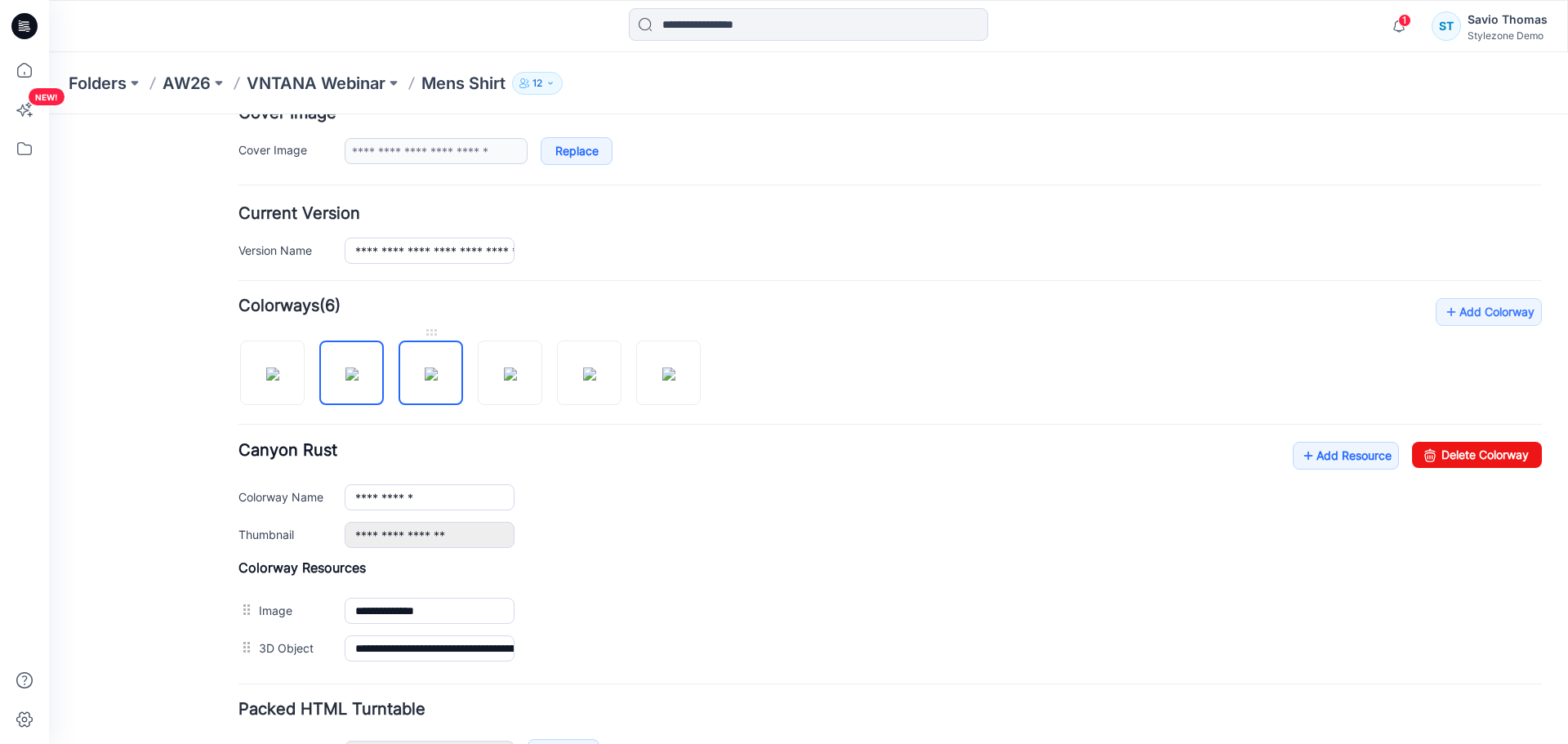 click at bounding box center [431, 374] 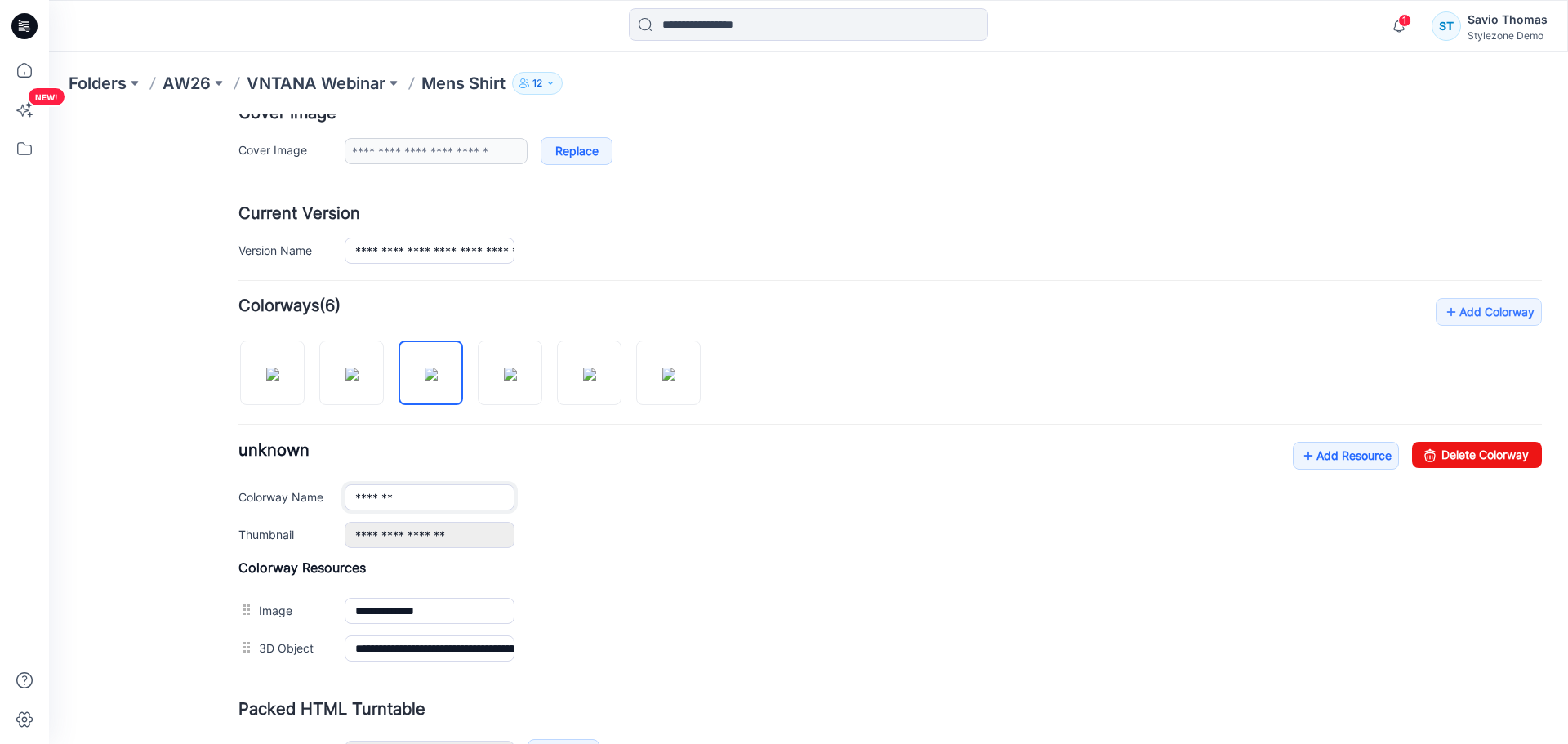 click on "*******" at bounding box center [430, 497] 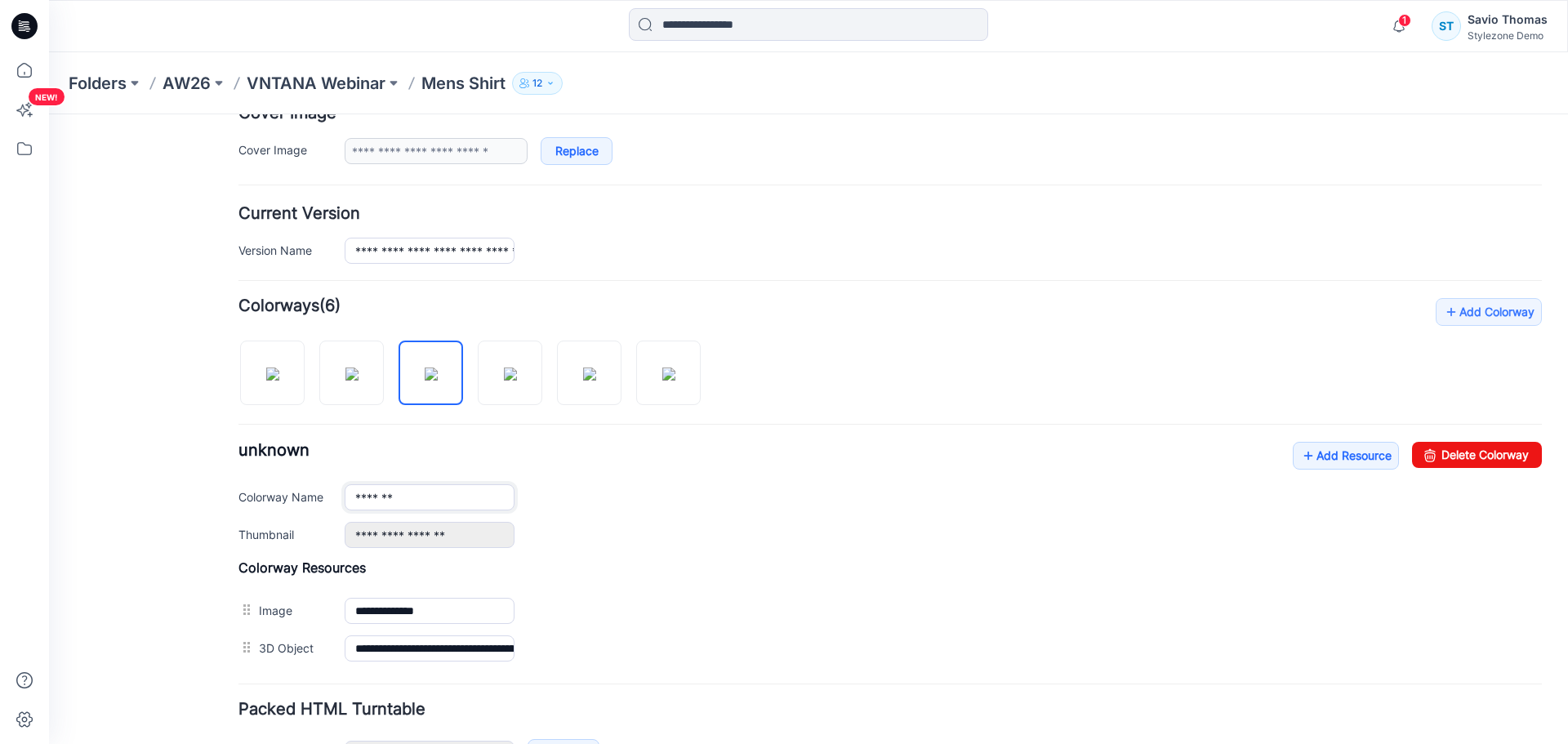 drag, startPoint x: 413, startPoint y: 497, endPoint x: 299, endPoint y: 492, distance: 114.1096 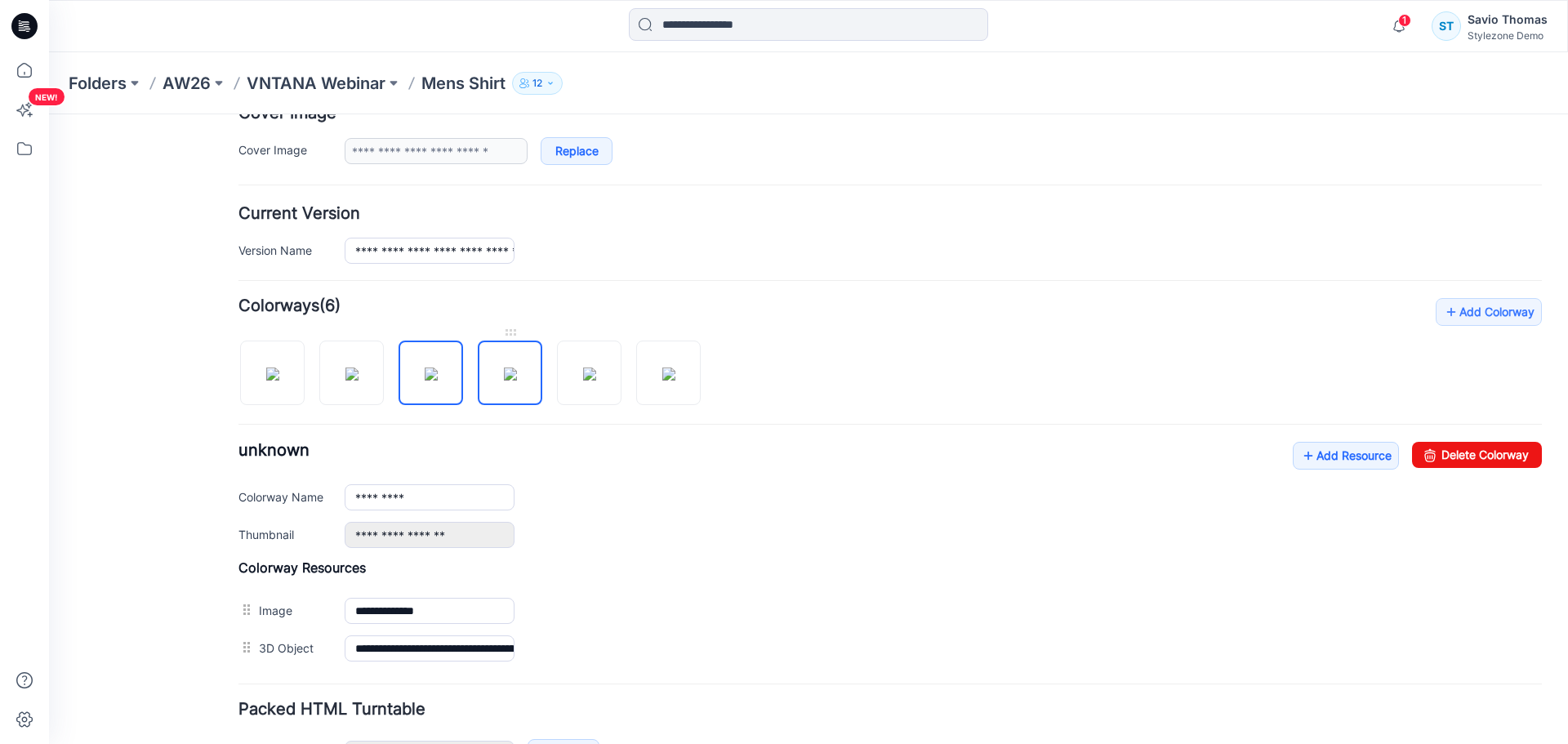 click at bounding box center (510, 374) 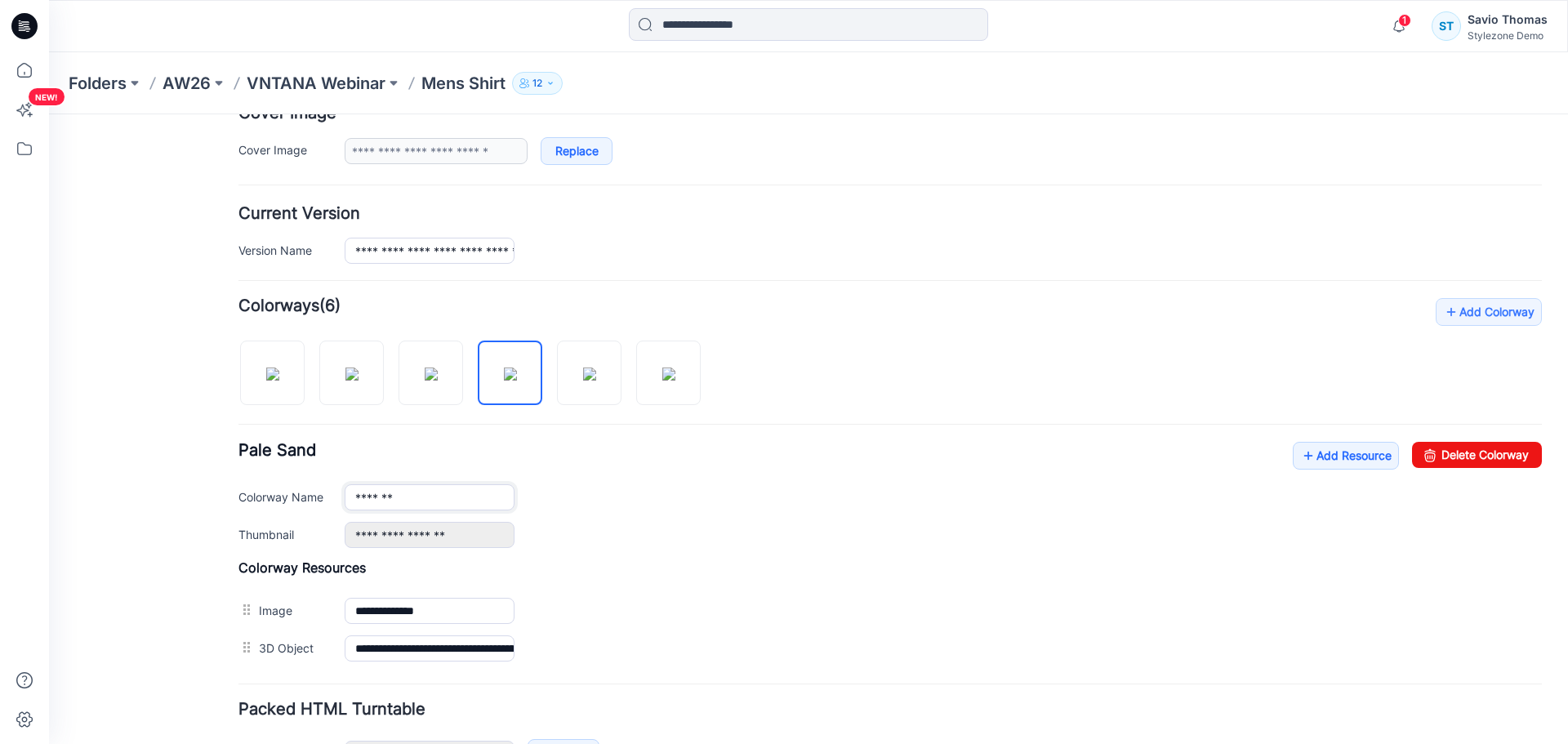 drag, startPoint x: 449, startPoint y: 496, endPoint x: 283, endPoint y: 491, distance: 166.07528 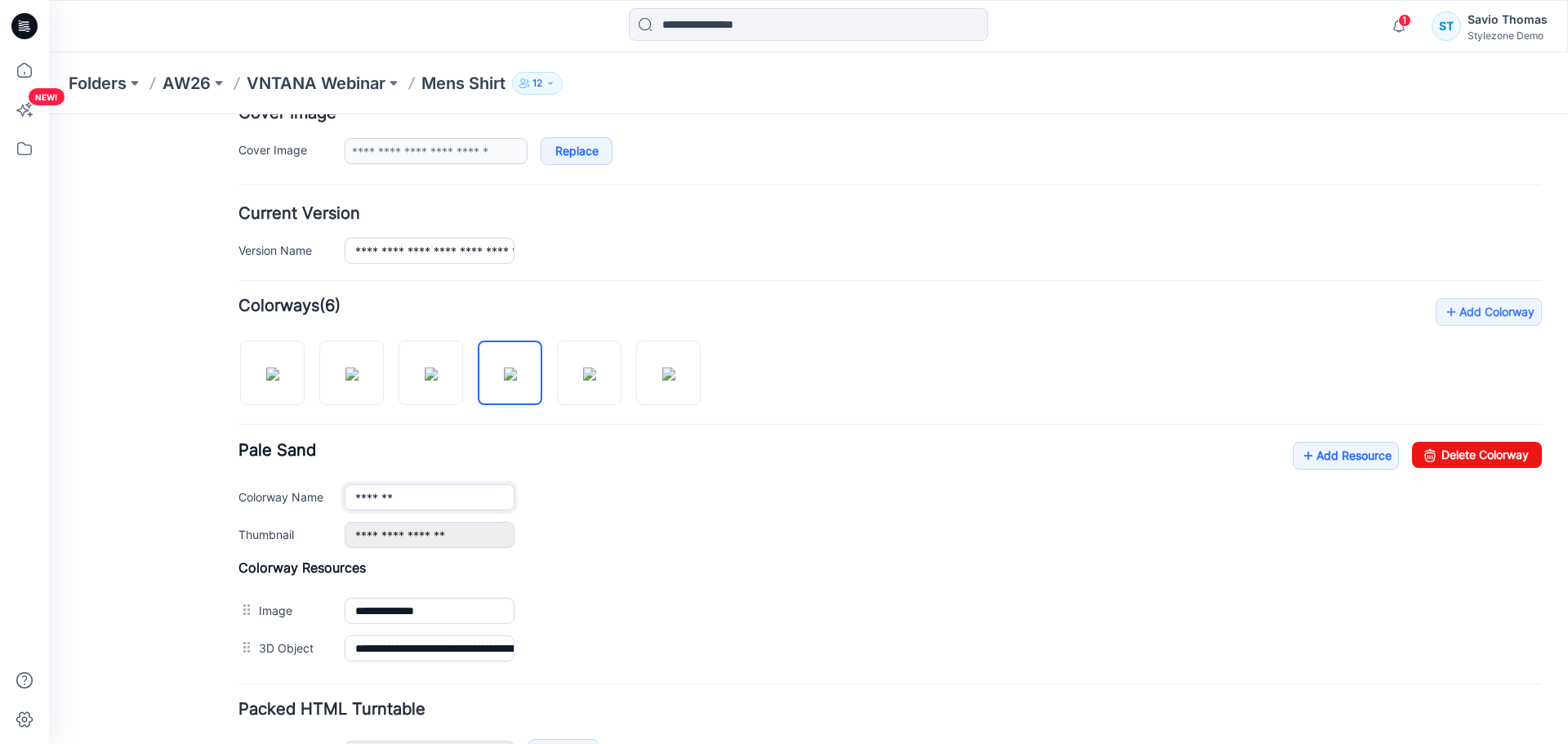 click on "Colorway Name
*******" at bounding box center (890, 497) 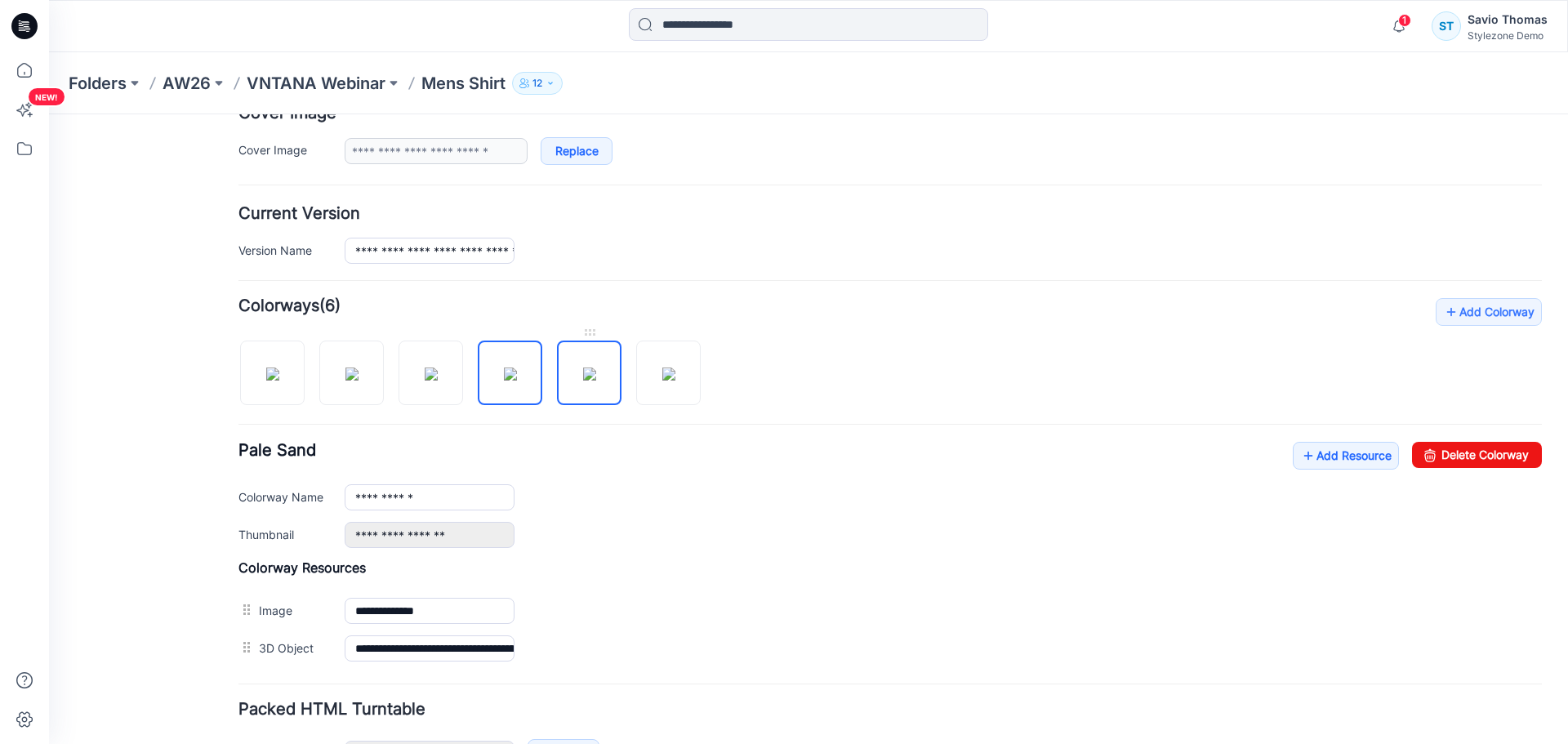 click at bounding box center [590, 374] 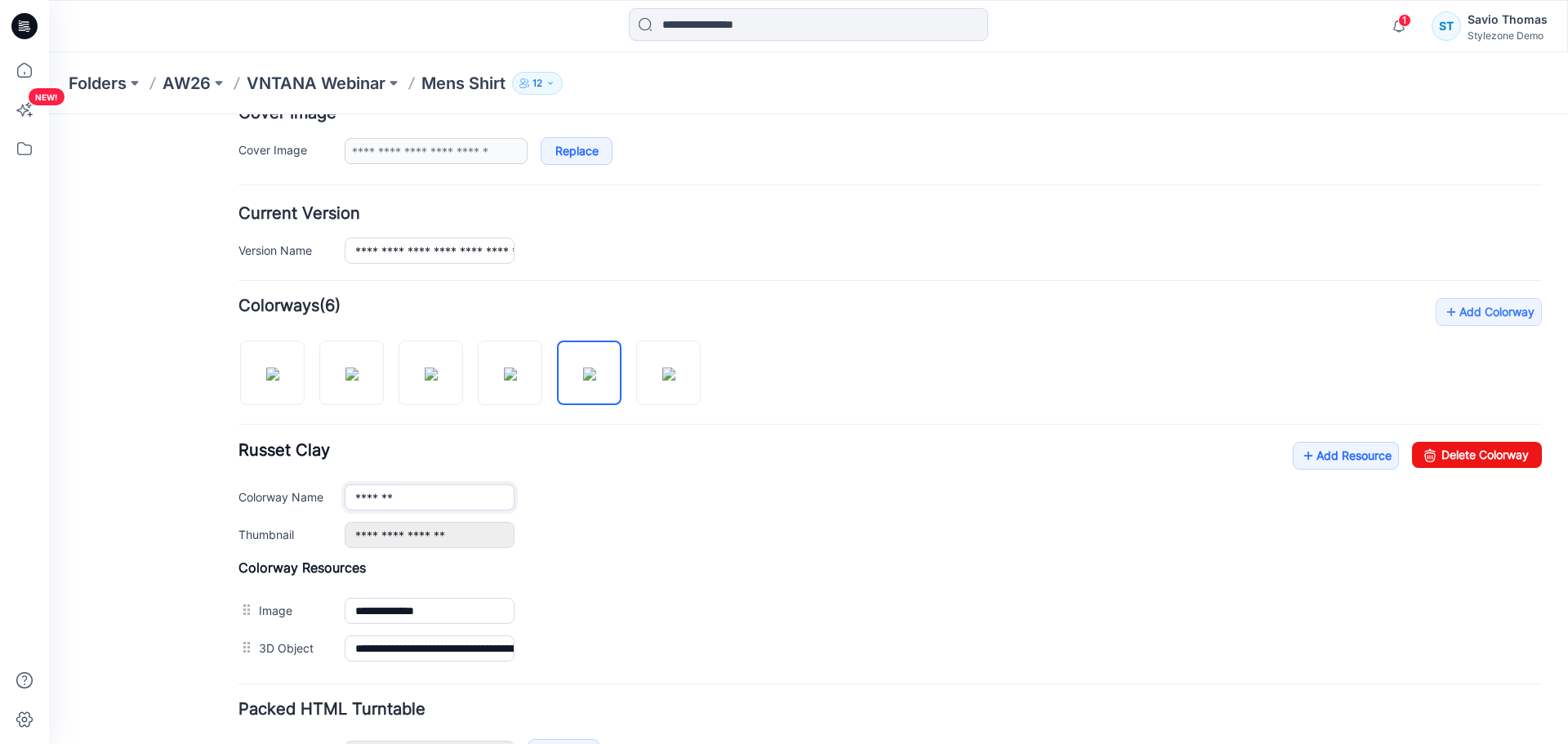 drag, startPoint x: 438, startPoint y: 495, endPoint x: 313, endPoint y: 492, distance: 125.036 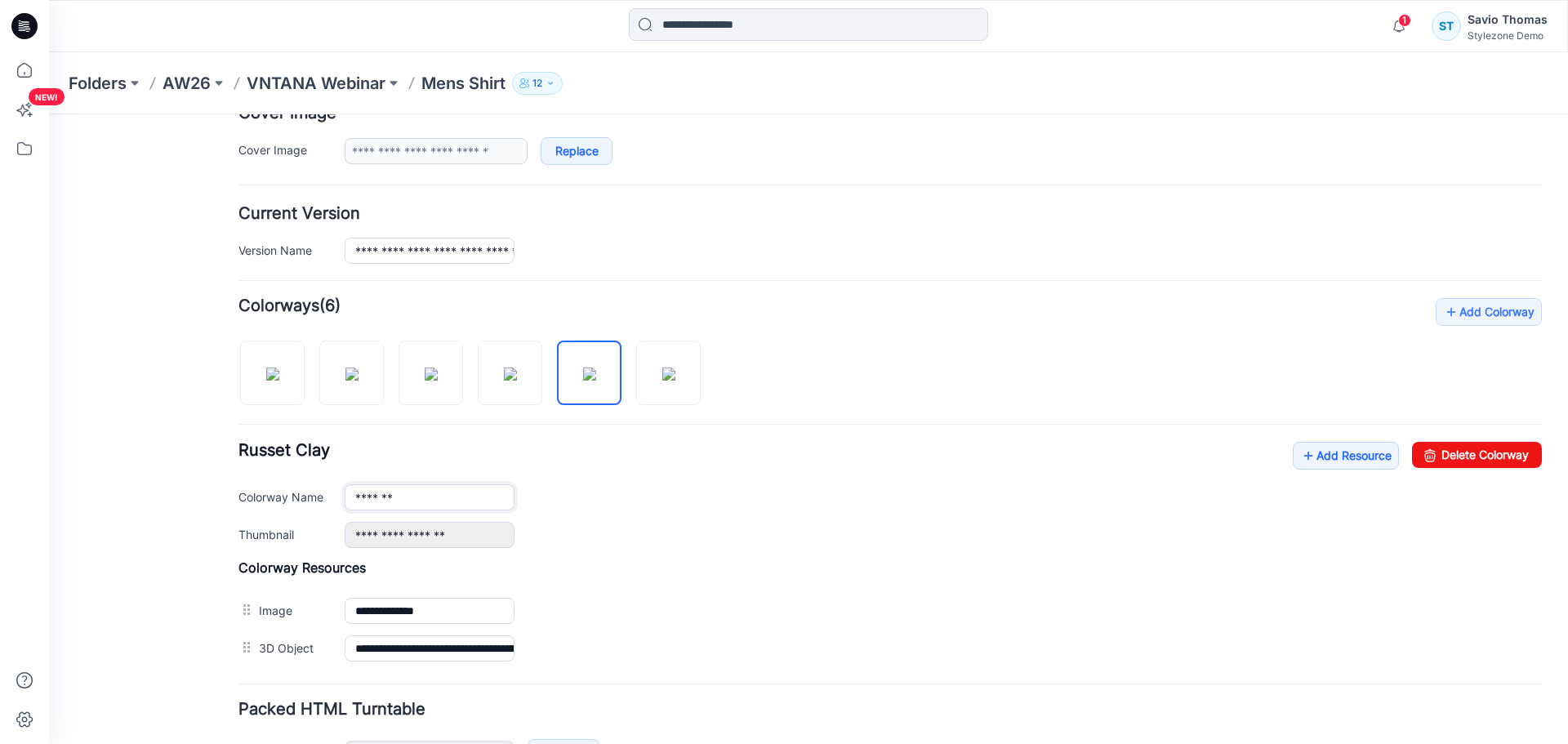 click on "Colorway Name
*******" at bounding box center (890, 497) 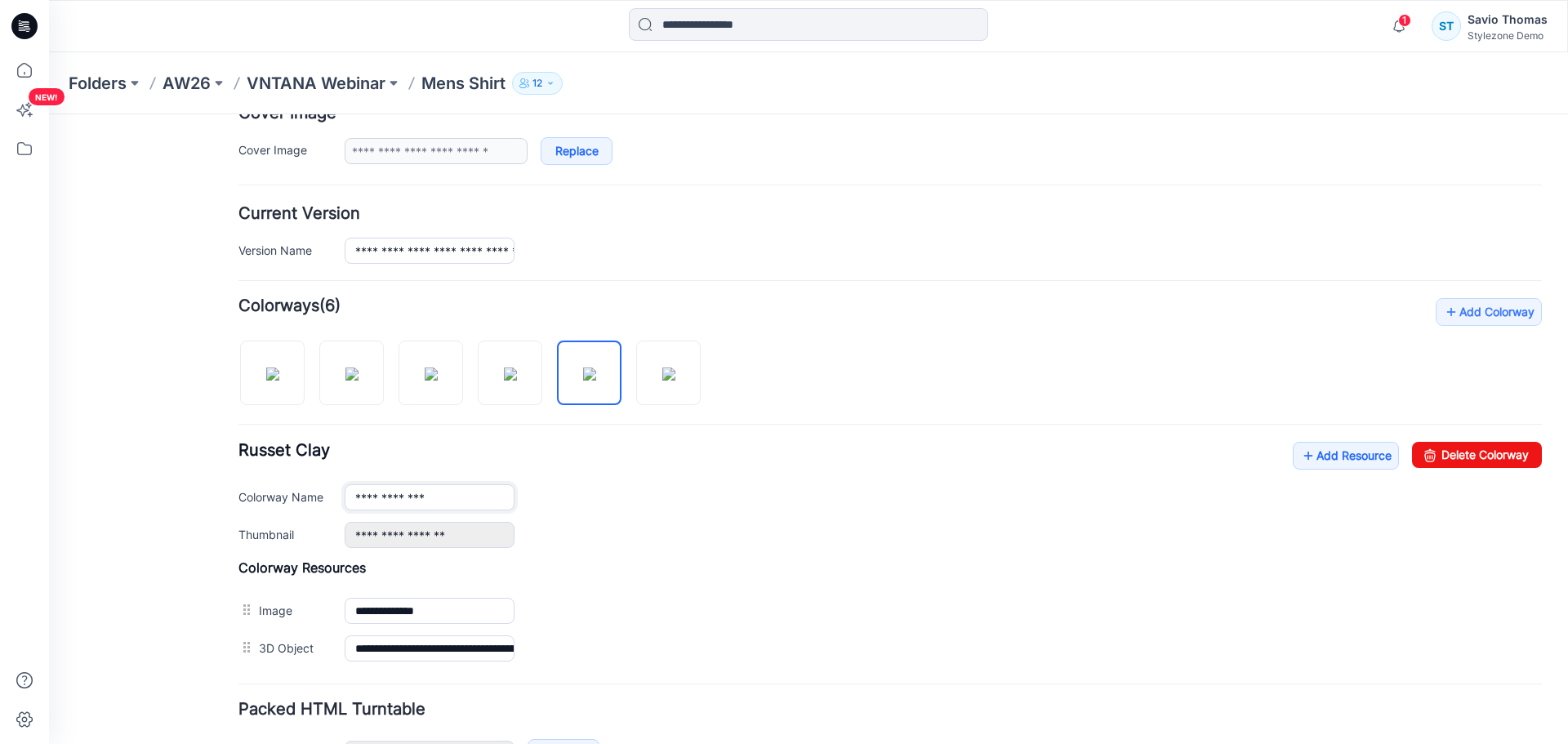 type on "**********" 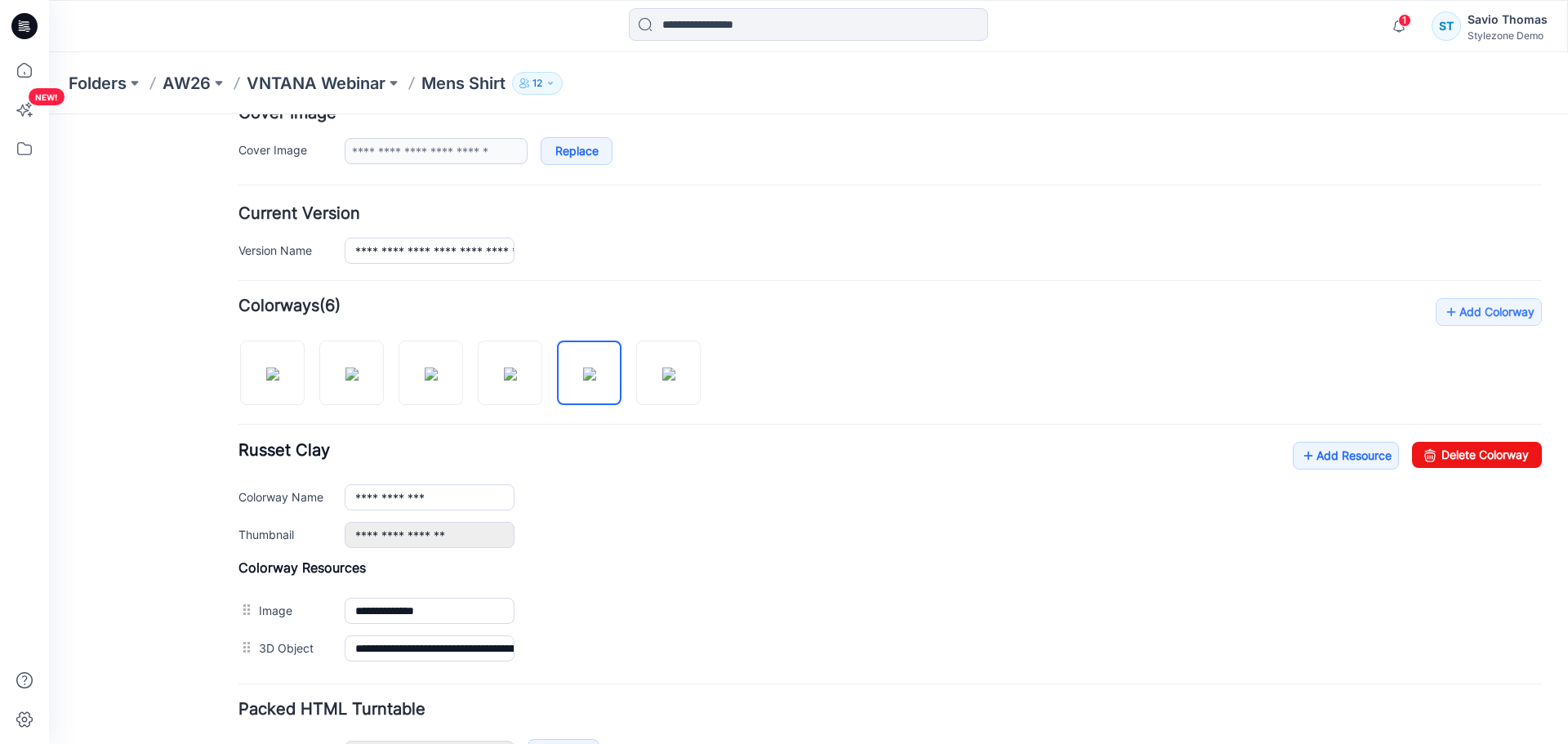 click on "**********" at bounding box center [890, 495] 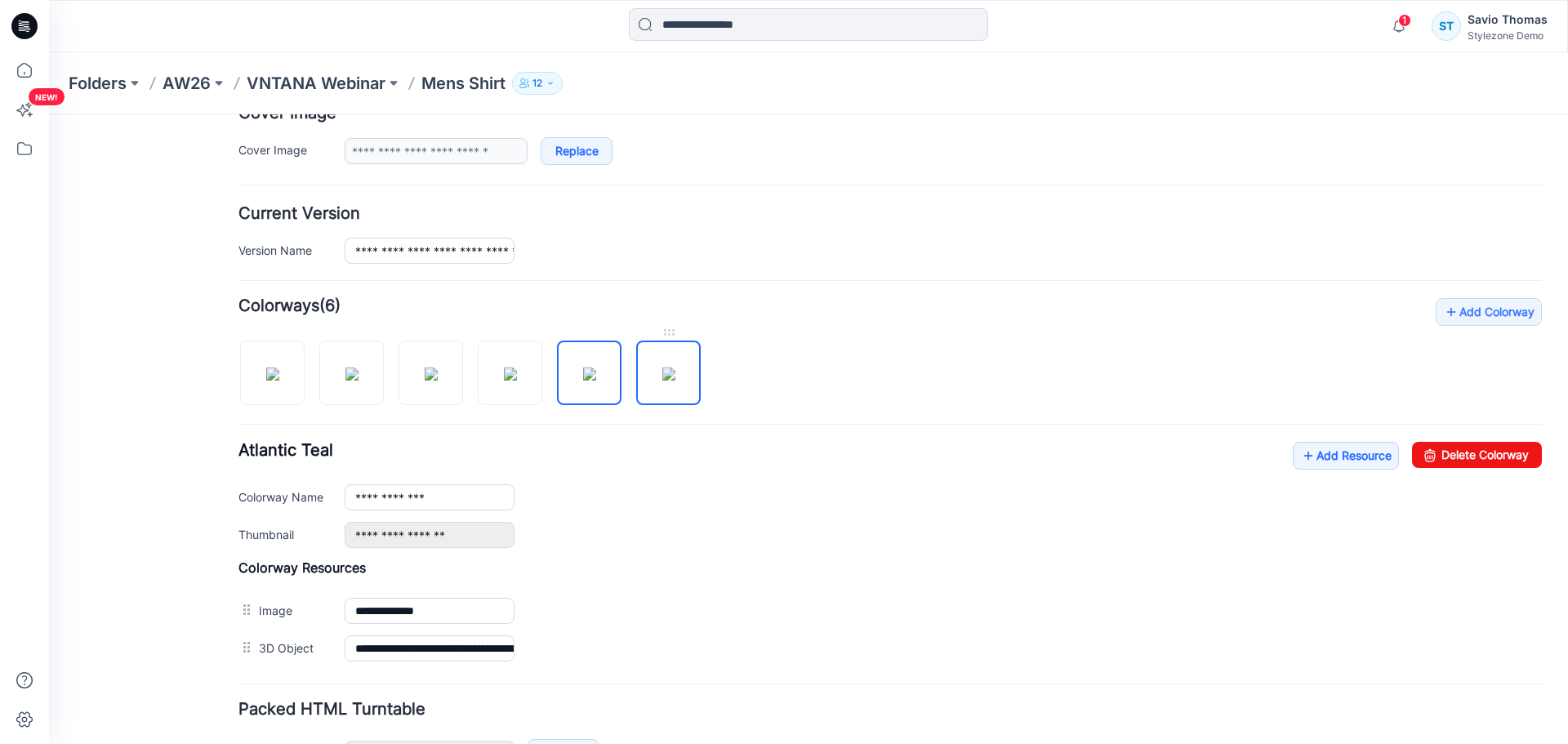 click at bounding box center [669, 374] 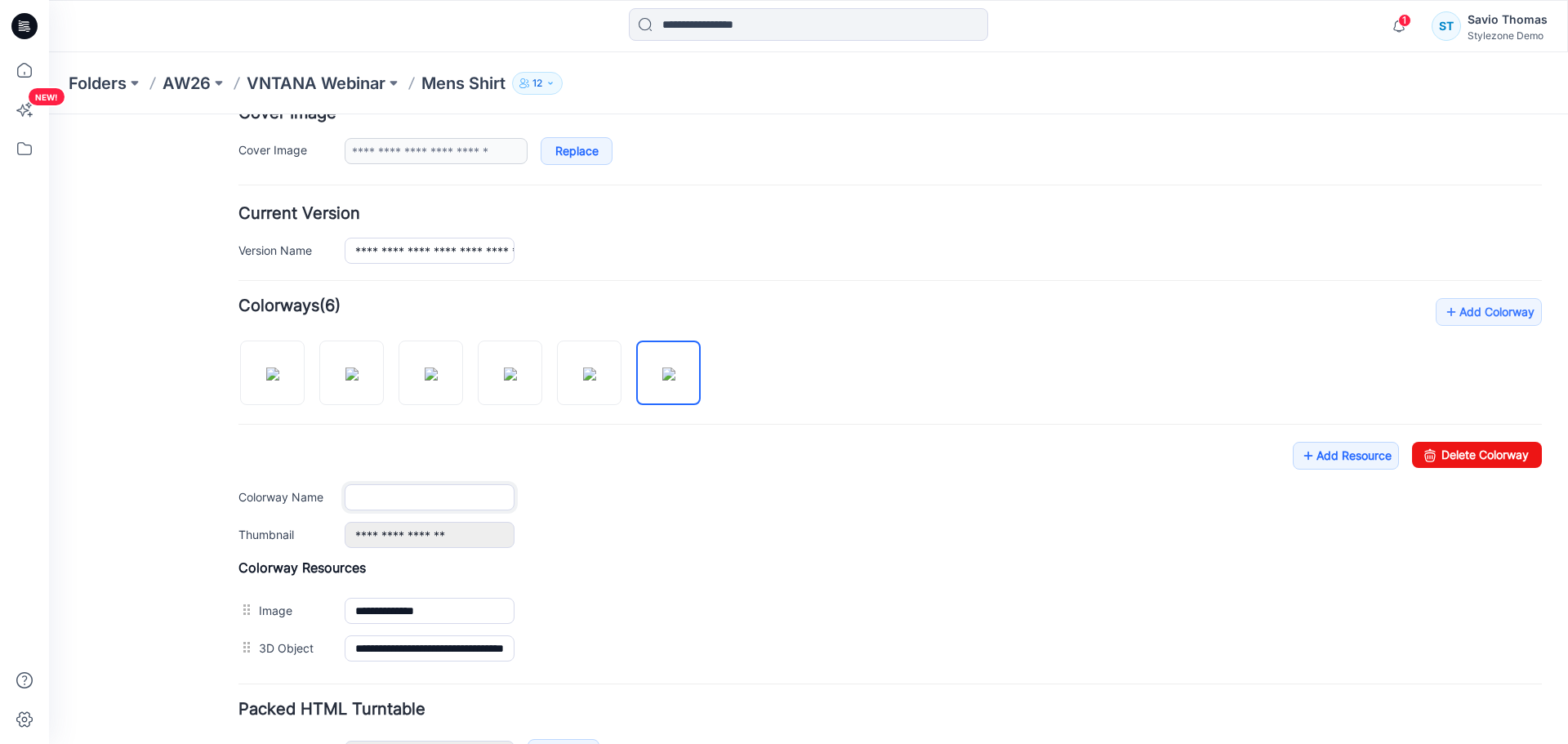 click on "Colorway Name" at bounding box center [430, 497] 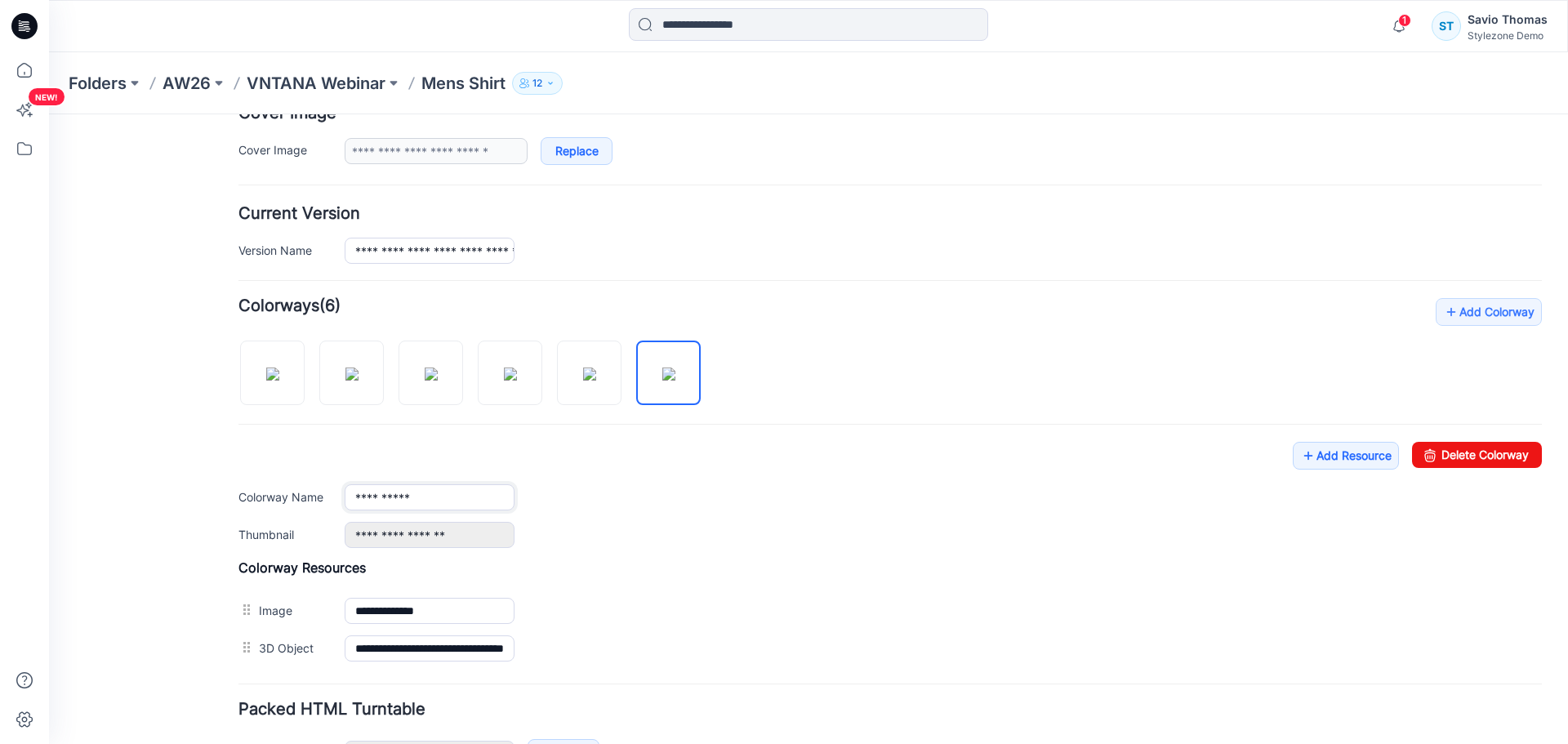 type on "**********" 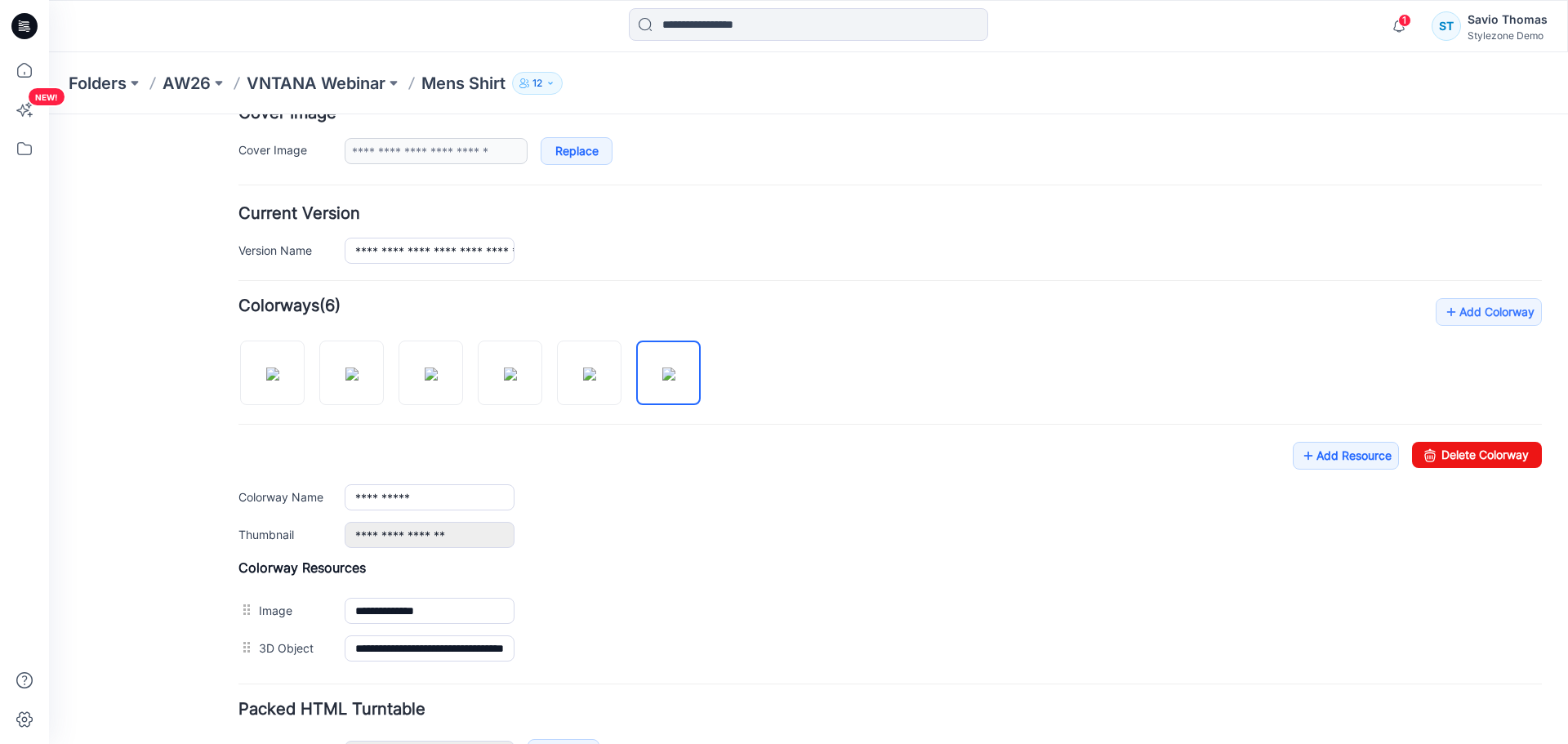 click on "**********" at bounding box center (890, 495) 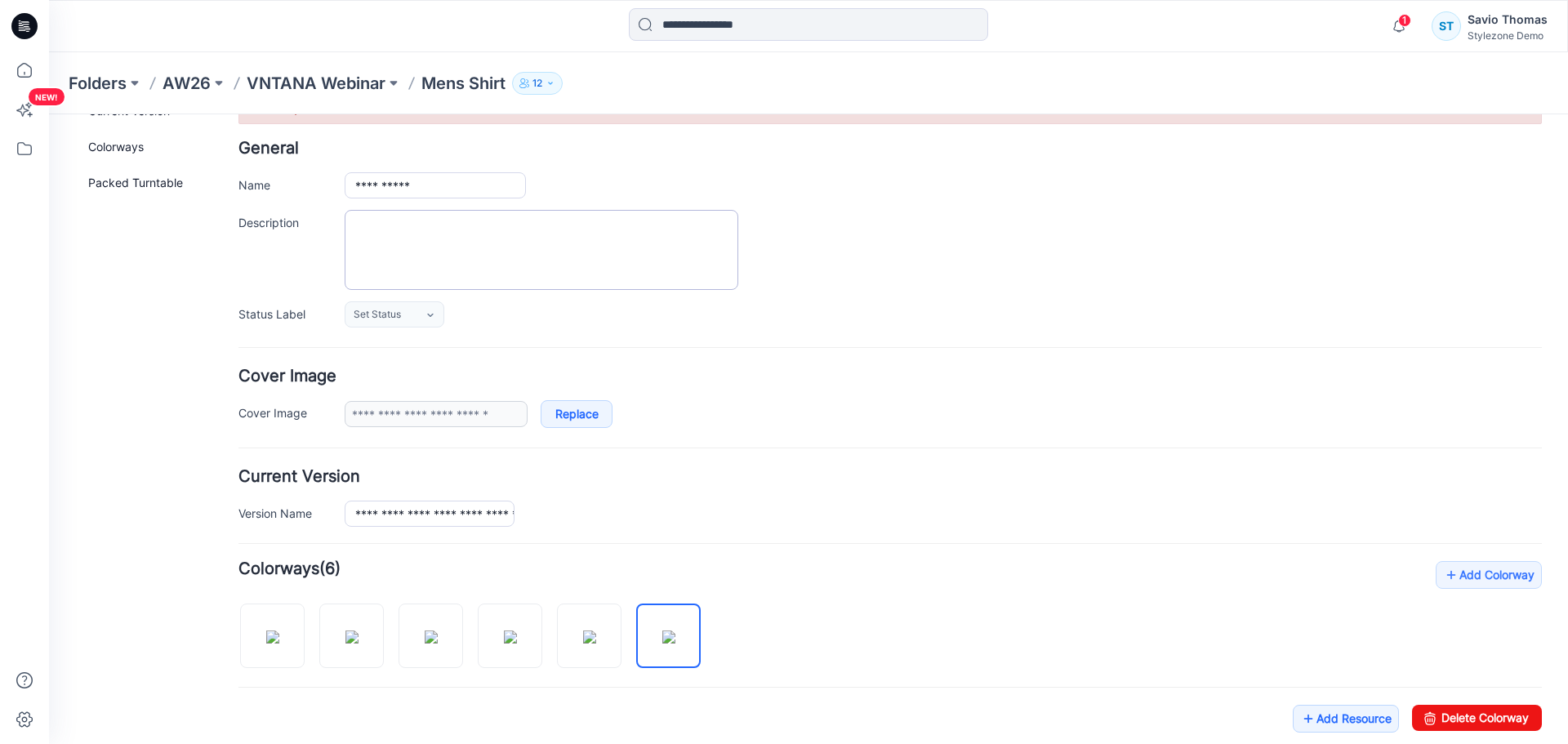scroll, scrollTop: 0, scrollLeft: 0, axis: both 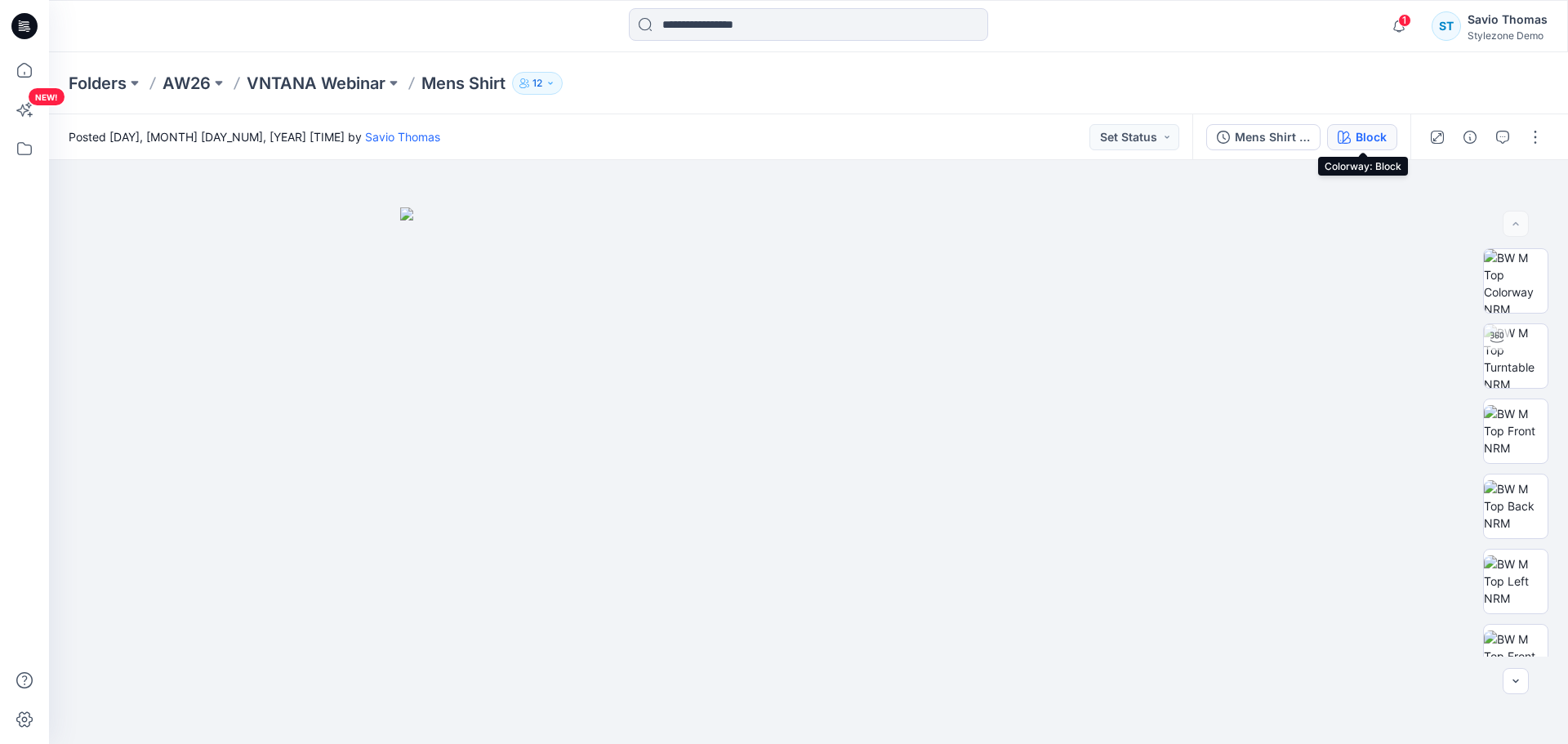 click on "Block" at bounding box center (1371, 137) 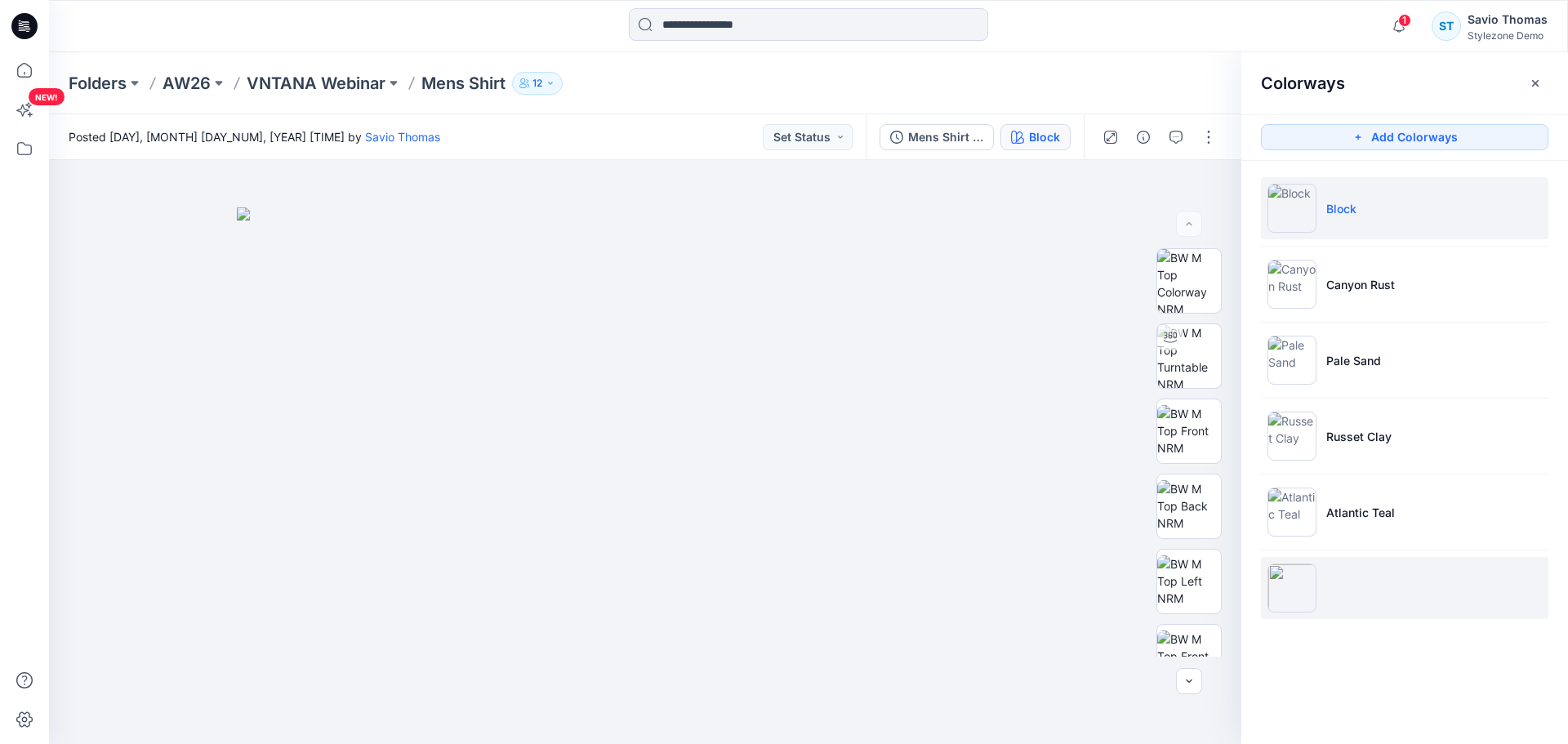 click at bounding box center [1405, 588] 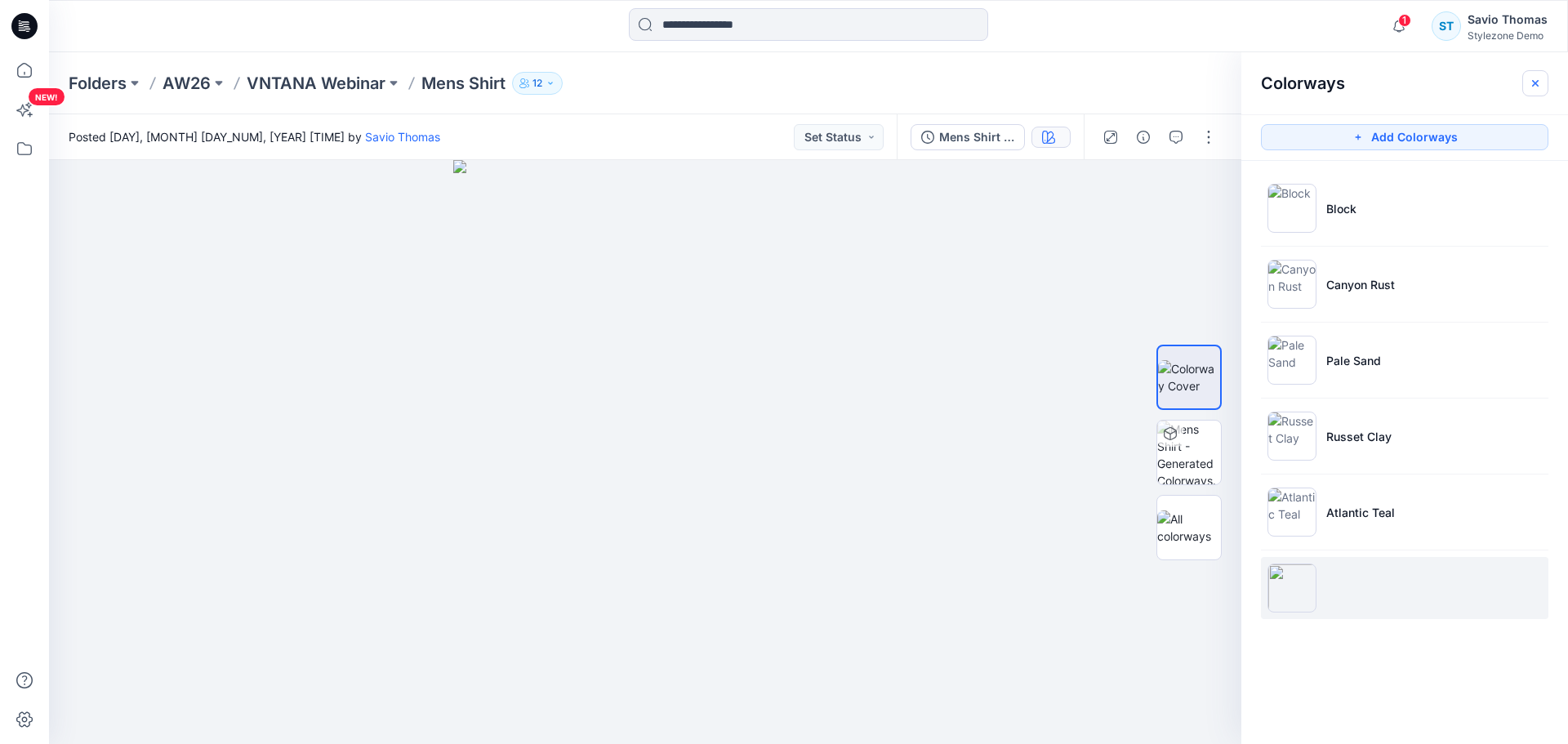 click 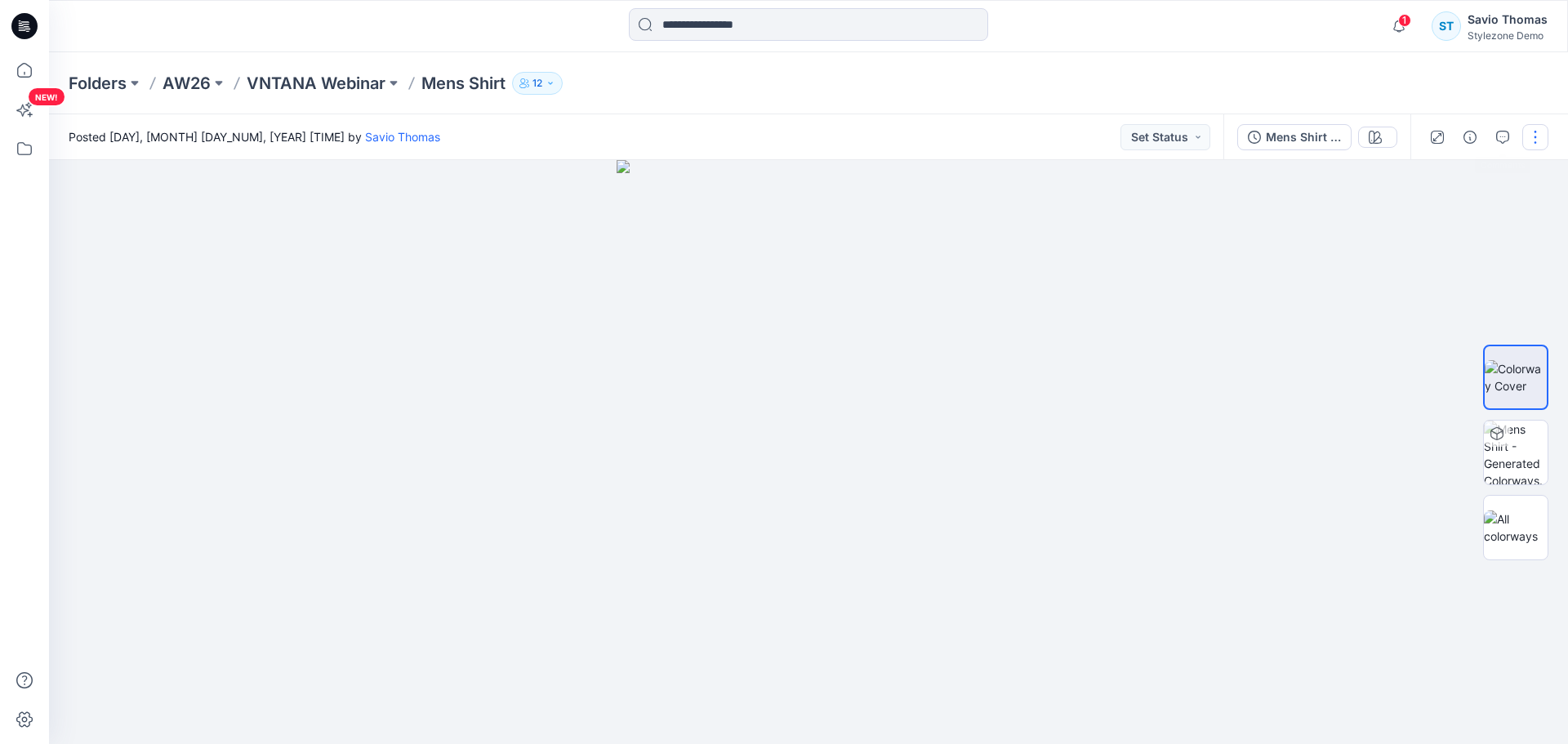 click at bounding box center [1535, 137] 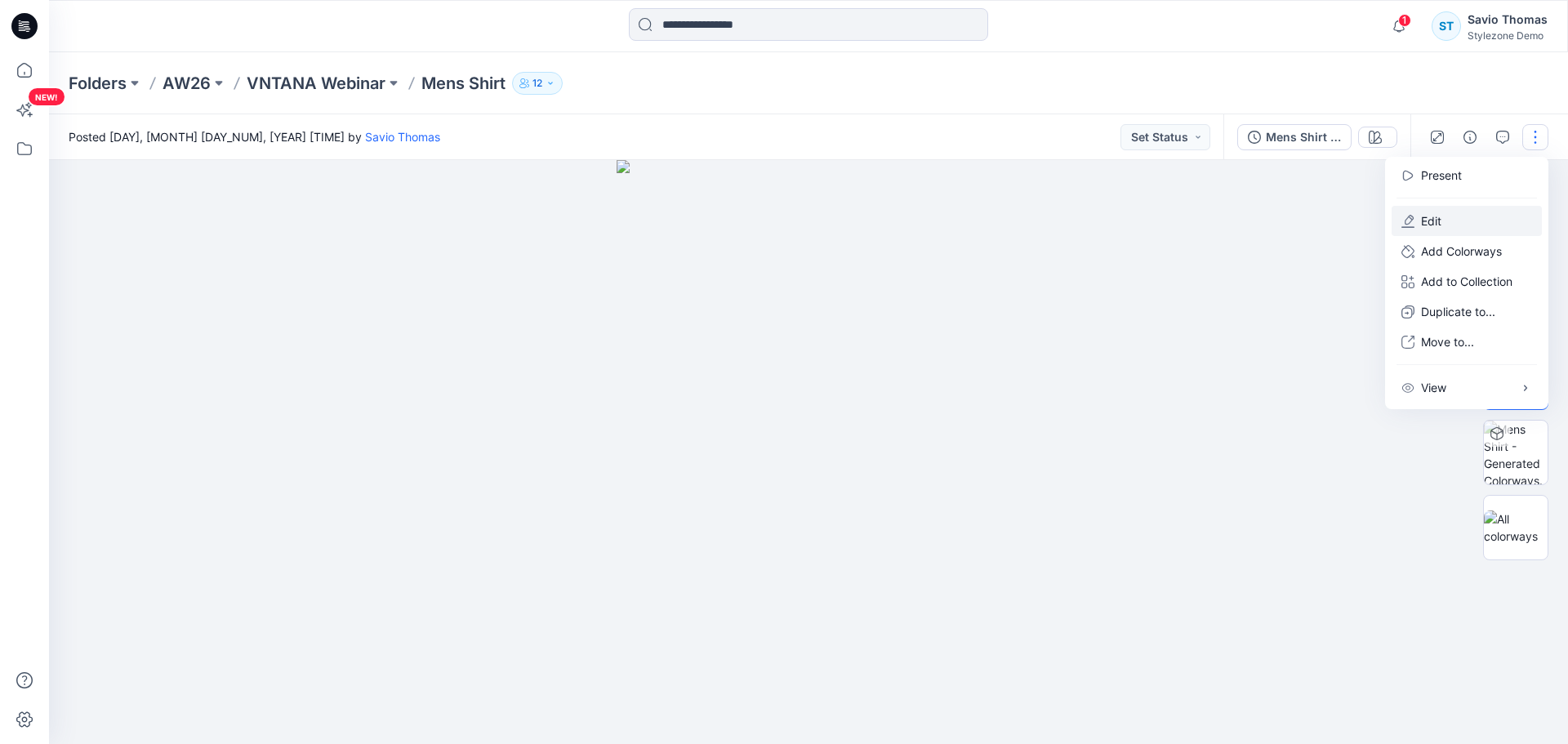 click on "Edit" at bounding box center (1431, 221) 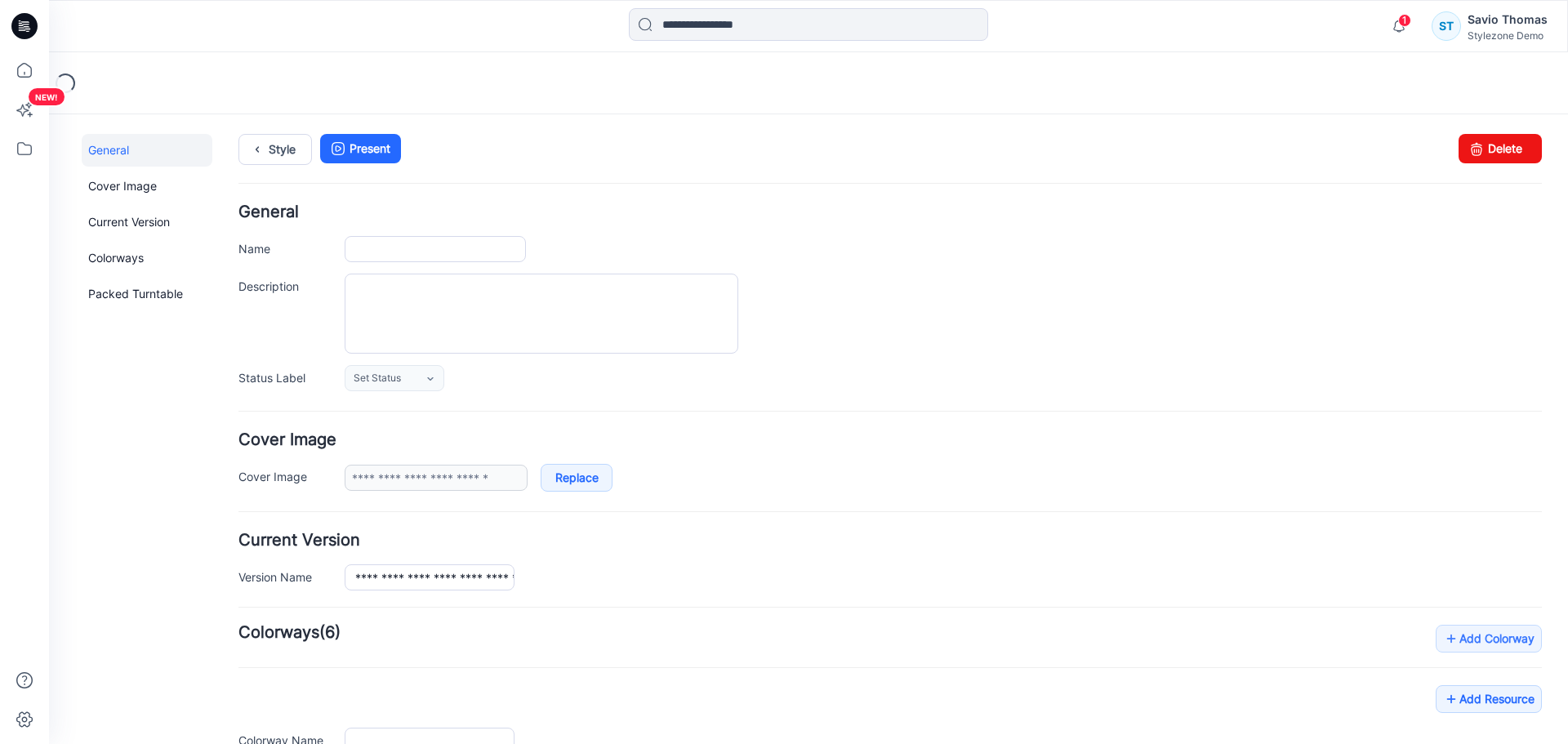 scroll, scrollTop: 0, scrollLeft: 0, axis: both 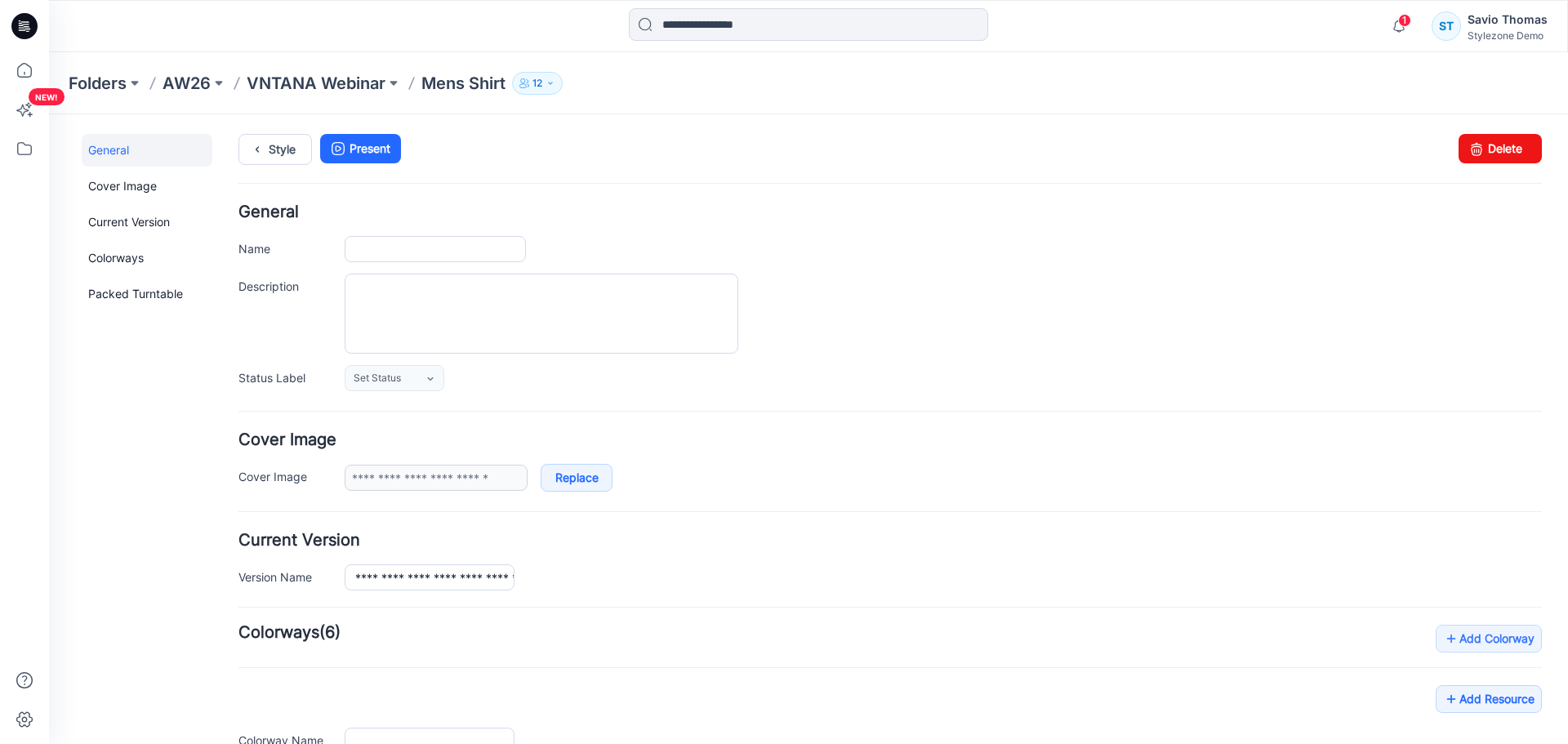 type on "**********" 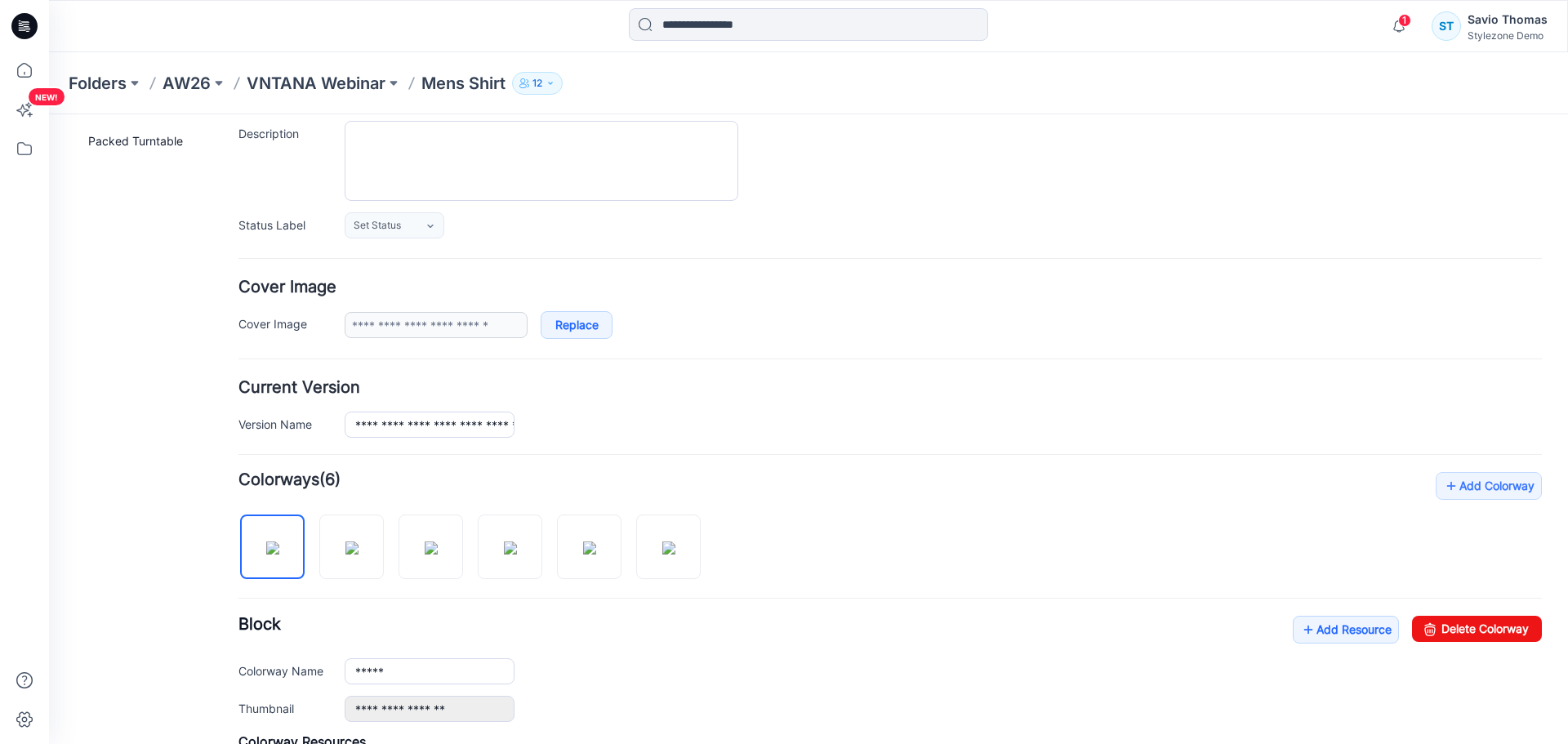 scroll, scrollTop: 163, scrollLeft: 0, axis: vertical 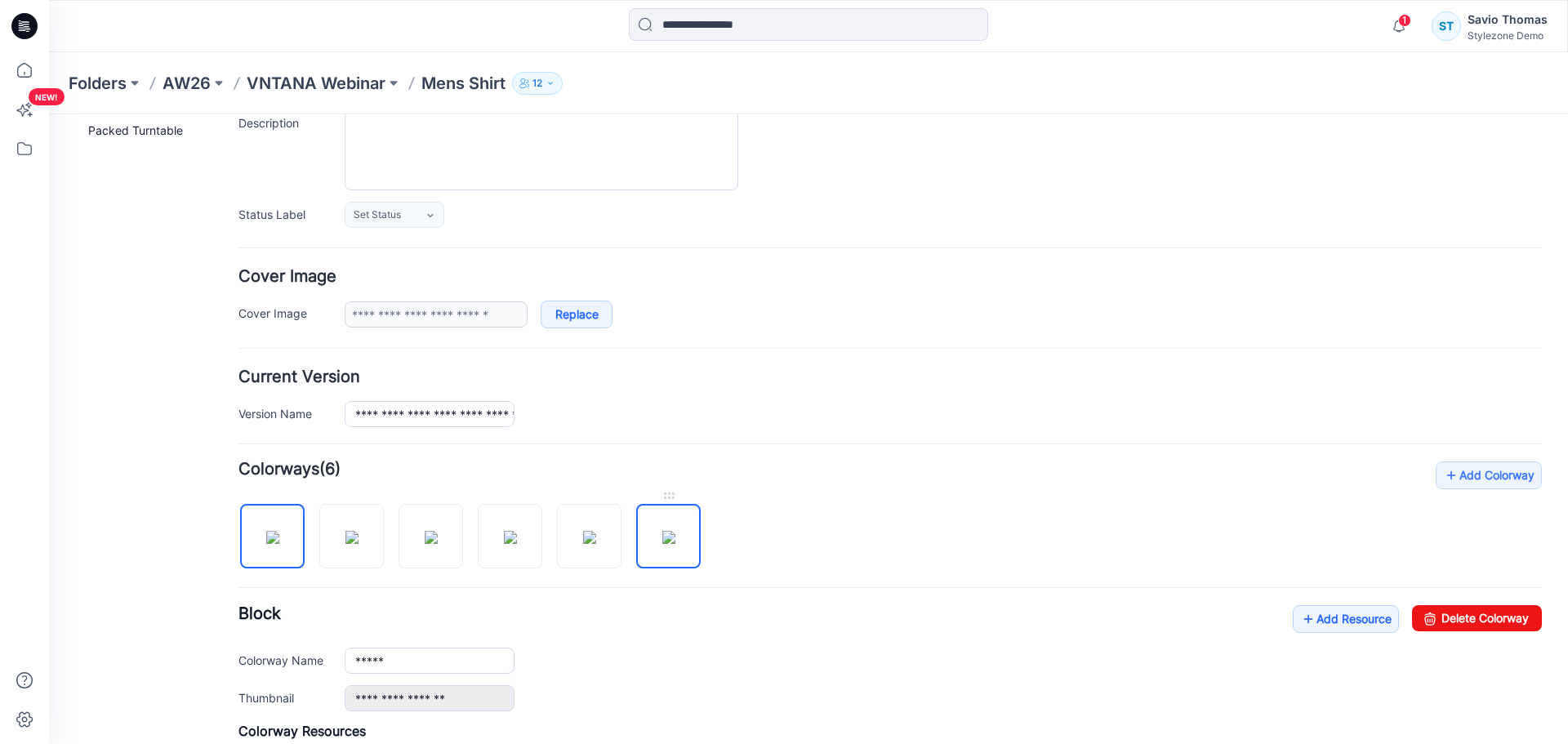 click at bounding box center (669, 537) 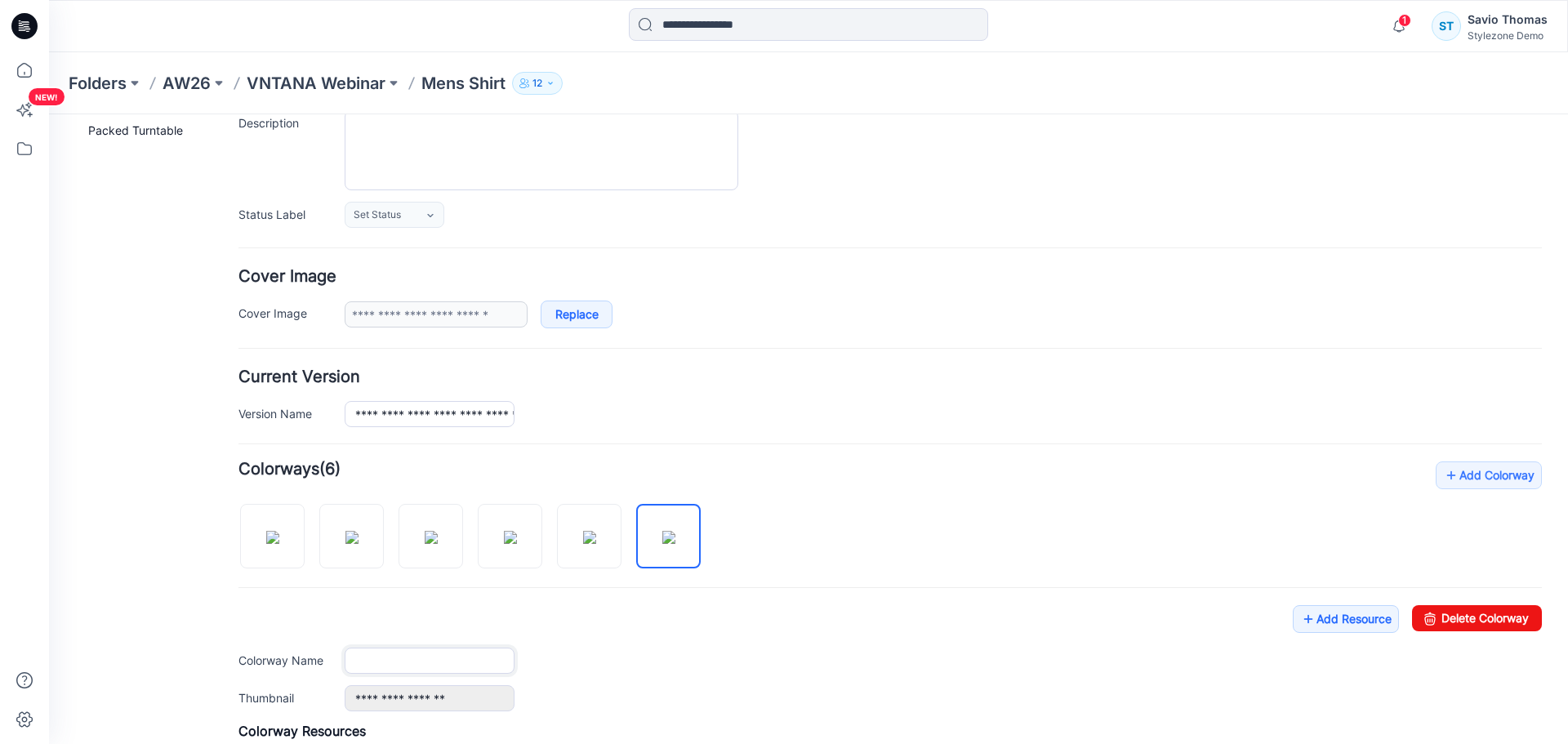 click on "Colorway Name" at bounding box center [430, 661] 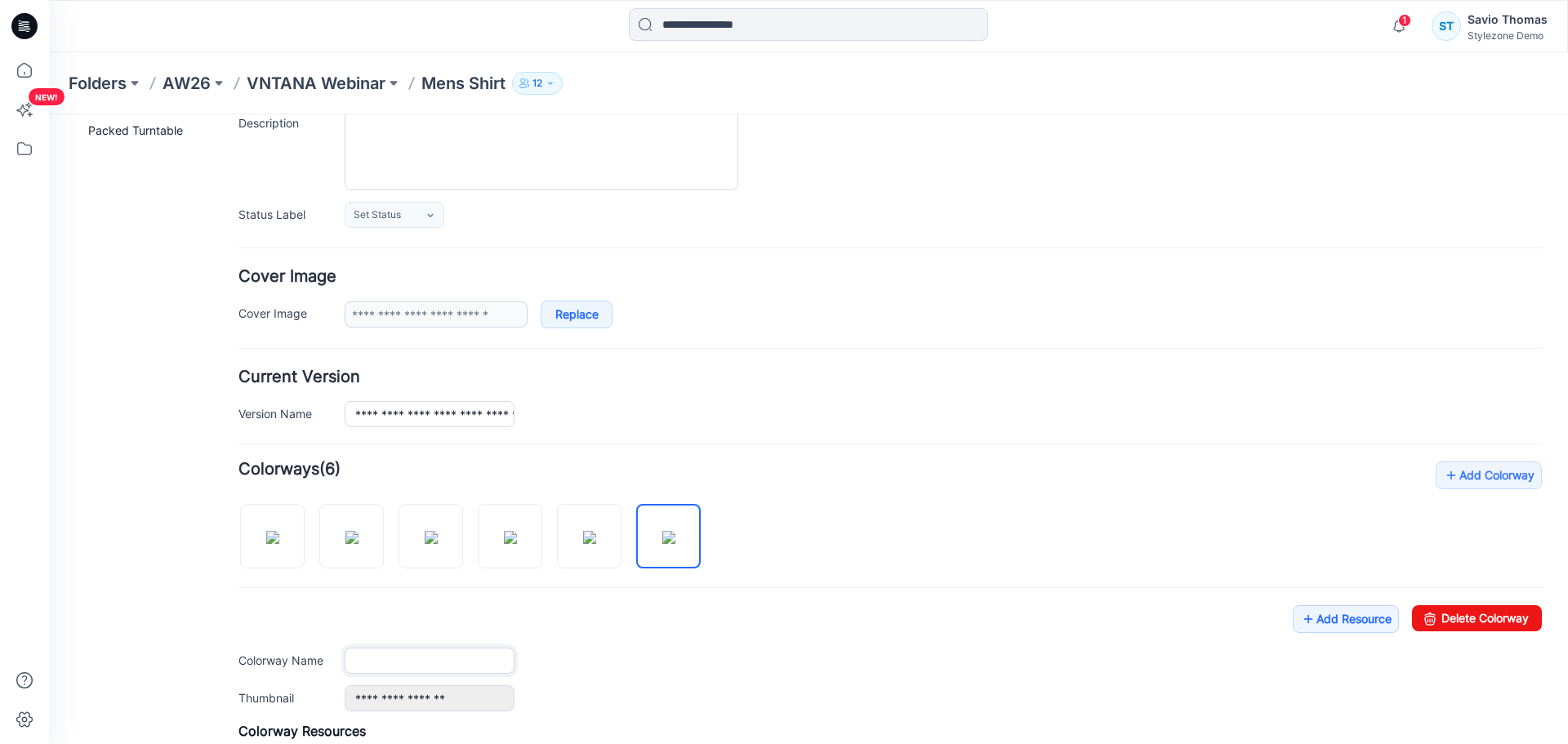 paste on "**********" 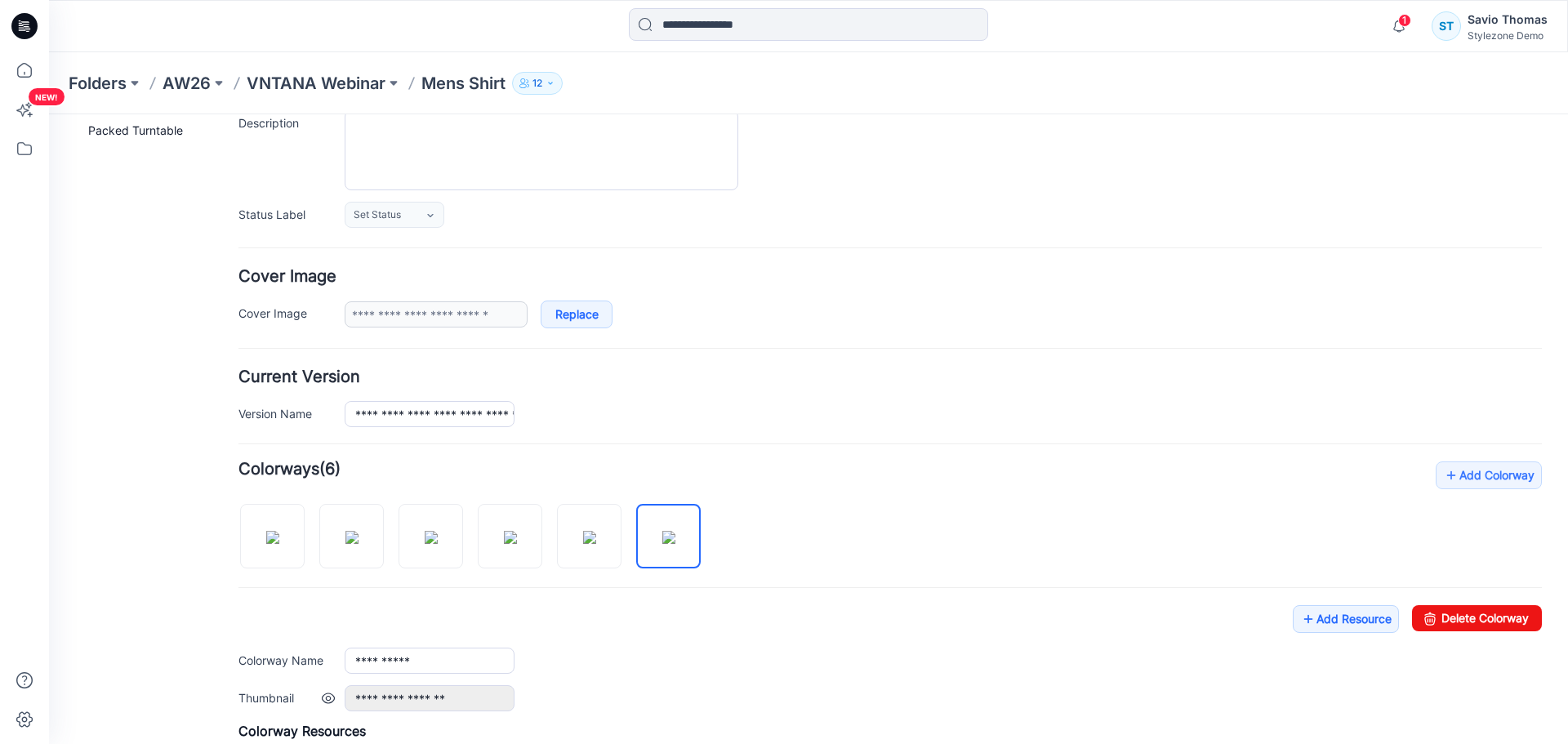 click on "**********" at bounding box center [943, 698] 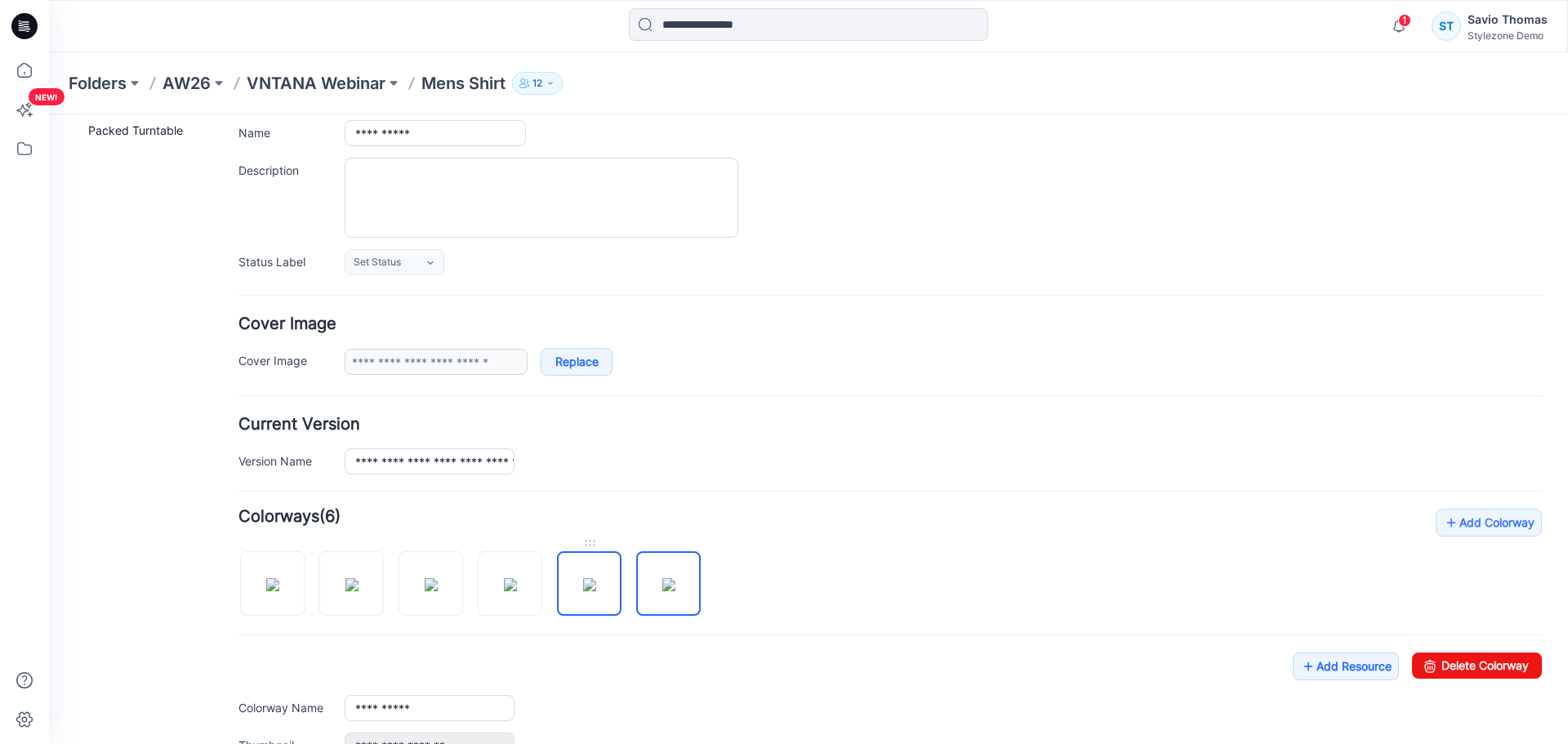 click at bounding box center (590, 585) 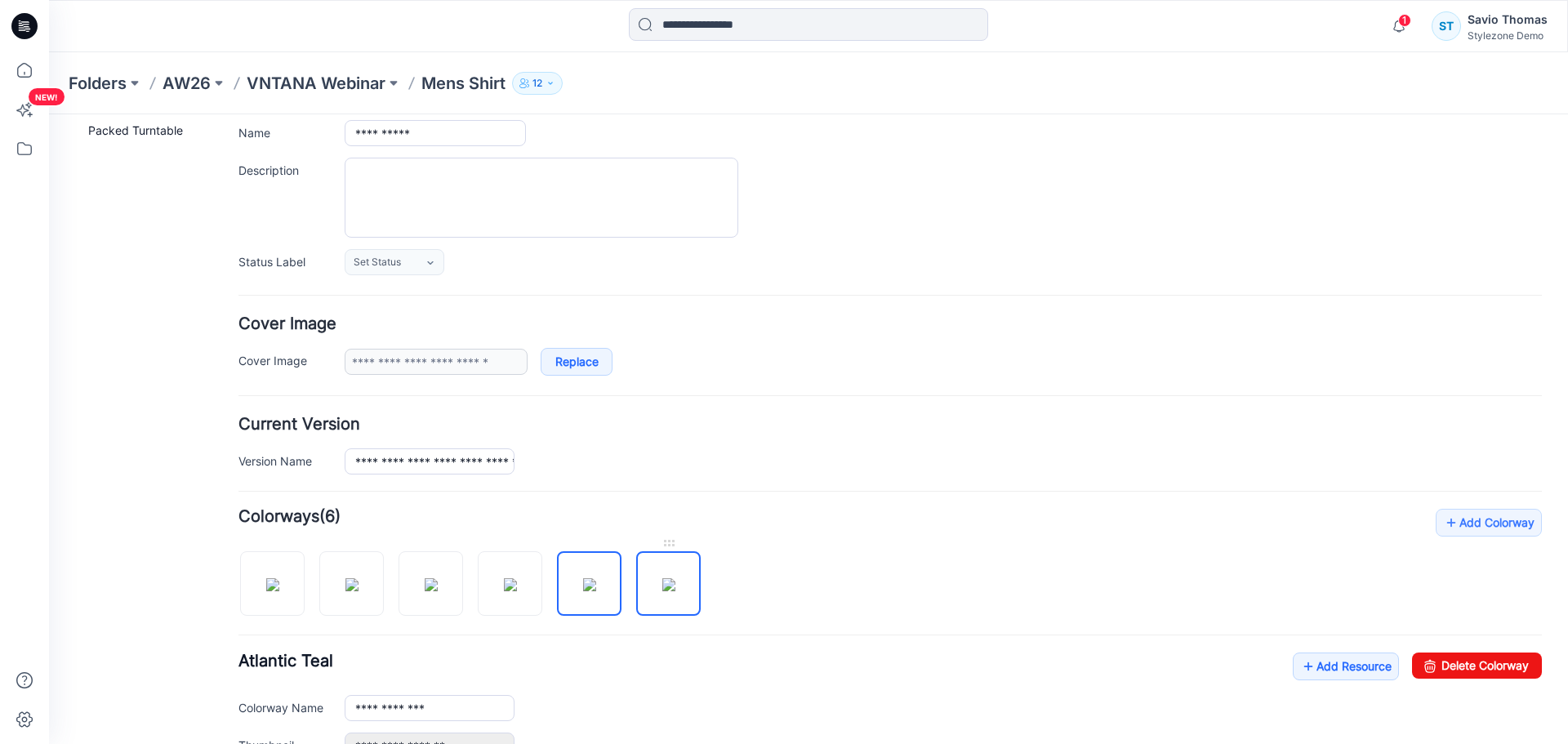click at bounding box center (669, 585) 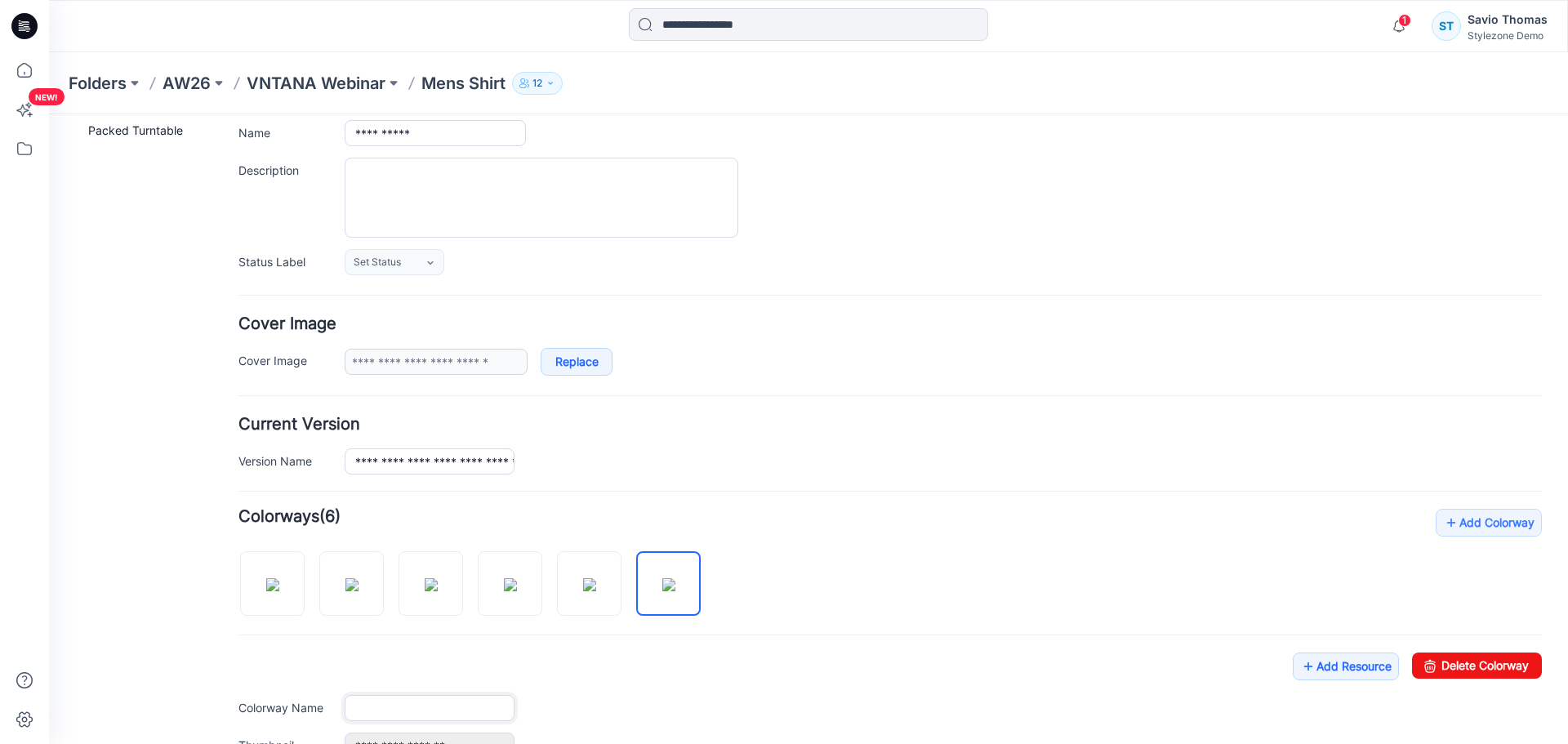 click on "Colorway Name" at bounding box center (430, 708) 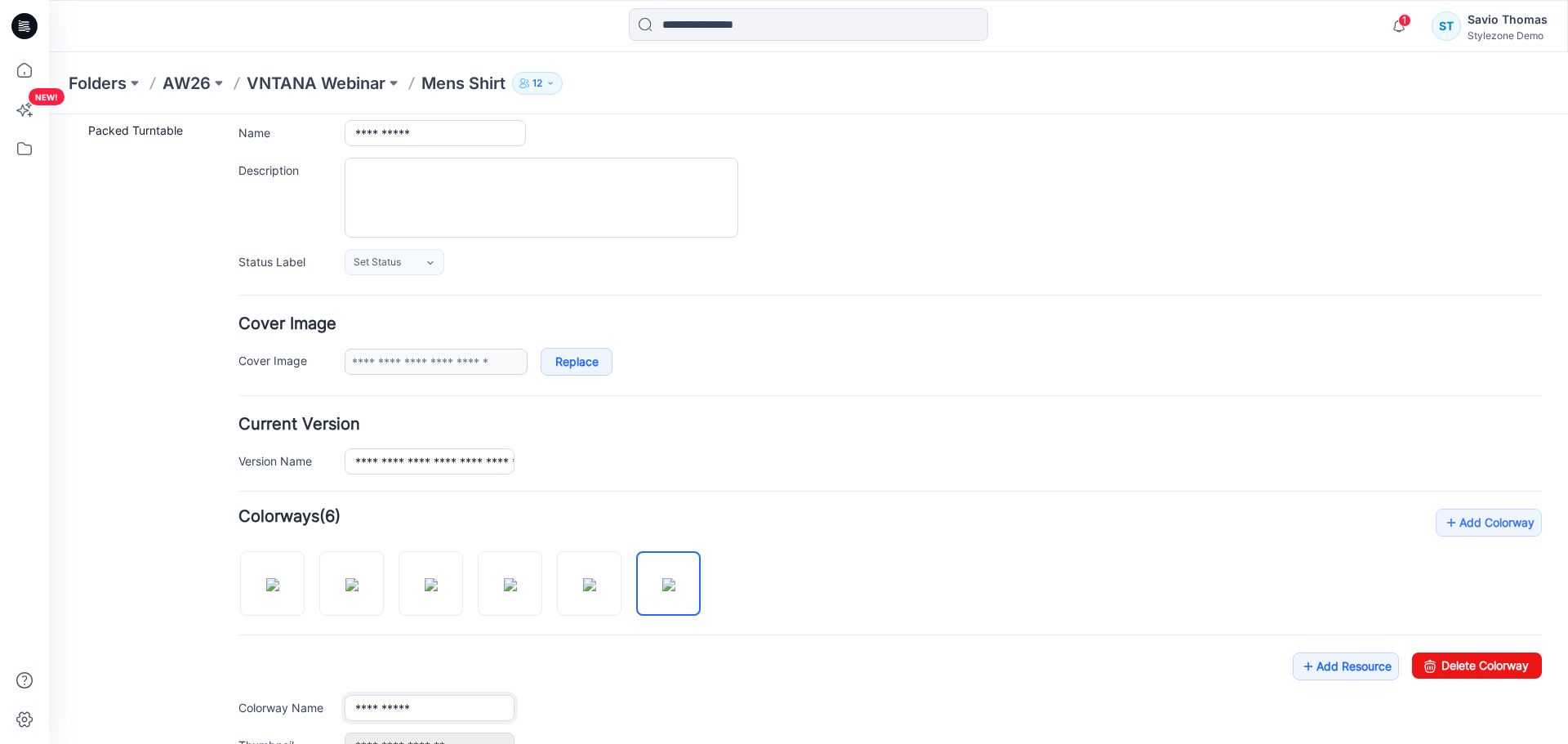 click on "**********" at bounding box center [430, 708] 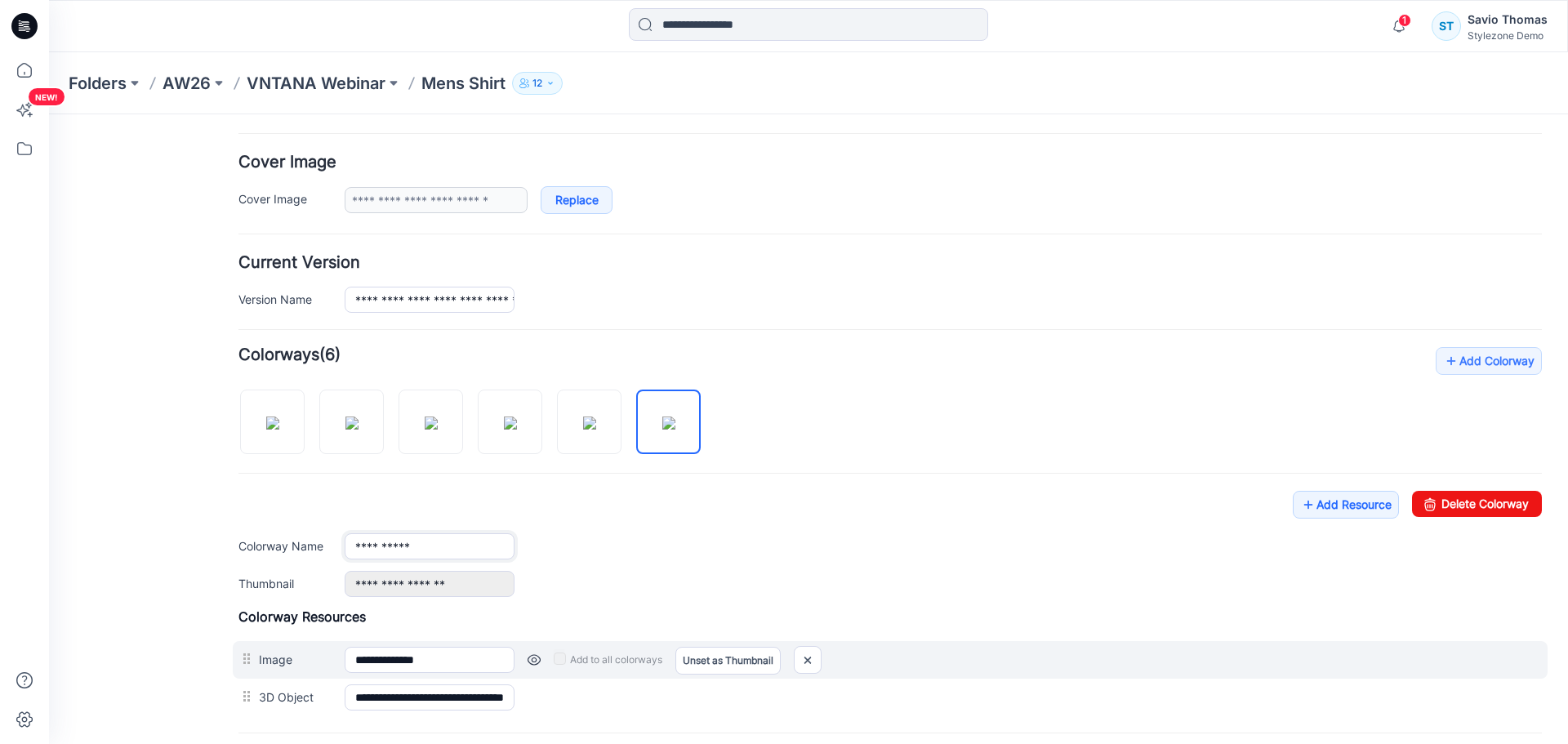 scroll, scrollTop: 327, scrollLeft: 0, axis: vertical 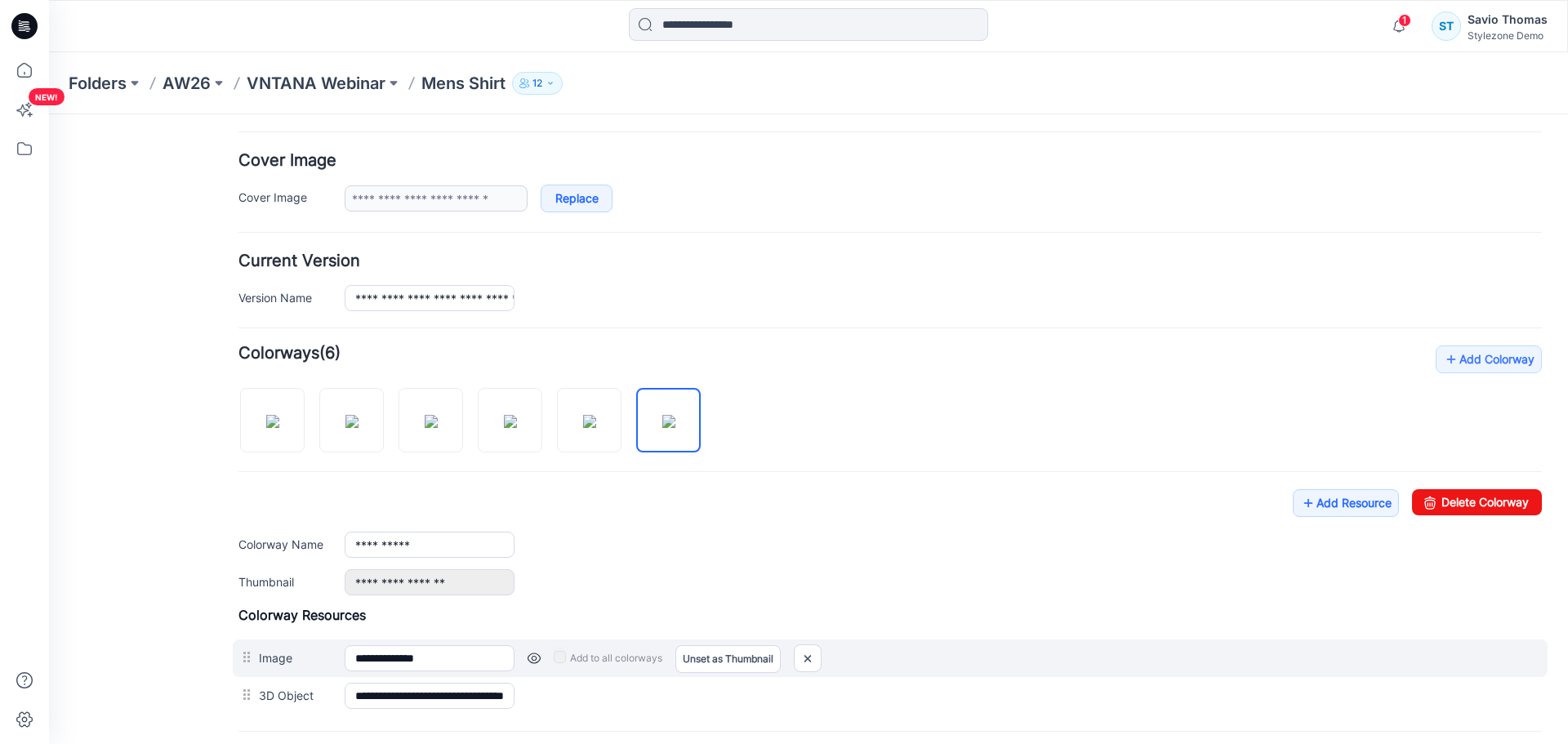 click on "Add to all colorways" at bounding box center (608, 658) 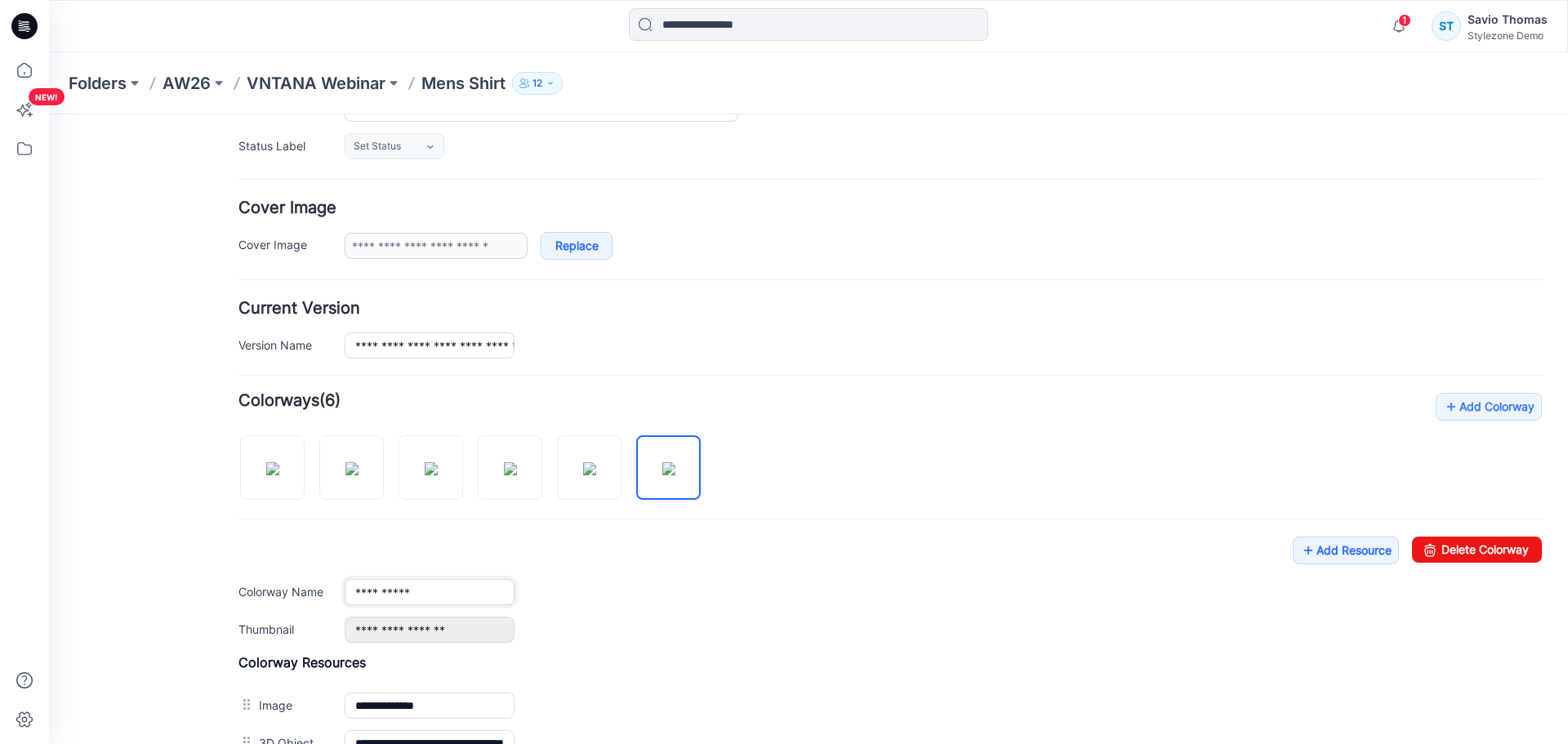 click on "**********" at bounding box center [430, 592] 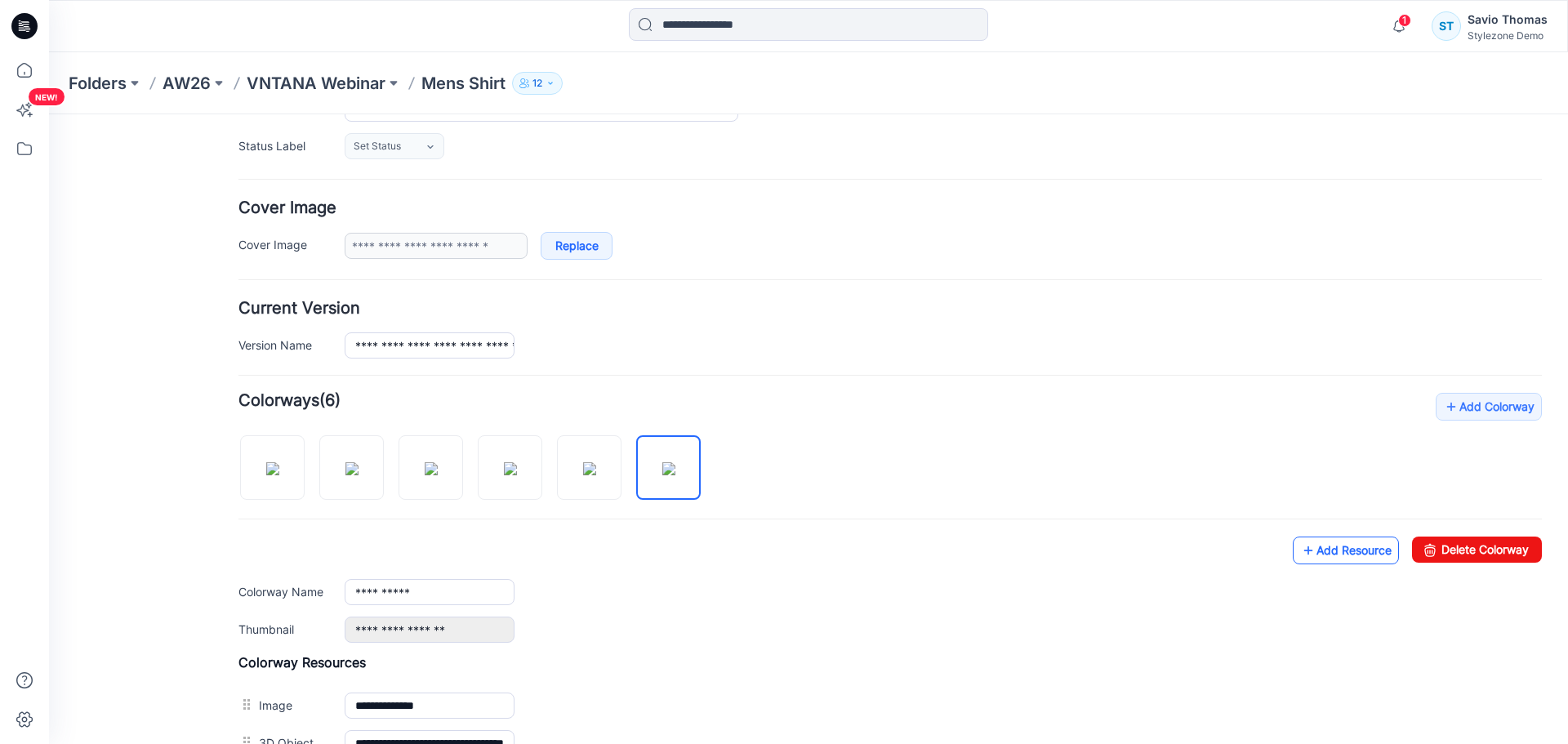 click on "Add Resource" at bounding box center (1346, 550) 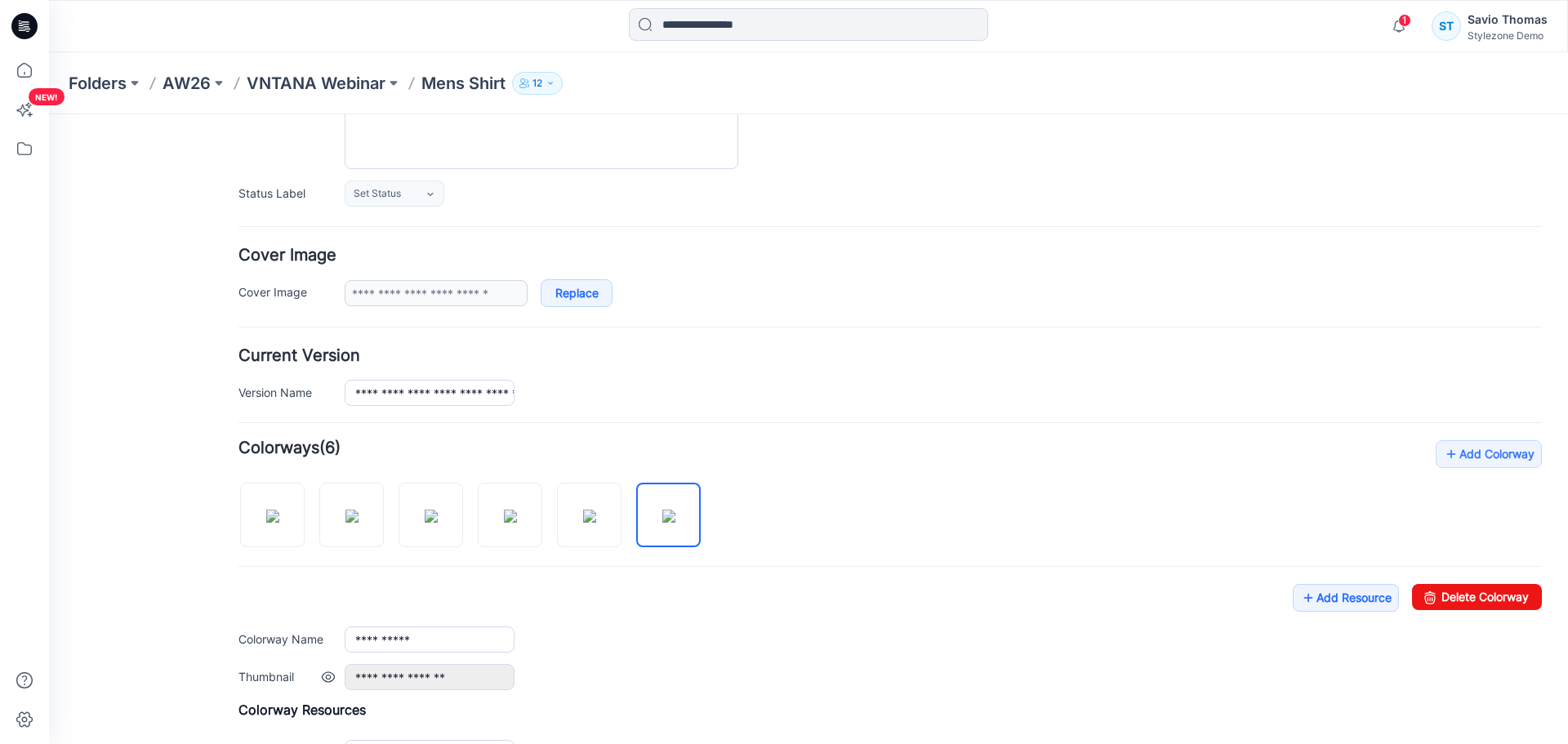 click on "**********" at bounding box center [943, 677] 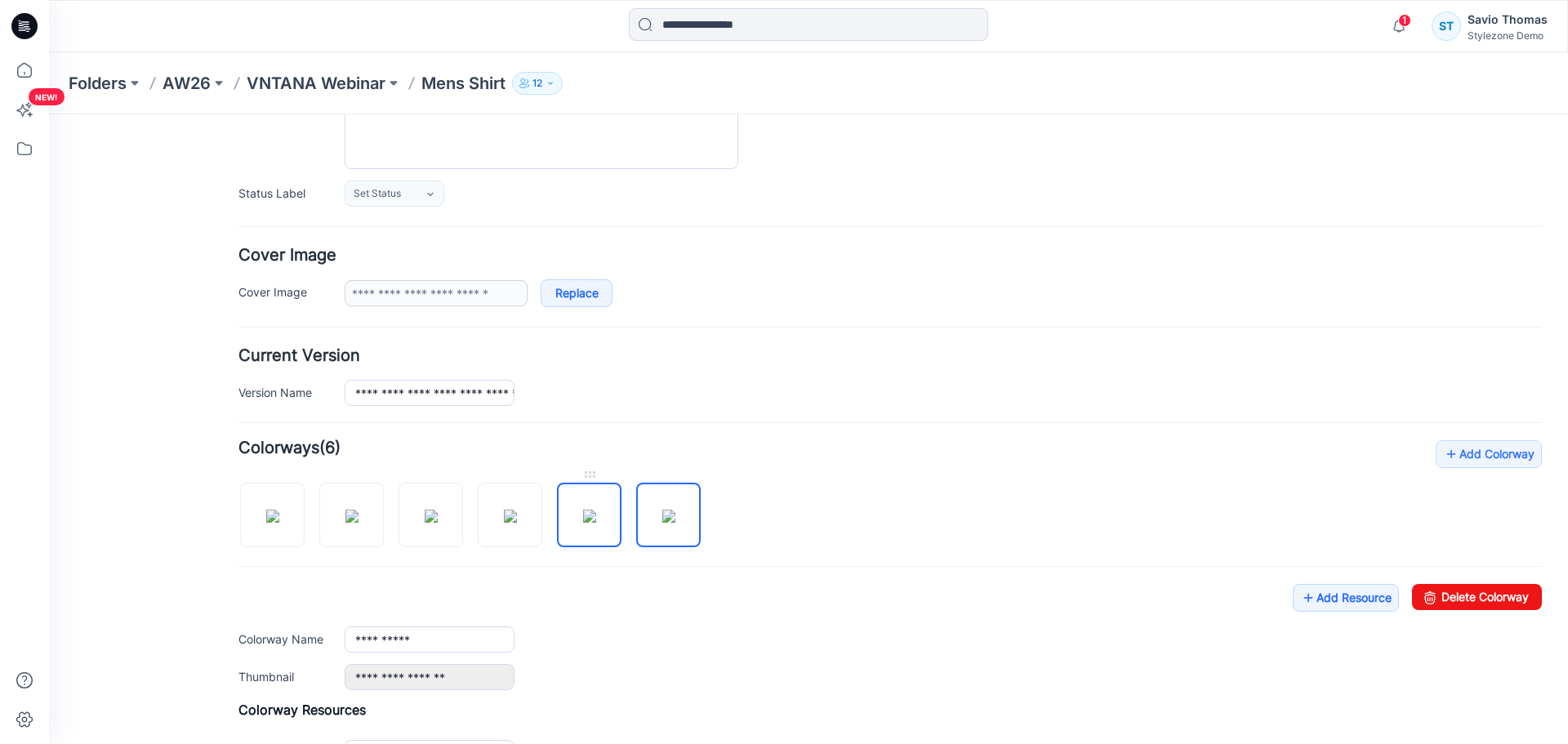 click at bounding box center [590, 516] 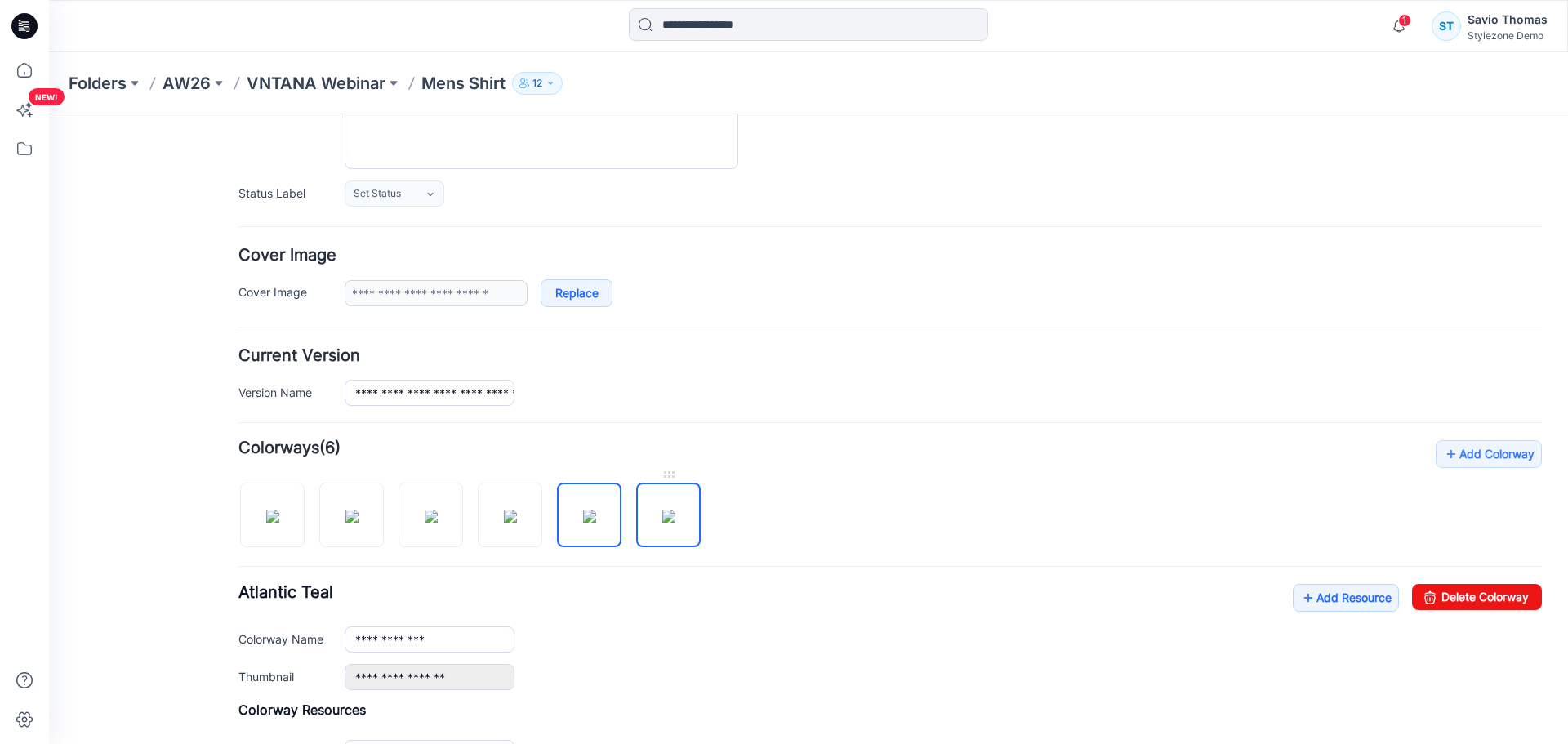 click at bounding box center [669, 516] 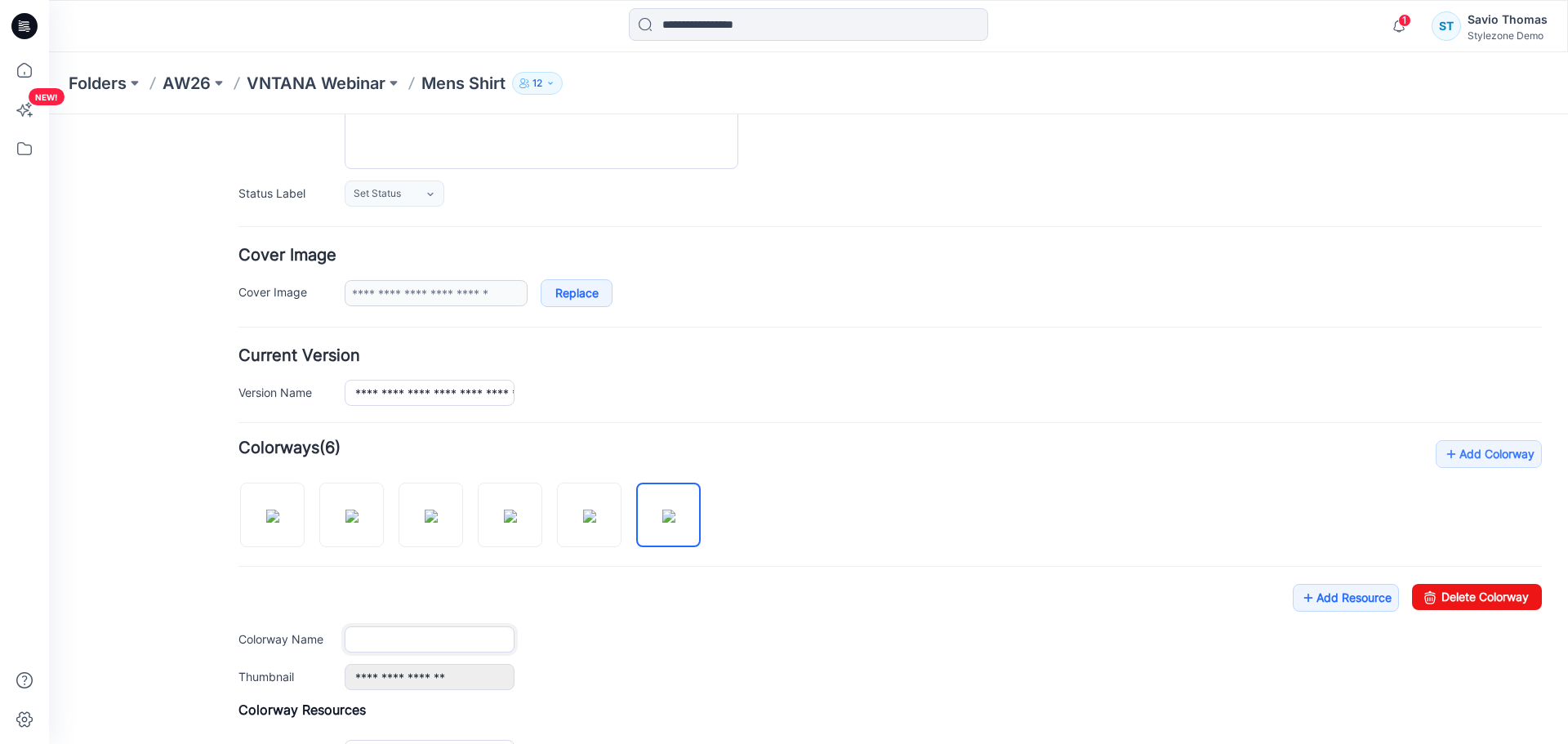 click on "Colorway Name" at bounding box center [430, 639] 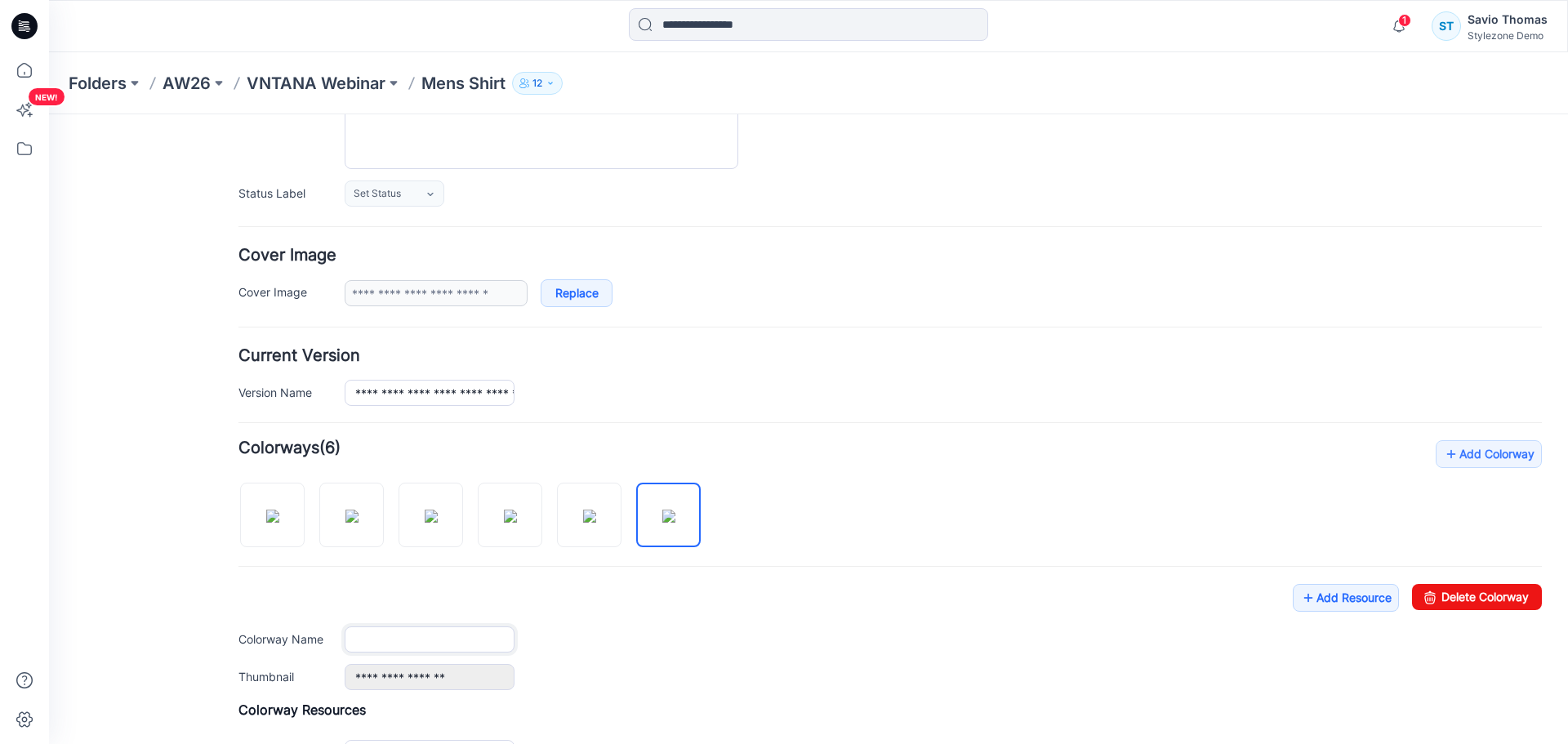 paste on "**********" 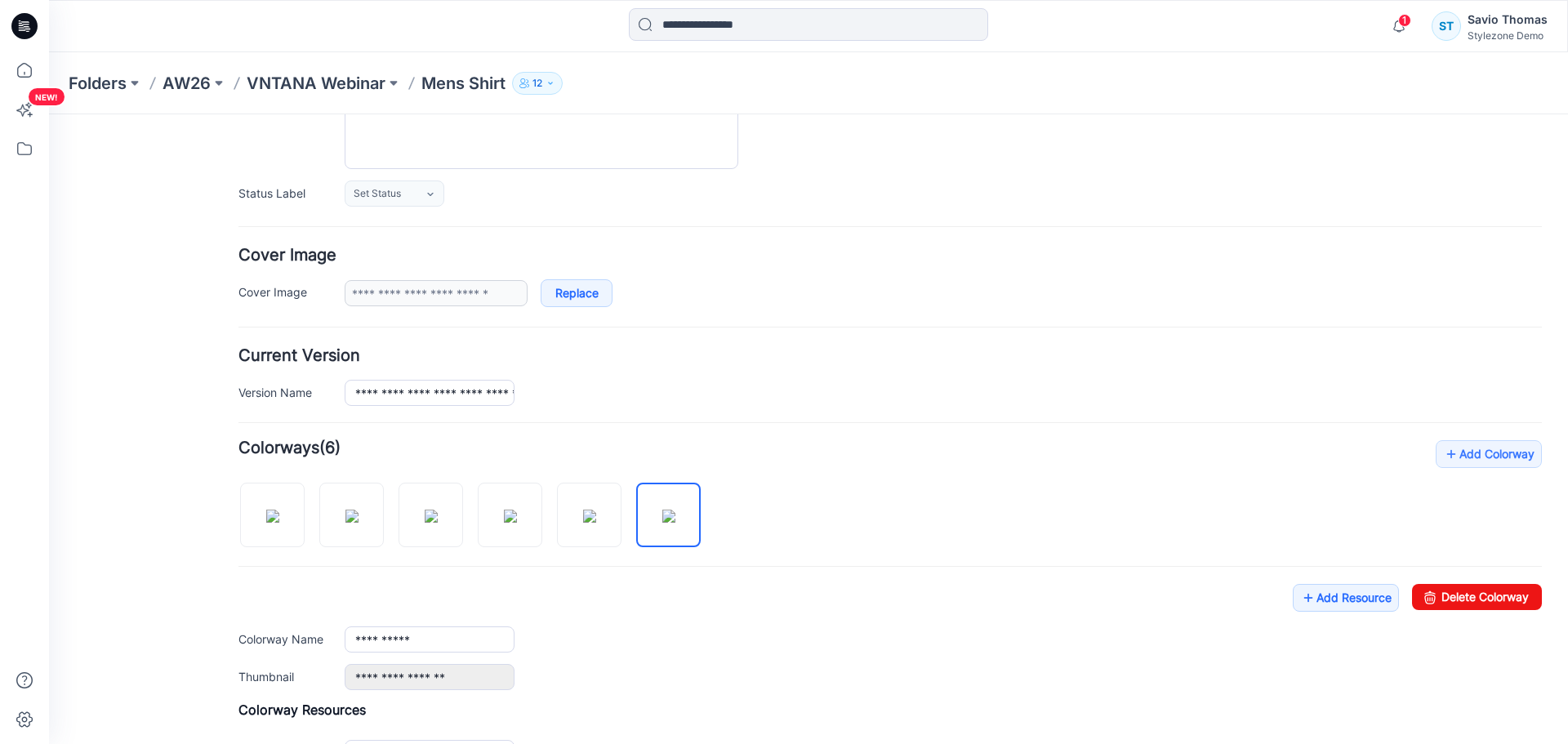 click on "**********" at bounding box center (890, 637) 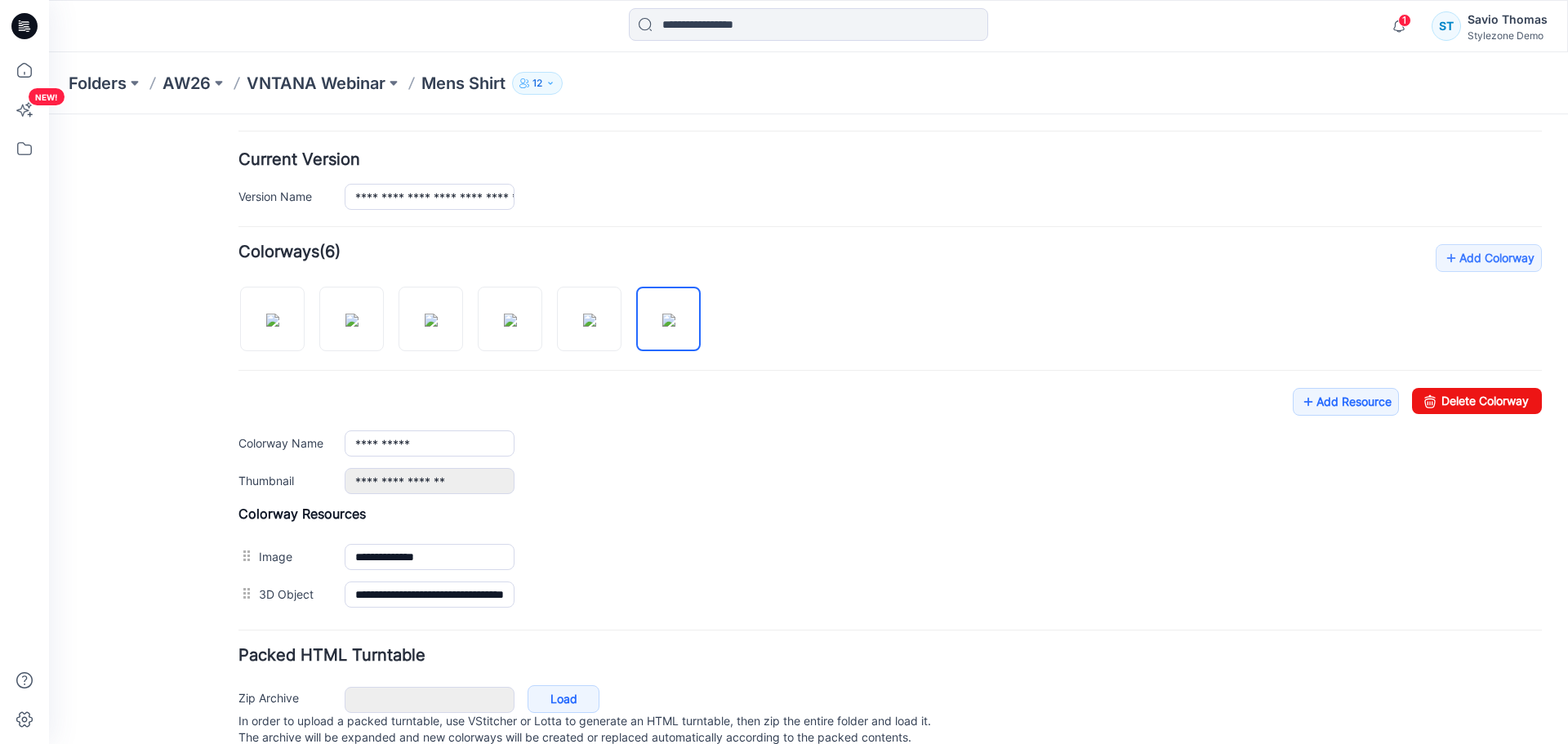 scroll, scrollTop: 572, scrollLeft: 0, axis: vertical 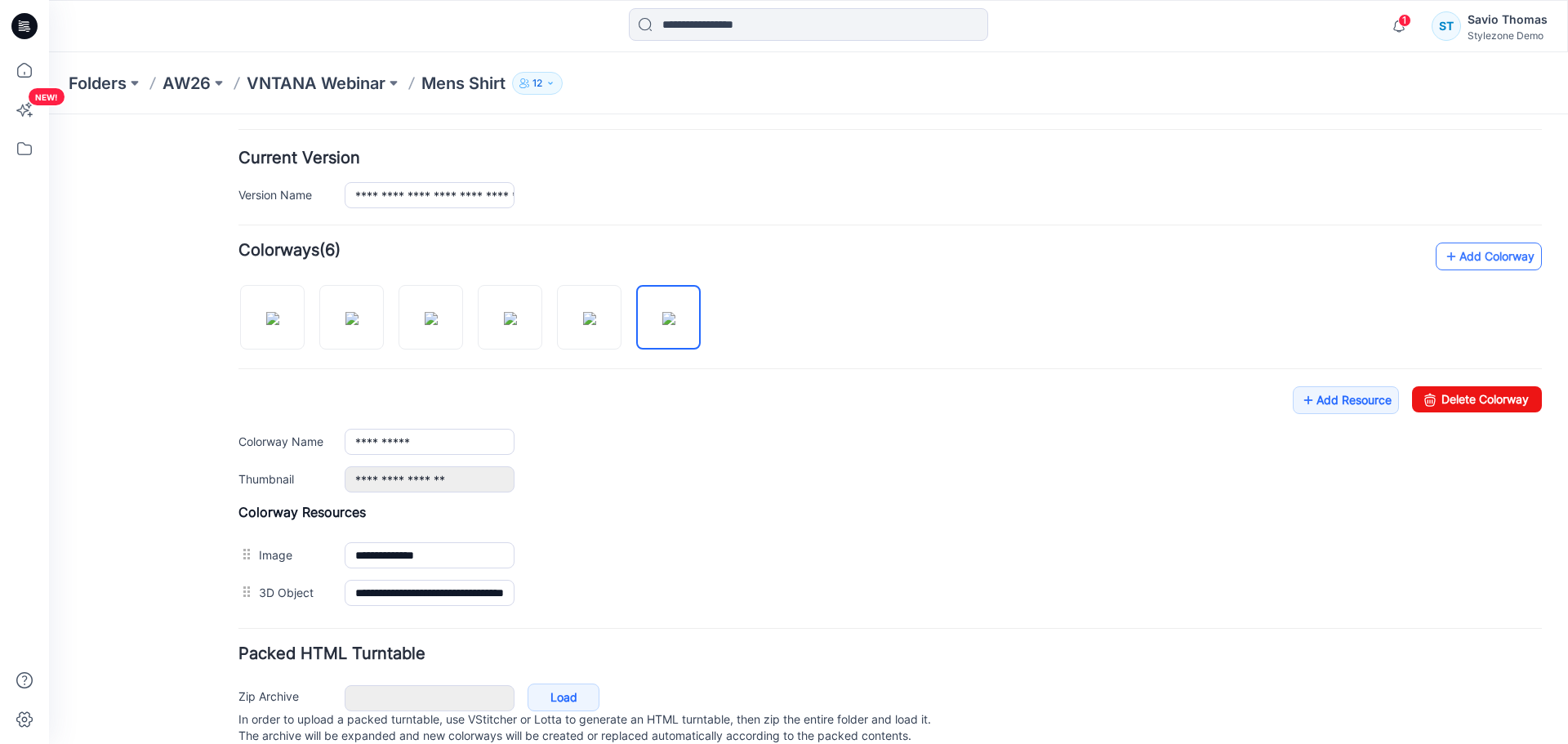 click on "Add Colorway" at bounding box center (1489, 256) 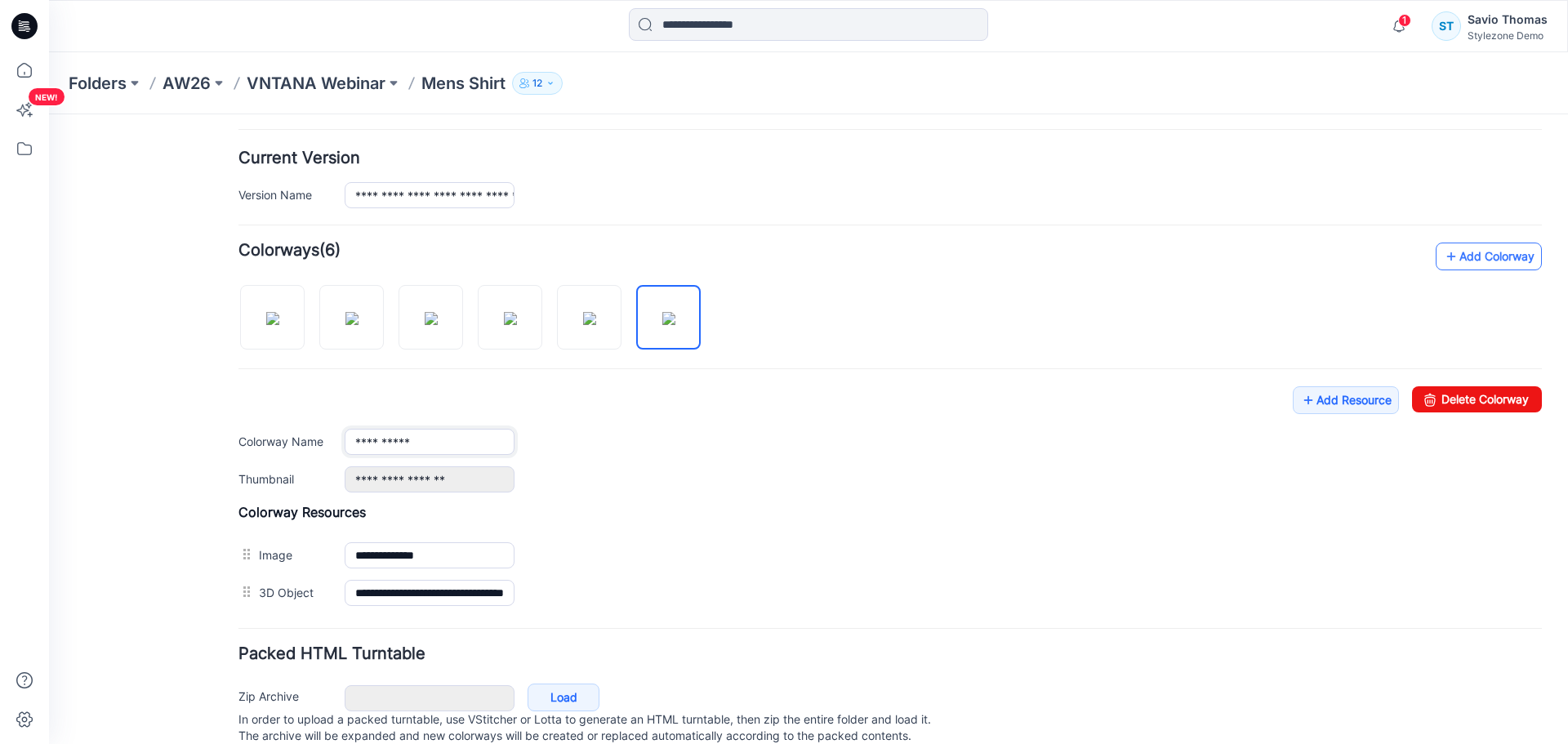 type on "**********" 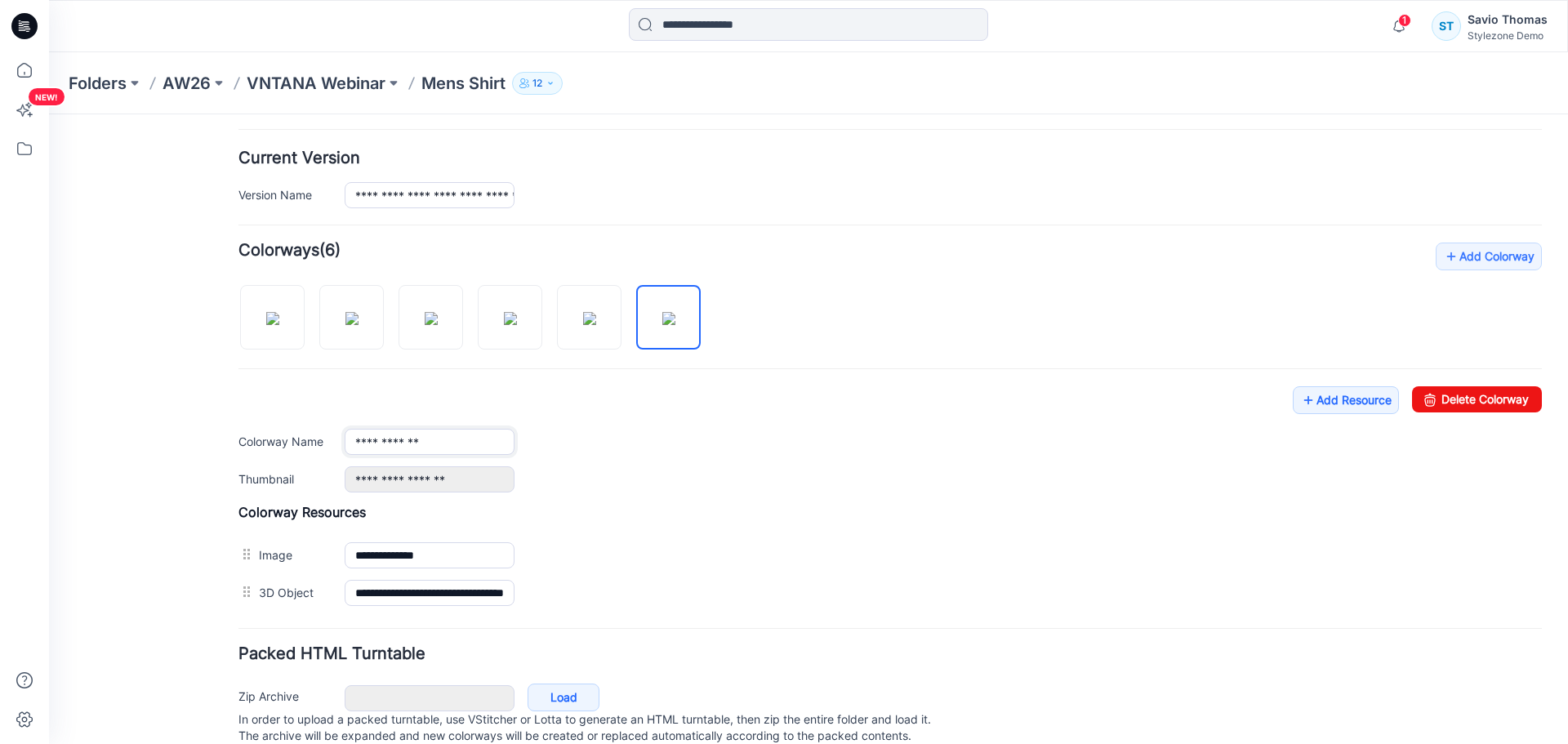 scroll, scrollTop: 507, scrollLeft: 0, axis: vertical 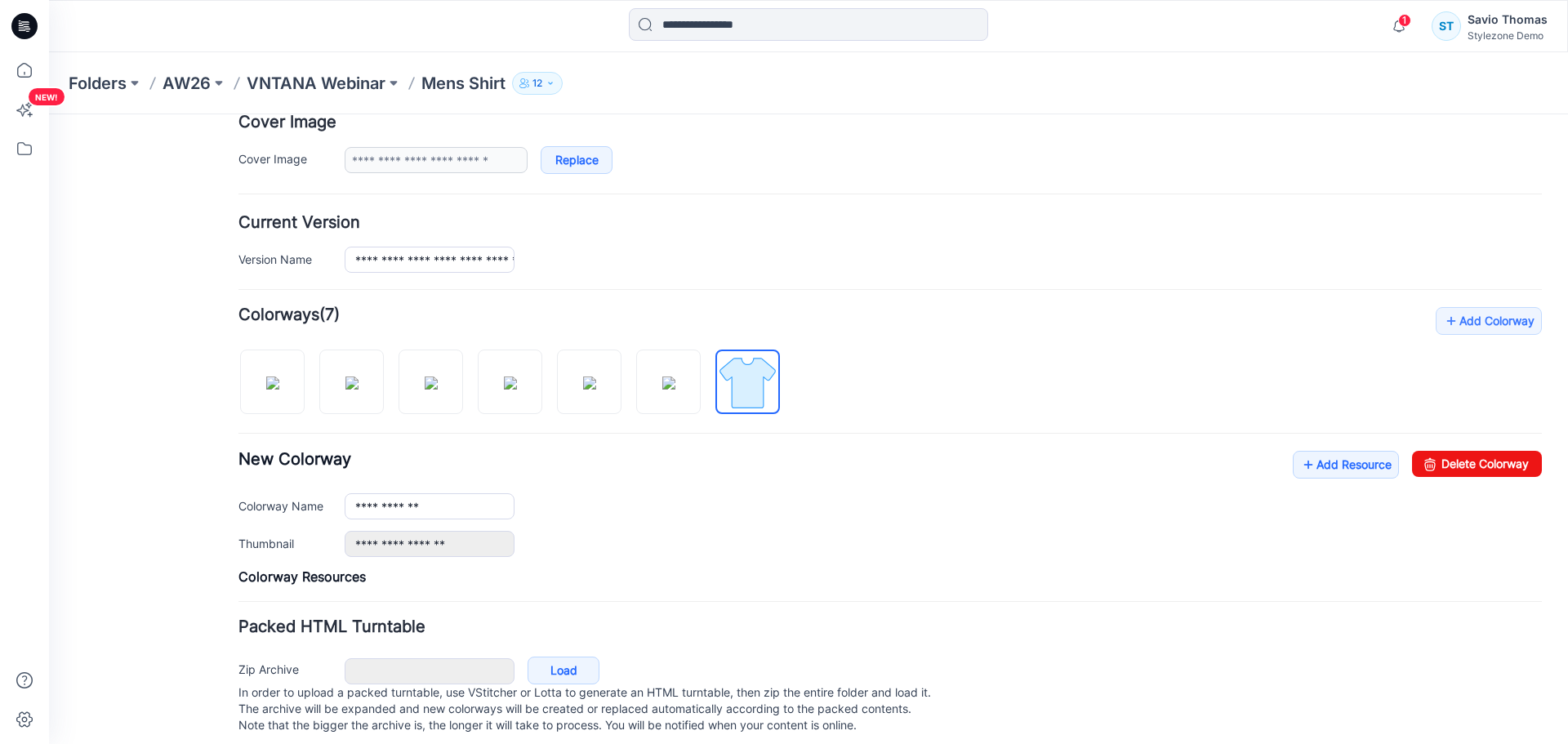 click on "**********" at bounding box center (890, 504) 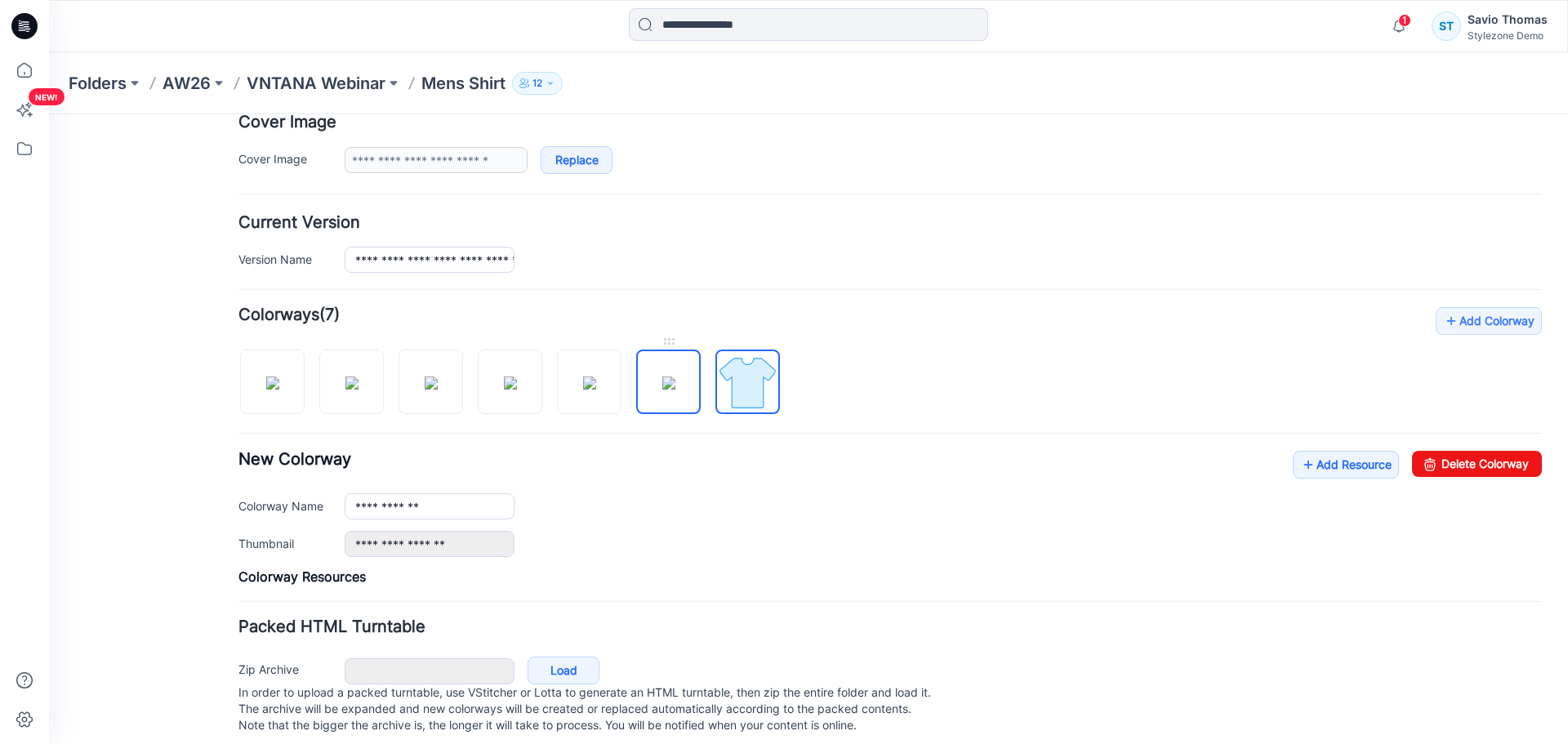 click at bounding box center [669, 383] 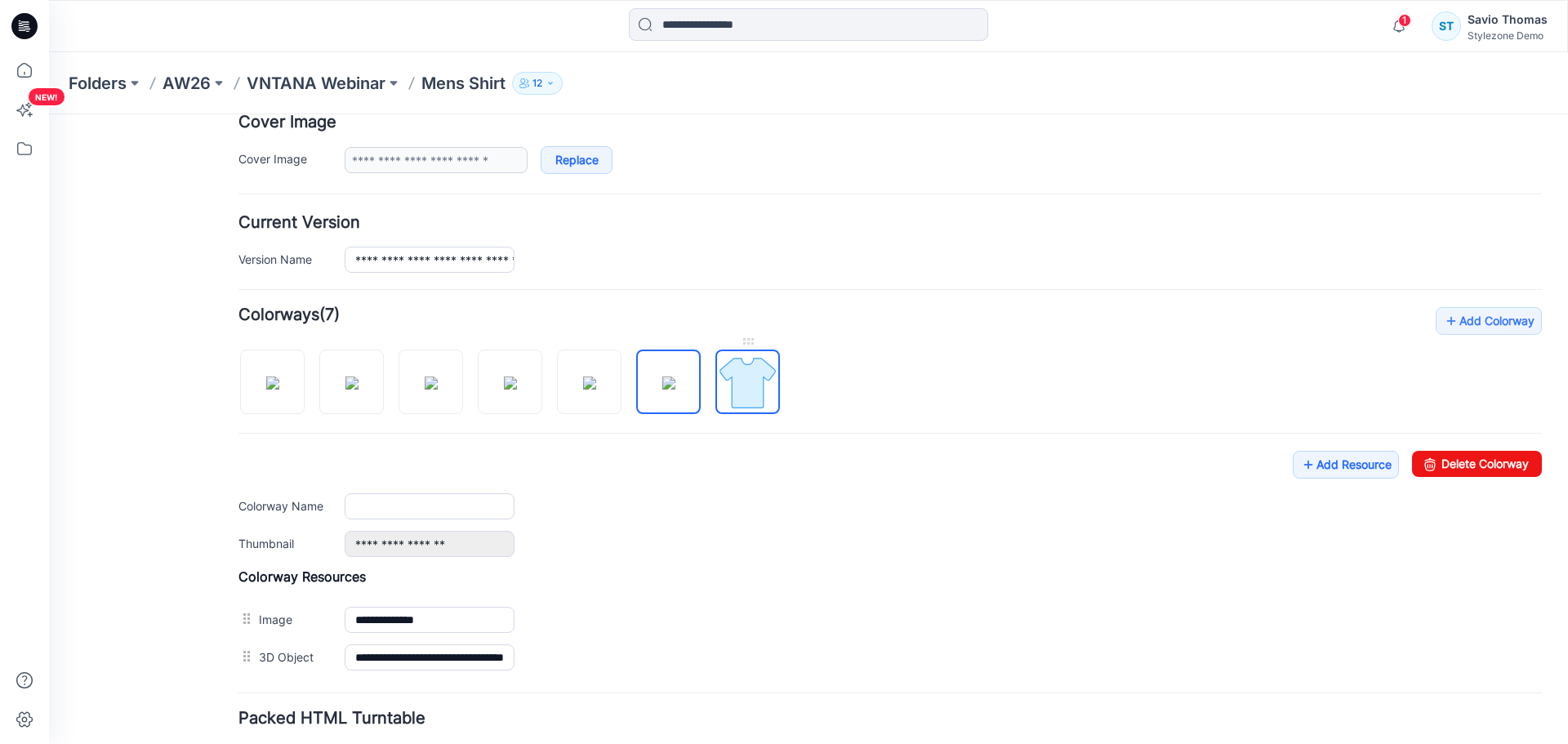 click at bounding box center (747, 382) 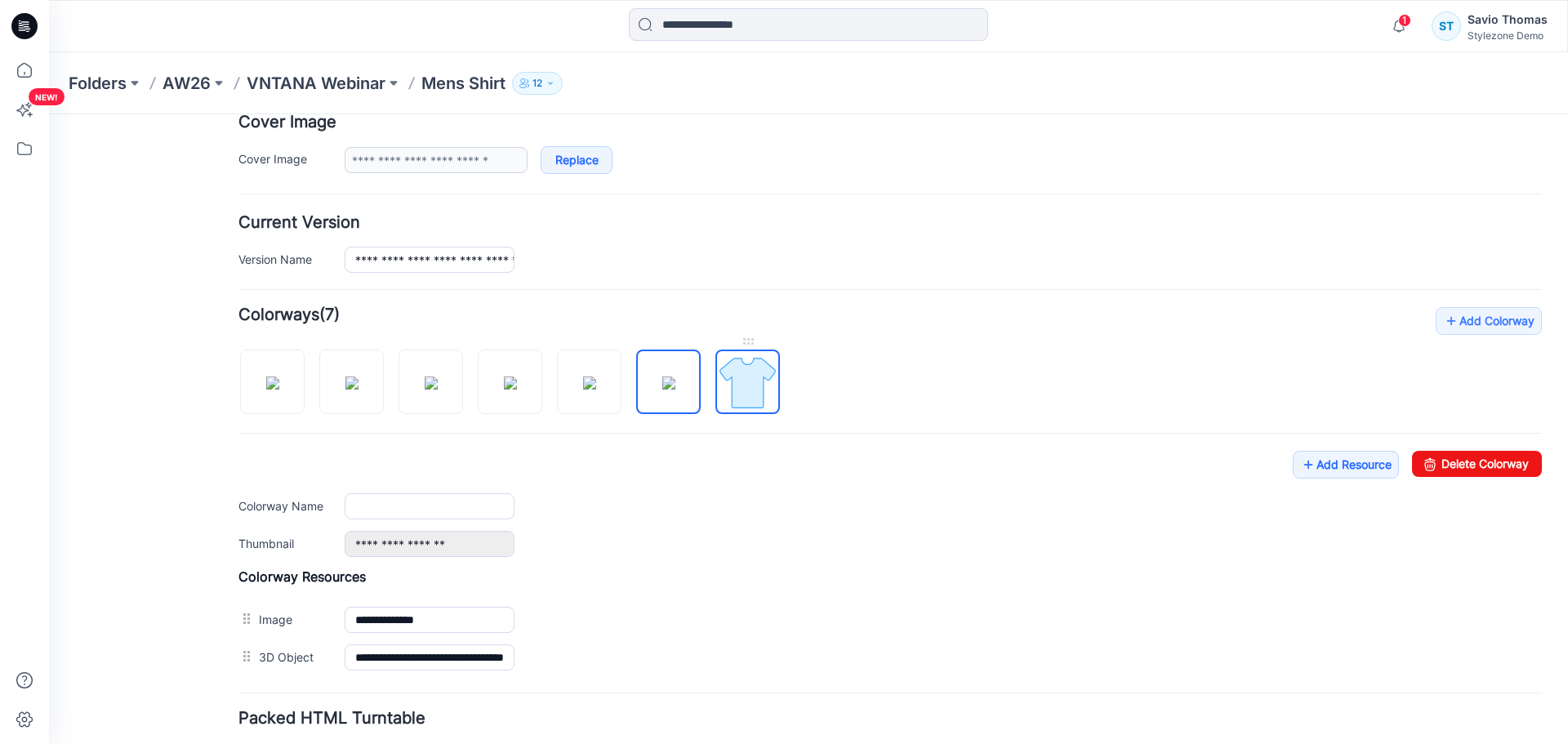 type on "**********" 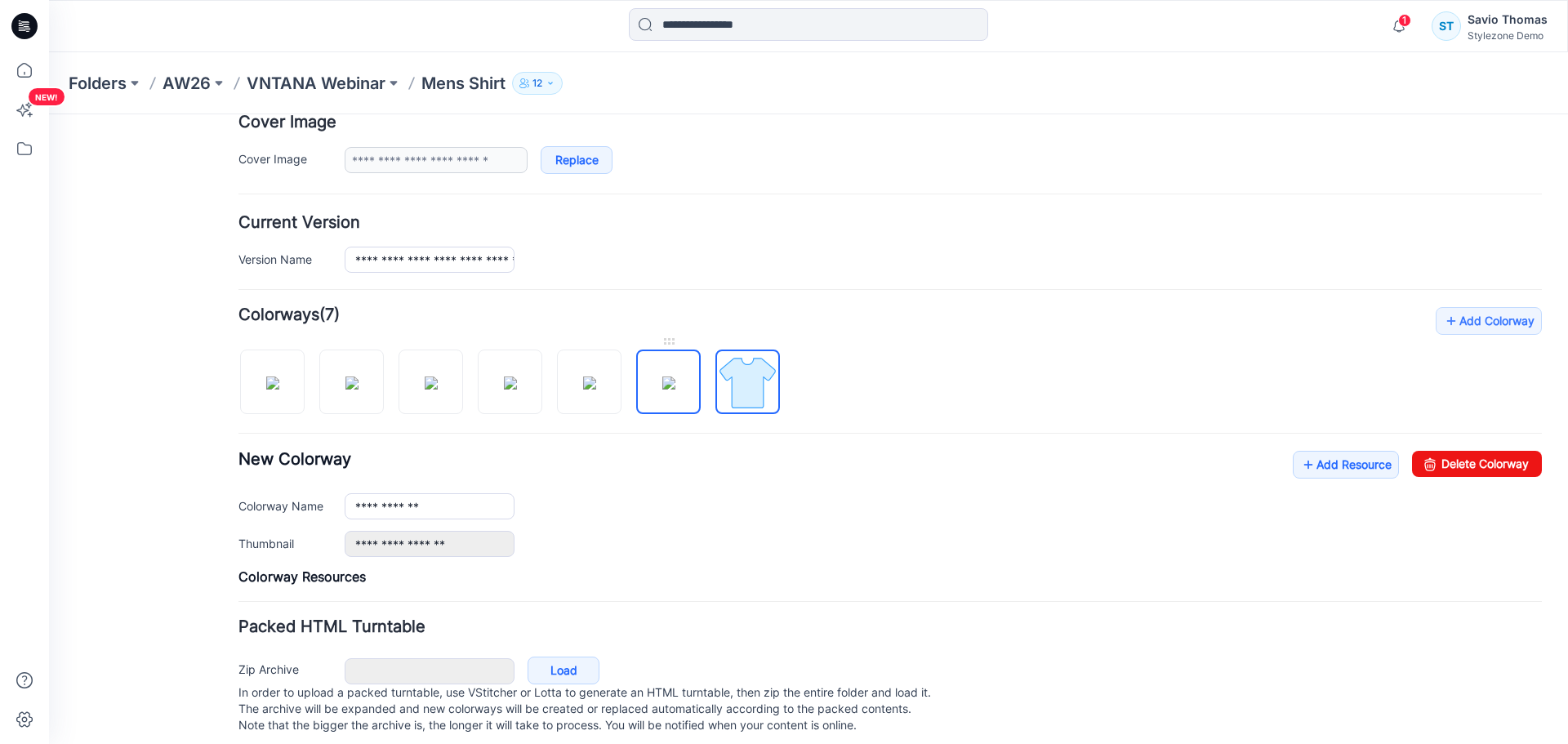 click at bounding box center [669, 383] 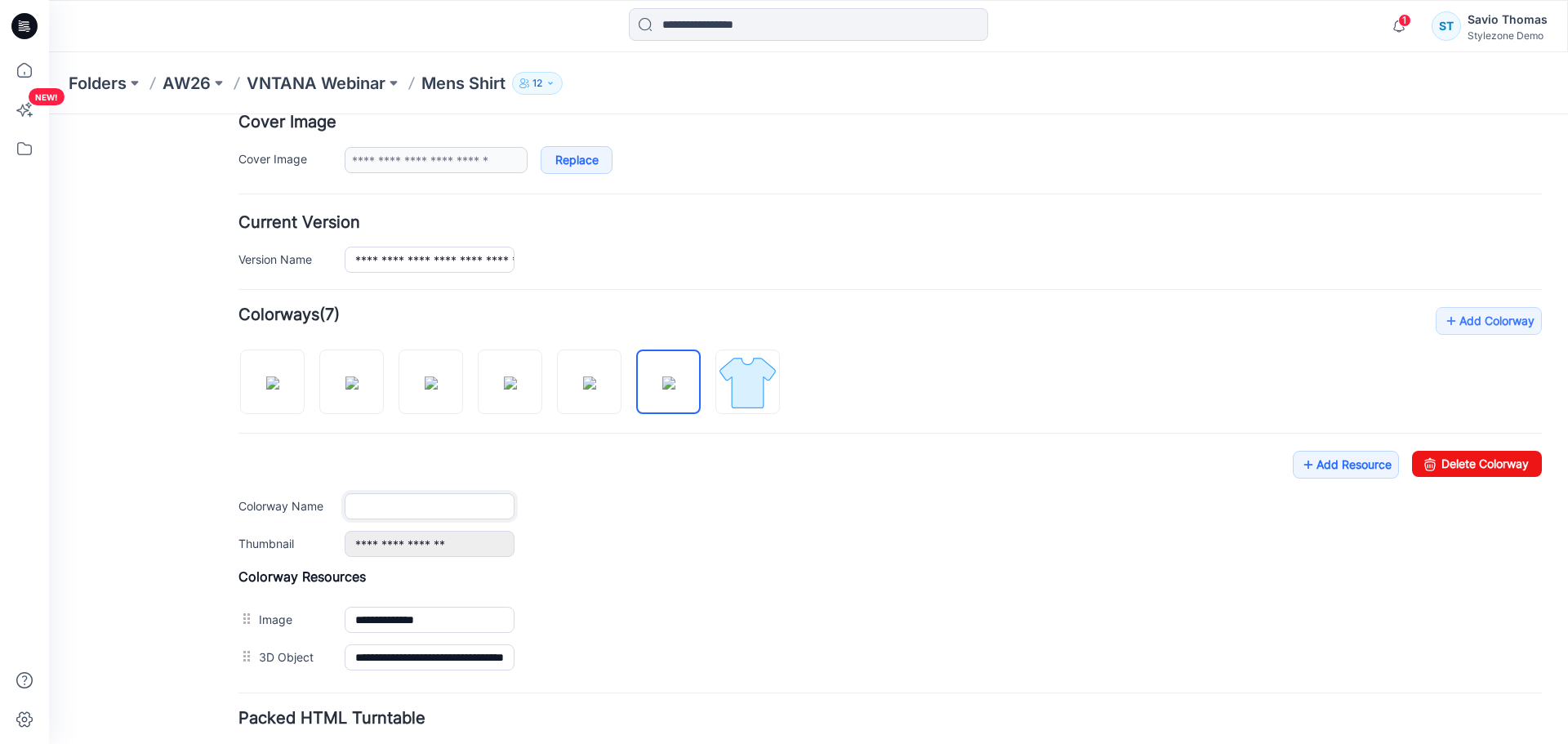 click on "Colorway Name" at bounding box center (430, 506) 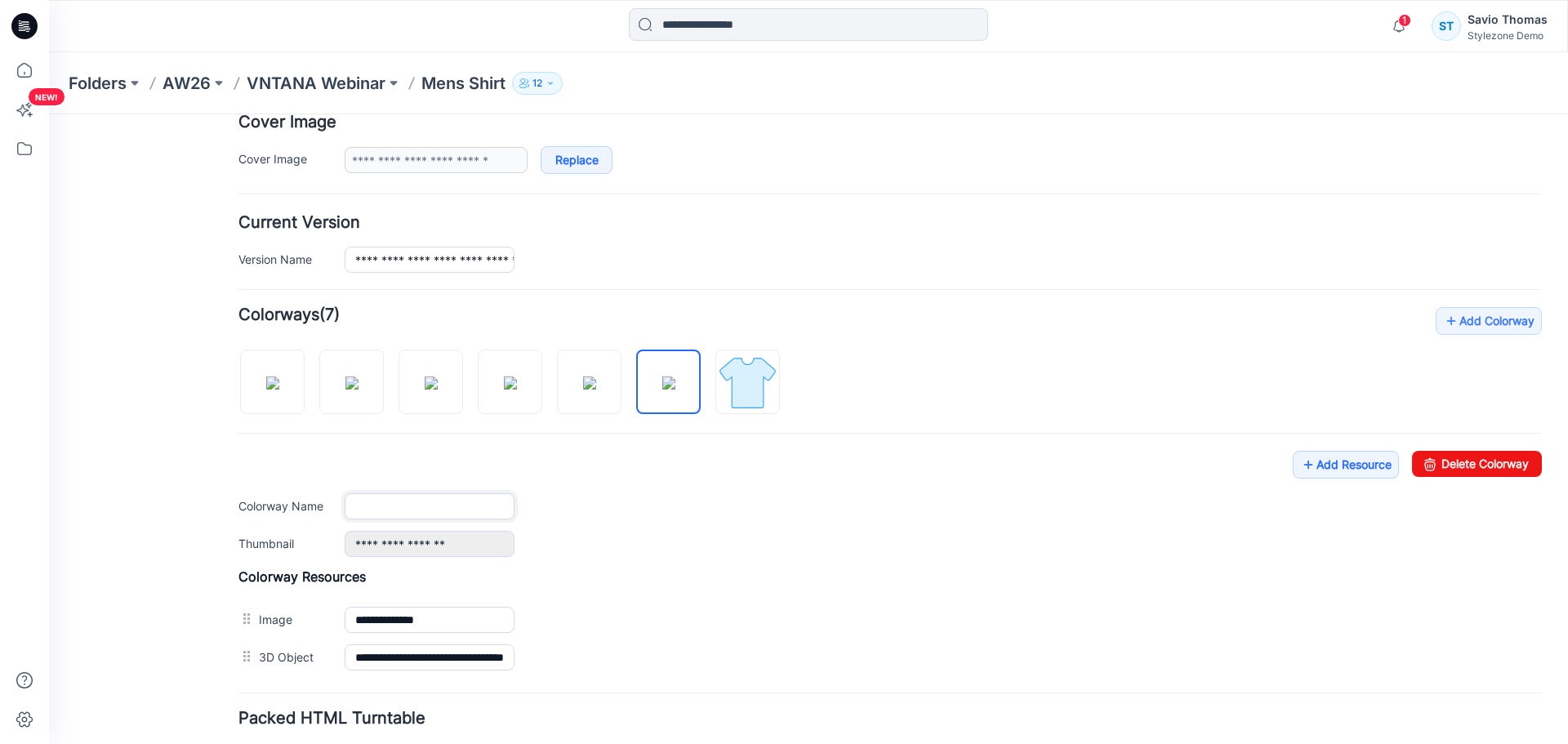 paste on "**********" 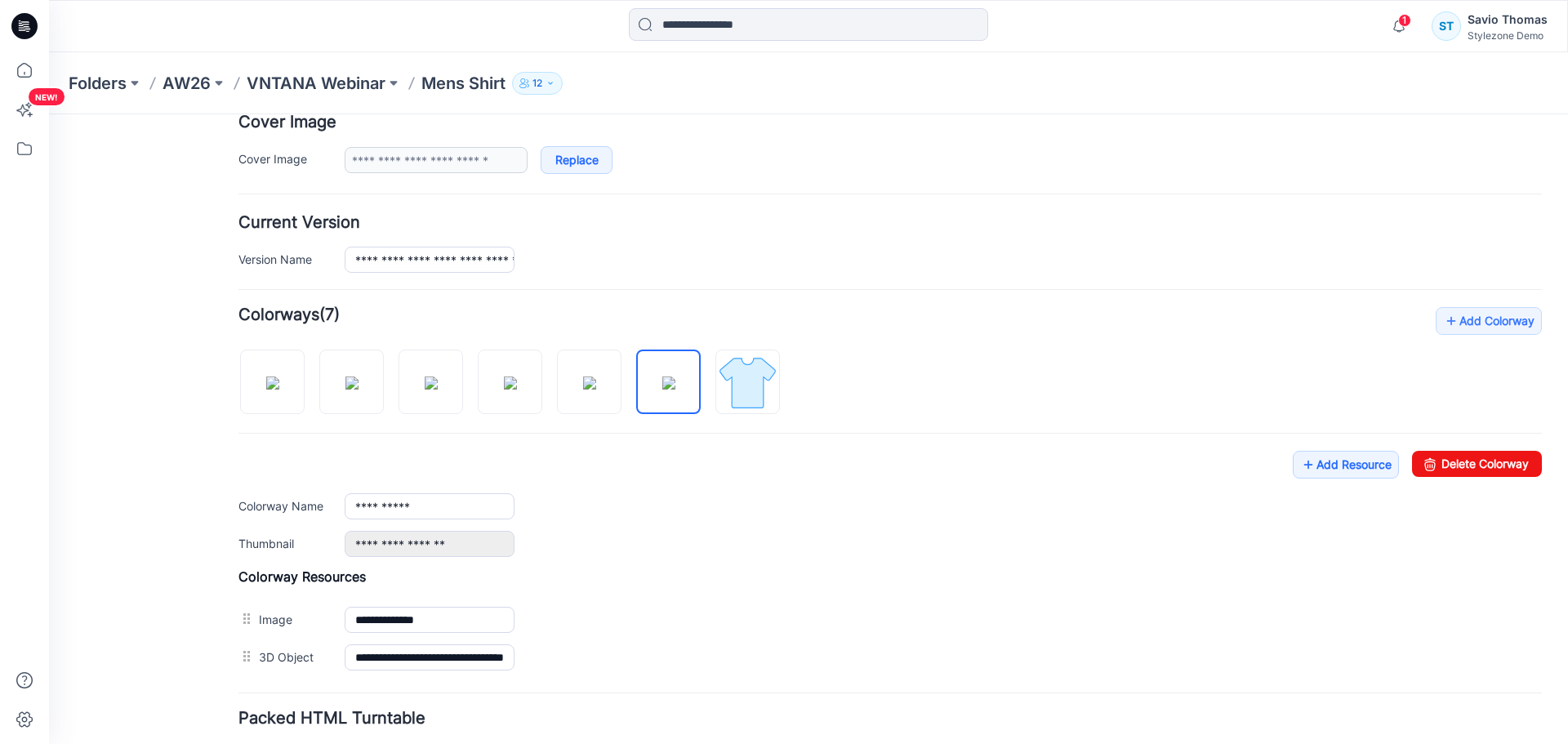 click on "**********" at bounding box center [943, 506] 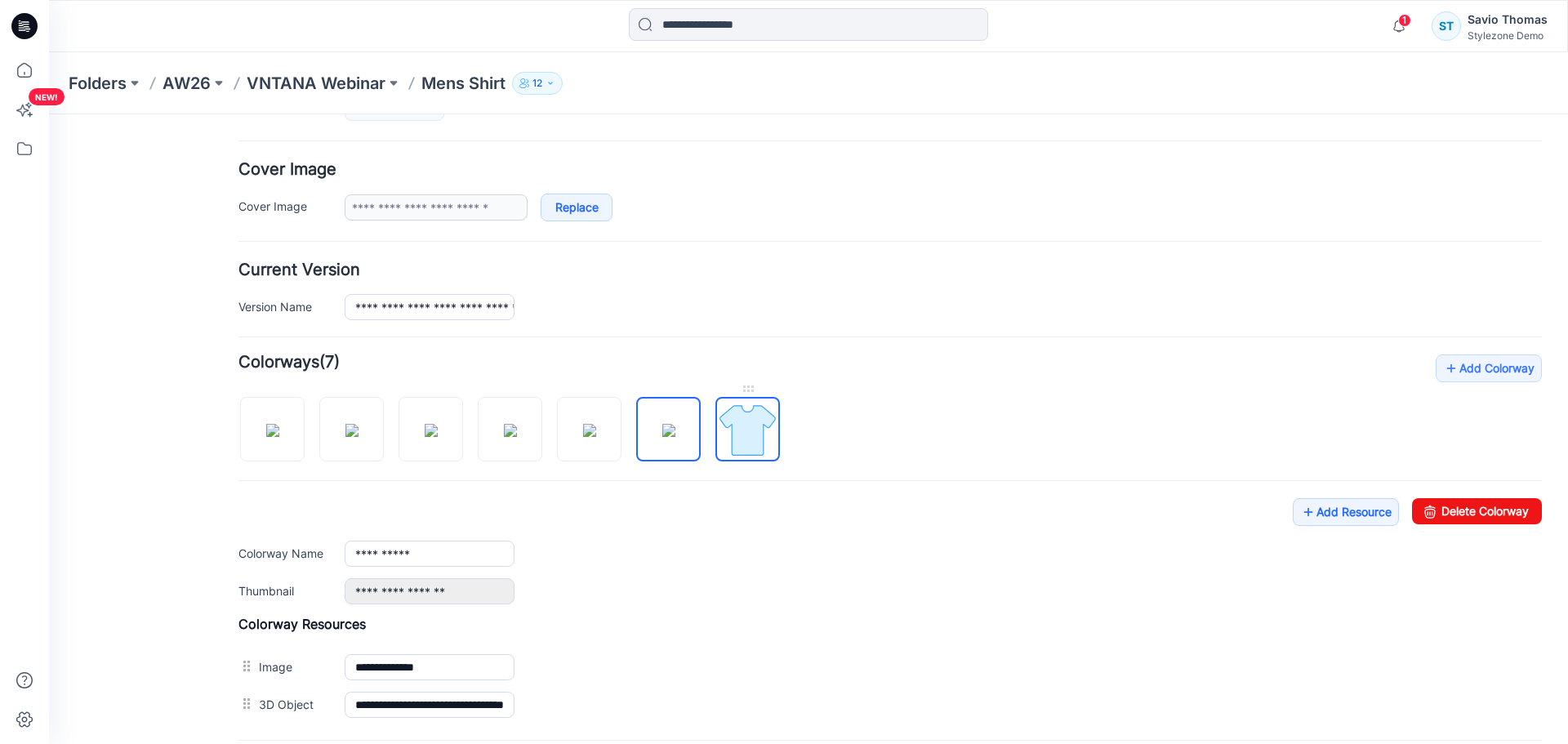 click at bounding box center (747, 430) 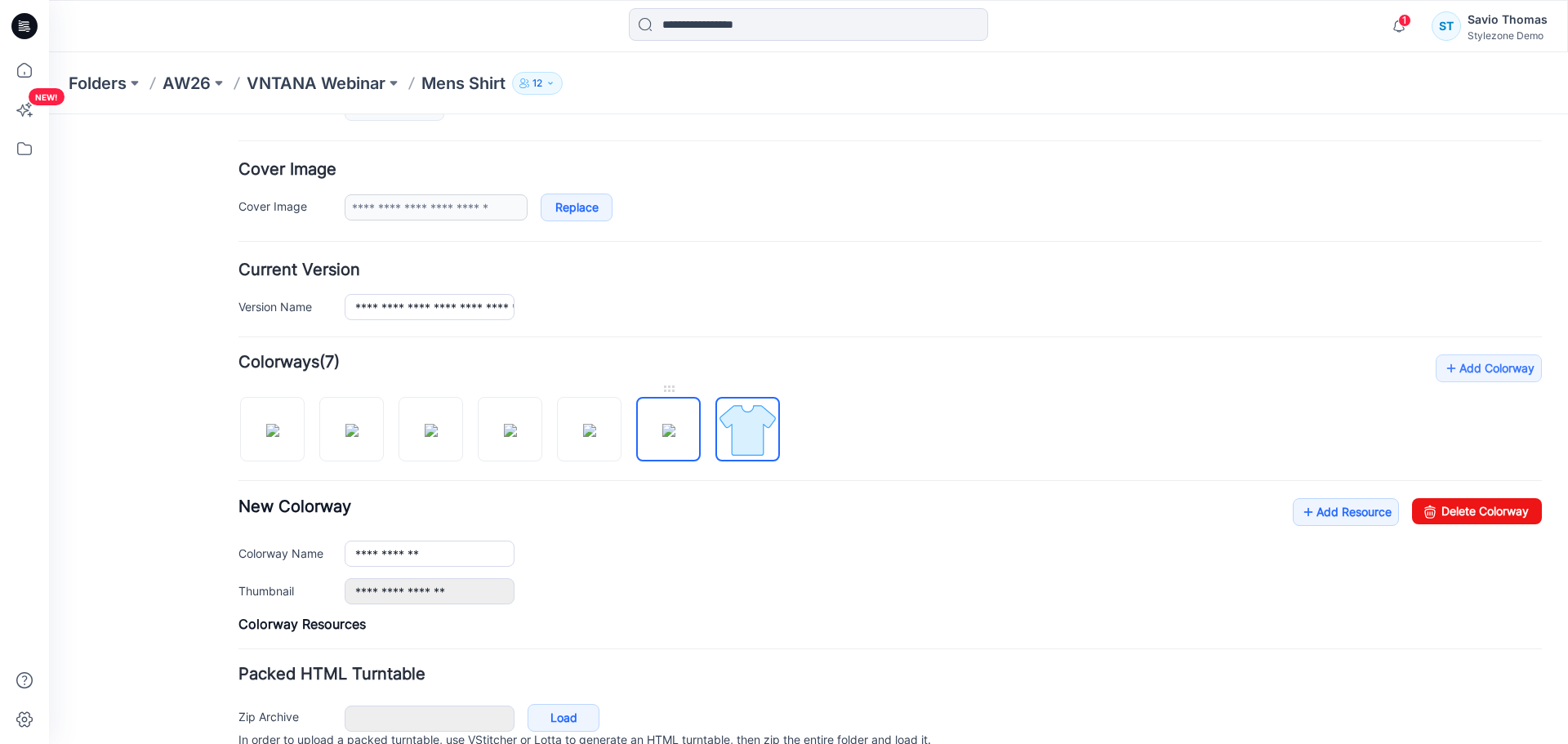 click at bounding box center [669, 430] 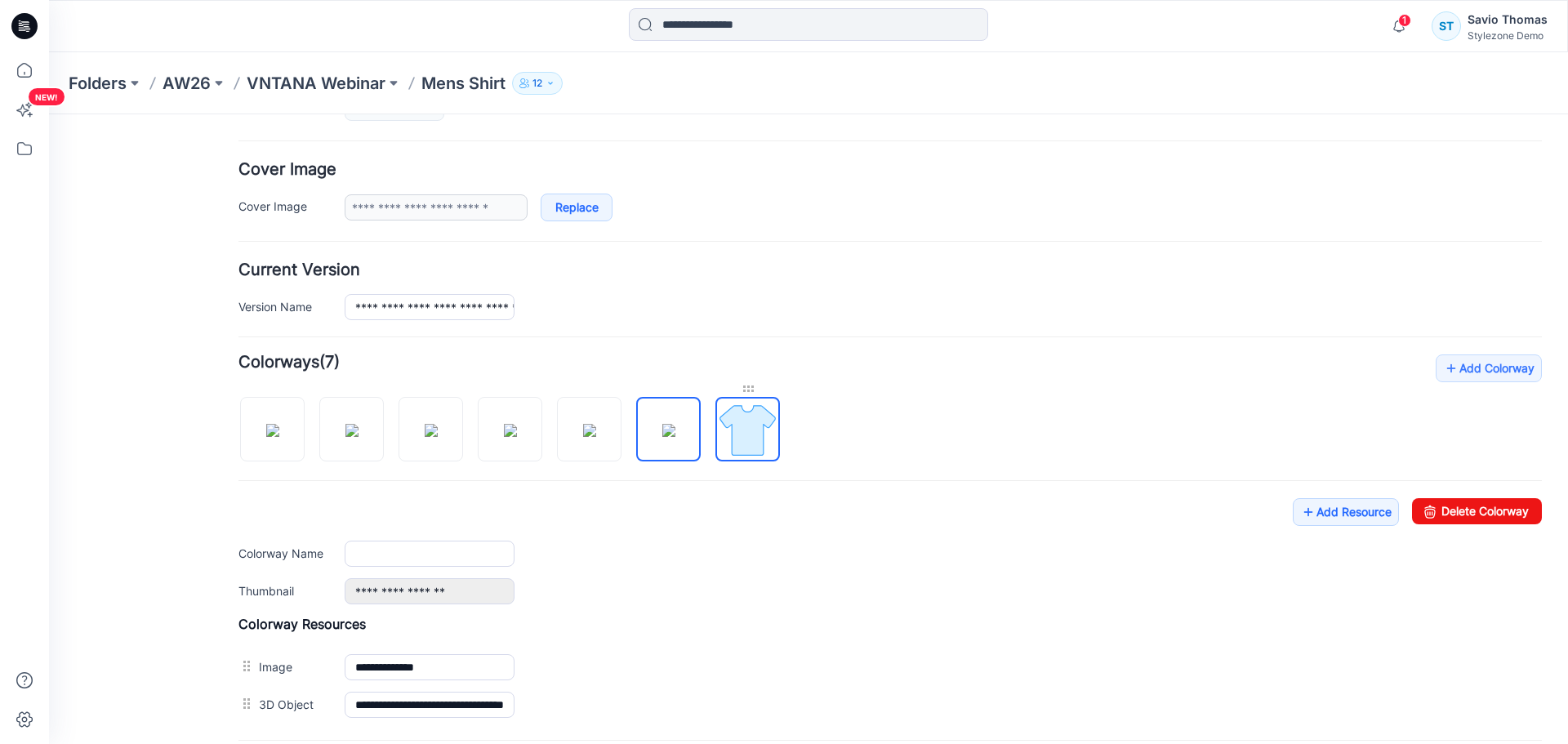 click at bounding box center (747, 389) 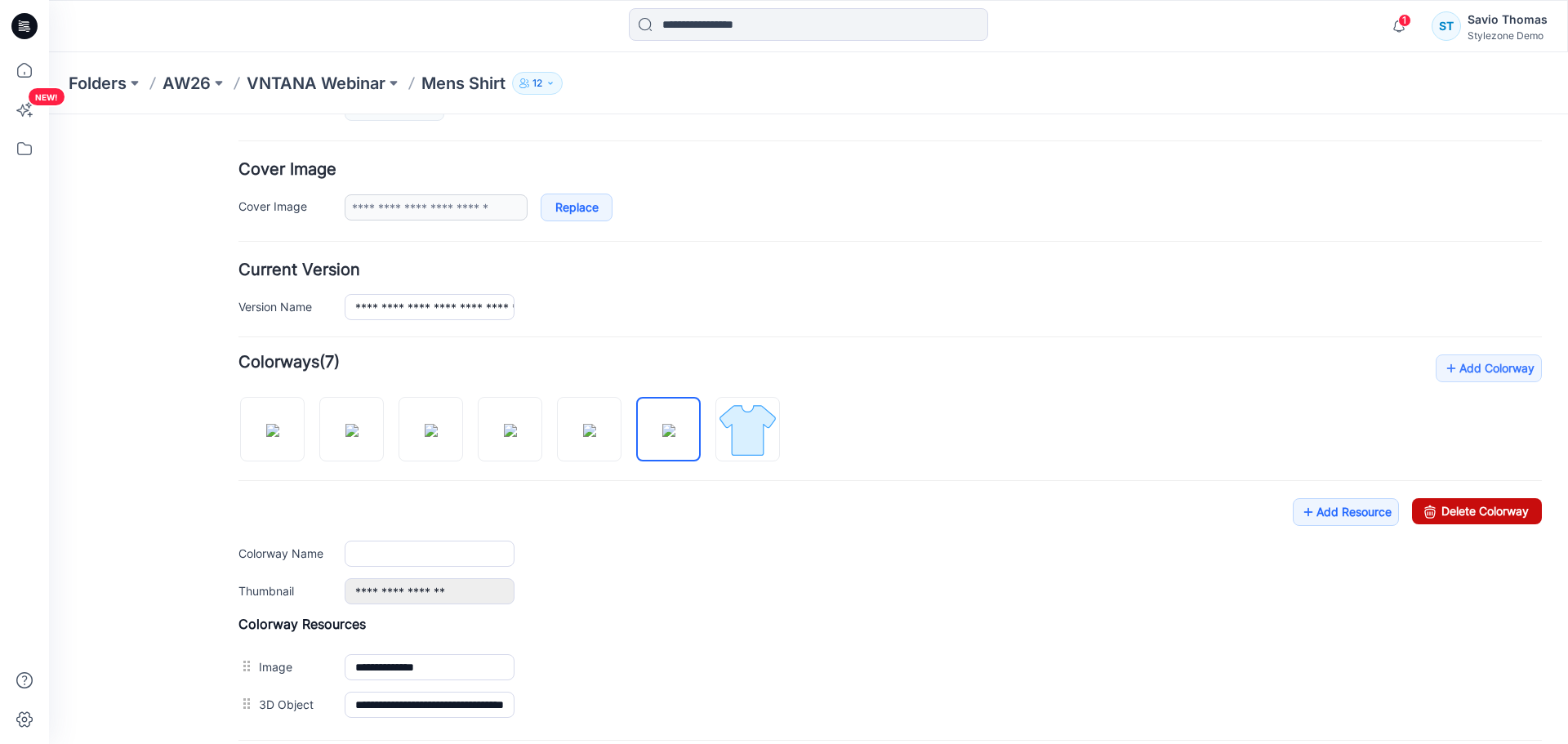 drag, startPoint x: 921, startPoint y: 176, endPoint x: 1456, endPoint y: 512, distance: 631.76024 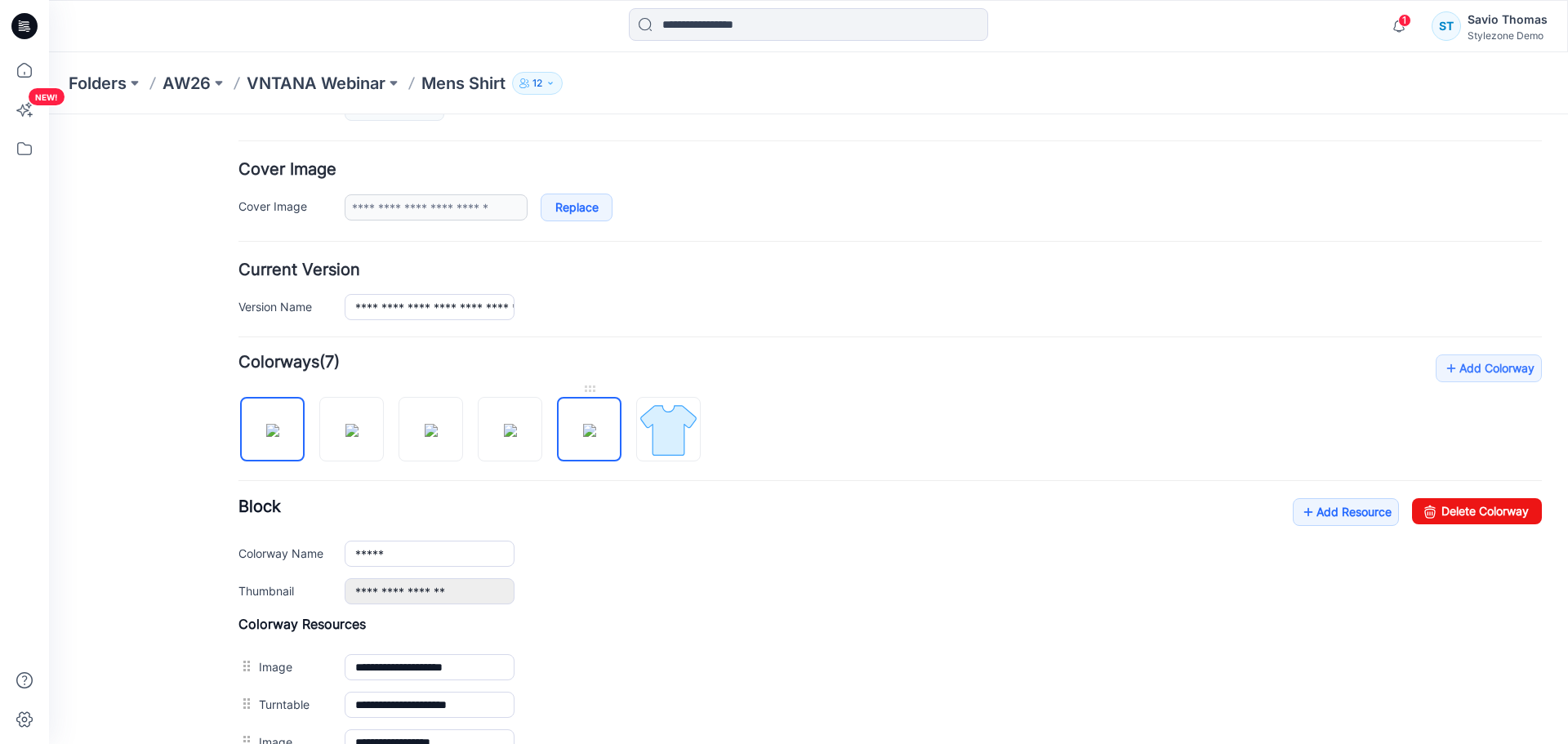 click at bounding box center [590, 430] 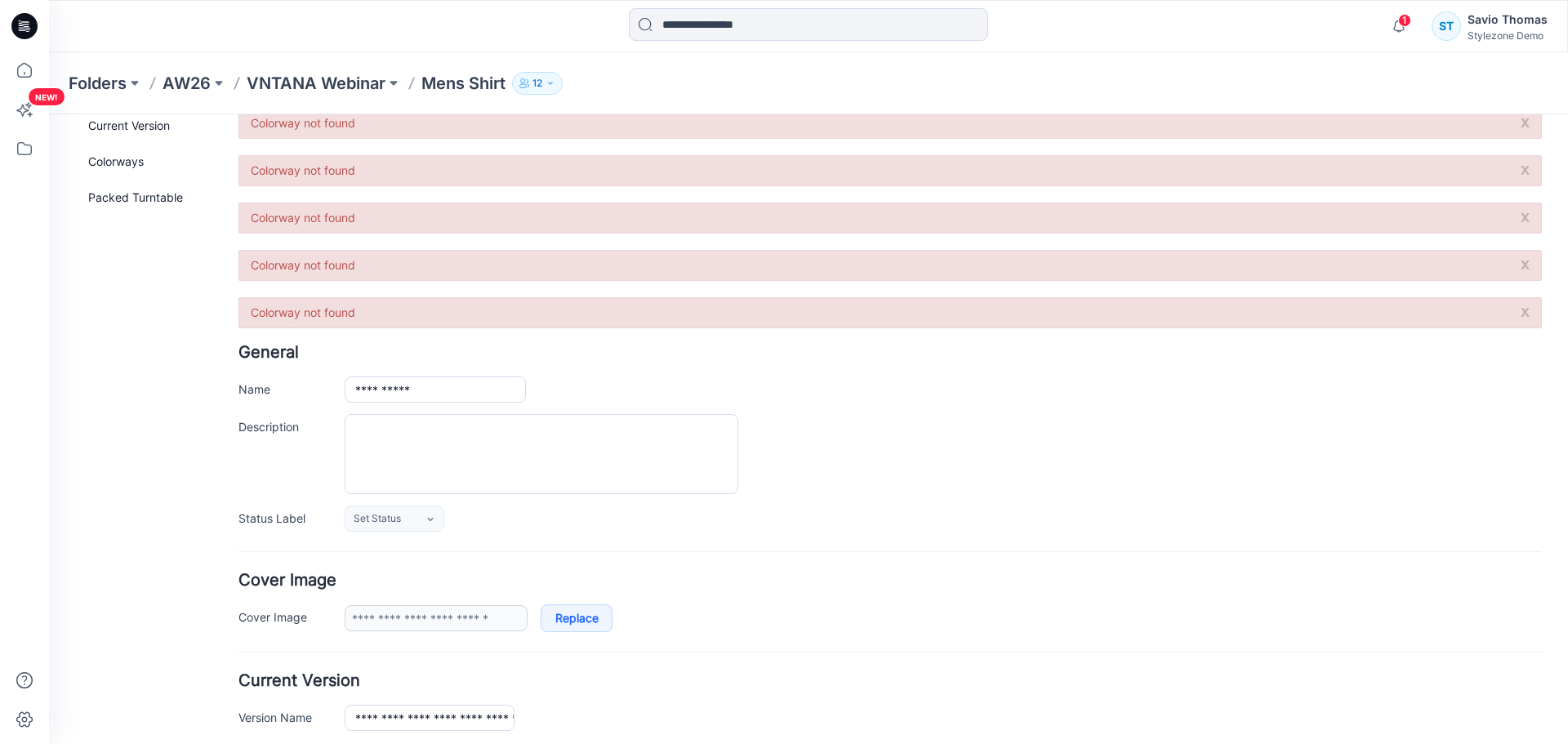 scroll, scrollTop: 0, scrollLeft: 0, axis: both 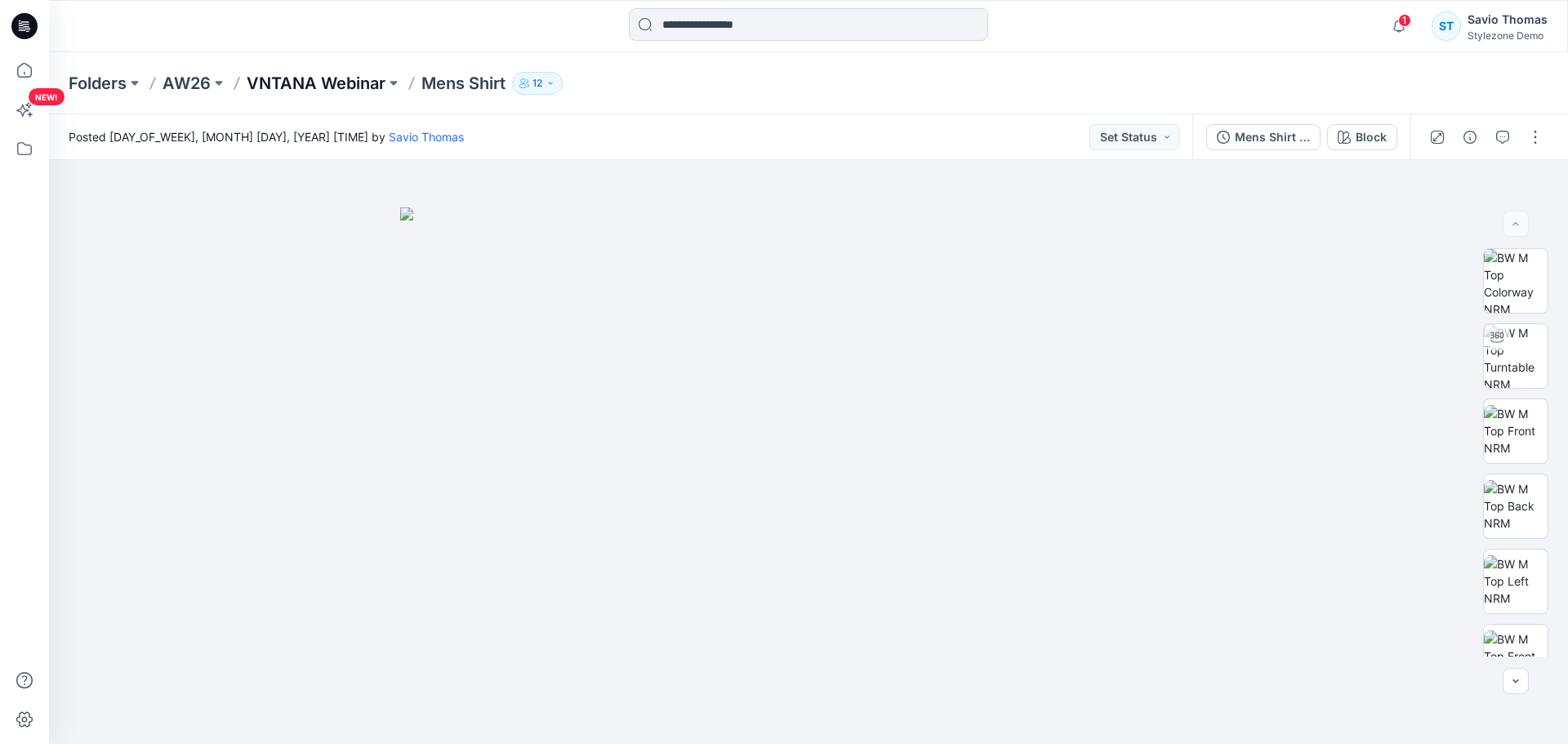 click on "VNTANA Webinar" at bounding box center [316, 83] 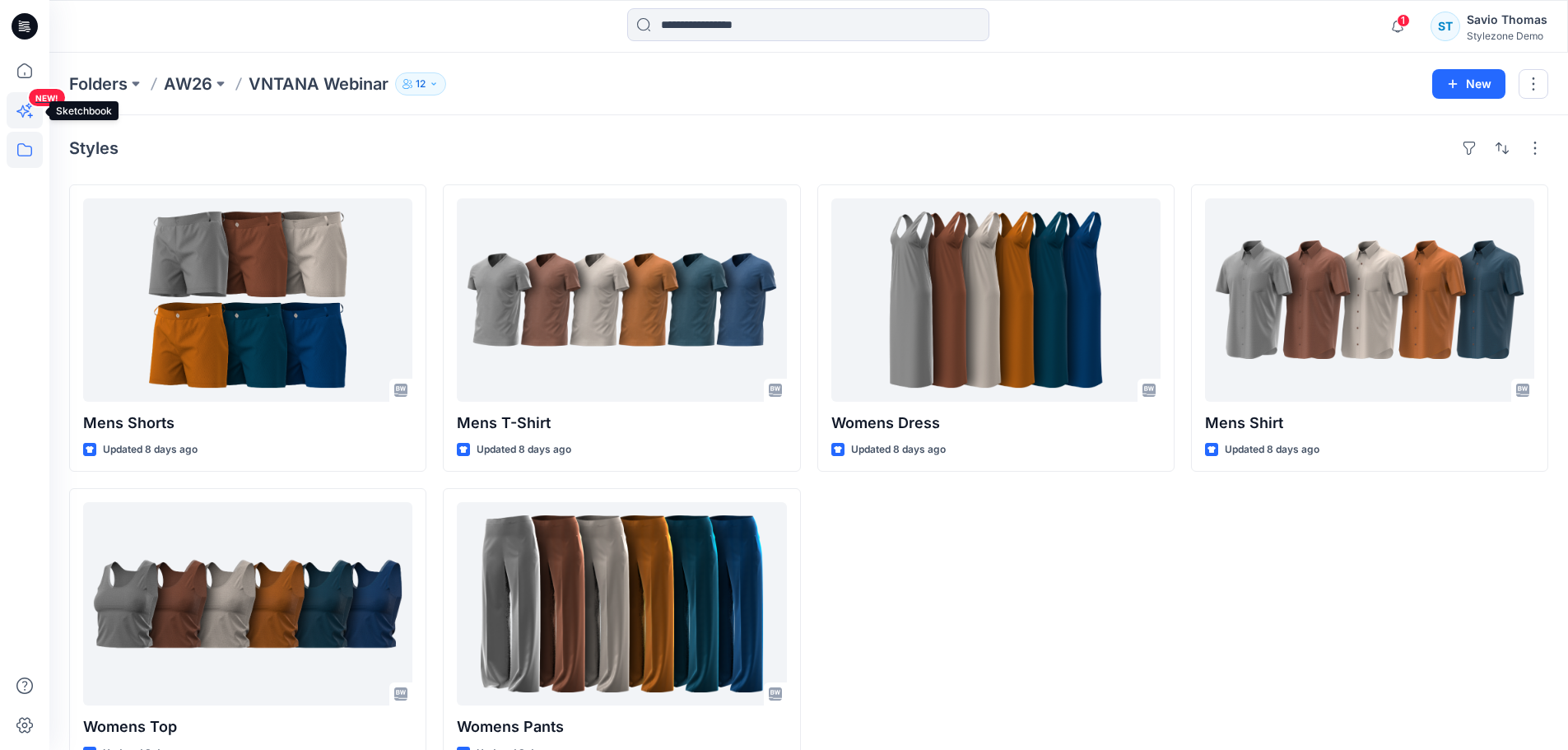 click 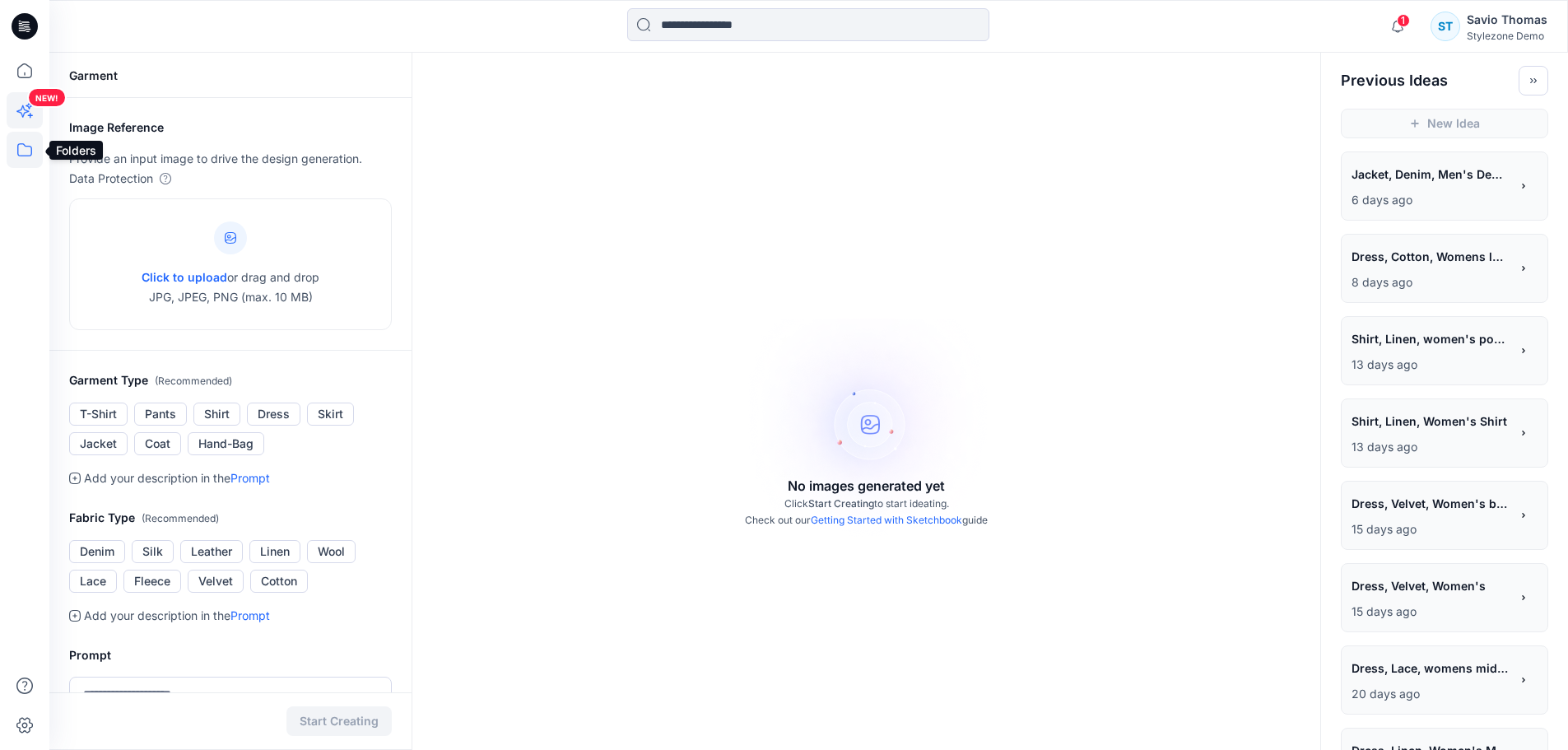click 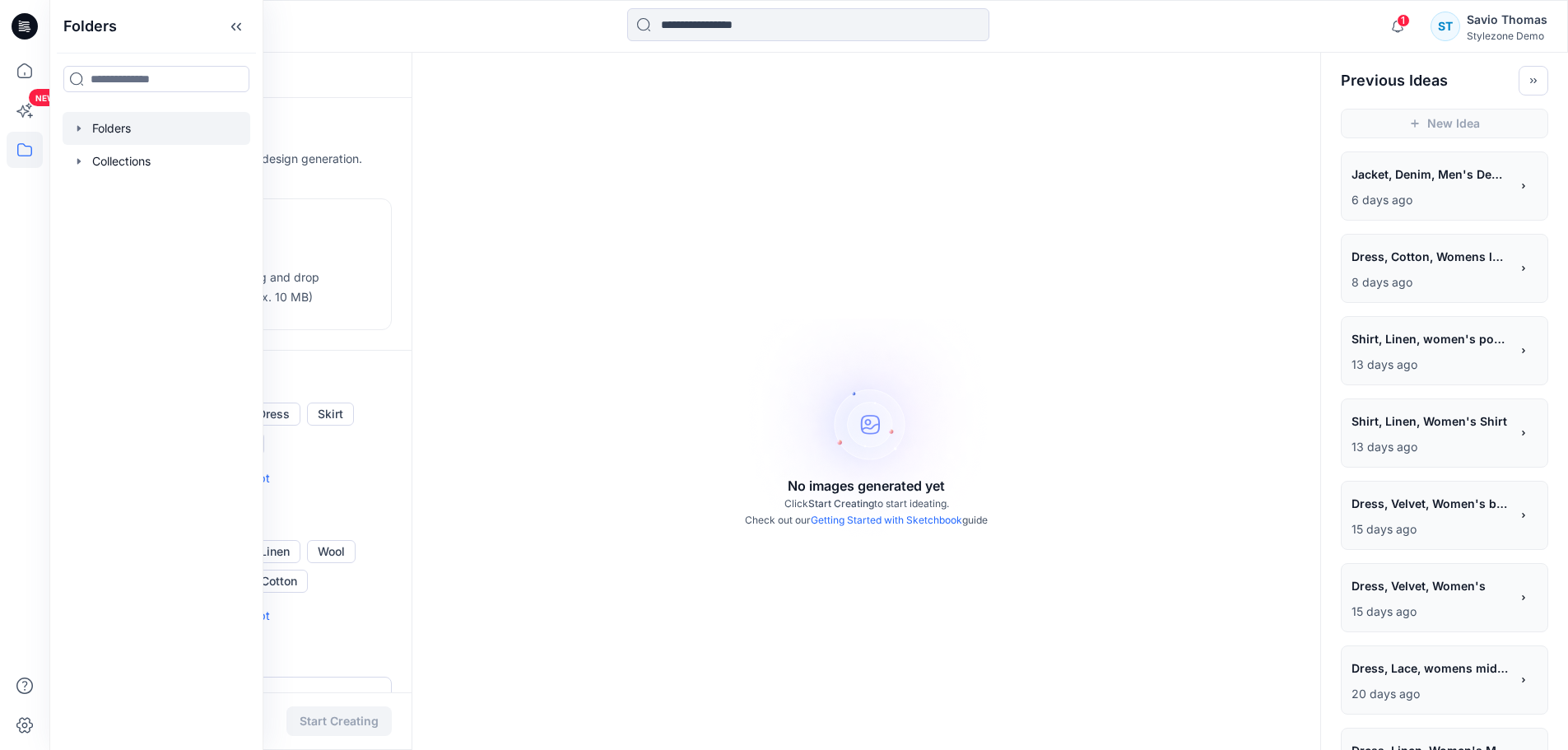 click at bounding box center (156, 128) 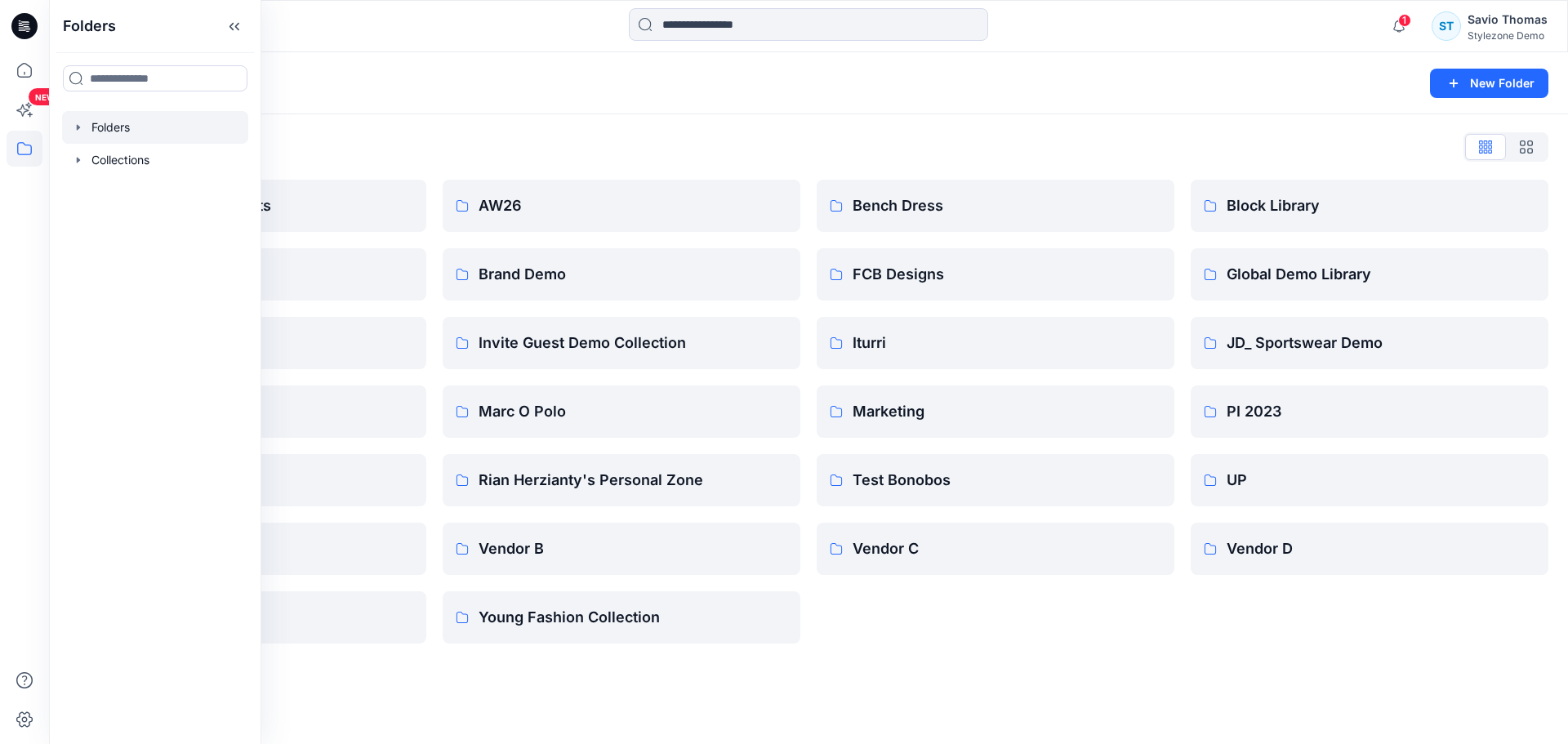 click on "Folders List" at bounding box center [808, 147] 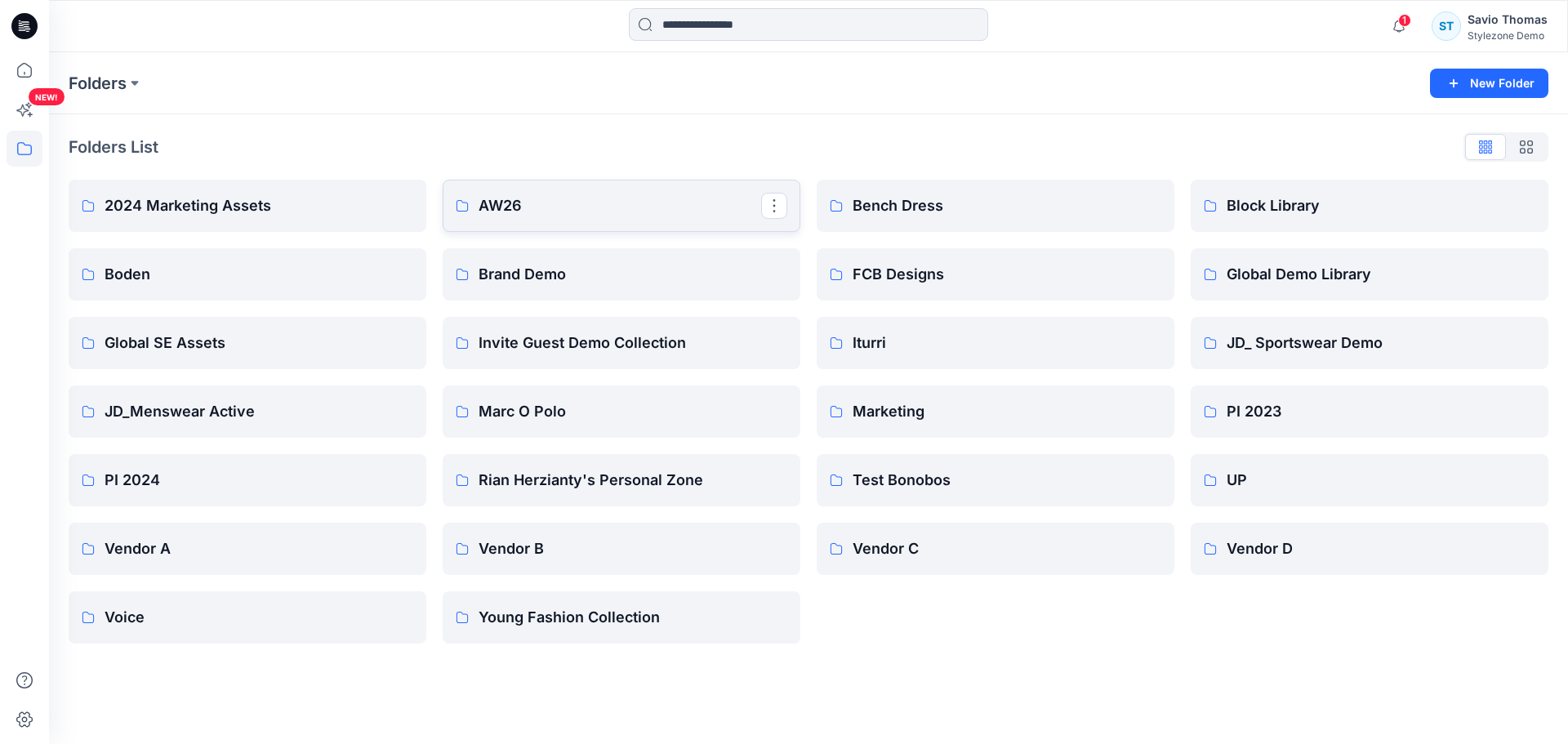 click on "AW26" at bounding box center (620, 206) 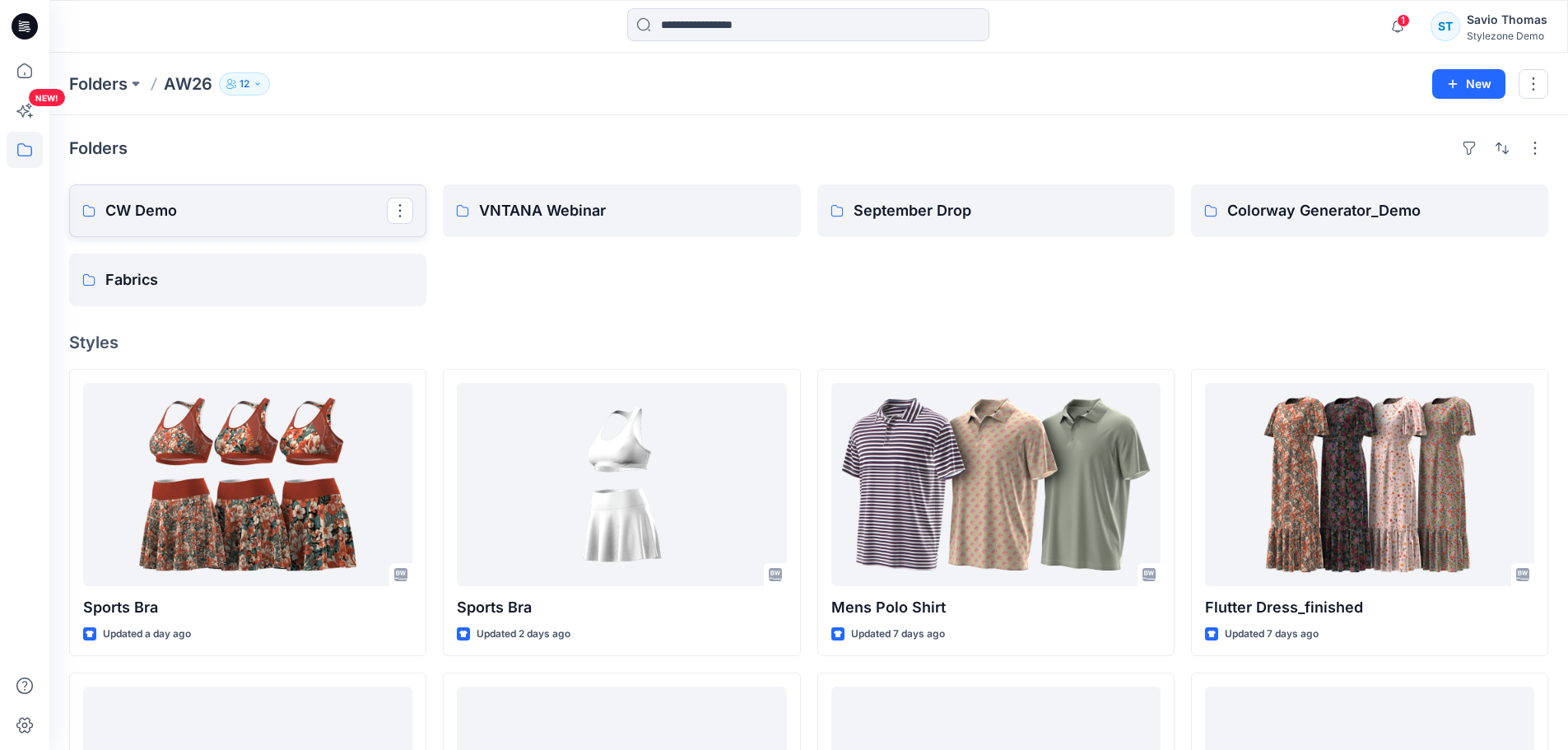 click on "CW Demo" at bounding box center (246, 211) 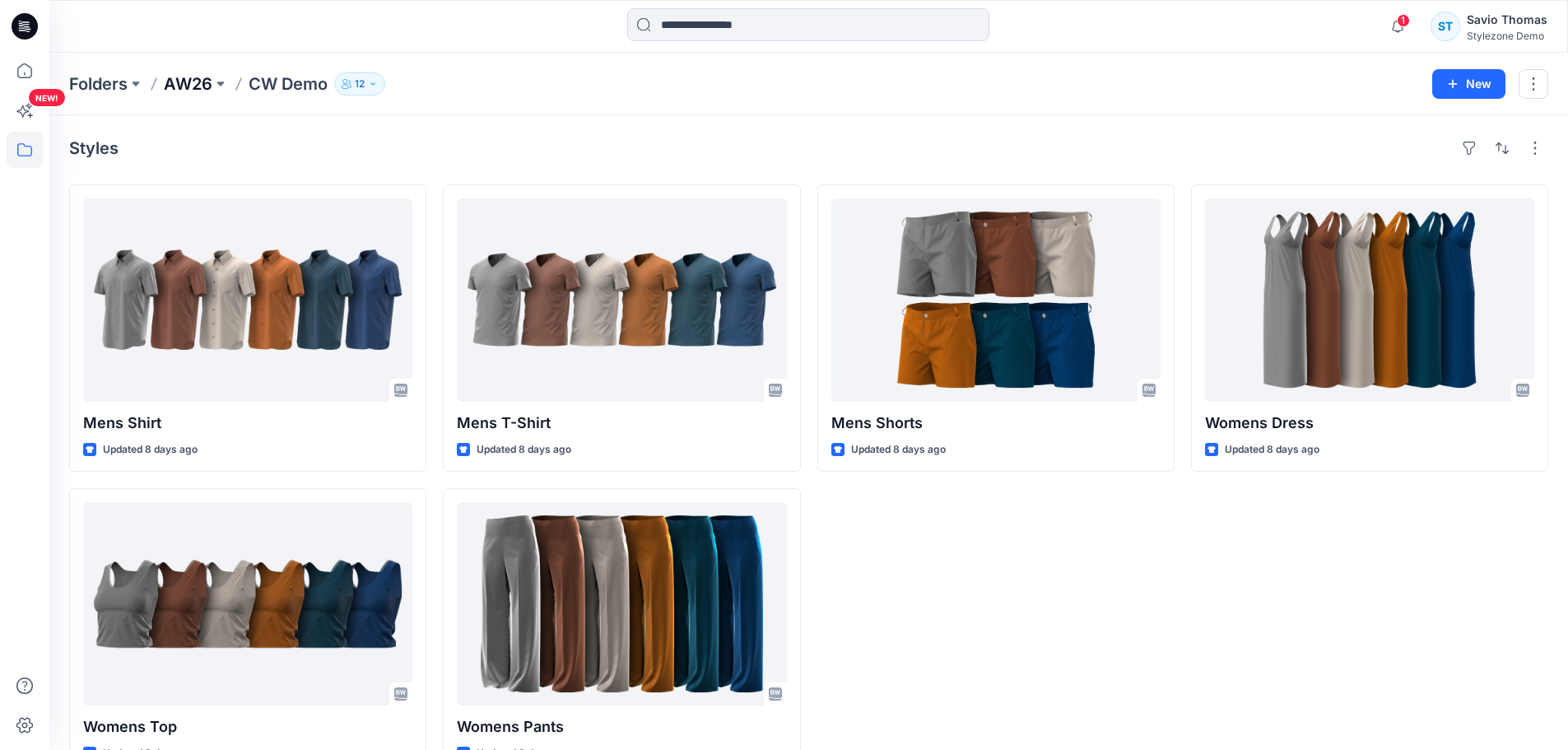 click on "AW26" at bounding box center [188, 84] 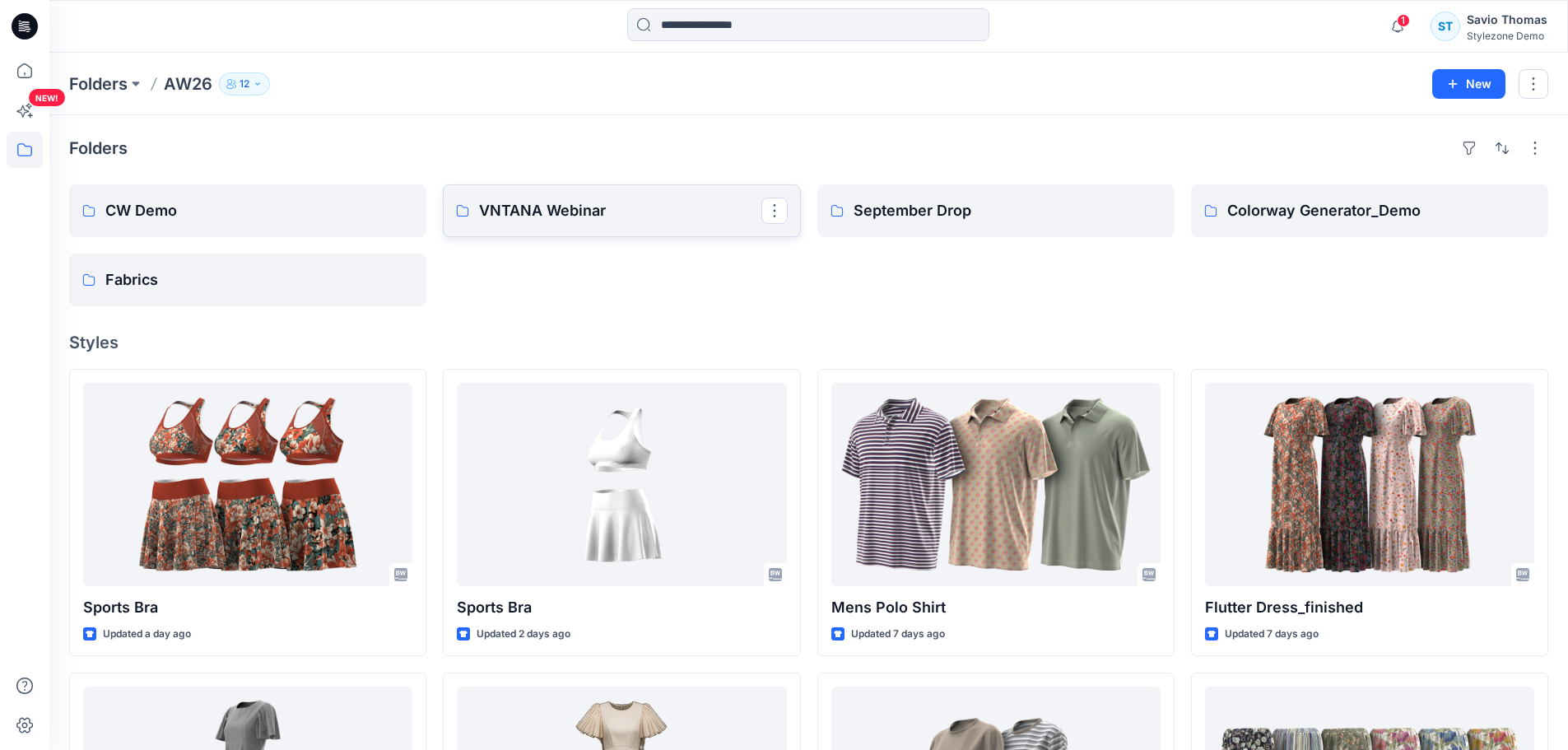 click on "VNTANA Webinar" at bounding box center (620, 211) 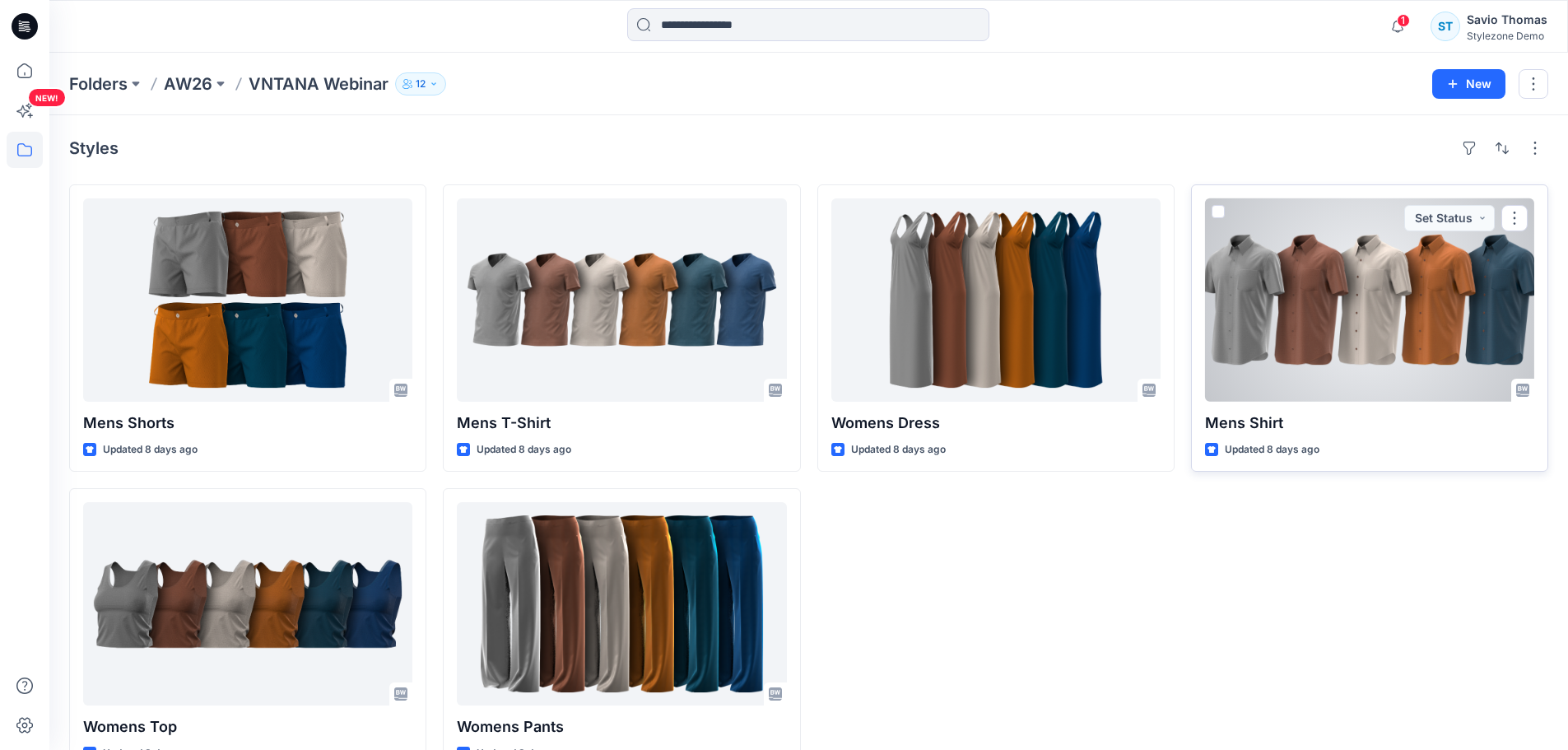 click at bounding box center (1218, 212) 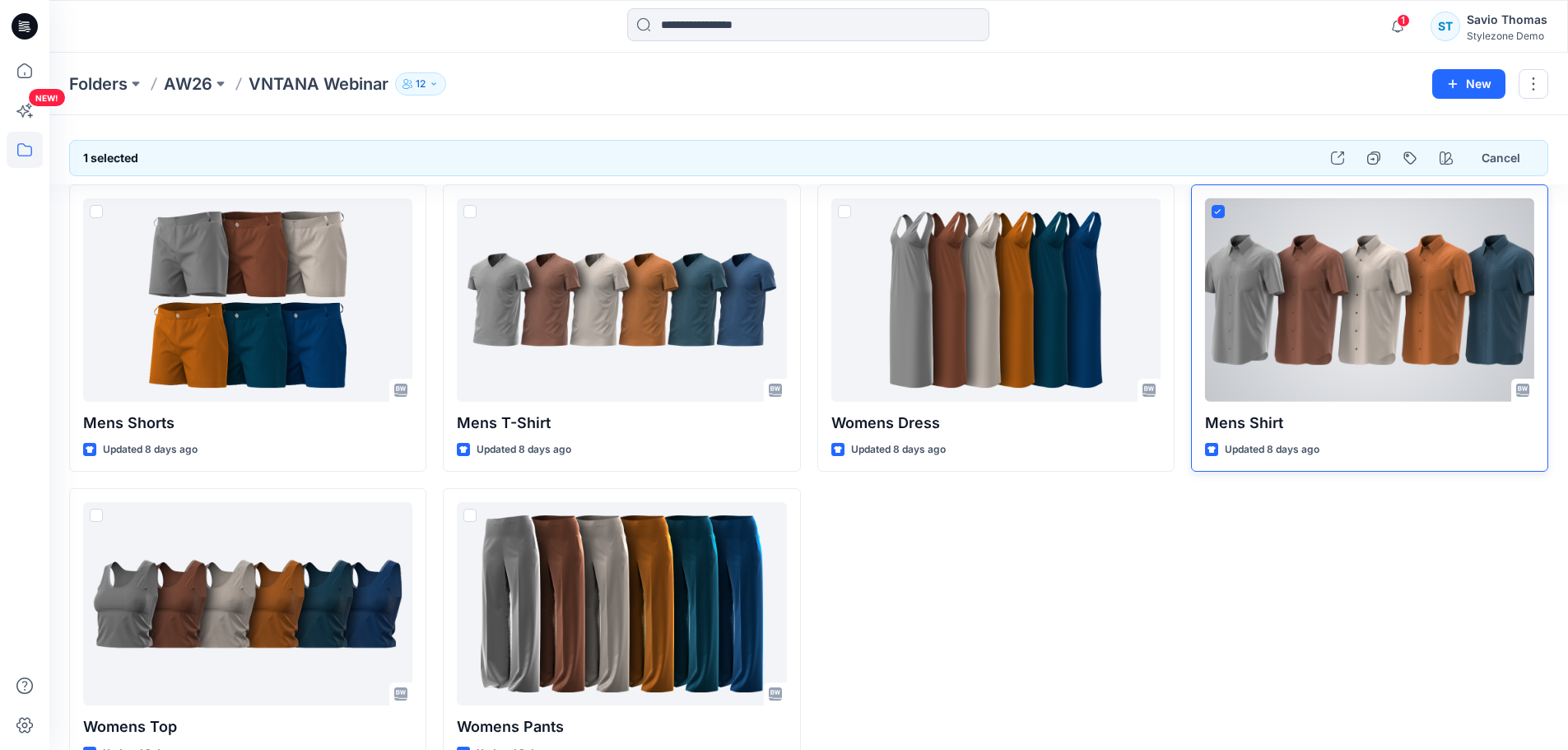 click 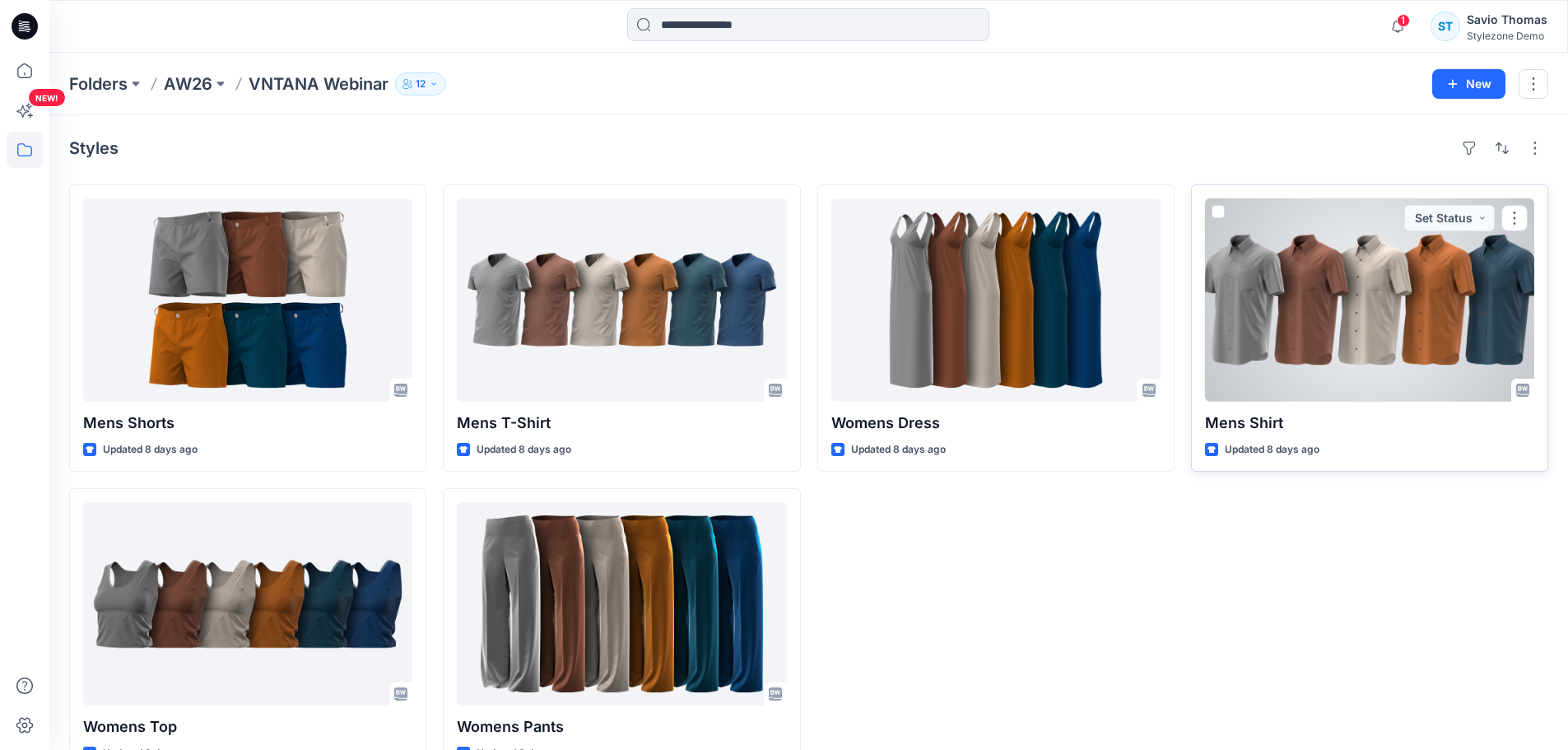 click at bounding box center (1370, 300) 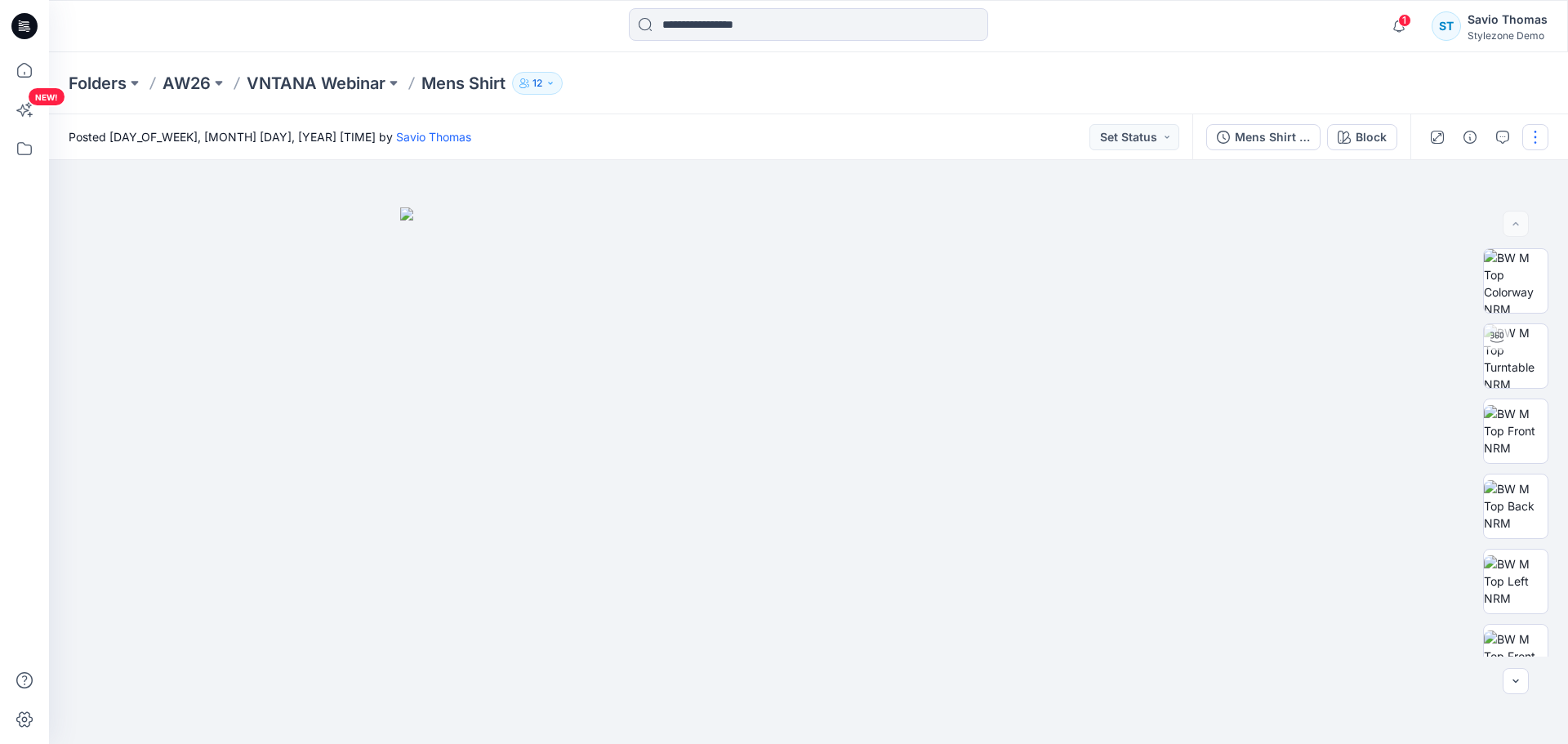 click at bounding box center (1535, 137) 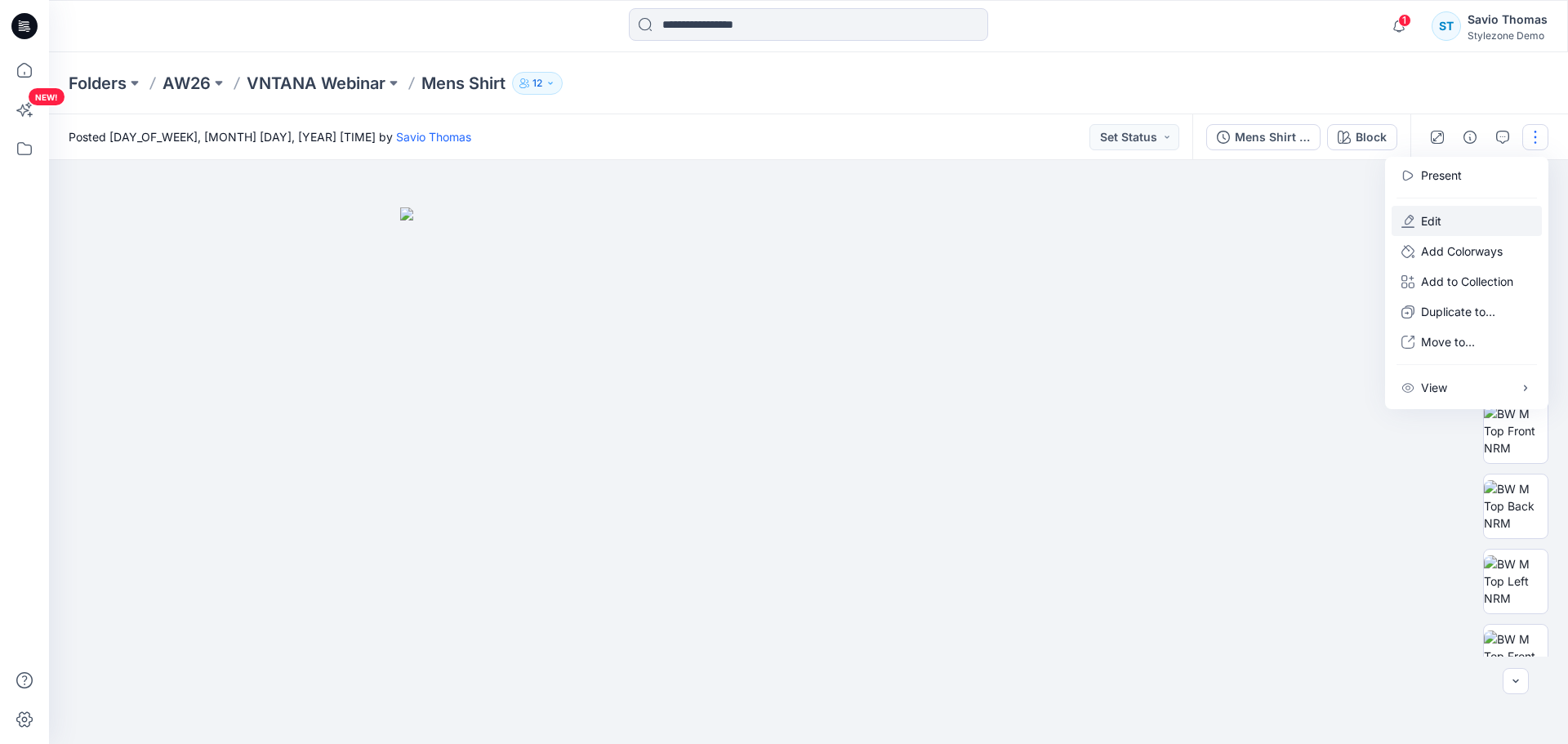 click on "Edit" at bounding box center (1431, 221) 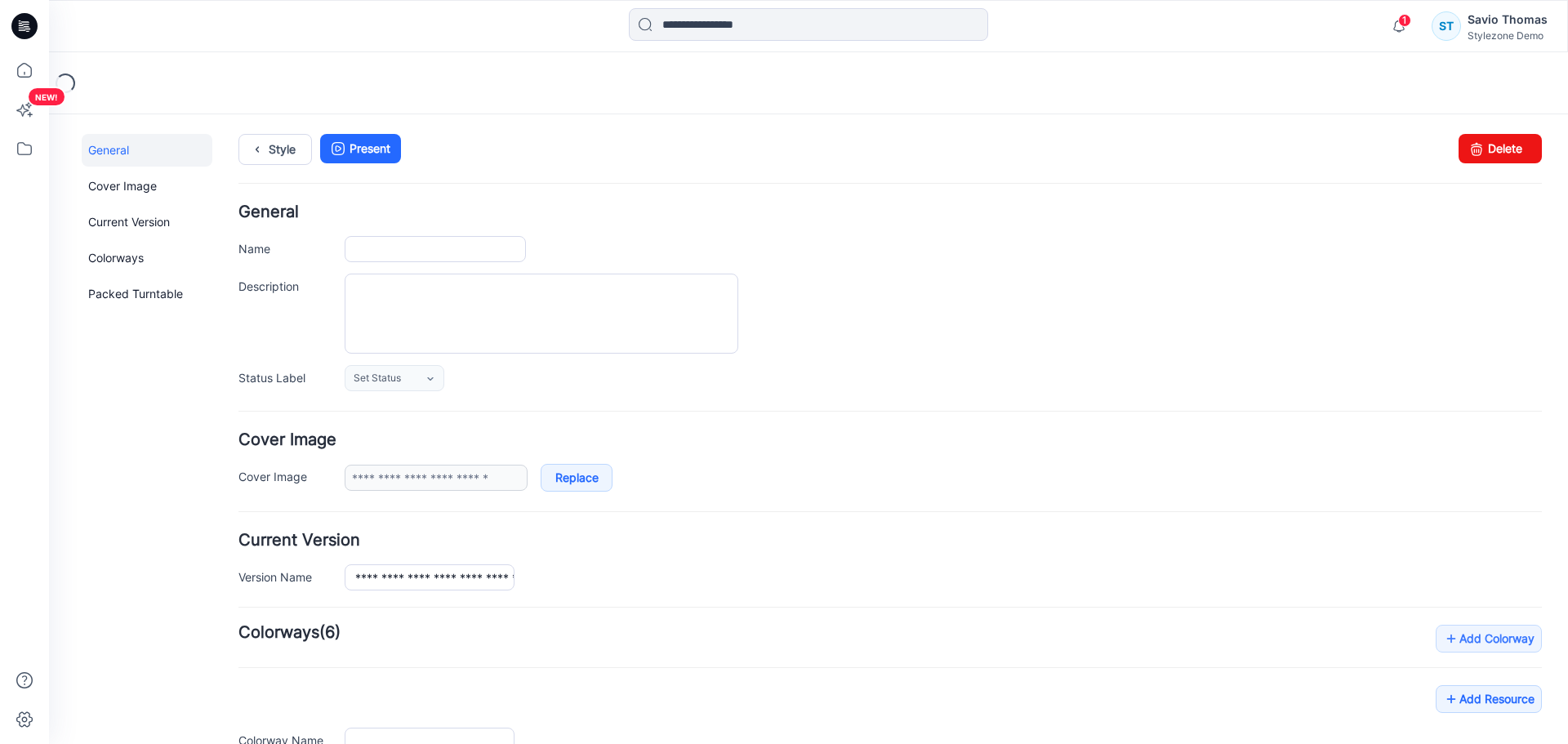 scroll, scrollTop: 0, scrollLeft: 0, axis: both 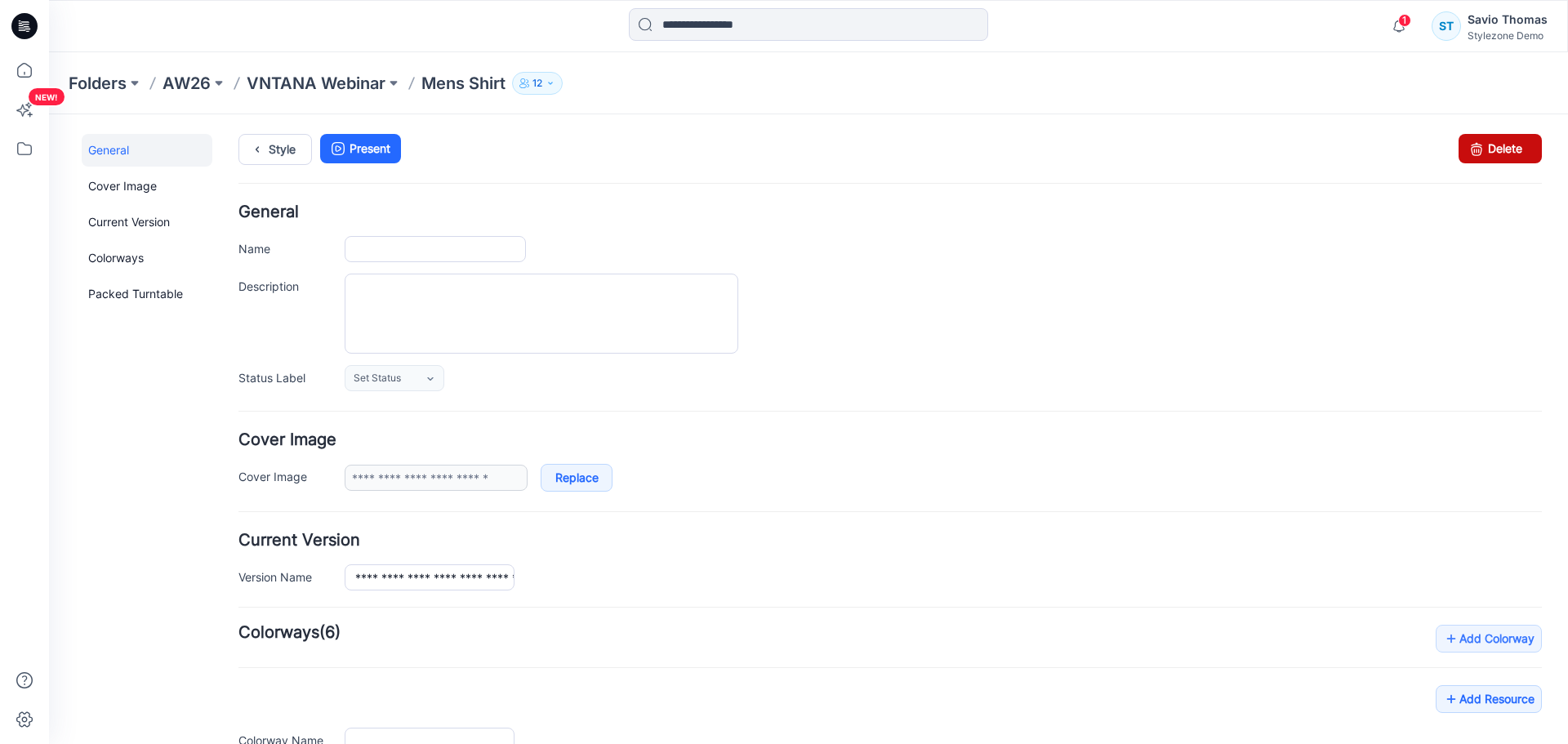 type on "**********" 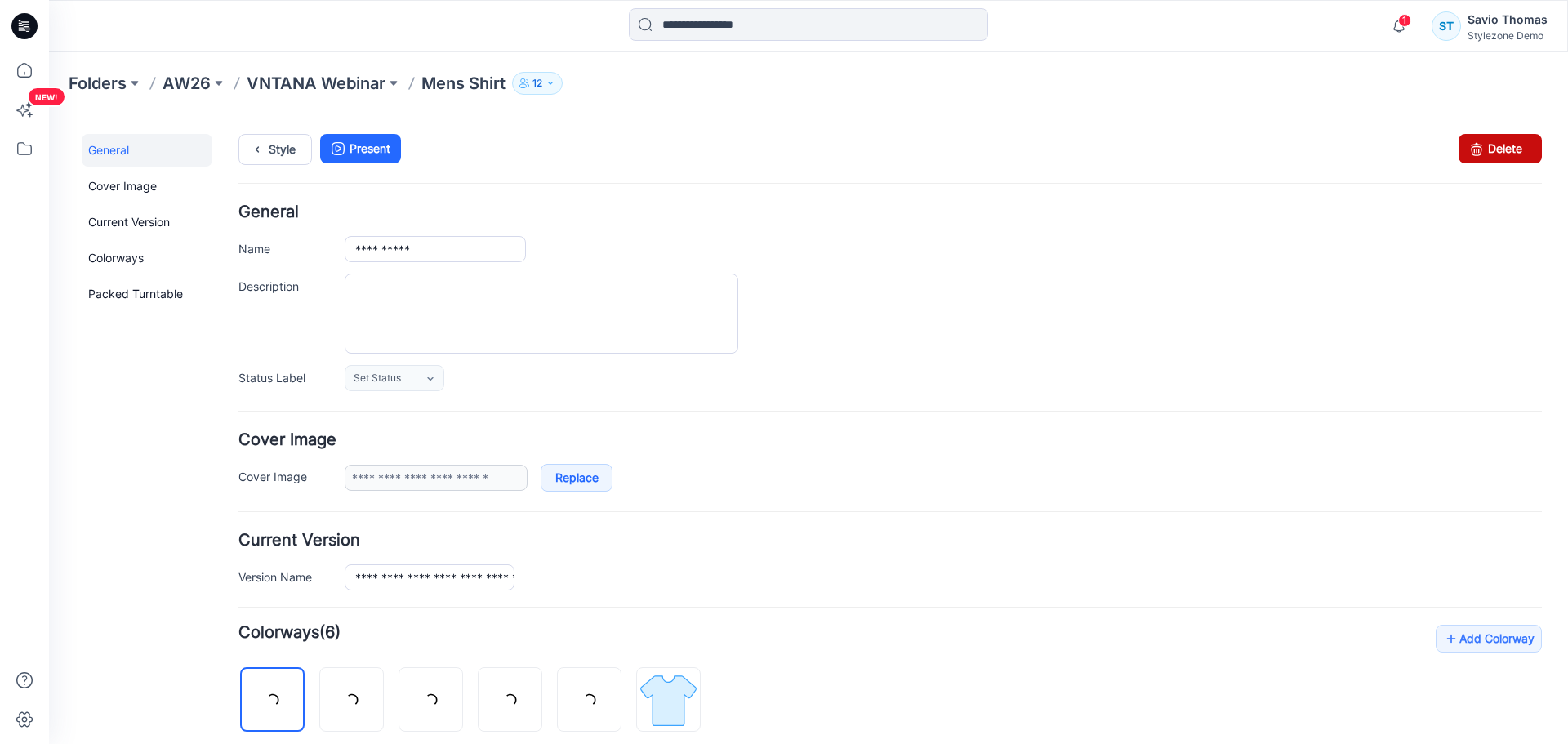 drag, startPoint x: 1470, startPoint y: 152, endPoint x: 926, endPoint y: 172, distance: 544.3675 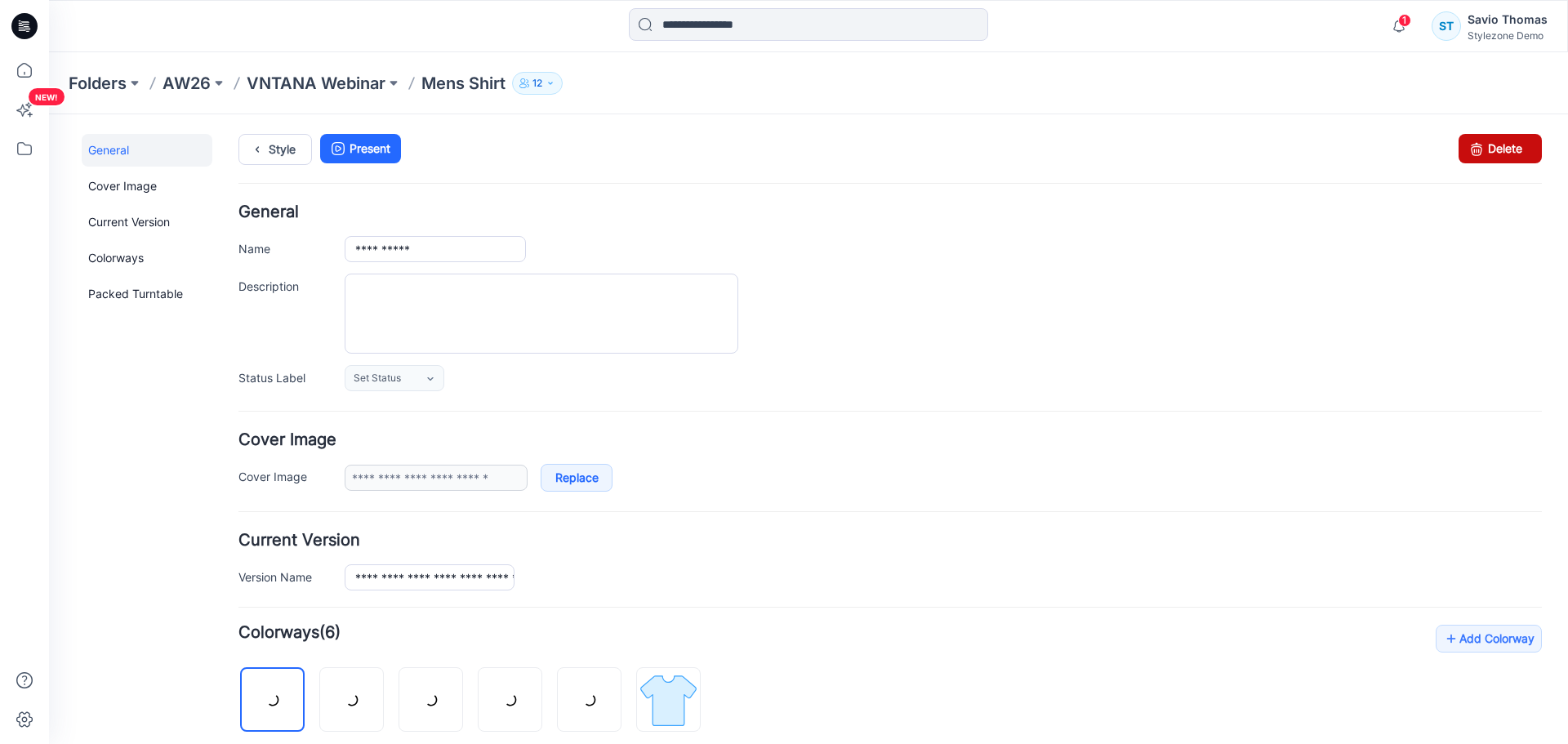 click at bounding box center [1477, 149] 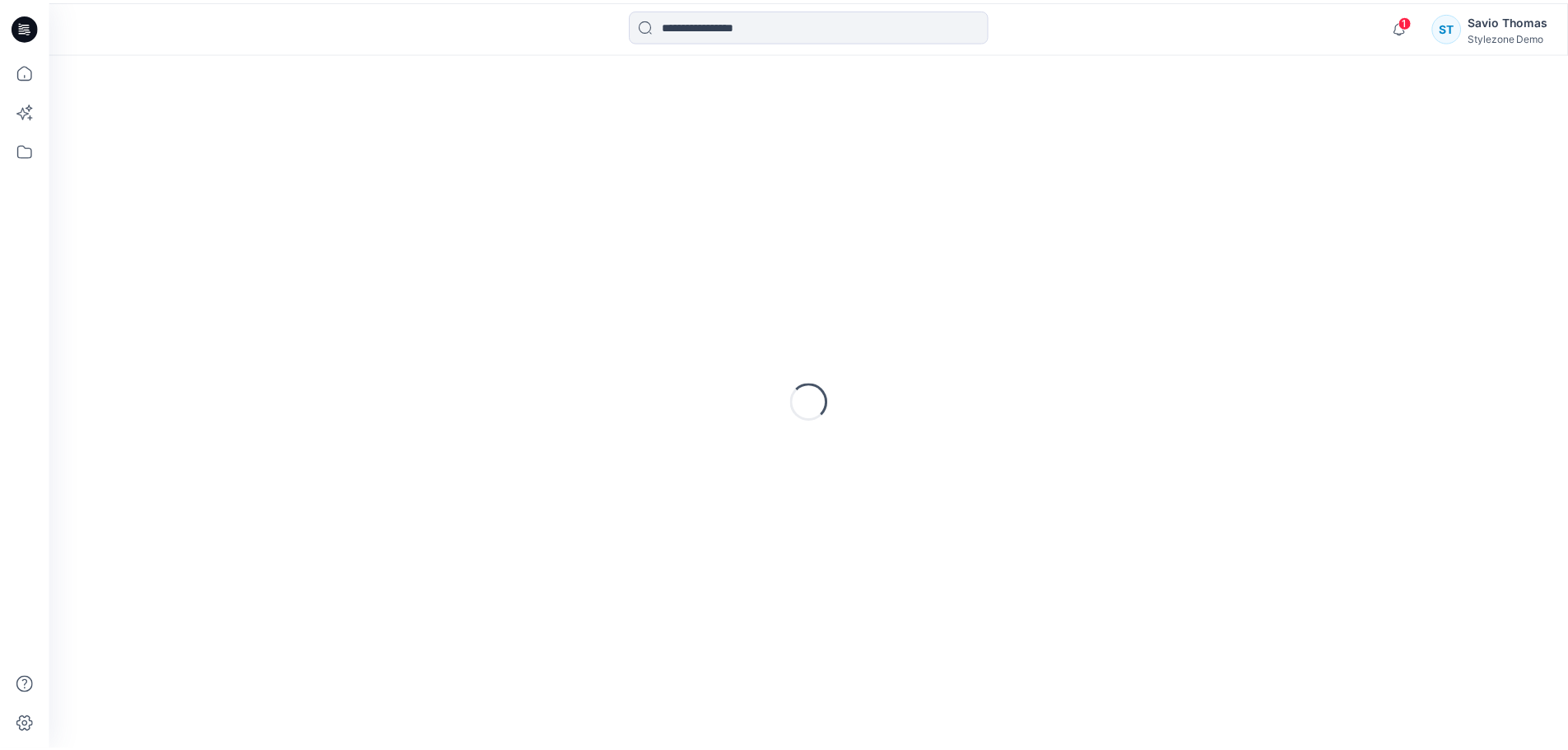 scroll, scrollTop: 0, scrollLeft: 0, axis: both 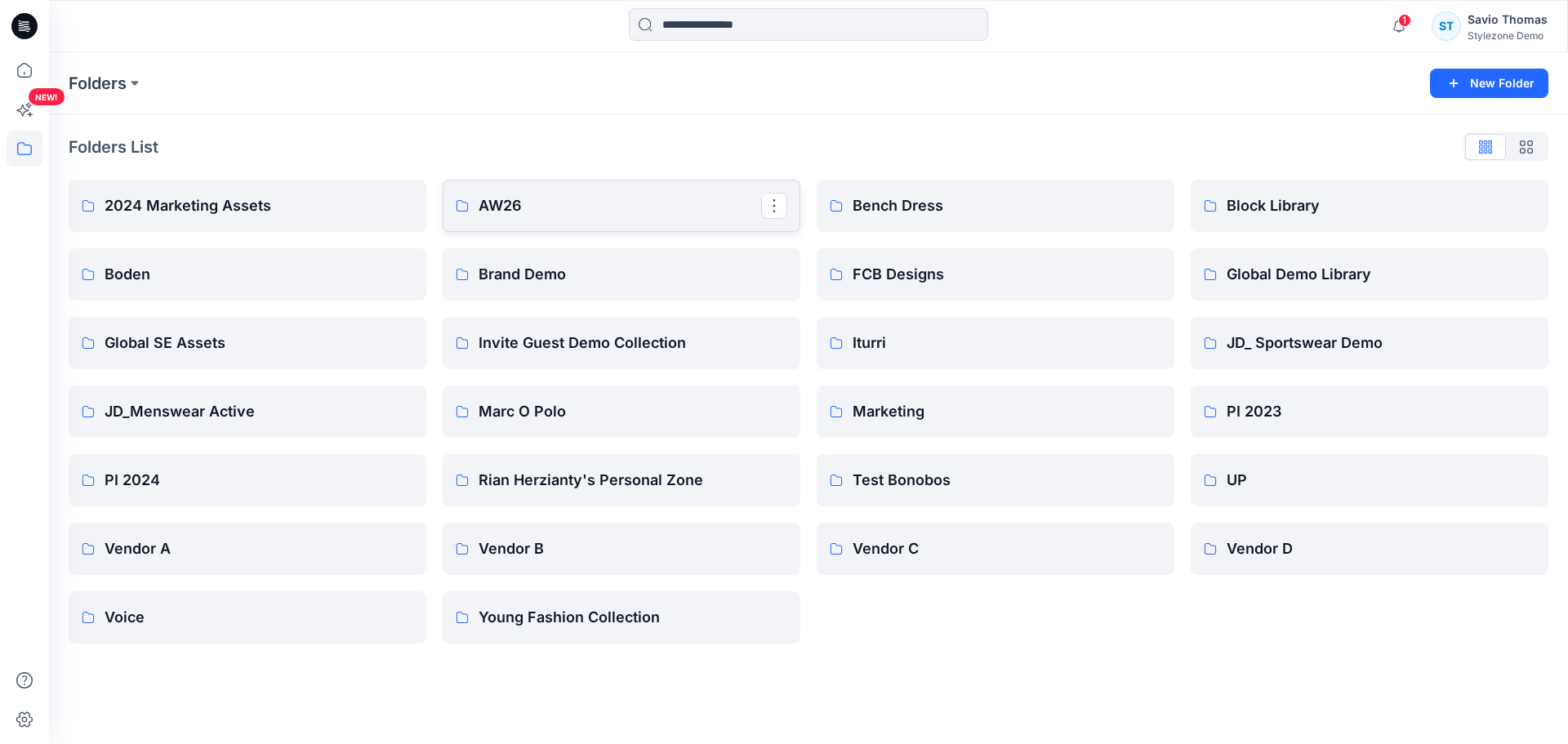 click on "AW26" at bounding box center (620, 206) 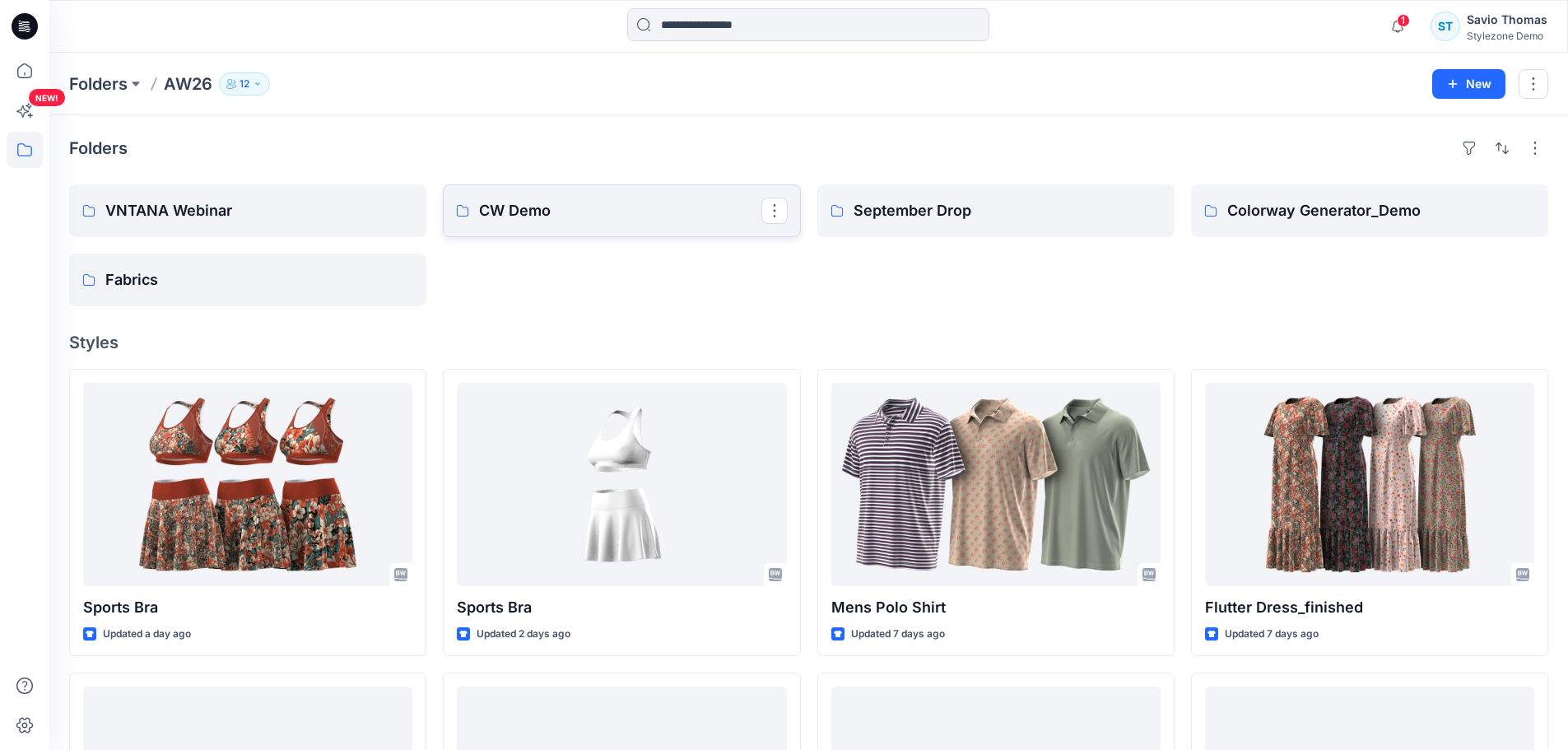 click on "CW Demo" at bounding box center [620, 211] 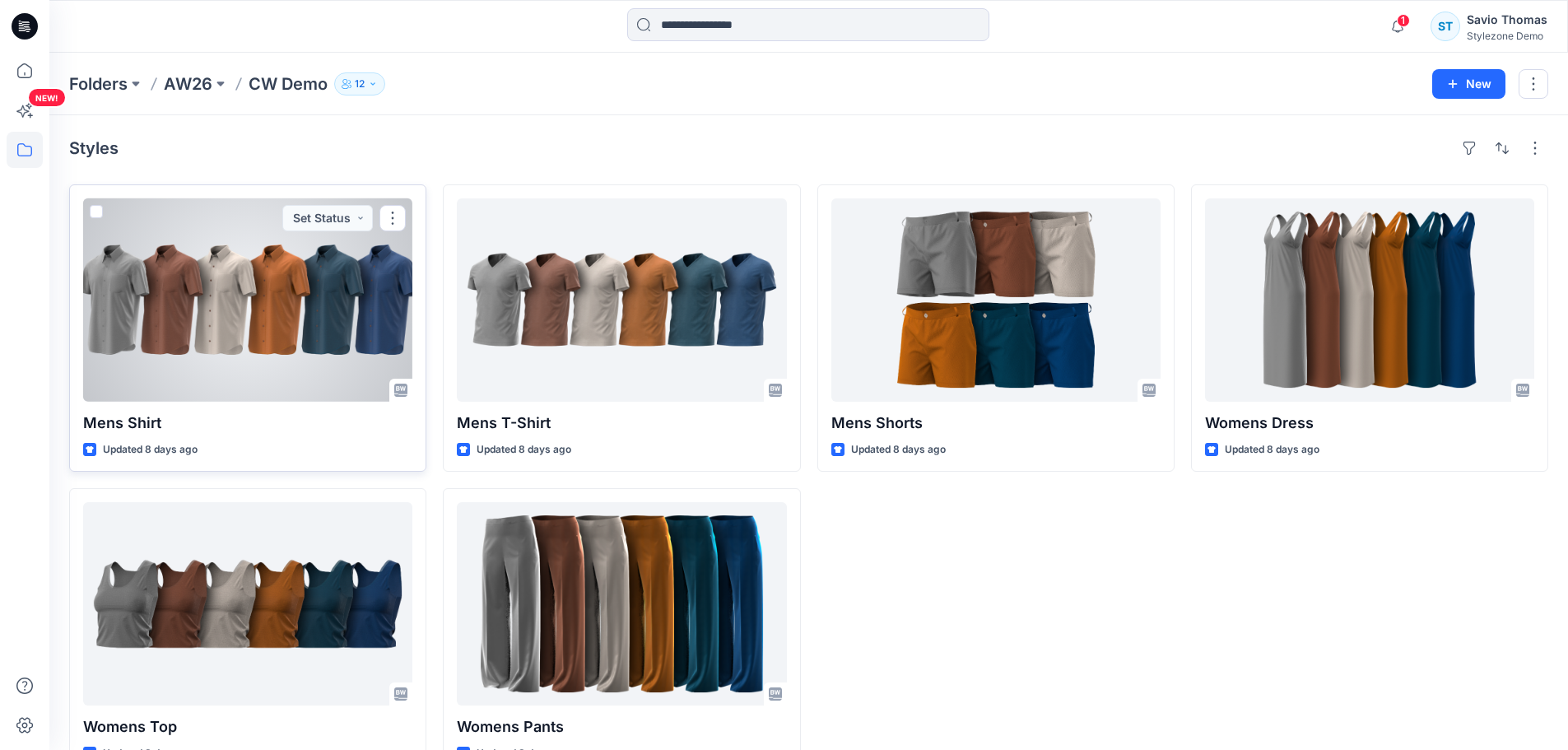 click at bounding box center (96, 212) 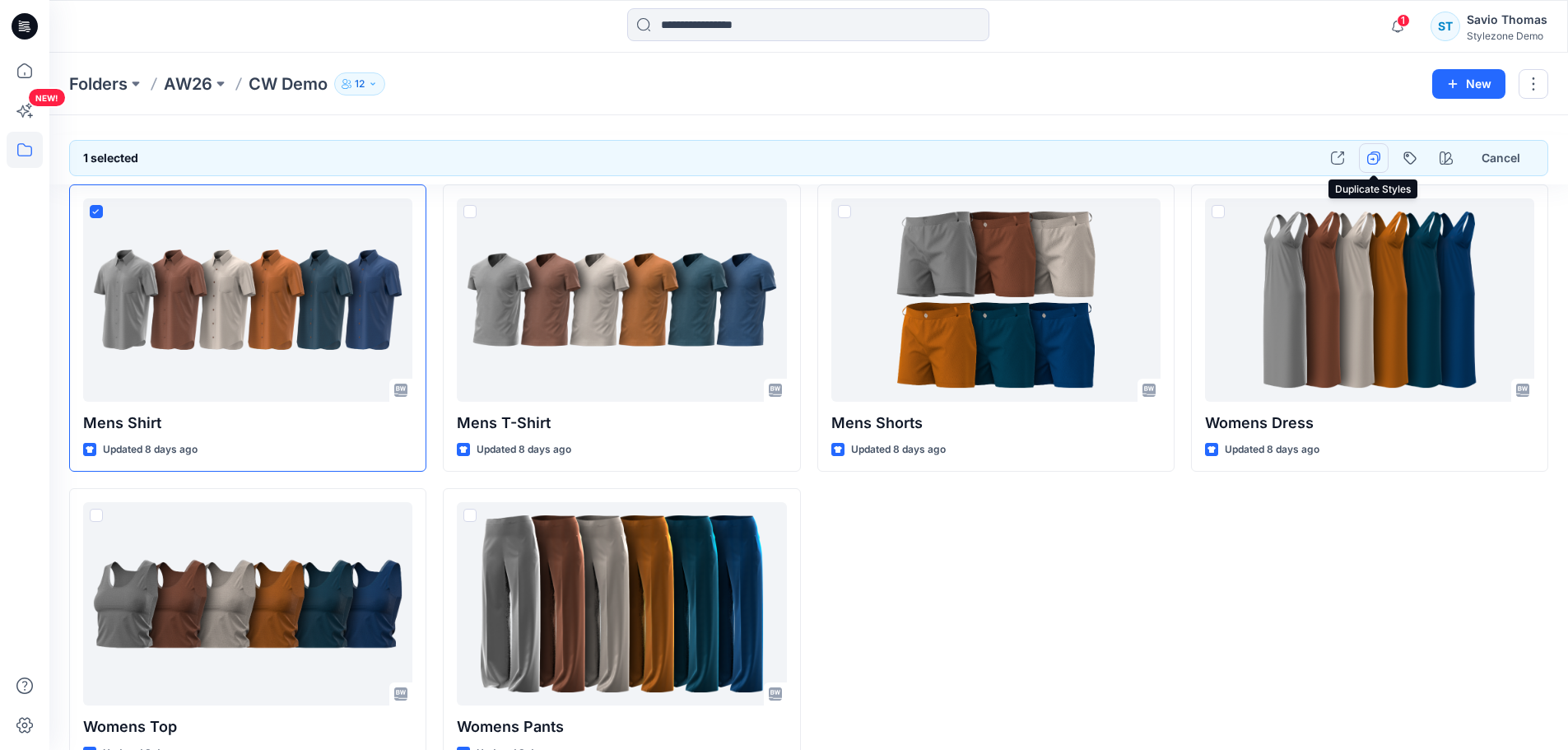 click 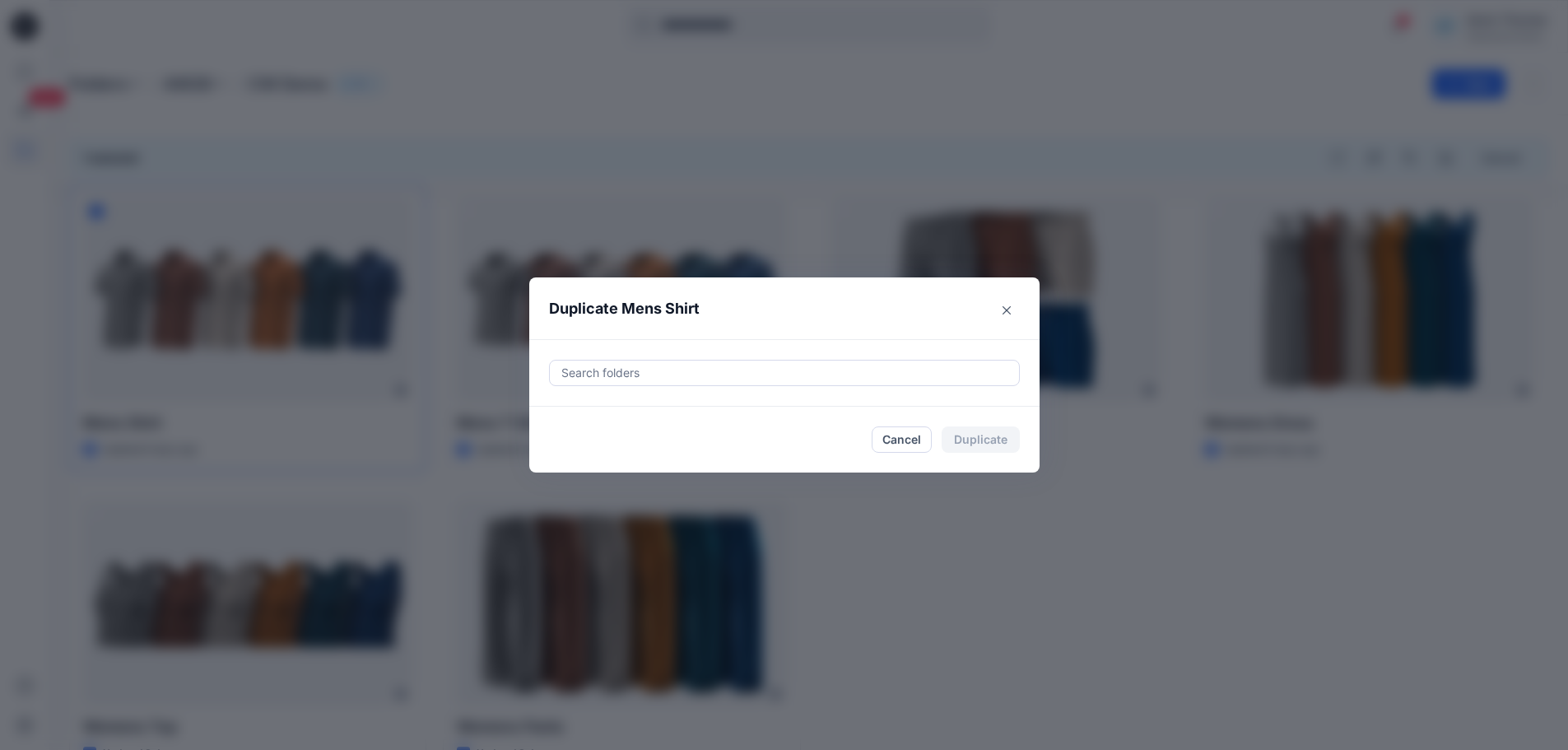 click at bounding box center (784, 373) 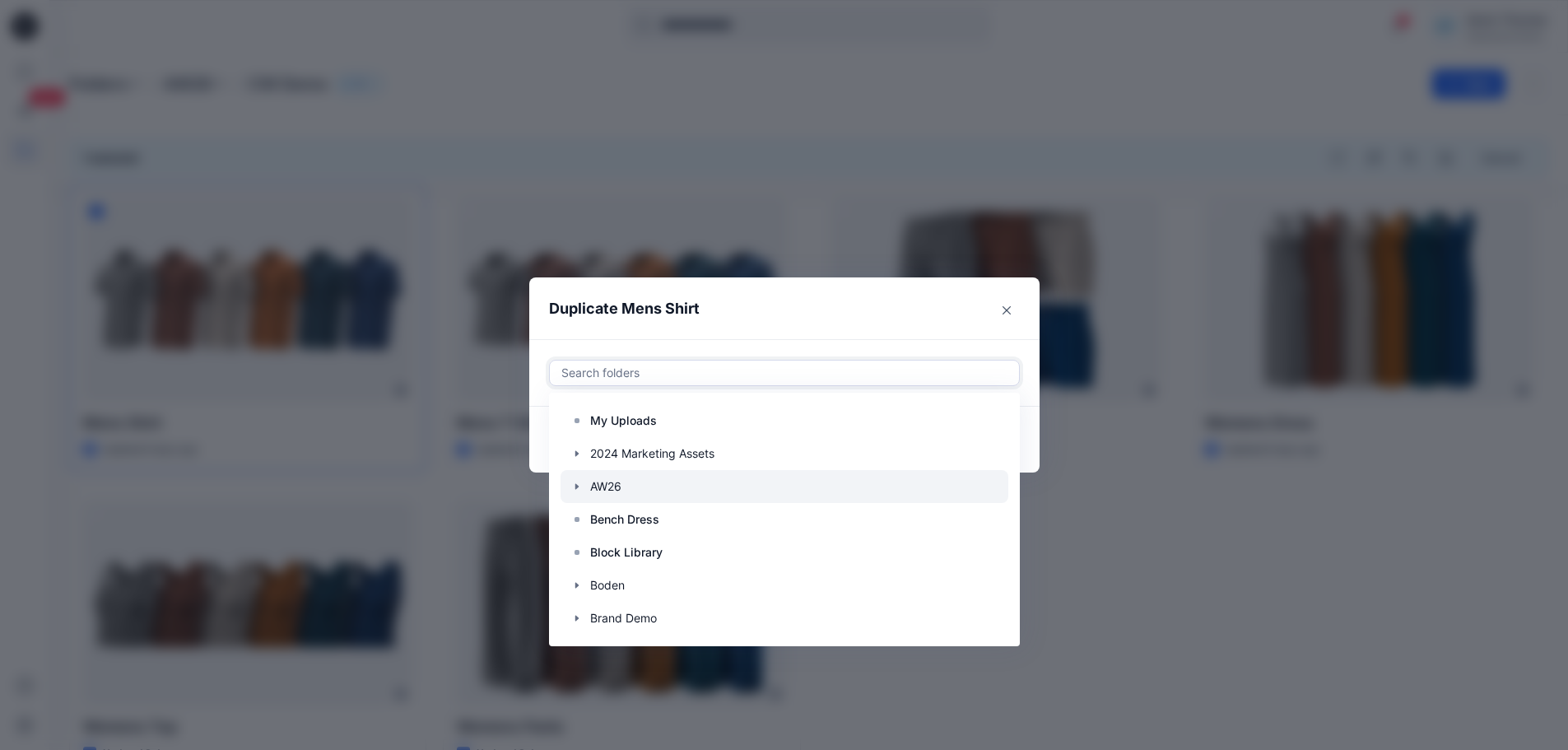 click 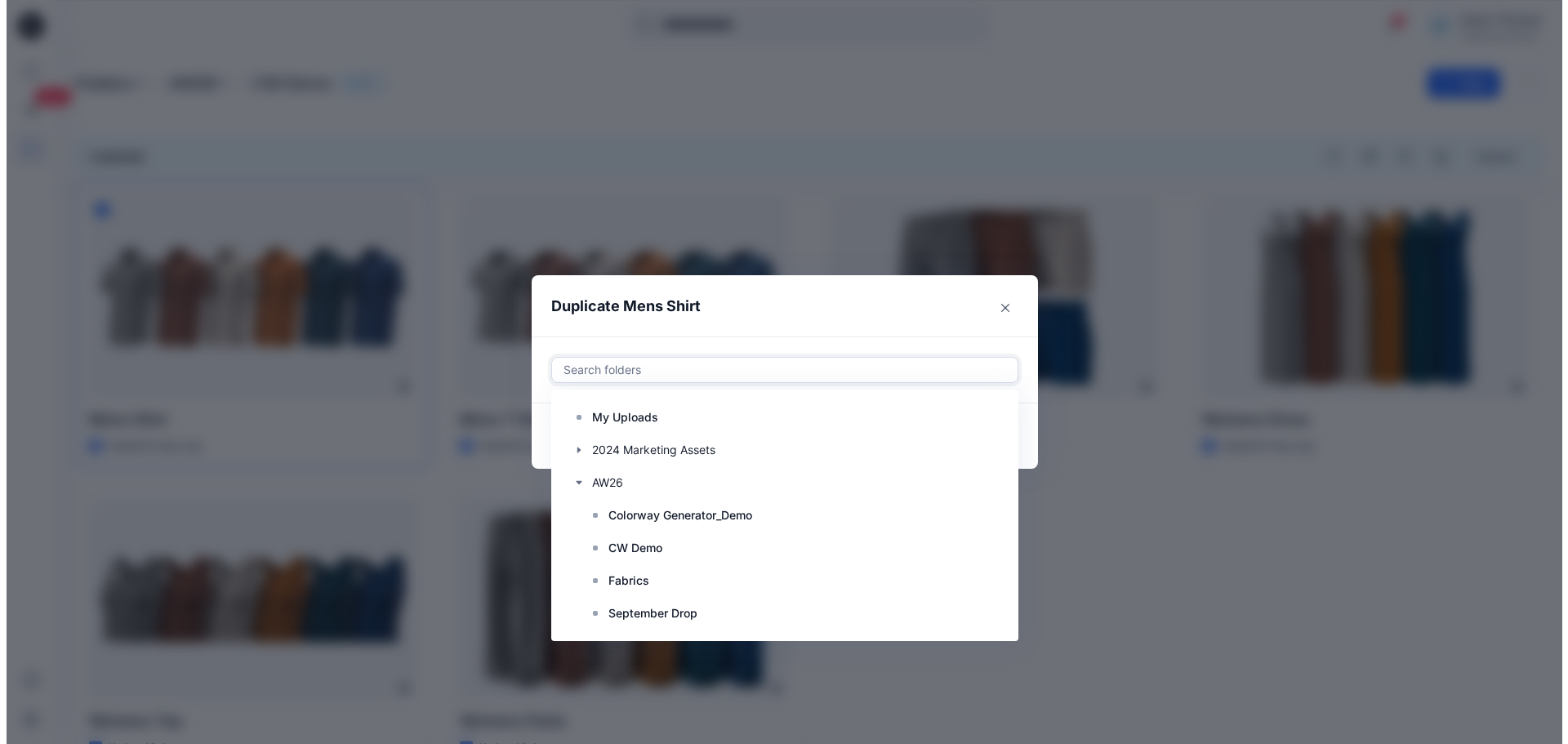 scroll, scrollTop: 82, scrollLeft: 0, axis: vertical 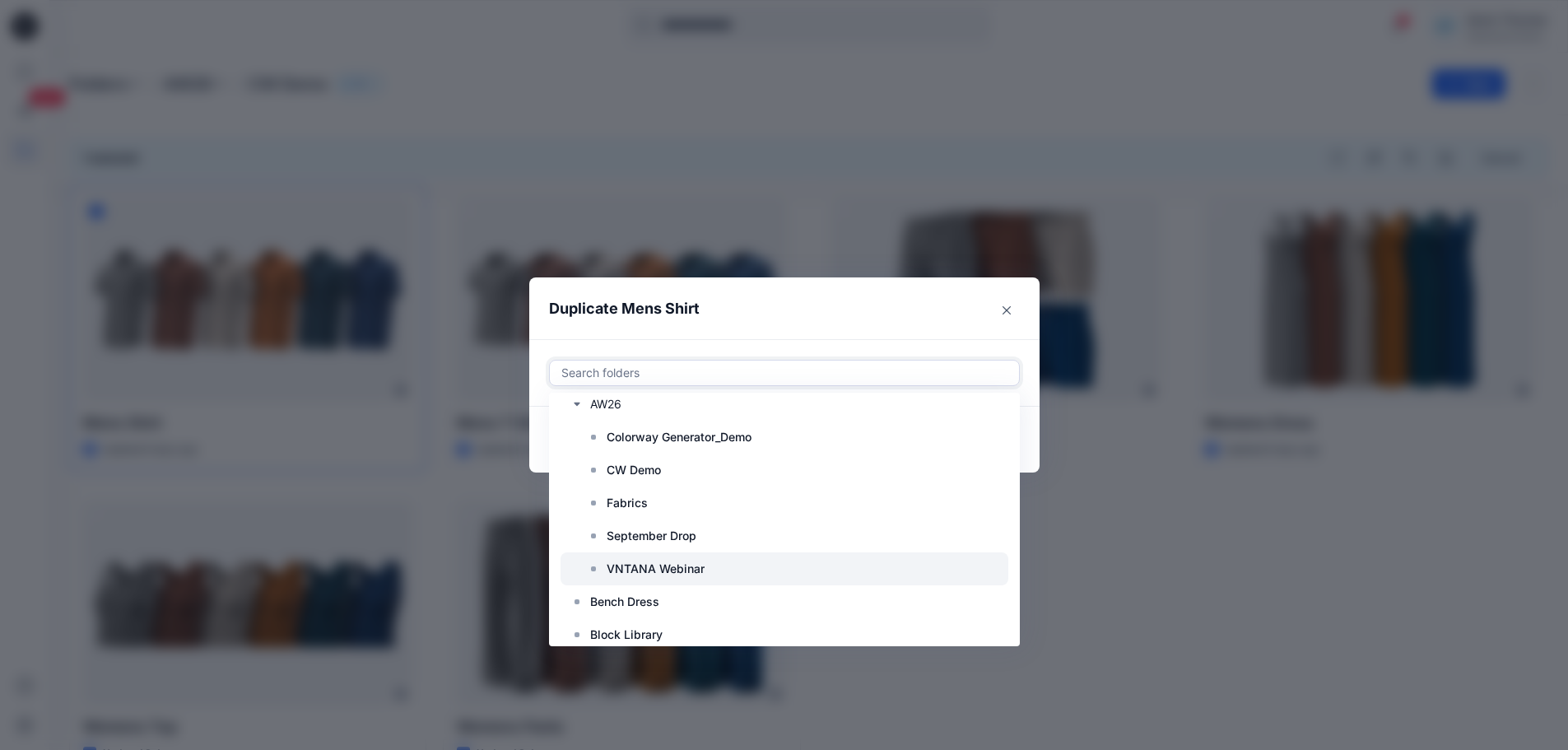 click on "VNTANA Webinar" at bounding box center (655, 569) 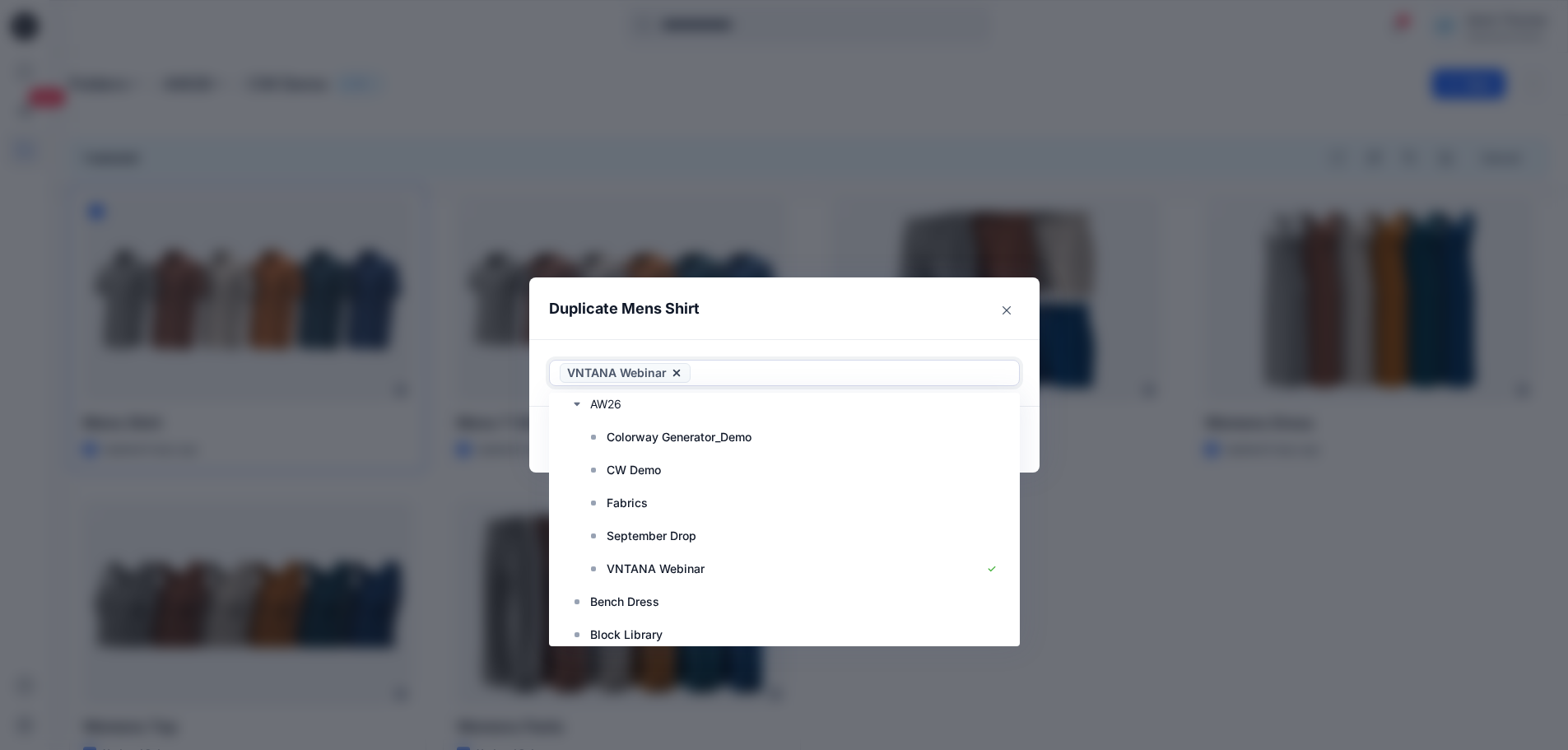 click on "Duplicate Mens Shirt Use Up and Down to choose options, press Enter to select the currently focused option, press Escape to exit the menu, press Tab to select the option and exit the menu. VNTANA Webinar My Uploads 2024 Marketing Assets AW26 Colorway Generator_Demo CW Demo Fabrics  September Drop VNTANA Webinar Bench Dress Block Library Boden Brand Demo FCB Designs Global Demo Library Global SE Assets  Invite Guest Demo Collection Iturri JD_ Sportswear Demo JD_Menswear Active Marc O Polo Marketing PI 2023 PI 2024 Rian Herzianty's Personal Zone Test Bonobos UP Vendor A Vendor B Vendor C Vendor D Voice Young Fashion Collection Cancel Duplicate" at bounding box center [784, 375] 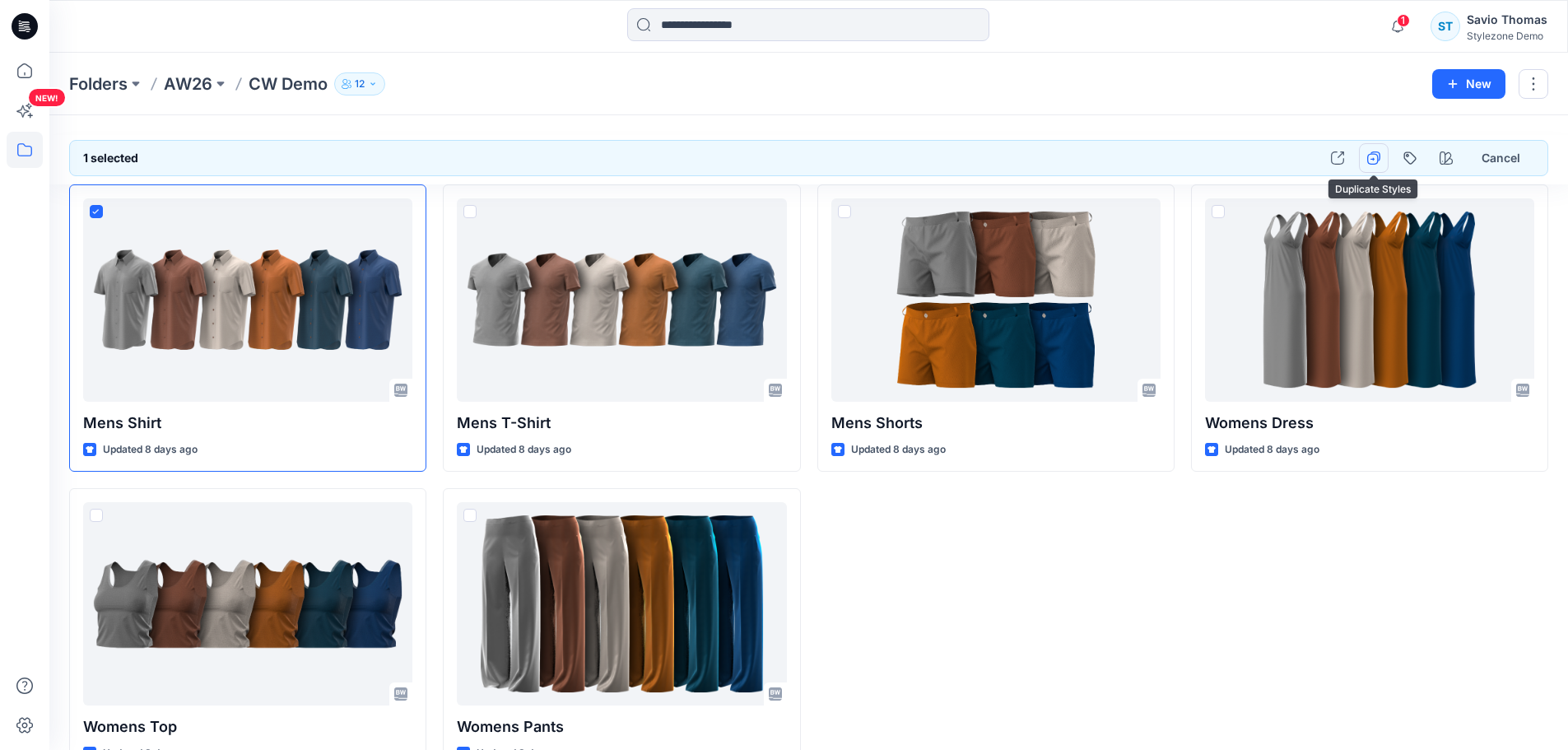 click 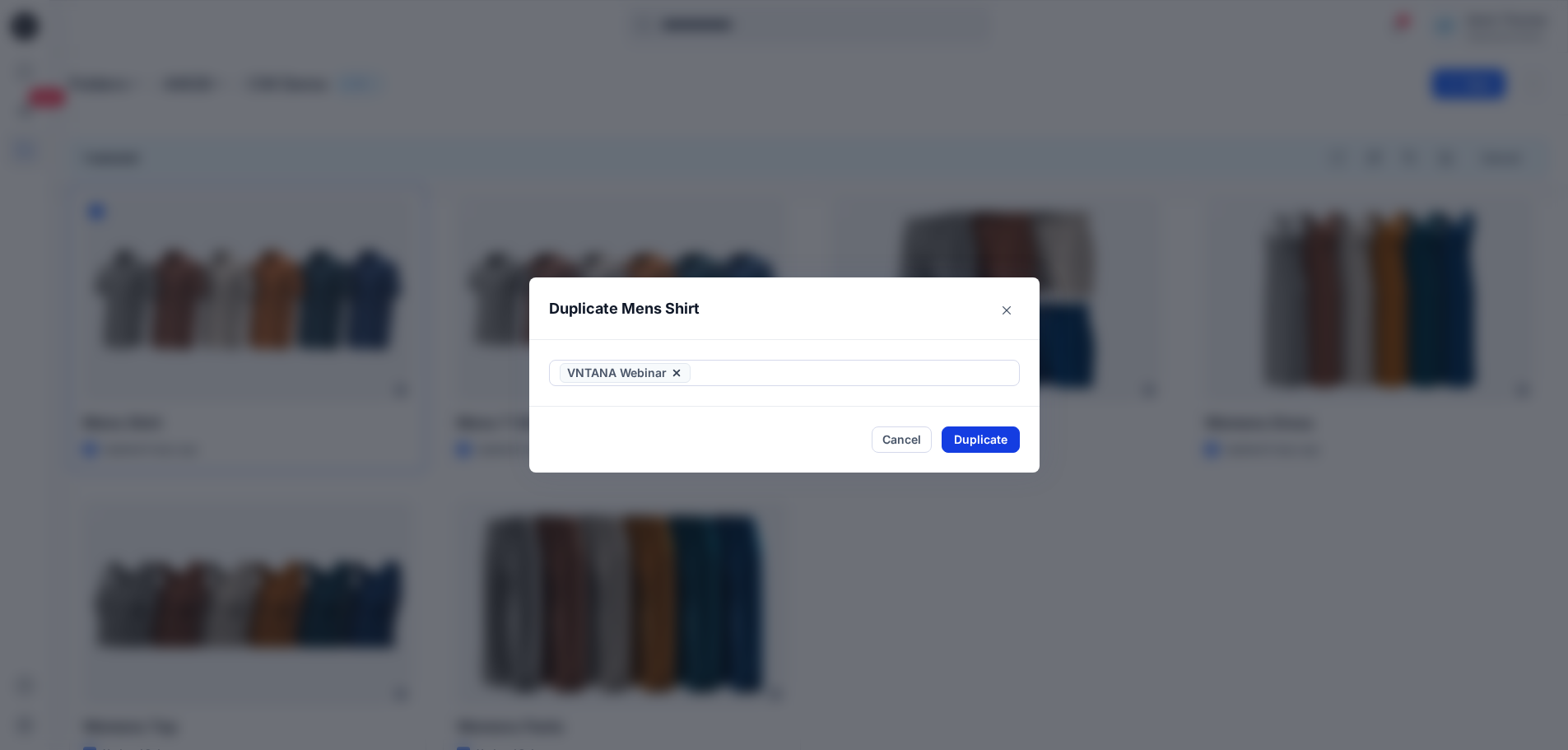 click on "Duplicate" at bounding box center [980, 440] 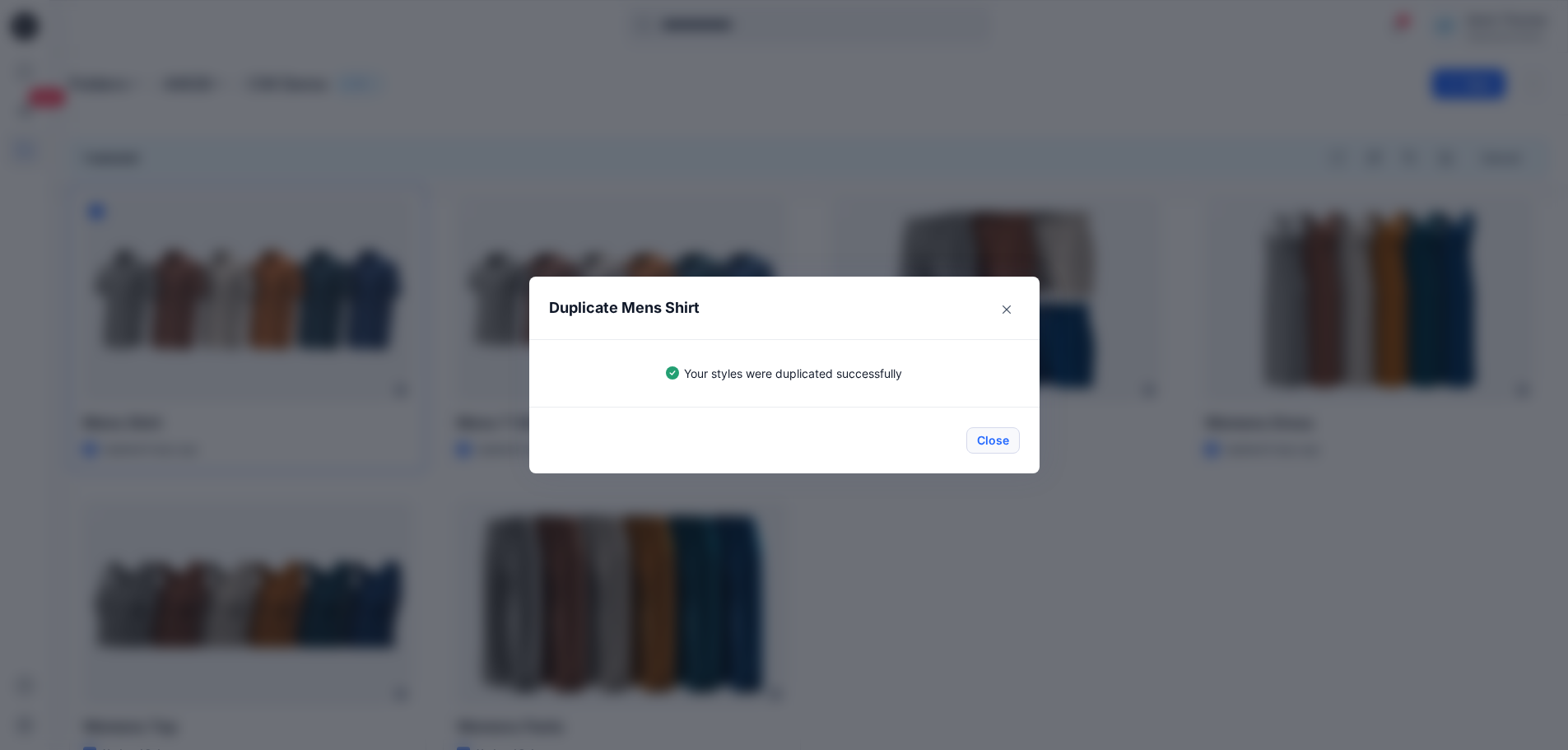 drag, startPoint x: 998, startPoint y: 446, endPoint x: 1005, endPoint y: 417, distance: 29.832868 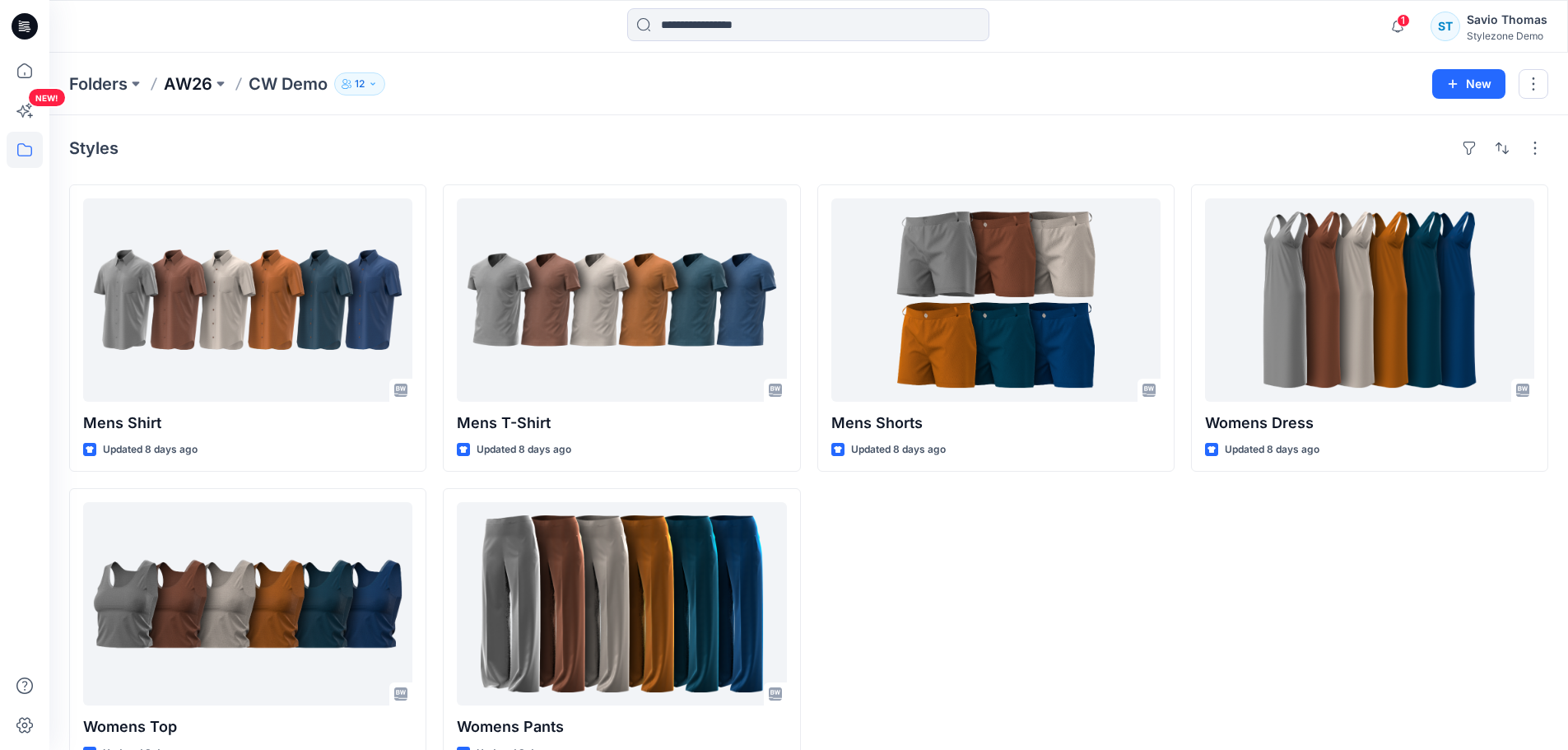 click on "AW26" at bounding box center [188, 84] 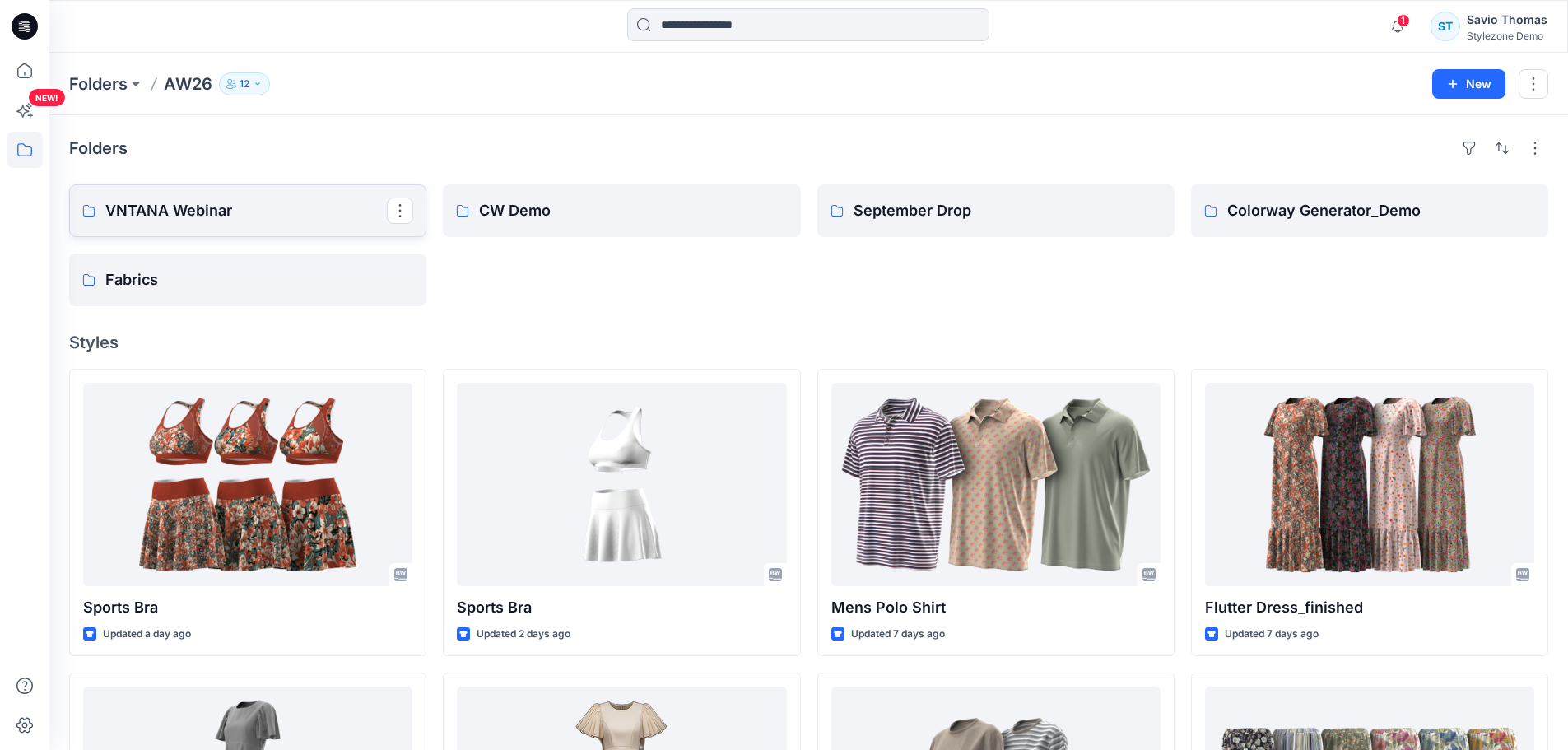 click on "VNTANA Webinar" at bounding box center [248, 211] 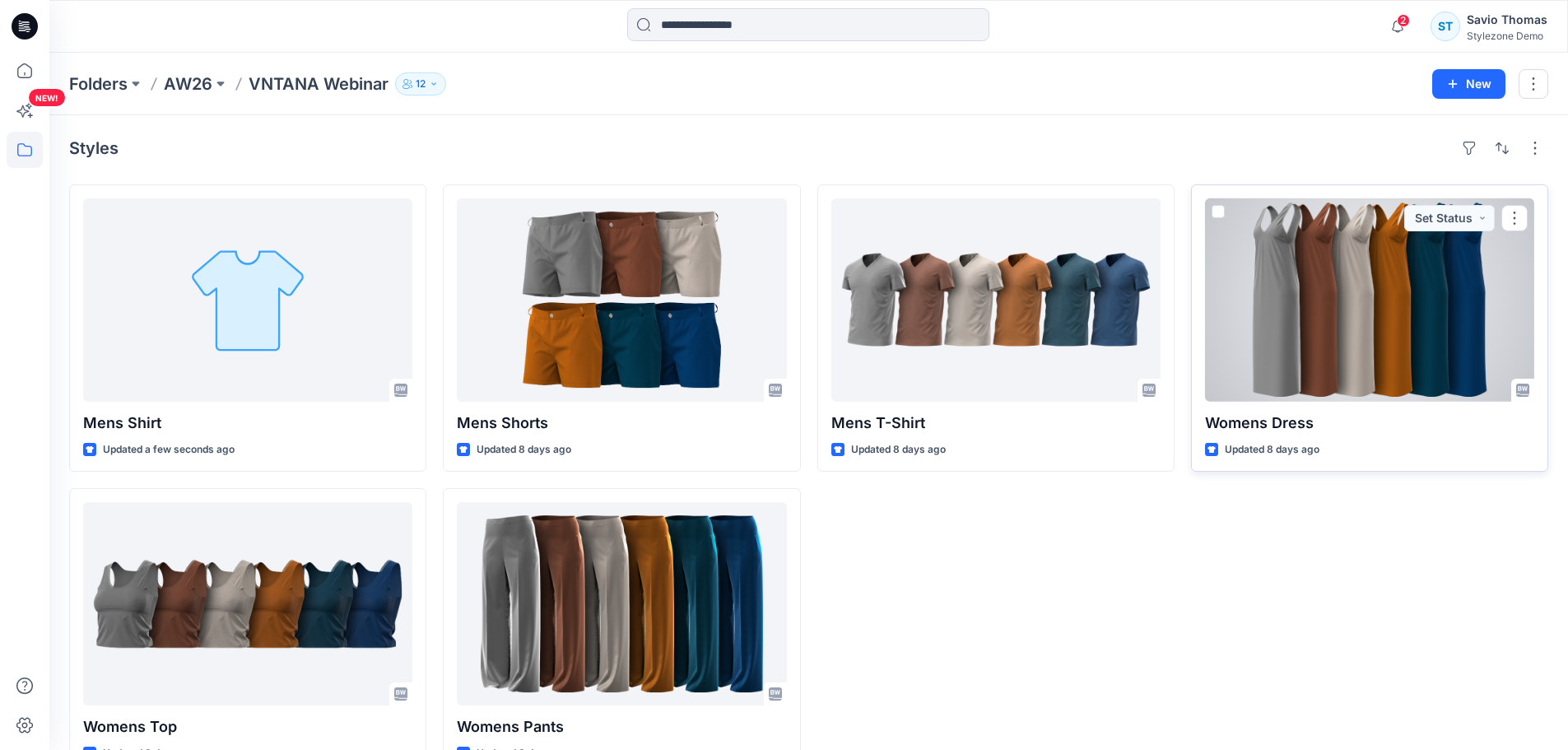 click at bounding box center [1370, 300] 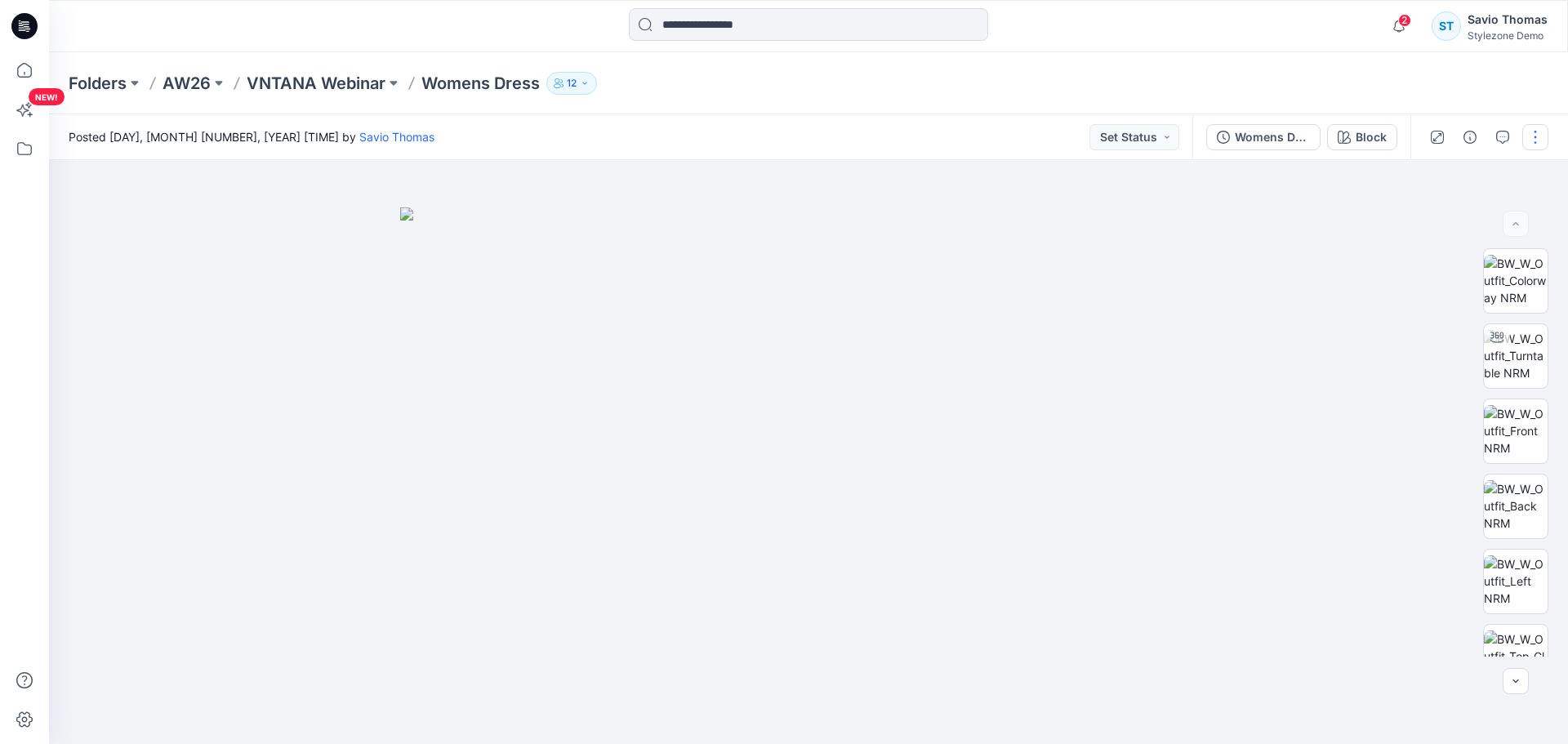 click at bounding box center (1535, 137) 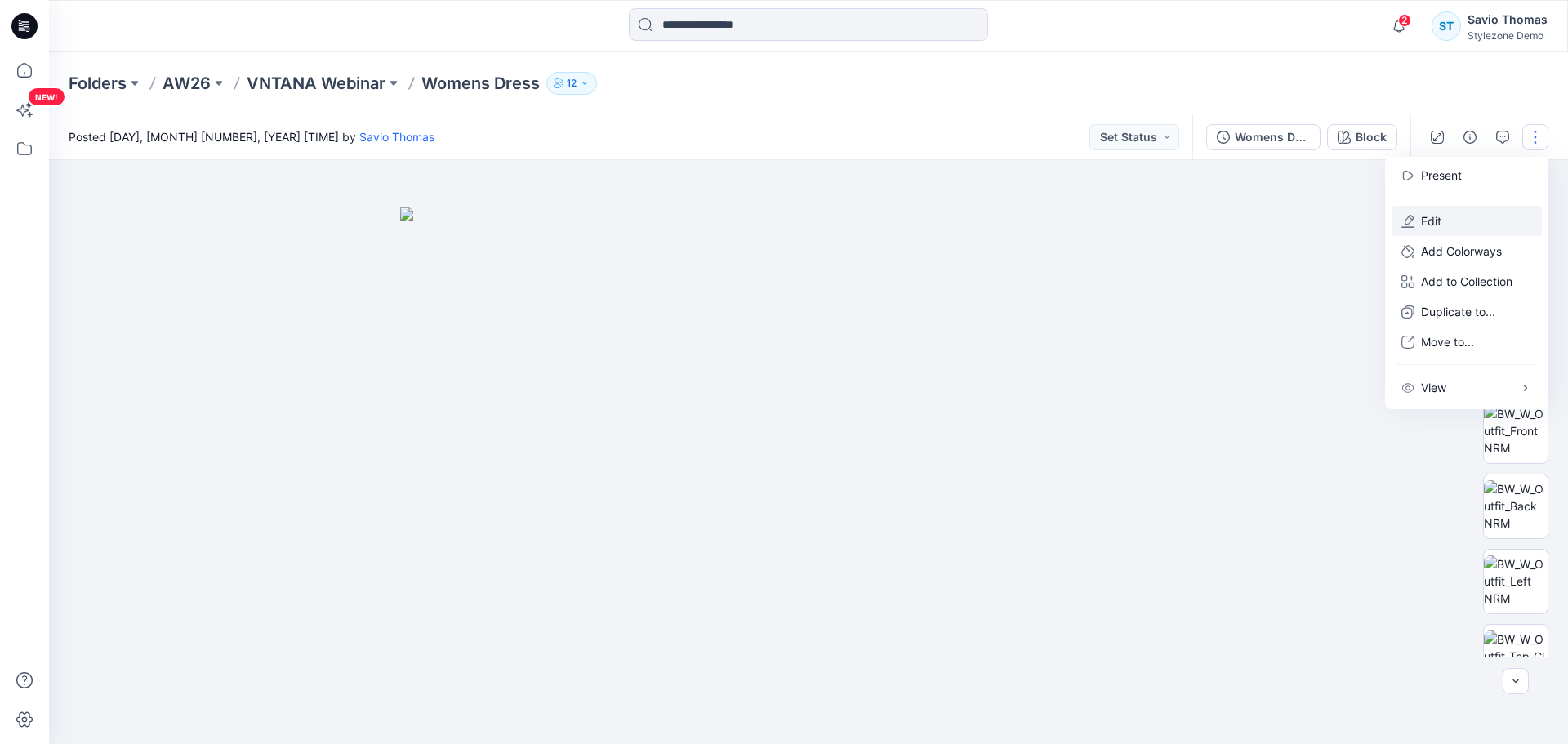 click on "Edit" at bounding box center (1467, 221) 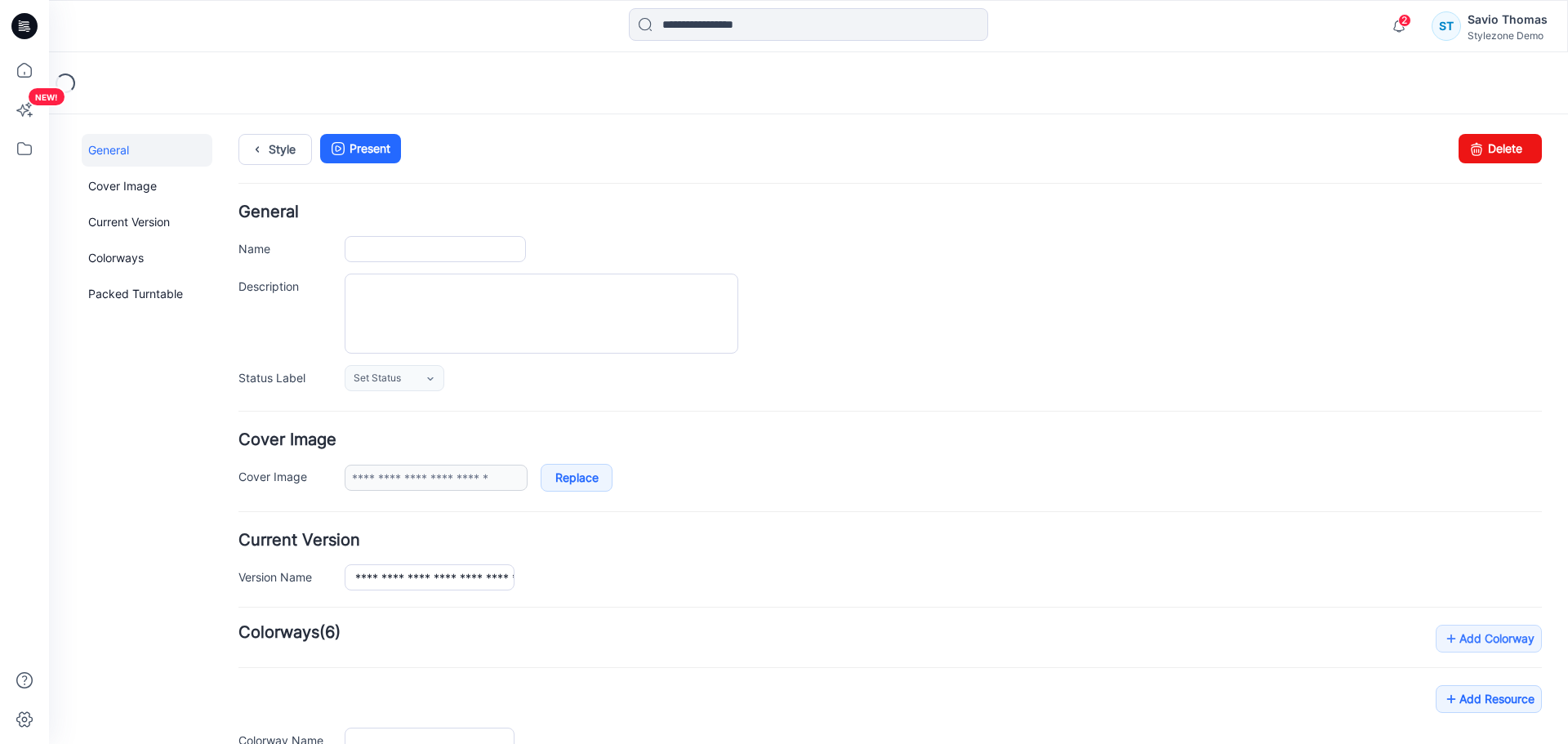 scroll, scrollTop: 0, scrollLeft: 0, axis: both 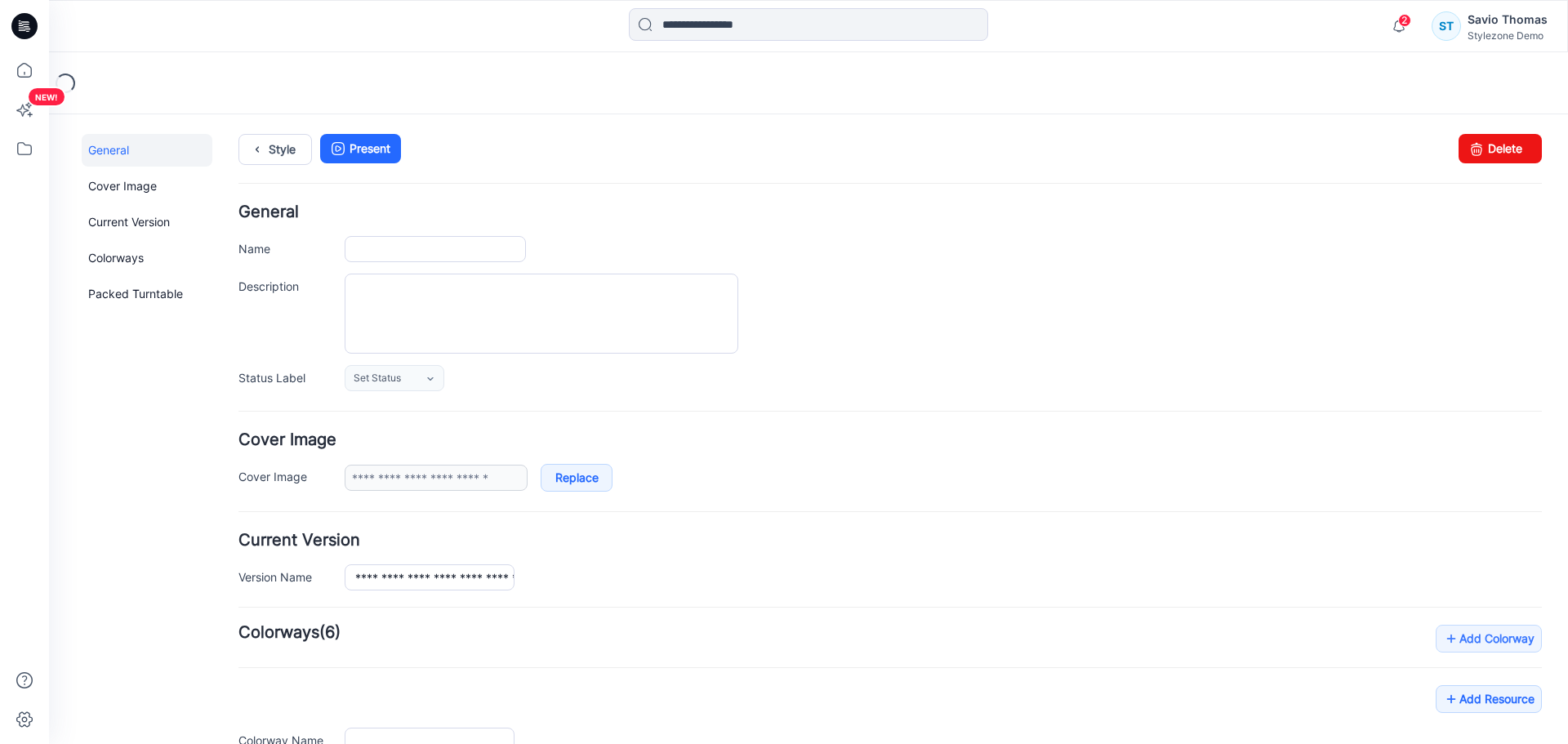 type on "**********" 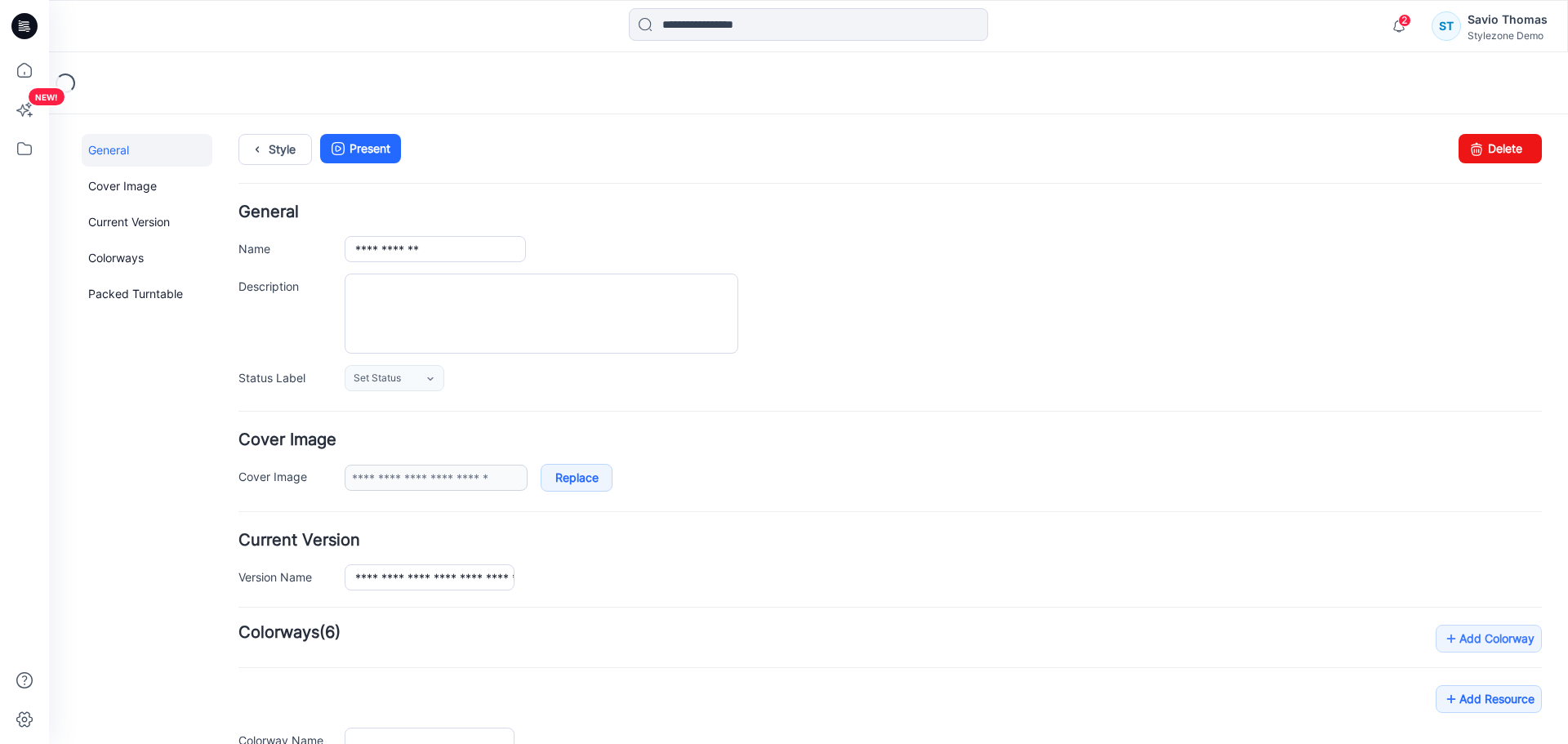 type on "*****" 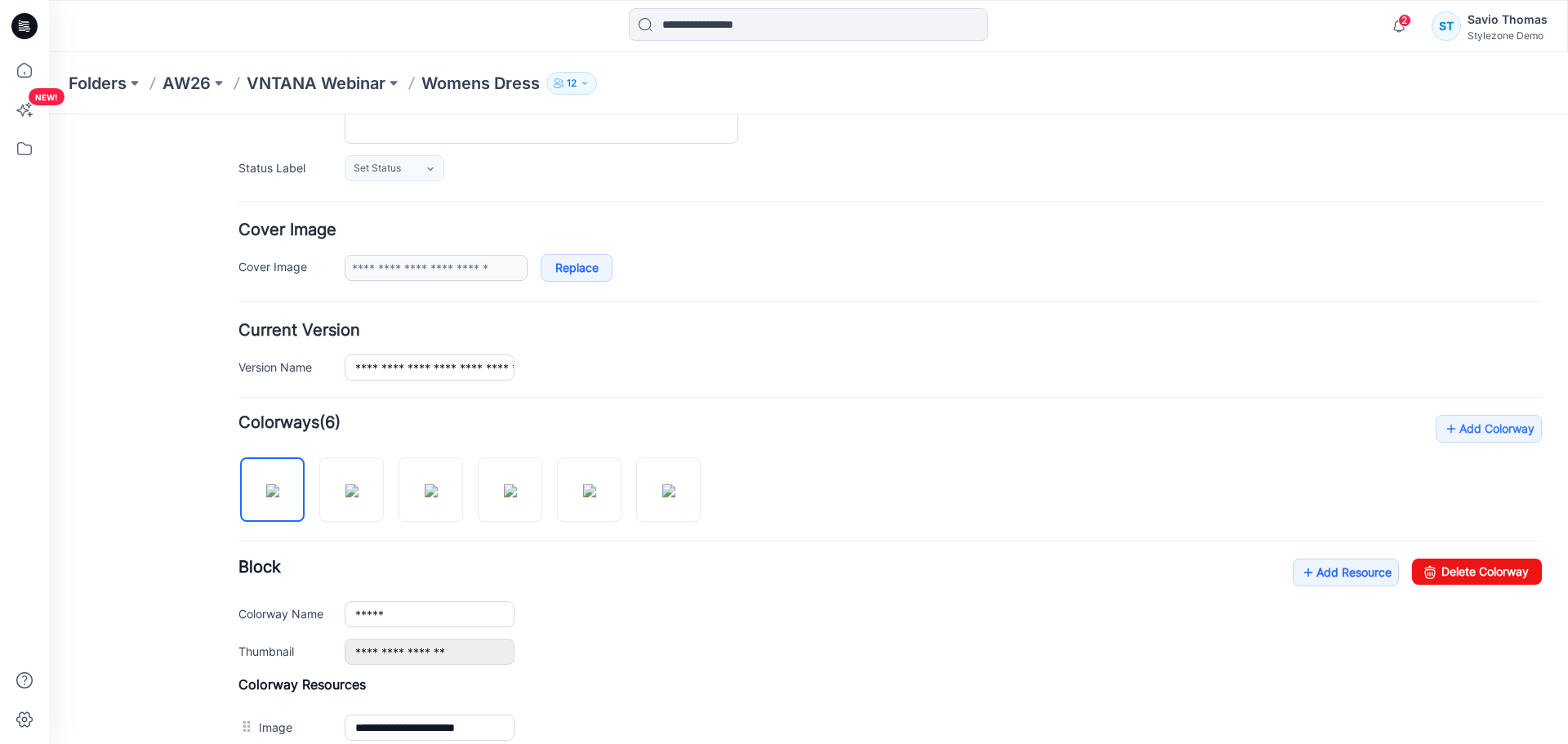 scroll, scrollTop: 245, scrollLeft: 0, axis: vertical 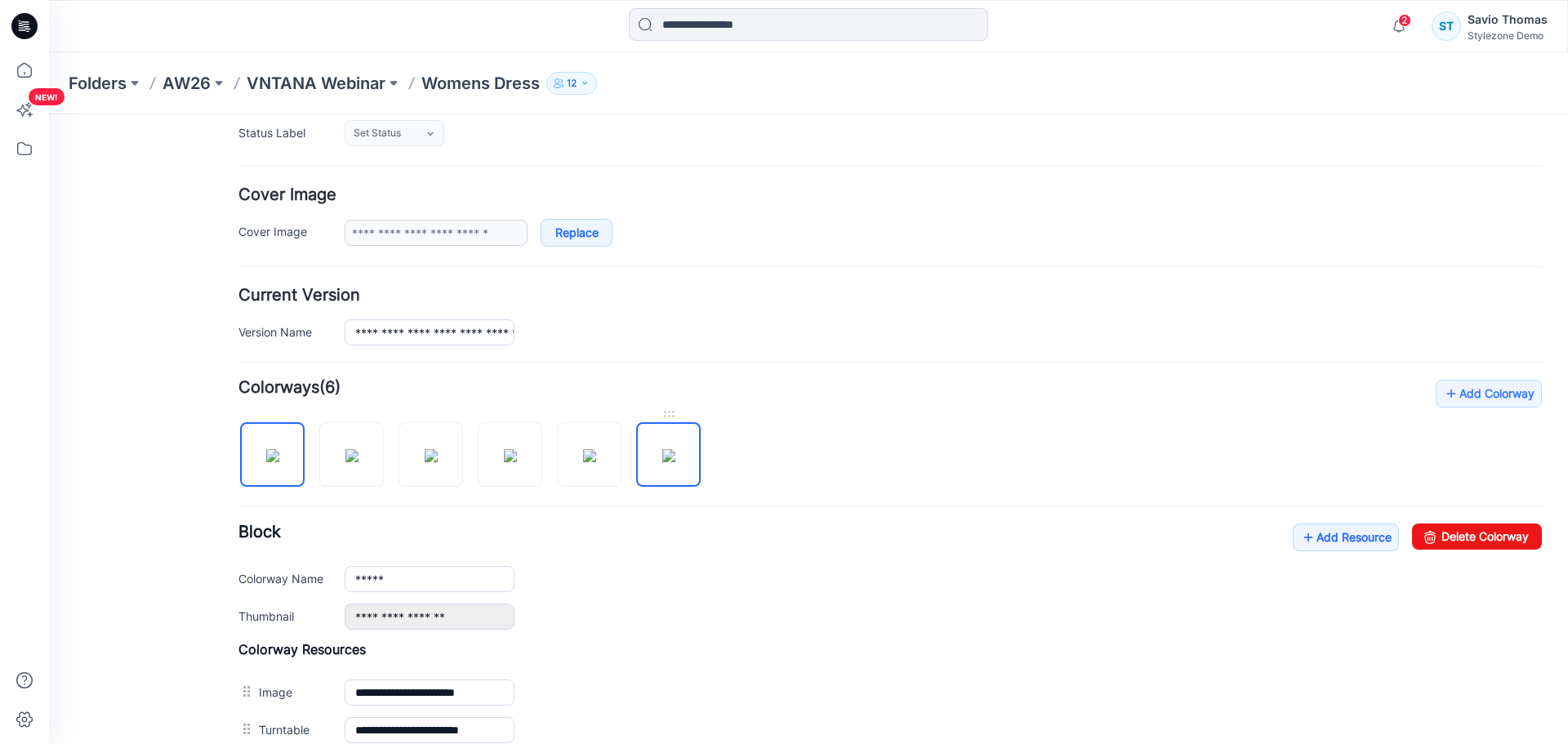 click at bounding box center (669, 456) 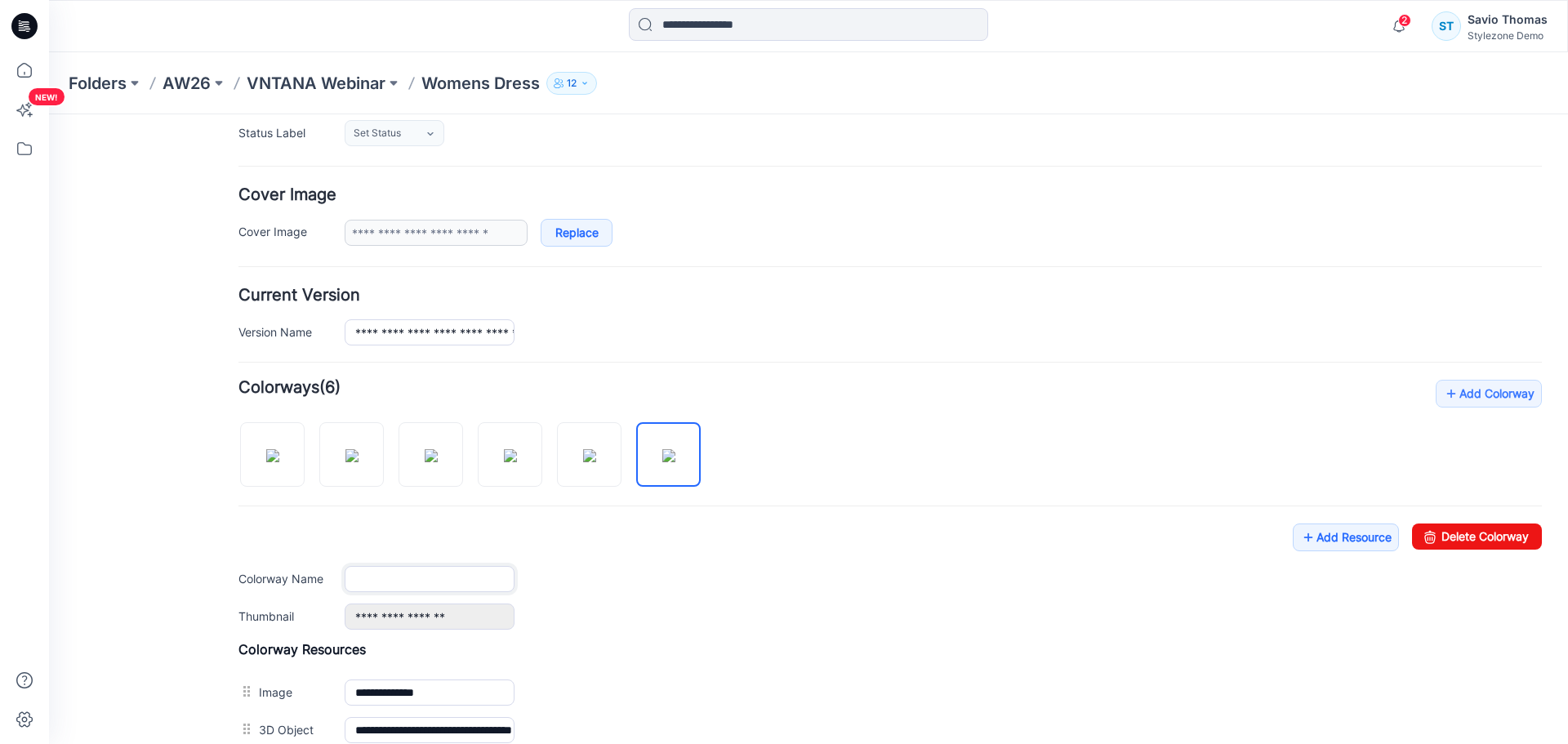 click on "Colorway Name" at bounding box center (430, 579) 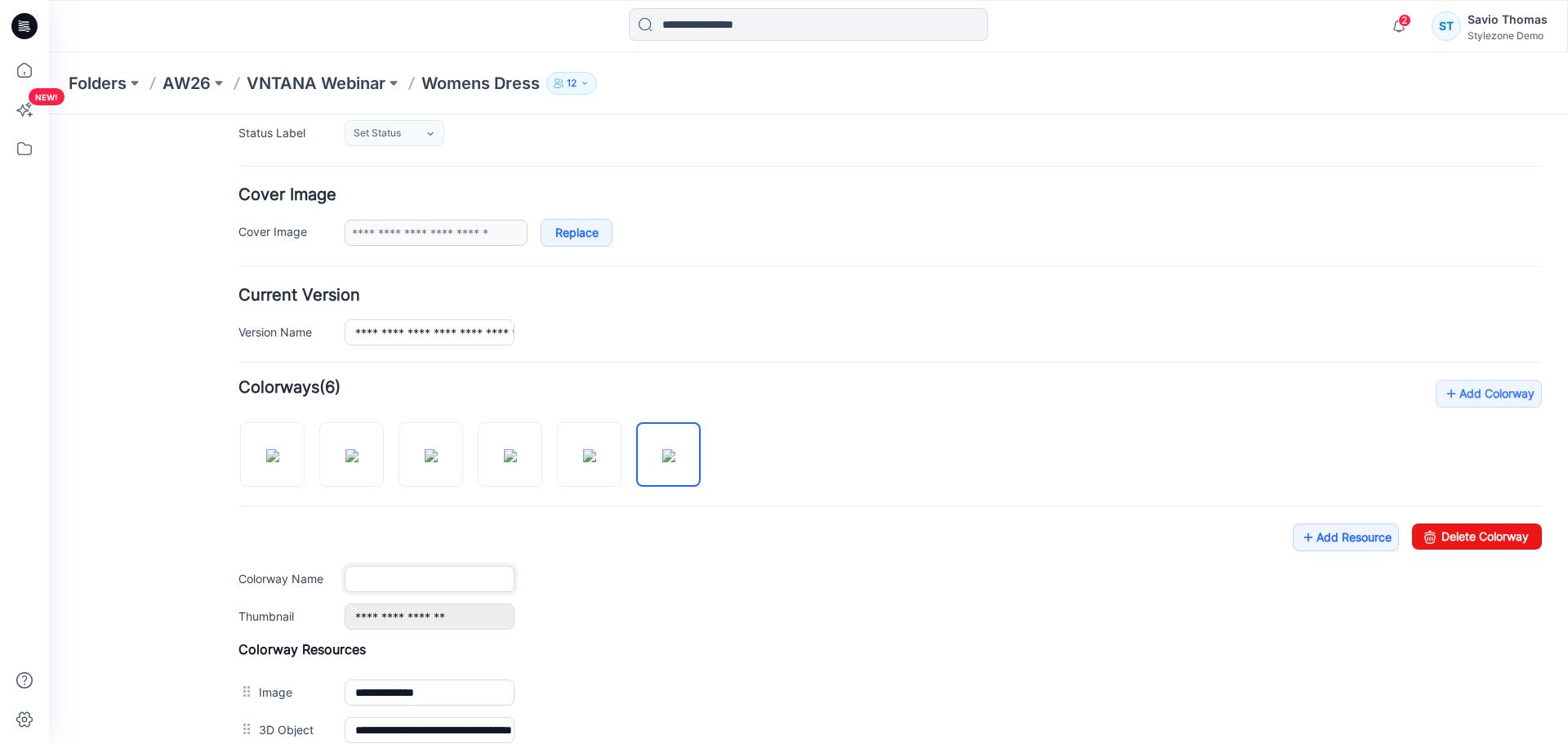 paste on "**********" 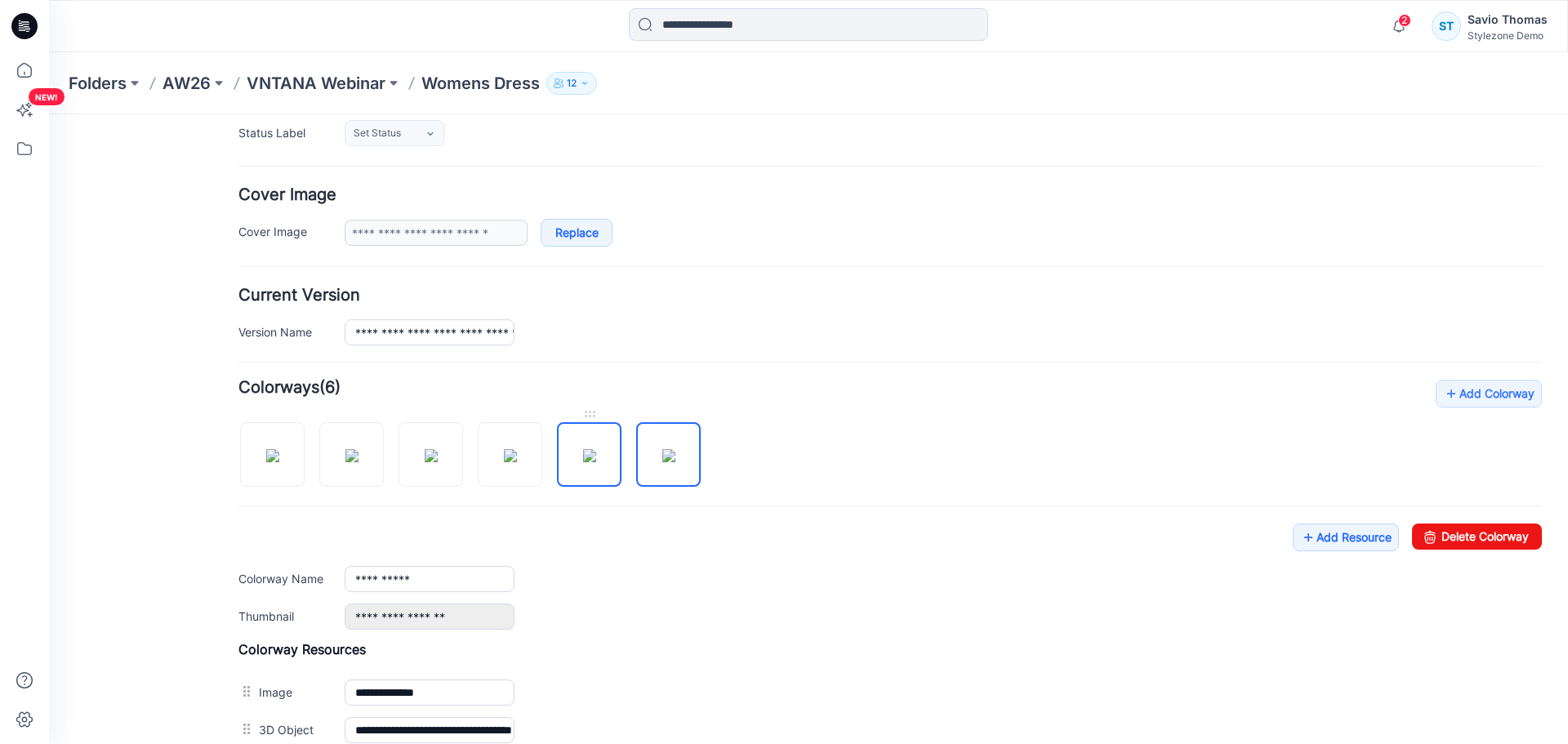click at bounding box center [590, 456] 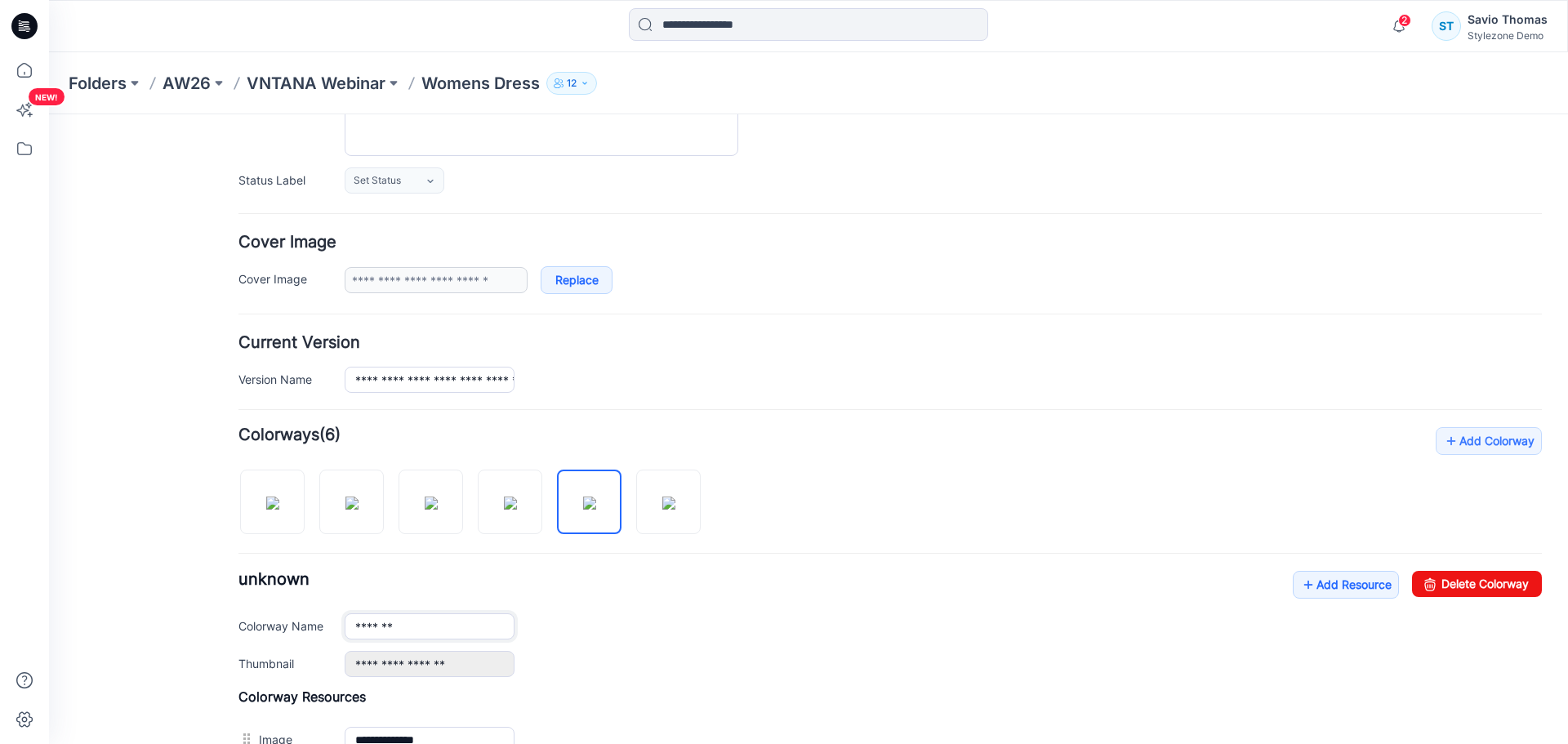 drag, startPoint x: 412, startPoint y: 626, endPoint x: 316, endPoint y: 625, distance: 96.005208 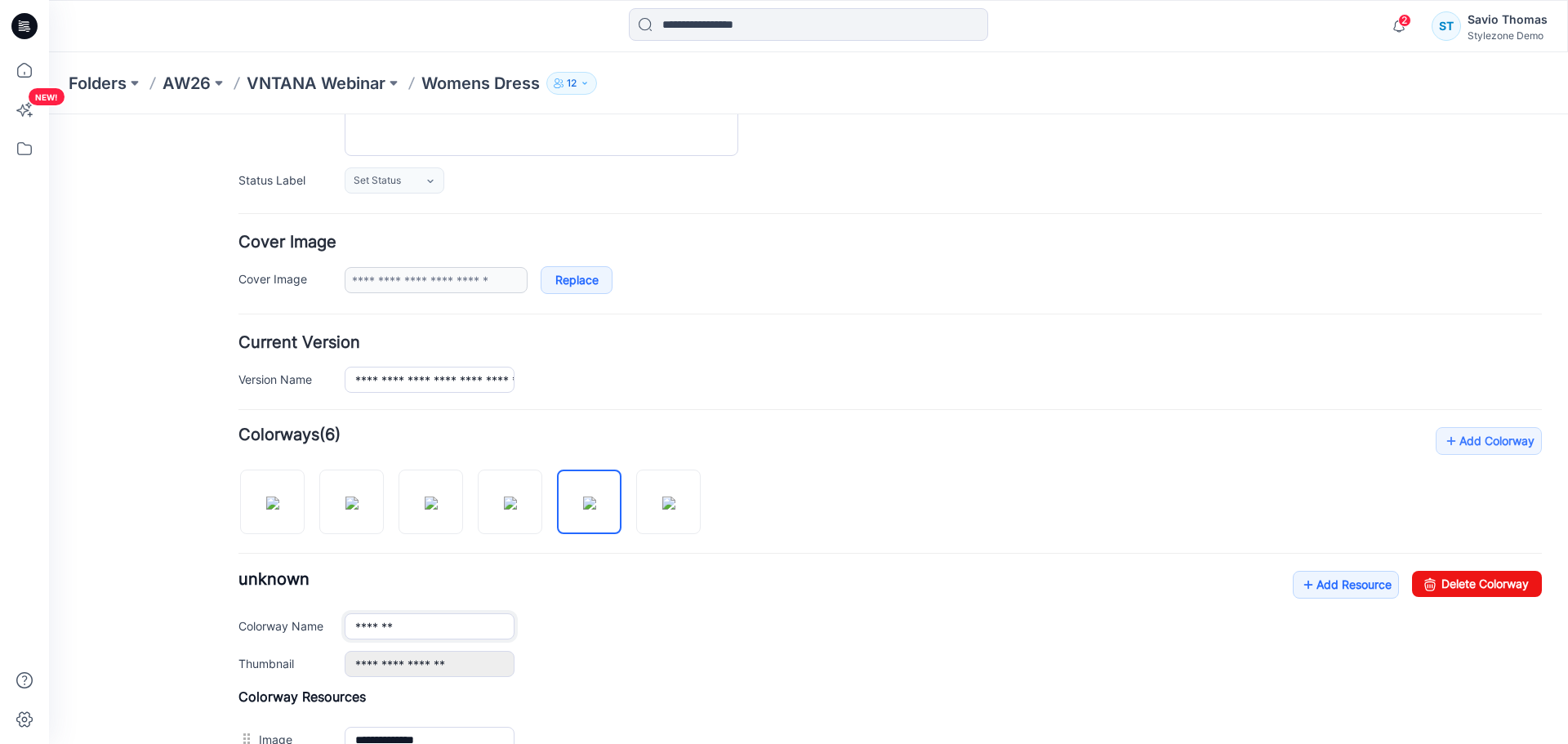 click on "Colorway Name
*******" at bounding box center [890, 626] 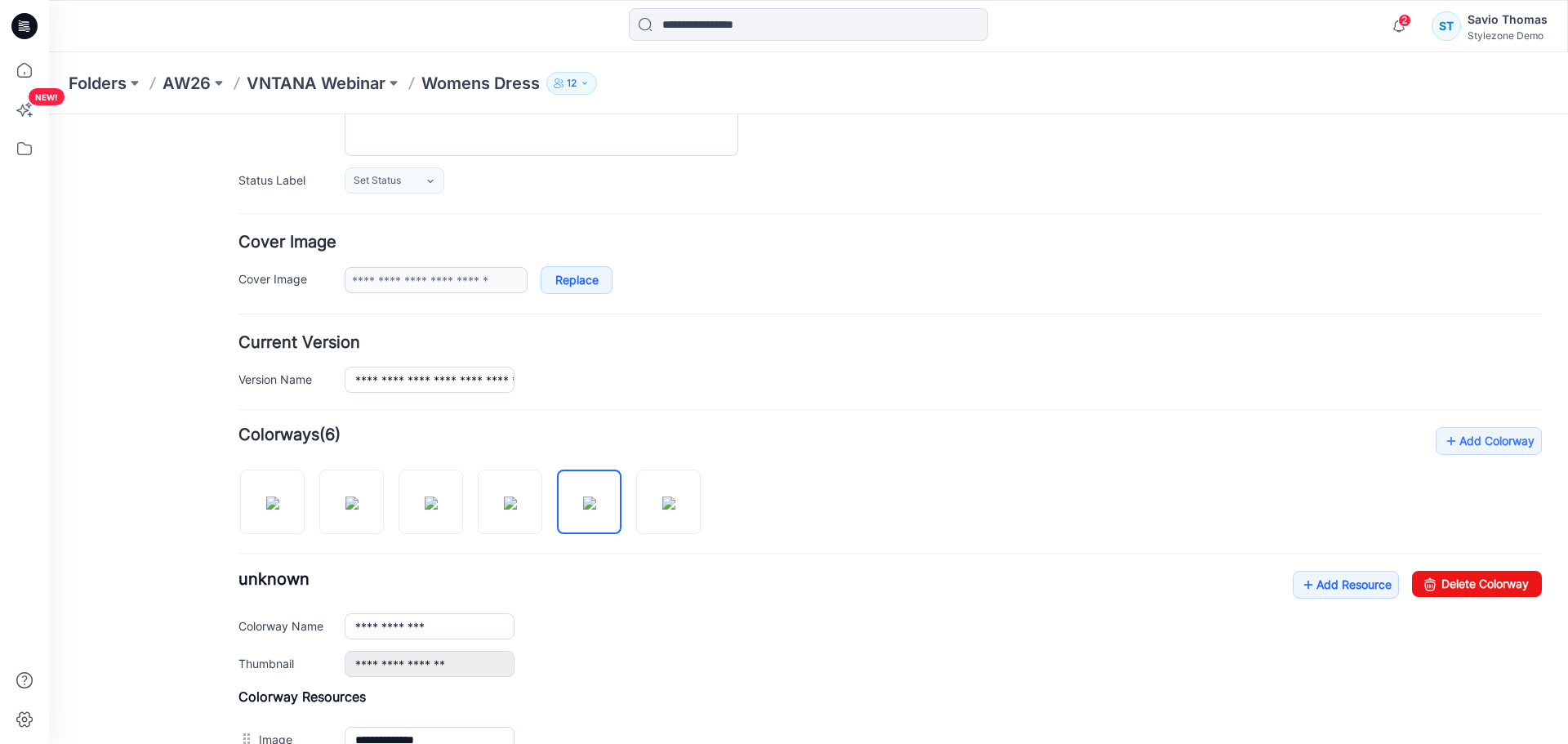 drag, startPoint x: 561, startPoint y: 650, endPoint x: 556, endPoint y: 643, distance: 8.602325 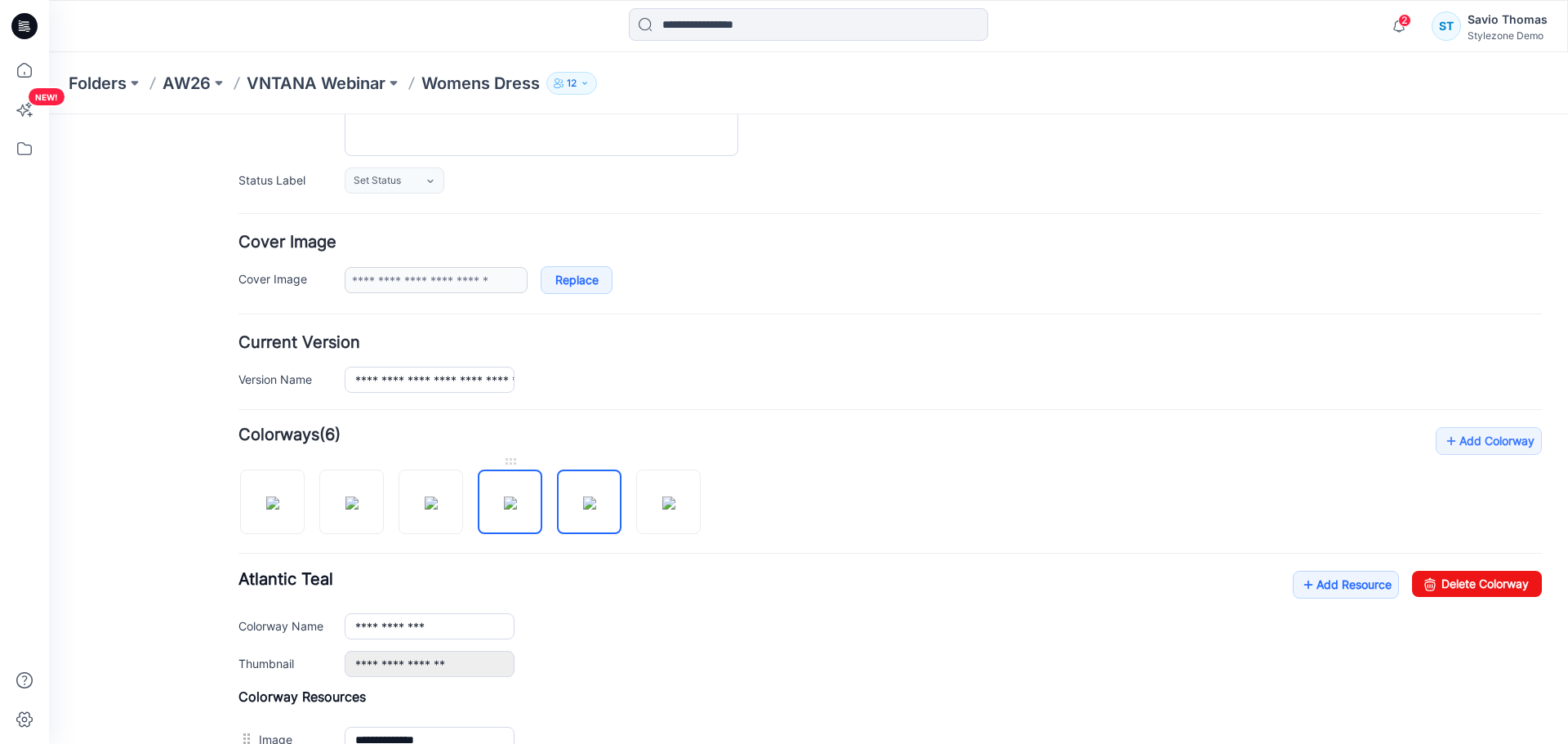 click at bounding box center [510, 503] 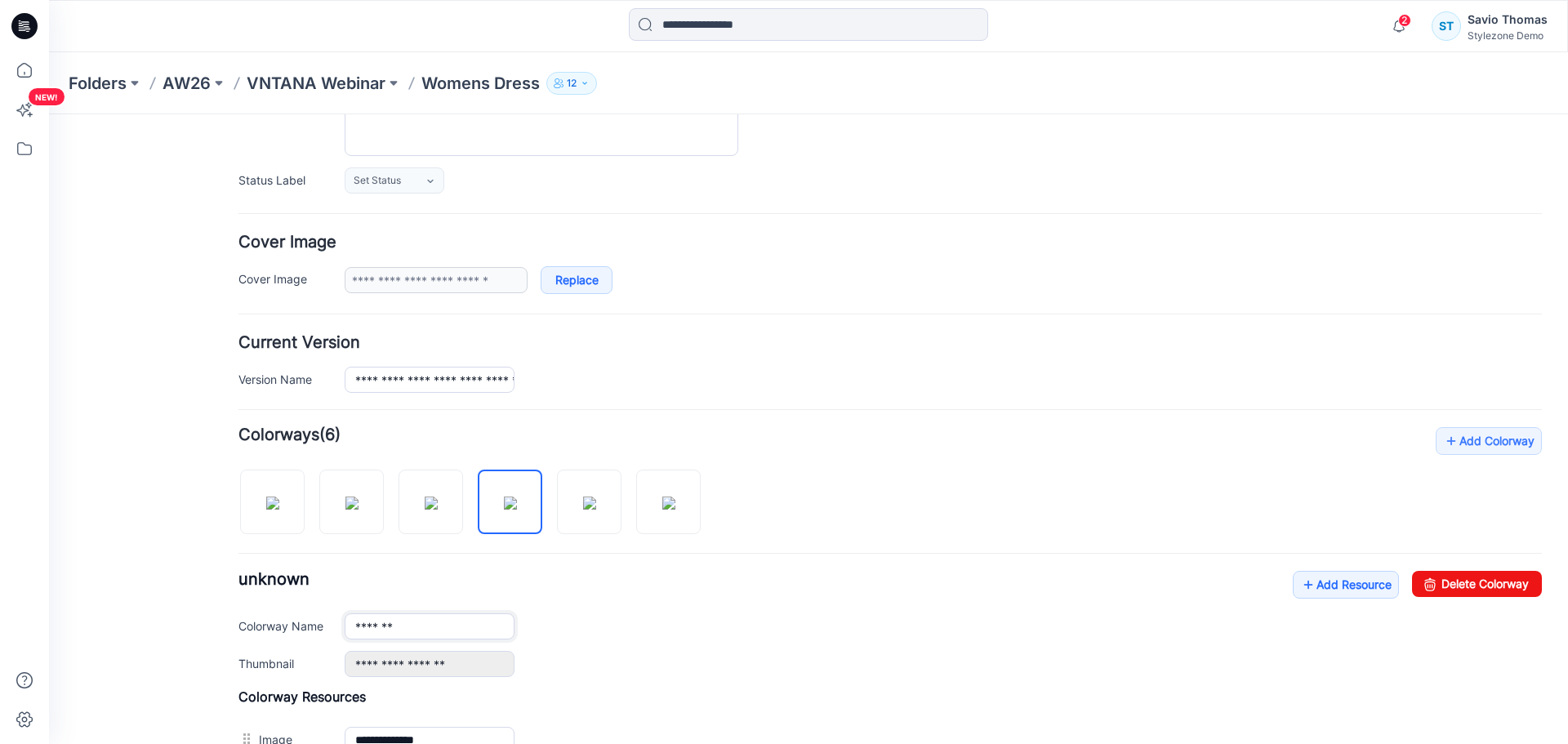 drag, startPoint x: 416, startPoint y: 623, endPoint x: 322, endPoint y: 619, distance: 94.08507 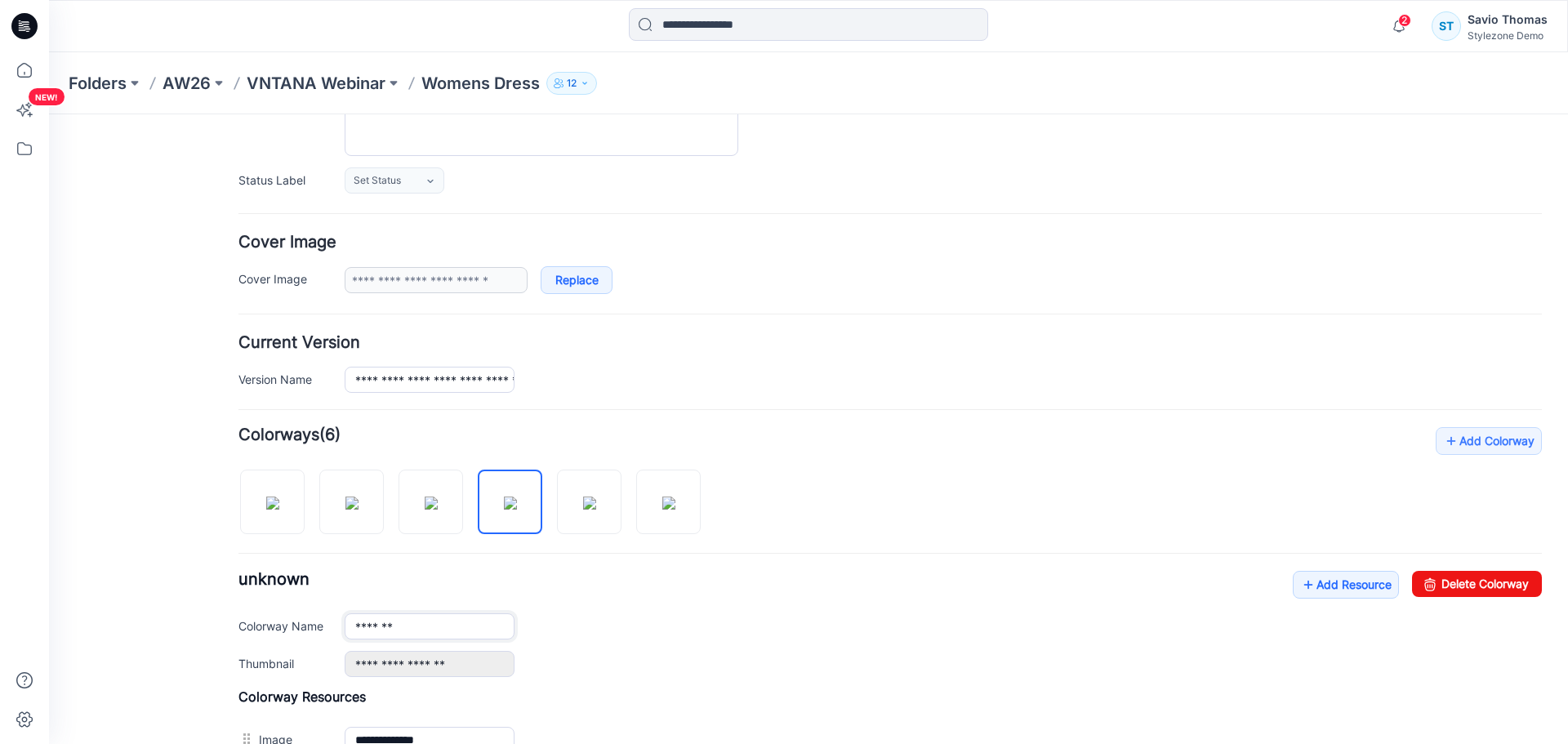click on "Colorway Name
*******" at bounding box center (890, 626) 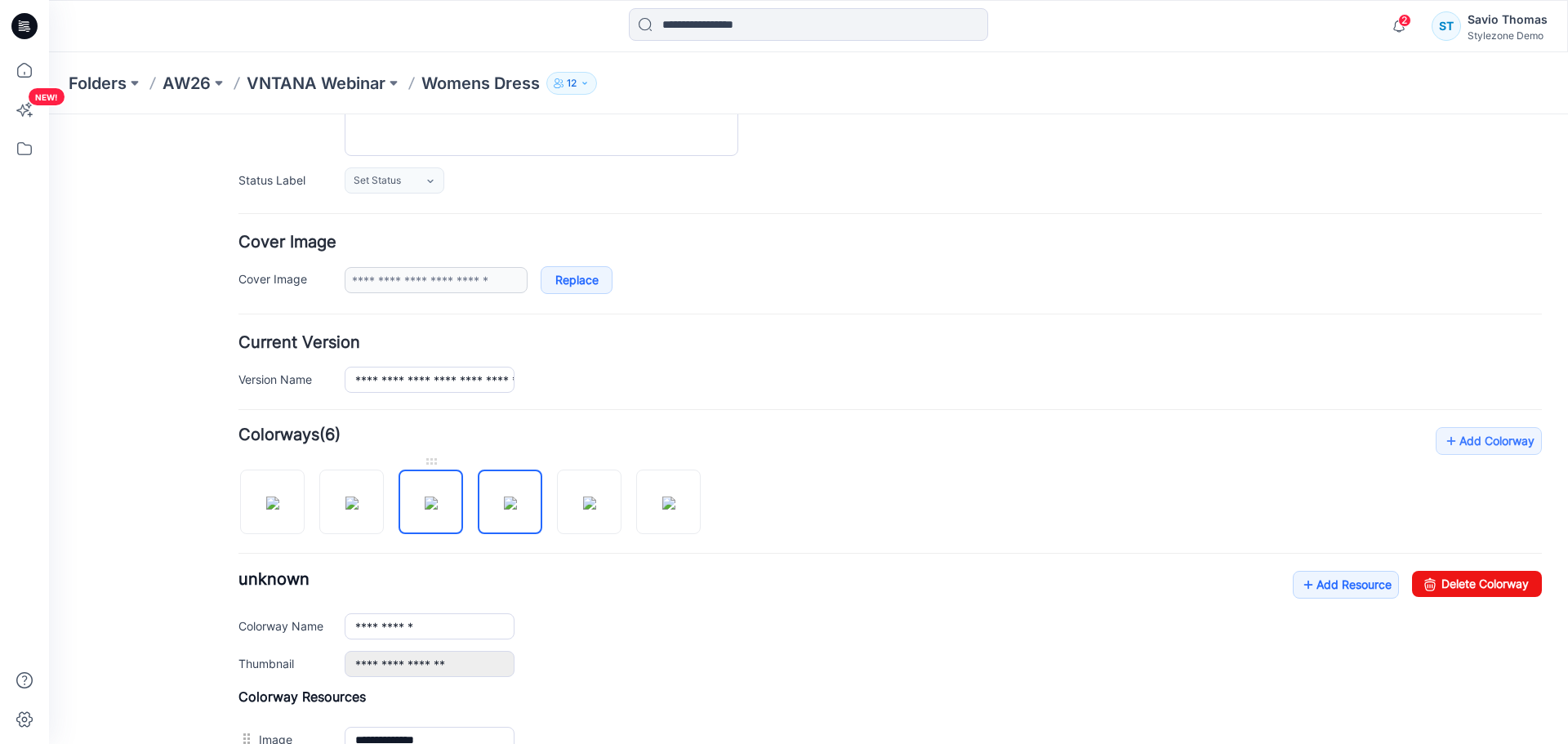 click at bounding box center [431, 503] 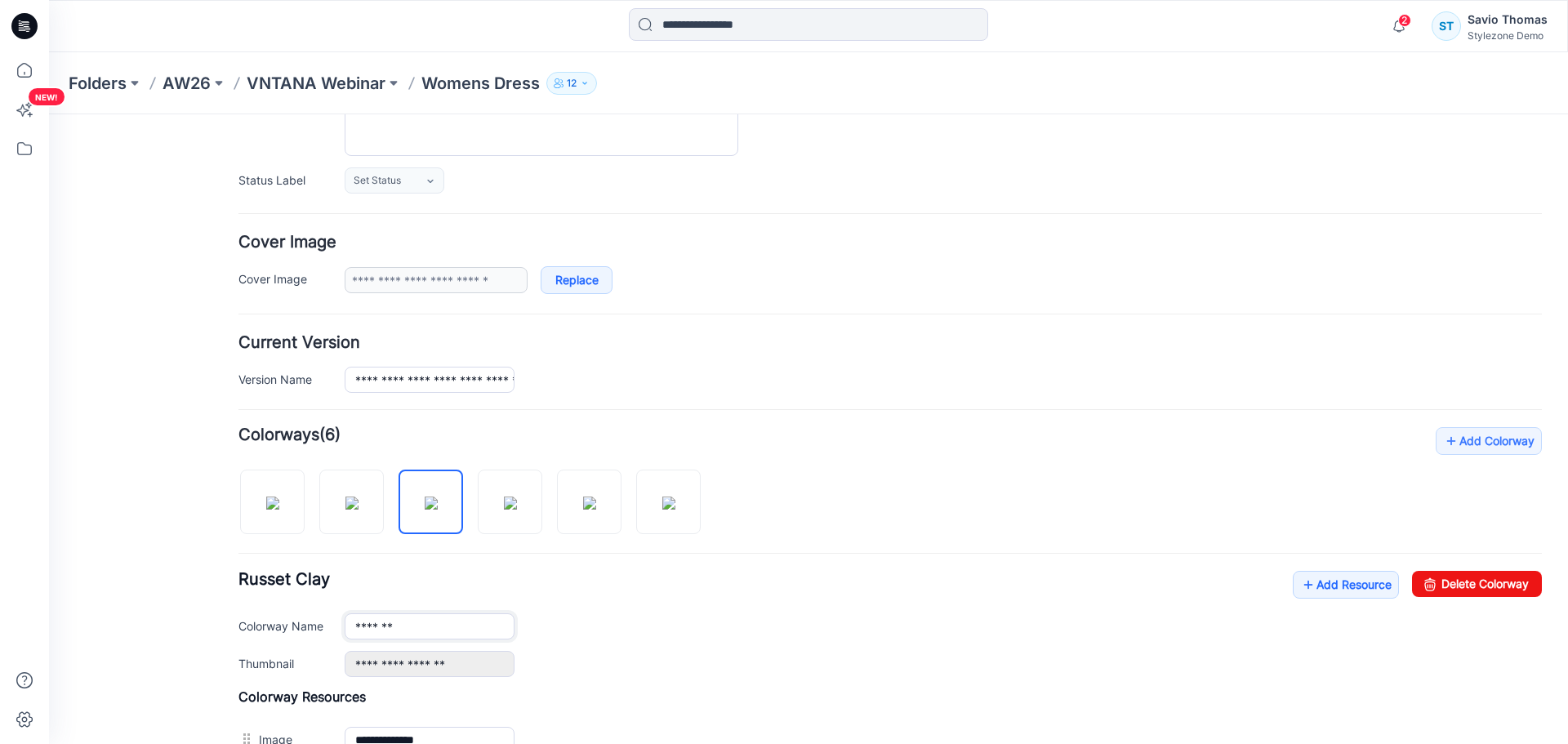 drag, startPoint x: 425, startPoint y: 627, endPoint x: 310, endPoint y: 617, distance: 115.43396 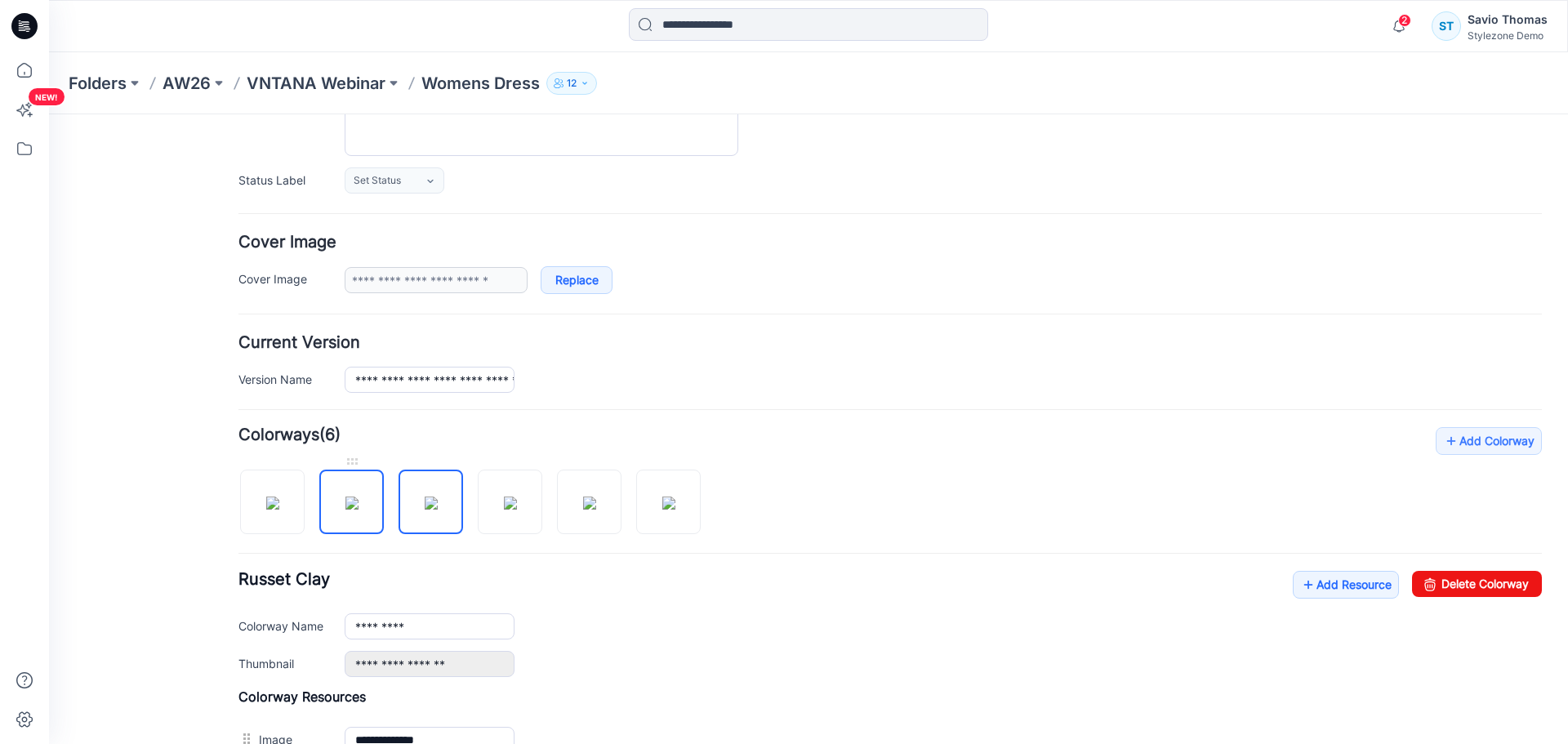 click at bounding box center (352, 503) 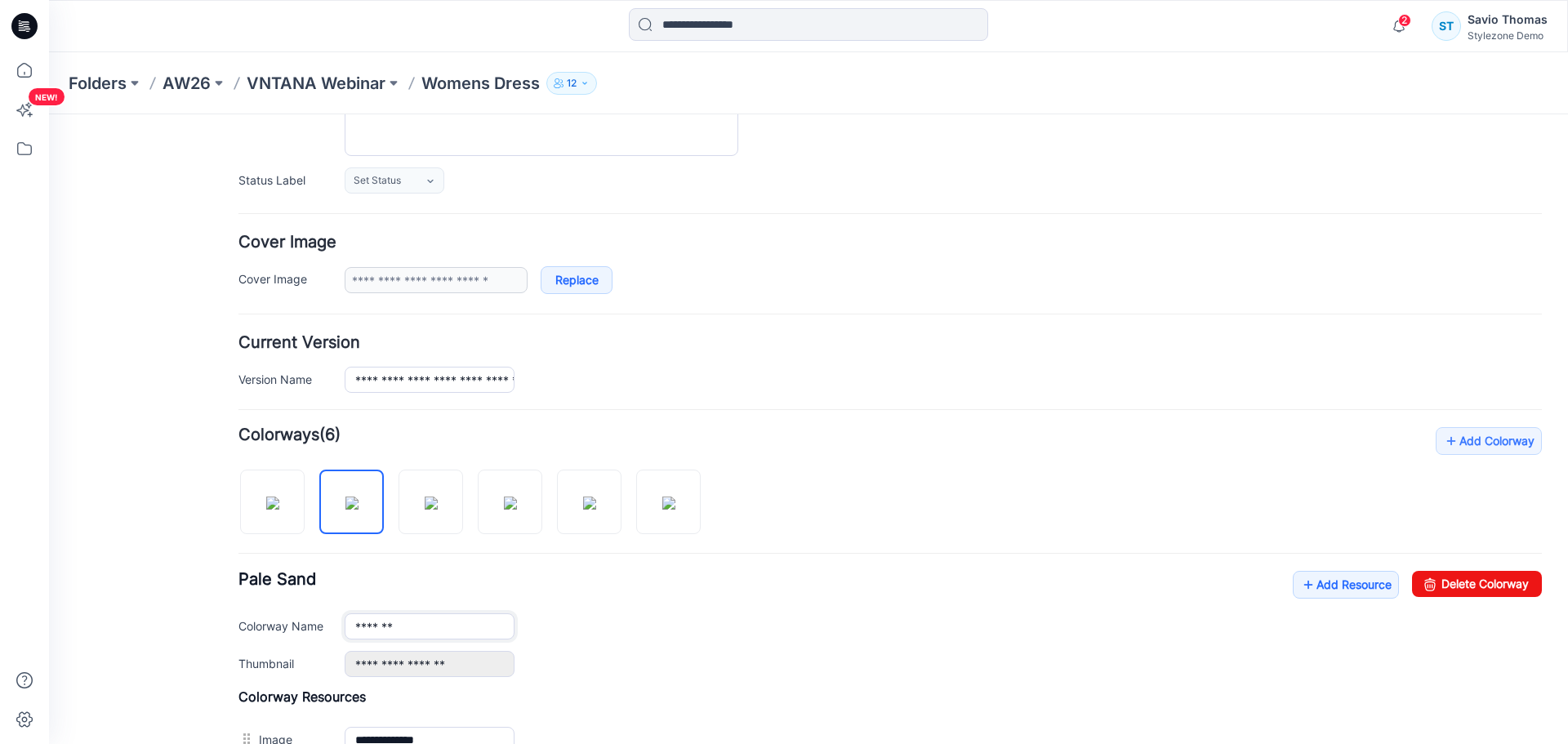 drag, startPoint x: 415, startPoint y: 623, endPoint x: 310, endPoint y: 623, distance: 105 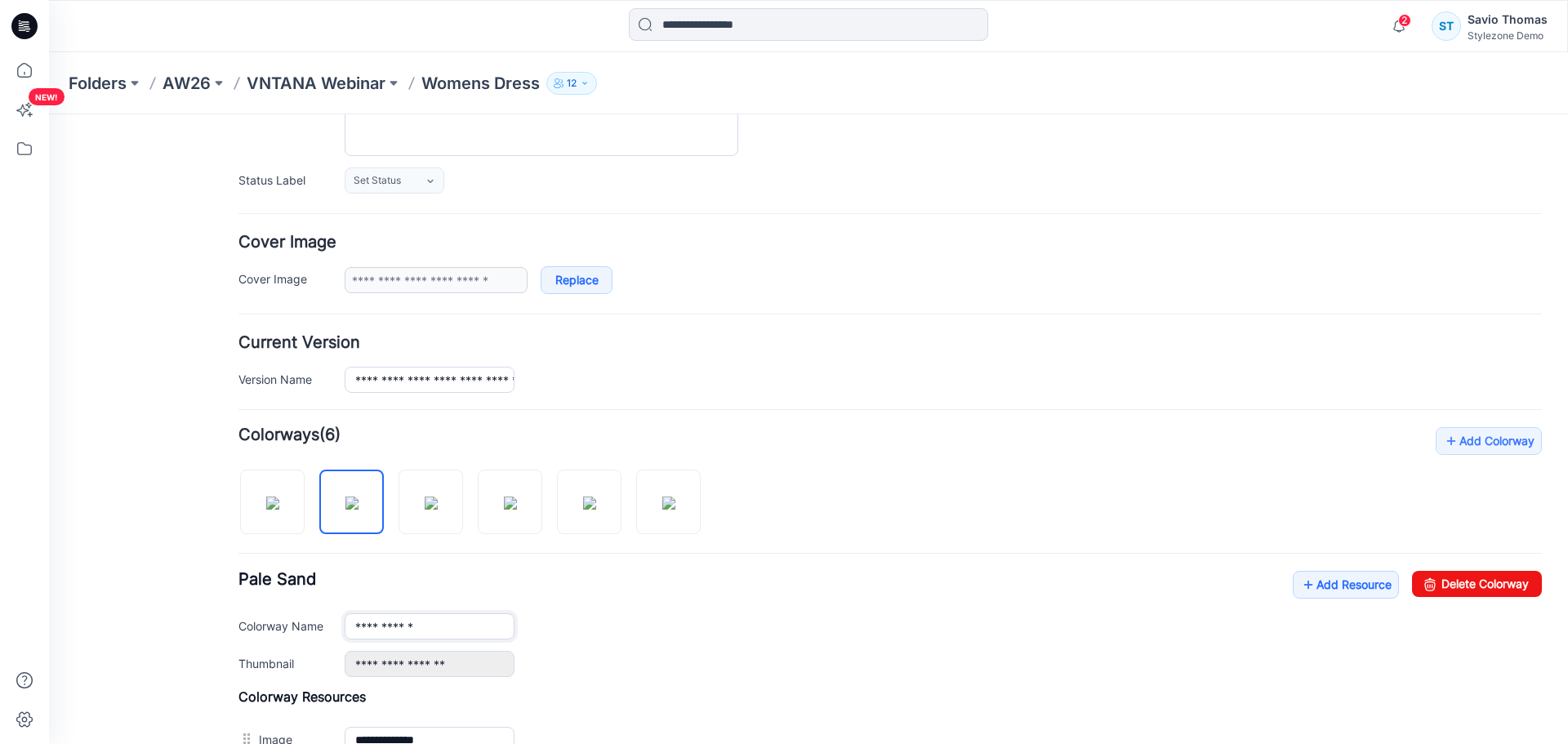 type on "**********" 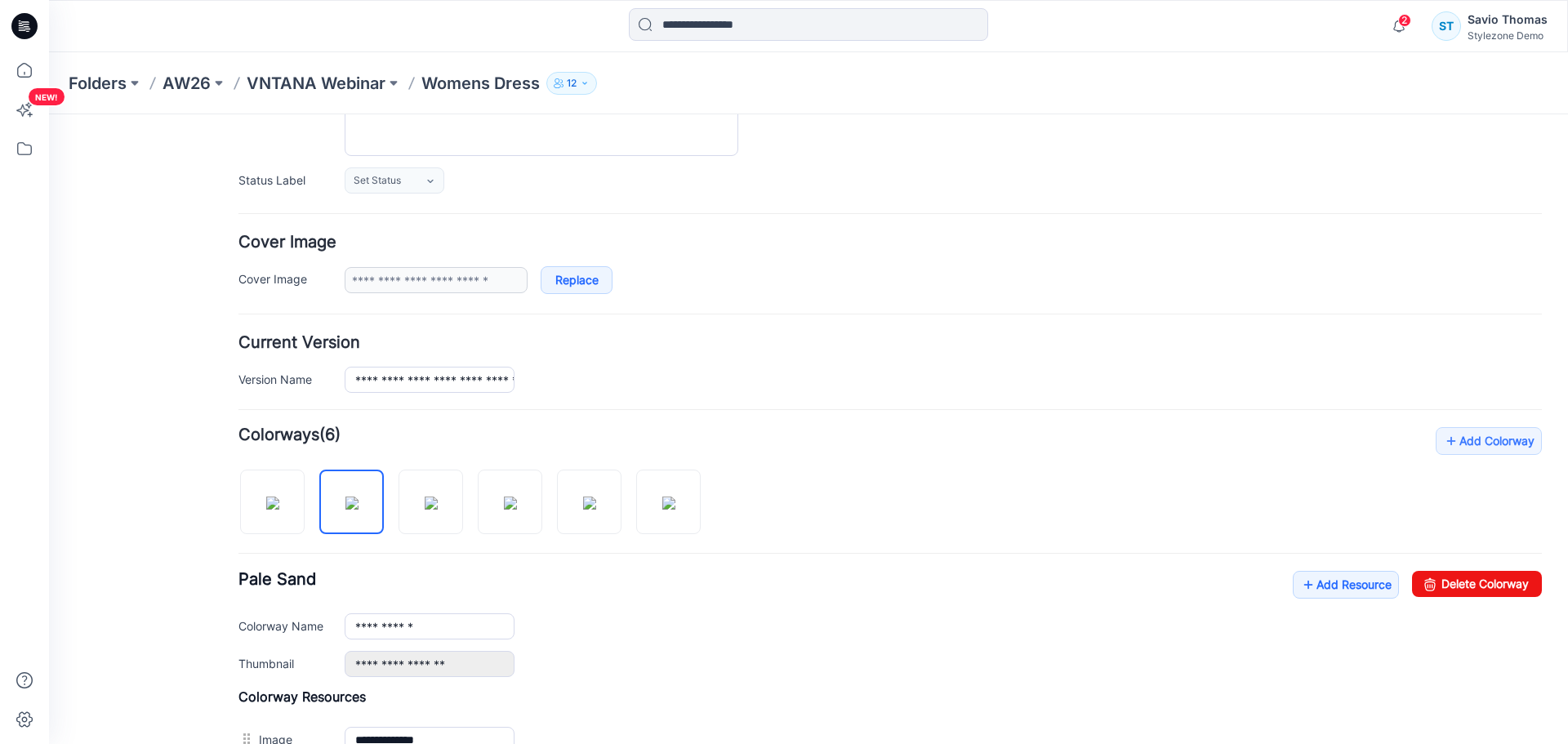 click on "**********" at bounding box center [943, 626] 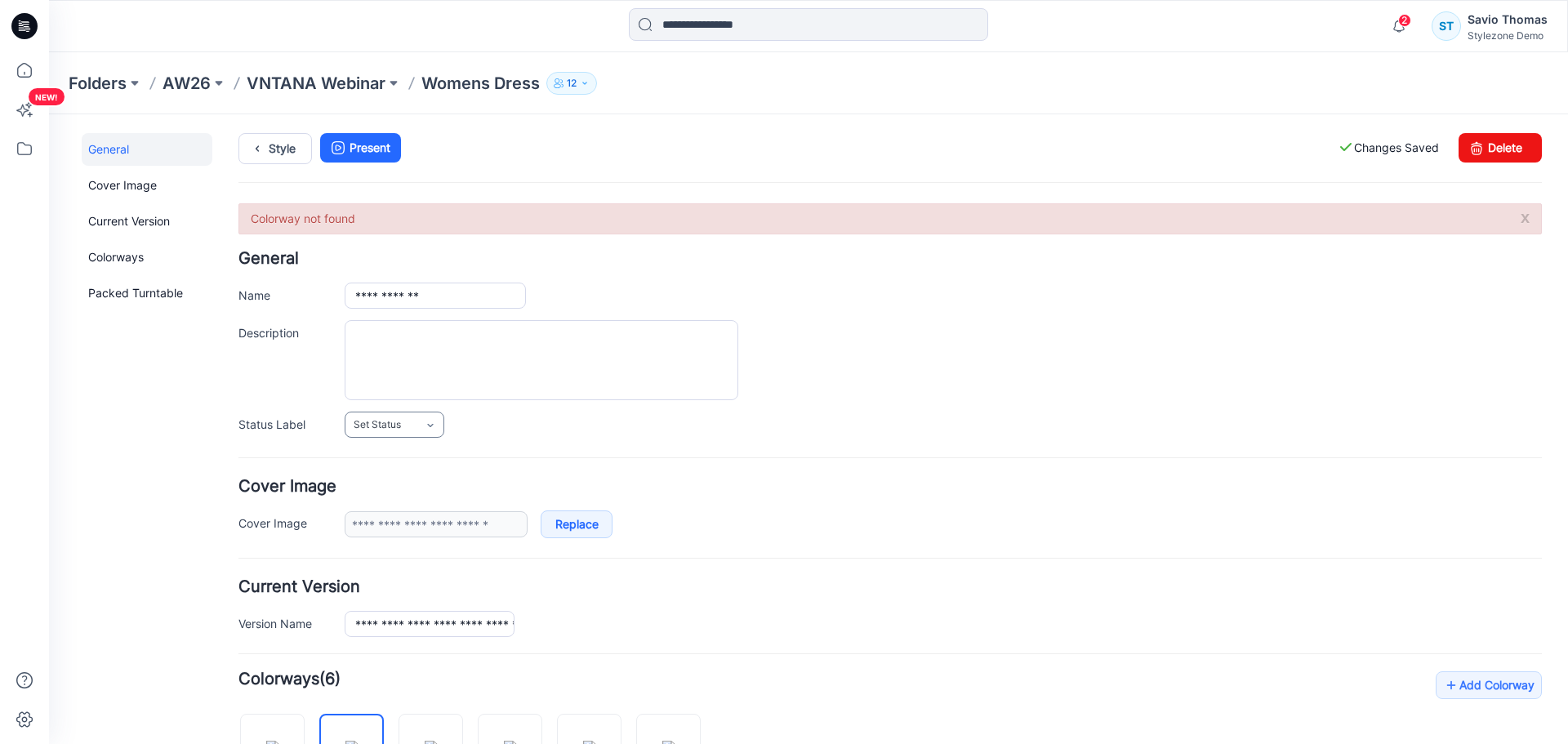 scroll, scrollTop: 0, scrollLeft: 0, axis: both 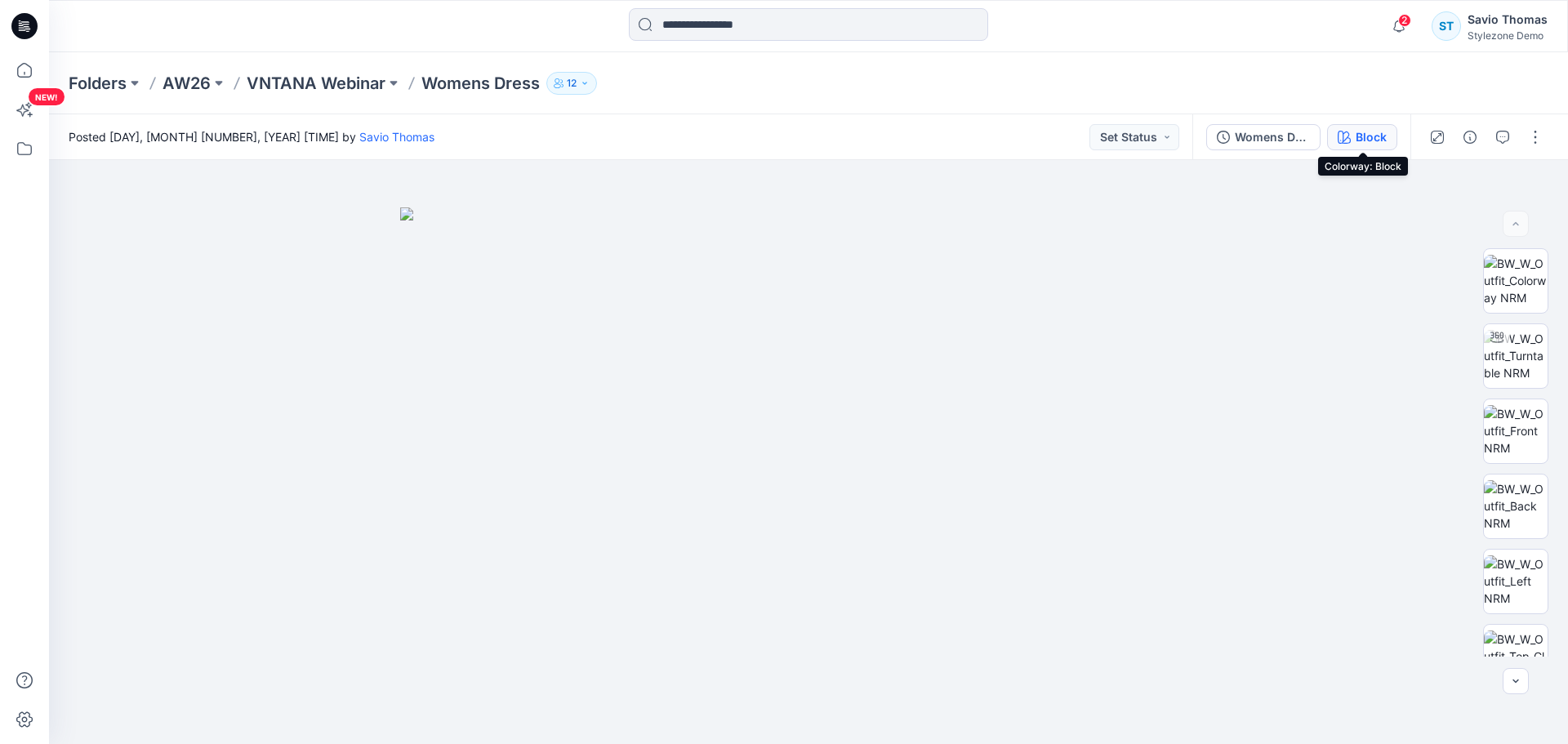 click on "Block" at bounding box center (1362, 137) 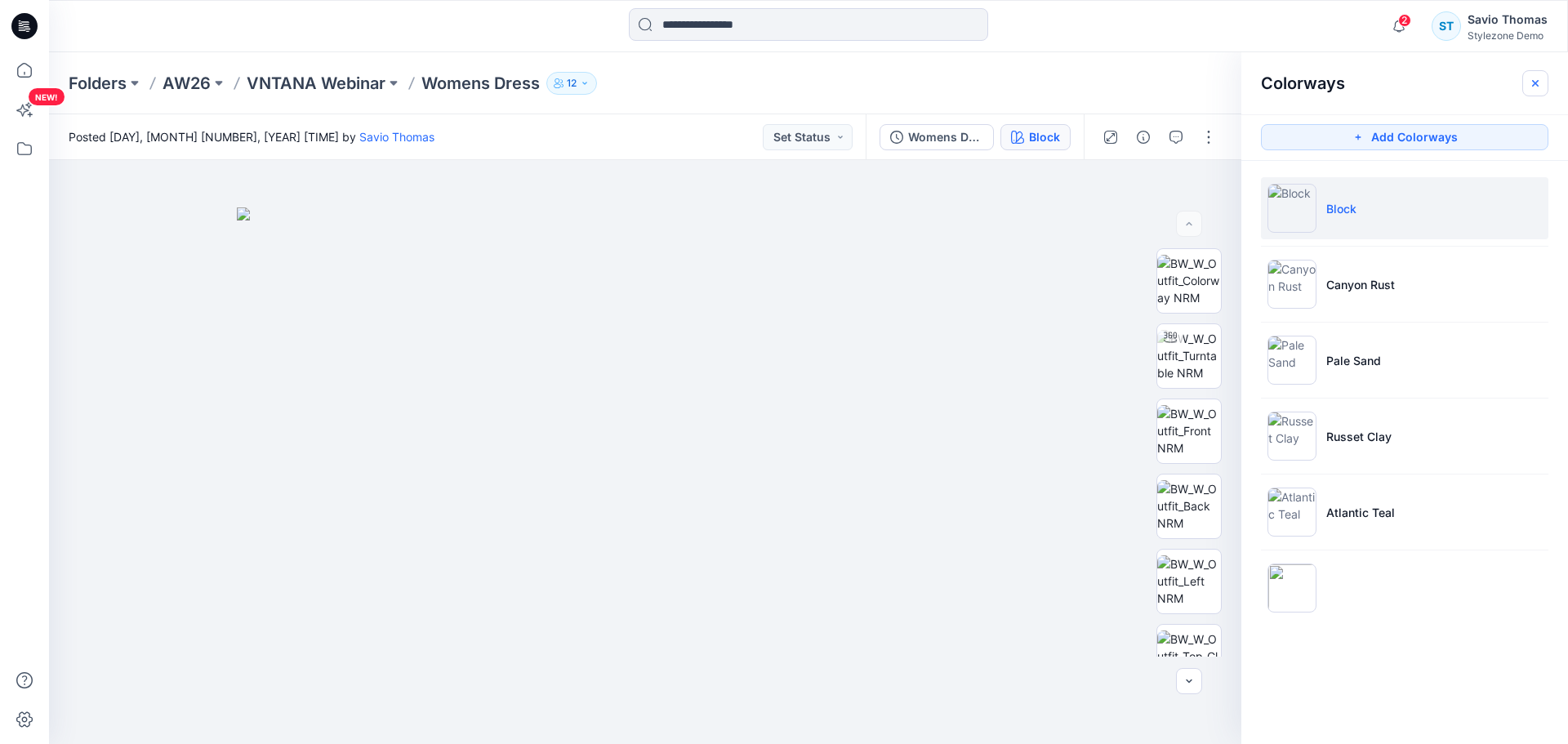 click 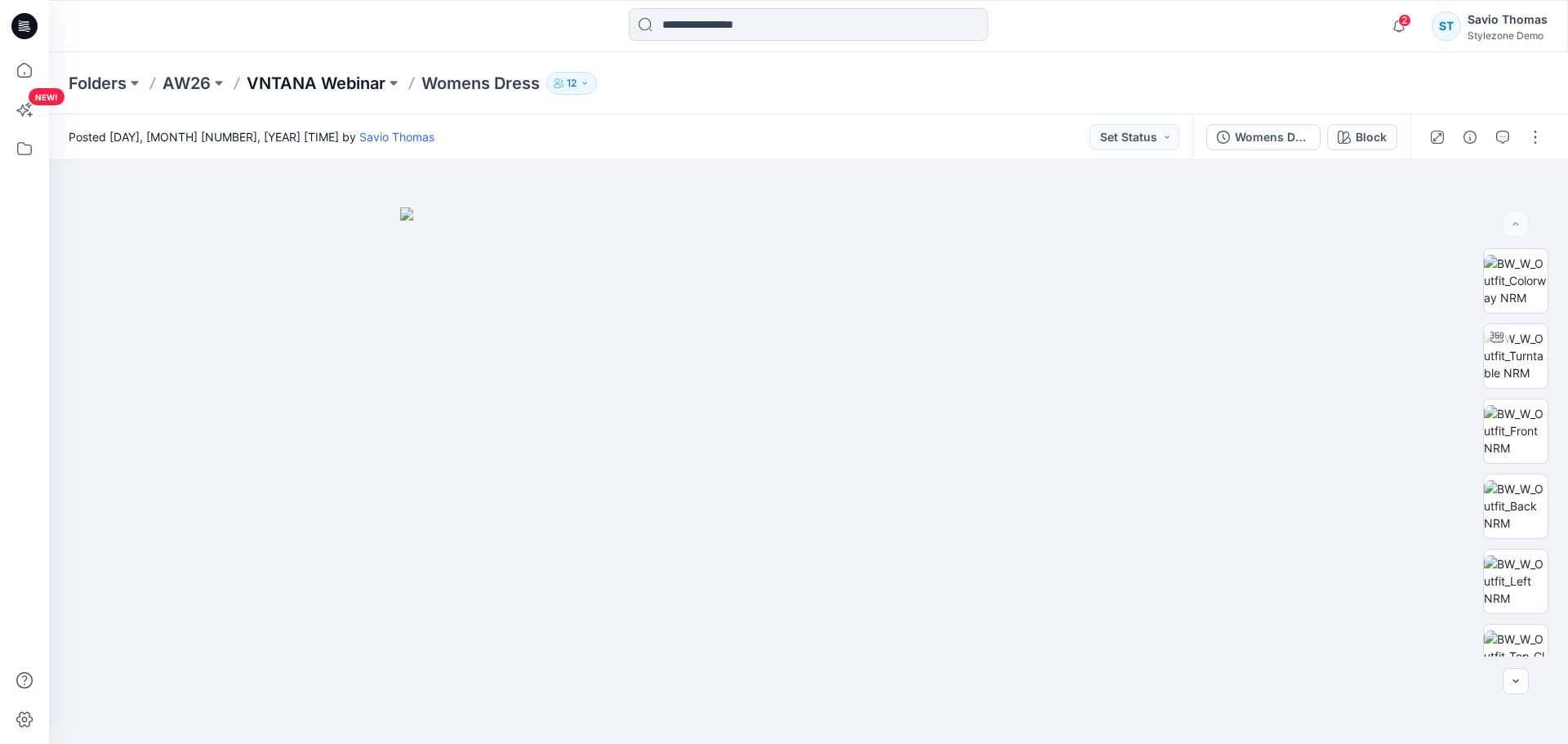 click on "VNTANA Webinar" at bounding box center (316, 83) 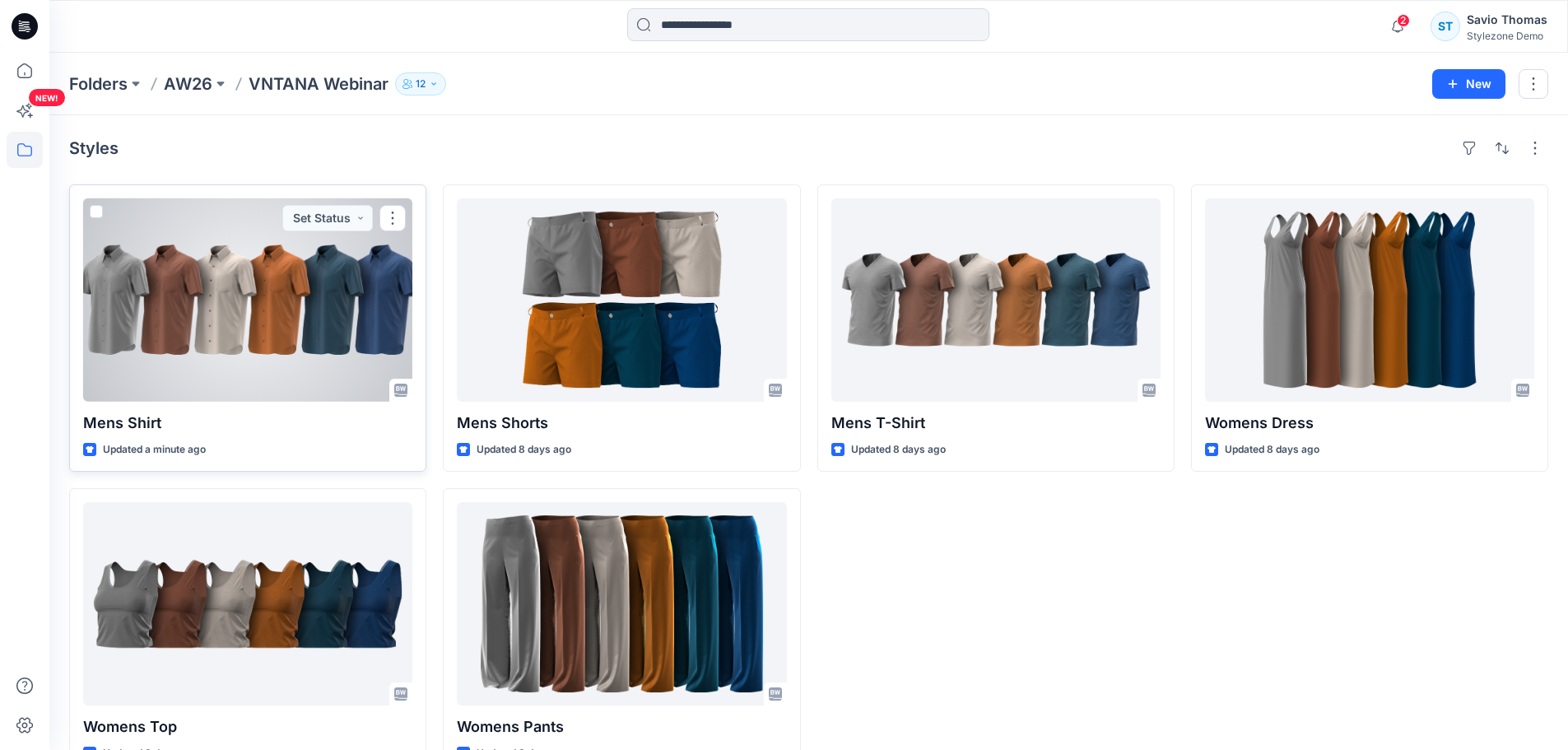 click at bounding box center [248, 300] 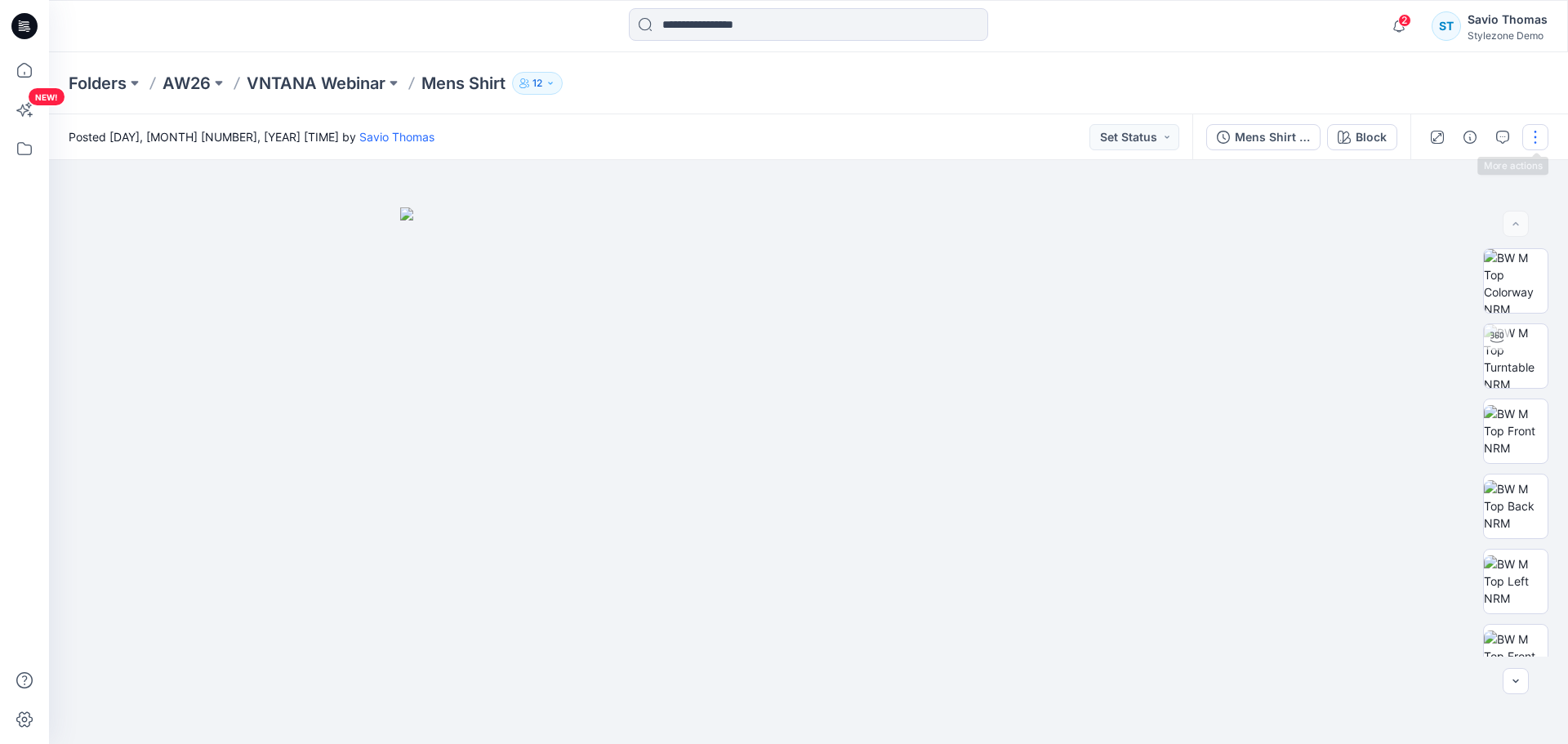 click at bounding box center [1535, 137] 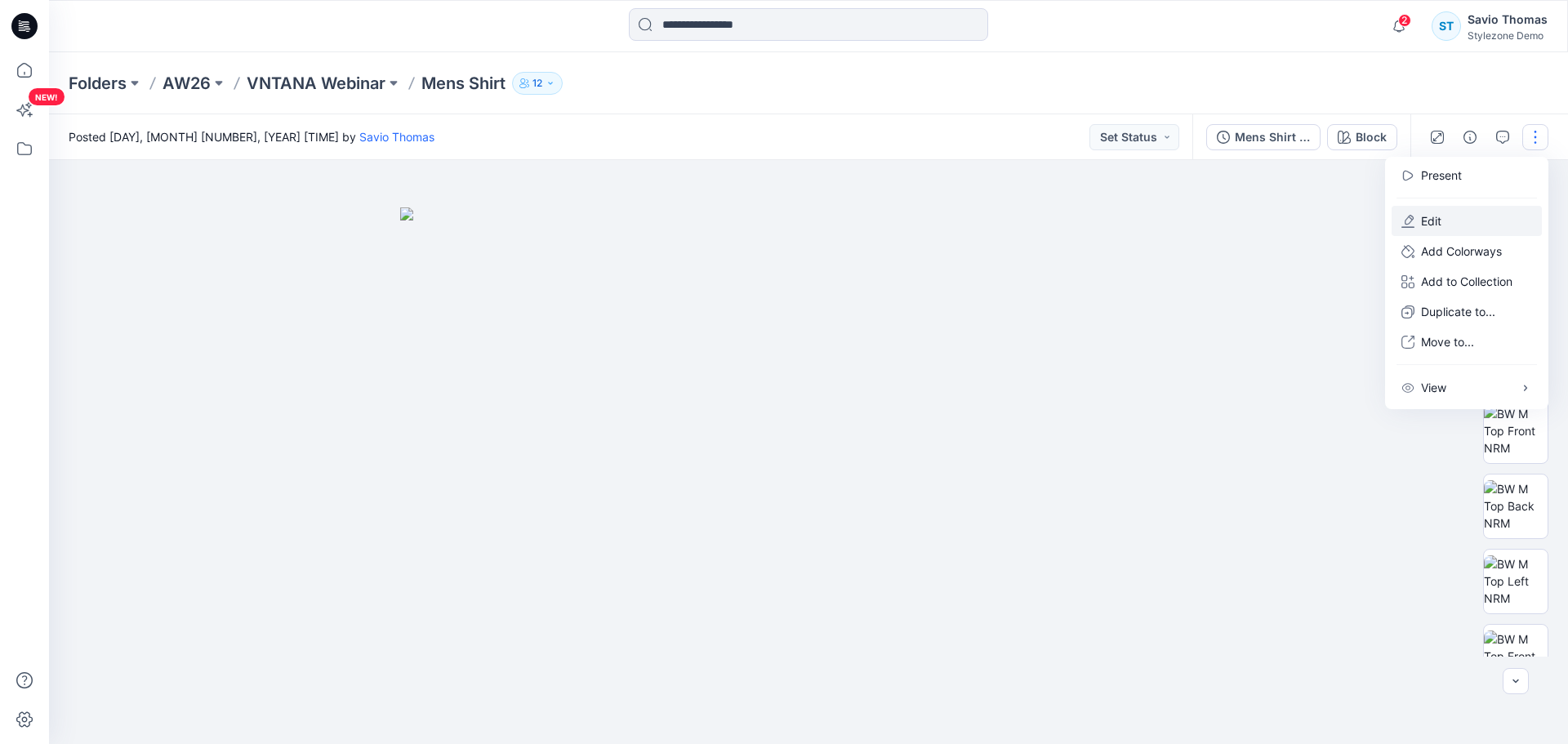 click on "Edit" at bounding box center (1467, 221) 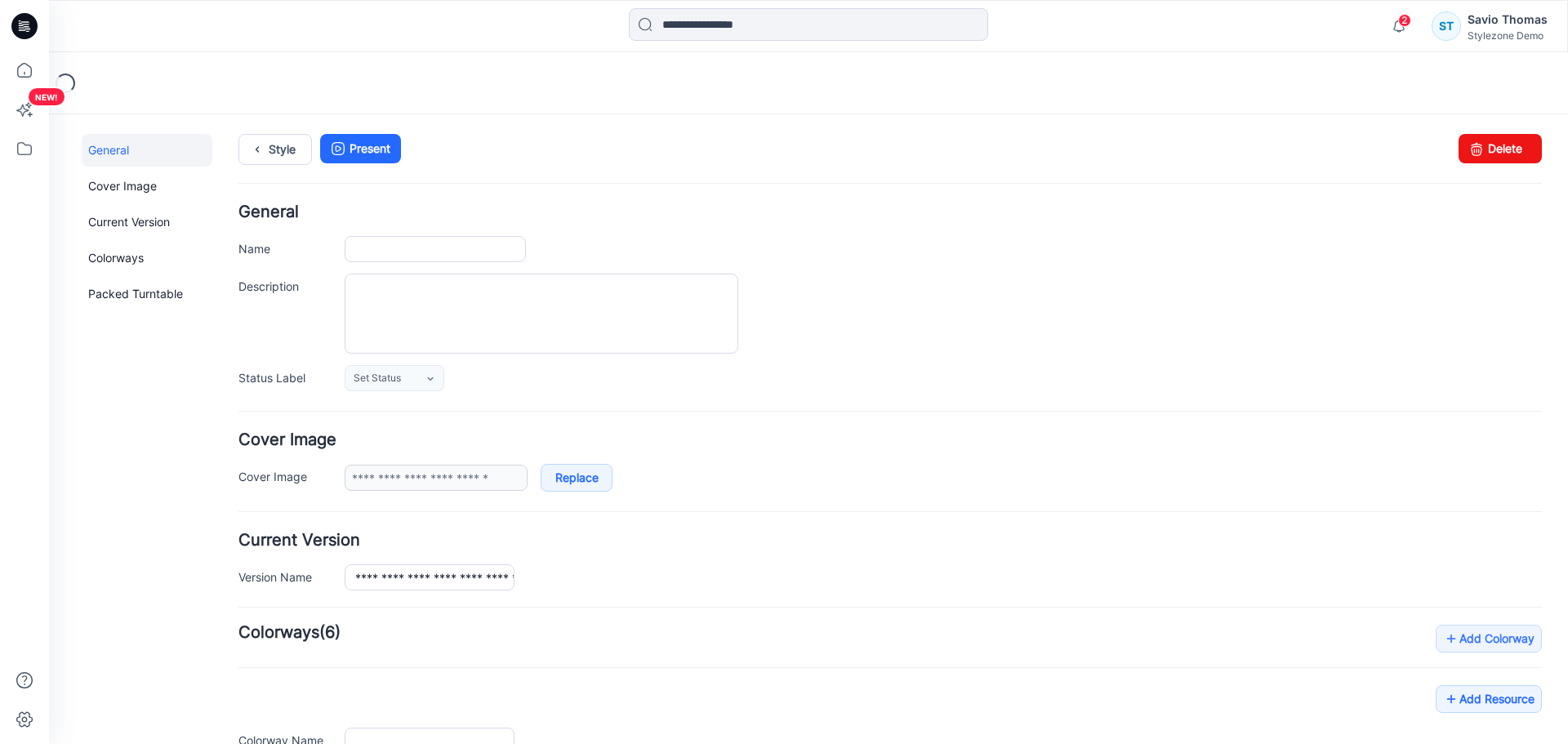 scroll, scrollTop: 0, scrollLeft: 0, axis: both 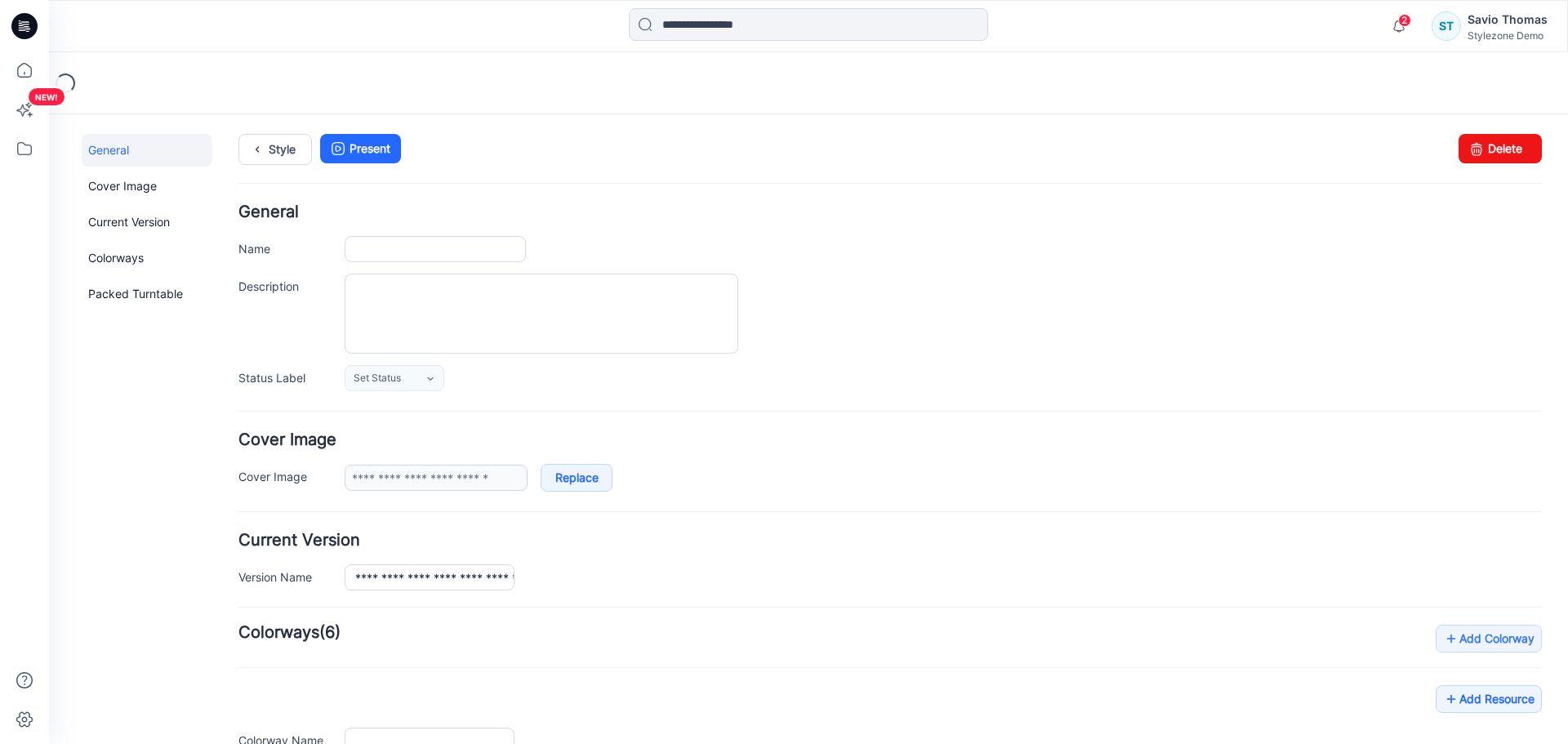 type on "**********" 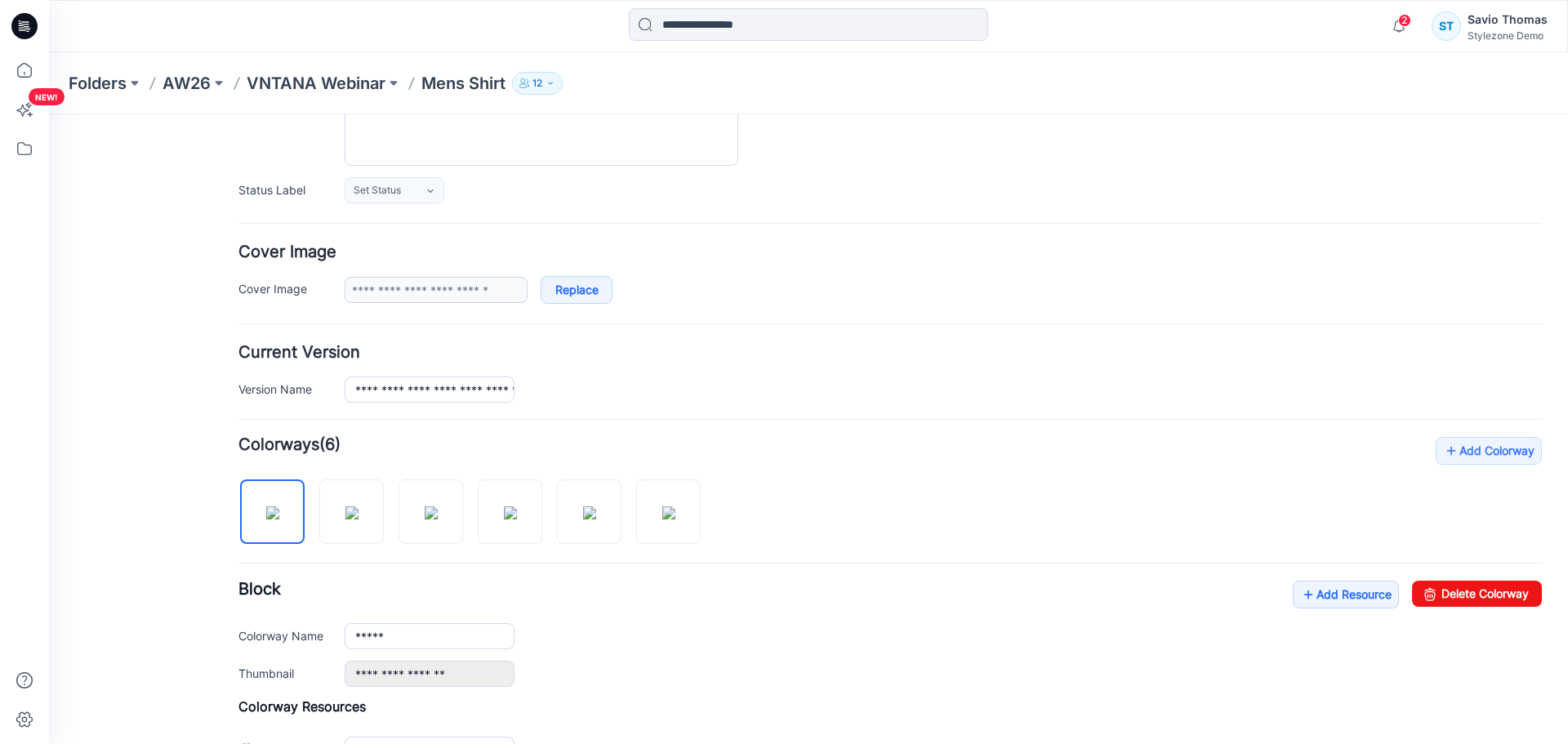 scroll, scrollTop: 245, scrollLeft: 0, axis: vertical 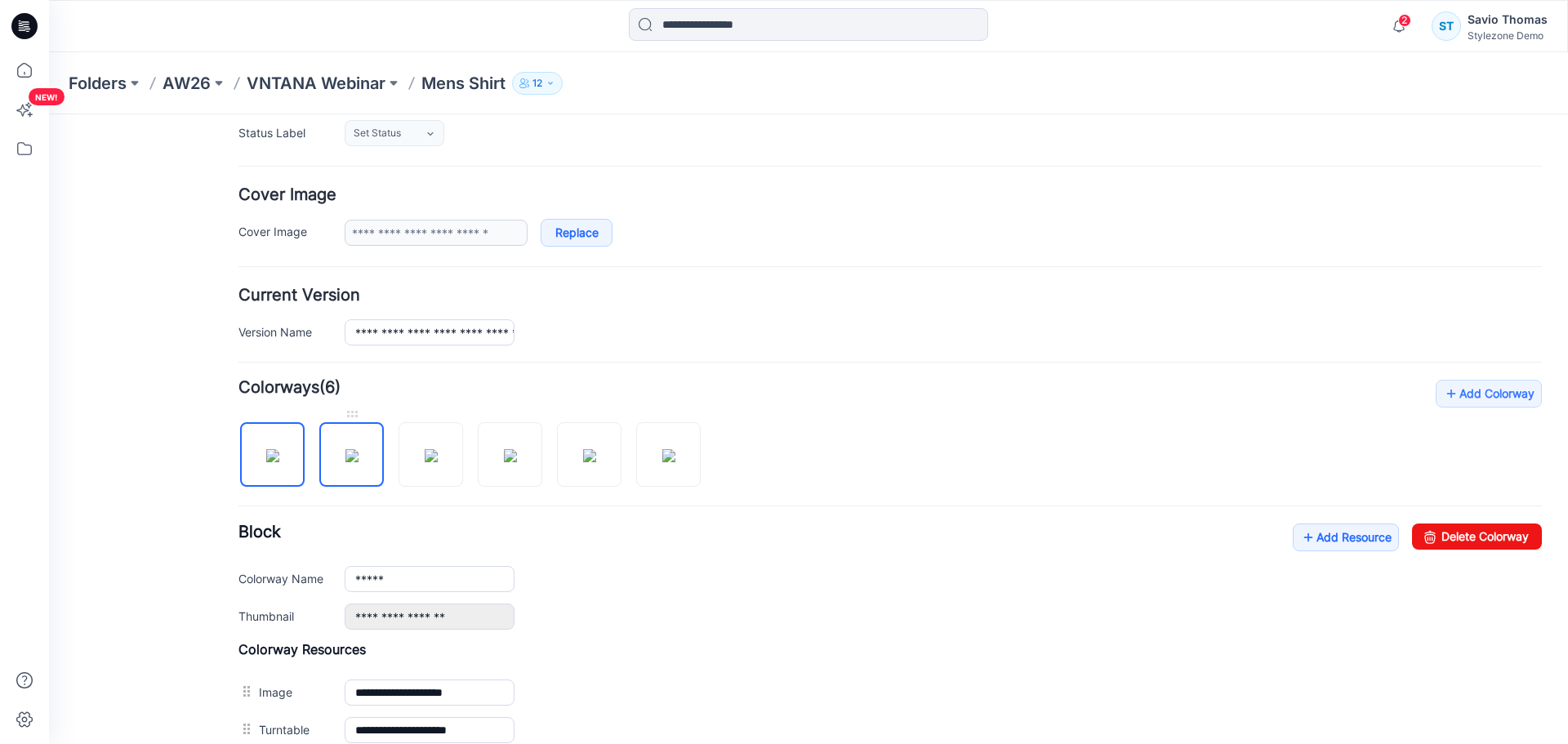 click at bounding box center (352, 456) 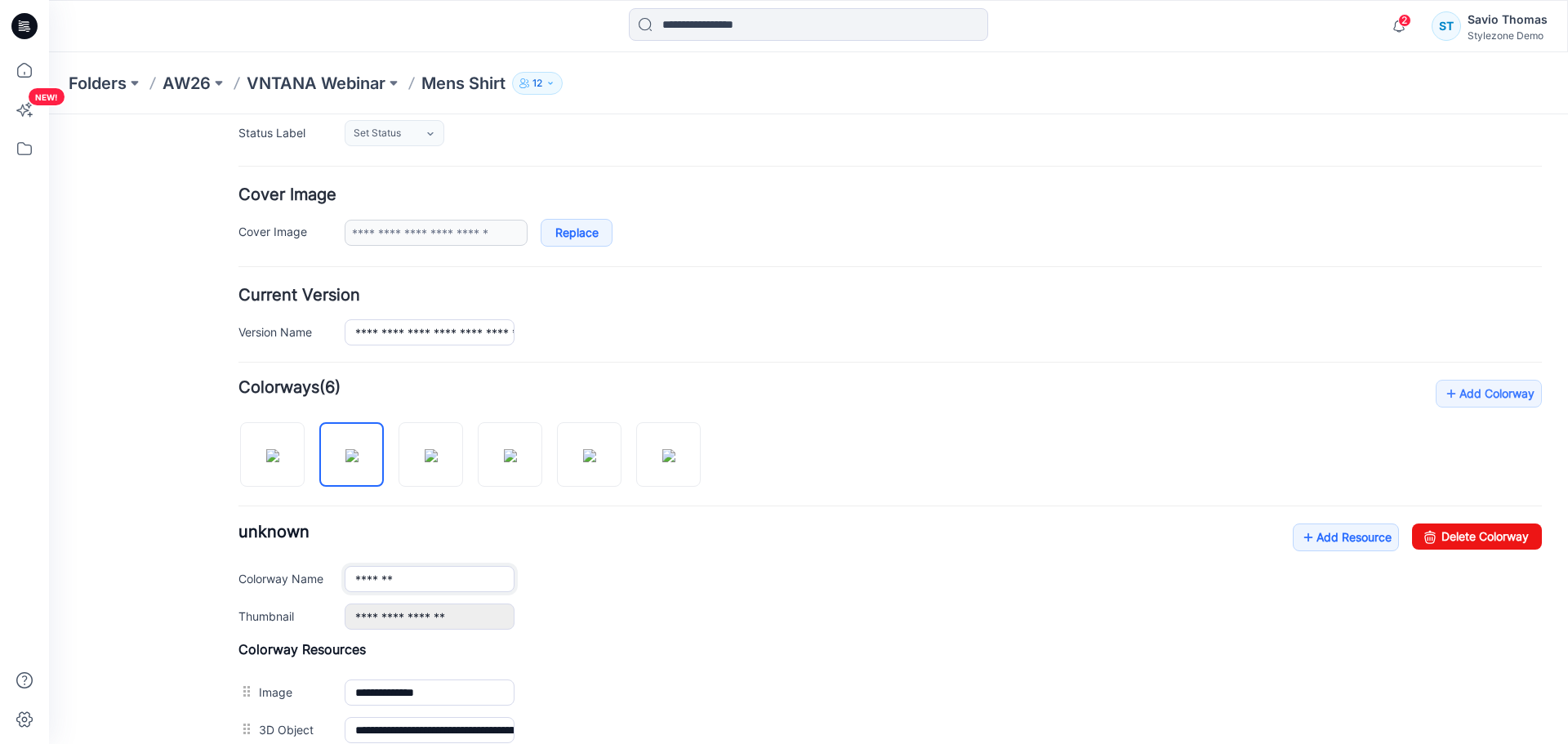 drag, startPoint x: 420, startPoint y: 583, endPoint x: 310, endPoint y: 585, distance: 110.01818 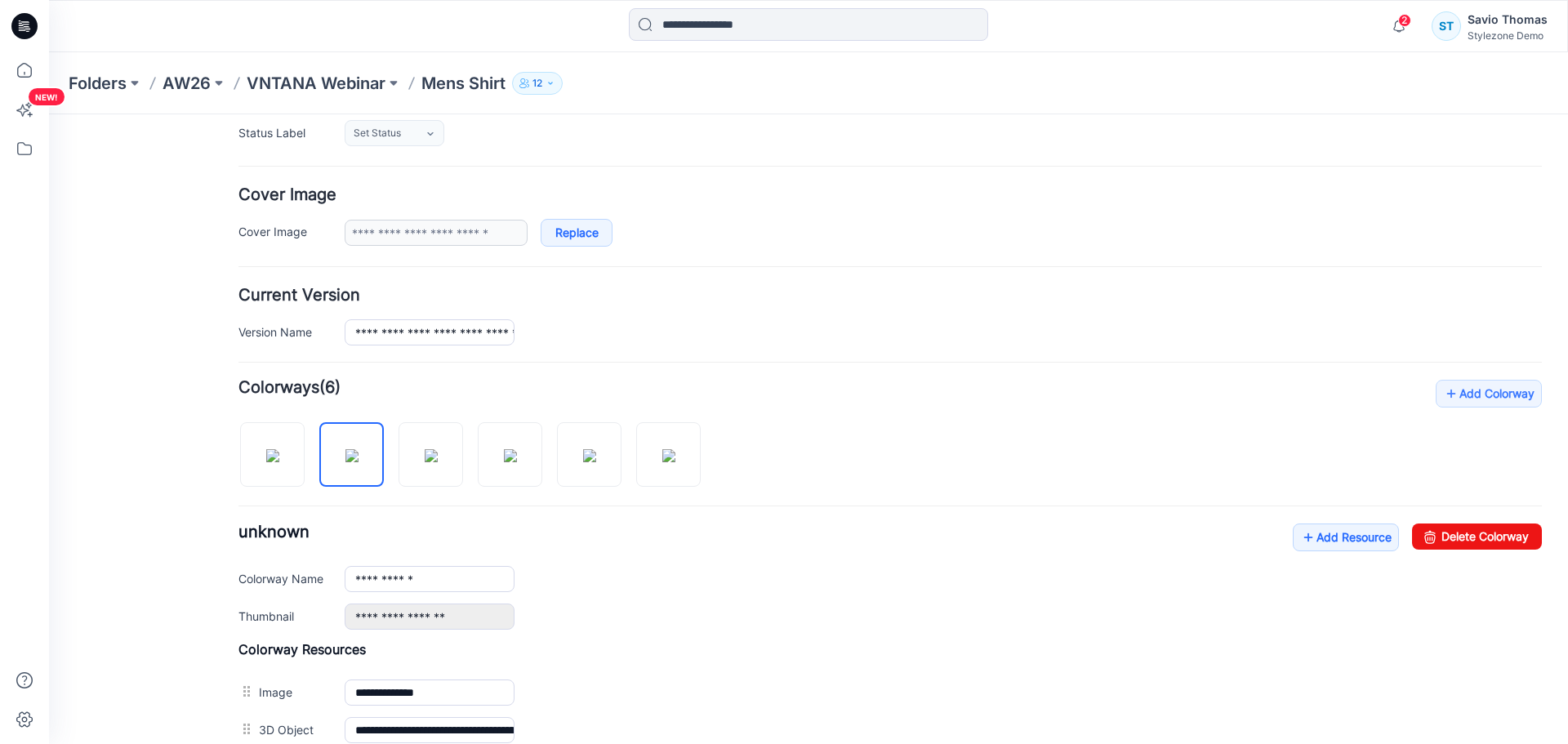 click on "**********" at bounding box center [943, 579] 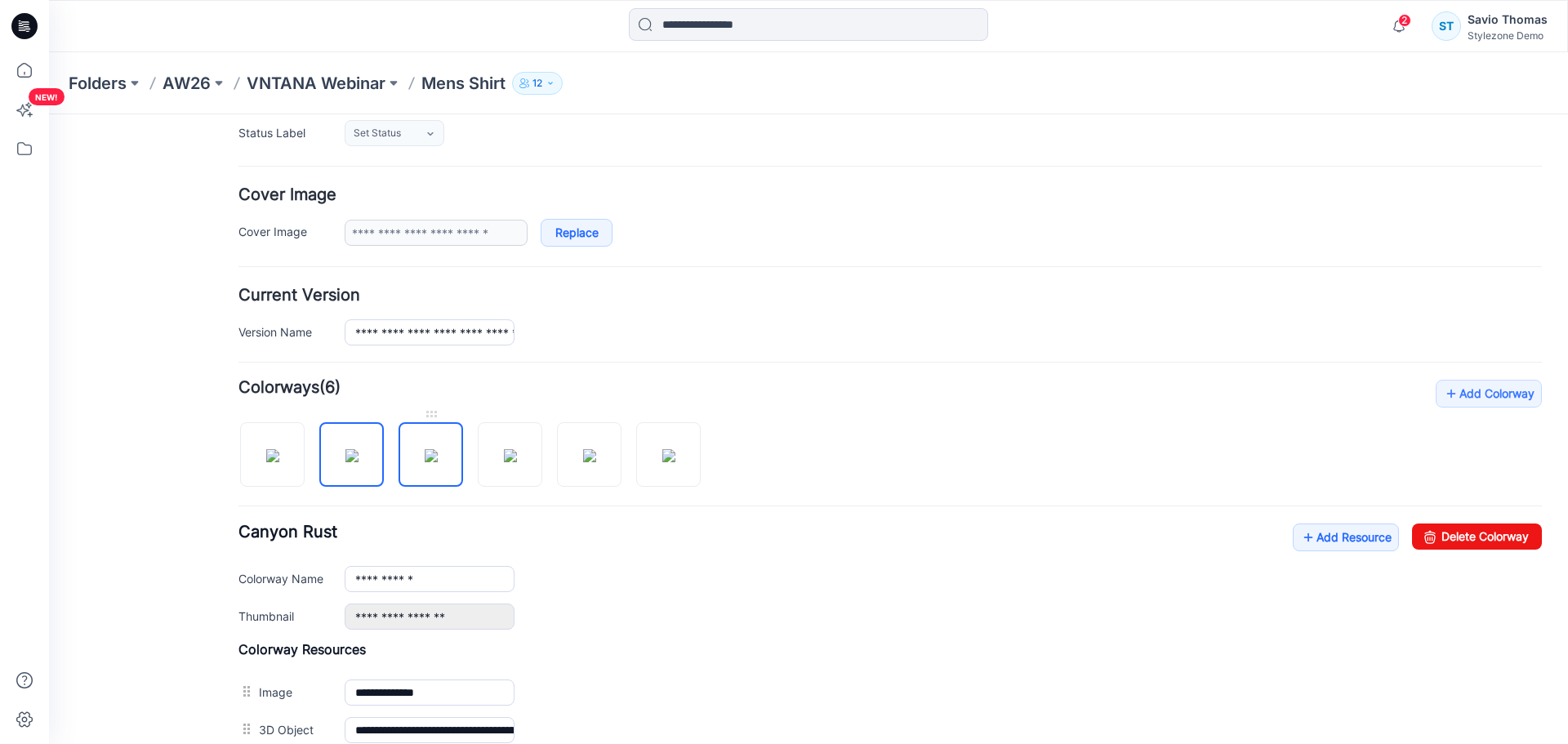 click at bounding box center [431, 456] 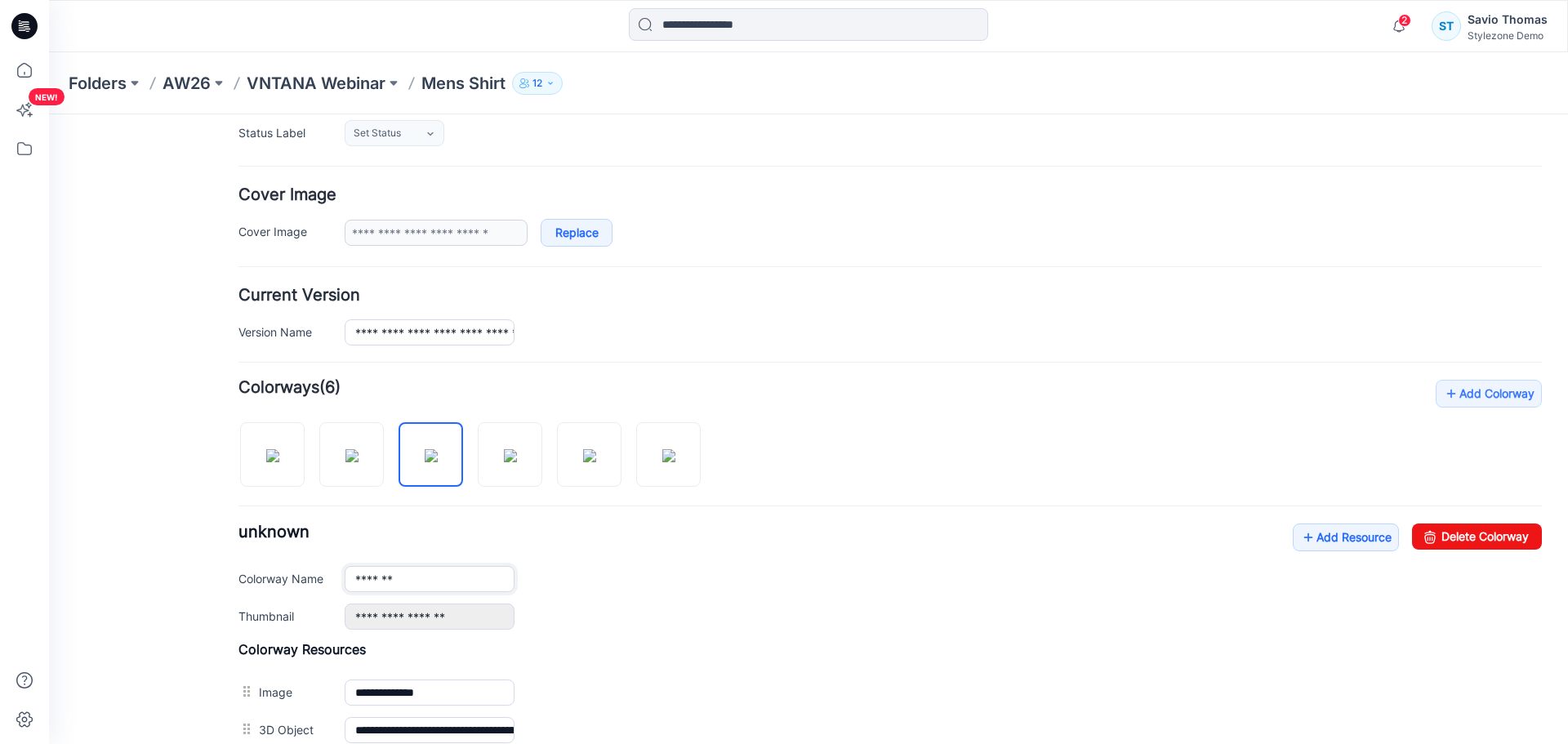 drag, startPoint x: 417, startPoint y: 570, endPoint x: 288, endPoint y: 577, distance: 129.18978 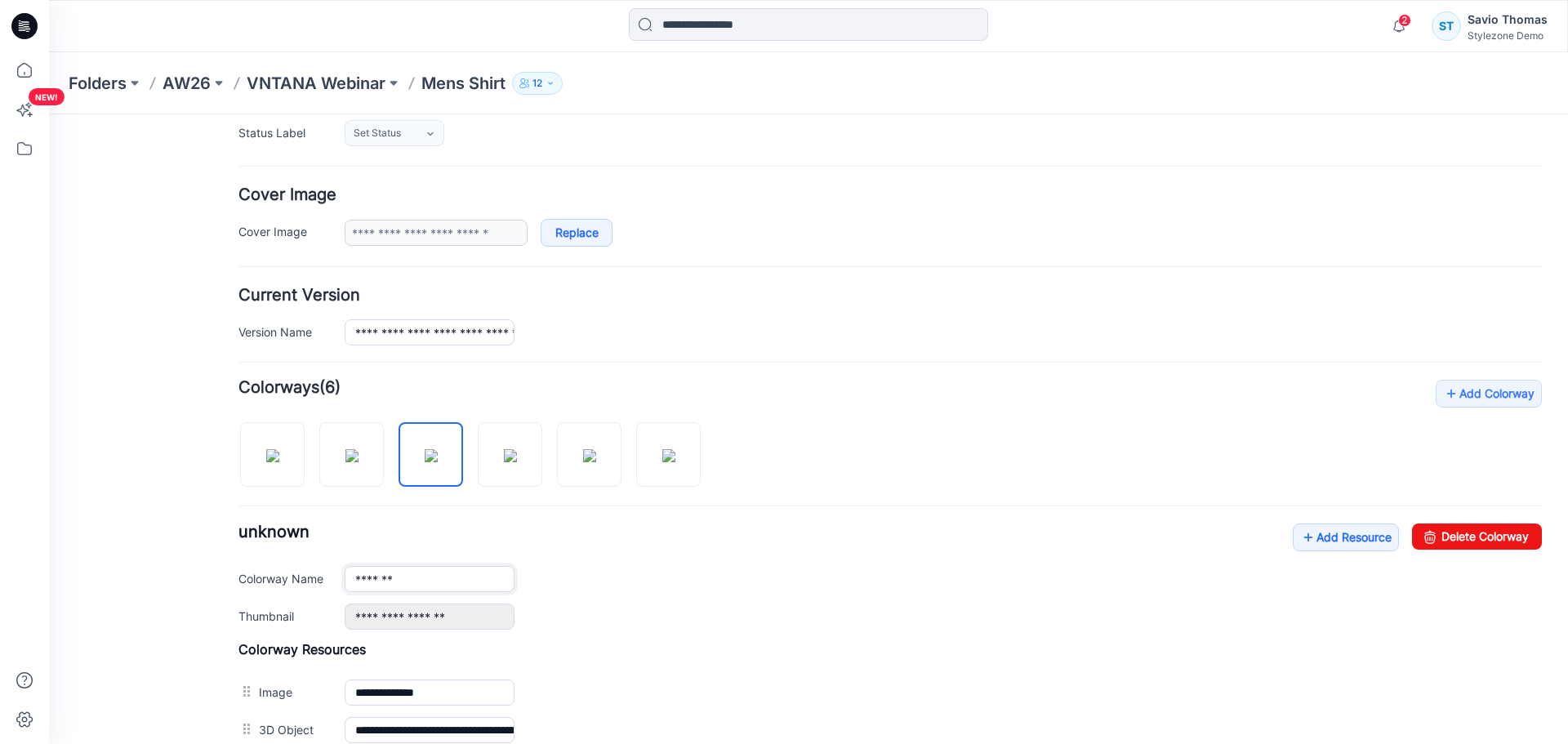 paste on "**" 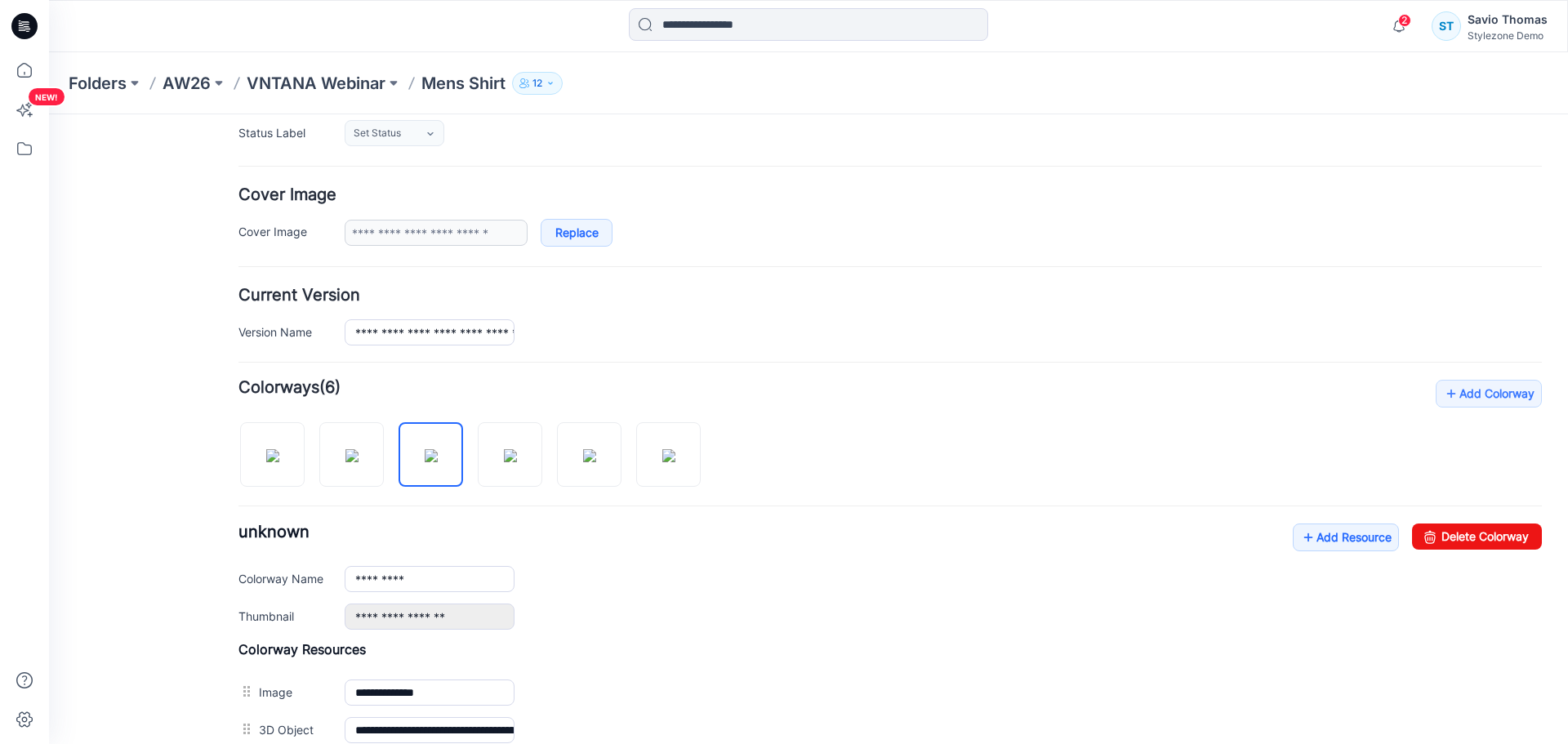 drag, startPoint x: 650, startPoint y: 601, endPoint x: 643, endPoint y: 592, distance: 11.40175 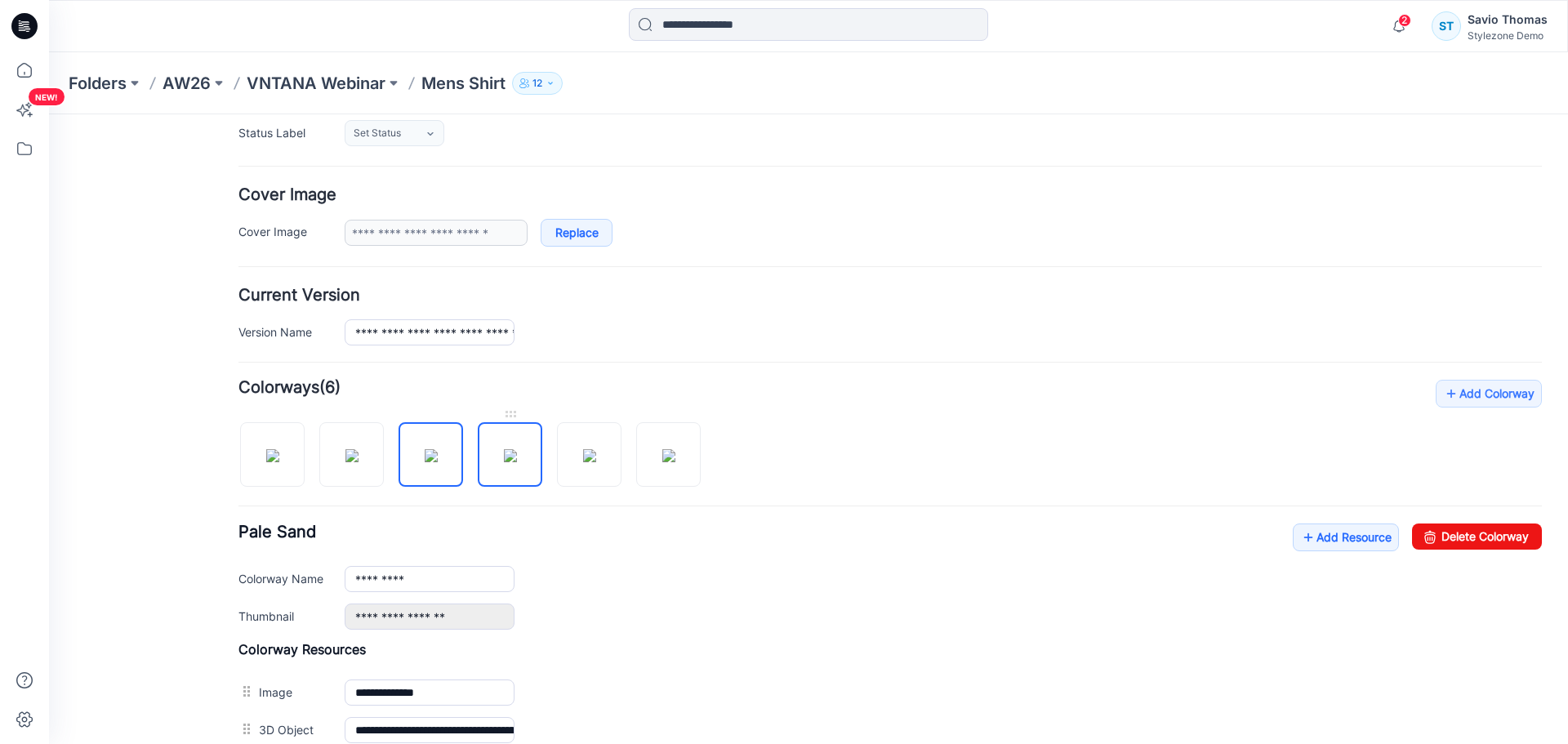 click at bounding box center [510, 456] 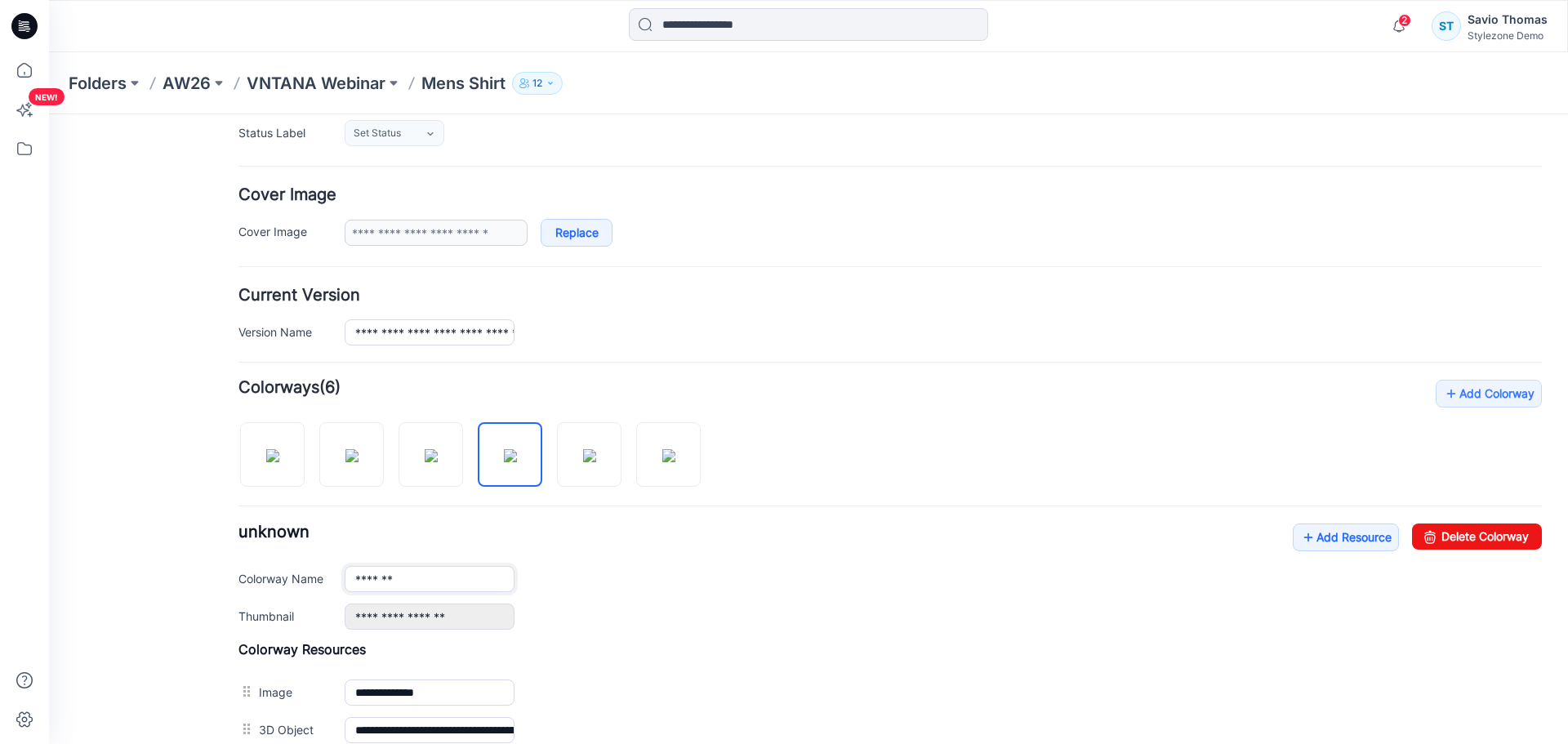 drag, startPoint x: 428, startPoint y: 581, endPoint x: 305, endPoint y: 582, distance: 123.00406 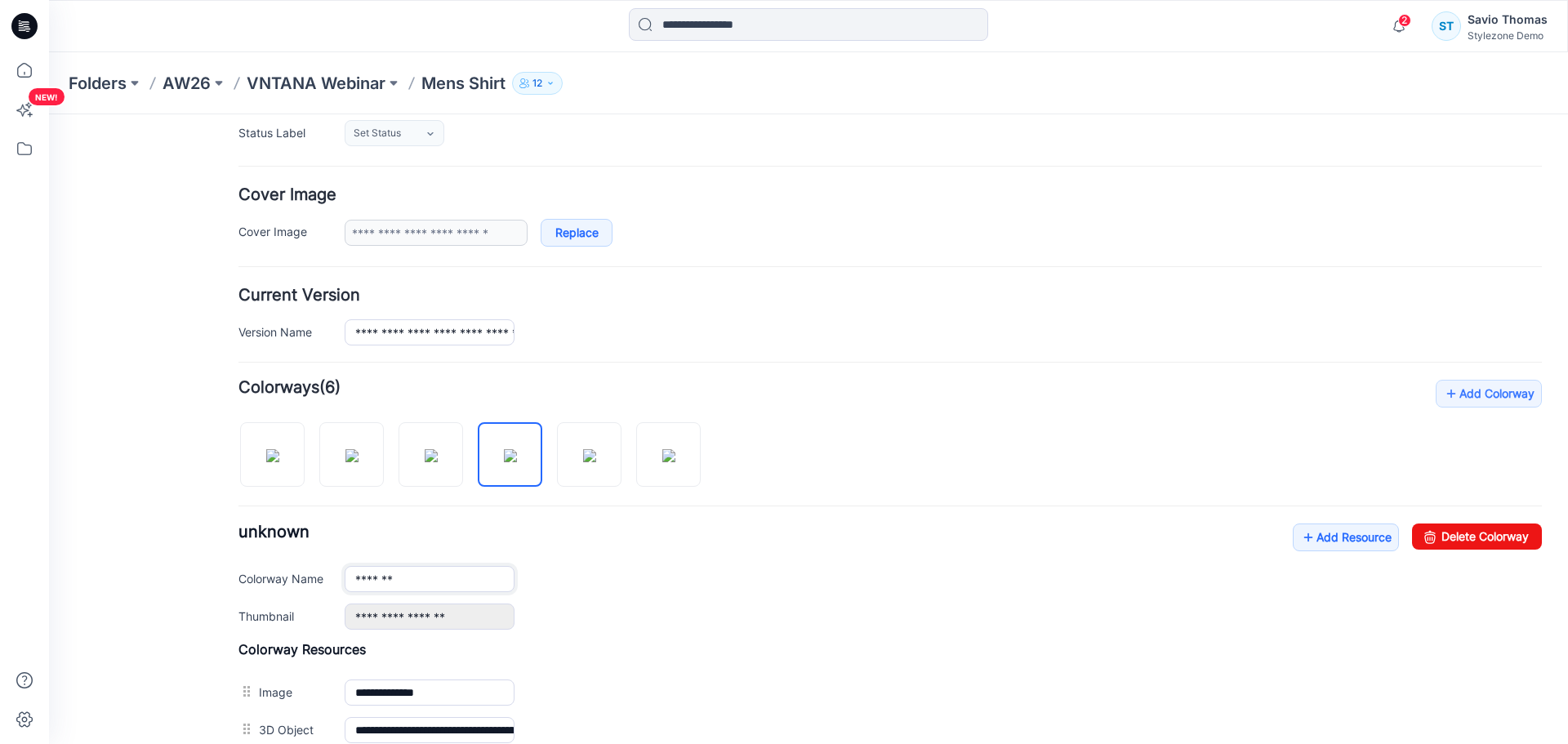 click on "Colorway Name
*******" at bounding box center (890, 579) 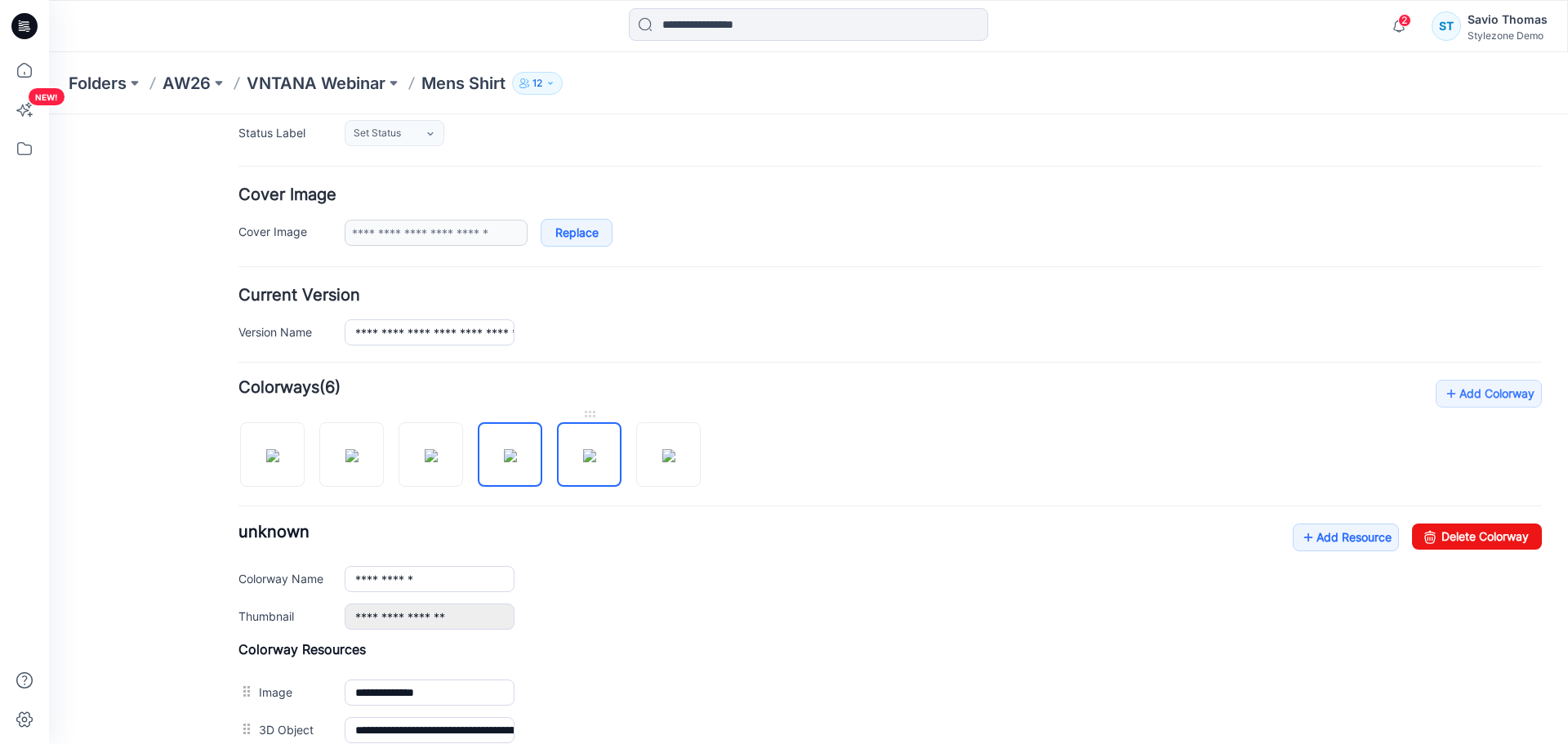 click at bounding box center (590, 456) 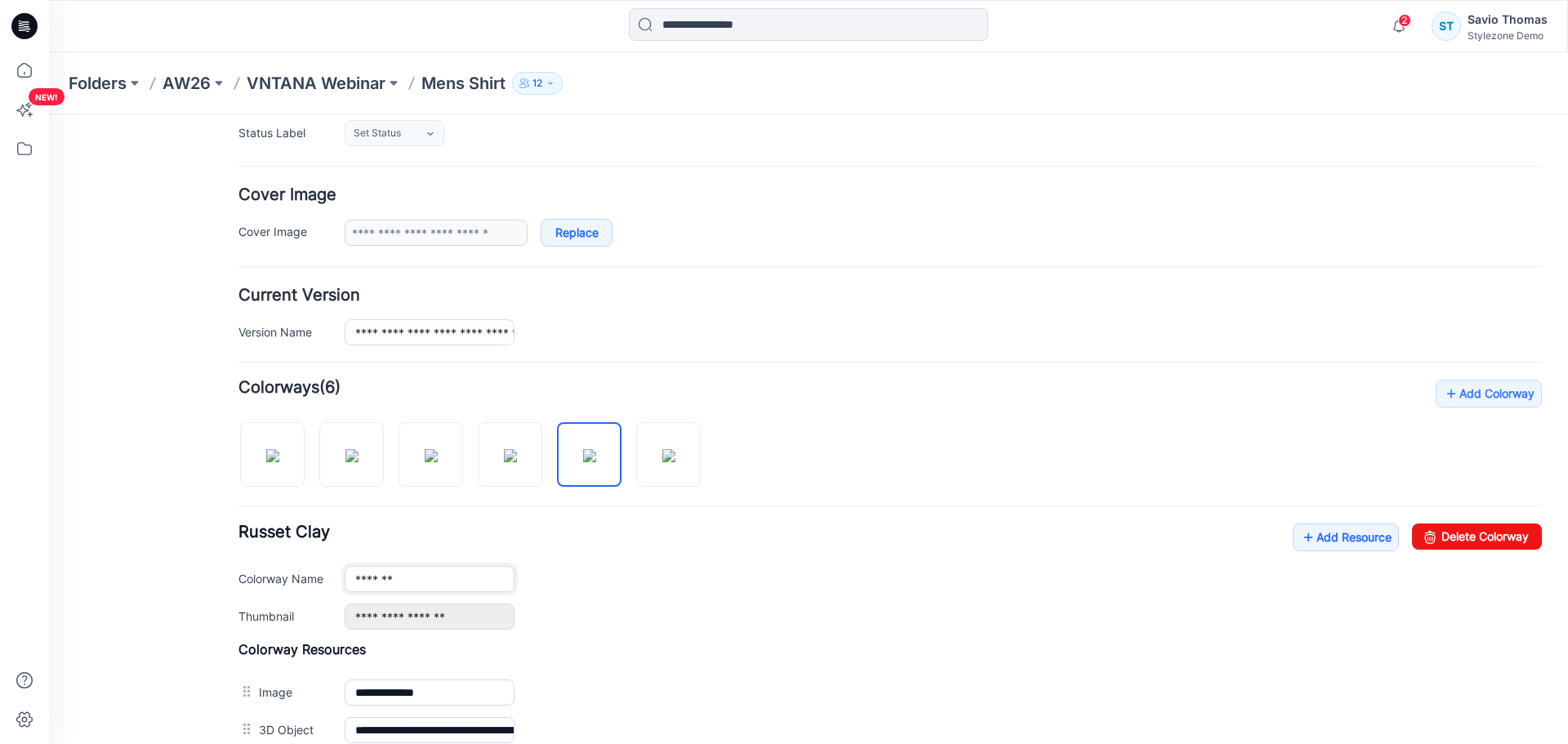 drag, startPoint x: 417, startPoint y: 572, endPoint x: 294, endPoint y: 574, distance: 123.01626 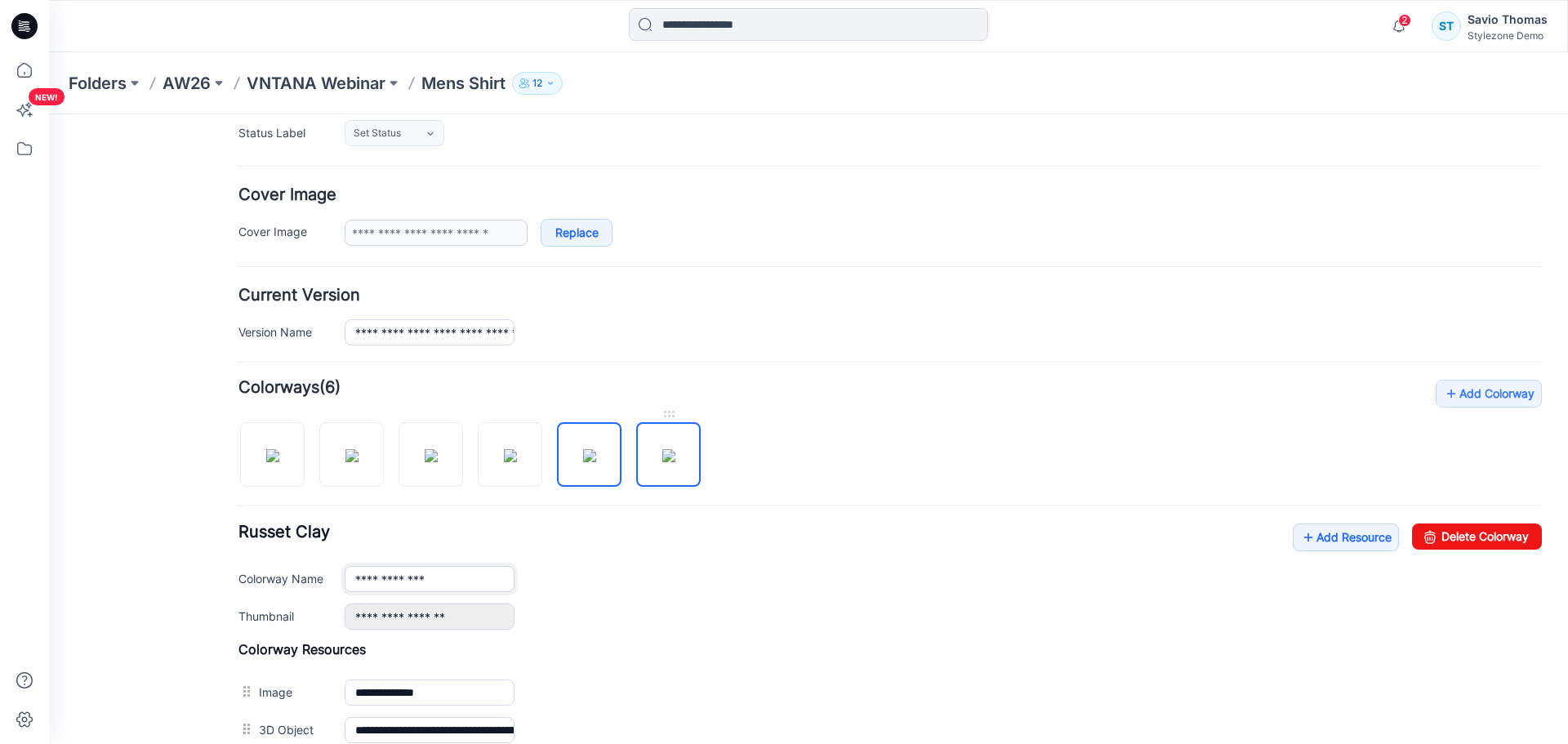 type on "**********" 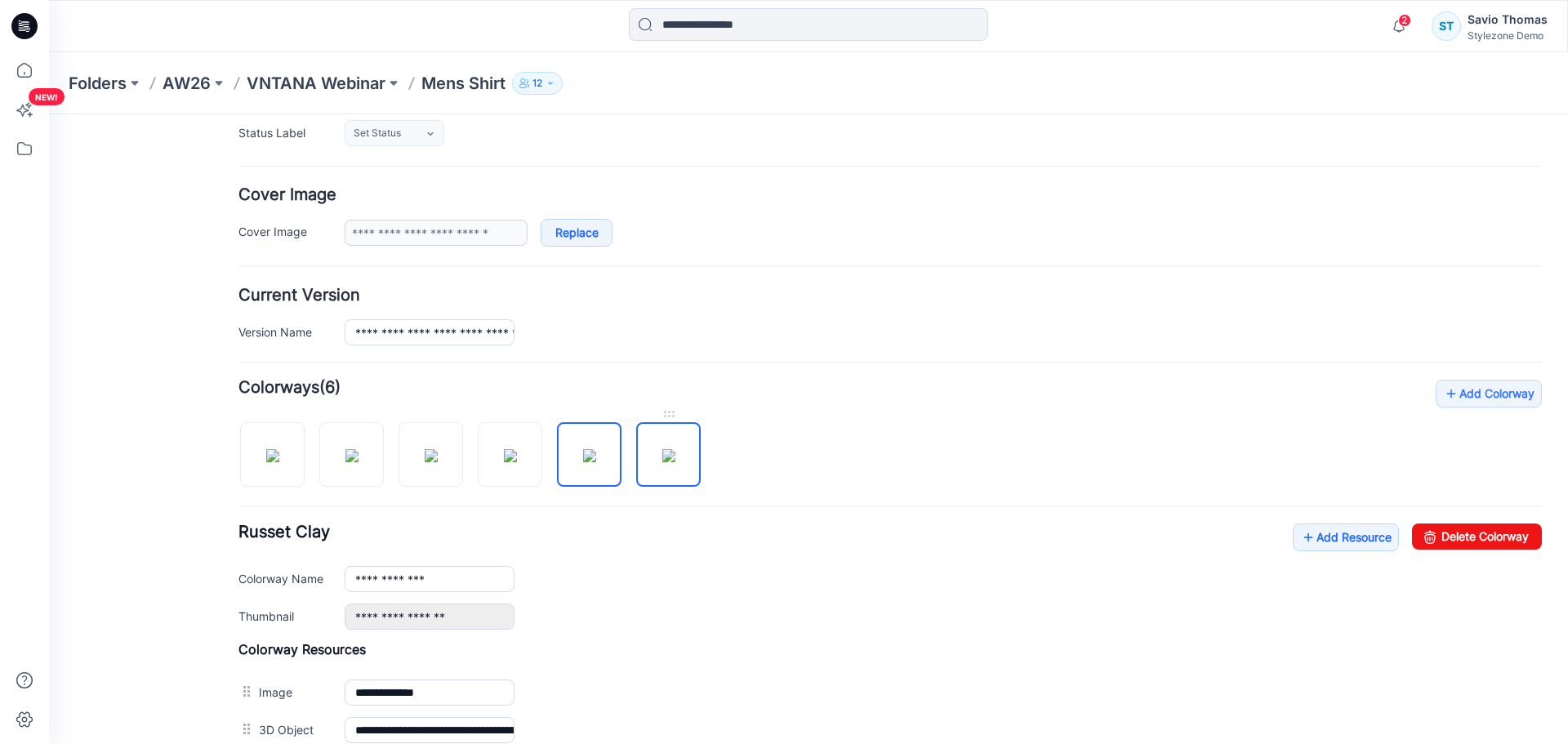 click at bounding box center (669, 456) 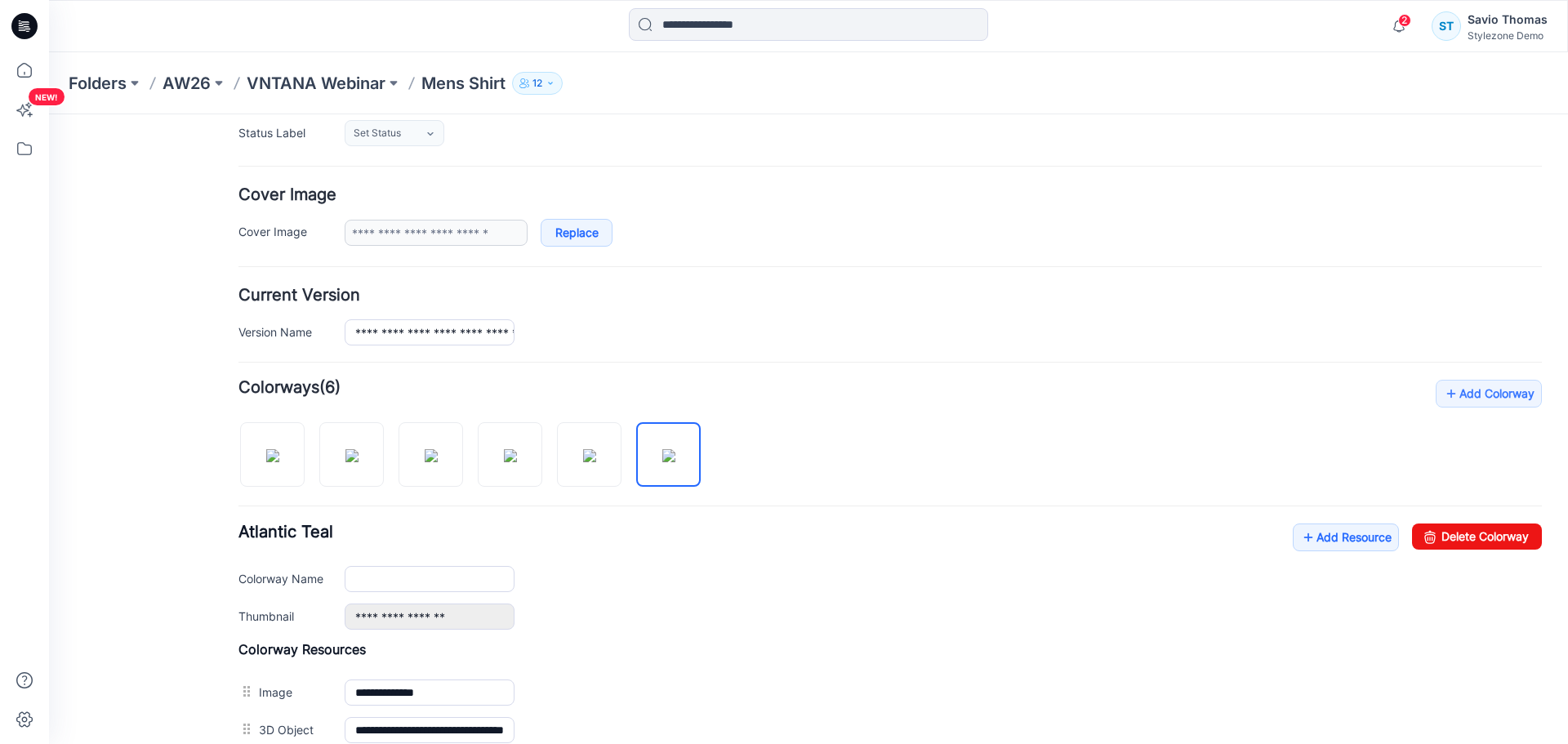 click on "Add Colorway
Colorways  (6)
Atlantic Teal
Add Resource
Delete Colorway
Colorway Name
Thumbnail" at bounding box center [890, 564] 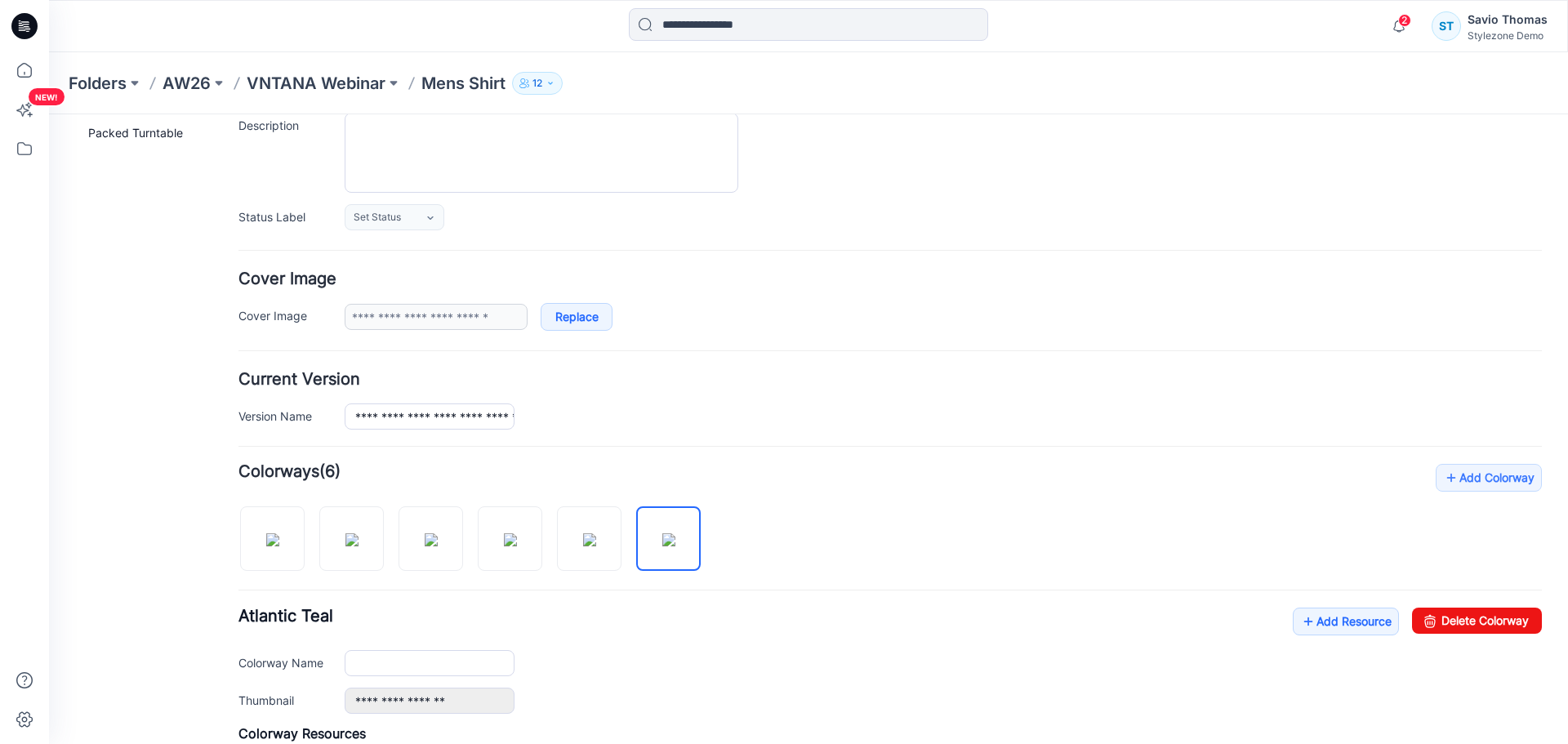 scroll, scrollTop: 0, scrollLeft: 0, axis: both 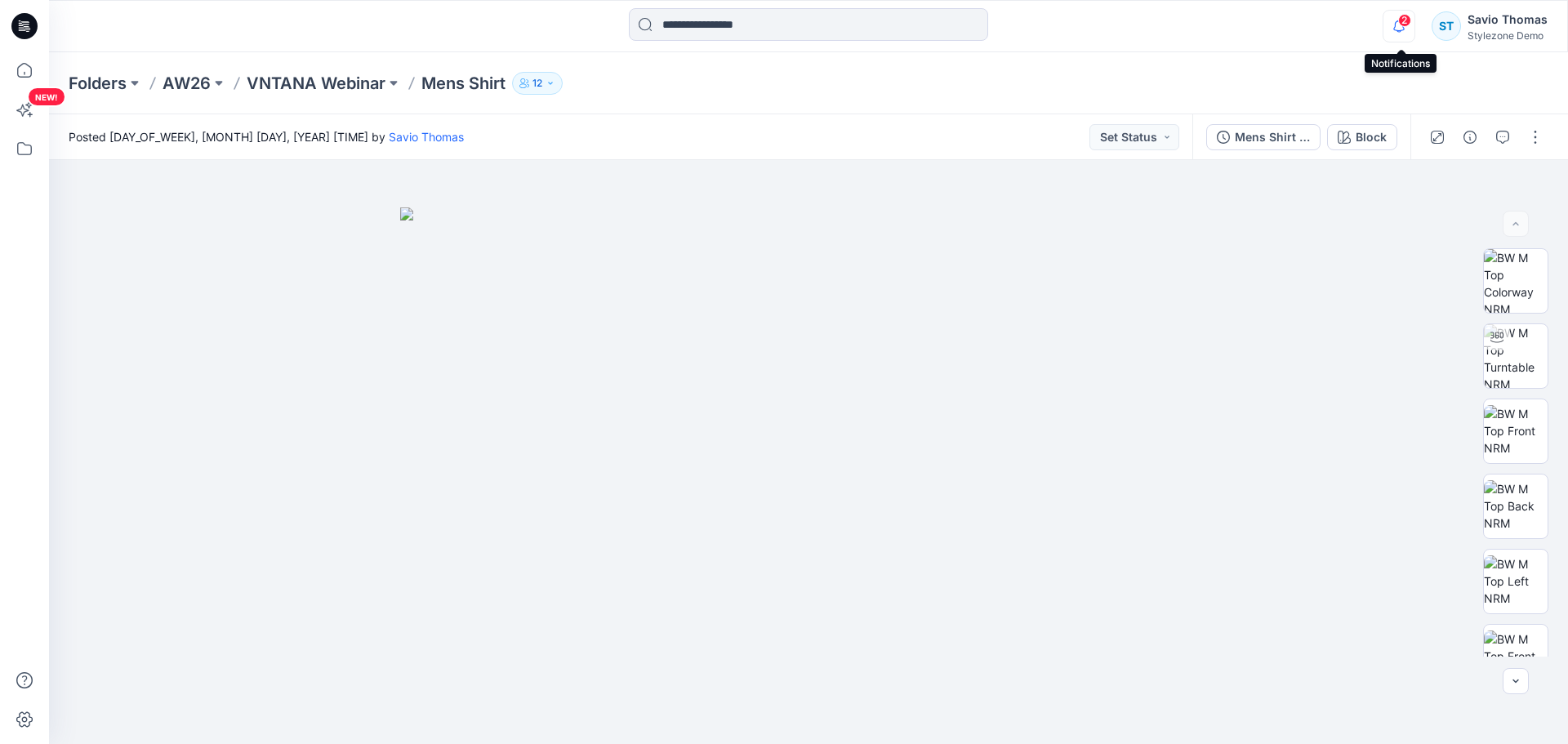 click 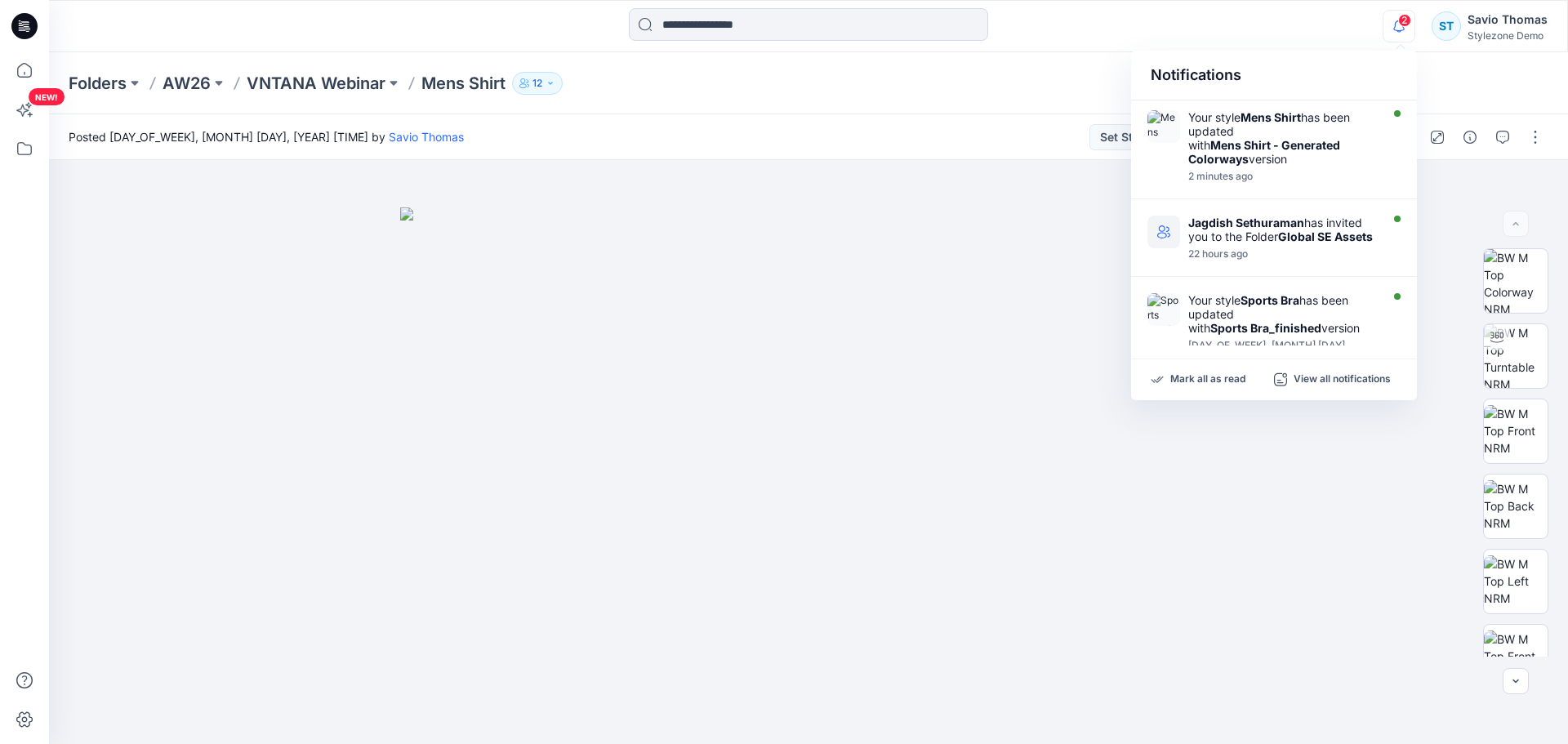 click 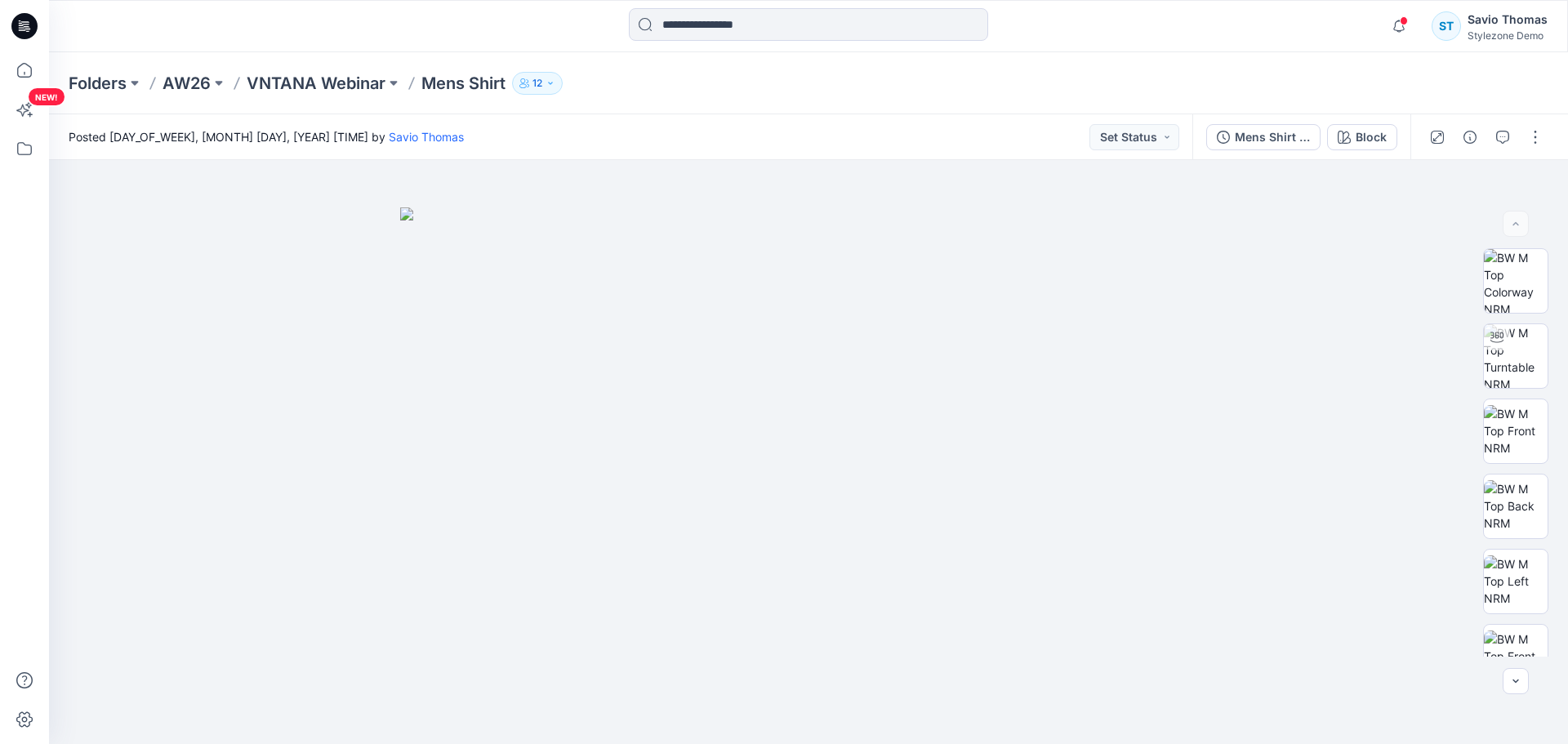 click on "Notifications Your style  Mens Shirt  has been updated  with  Mens Shirt - Generated Colorways  version 2 minutes ago [NAME]  has invited you to the Folder  Global SE Assets  22 hours ago Your style  Sports Bra  has been updated  with  Sports Bra_finished  version [DAY_OF_WEEK], [MONTH] [DAY], [YEAR] [TIME] Colorways successfully generated for the 1 selected style. New BW versions have been uploaded. [DAY_OF_WEEK], [MONTH] [DAY], [YEAR] [TIME] Your style  Sports Bra  is ready [DAY_OF_WEEK], [MONTH] [DAY], [YEAR] [TIME] Your style  Sports Bra  has been updated  with  Sports Bra_finished  version [DAY_OF_WEEK], [MONTH] [DAY], [YEAR] [TIME] Your style  Sports Bra  is ready [DAY_OF_WEEK], [MONTH] [DAY], [YEAR] [TIME] Your style  Sports Bra  is ready [DAY_OF_WEEK], [MONTH] [DAY], [YEAR] [TIME] Colorways successfully generated for the 4 selected styles. New BW versions have been uploaded. [DAY_OF_WEEK], [MONTH] [DAY], [YEAR] [TIME] Colorways successfully generated for the 3 selected styles. New BW versions have been uploaded. [DAY_OF_WEEK], [MONTH] [DAY], [YEAR] [TIME] Mark all as read View all notifications ST" at bounding box center (808, 26) 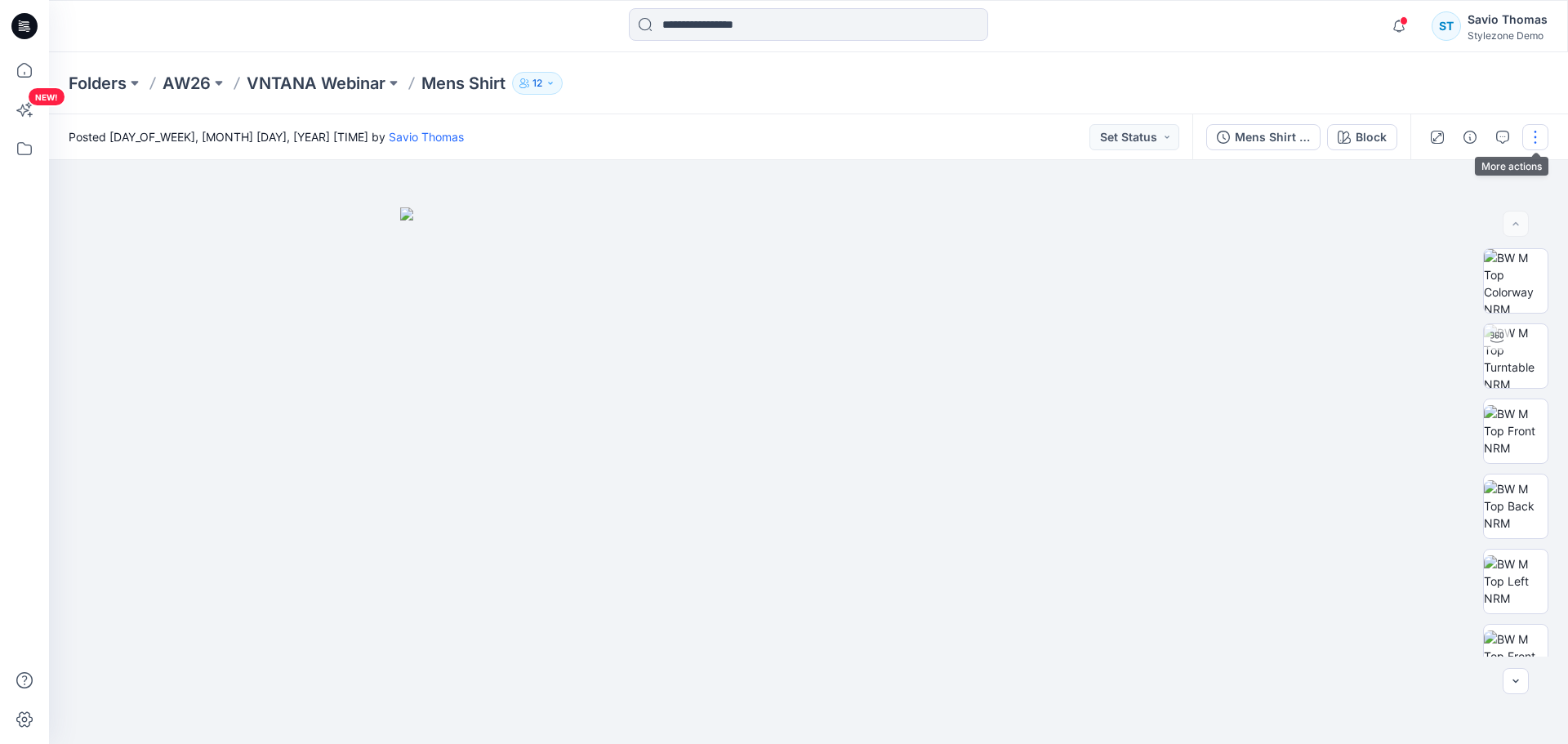 click at bounding box center (1535, 137) 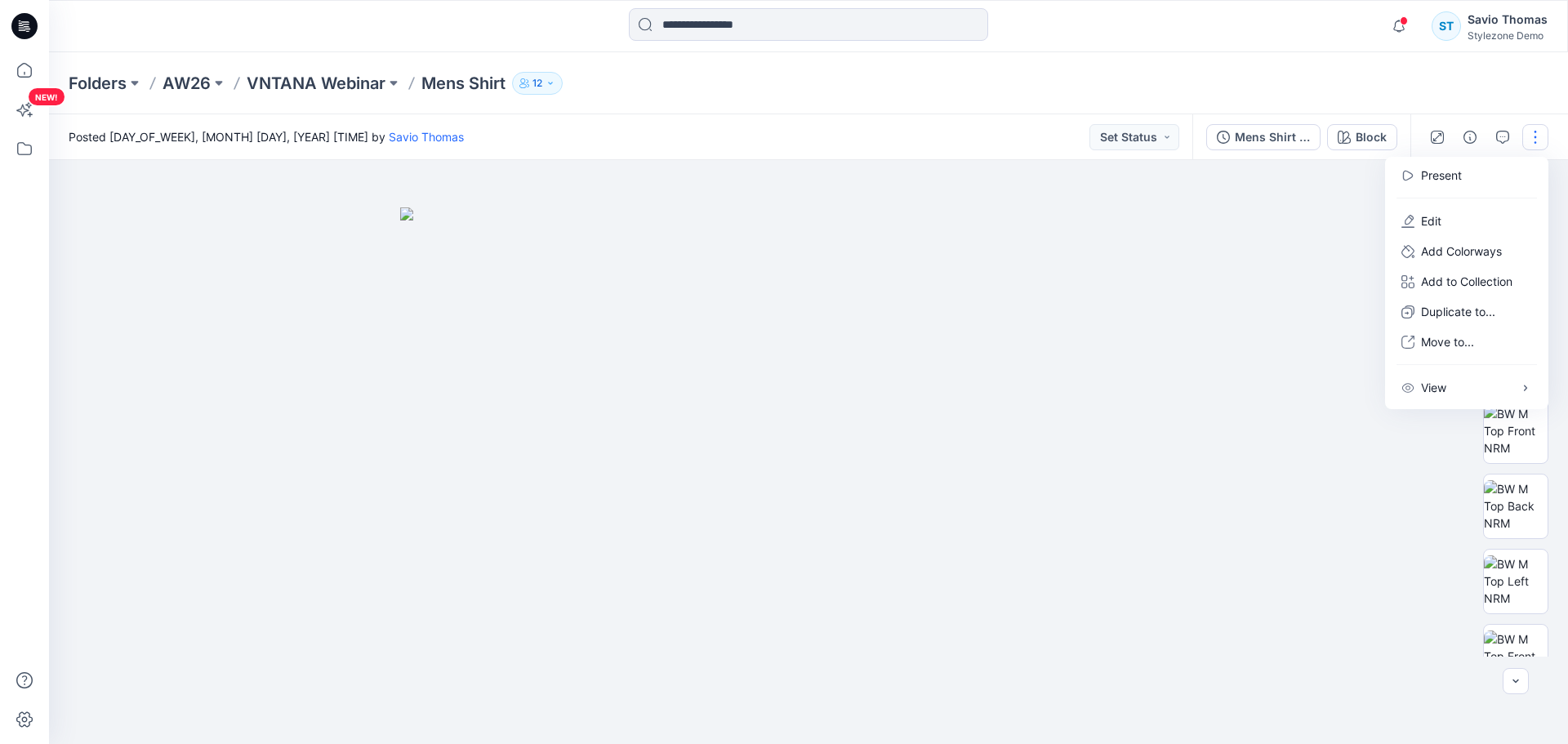 click on "Folders AW26 VNTANA Webinar Mens Shirt 12" at bounding box center (808, 83) 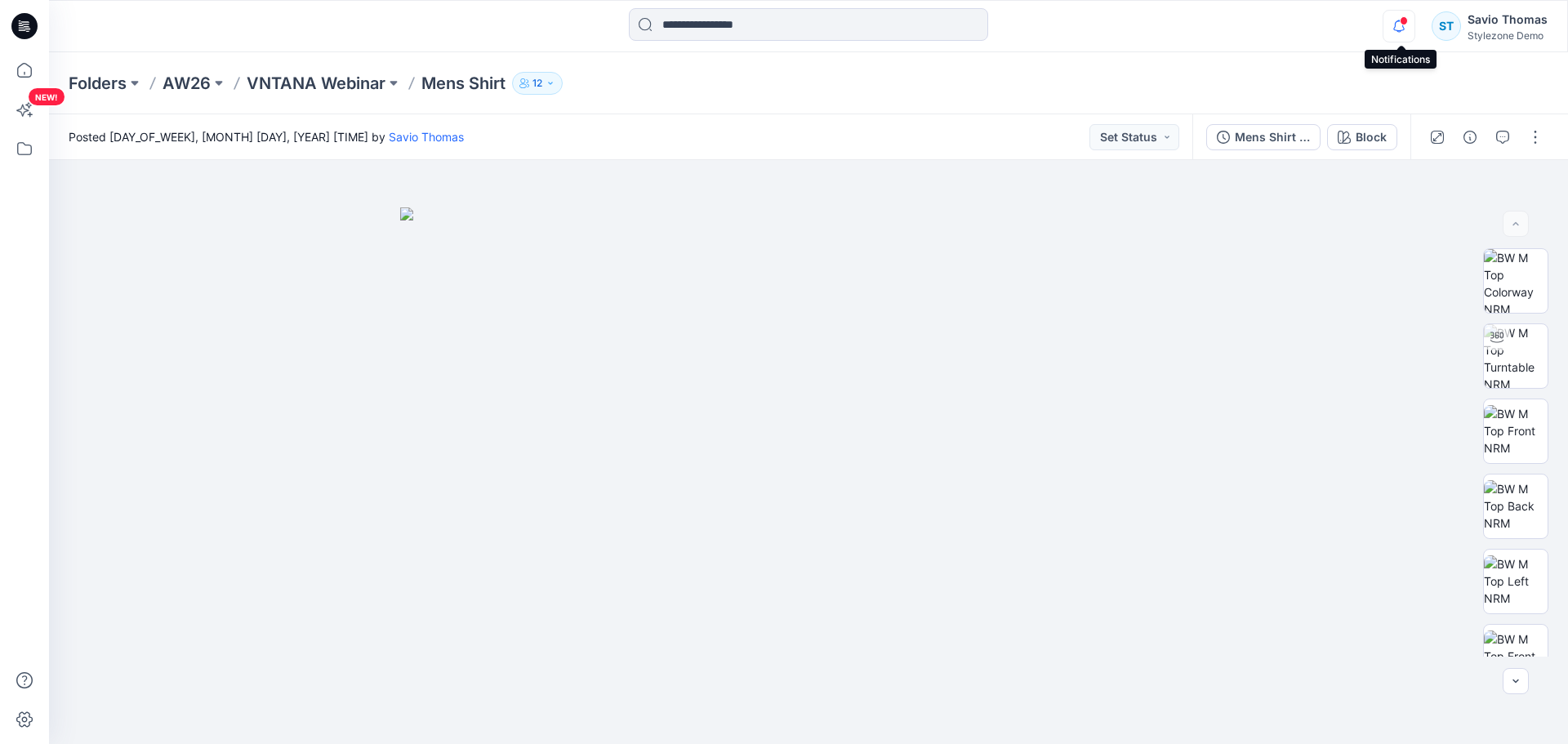 click 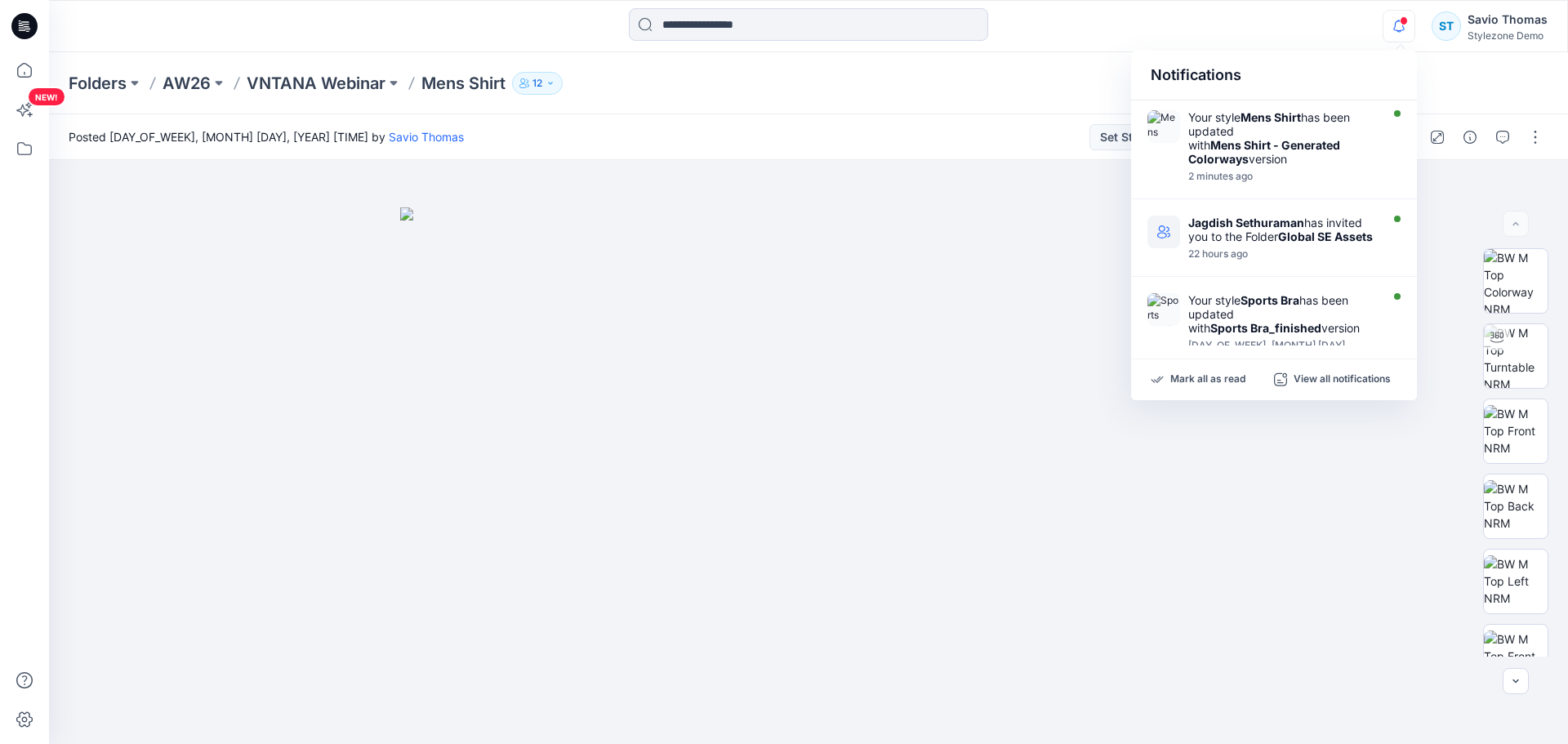 click on "Folders AW26 VNTANA Webinar Mens Shirt 12" at bounding box center [808, 83] 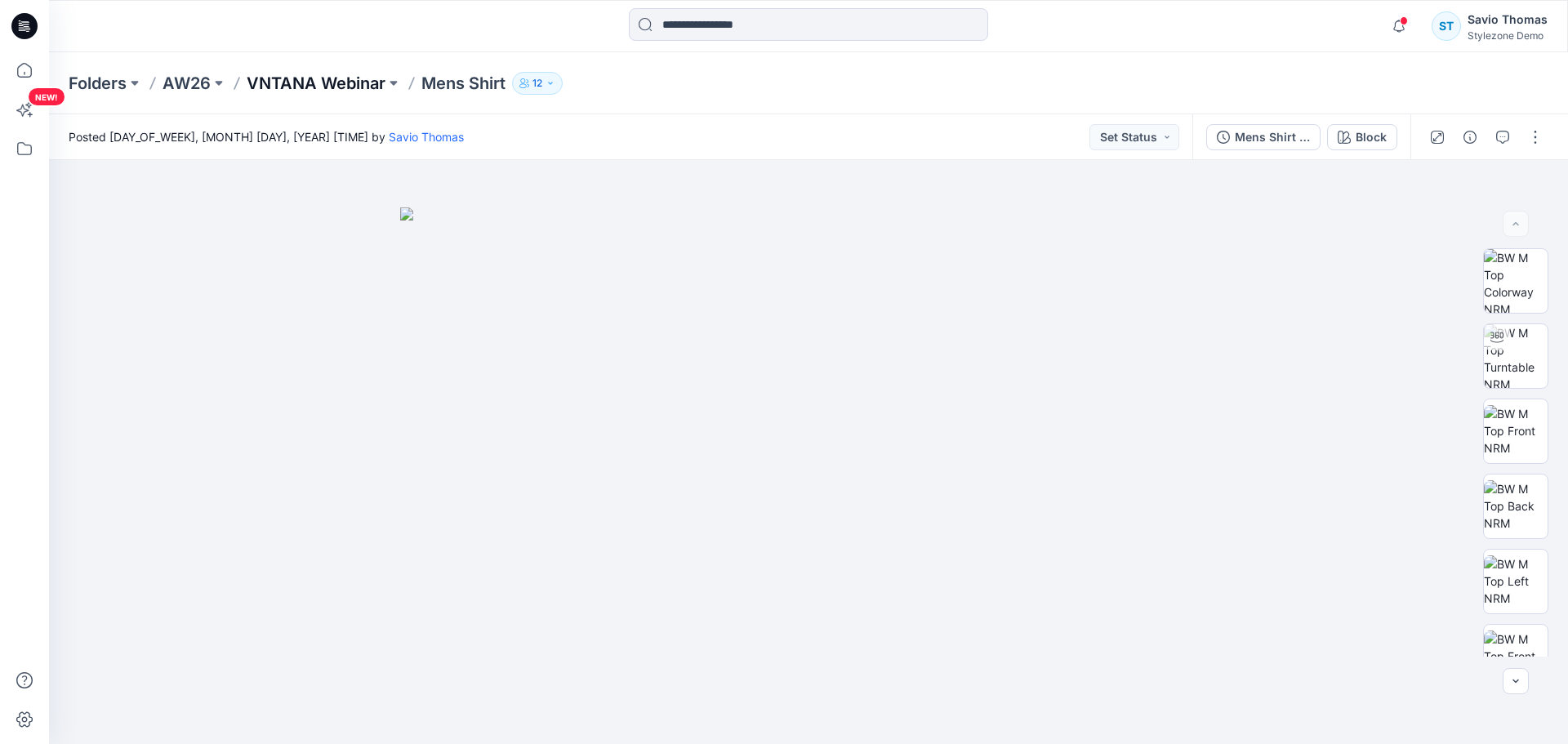 click on "VNTANA Webinar" at bounding box center (316, 83) 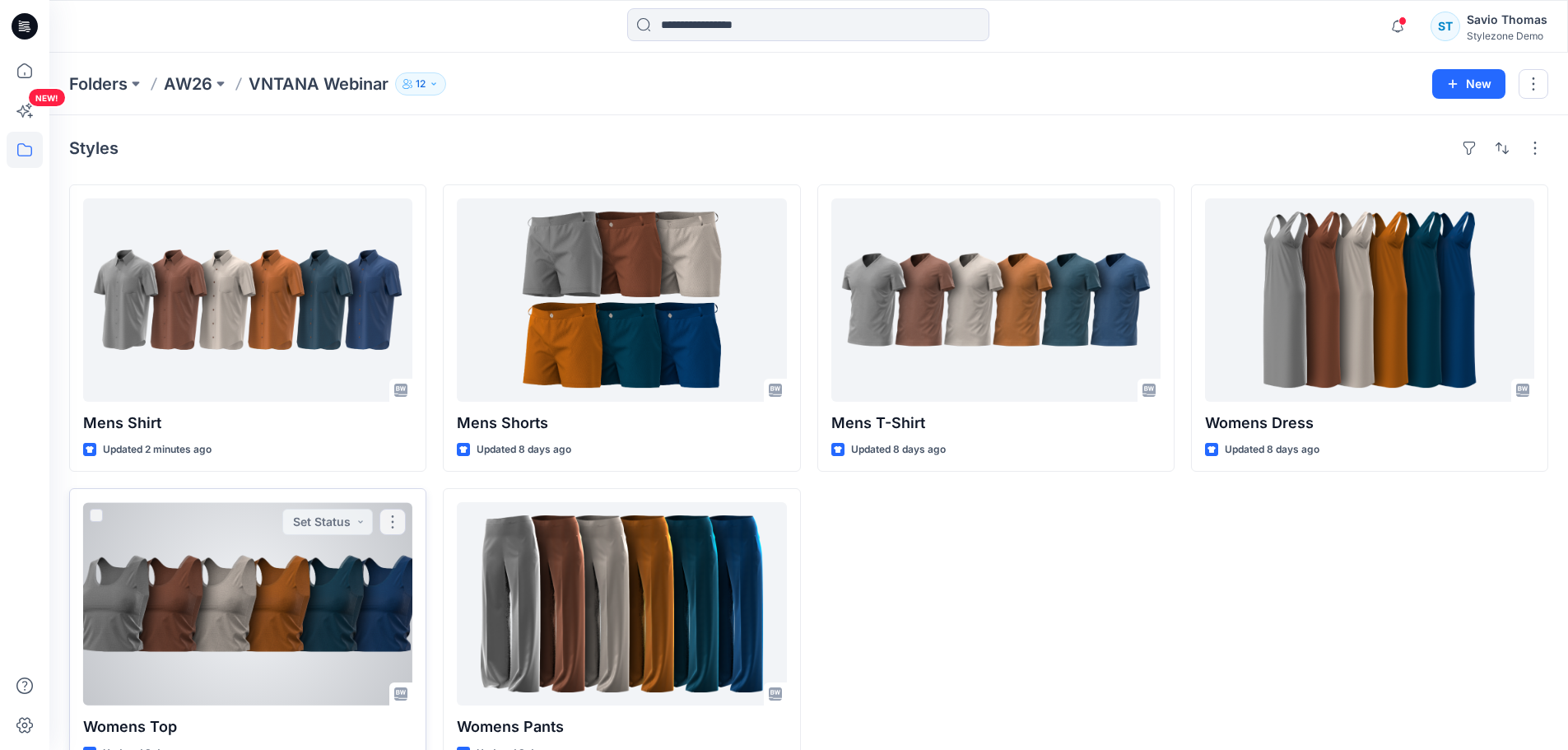 click at bounding box center [248, 603] 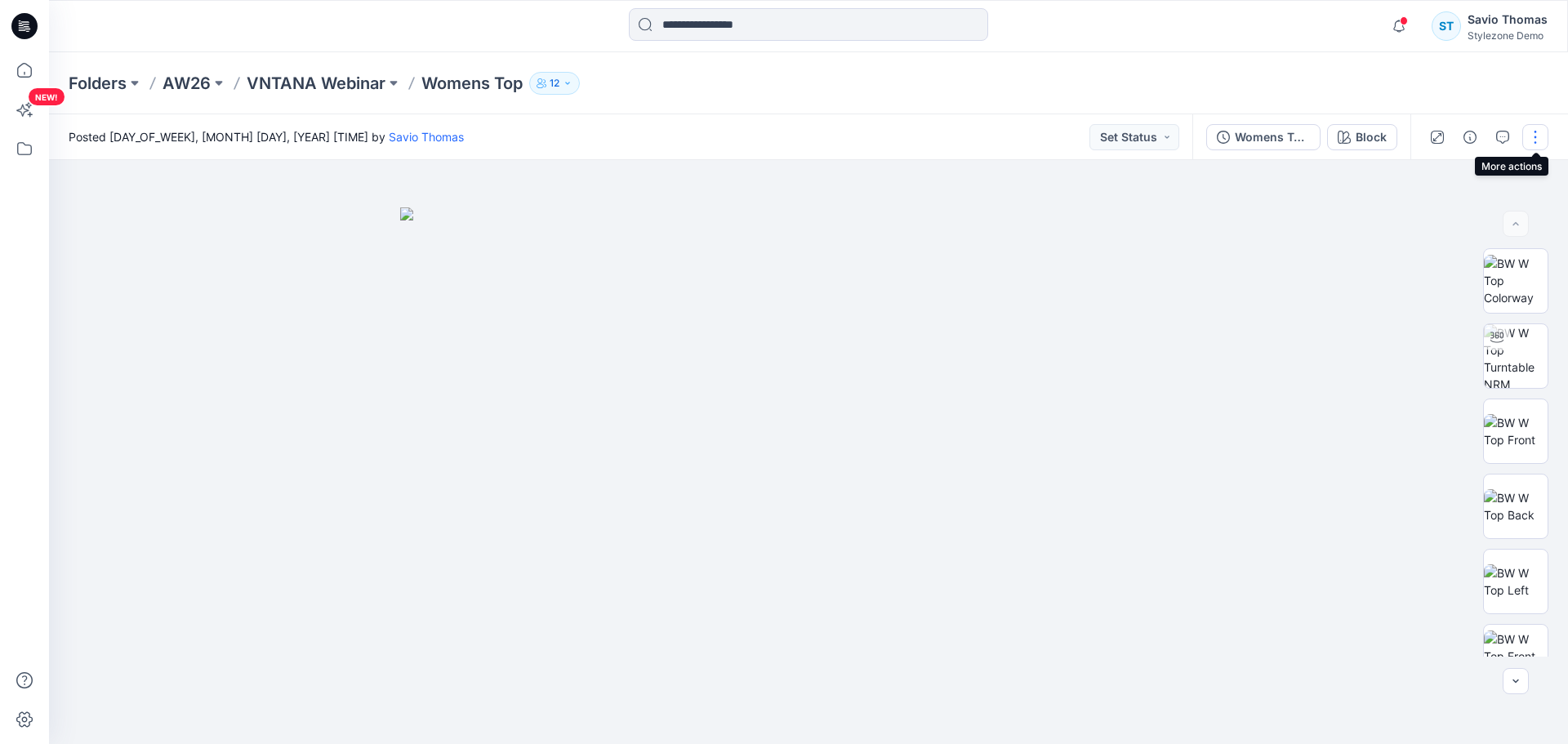 click at bounding box center (1535, 137) 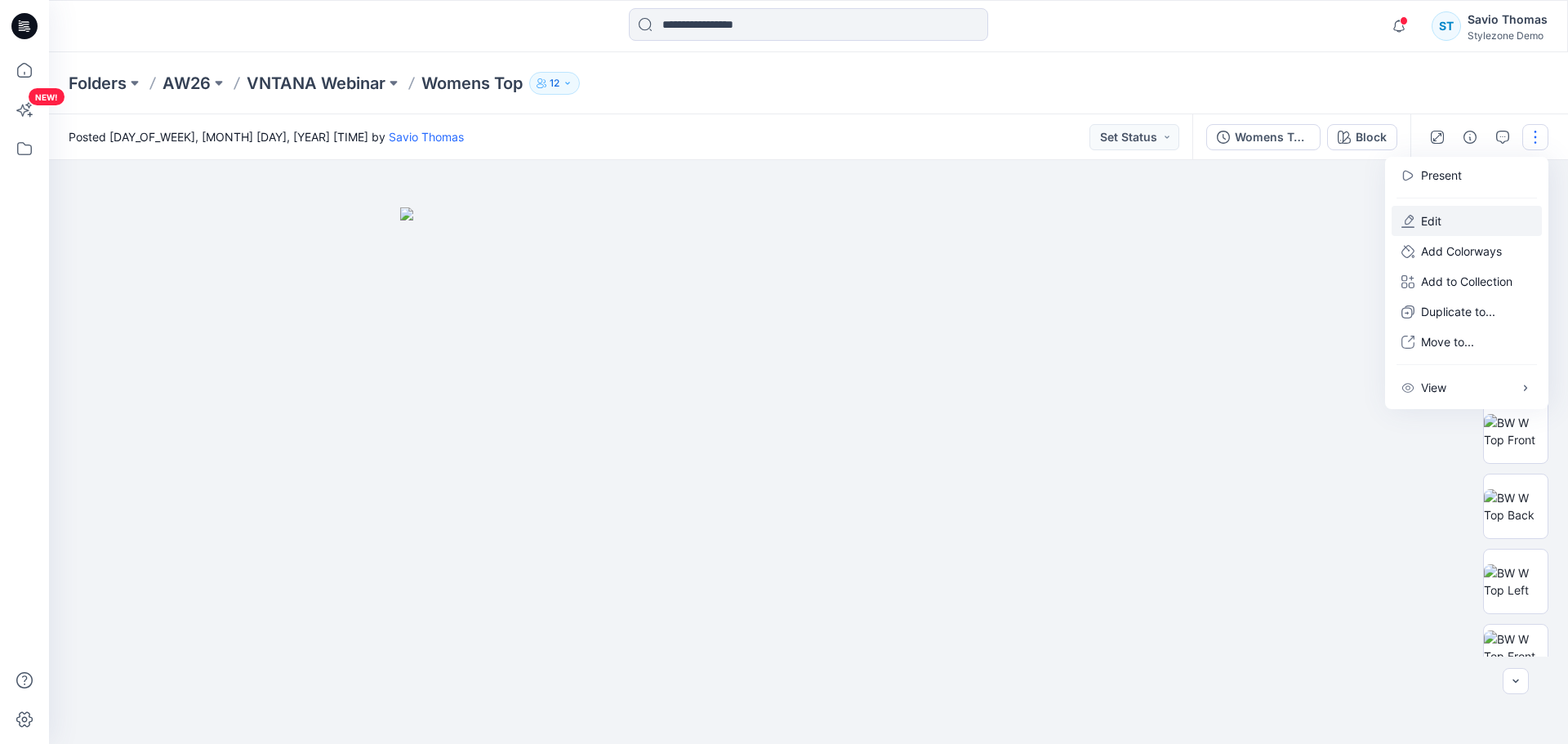 click on "Edit" at bounding box center (1431, 221) 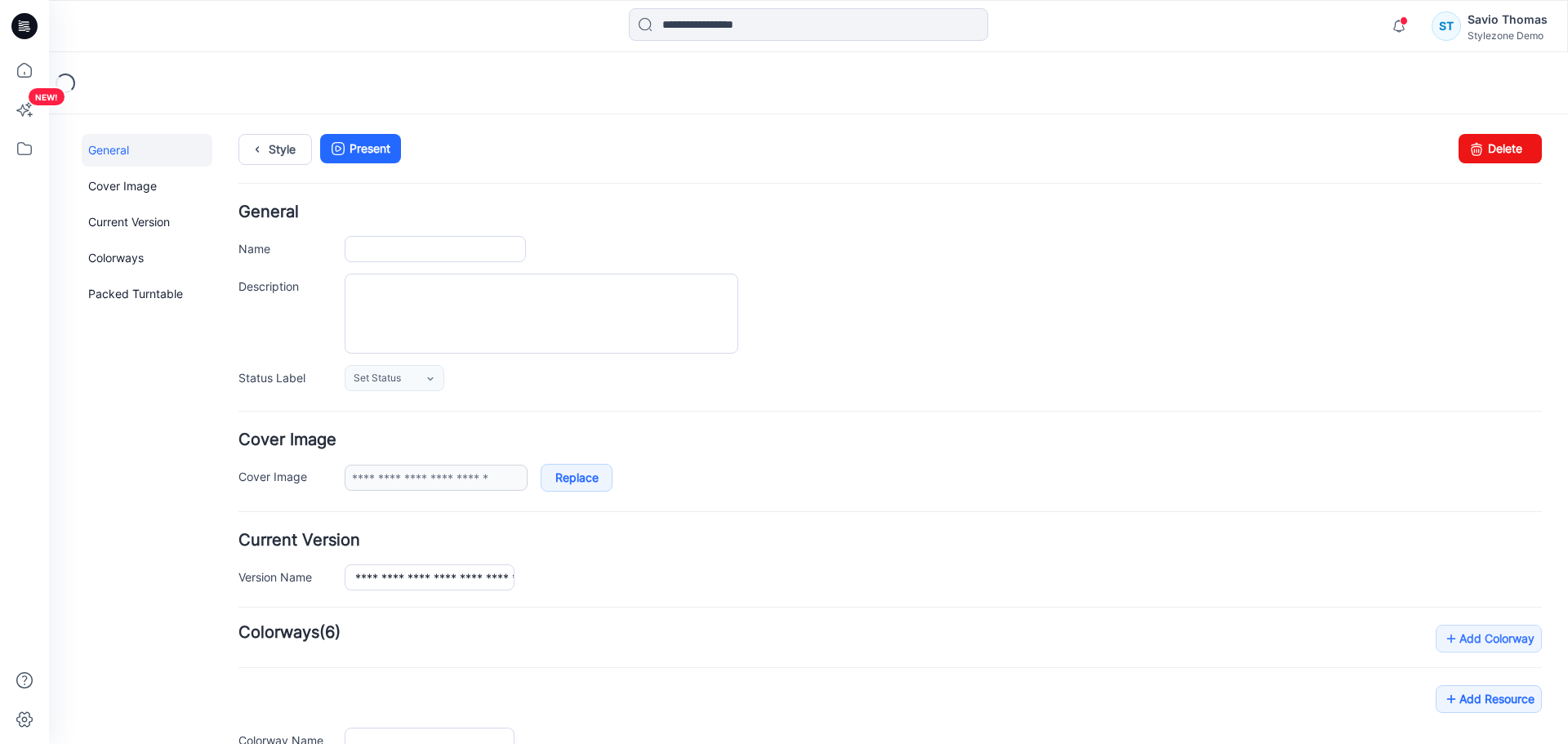 scroll, scrollTop: 0, scrollLeft: 0, axis: both 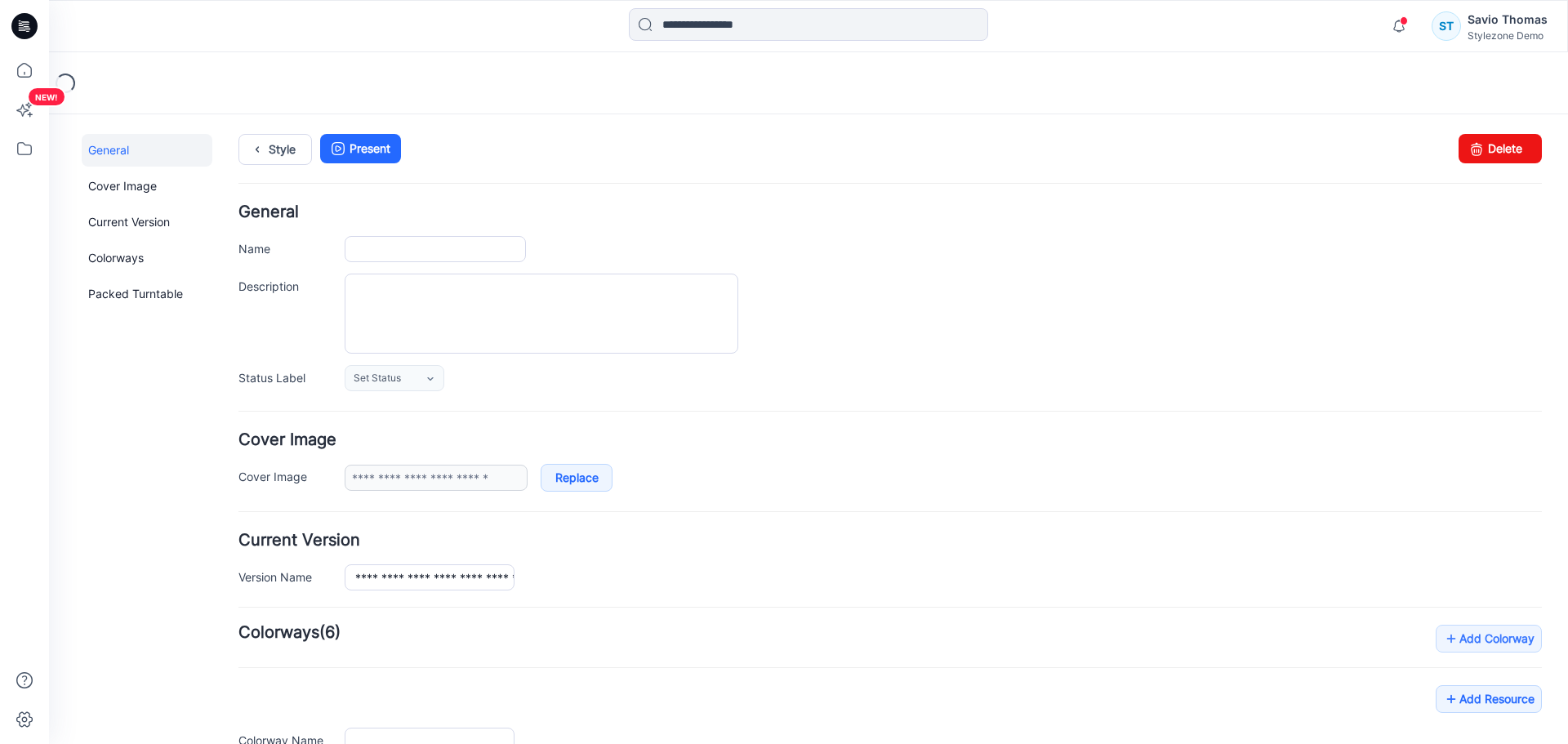 type on "**********" 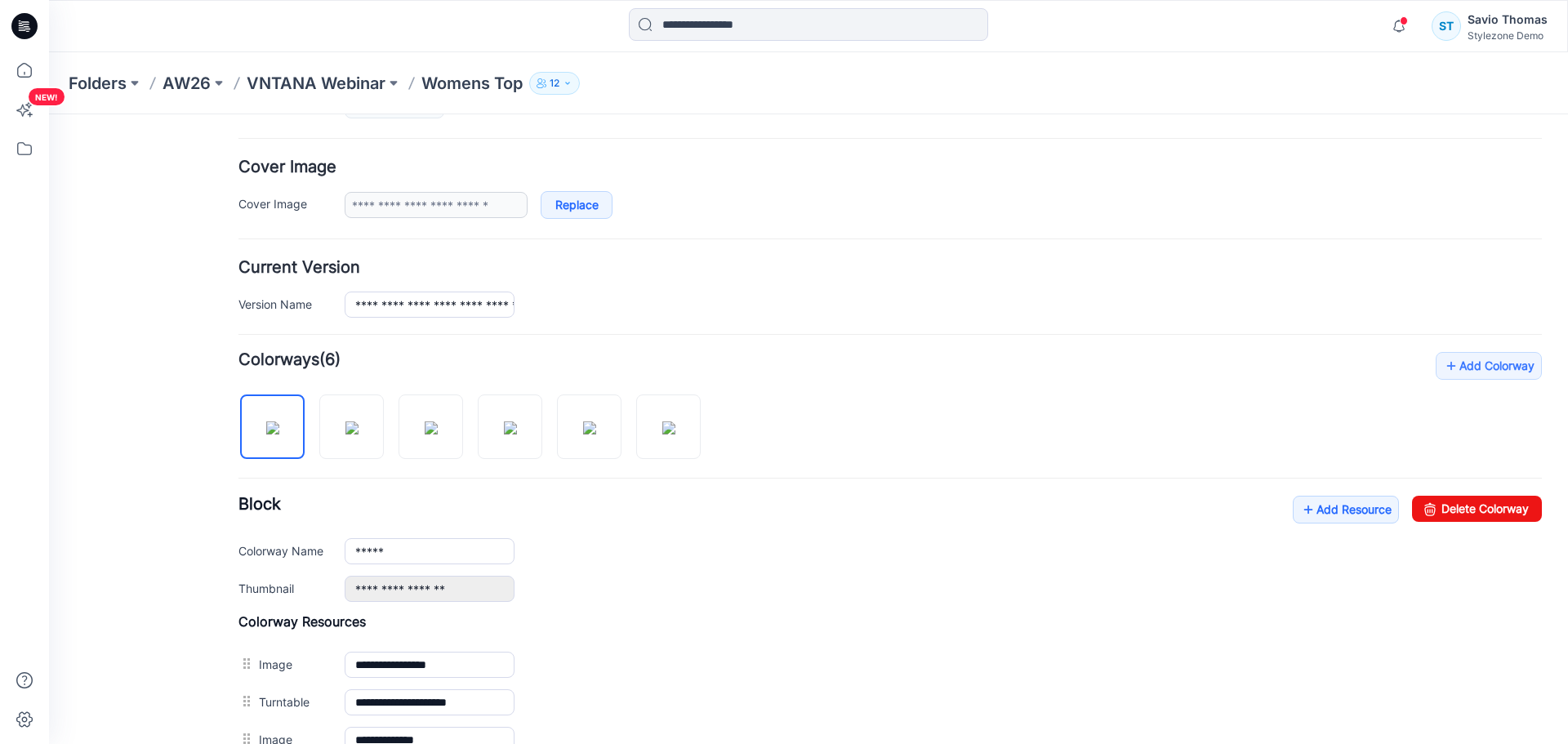 scroll, scrollTop: 327, scrollLeft: 0, axis: vertical 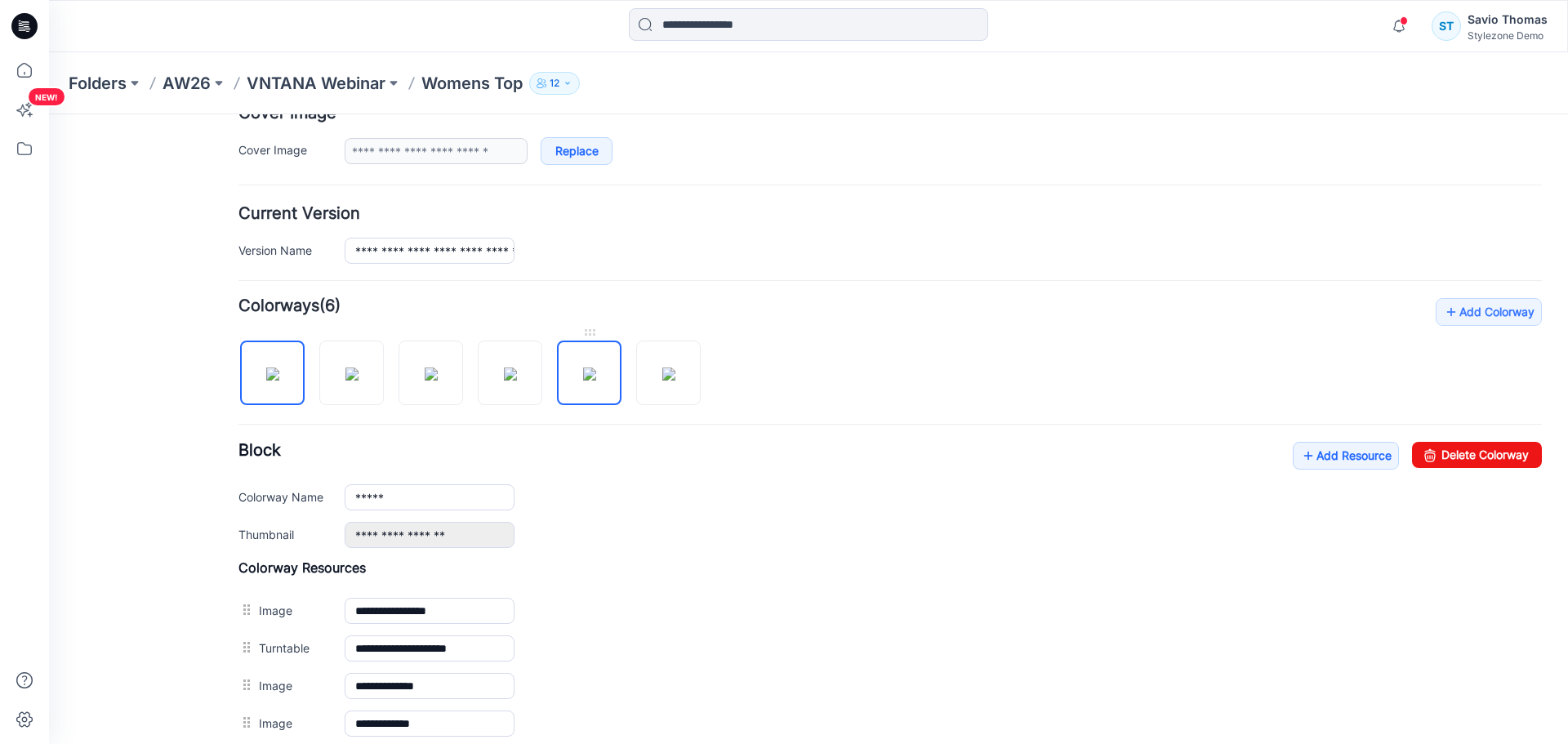 click at bounding box center [590, 374] 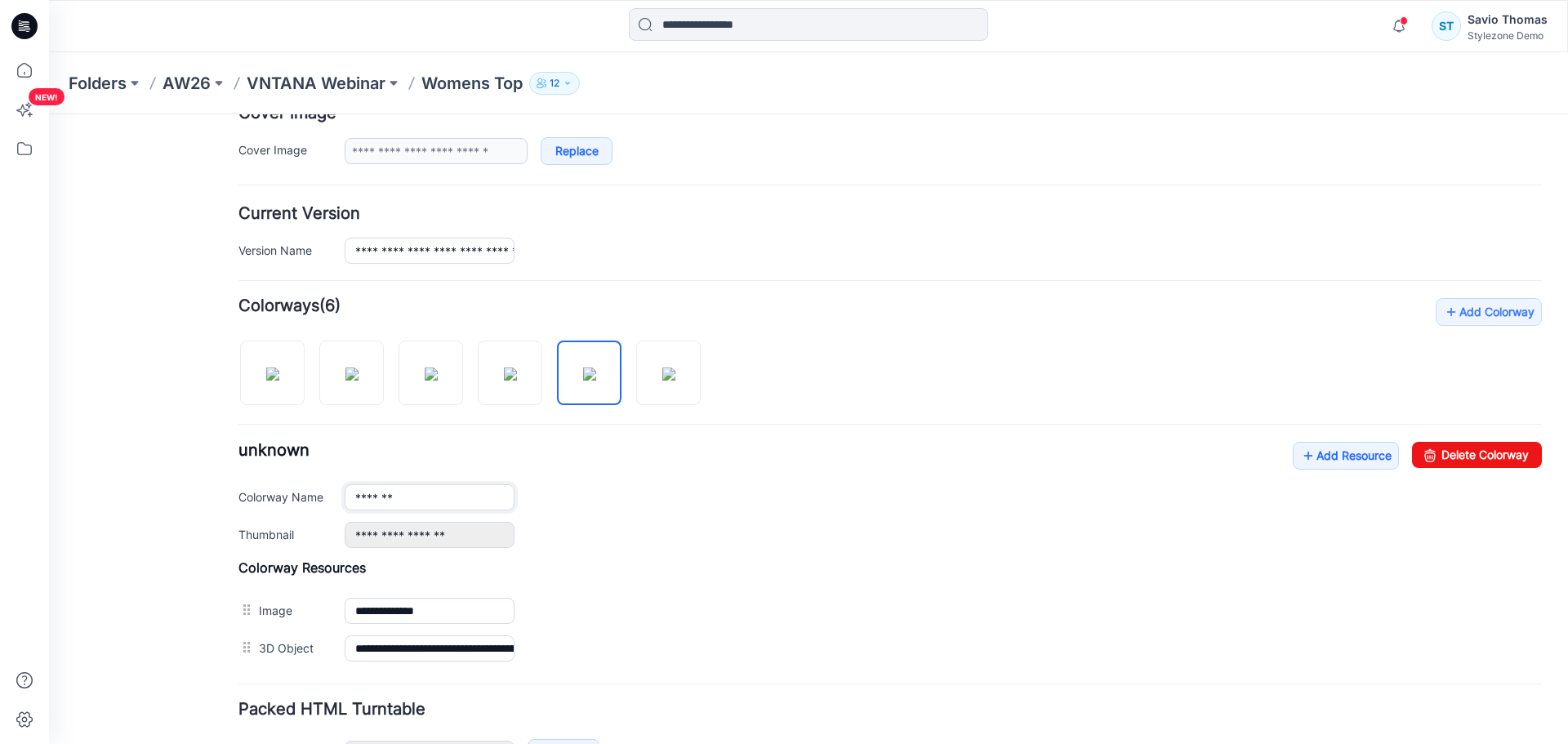 drag, startPoint x: 394, startPoint y: 500, endPoint x: 308, endPoint y: 497, distance: 86.05231 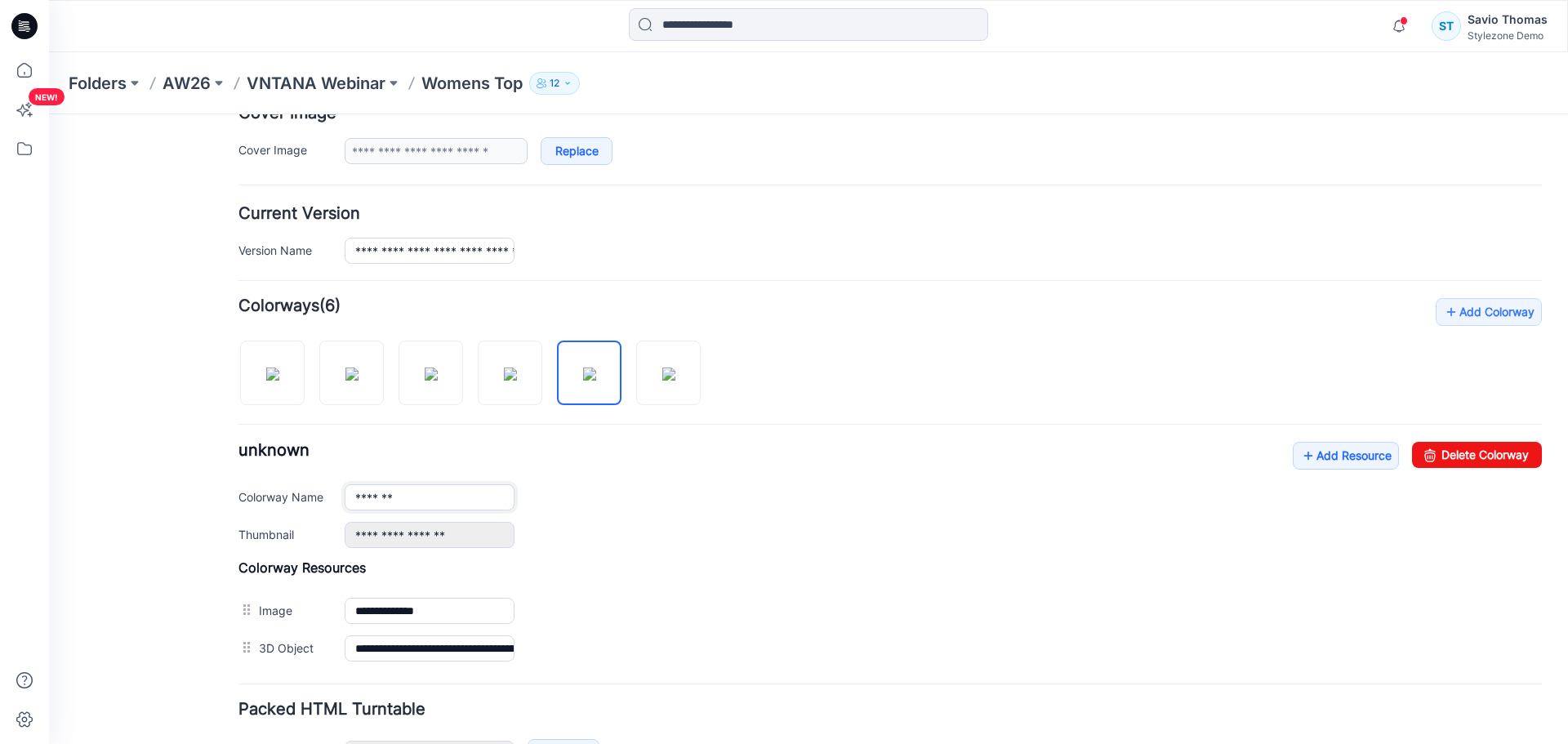 click on "Colorway Name
*******" at bounding box center (890, 497) 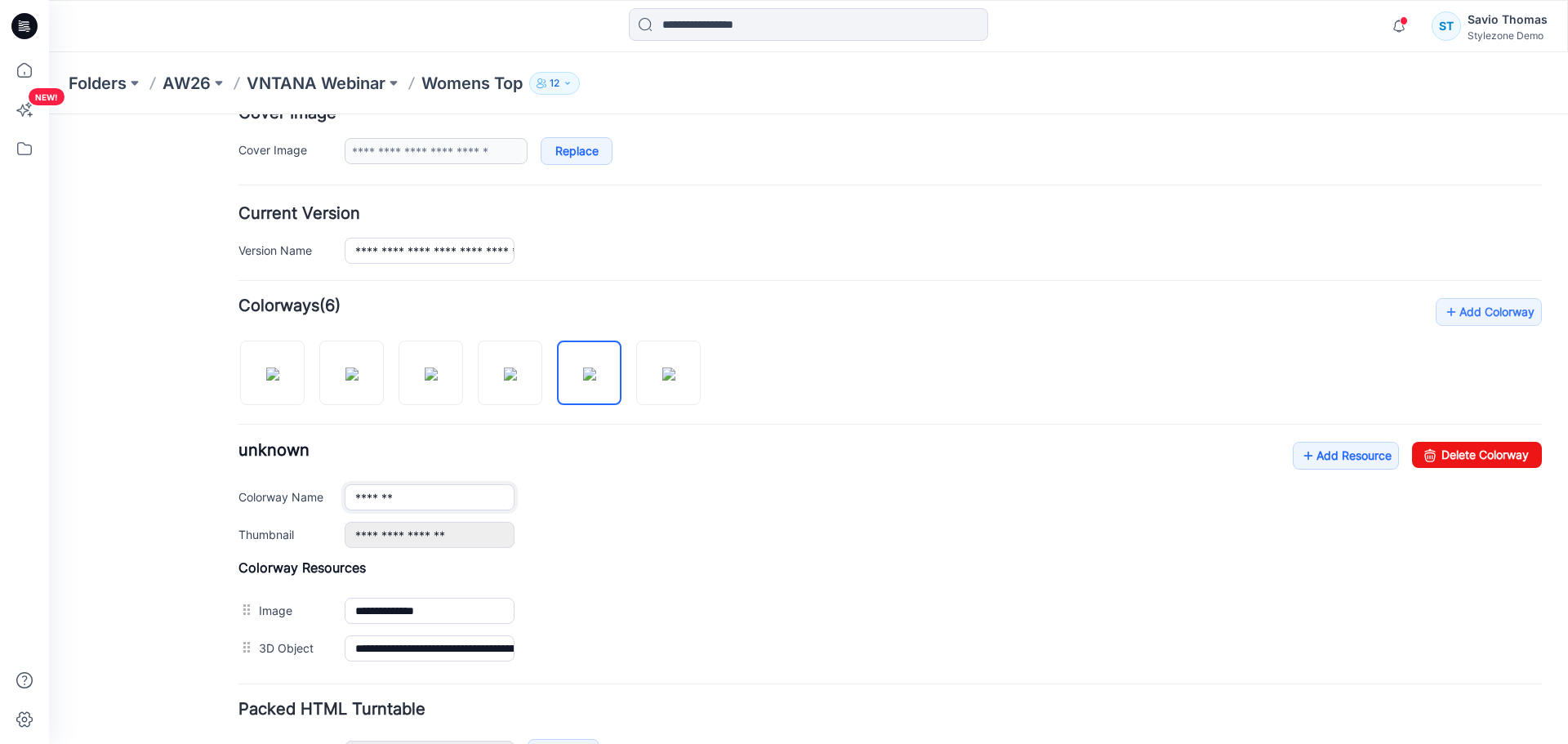 paste on "******" 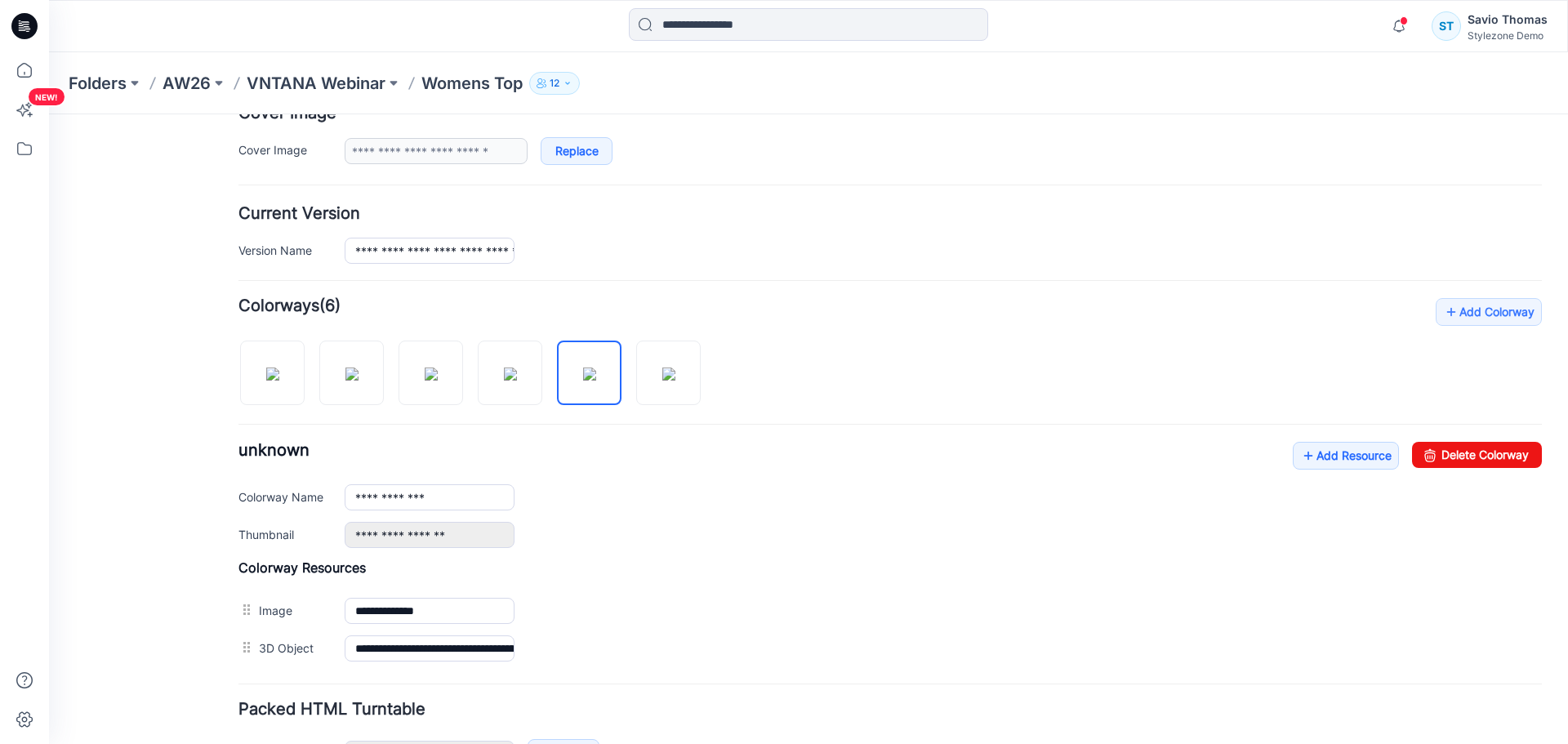 click on "**********" at bounding box center (943, 497) 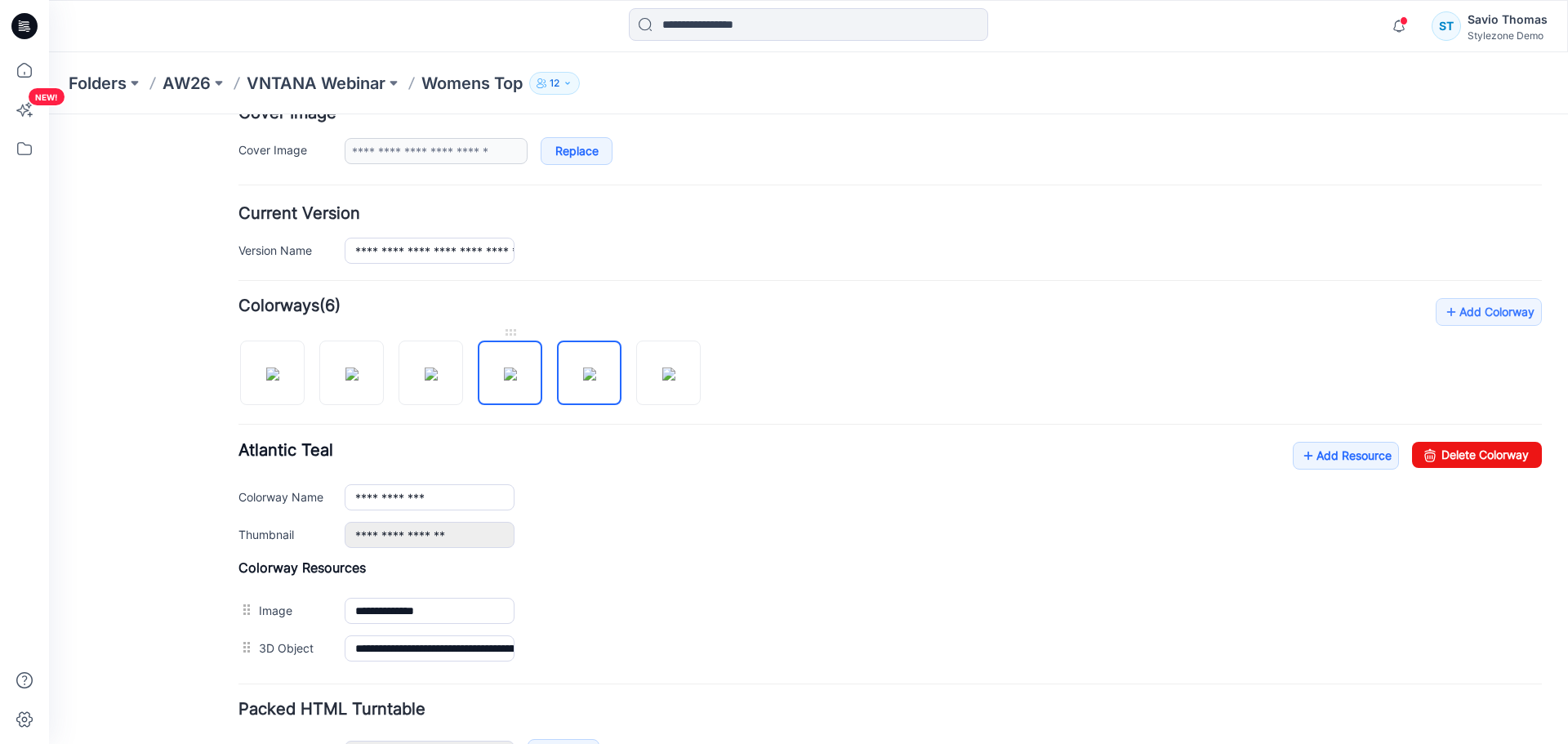 click at bounding box center [510, 374] 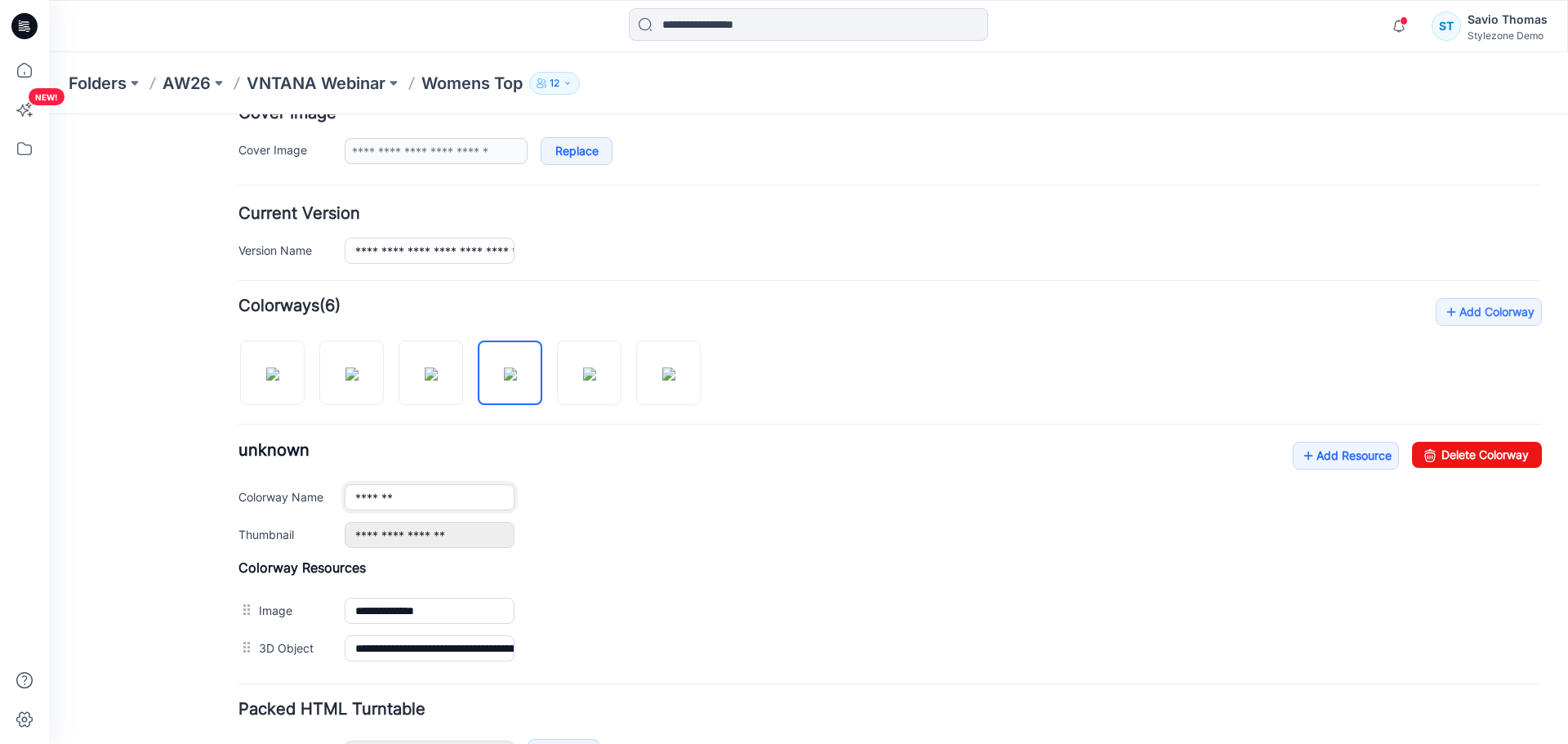 drag, startPoint x: 462, startPoint y: 508, endPoint x: 300, endPoint y: 501, distance: 162.15116 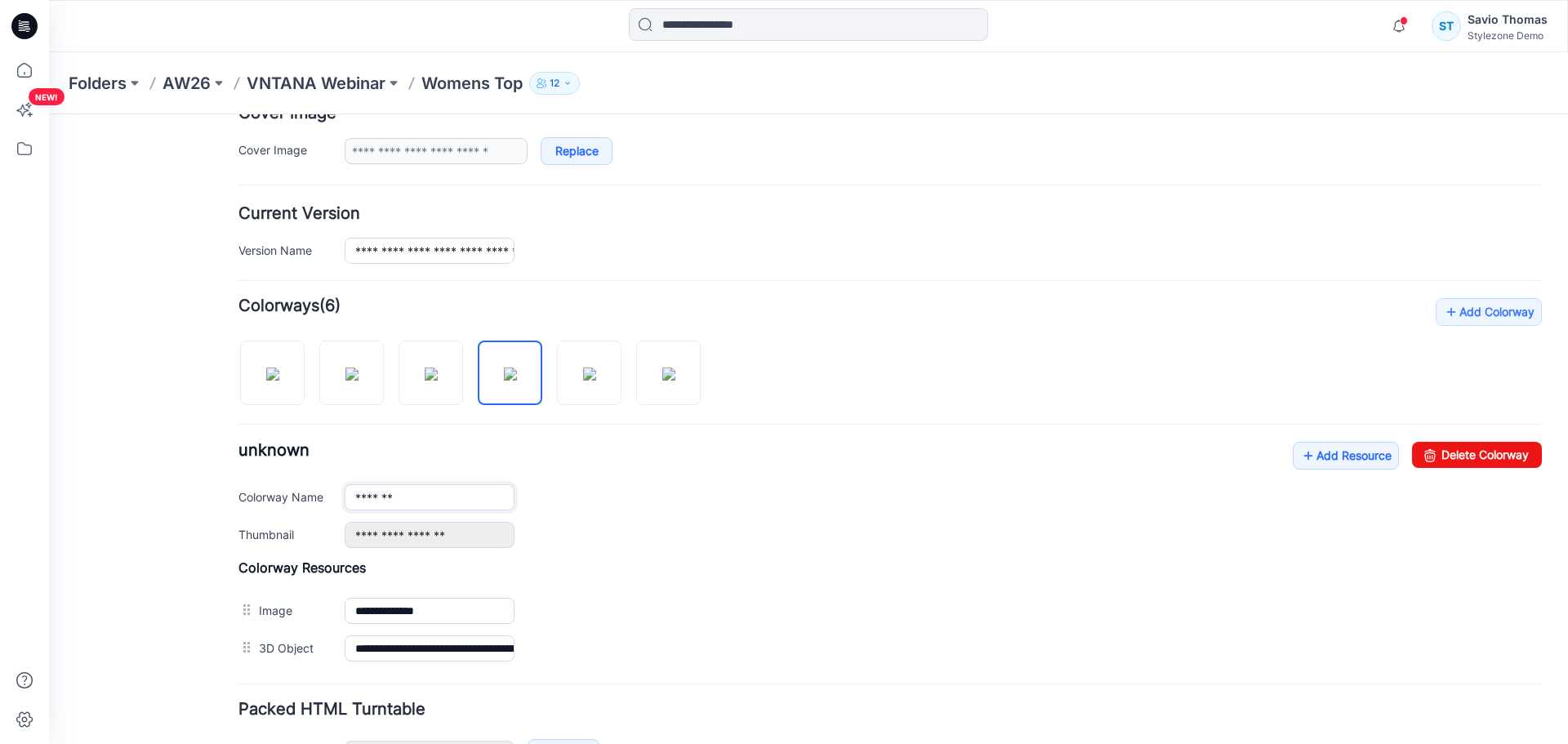 click on "Colorway Name
*******" at bounding box center [890, 497] 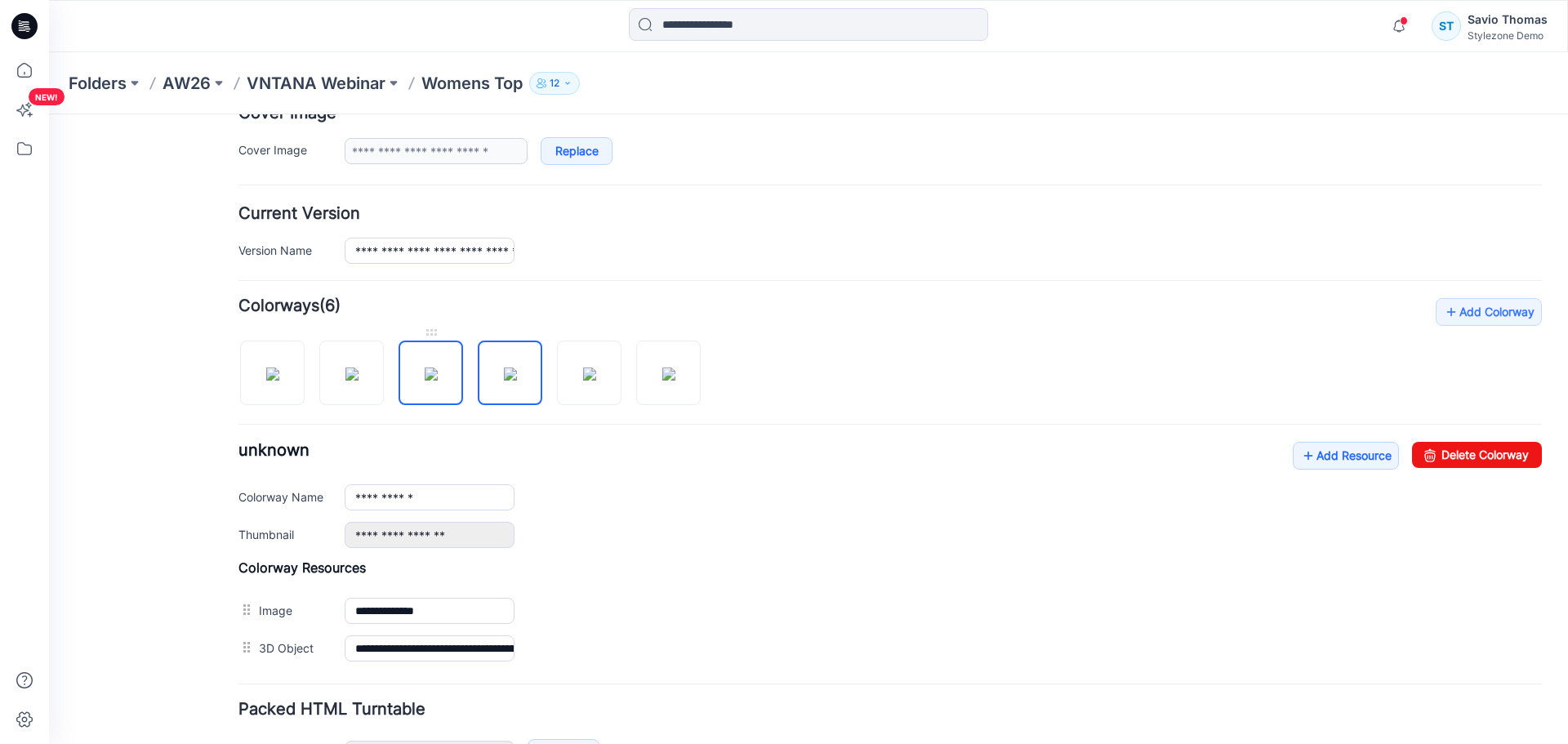 click at bounding box center [431, 374] 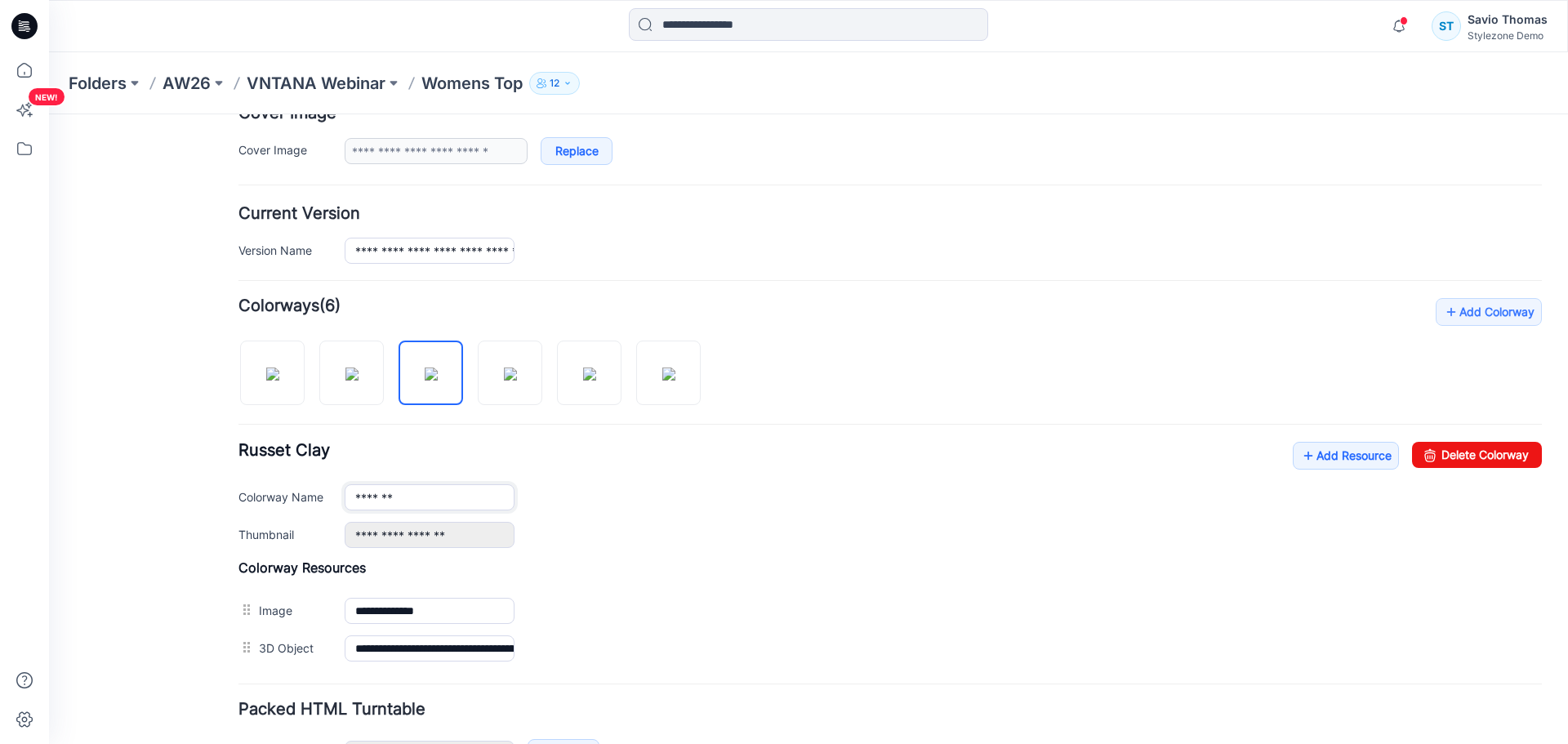 drag, startPoint x: 413, startPoint y: 500, endPoint x: 316, endPoint y: 498, distance: 97.02062 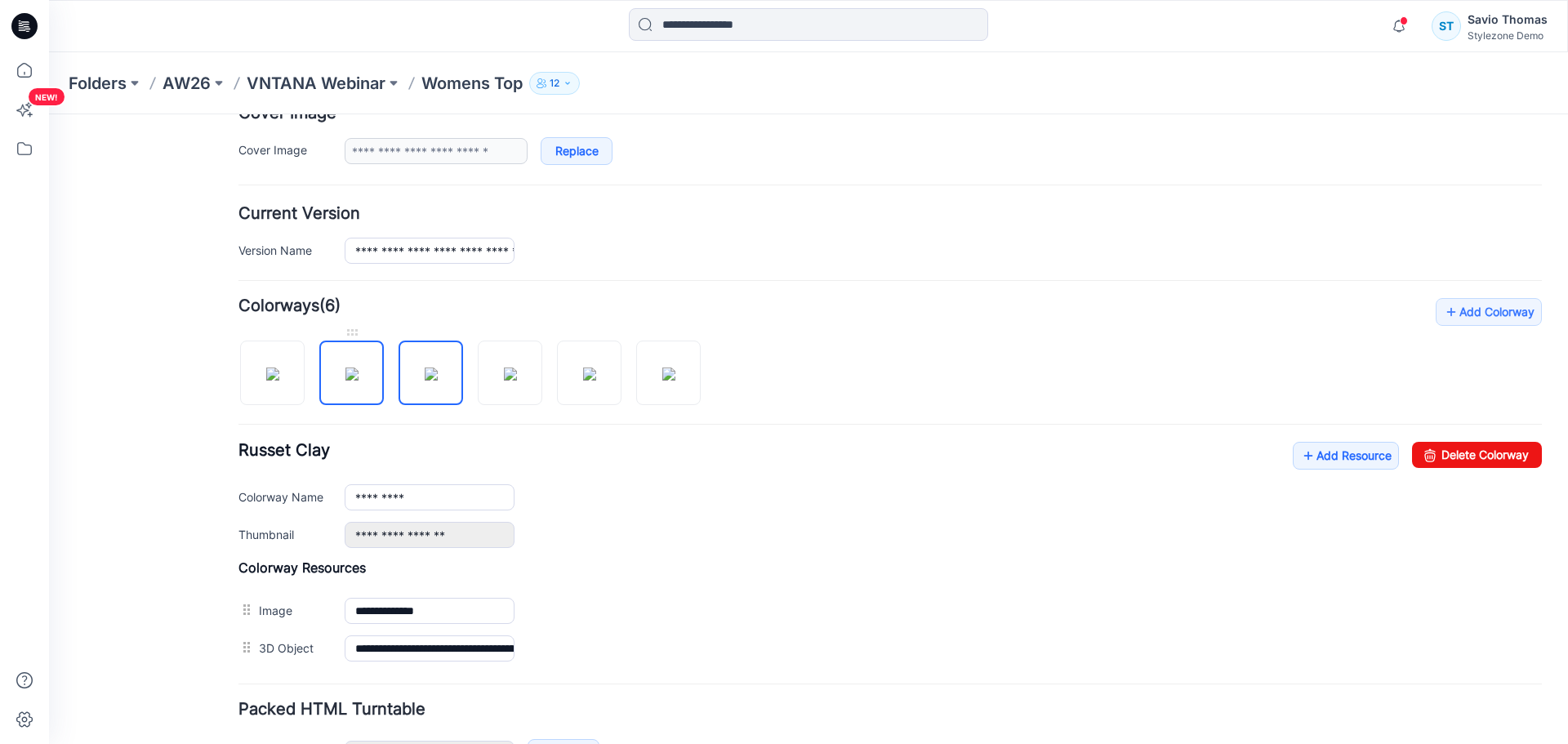 click at bounding box center (352, 374) 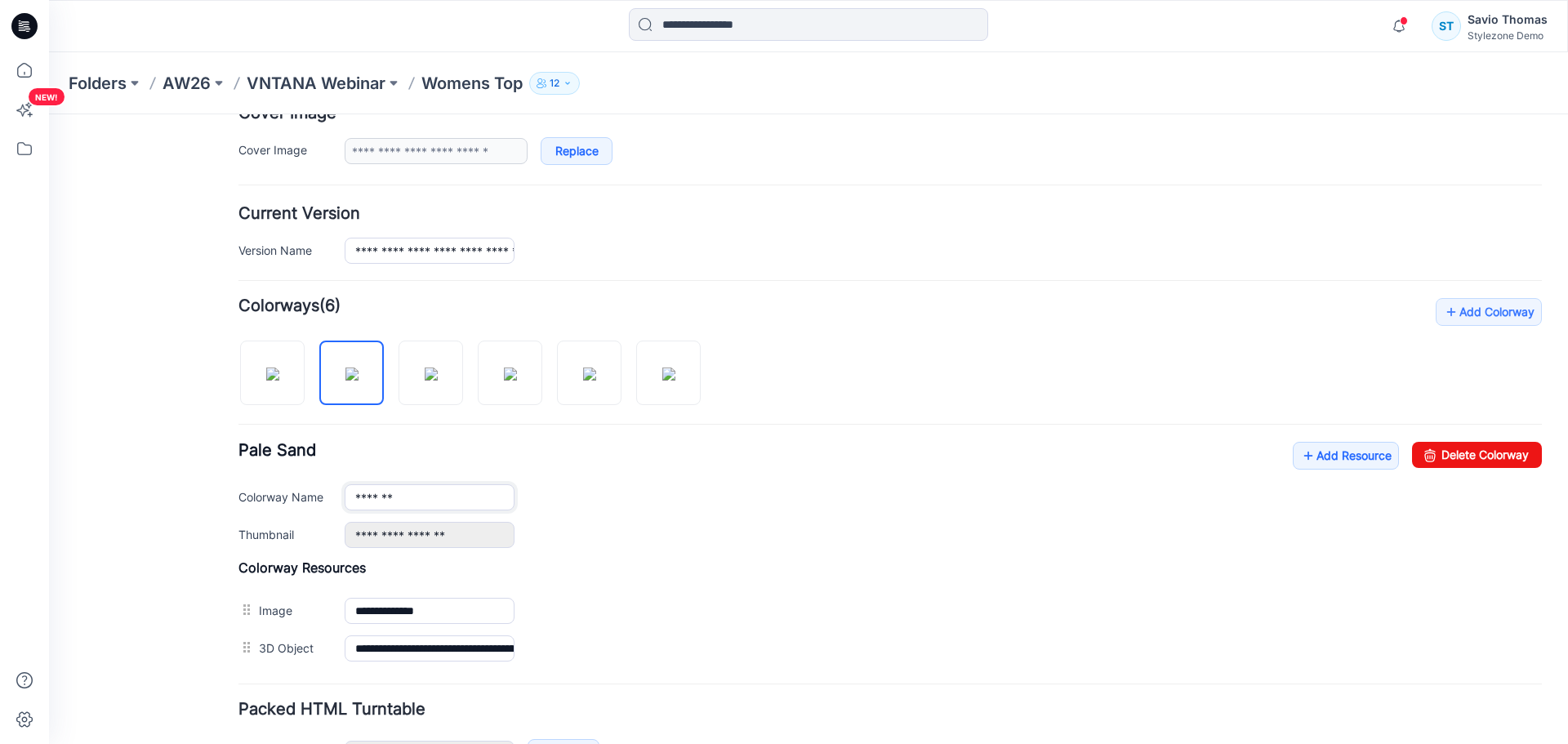 drag, startPoint x: 411, startPoint y: 496, endPoint x: 274, endPoint y: 494, distance: 137.0146 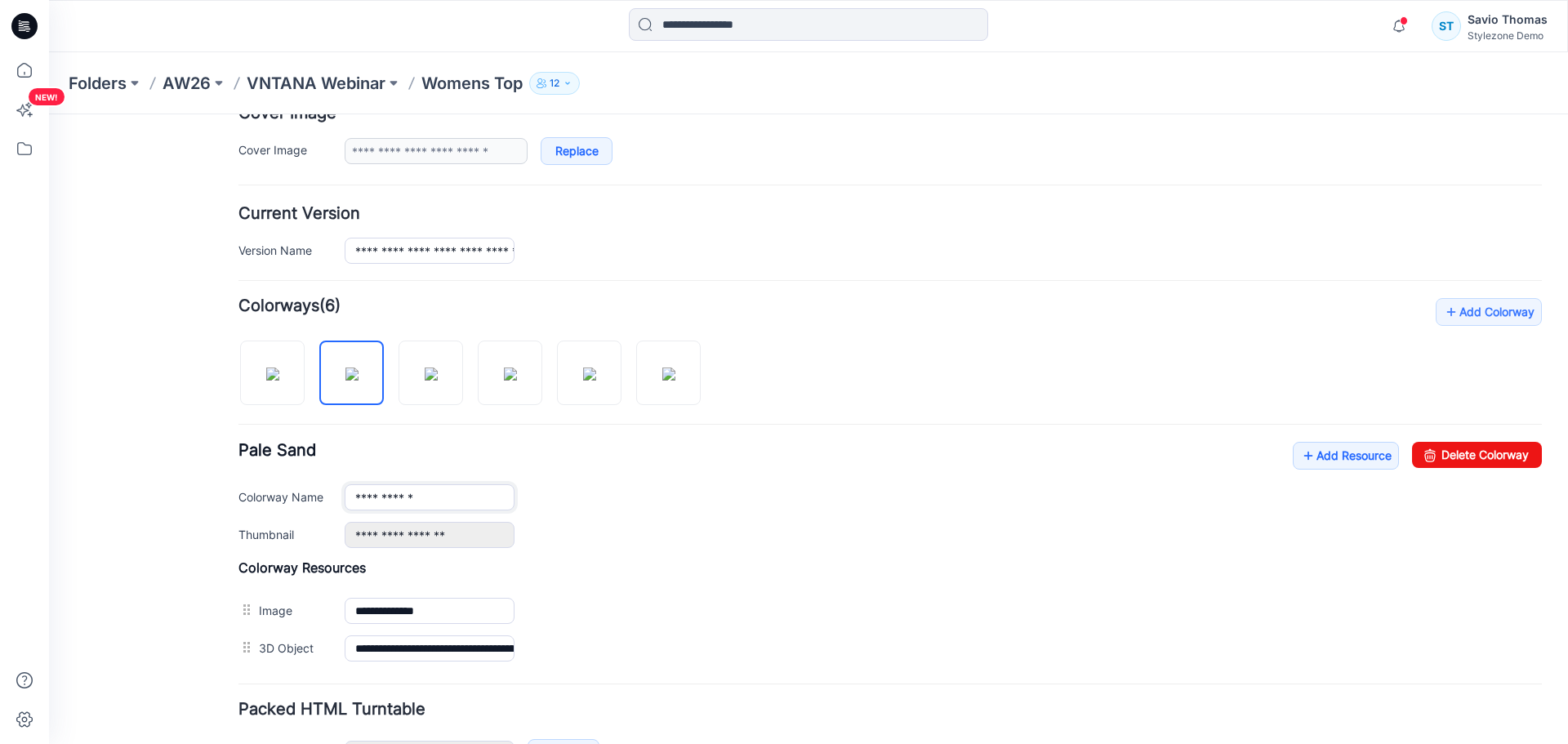 type on "**********" 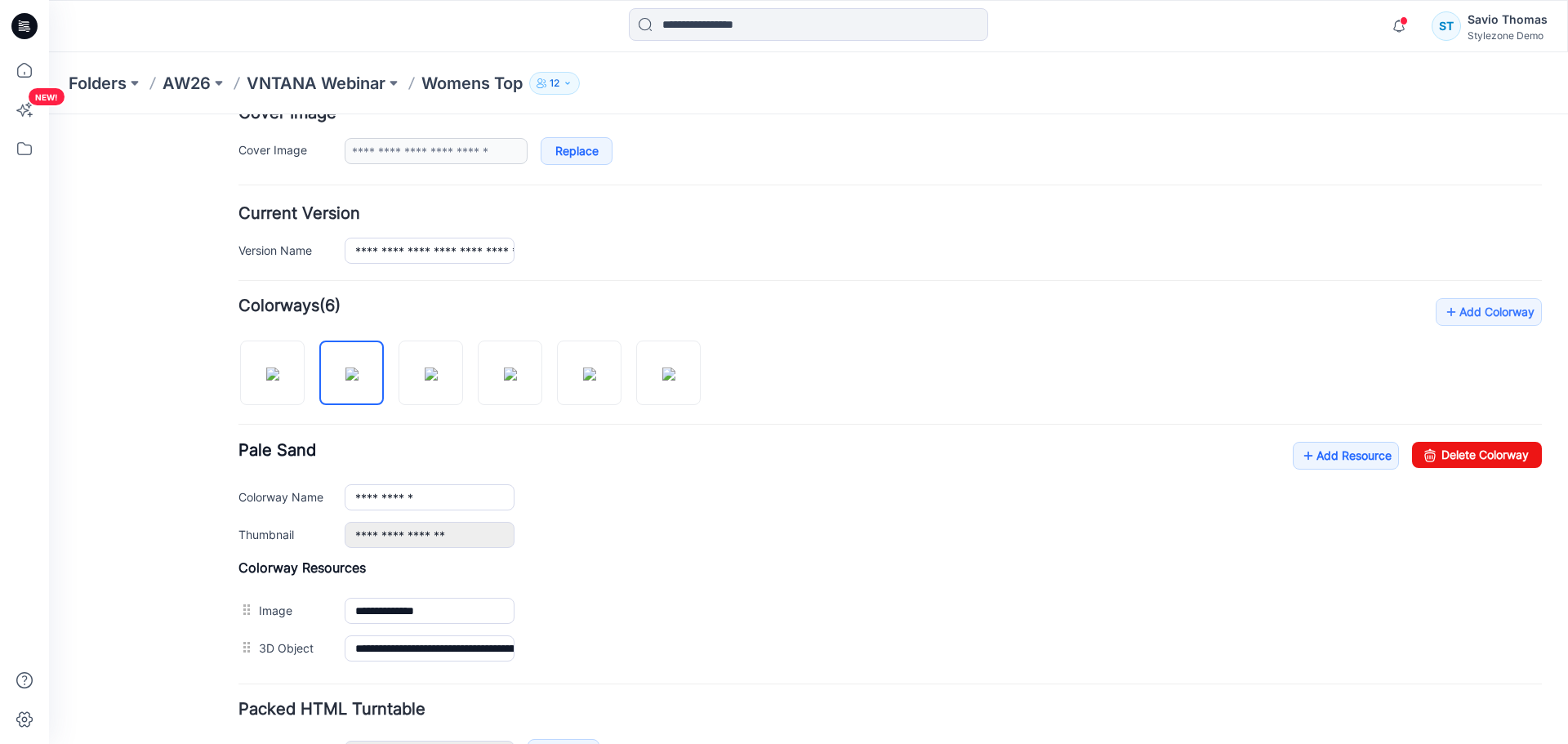 drag, startPoint x: 644, startPoint y: 507, endPoint x: 609, endPoint y: 454, distance: 63.513778 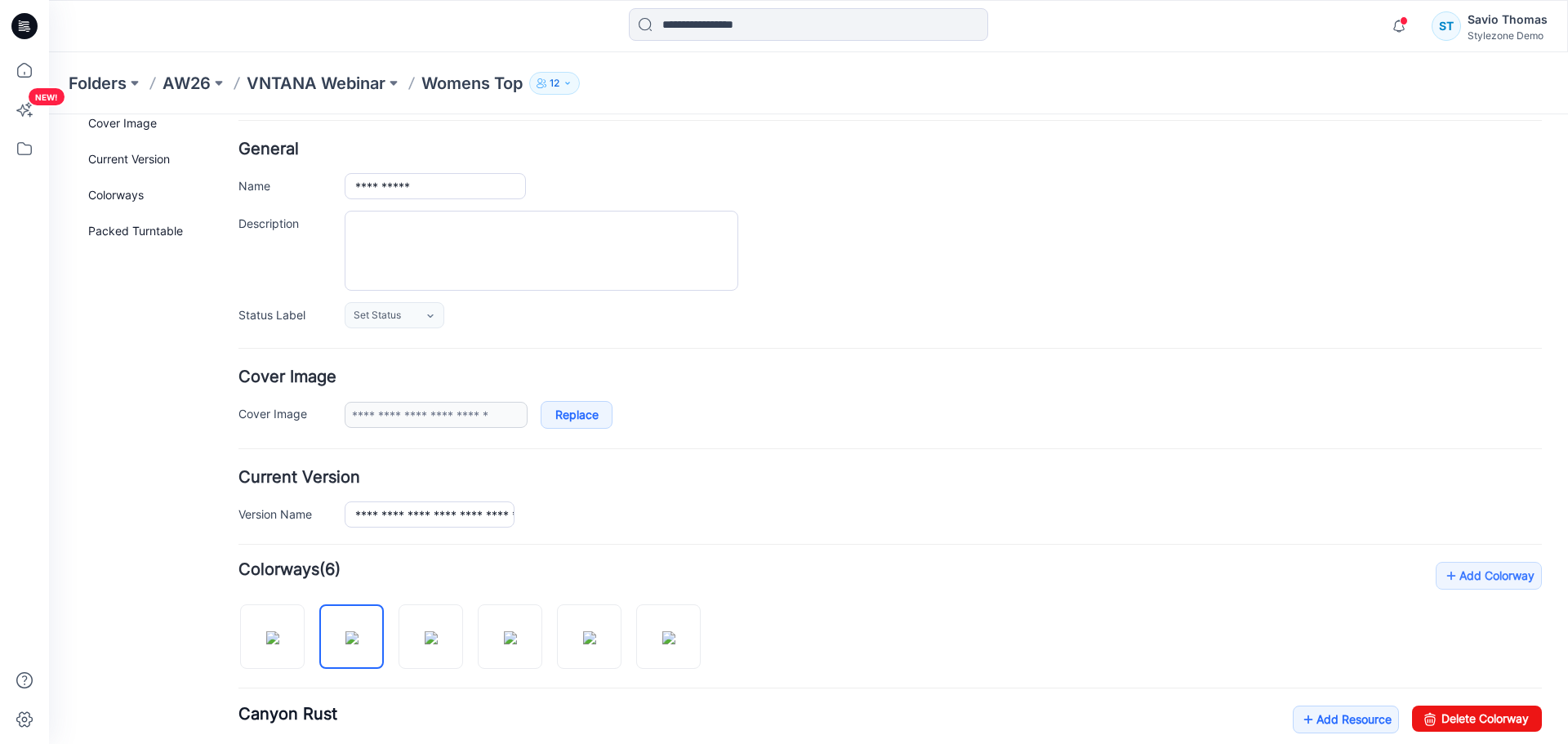 scroll, scrollTop: 0, scrollLeft: 0, axis: both 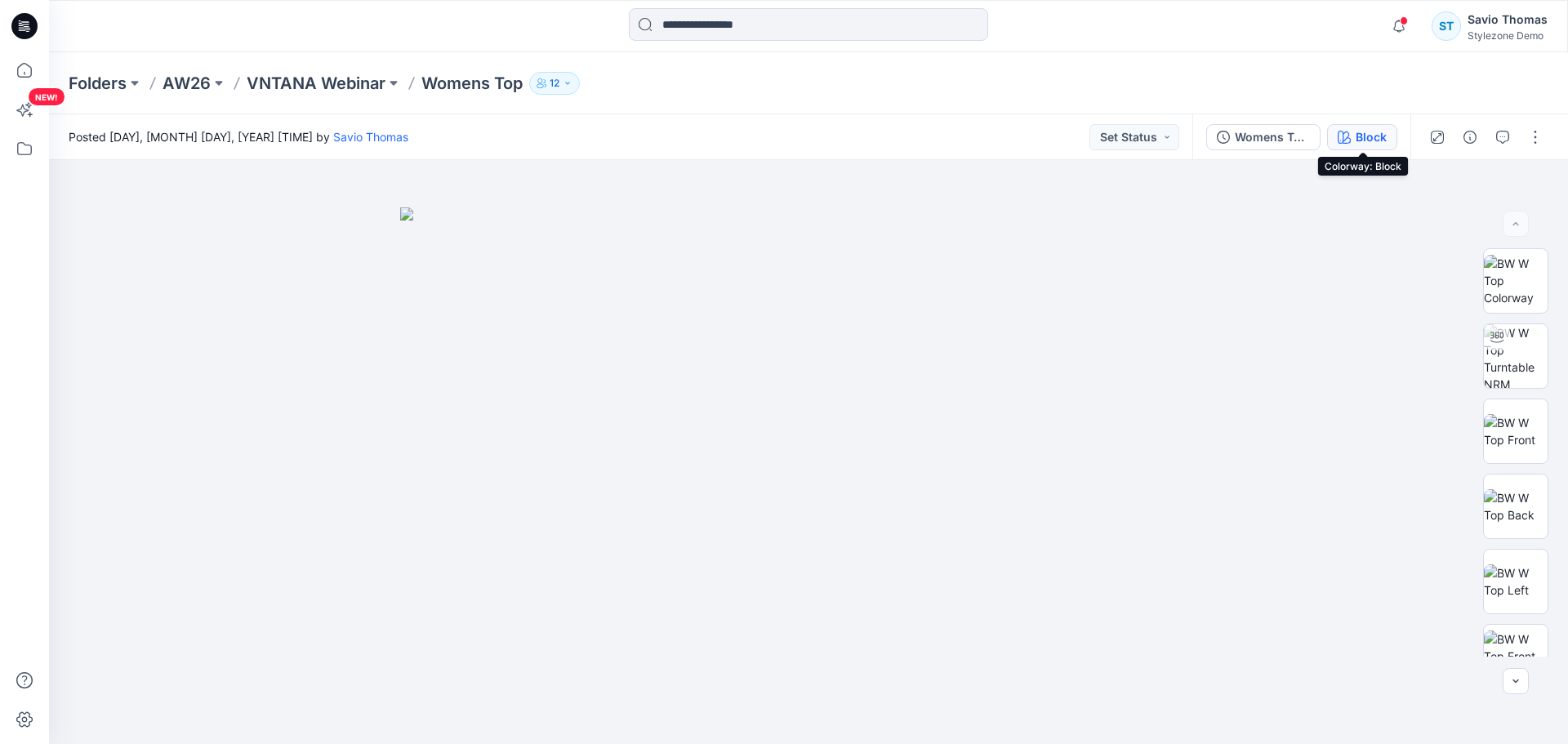 click 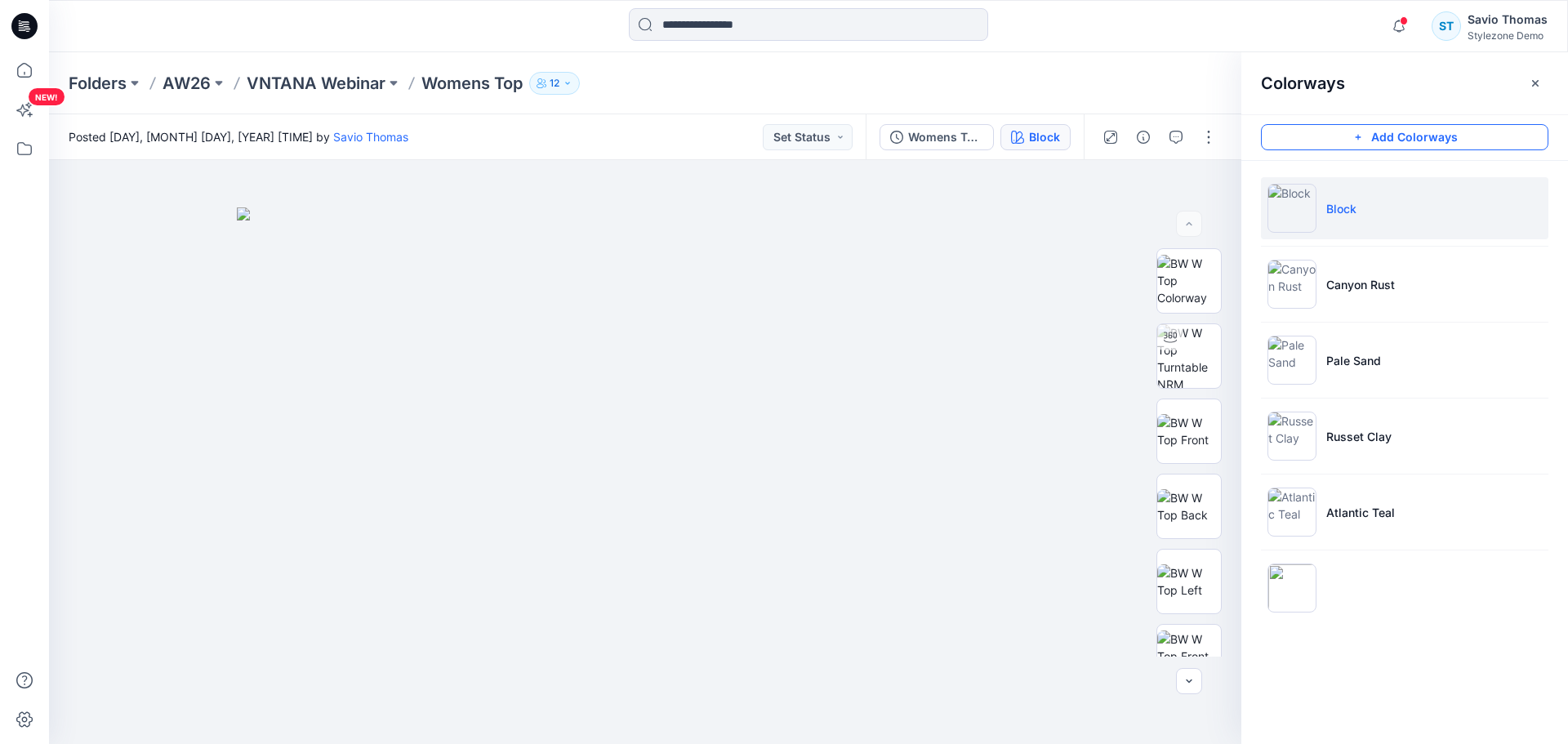 click on "Add Colorways" at bounding box center [1405, 137] 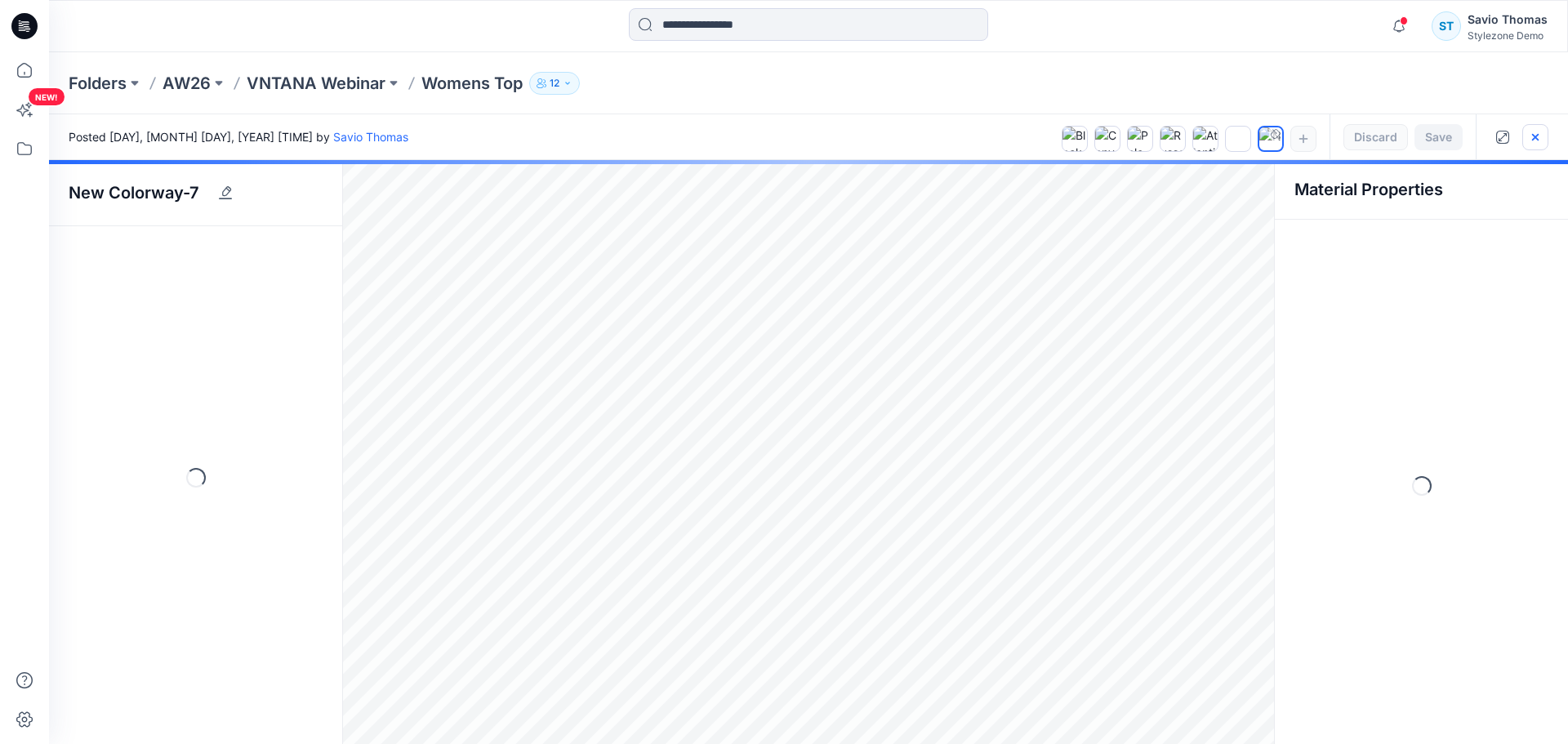 click at bounding box center (1535, 137) 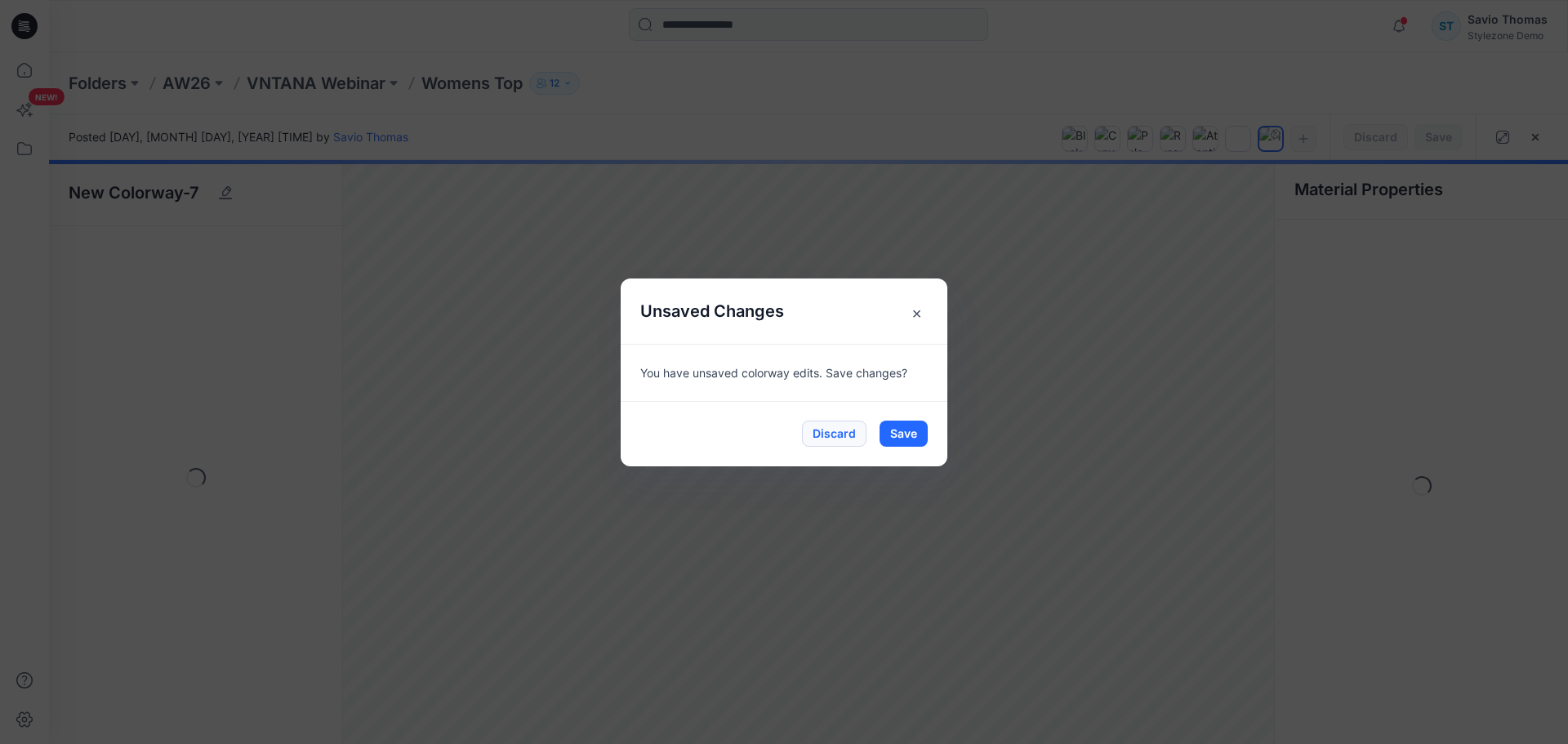 click on "Discard" at bounding box center (834, 434) 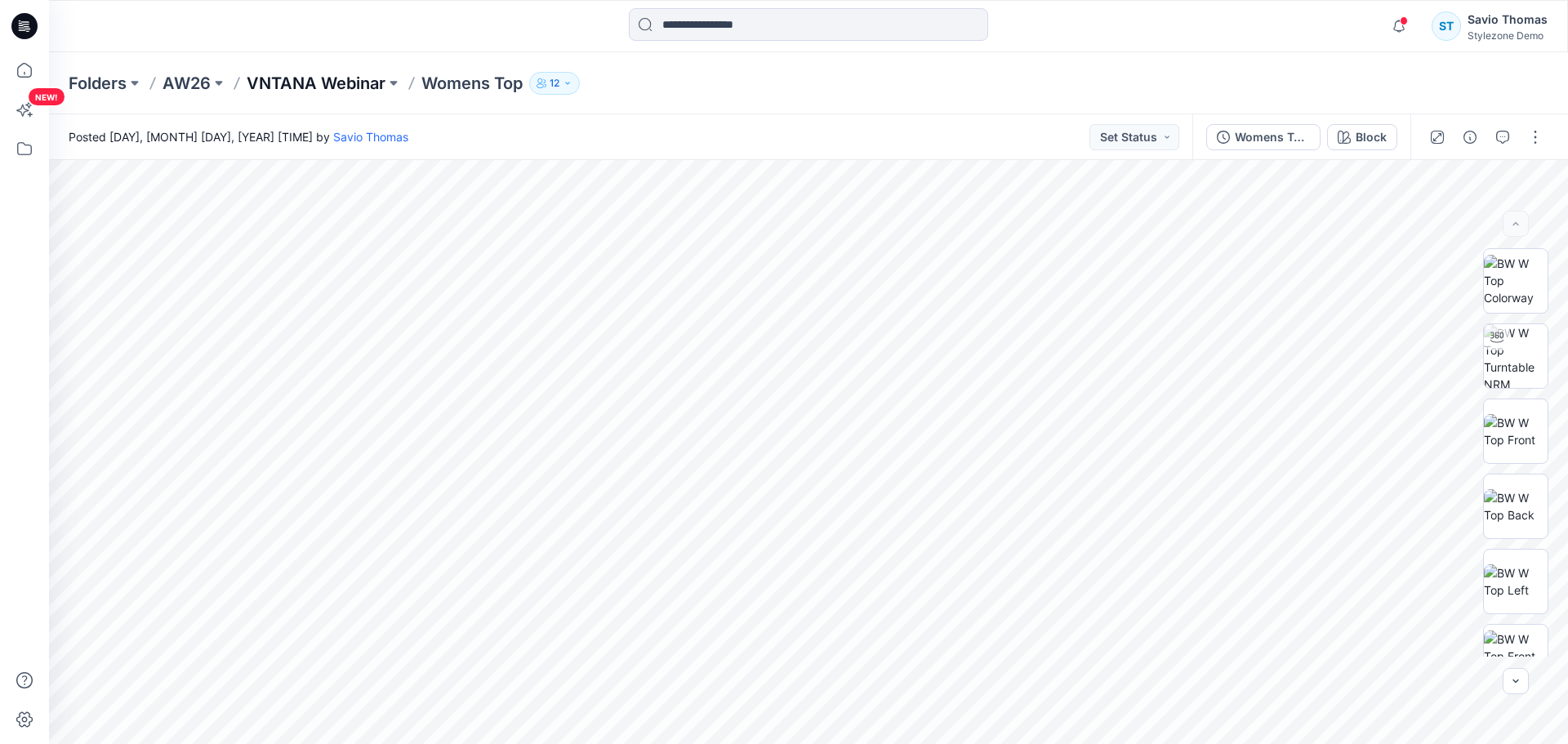 click on "VNTANA Webinar" at bounding box center [316, 83] 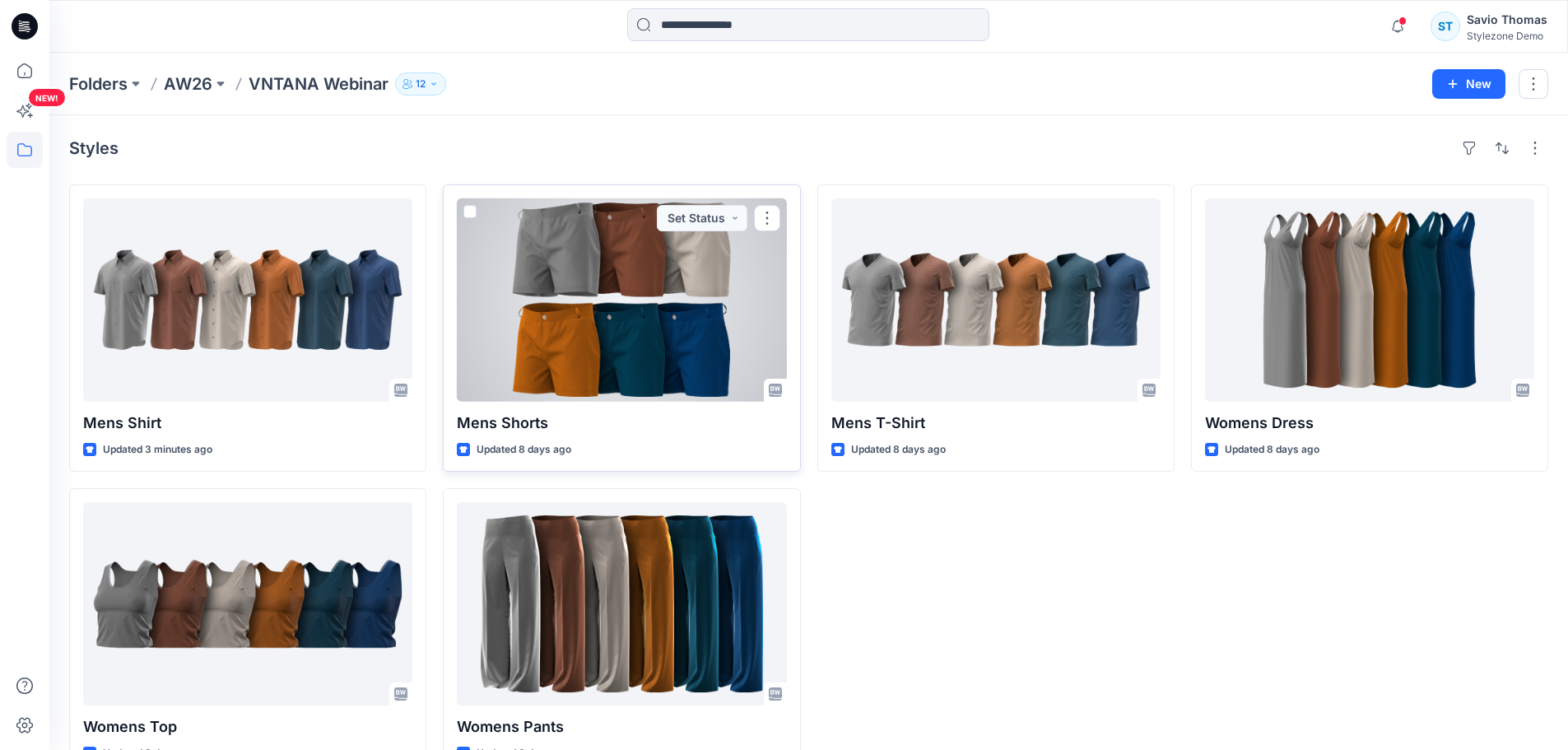 scroll, scrollTop: 45, scrollLeft: 0, axis: vertical 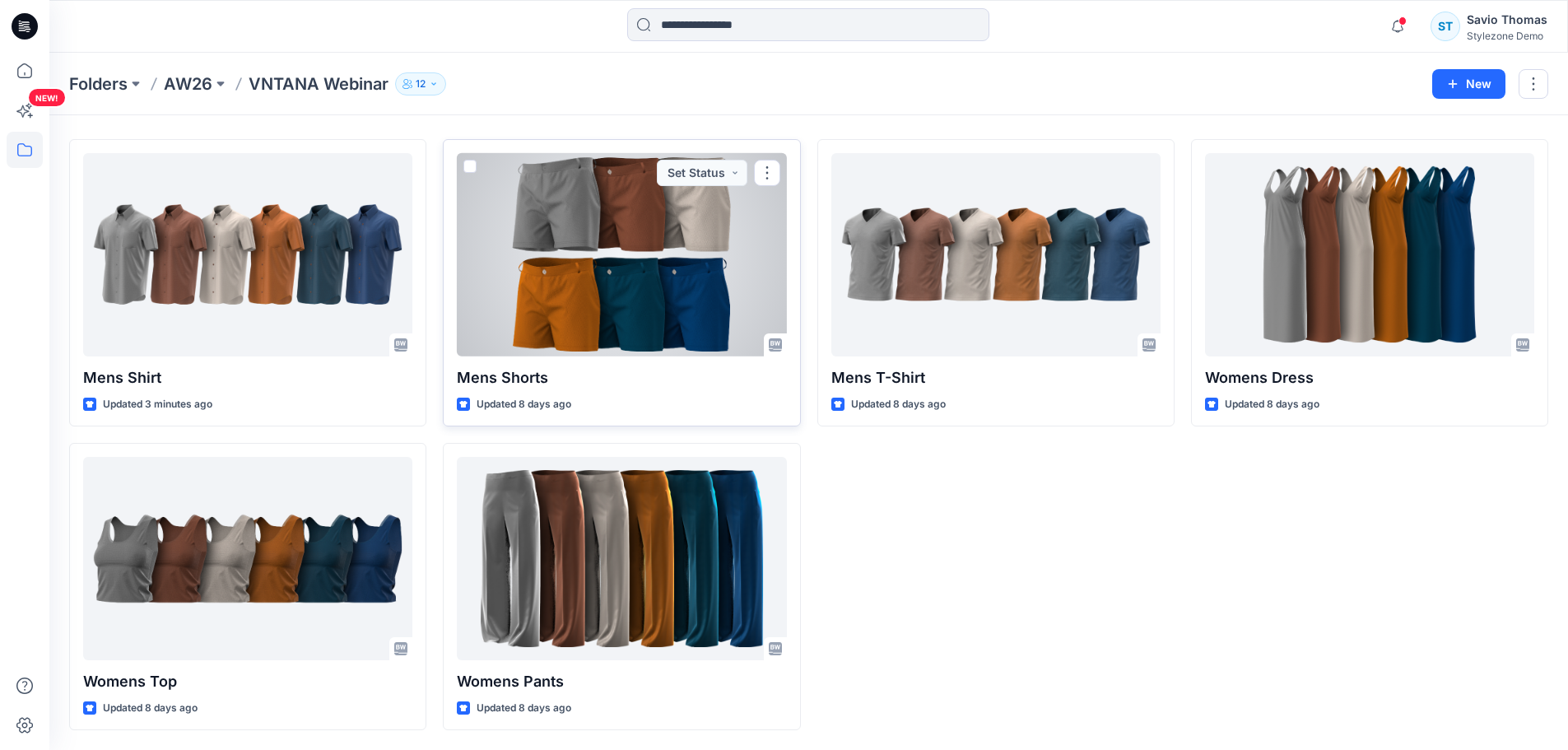 click at bounding box center (621, 254) 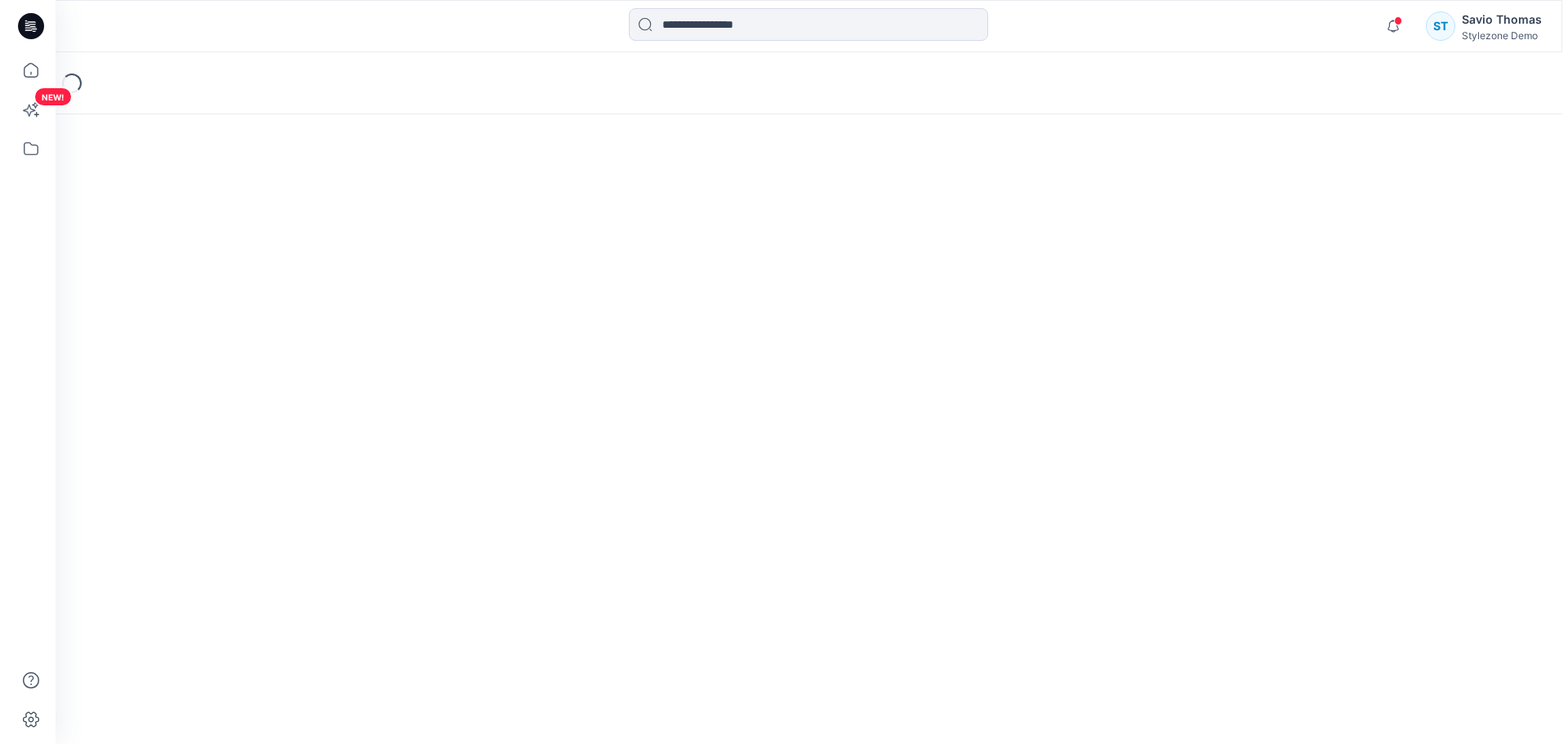 scroll, scrollTop: 0, scrollLeft: 0, axis: both 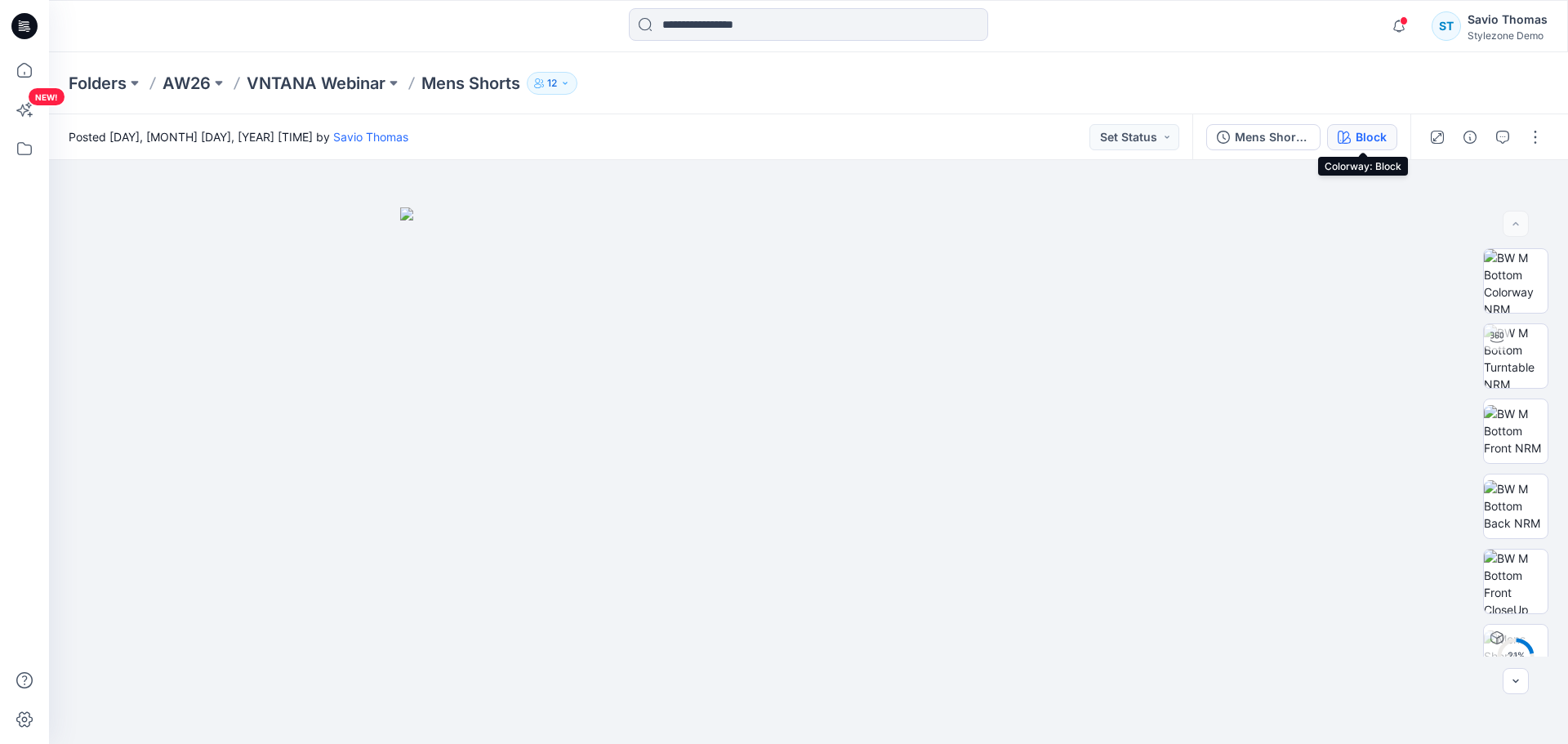 click on "Block" at bounding box center [1371, 137] 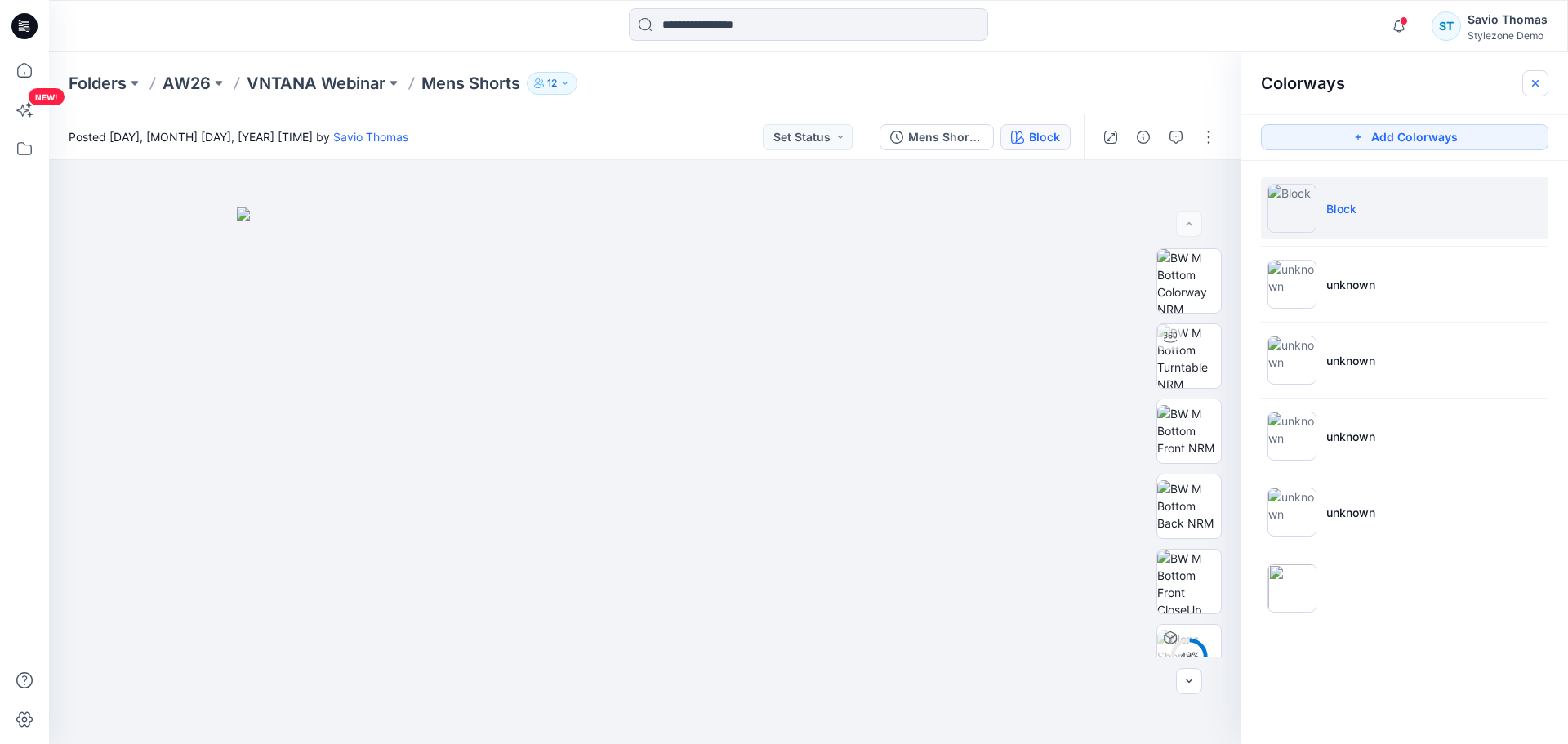 click 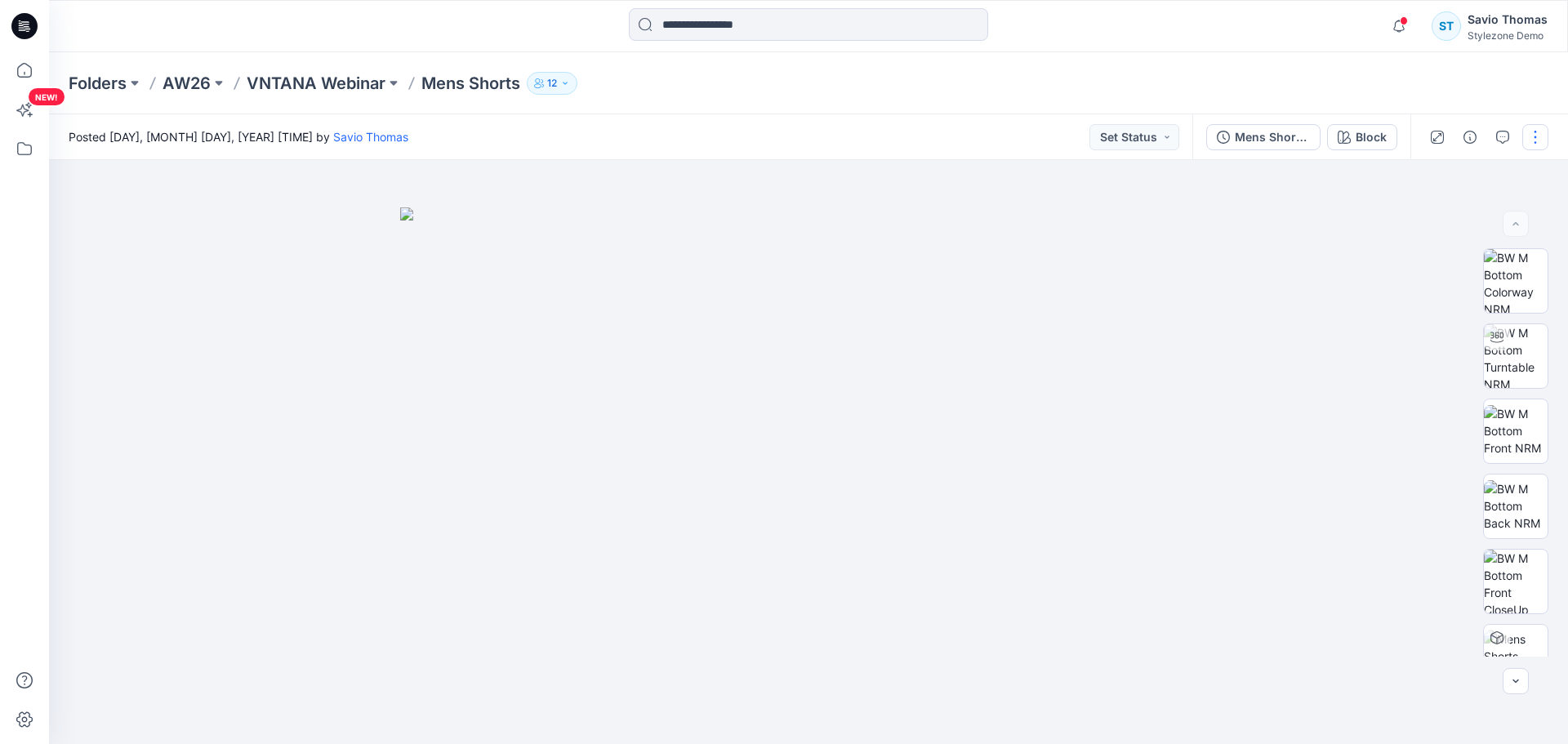 click at bounding box center [1535, 137] 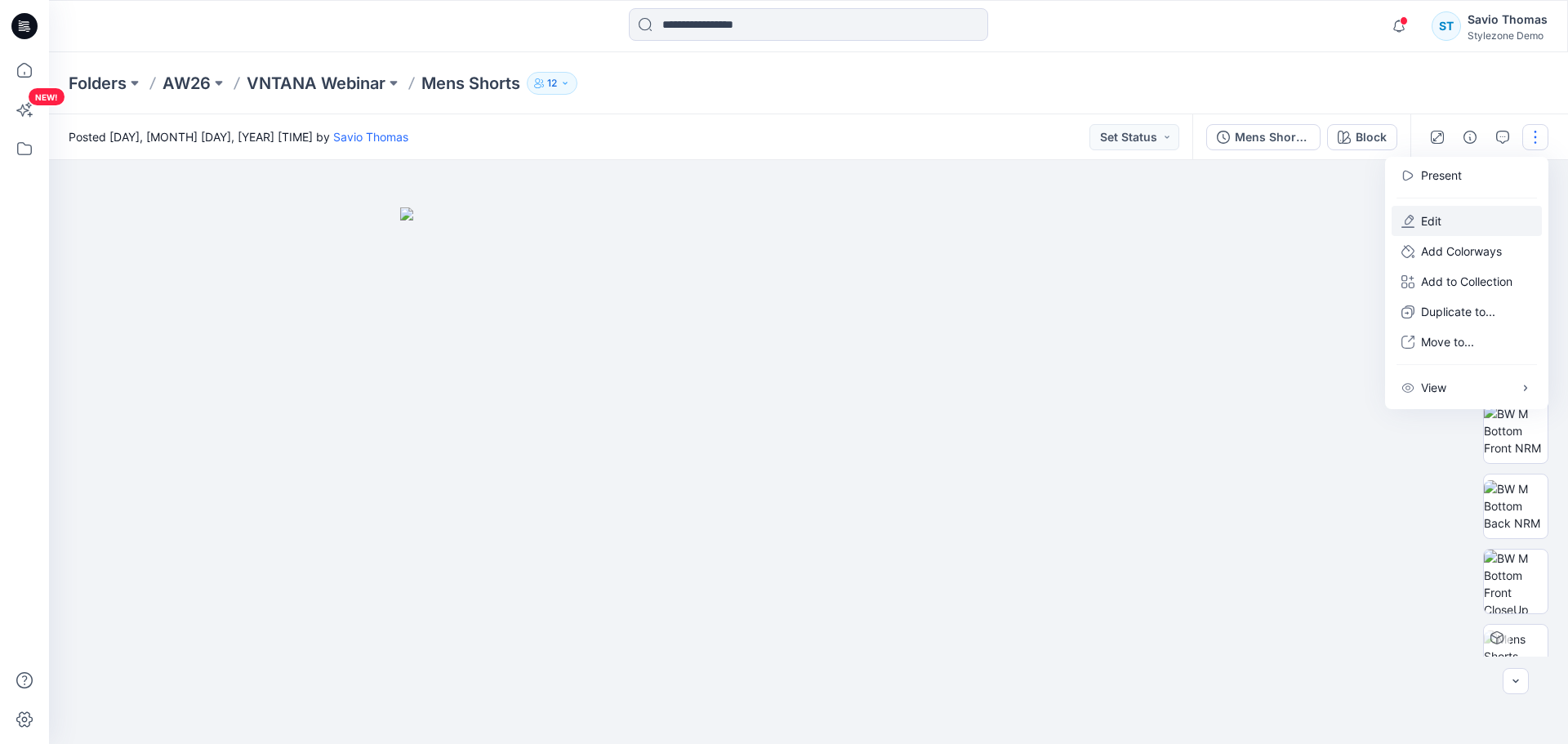 click on "Edit" at bounding box center [1467, 221] 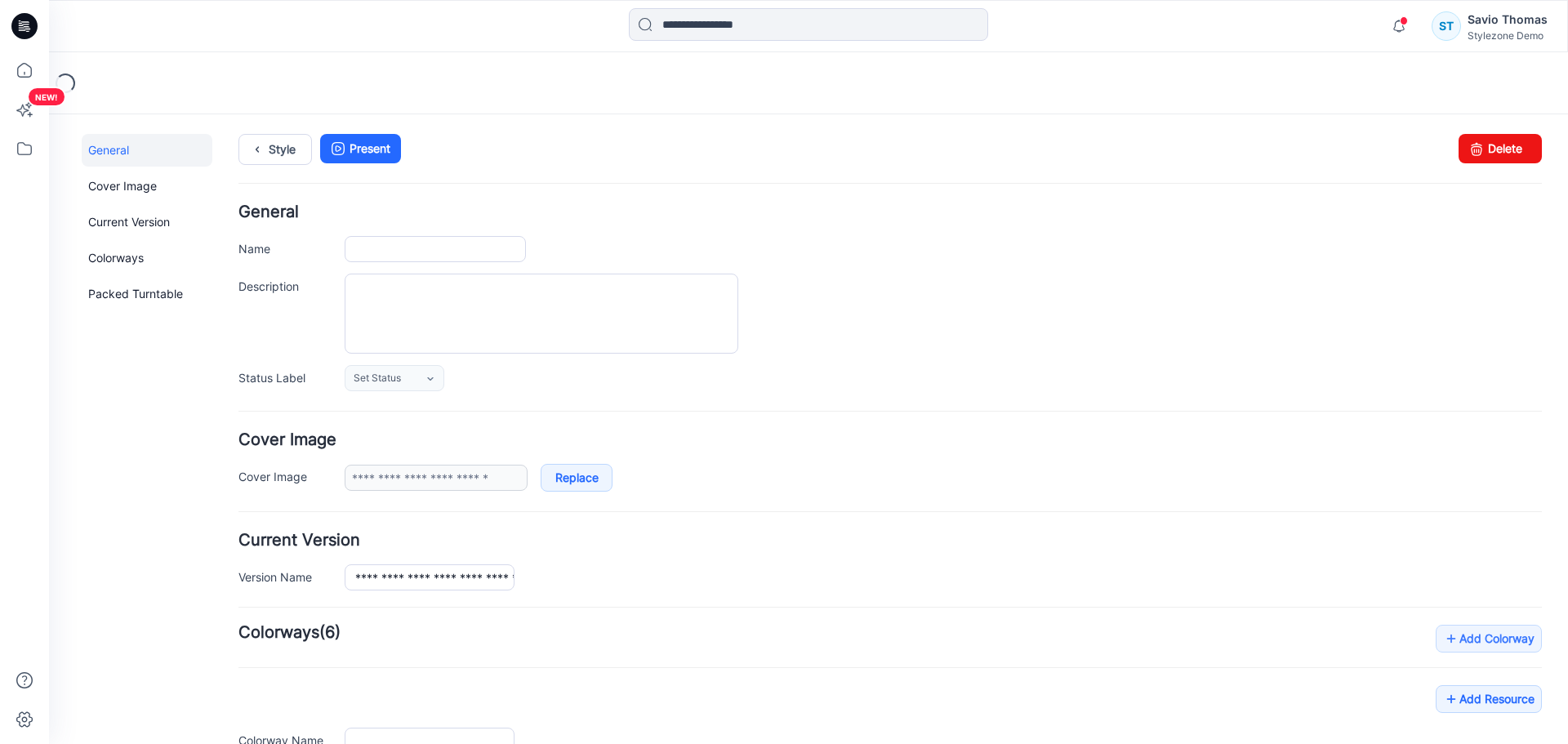 scroll, scrollTop: 0, scrollLeft: 0, axis: both 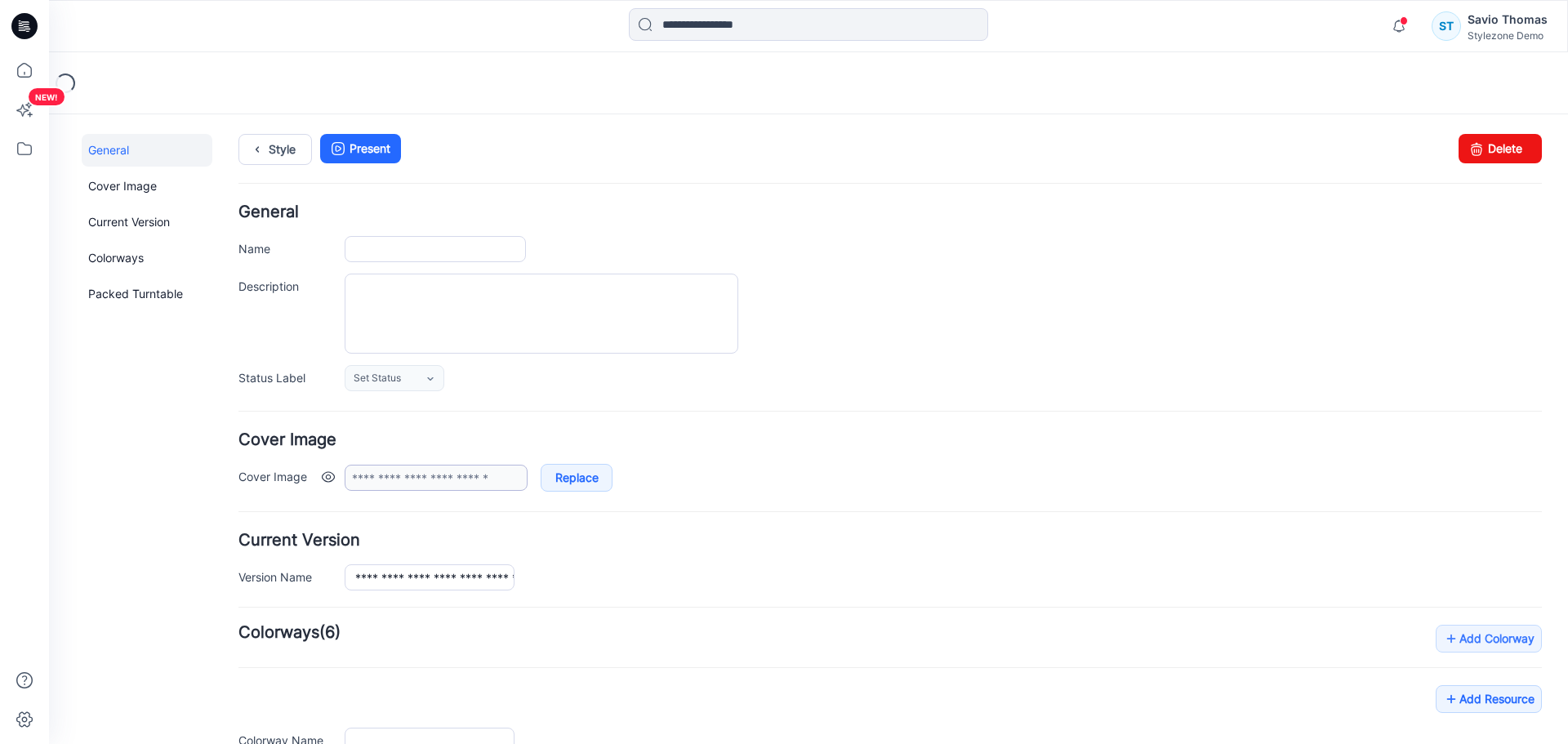 type on "**********" 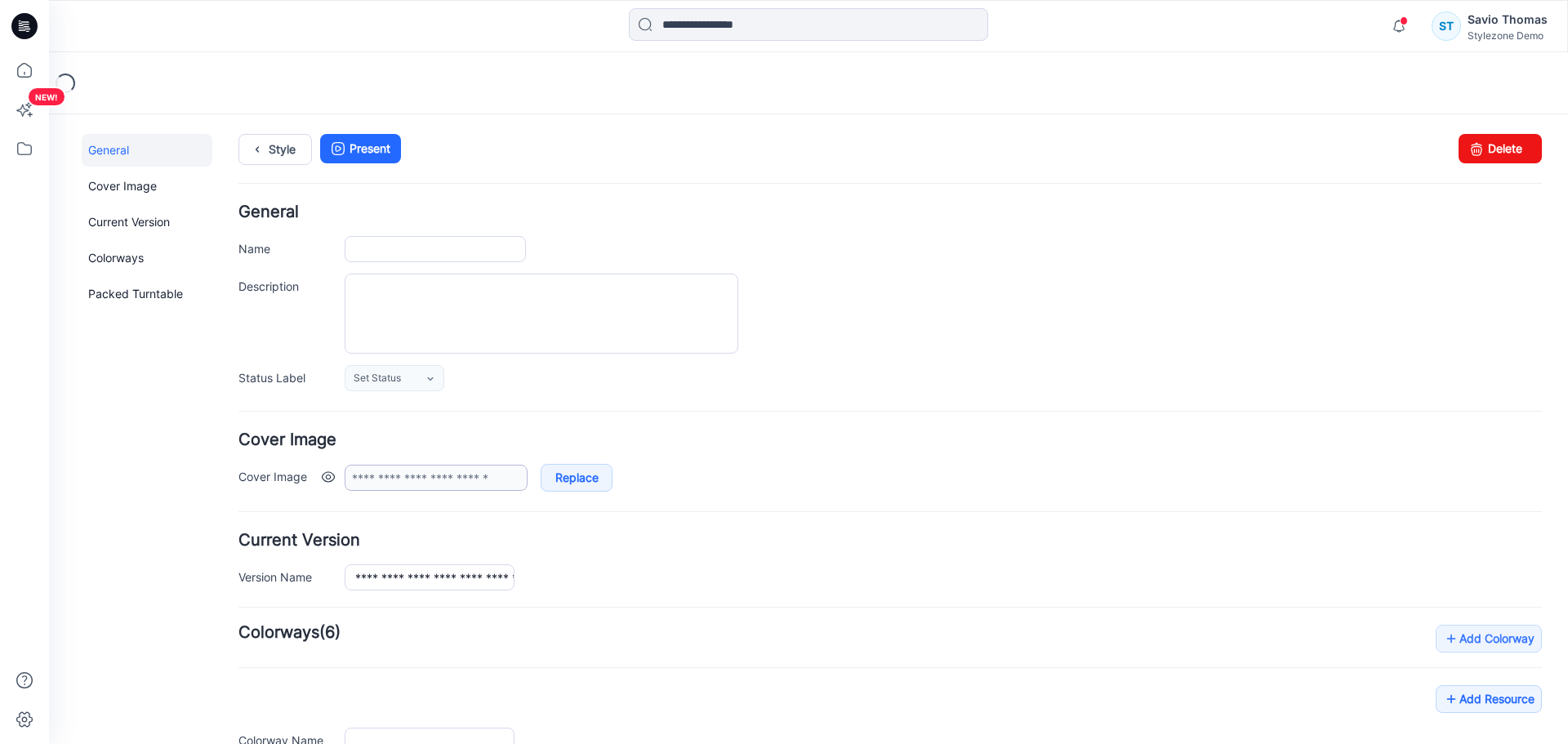 type on "*****" 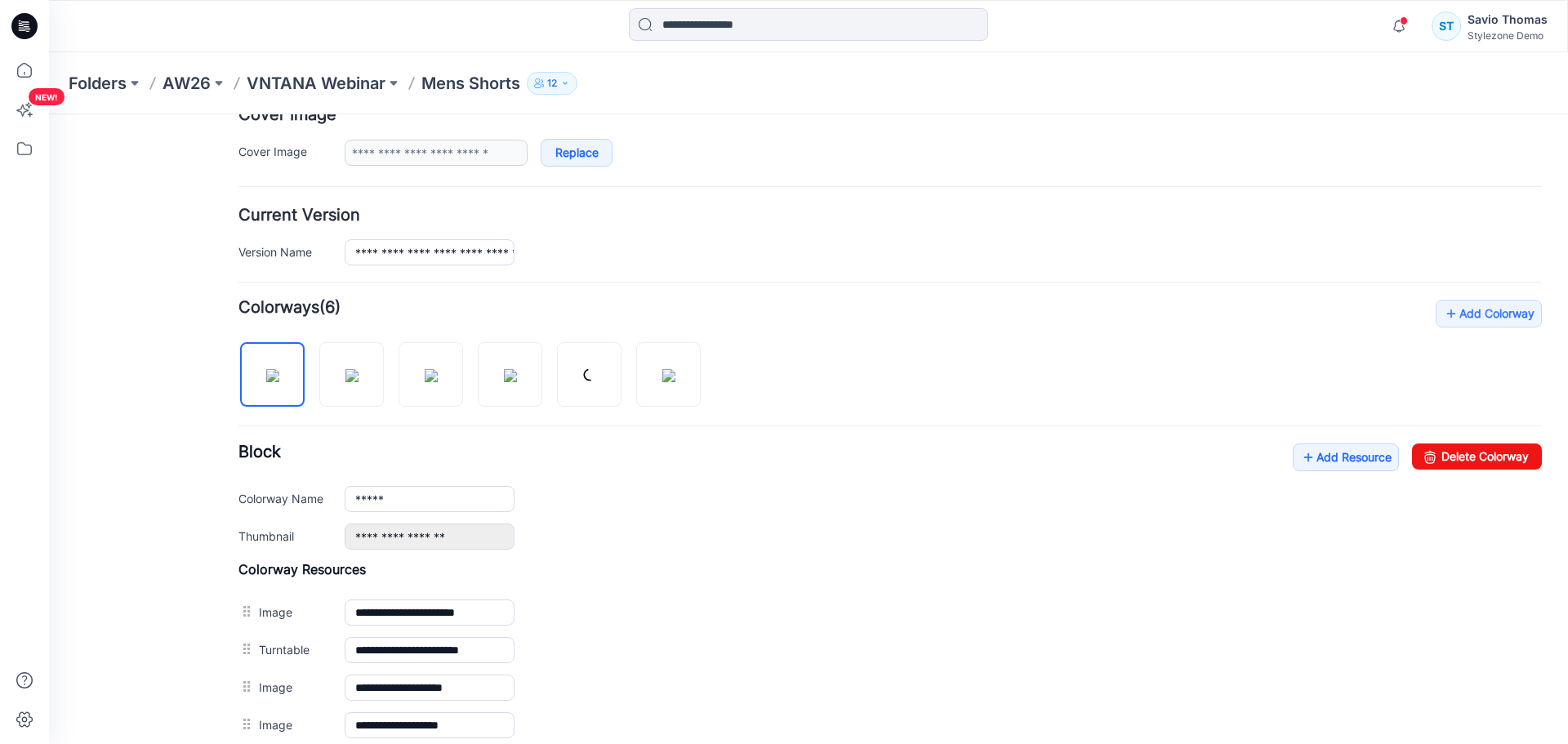 scroll, scrollTop: 327, scrollLeft: 0, axis: vertical 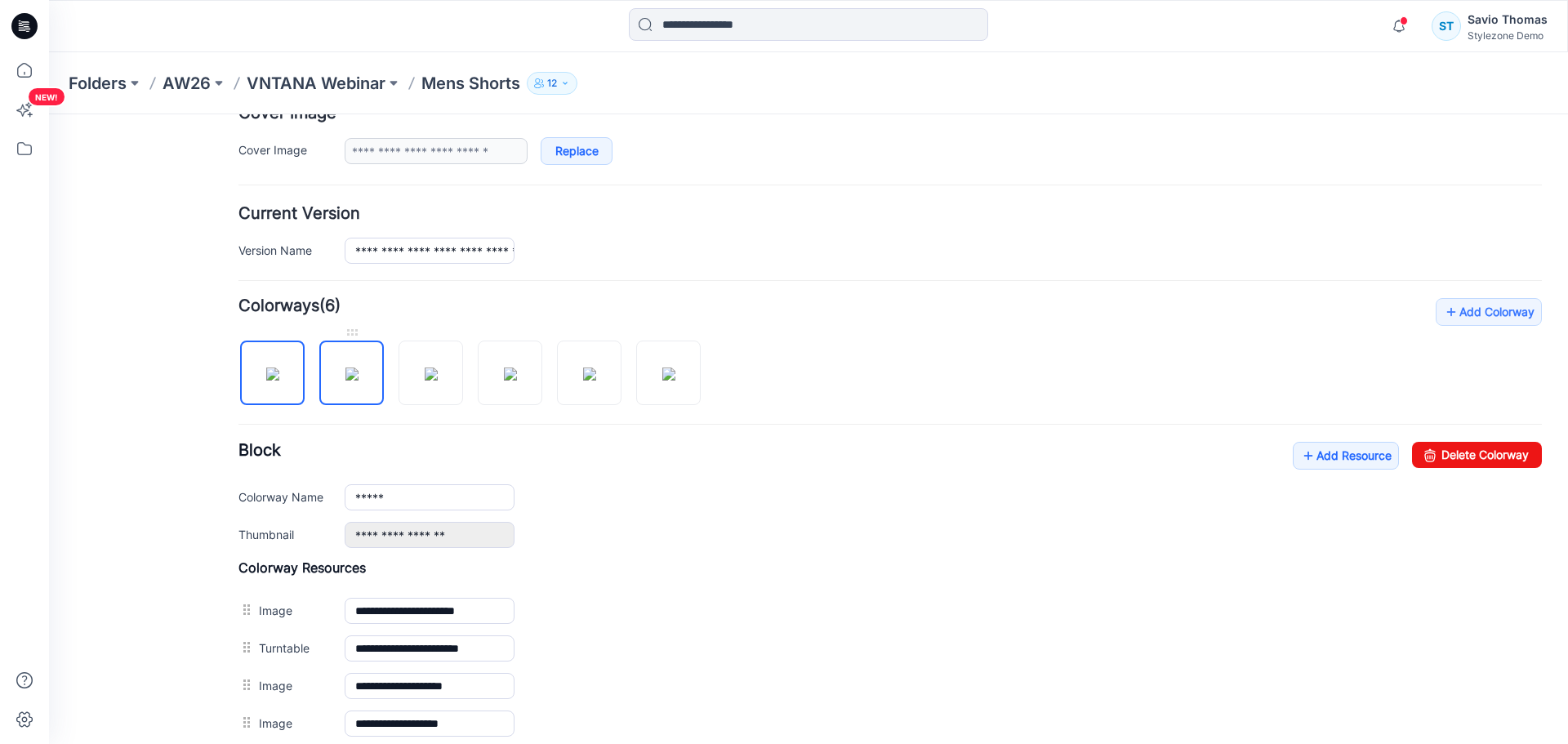 click at bounding box center [352, 374] 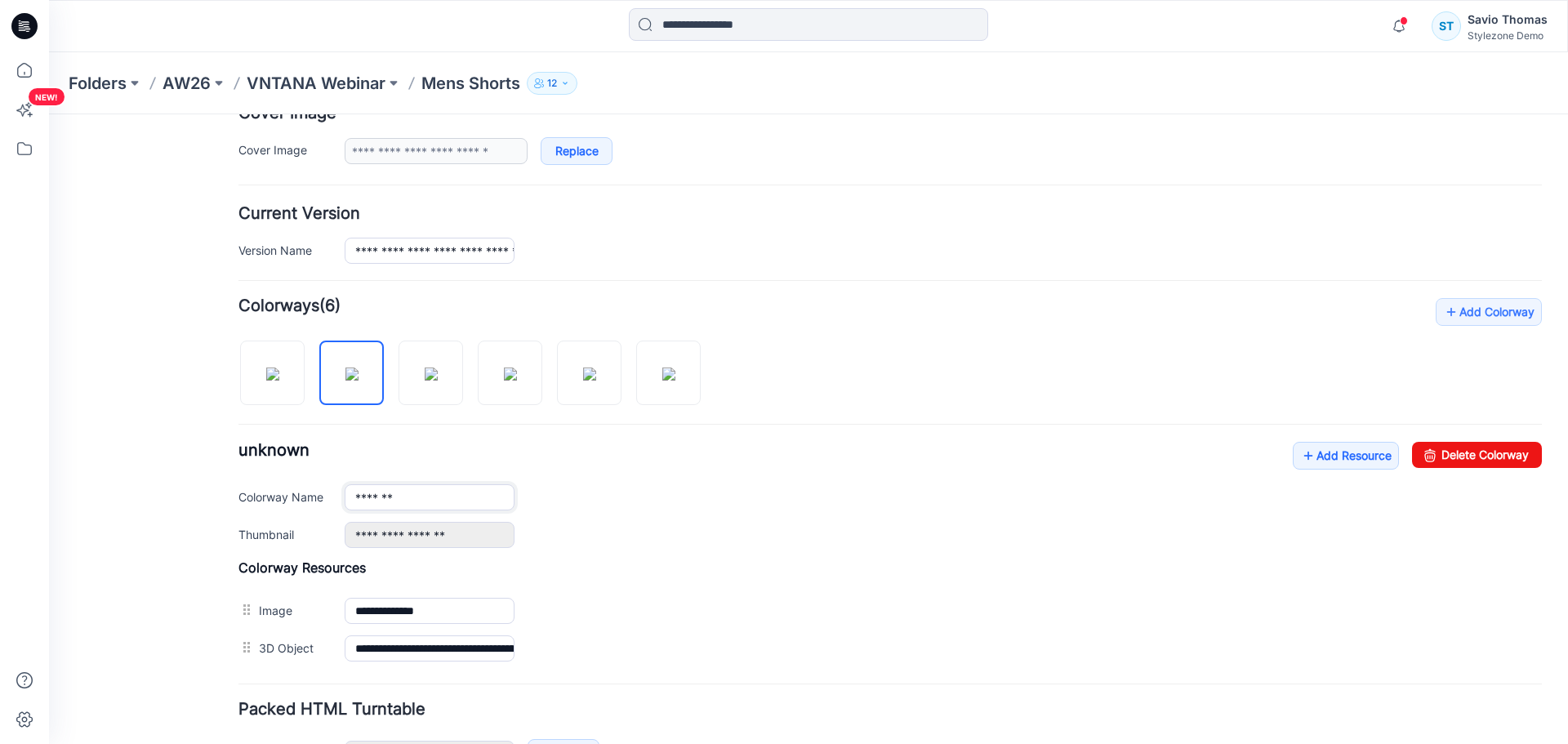 drag, startPoint x: 414, startPoint y: 499, endPoint x: 255, endPoint y: 499, distance: 159 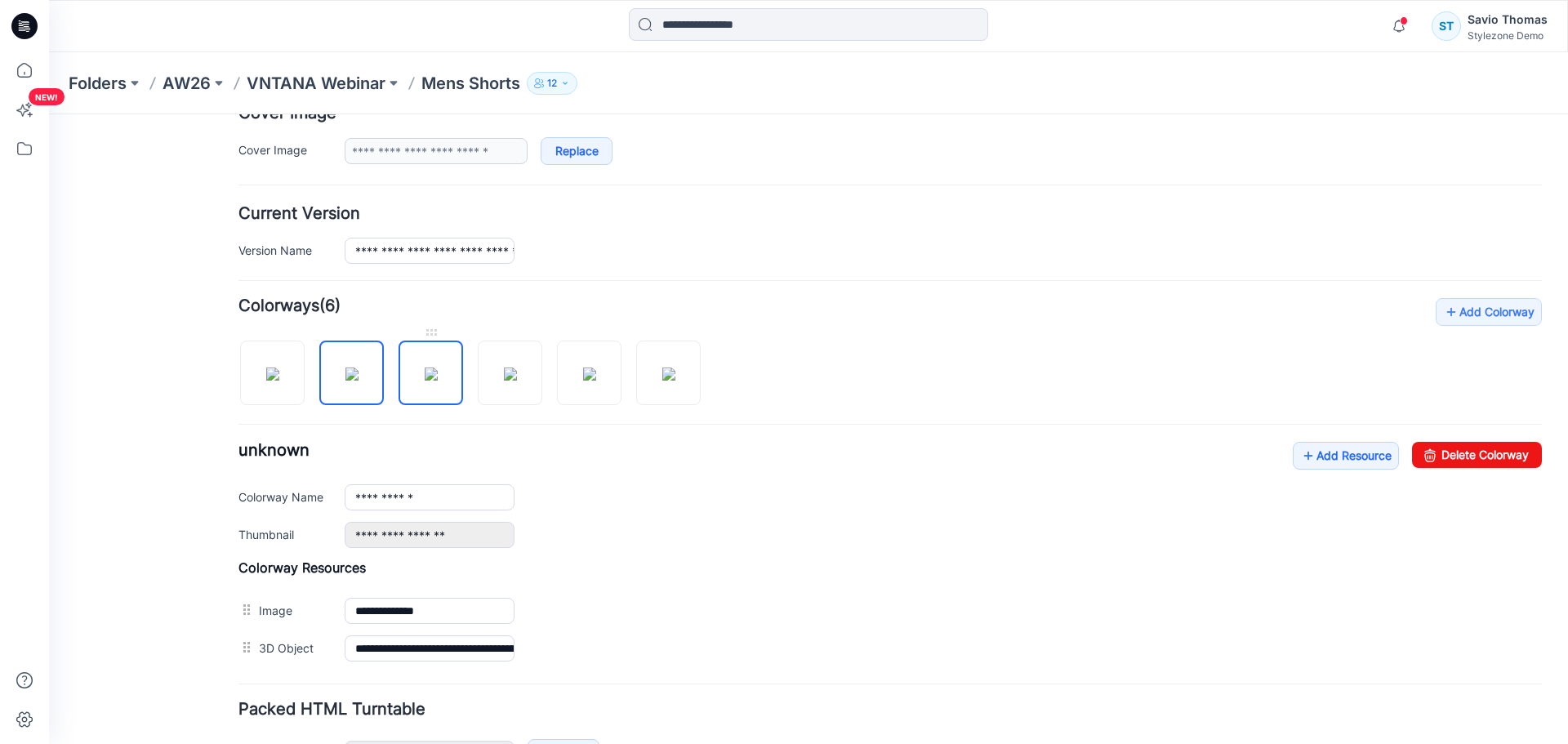click at bounding box center [431, 374] 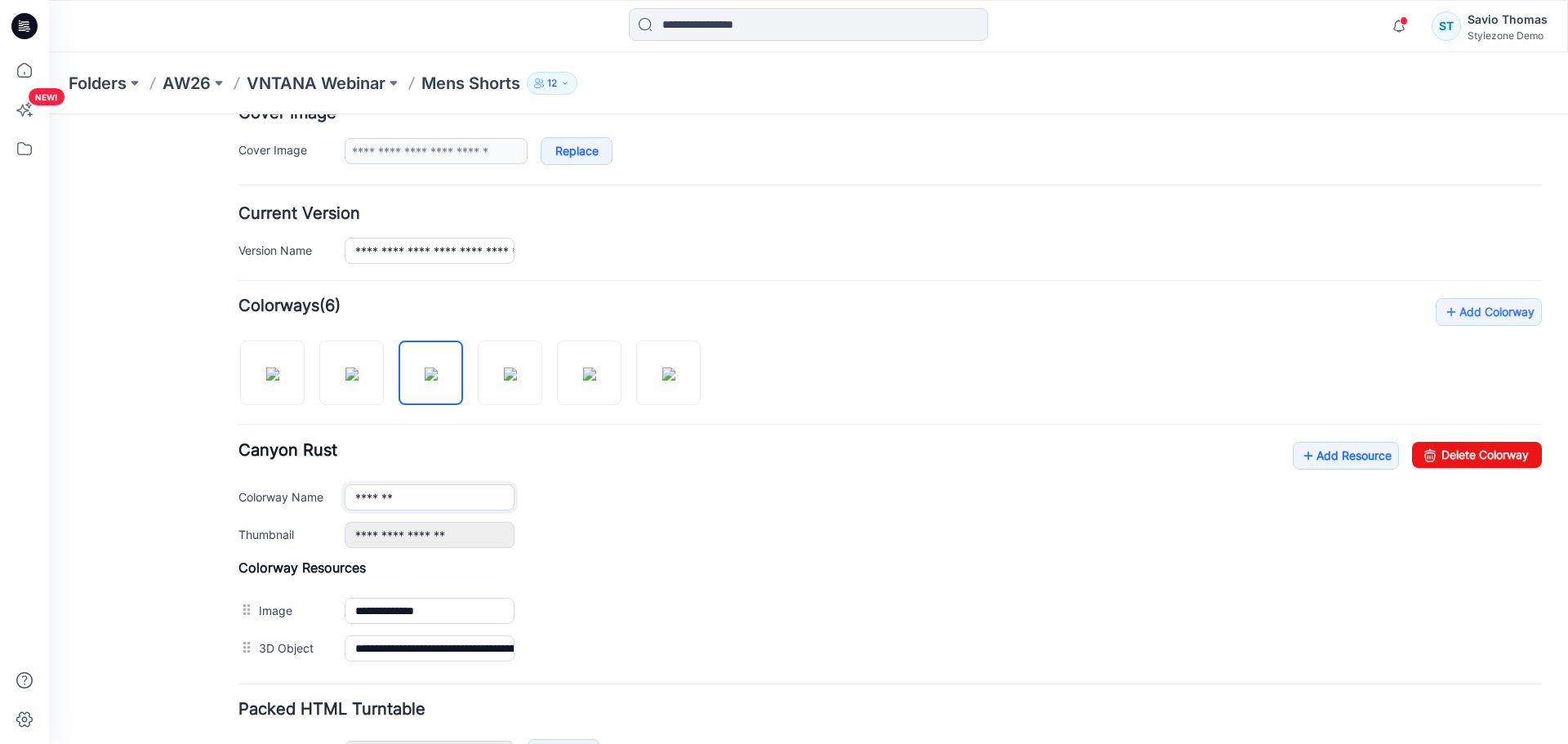 drag, startPoint x: 422, startPoint y: 496, endPoint x: 231, endPoint y: 495, distance: 191.00262 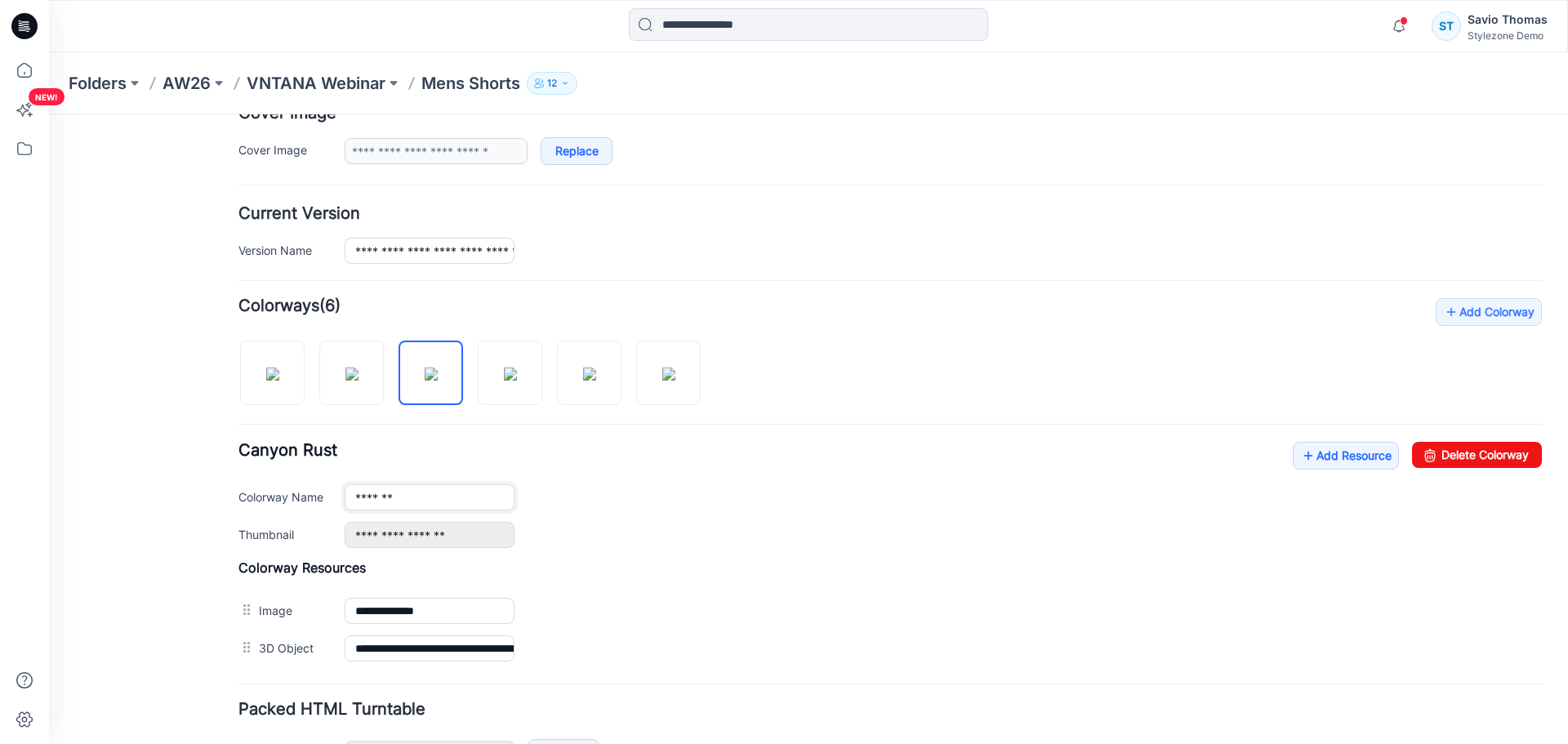 click on "**********" at bounding box center (799, 313) 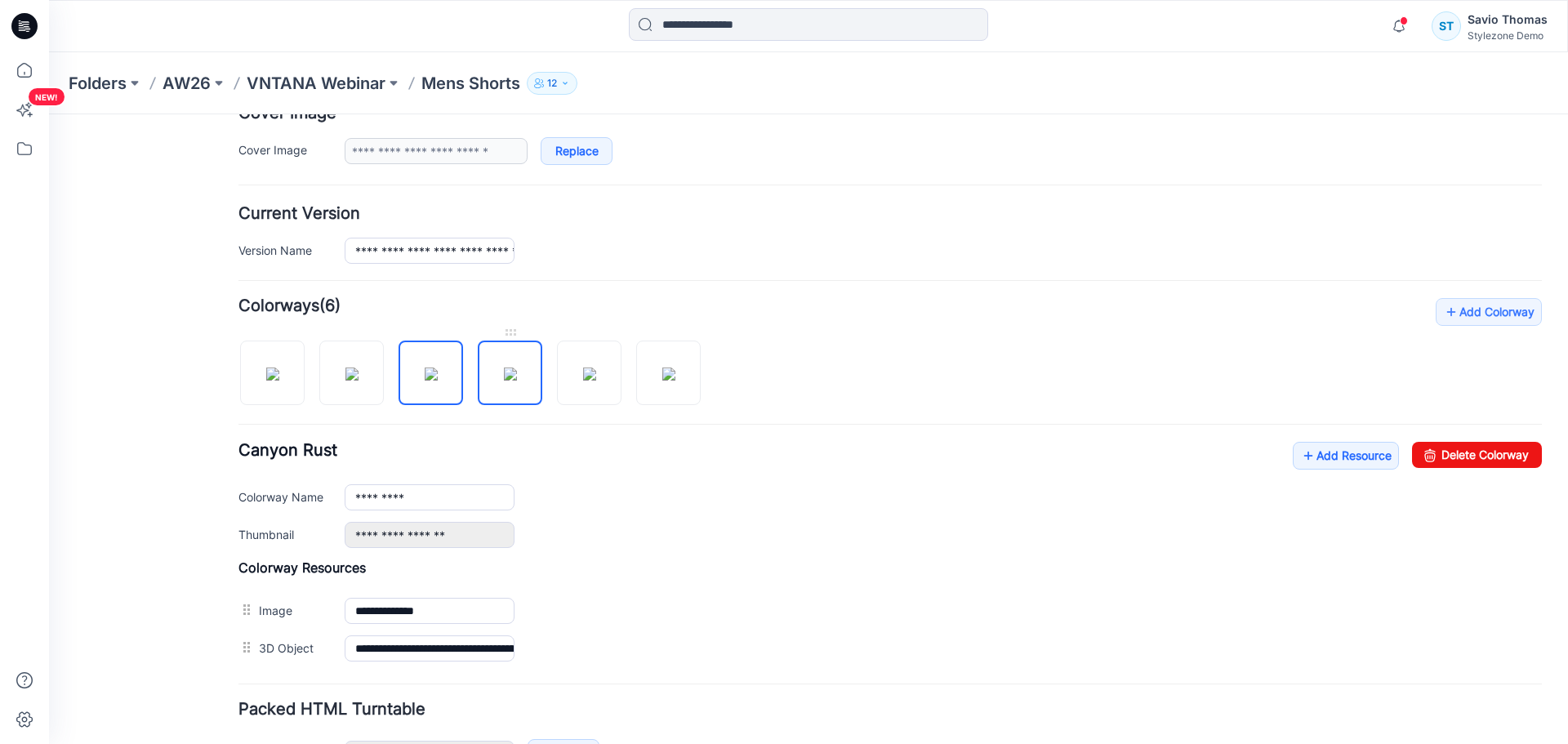 click at bounding box center (510, 374) 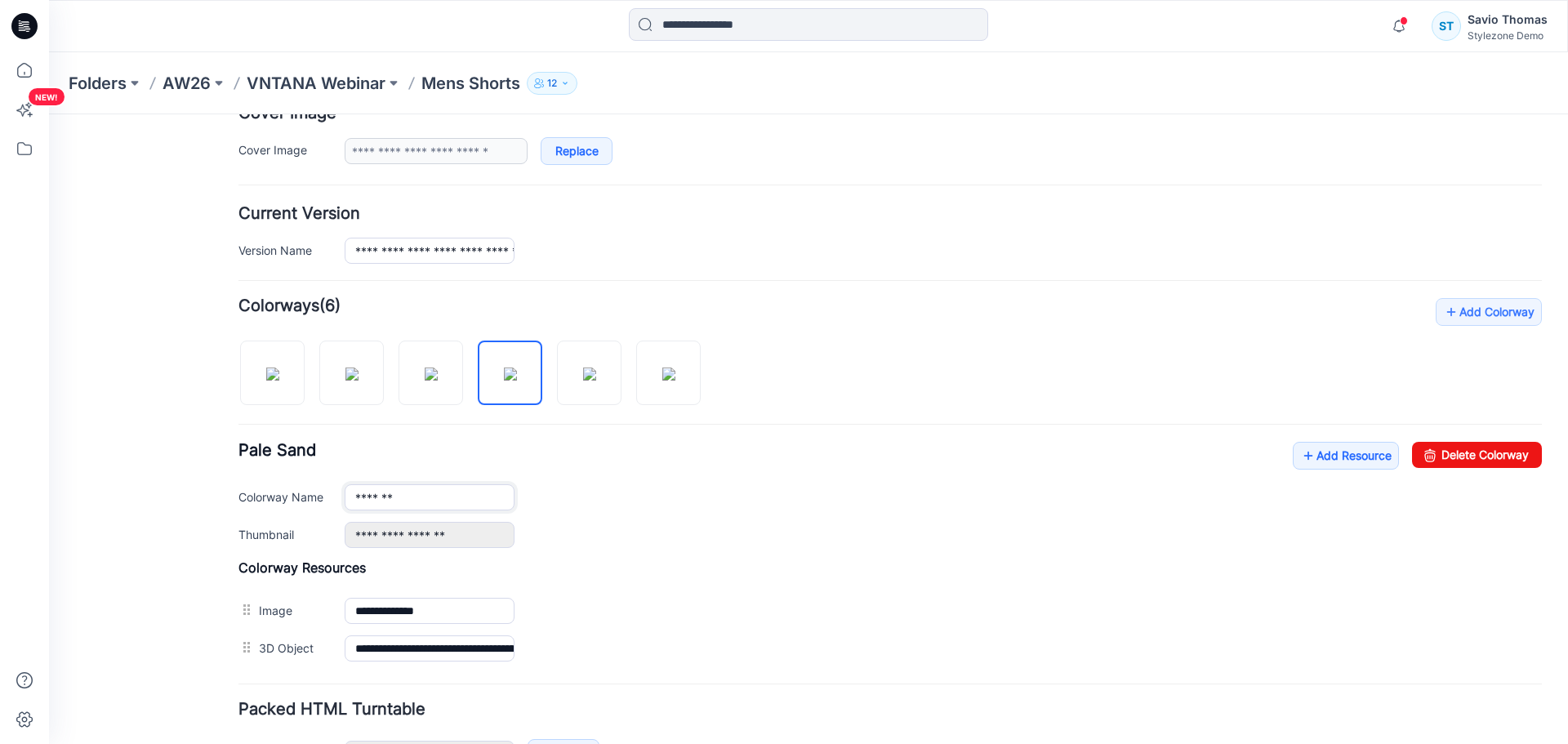 drag, startPoint x: 416, startPoint y: 500, endPoint x: 310, endPoint y: 503, distance: 106.04244 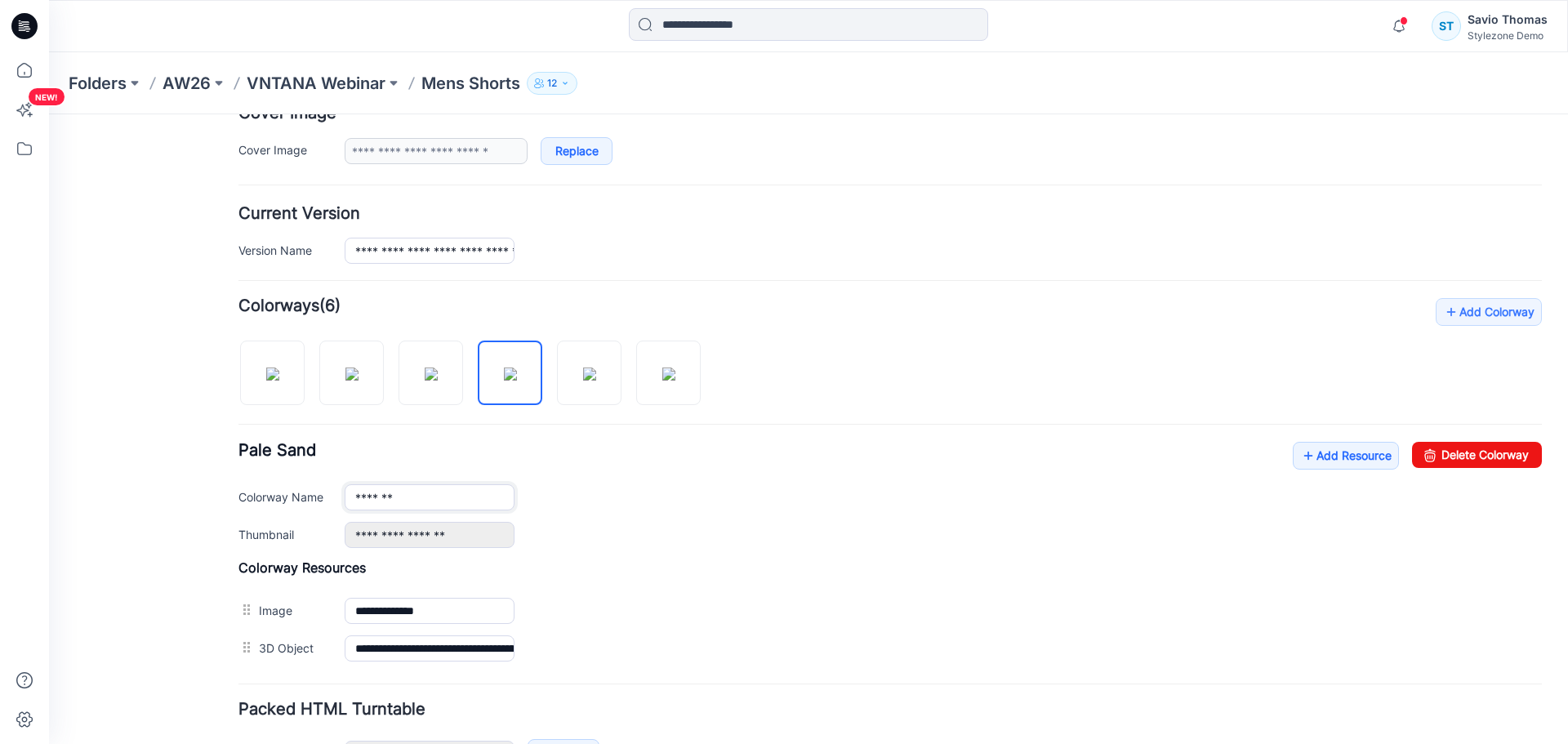 click on "Colorway Name
*******" at bounding box center [890, 497] 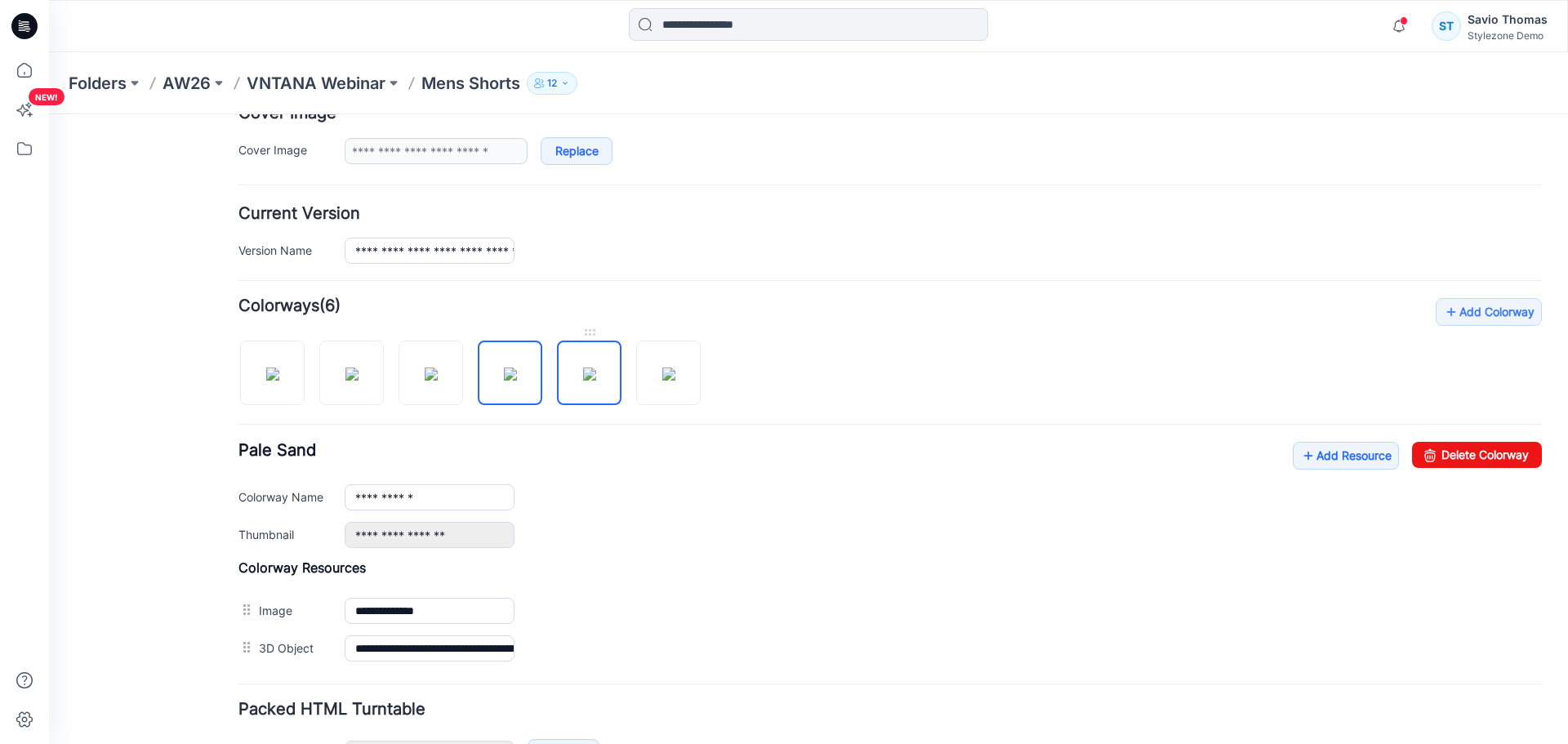 click at bounding box center [590, 374] 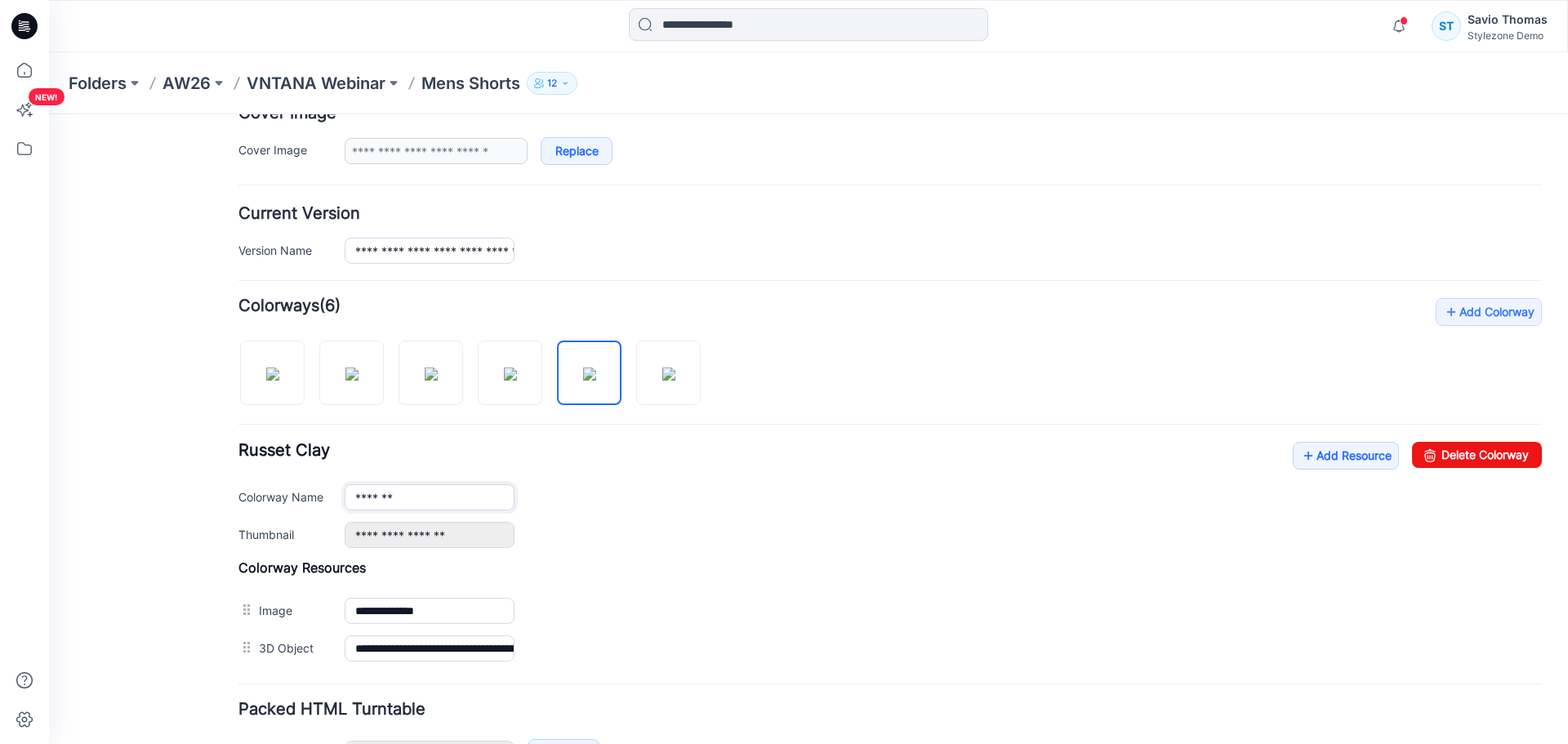 drag, startPoint x: 413, startPoint y: 496, endPoint x: 297, endPoint y: 496, distance: 116 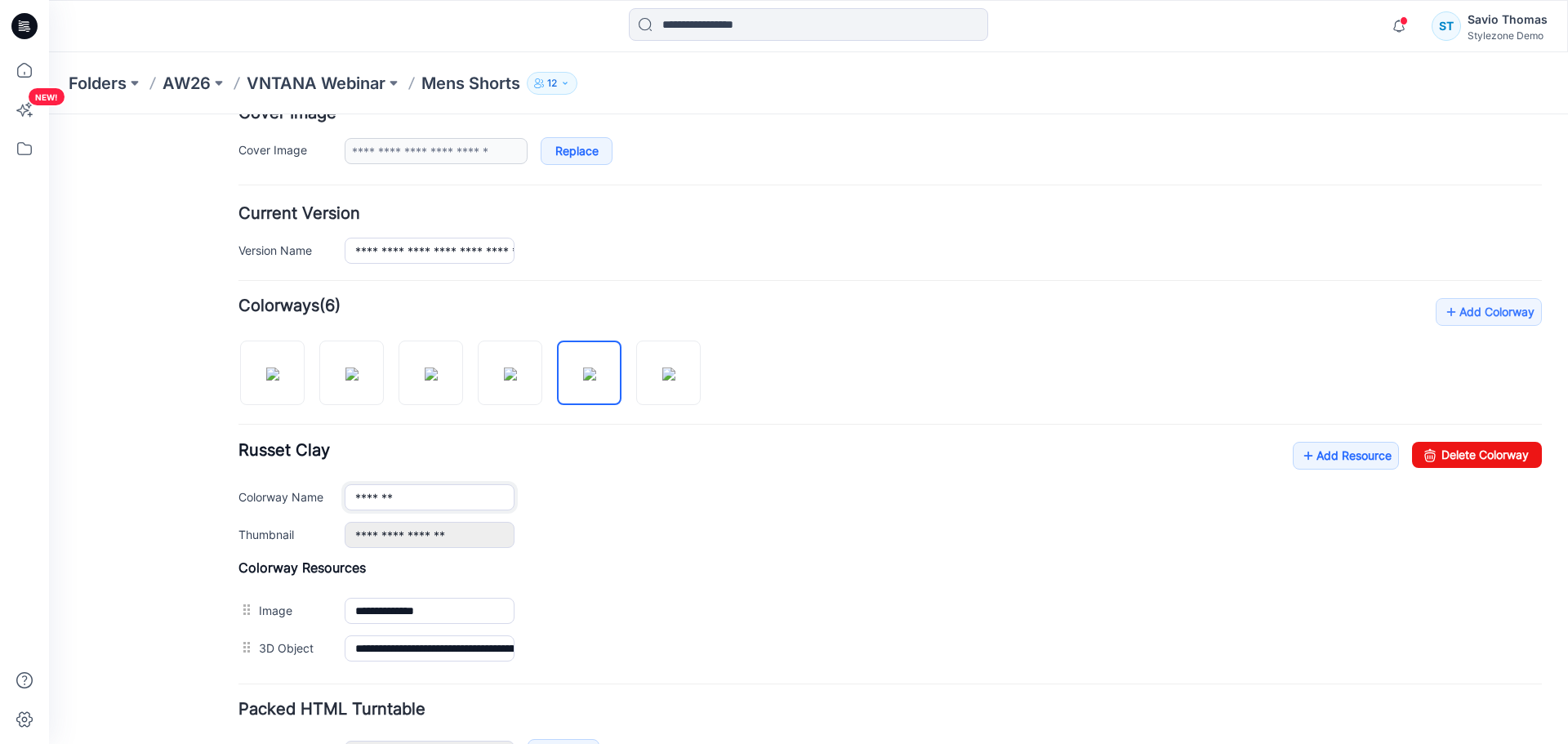 click on "Colorway Name
*******" at bounding box center [890, 497] 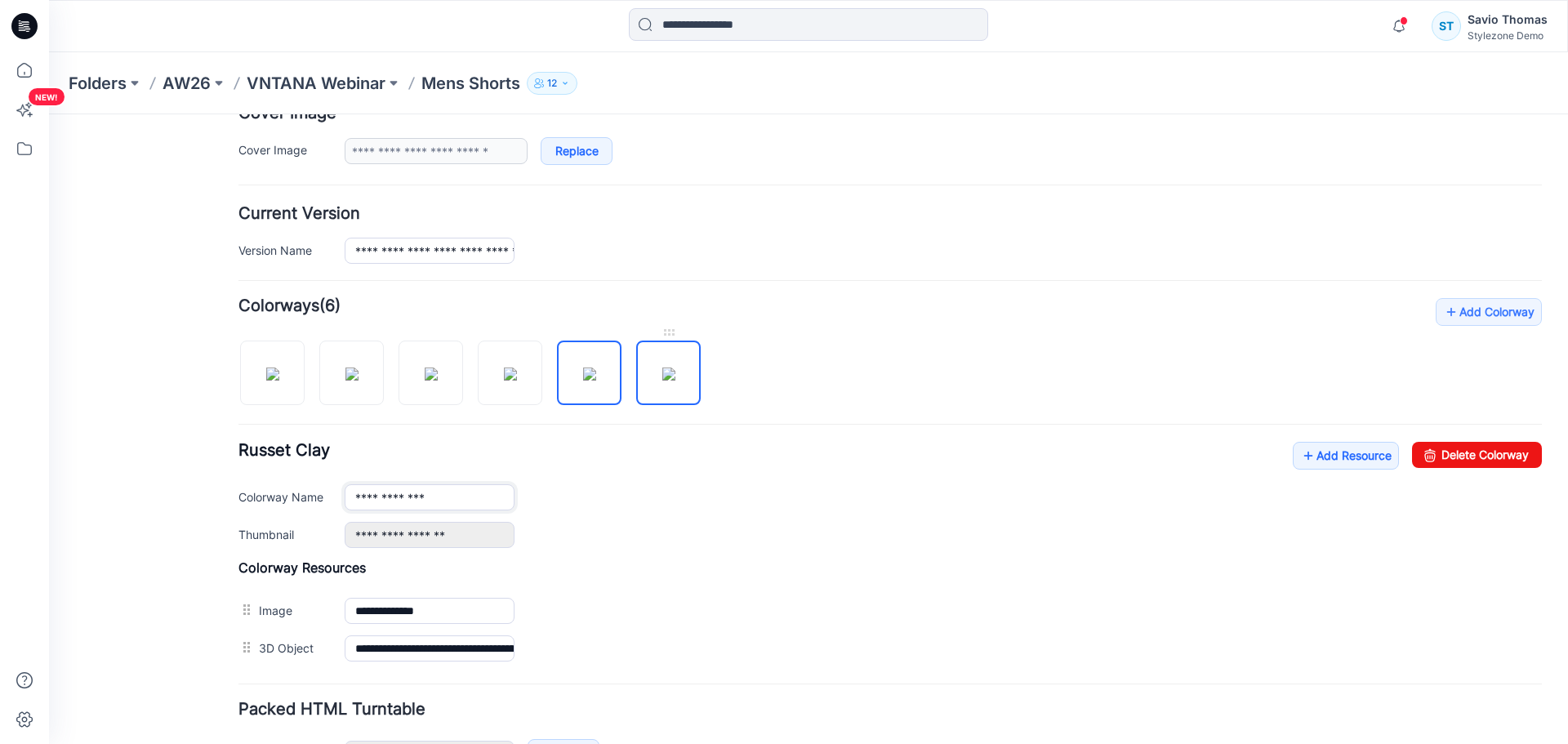 type on "**********" 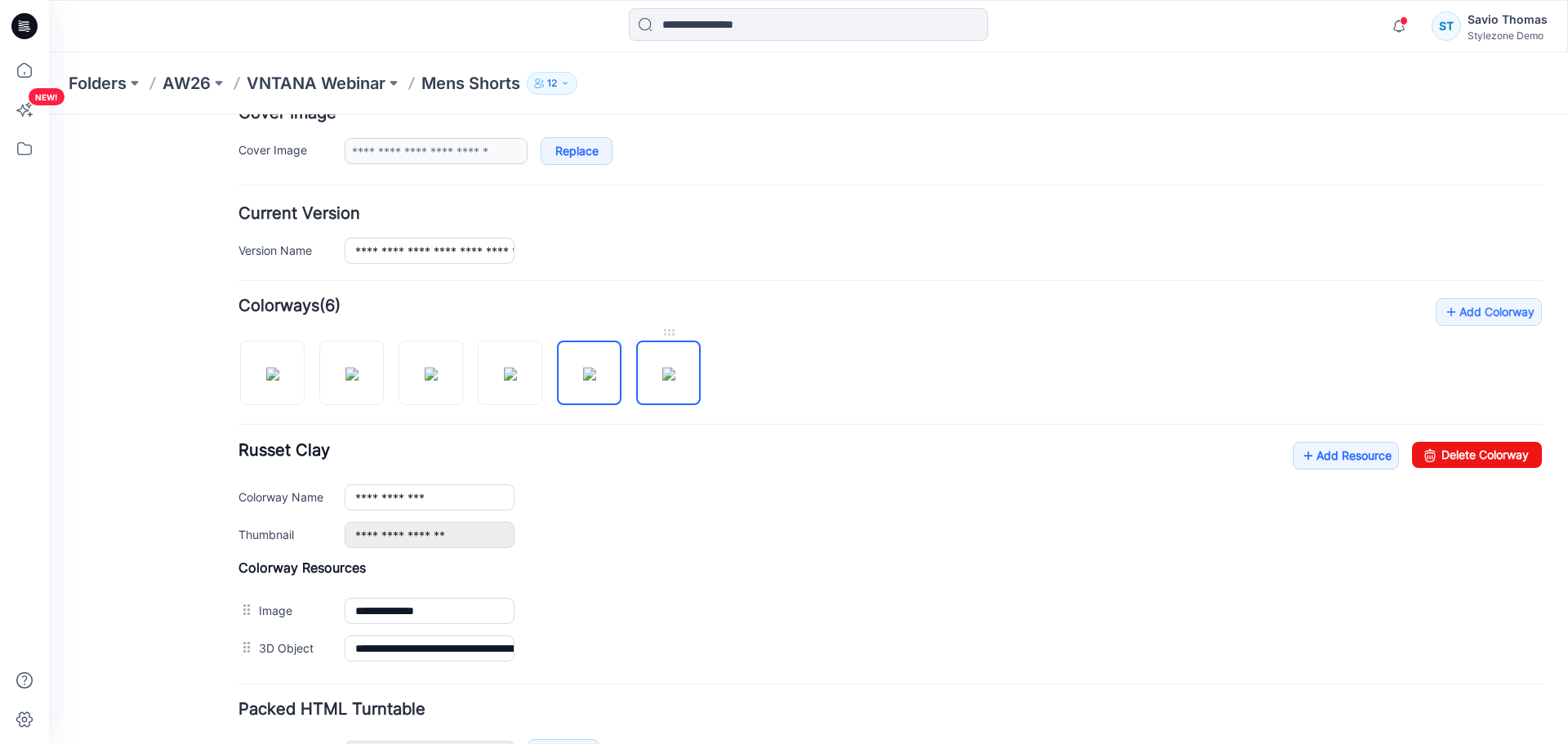 click at bounding box center (669, 374) 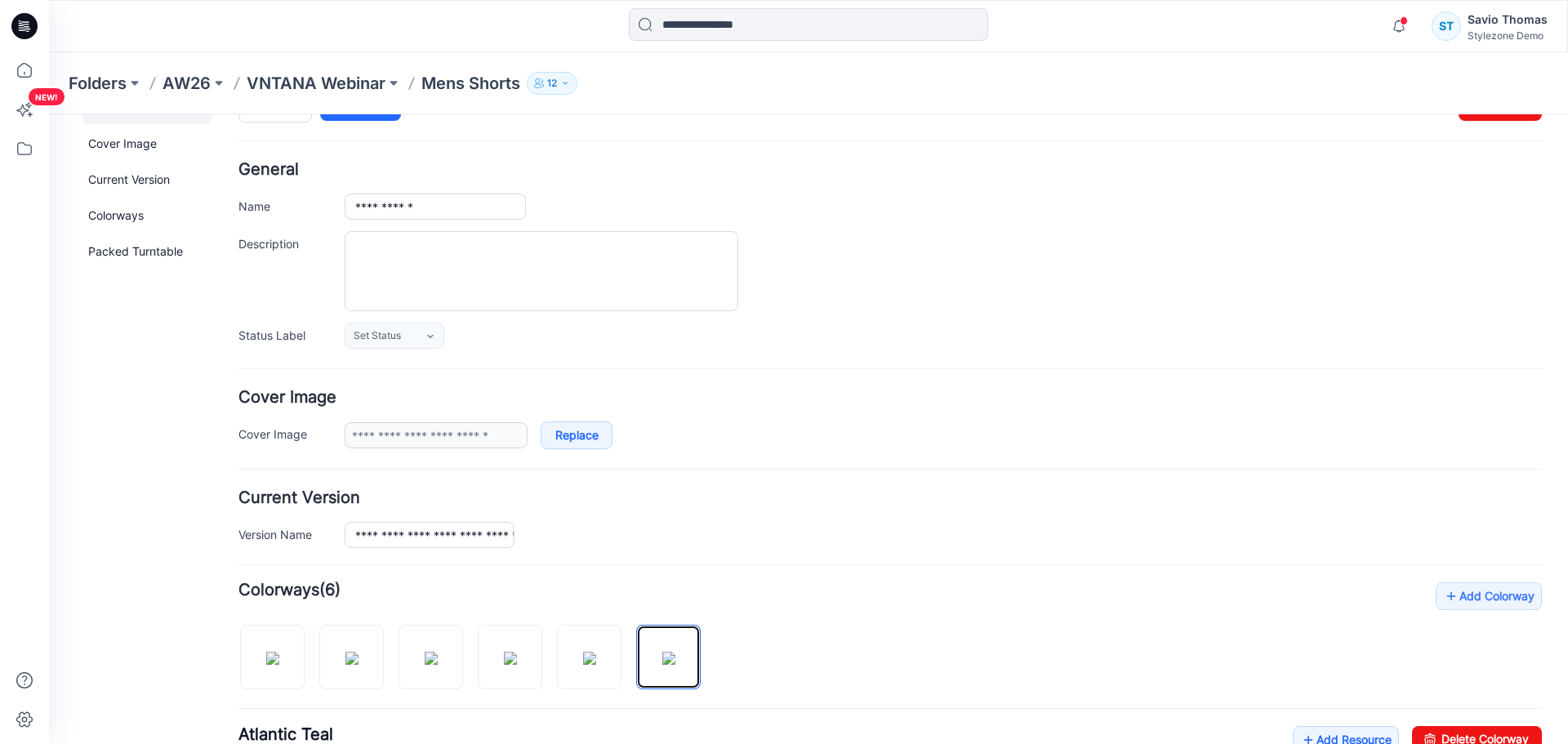 scroll, scrollTop: 0, scrollLeft: 0, axis: both 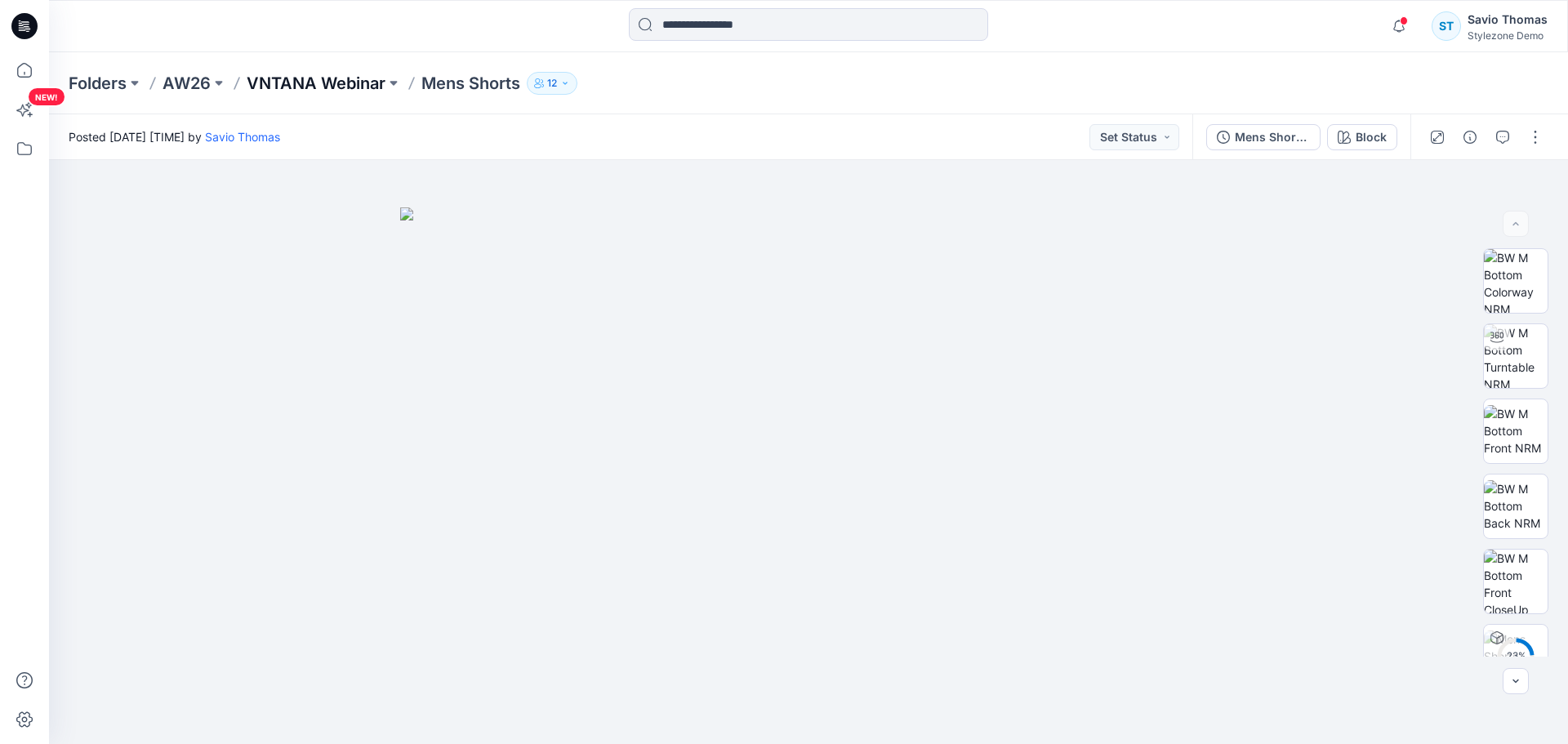 click on "VNTANA Webinar" at bounding box center (316, 83) 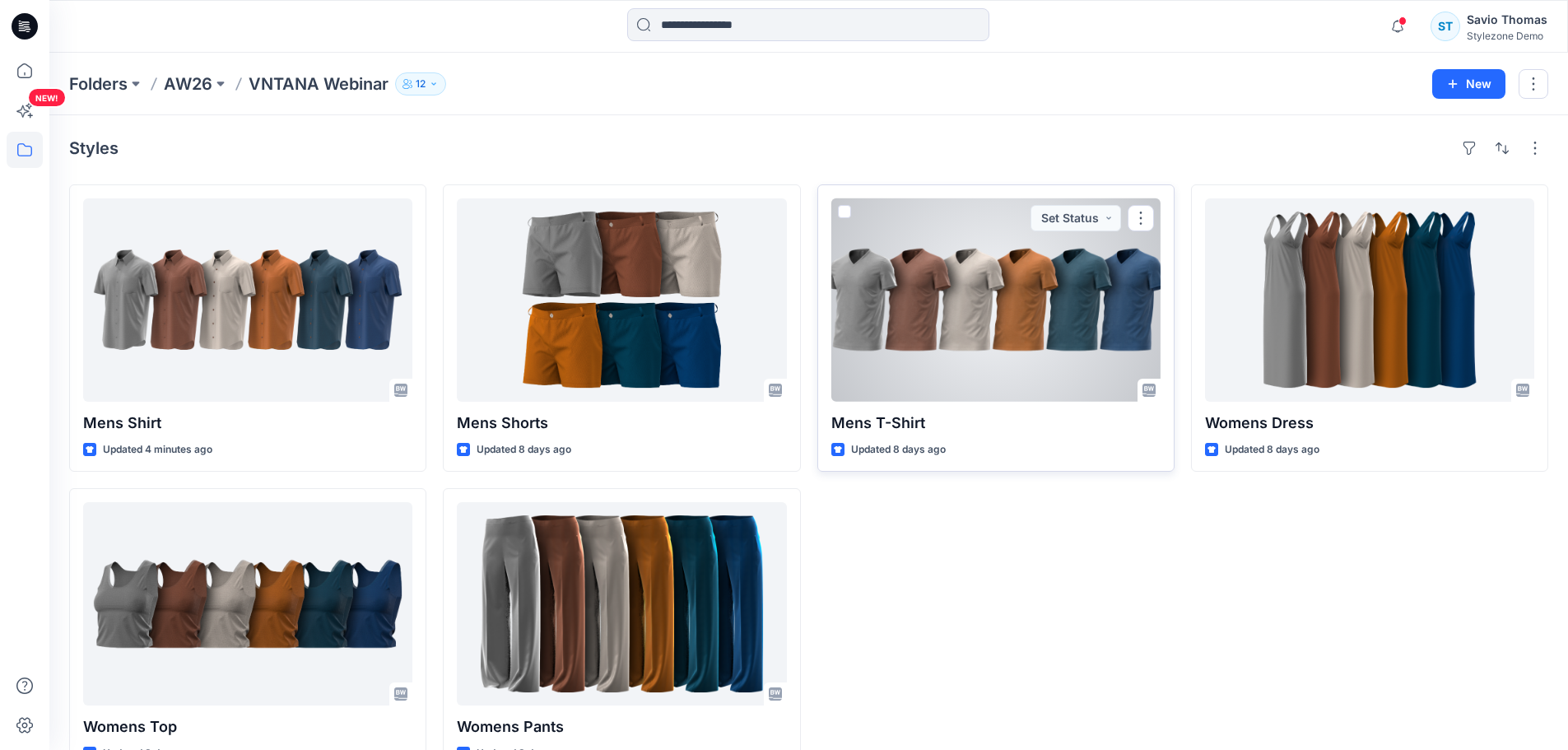 click at bounding box center [996, 300] 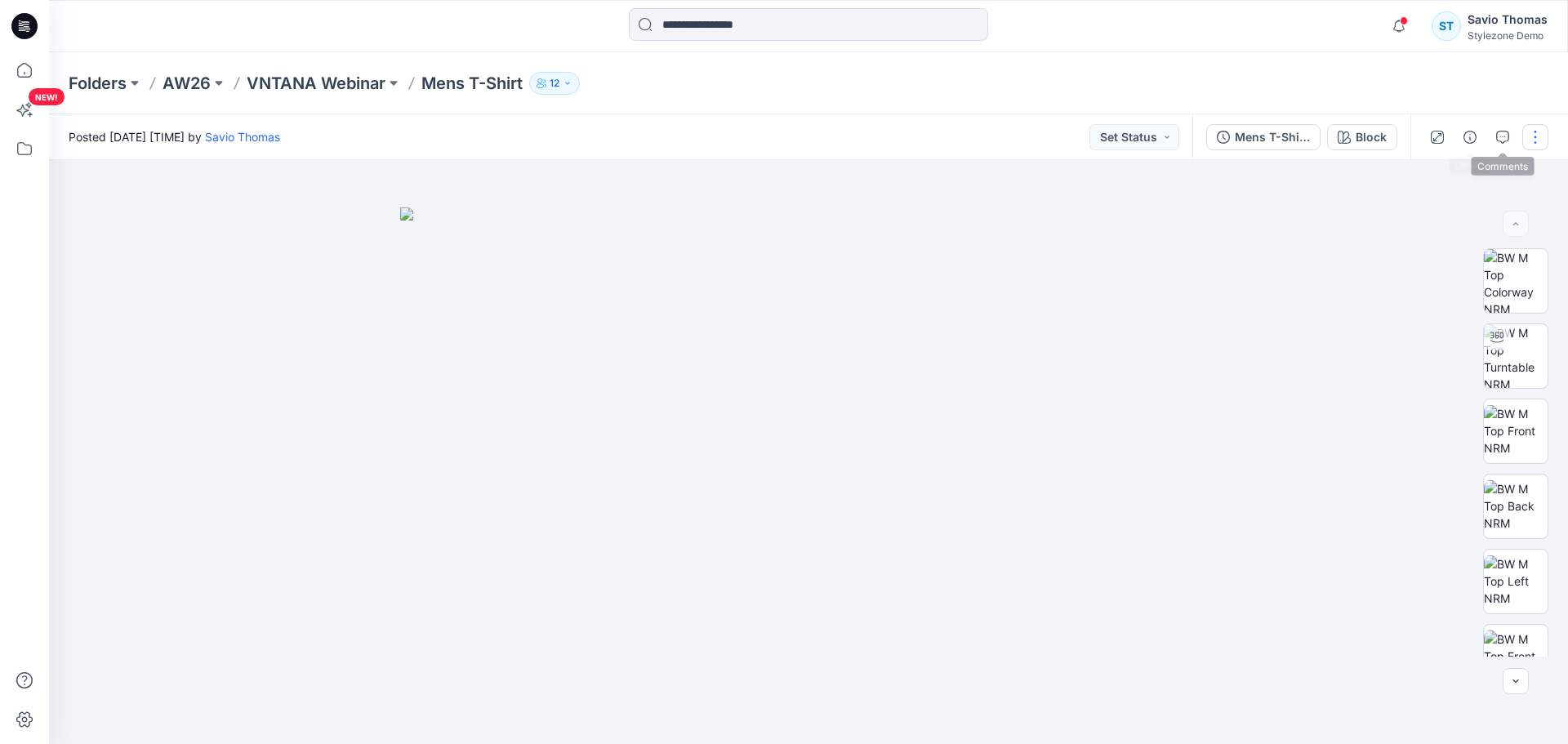 click at bounding box center (1535, 137) 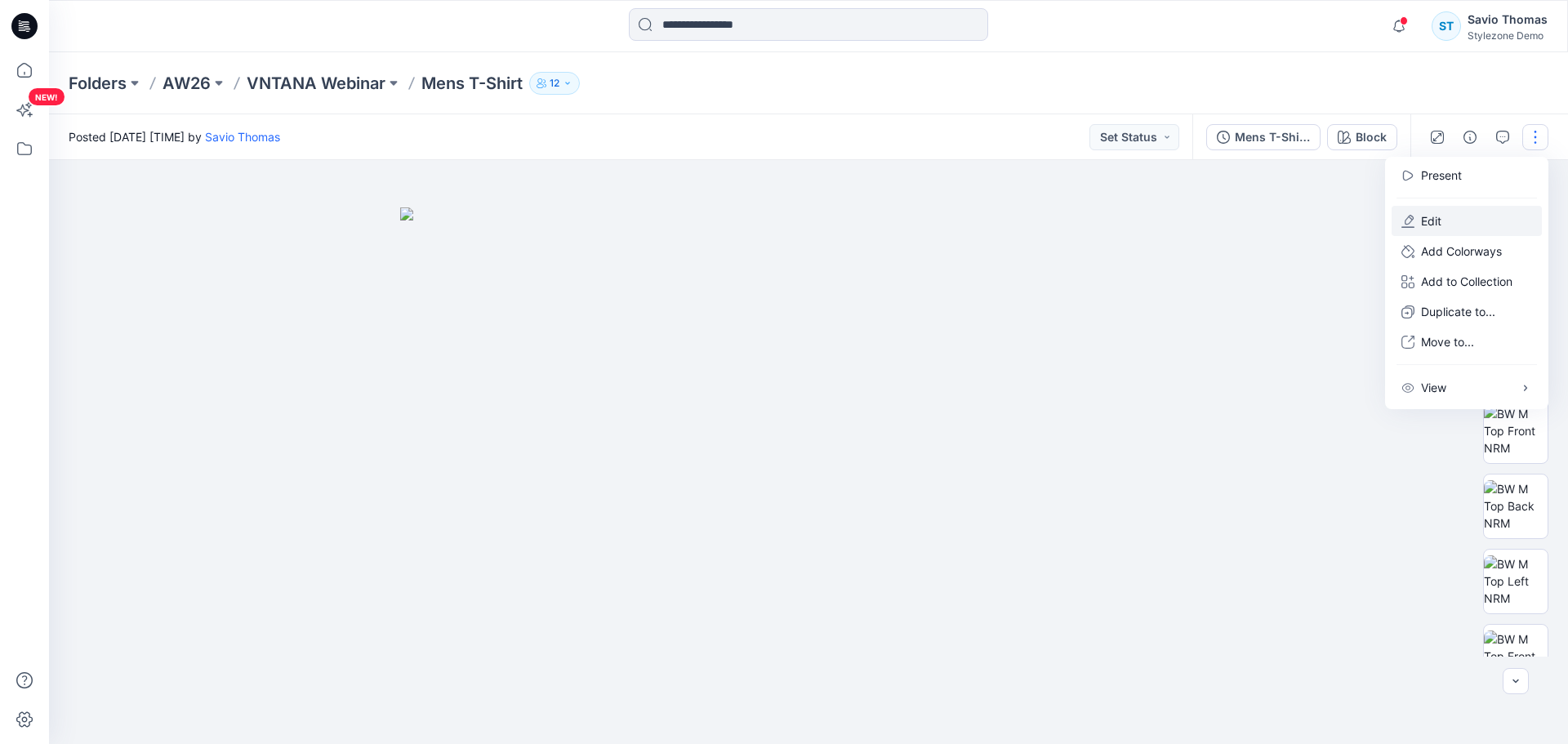 click on "Edit" at bounding box center [1467, 221] 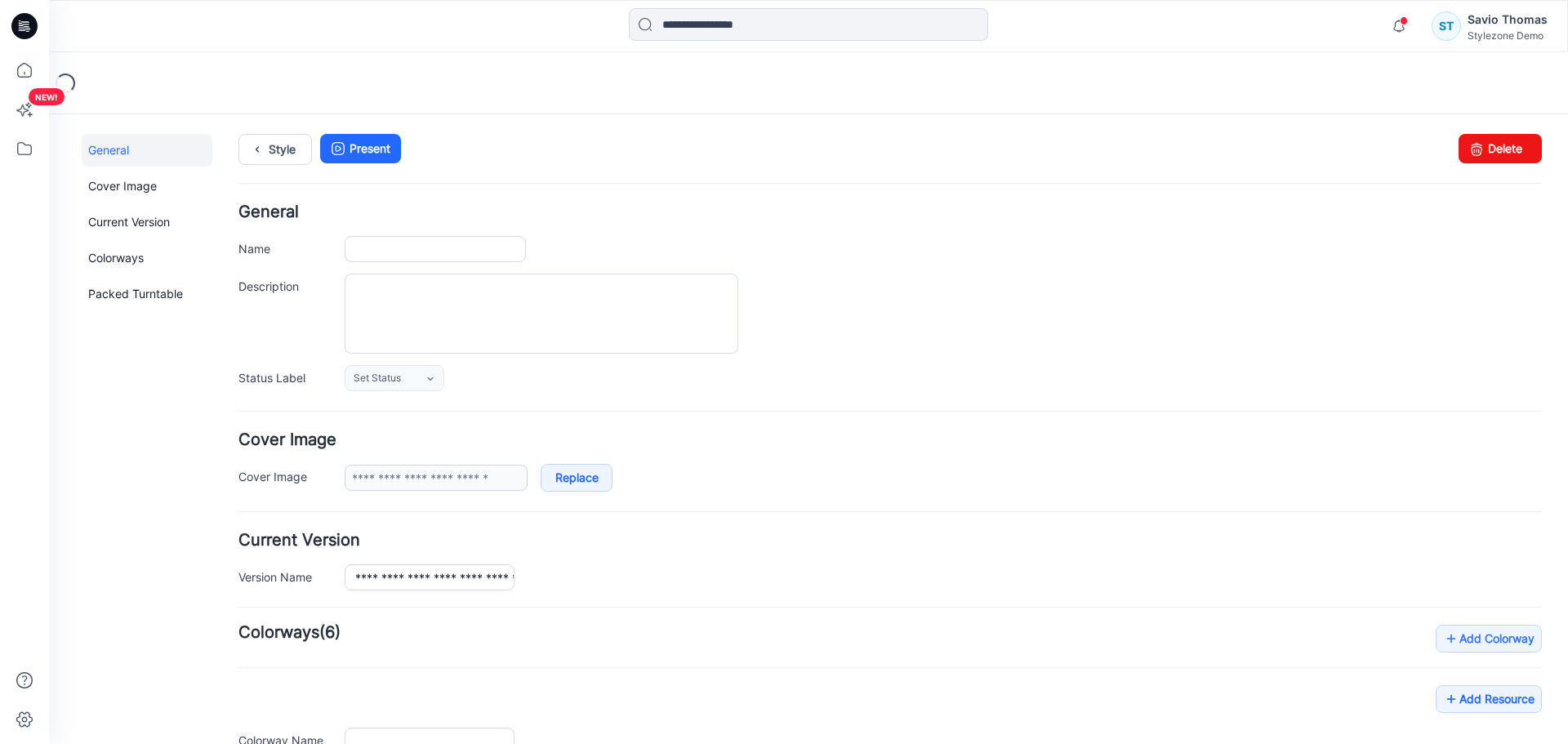 scroll, scrollTop: 0, scrollLeft: 0, axis: both 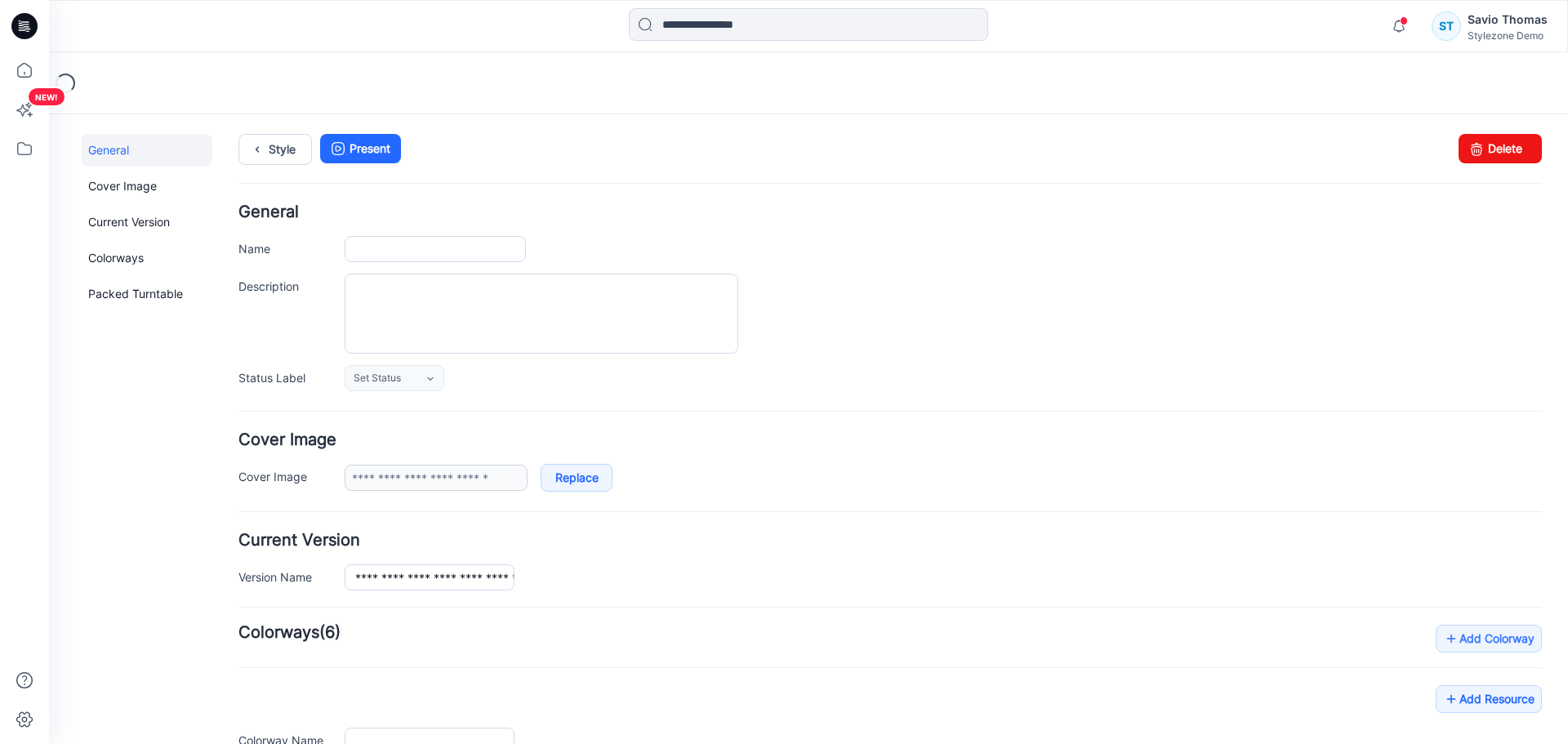 type on "**********" 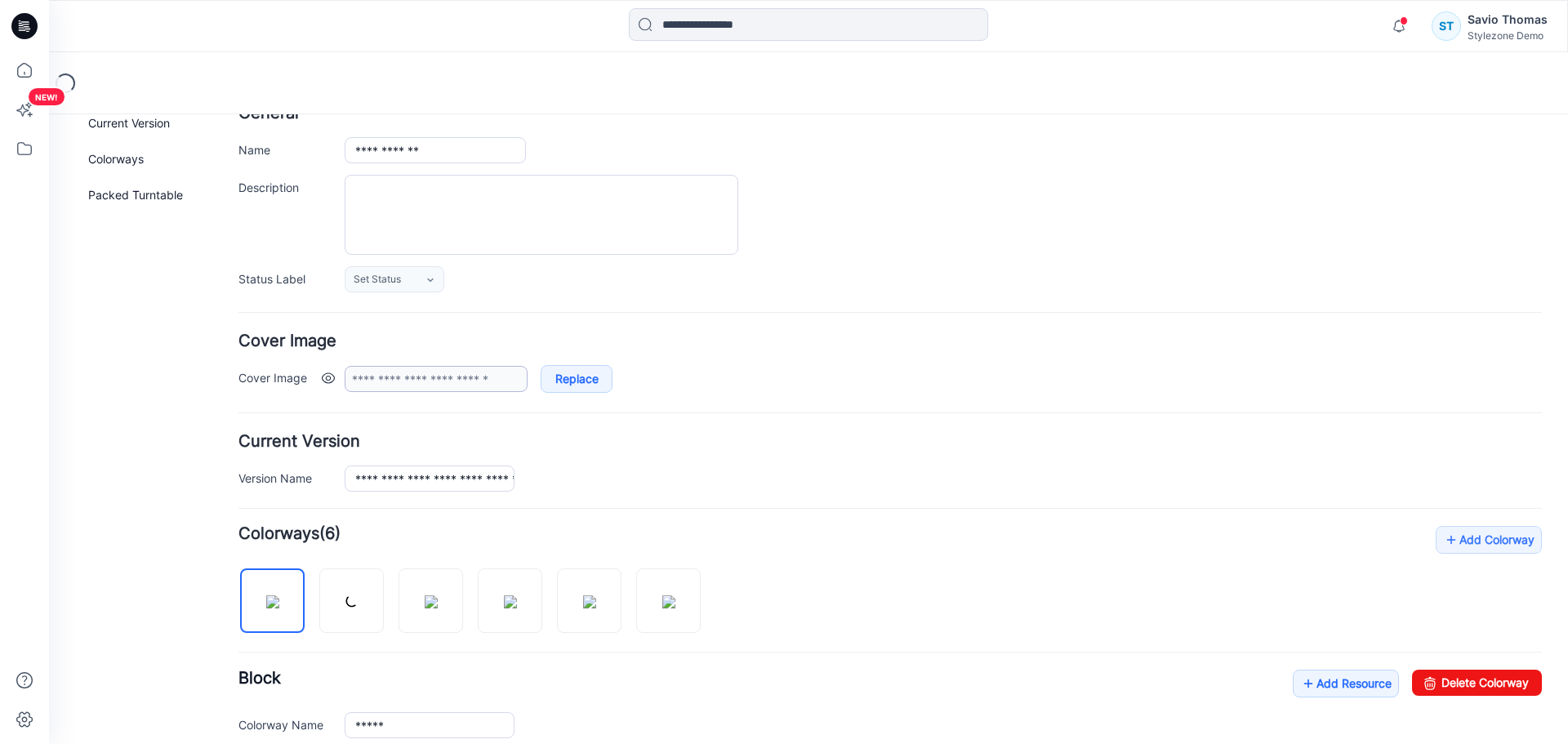 scroll, scrollTop: 245, scrollLeft: 0, axis: vertical 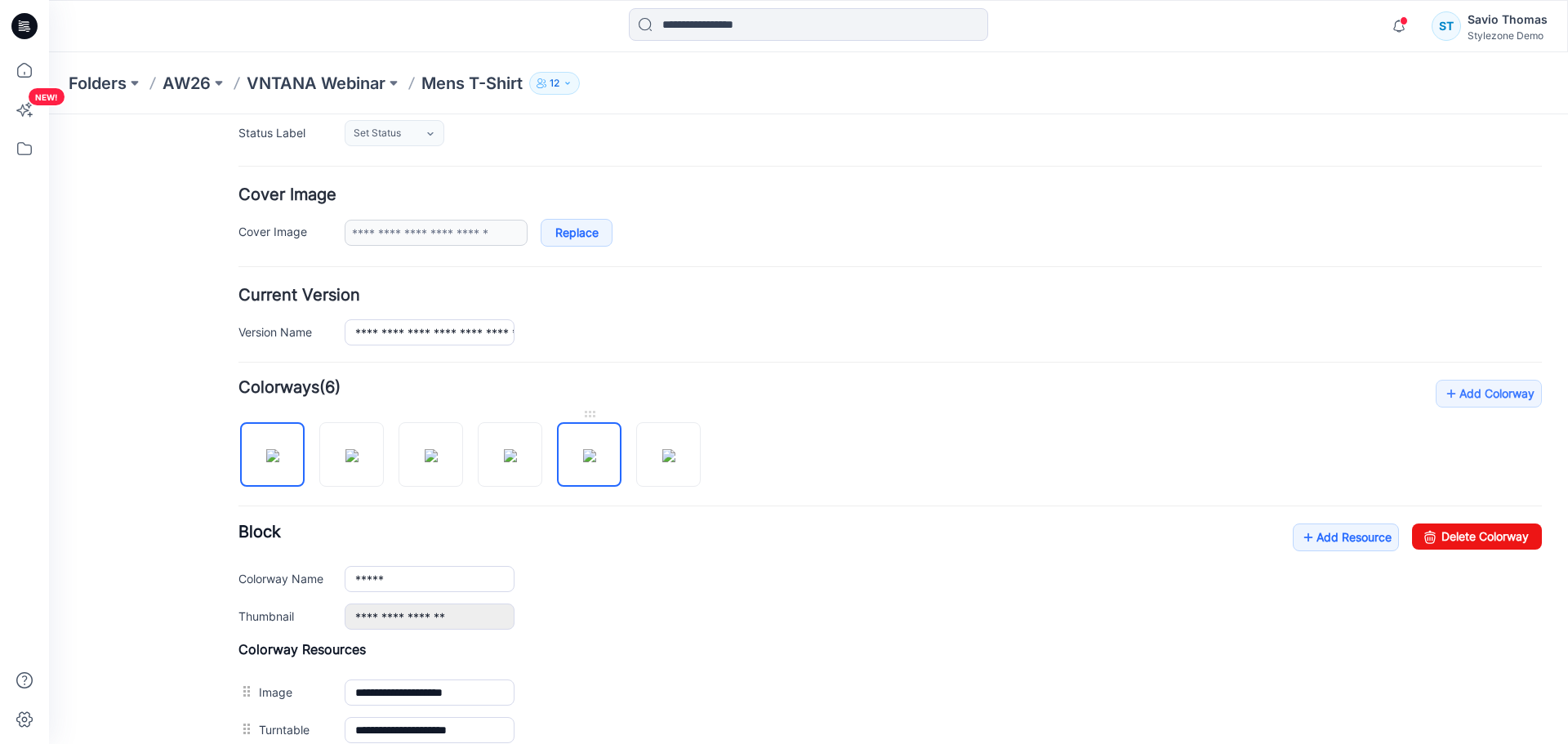 click at bounding box center (590, 456) 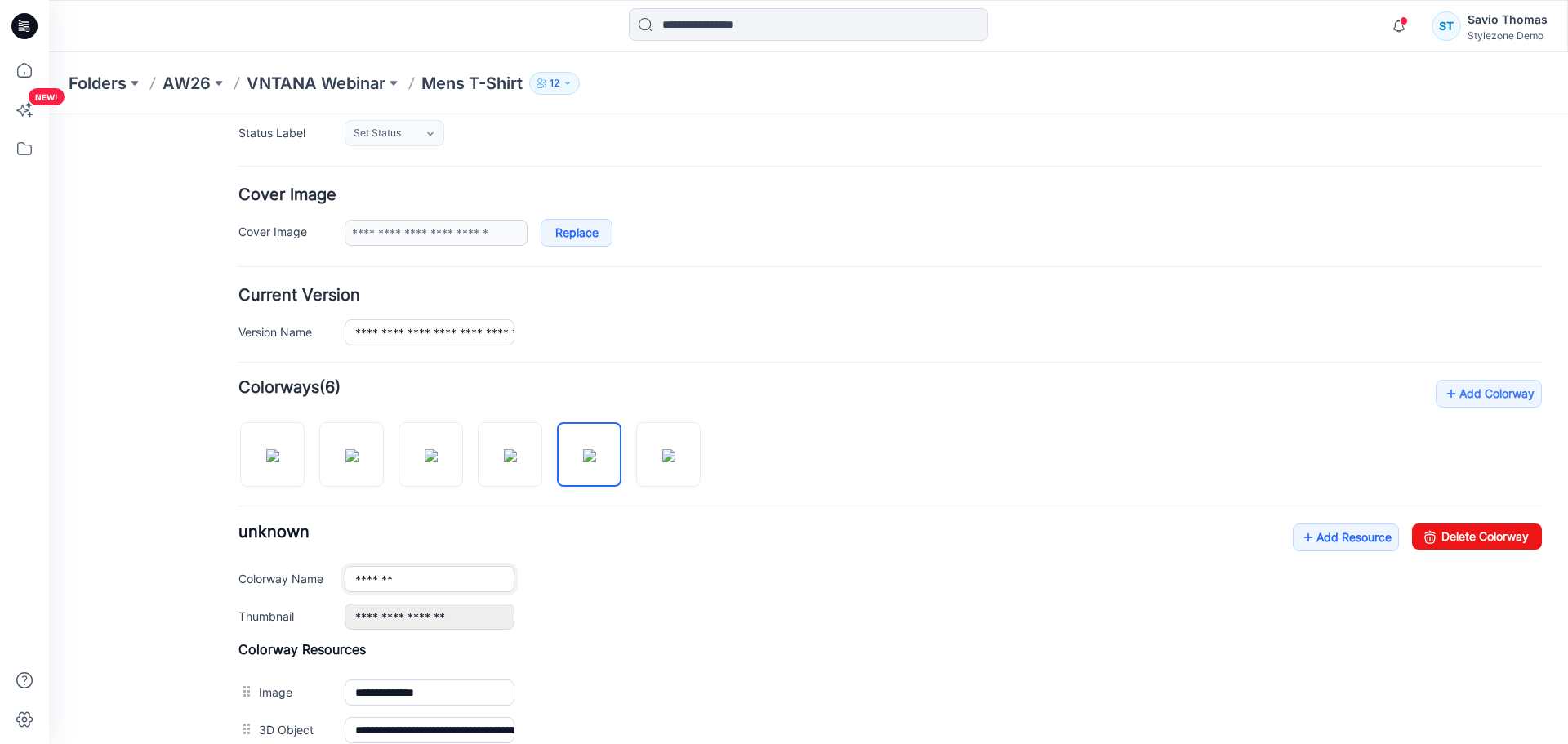 drag, startPoint x: 322, startPoint y: 589, endPoint x: 290, endPoint y: 592, distance: 32.14032 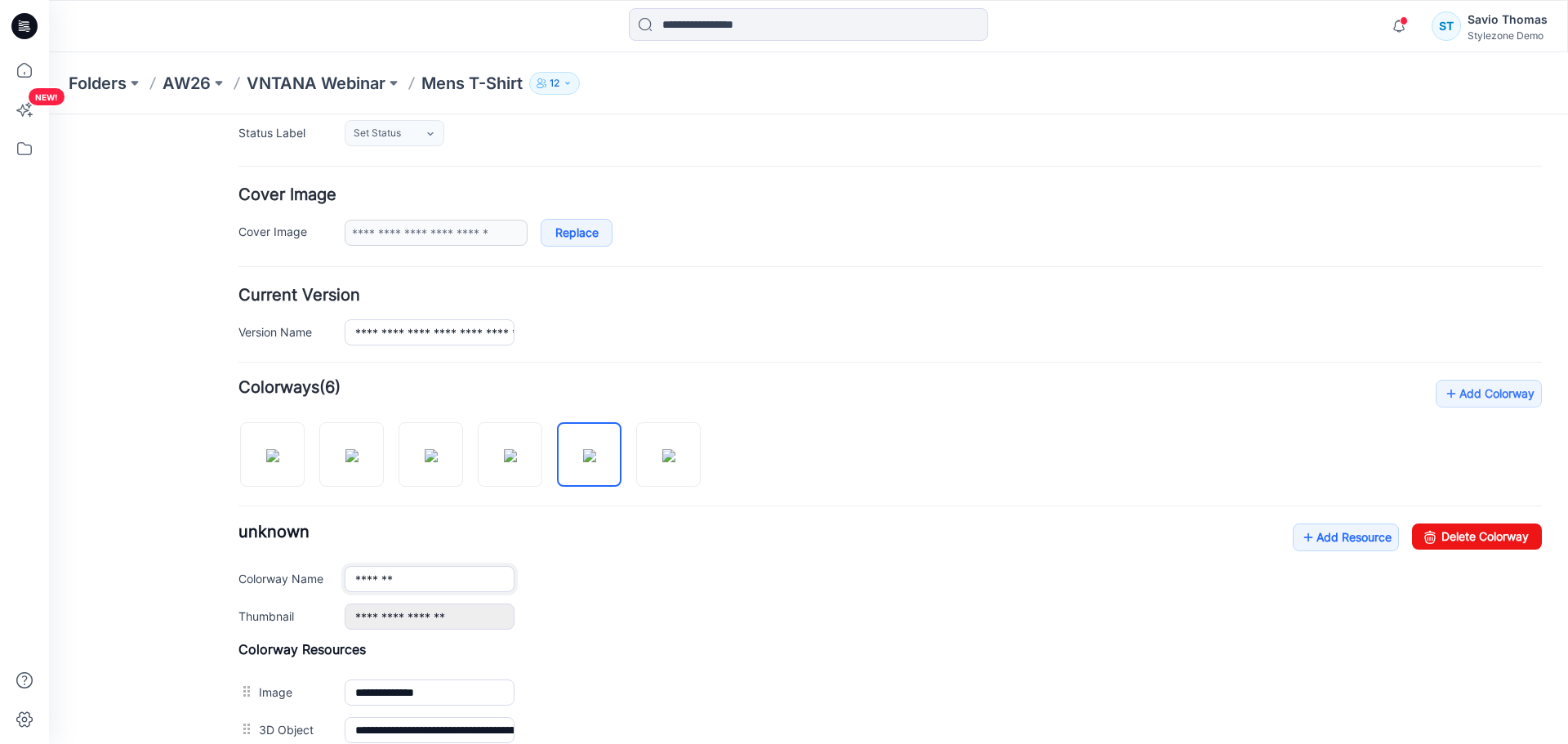 click on "**********" at bounding box center (890, 577) 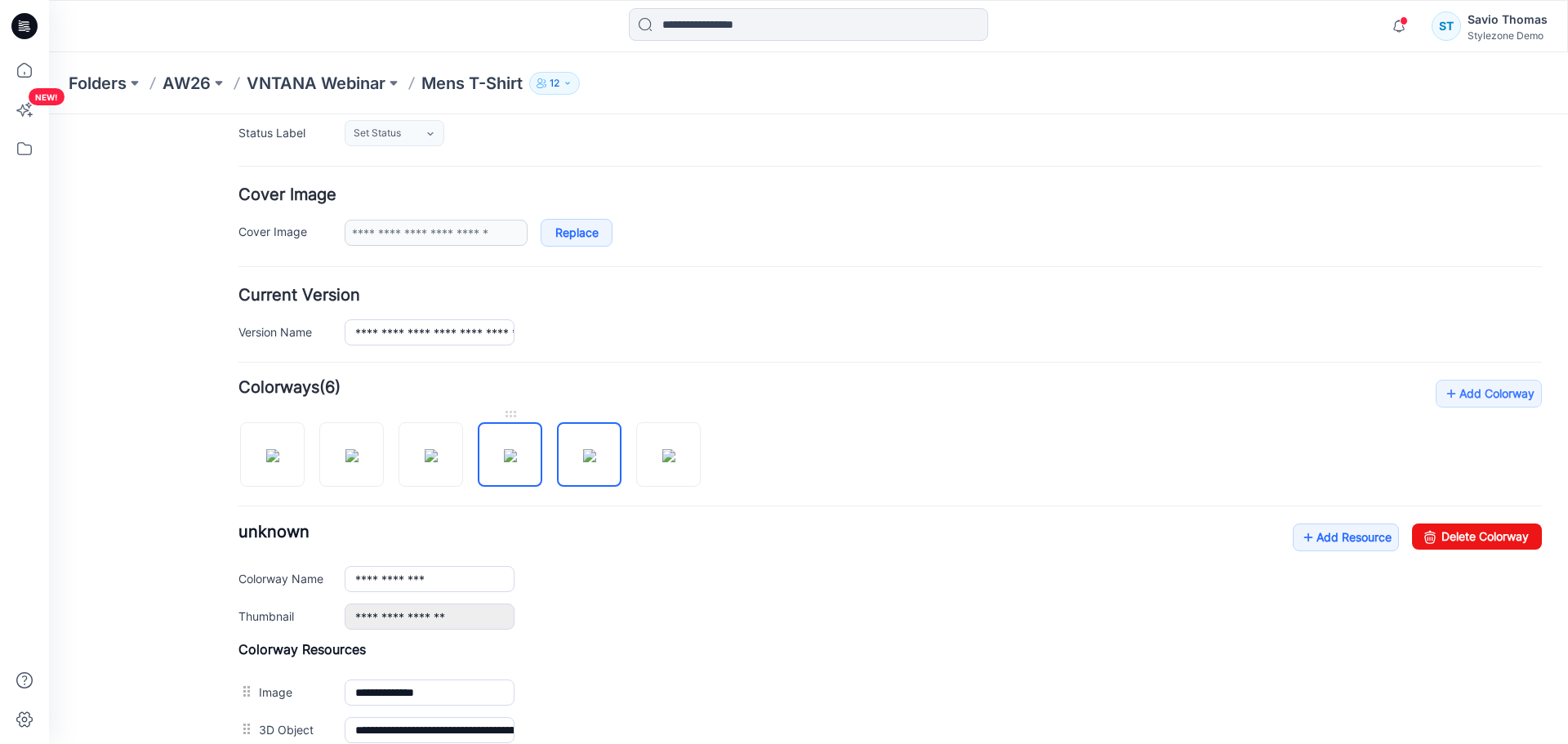 click at bounding box center (510, 456) 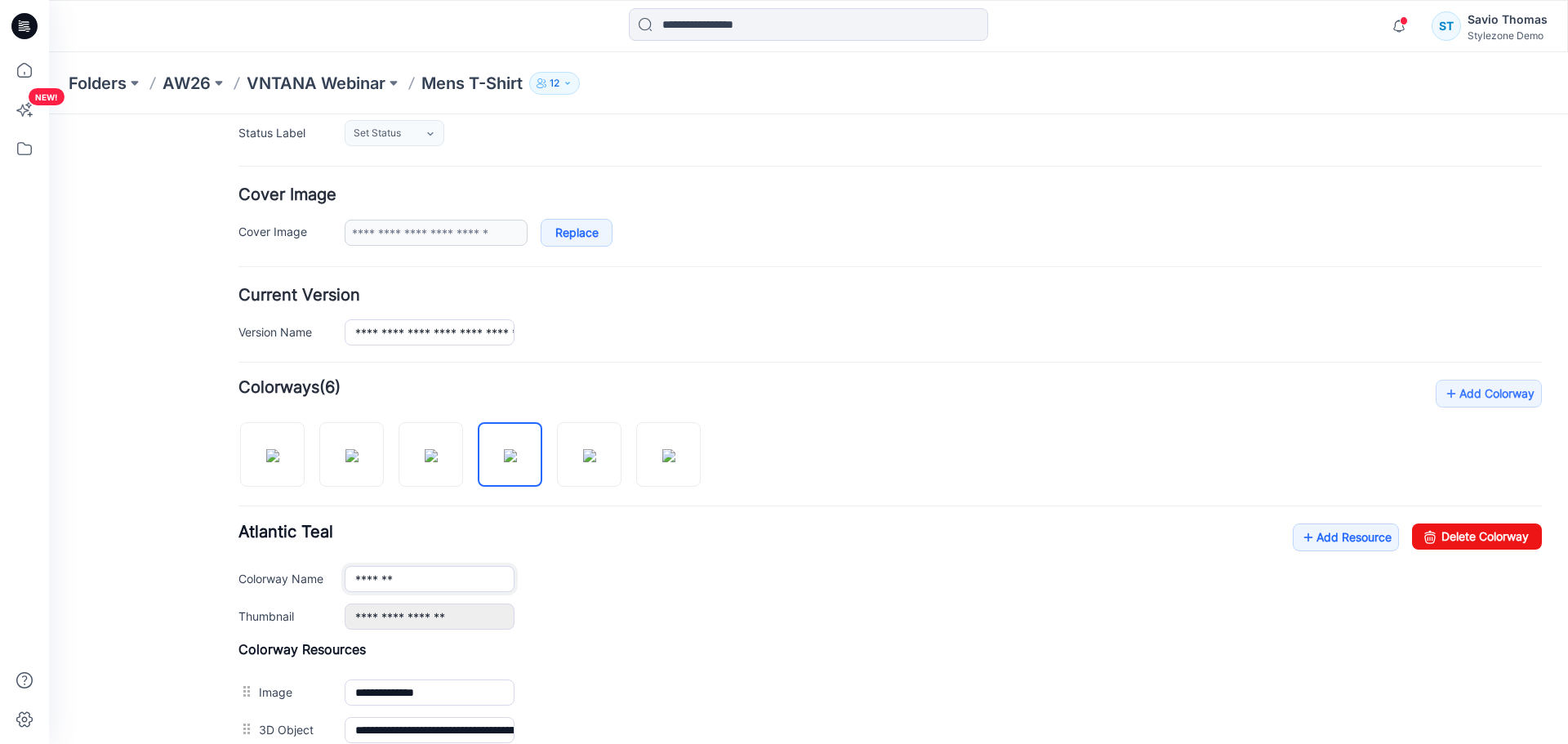 drag, startPoint x: 408, startPoint y: 570, endPoint x: 318, endPoint y: 581, distance: 90.66973 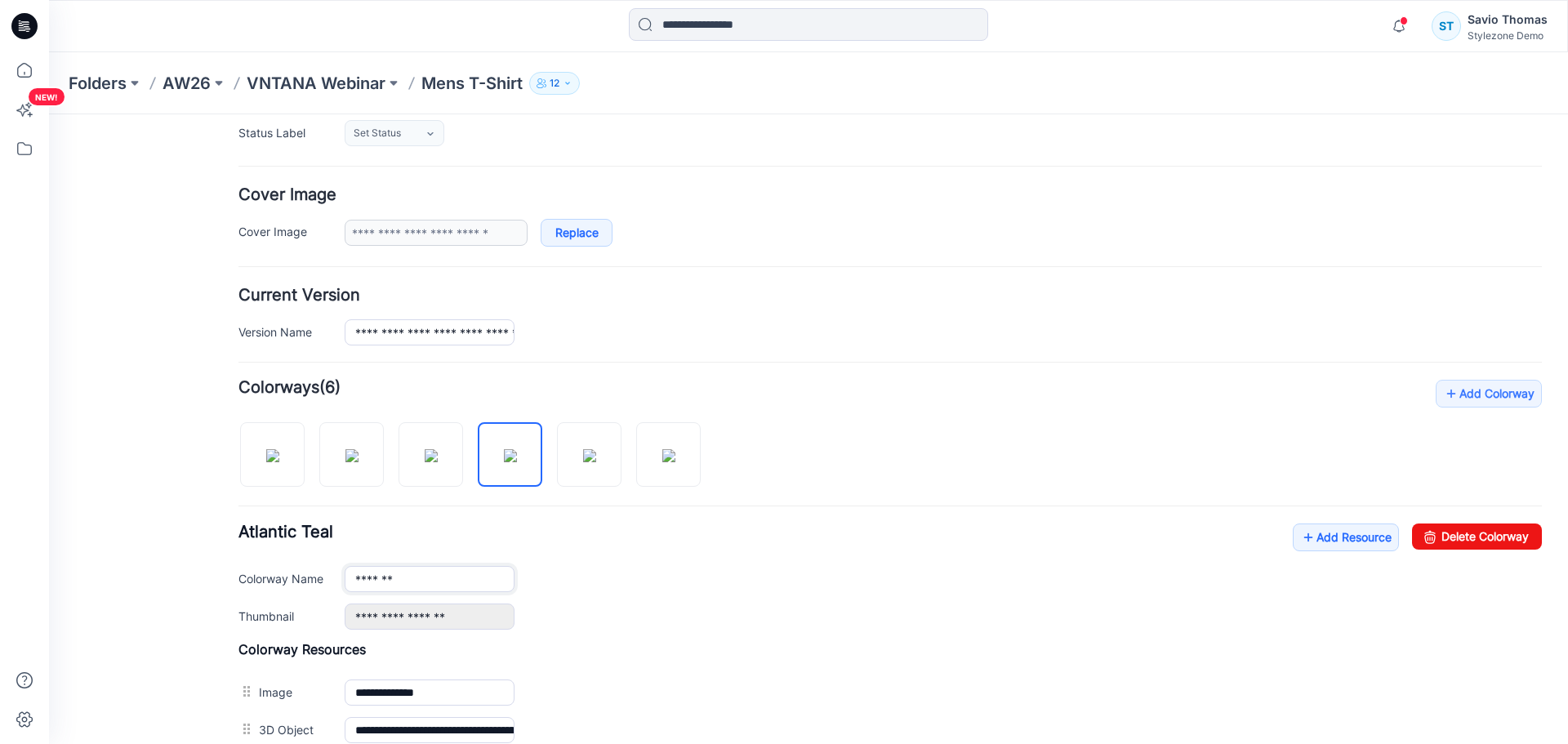 click on "Colorway Name
*******" at bounding box center (890, 579) 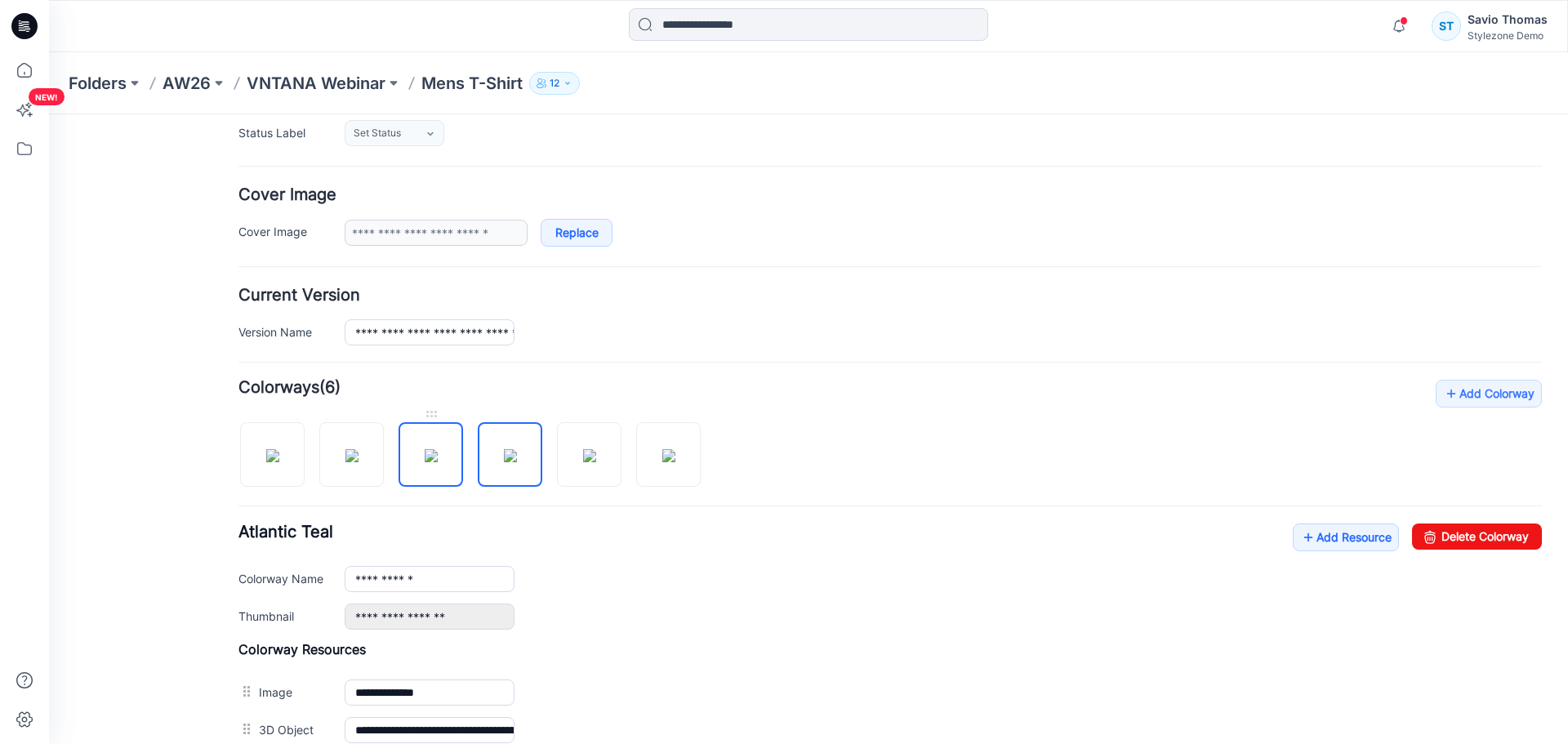click at bounding box center [431, 456] 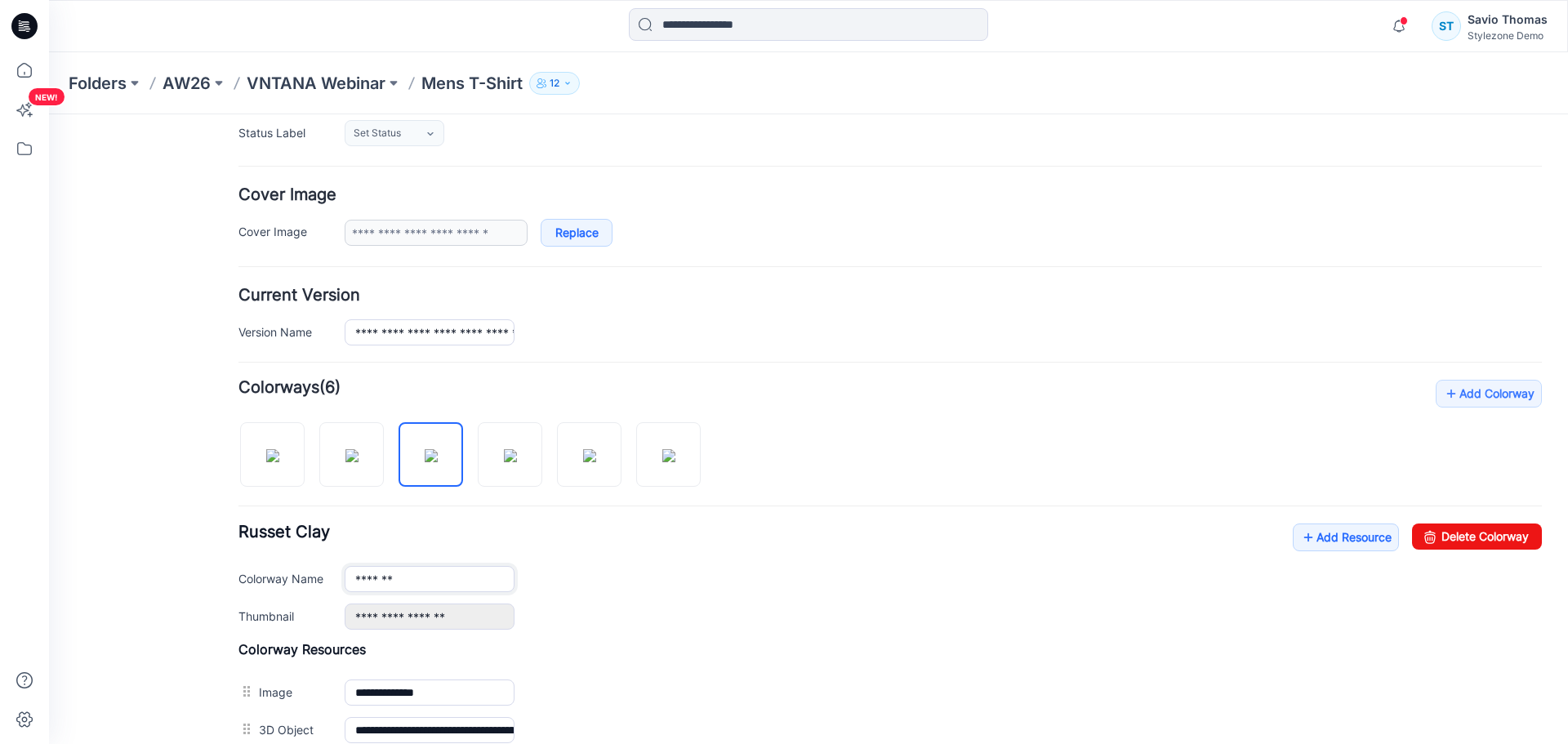 drag, startPoint x: 427, startPoint y: 586, endPoint x: 287, endPoint y: 584, distance: 140.01428 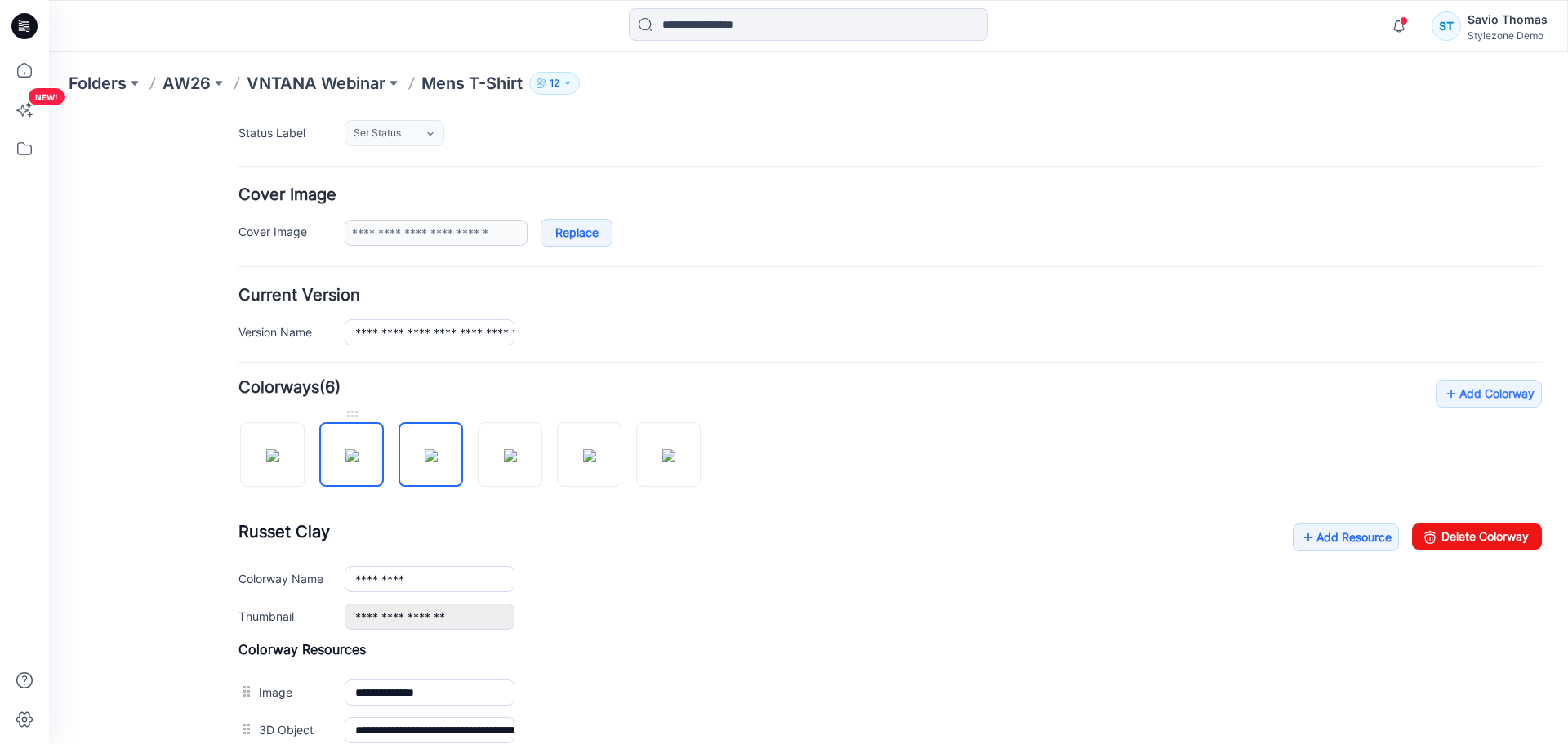 click at bounding box center (352, 456) 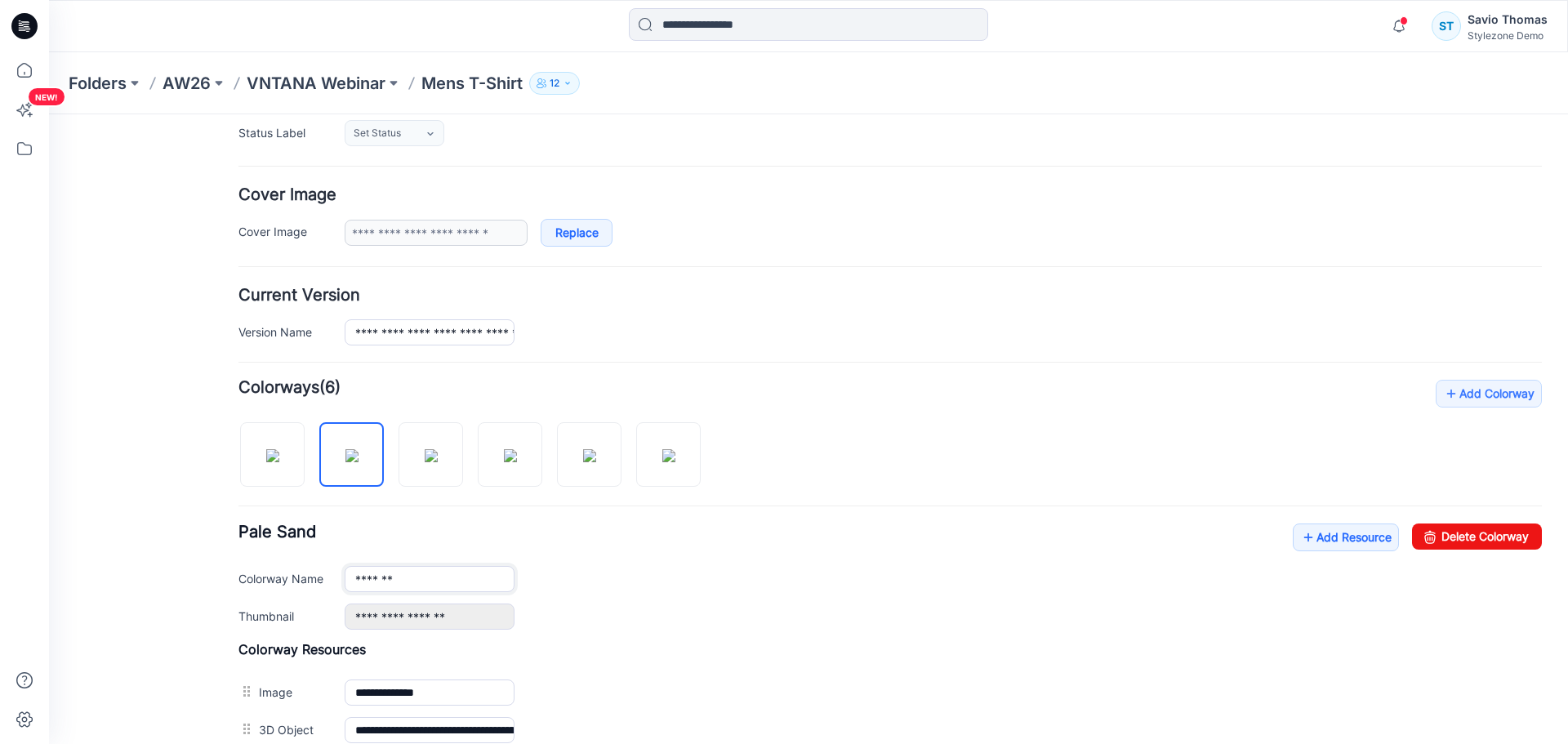 drag, startPoint x: 415, startPoint y: 580, endPoint x: 255, endPoint y: 577, distance: 160.02812 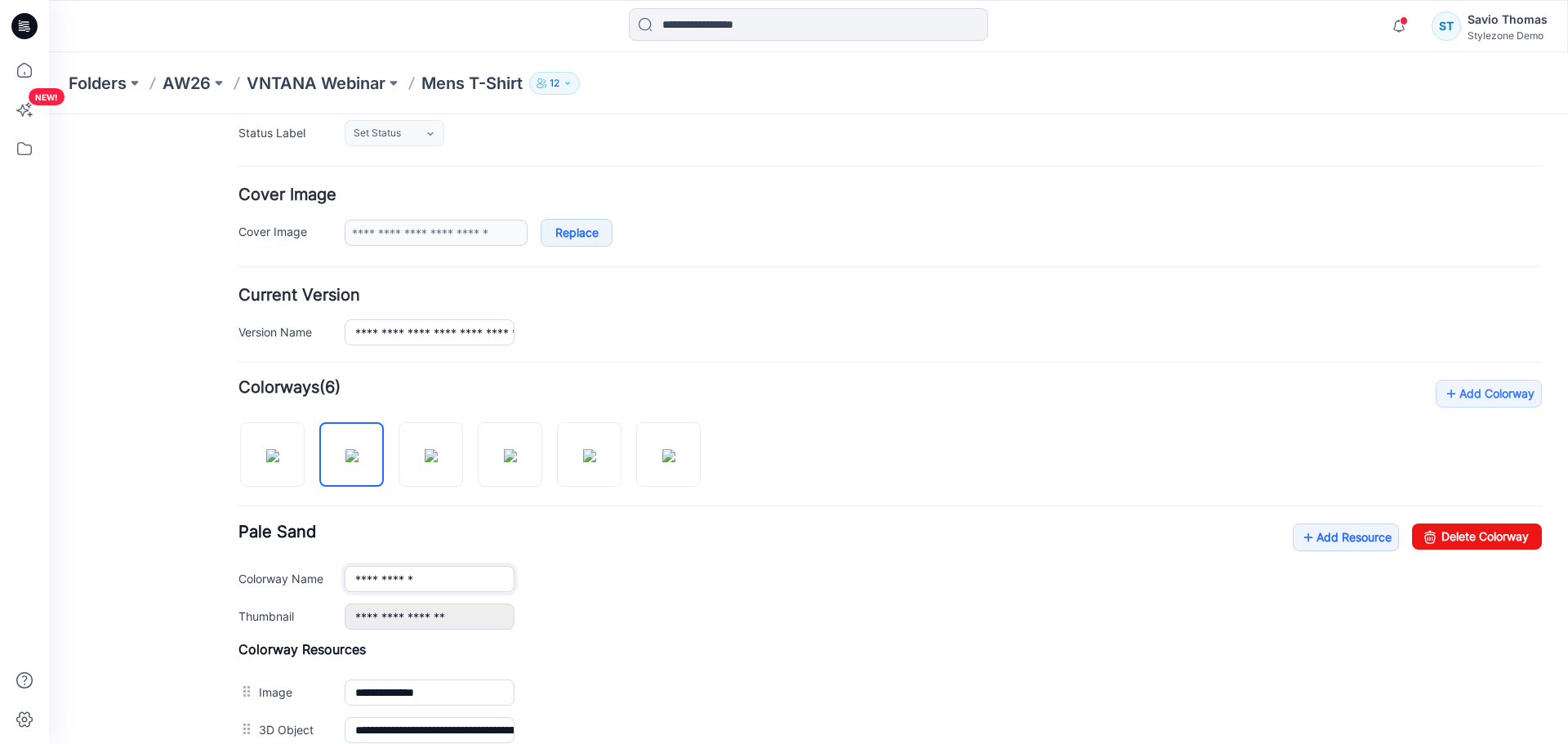 type on "**********" 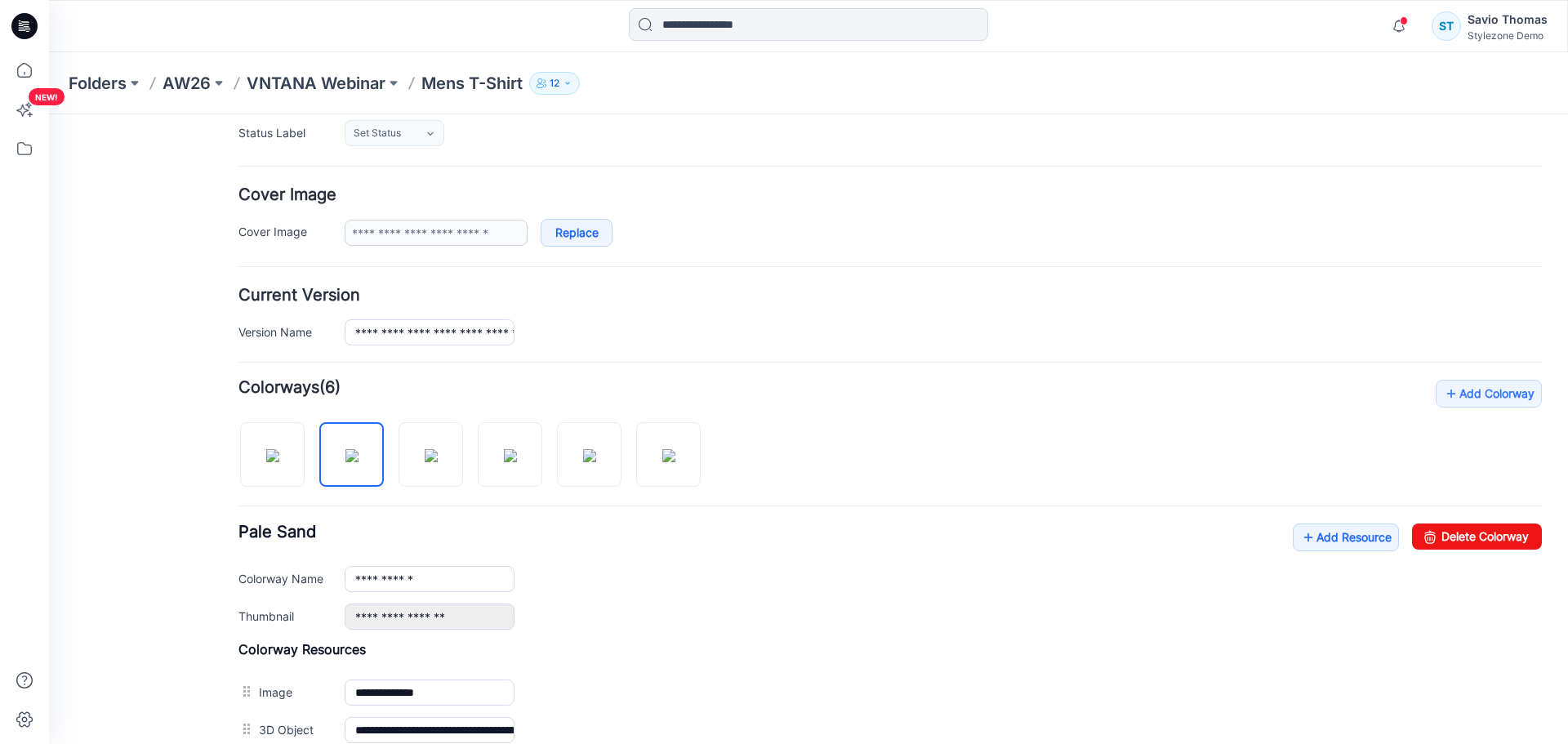 click on "**********" at bounding box center (943, 579) 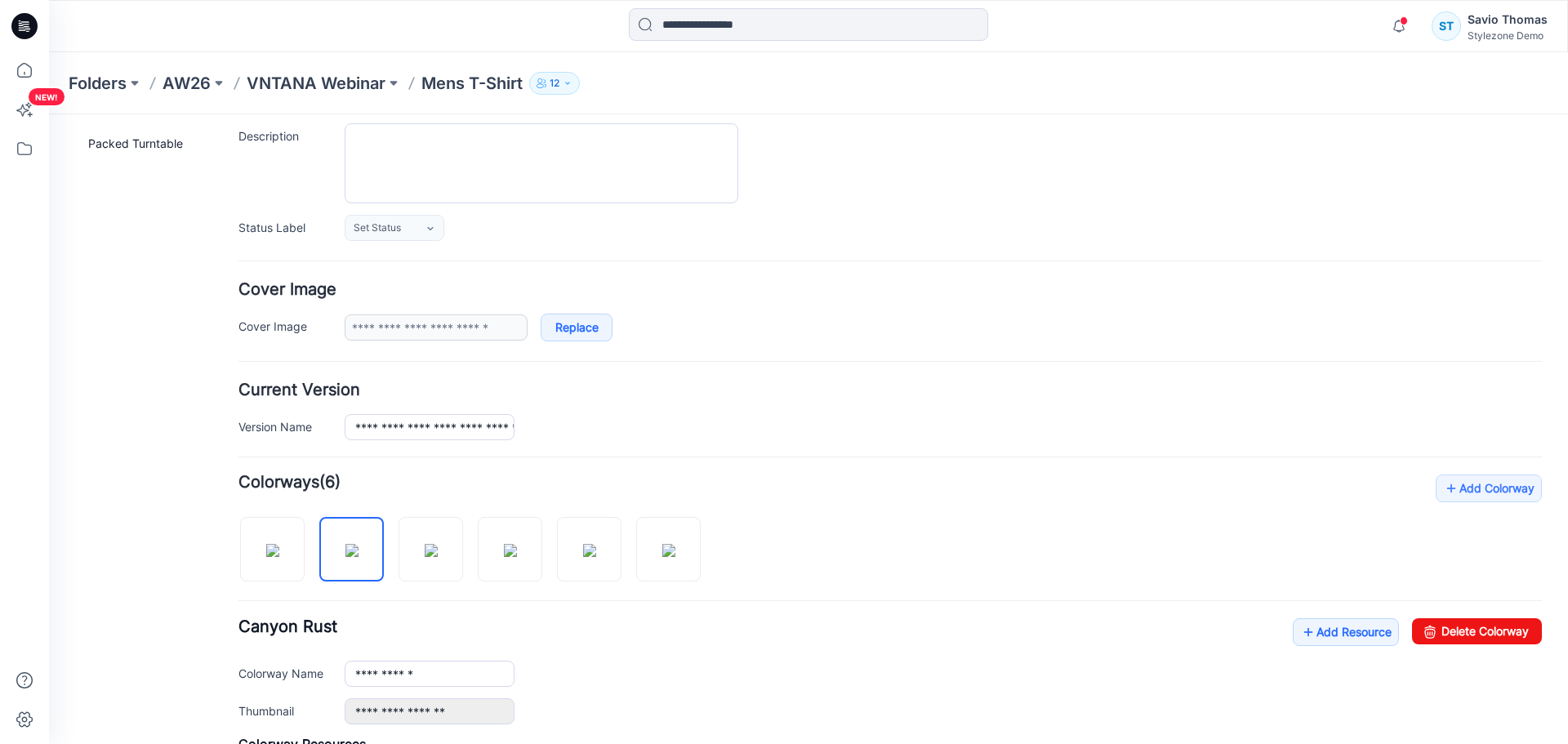 scroll, scrollTop: 0, scrollLeft: 0, axis: both 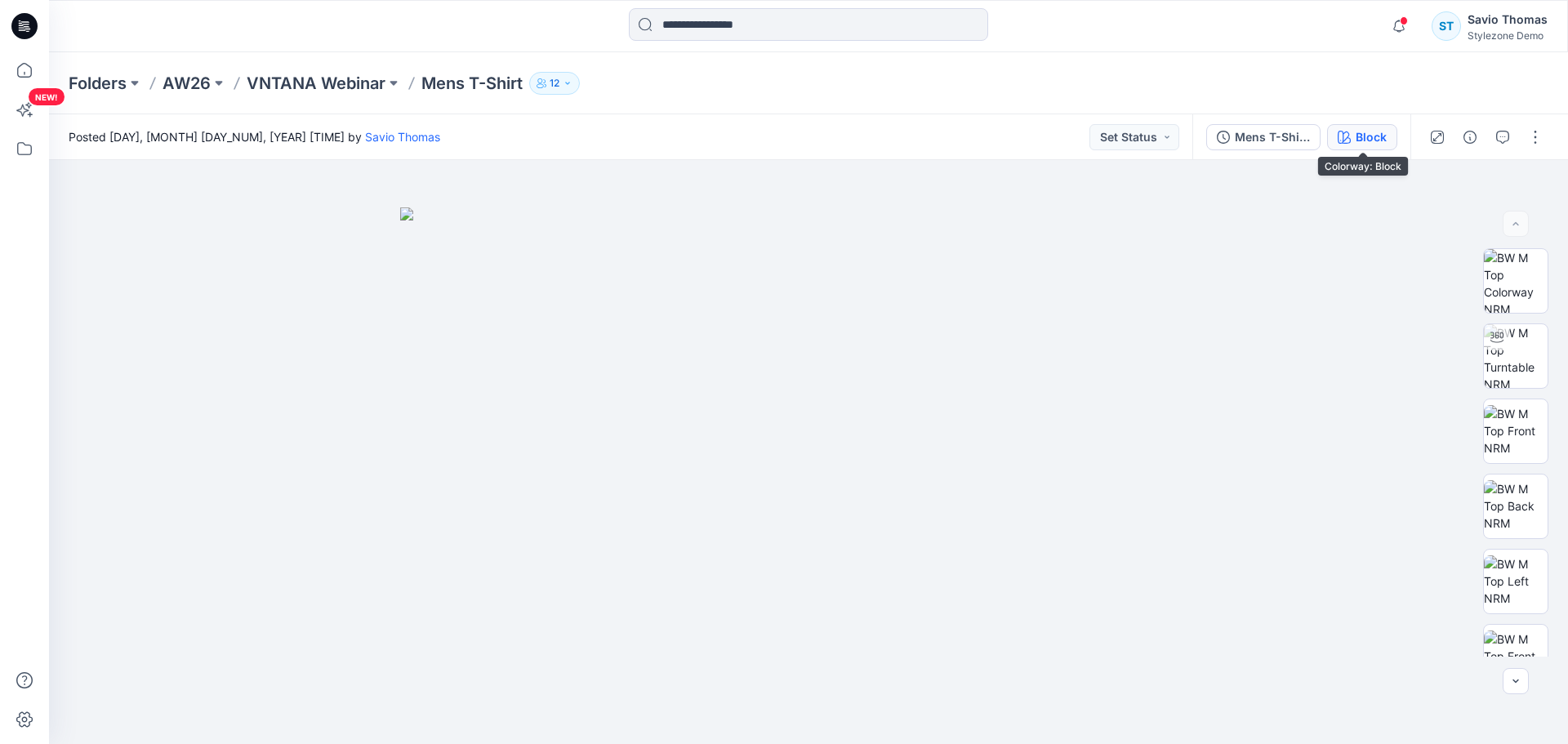 click on "Block" at bounding box center [1371, 137] 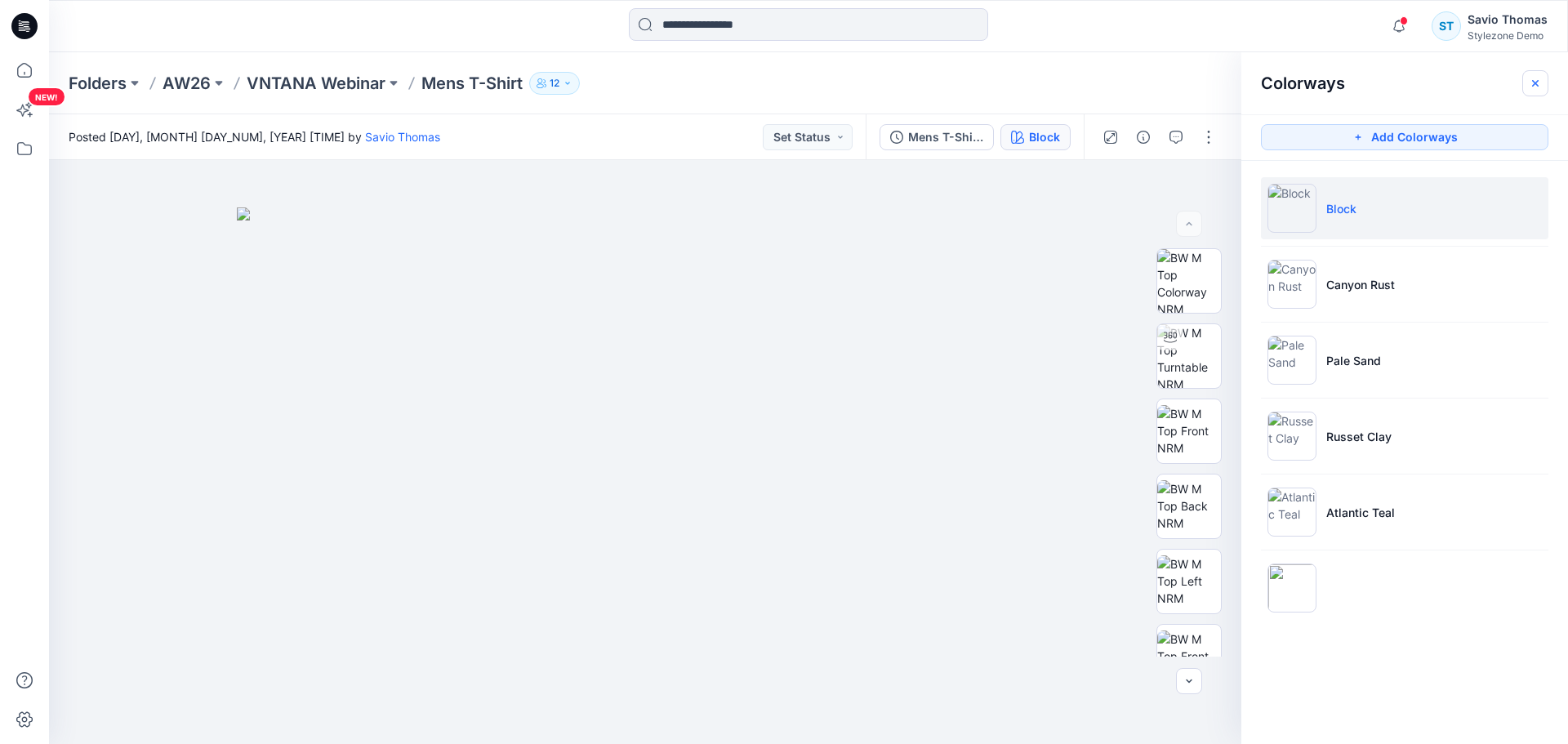 click 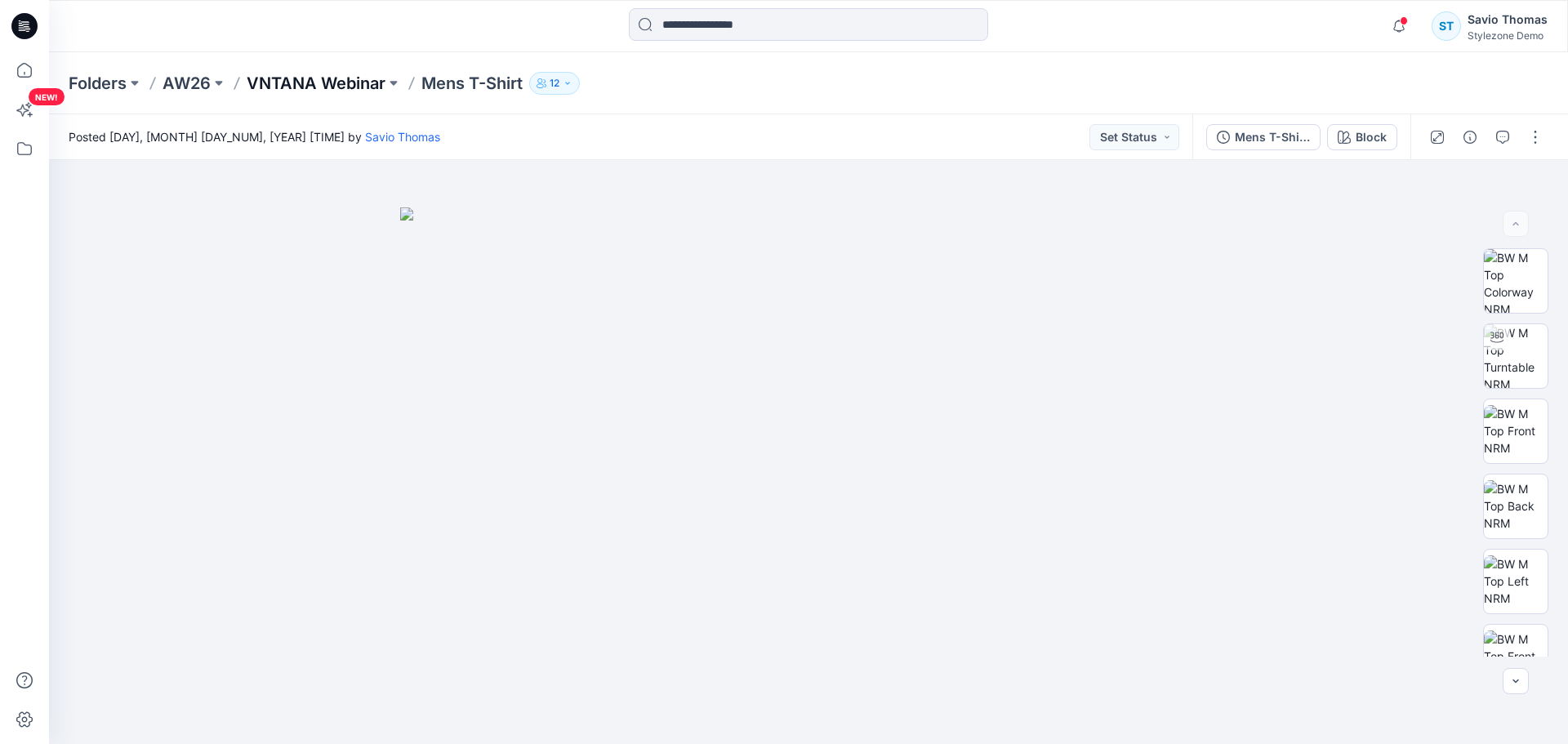 click on "VNTANA Webinar" at bounding box center [316, 83] 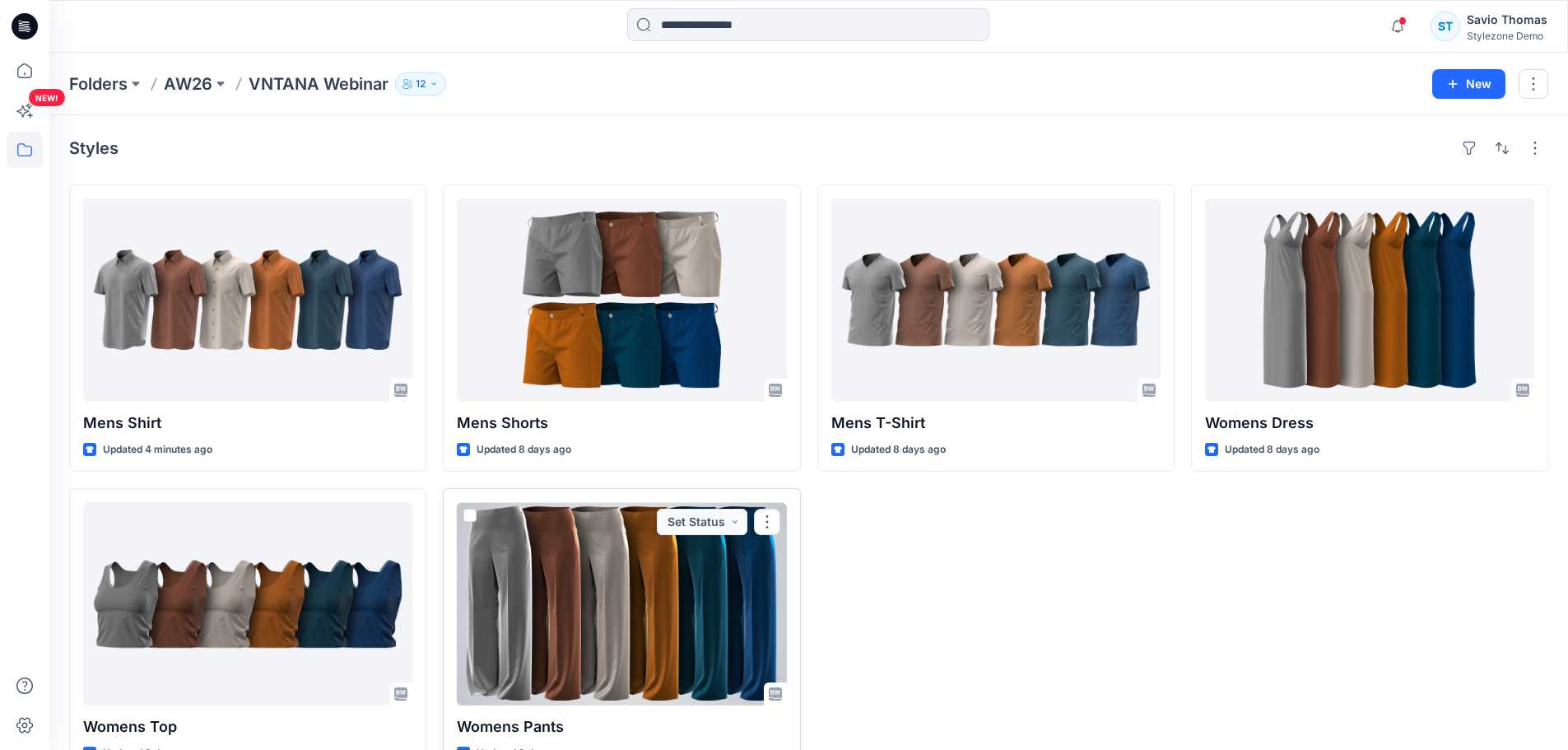 click at bounding box center (621, 603) 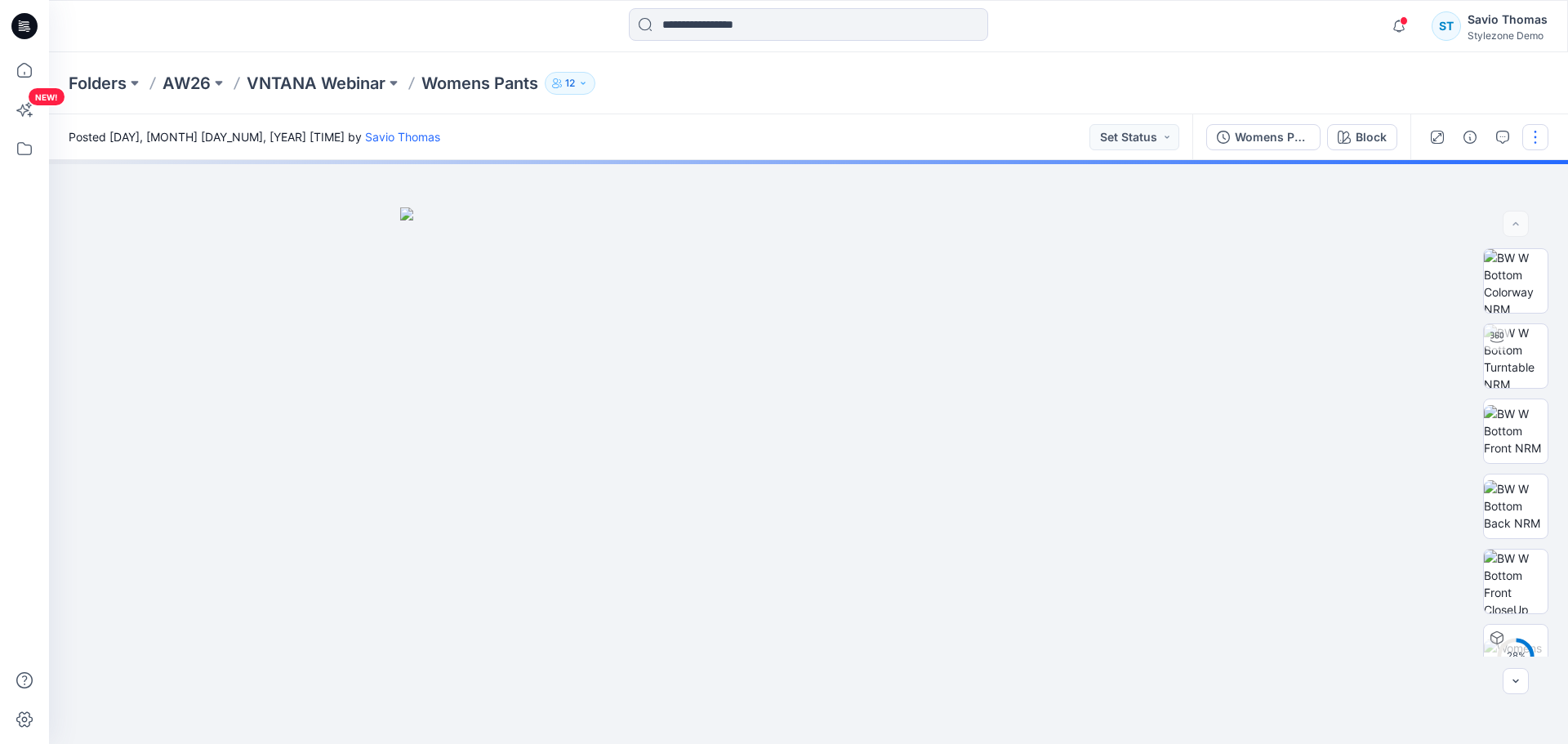 click at bounding box center (1535, 137) 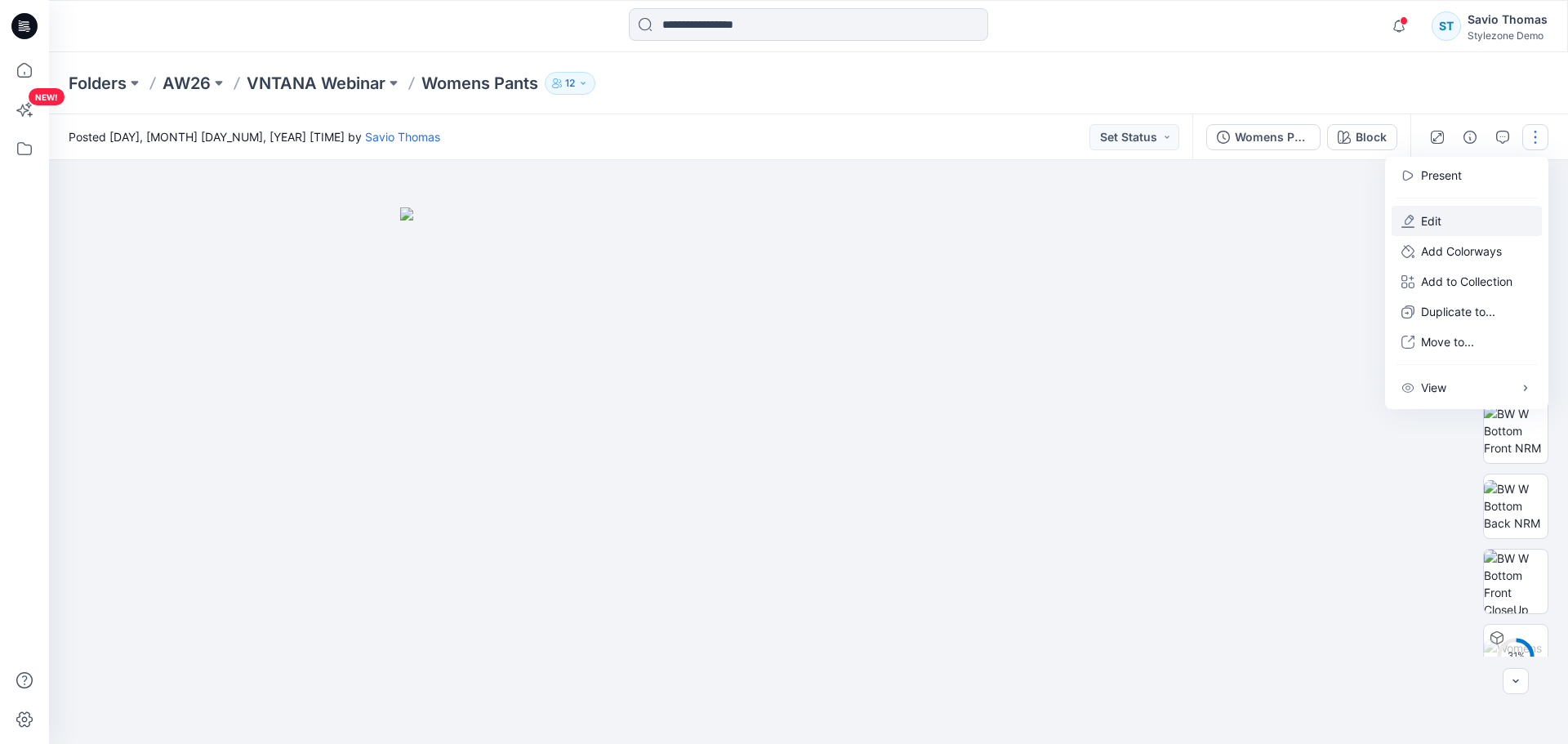 click on "Edit" at bounding box center (1467, 221) 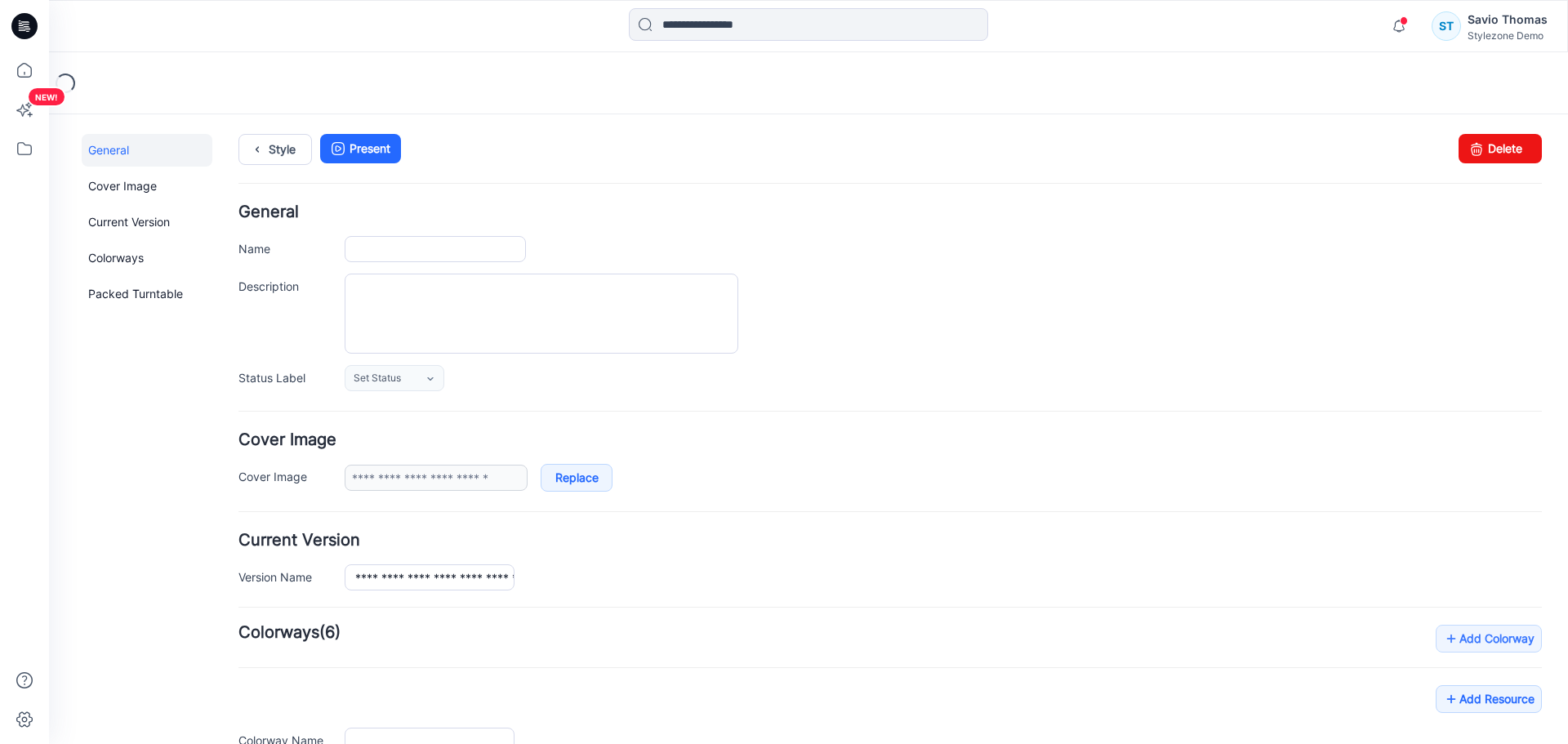 scroll, scrollTop: 0, scrollLeft: 0, axis: both 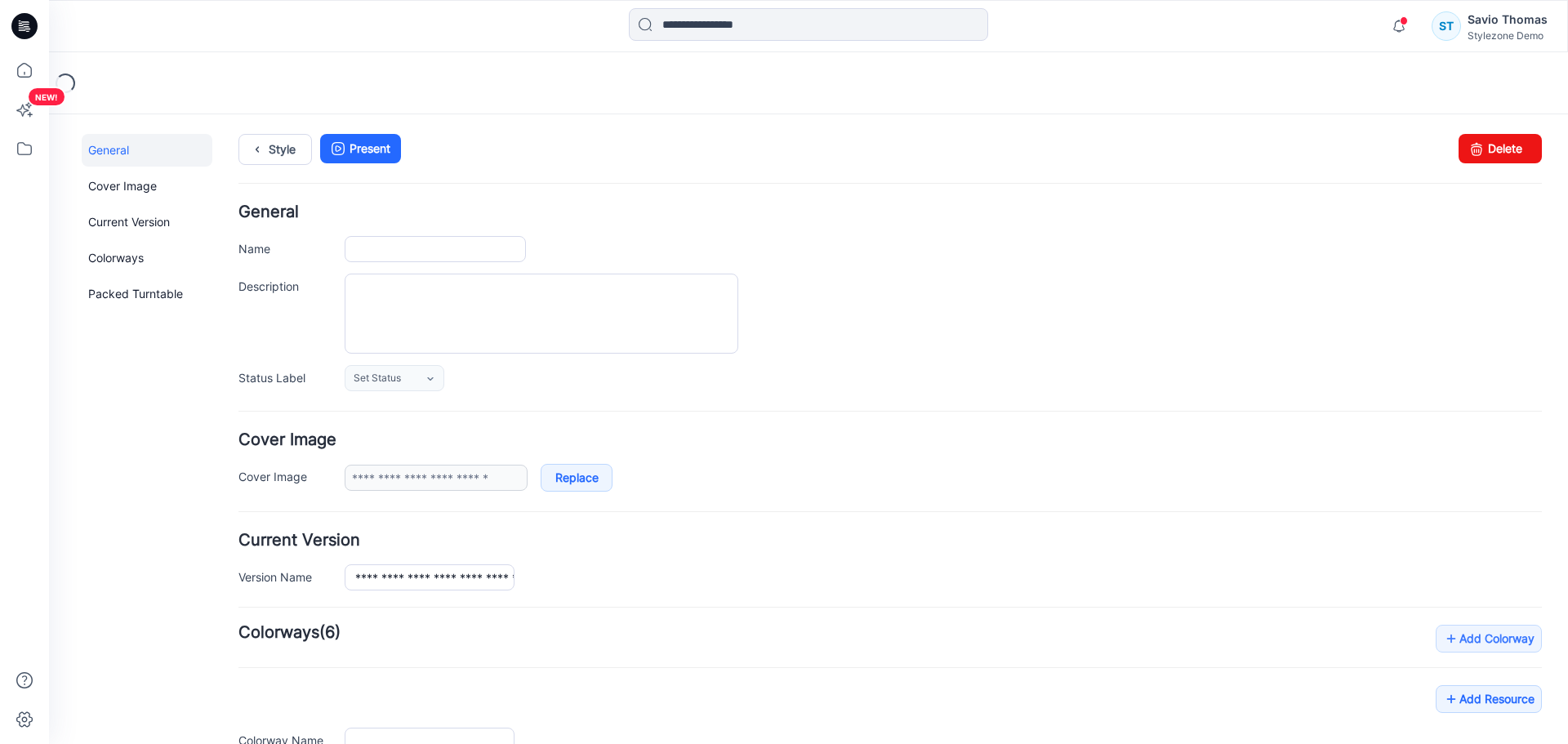 type on "**********" 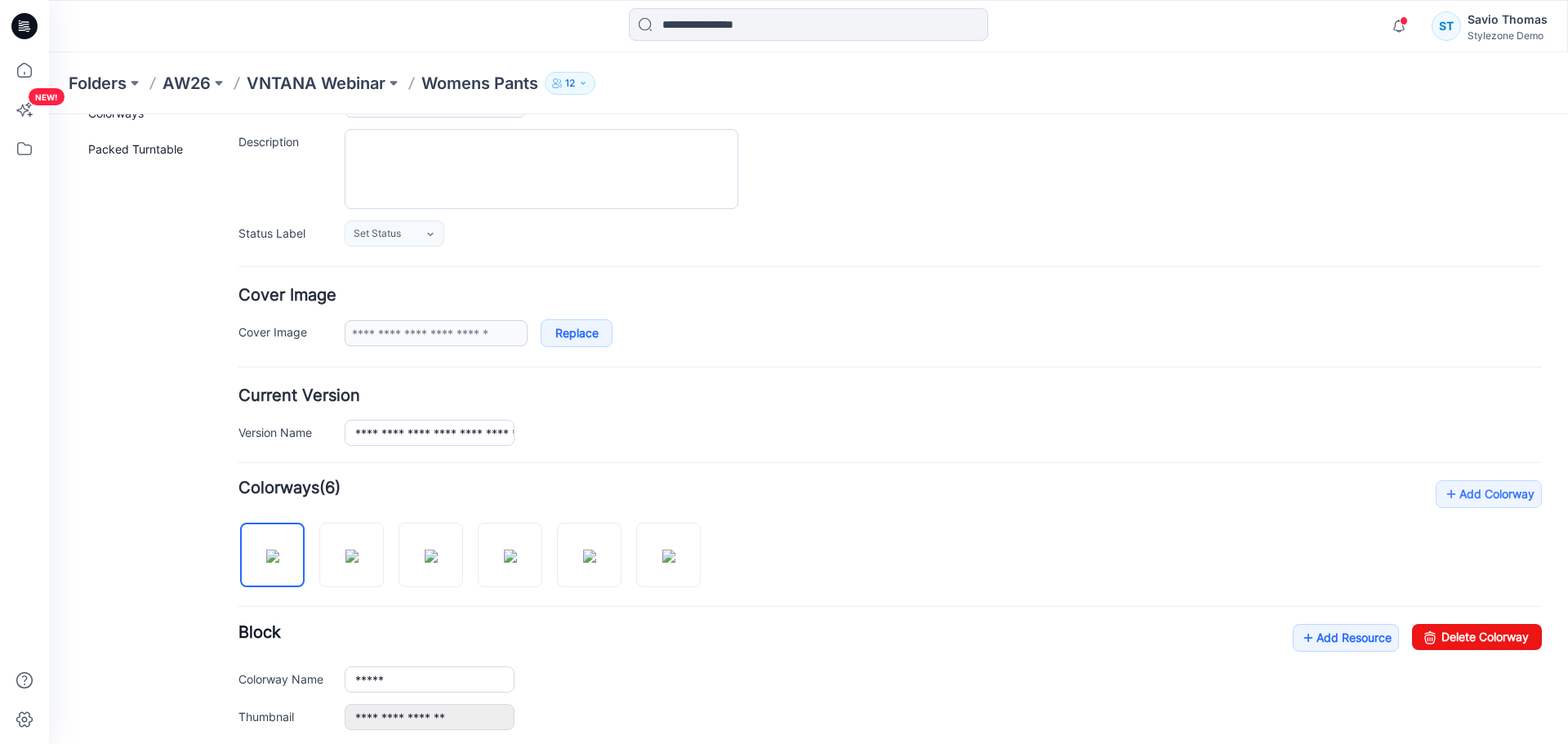 scroll, scrollTop: 163, scrollLeft: 0, axis: vertical 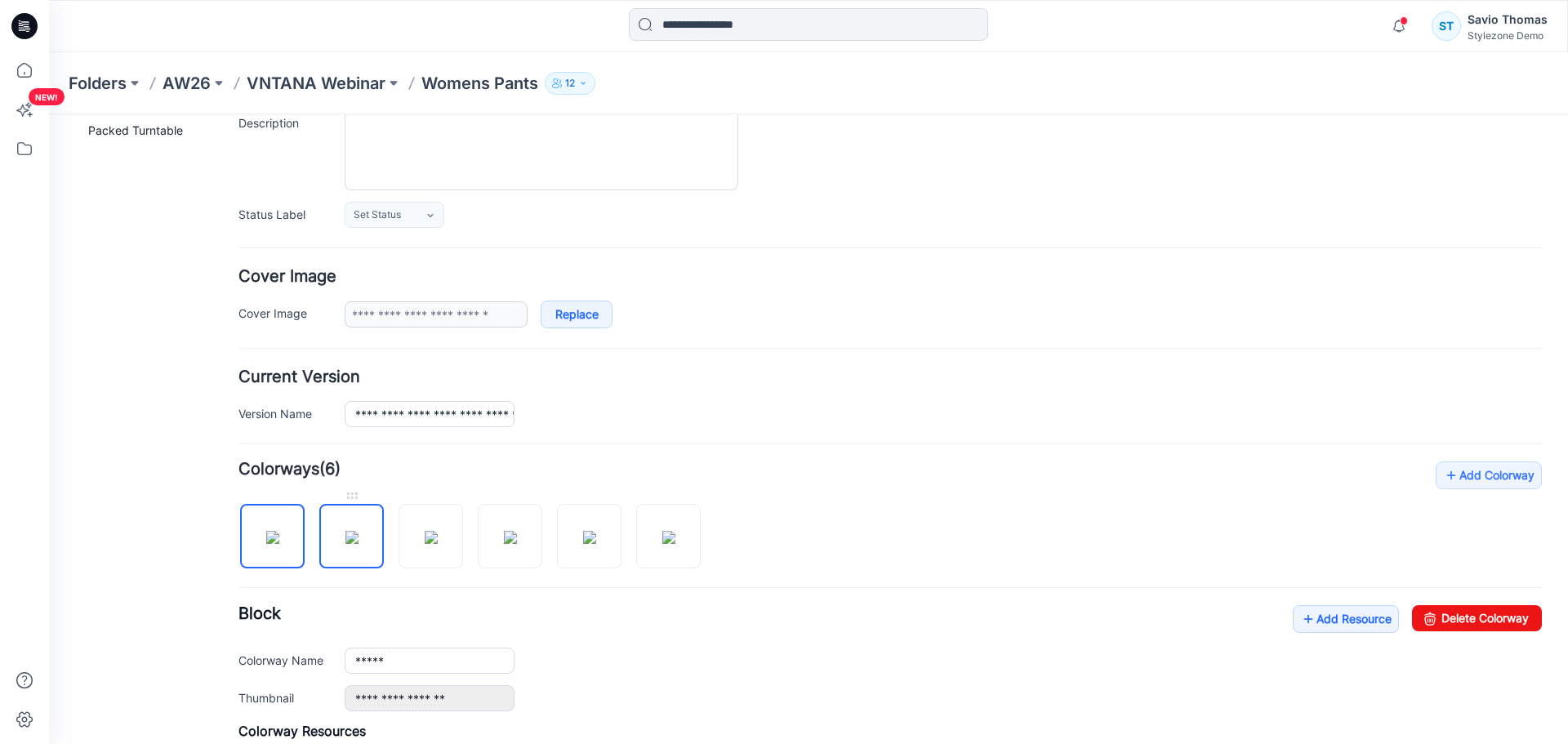 click at bounding box center (352, 537) 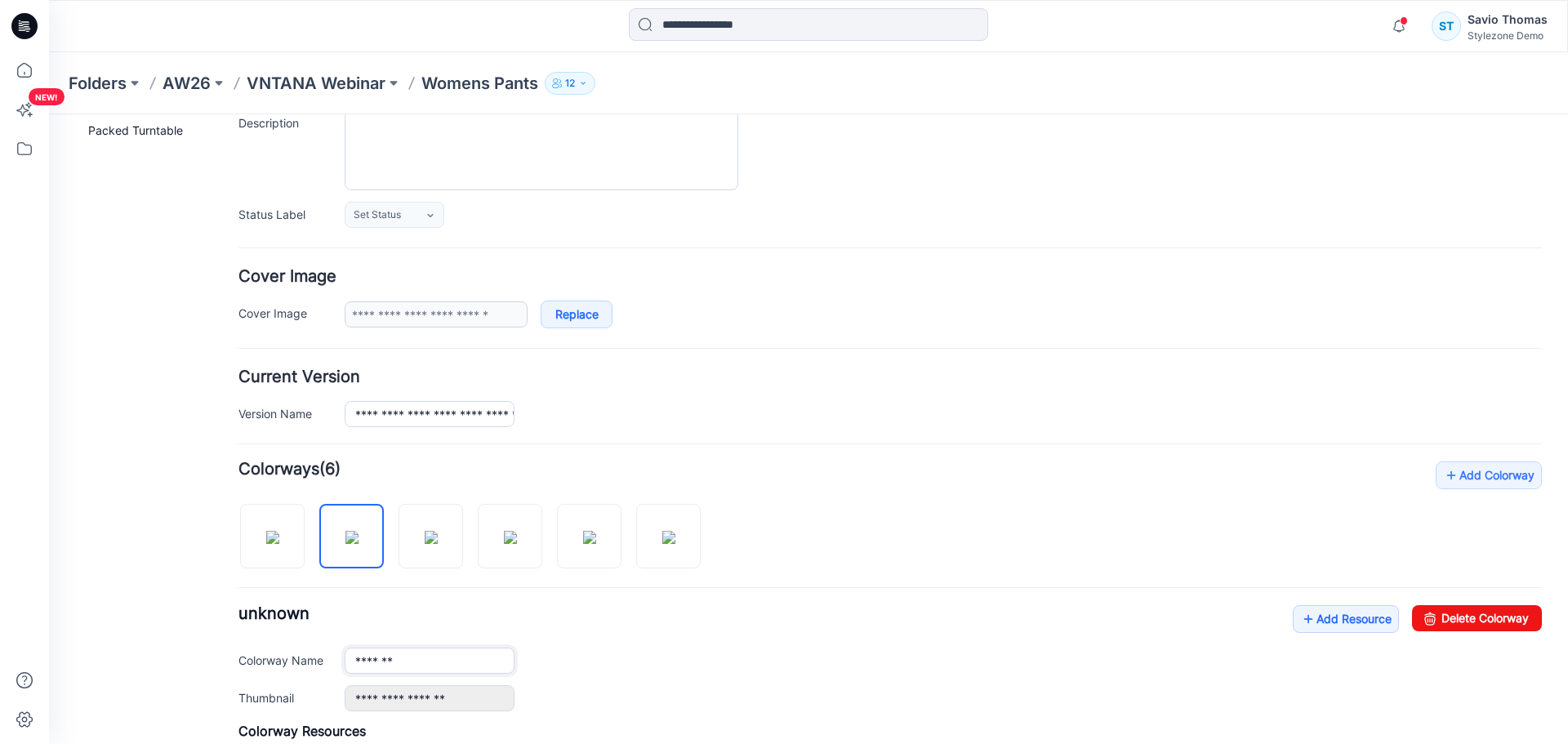 drag, startPoint x: 407, startPoint y: 660, endPoint x: 301, endPoint y: 672, distance: 106.67708 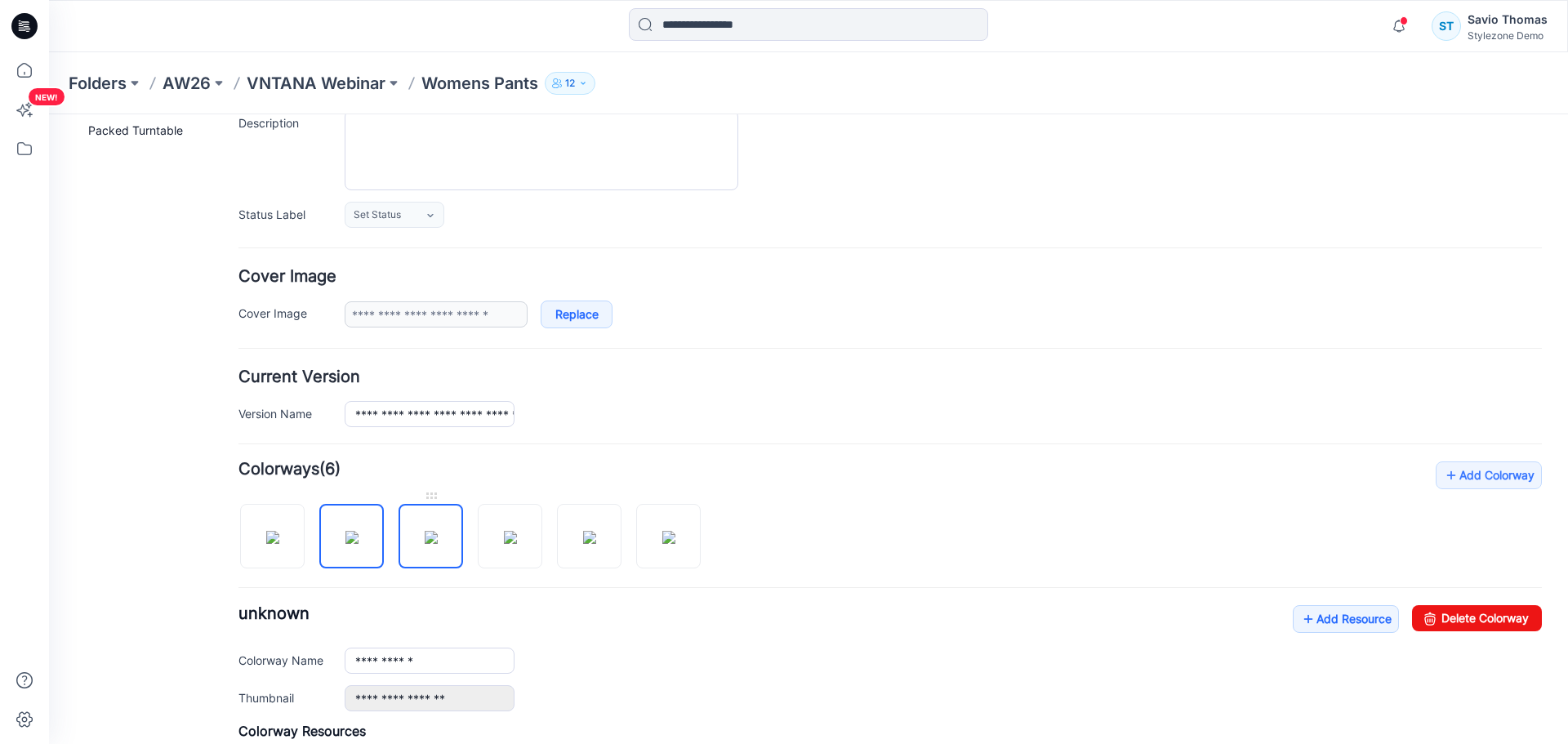 click at bounding box center (431, 537) 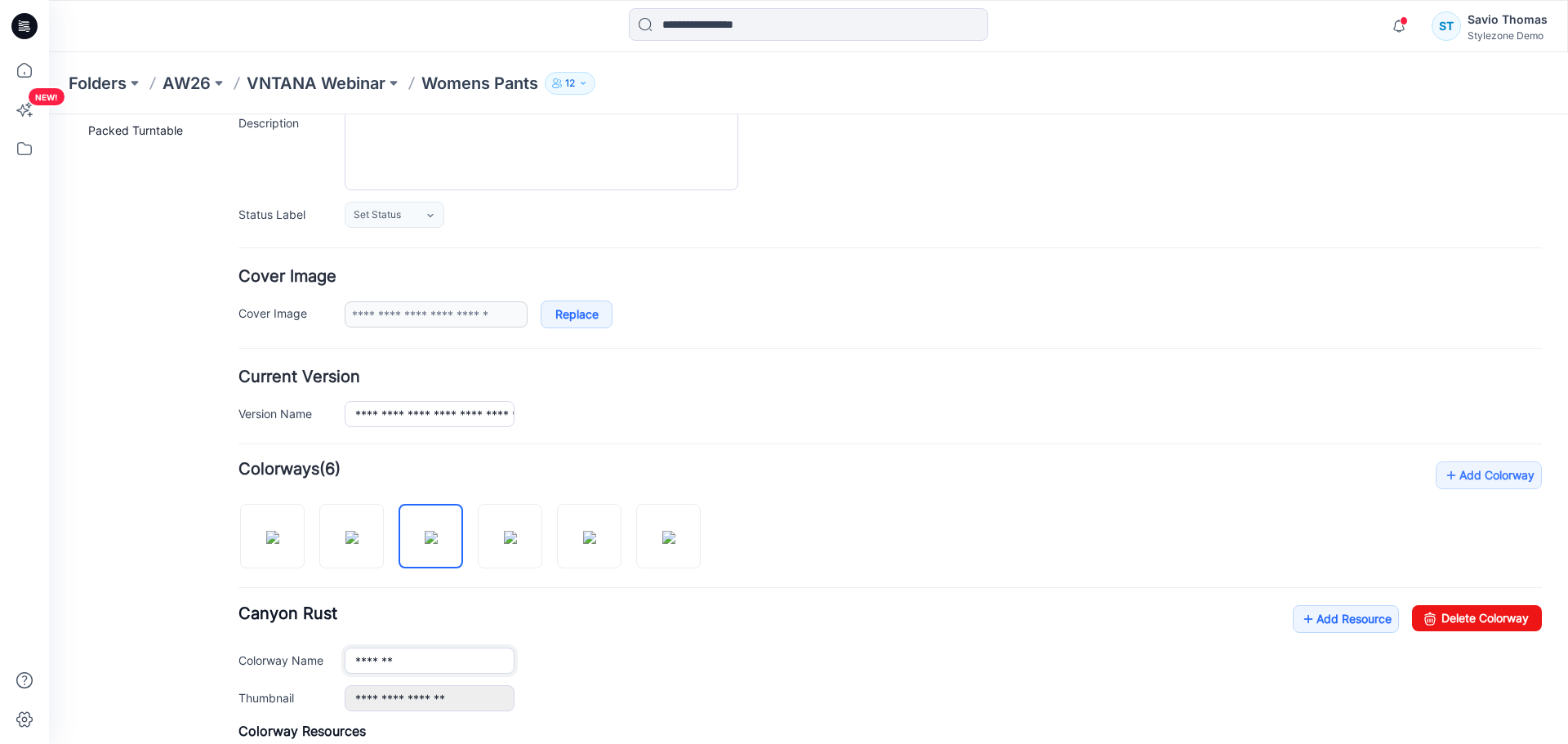 drag, startPoint x: 418, startPoint y: 659, endPoint x: 274, endPoint y: 661, distance: 144.01389 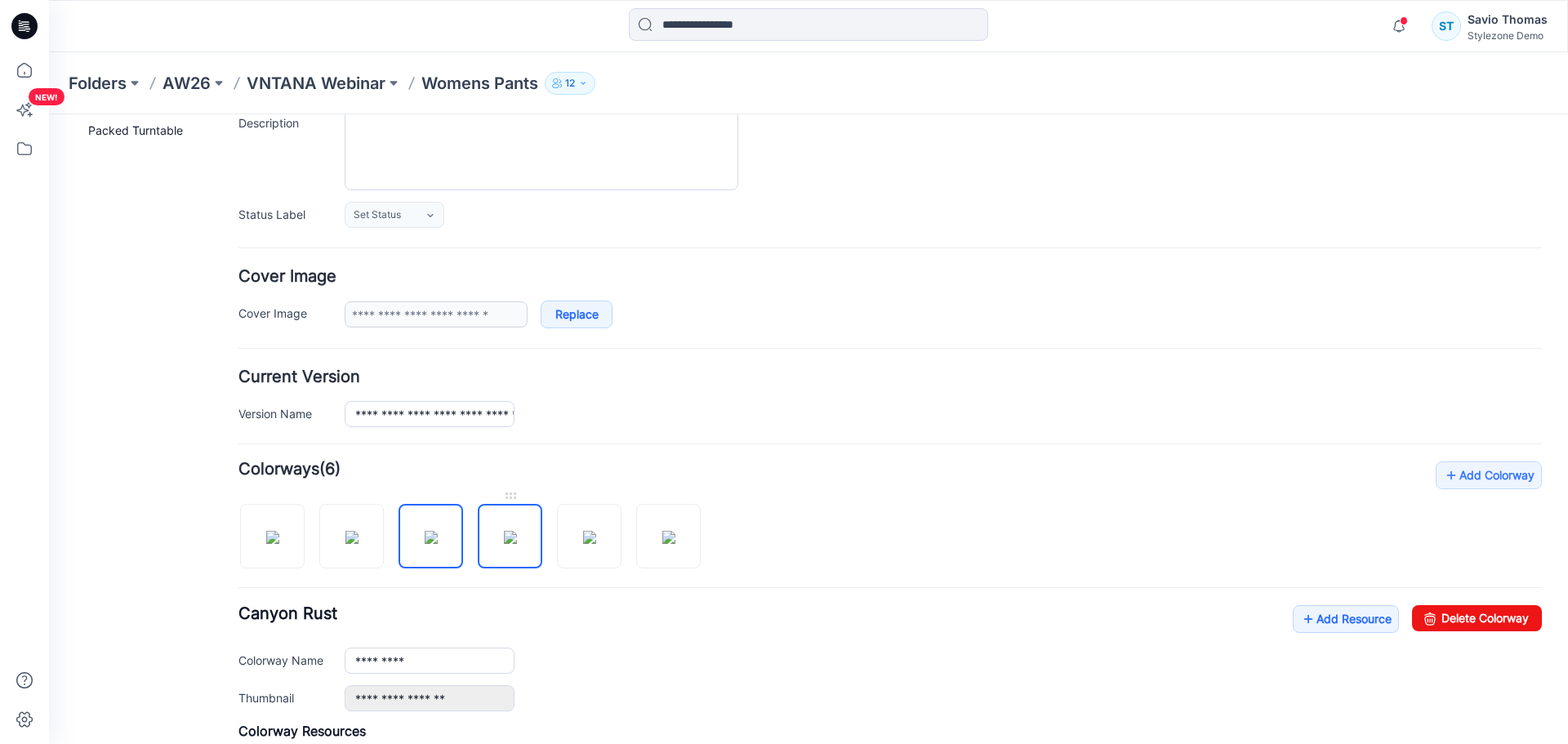 click at bounding box center [510, 537] 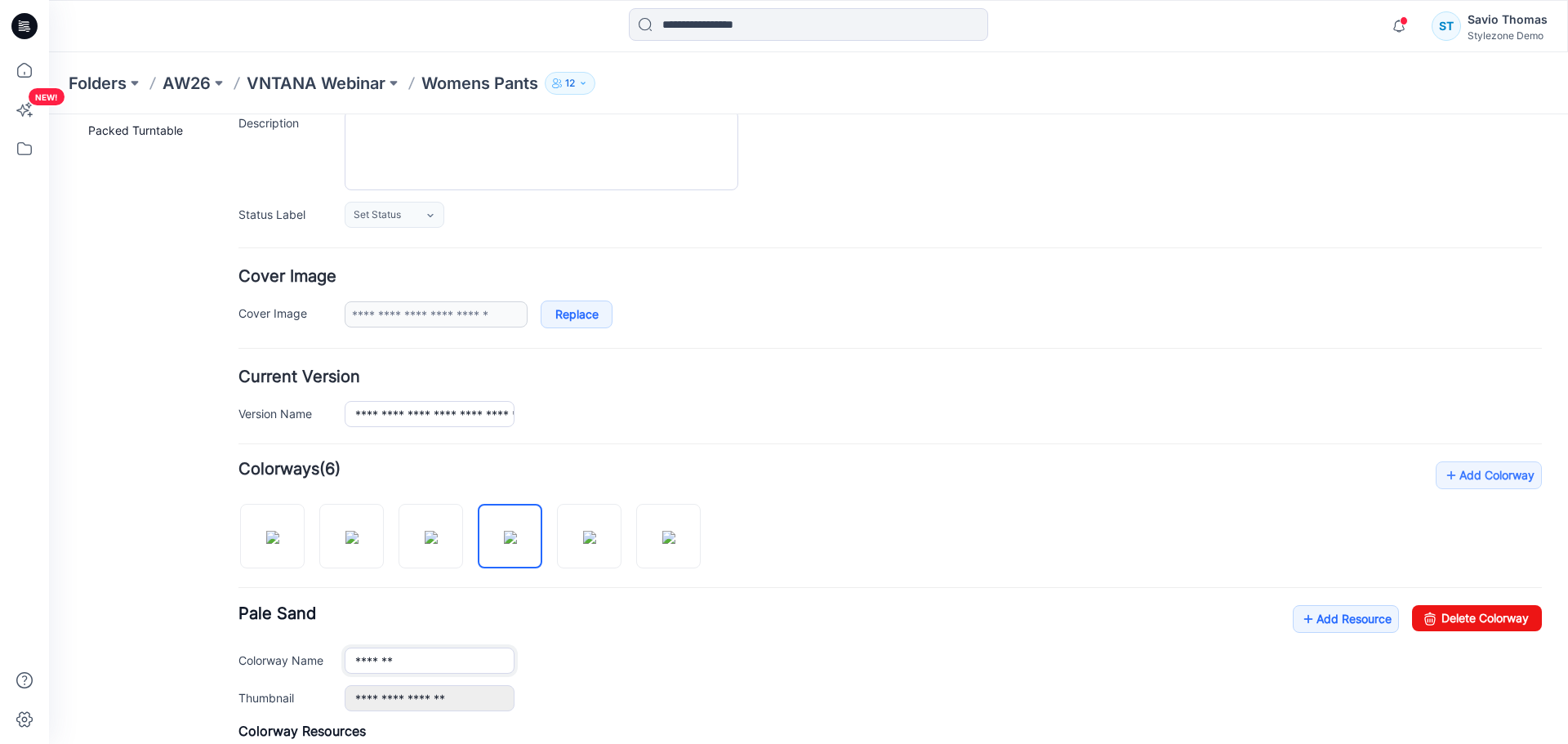 drag, startPoint x: 415, startPoint y: 664, endPoint x: 282, endPoint y: 657, distance: 133.18408 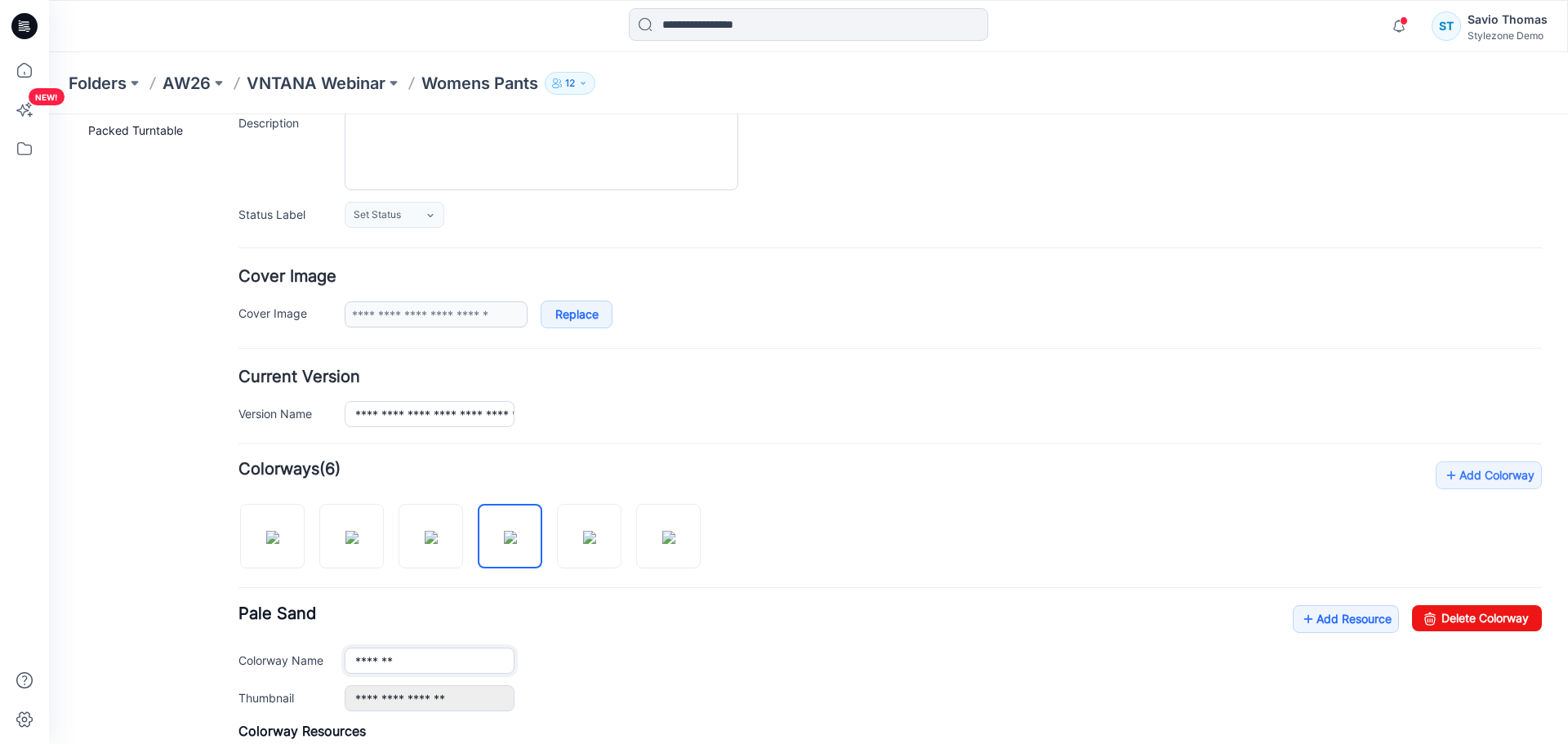 click on "Colorway Name
*******" at bounding box center [890, 661] 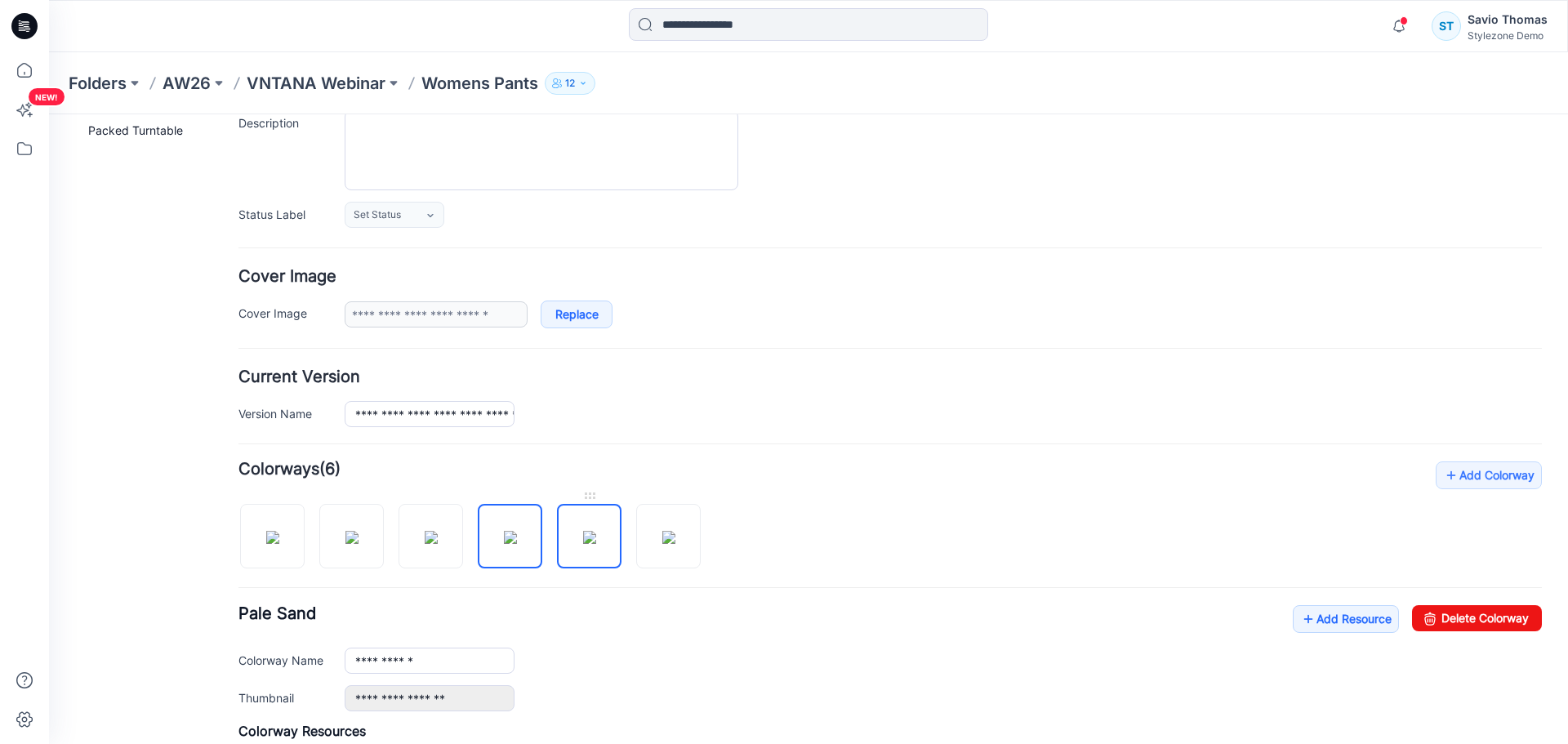 click at bounding box center [590, 537] 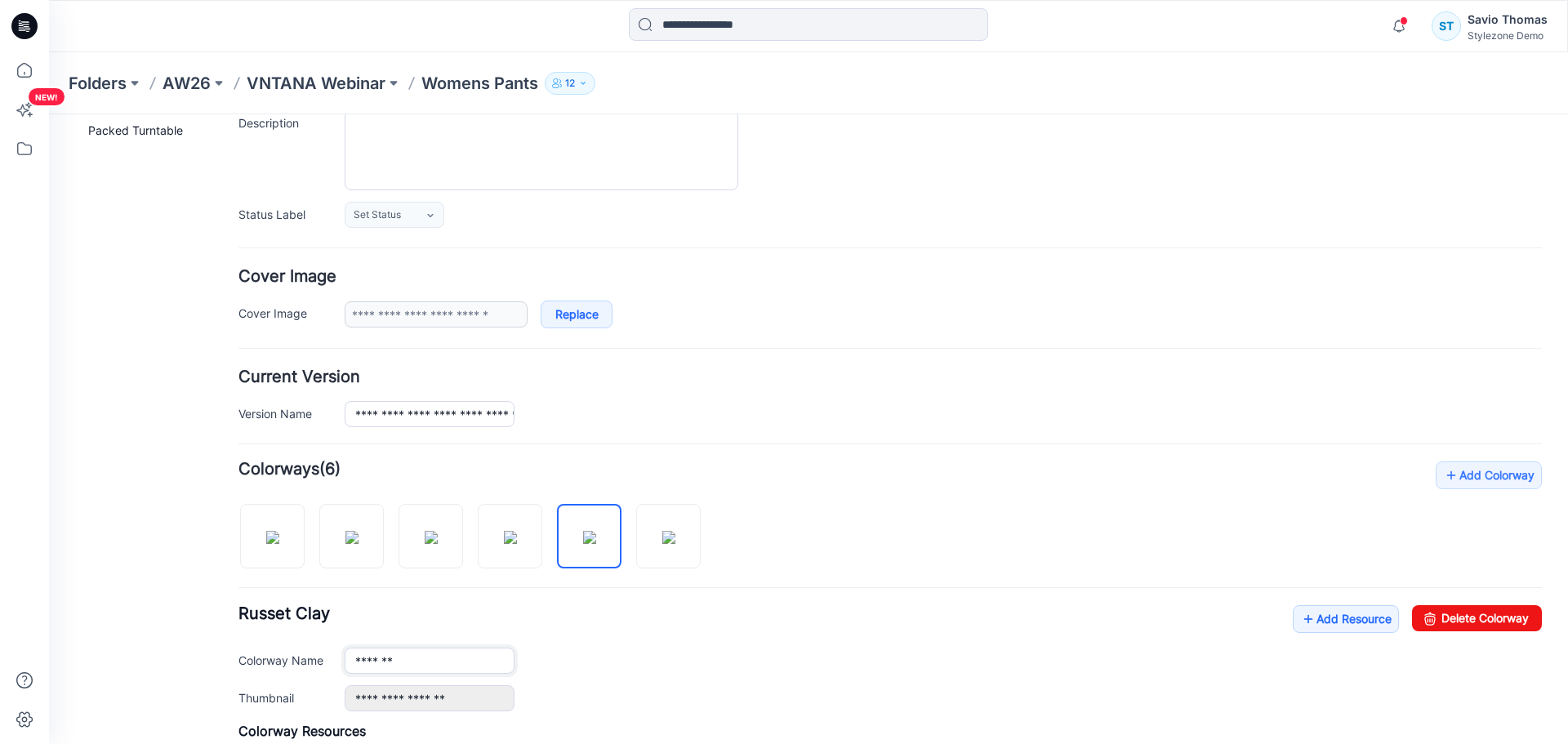 drag, startPoint x: 424, startPoint y: 662, endPoint x: 306, endPoint y: 657, distance: 118.10588 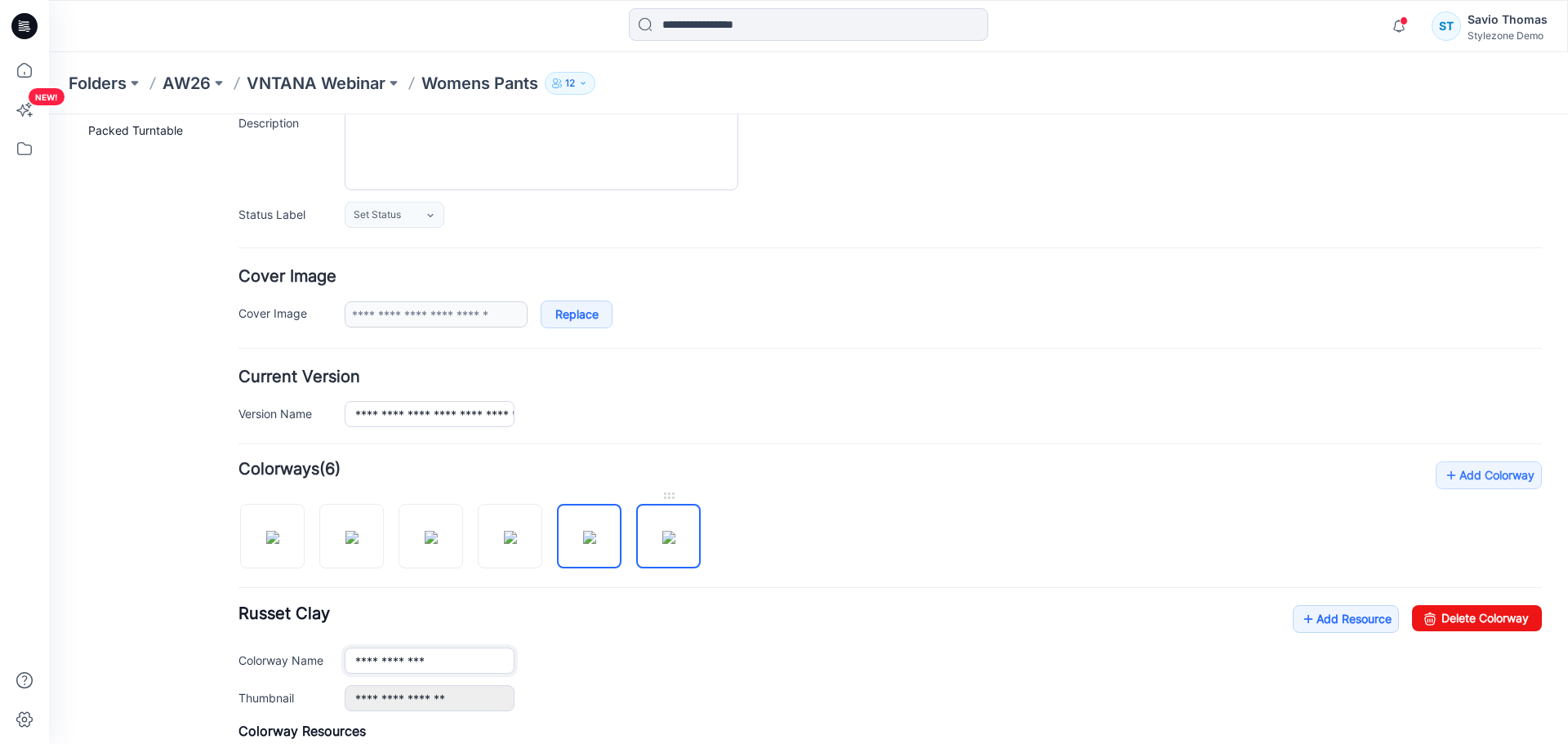 type on "**********" 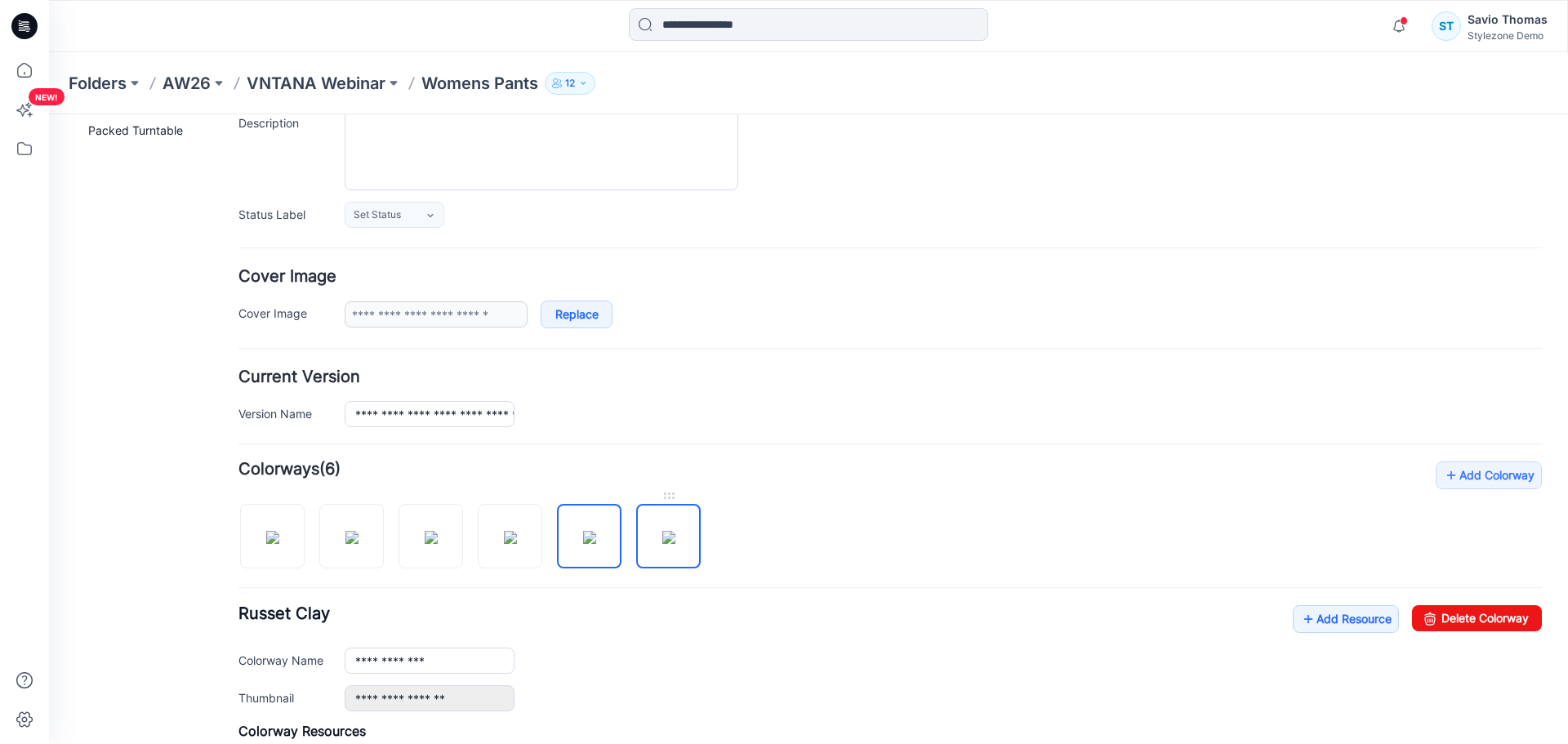 click at bounding box center (669, 537) 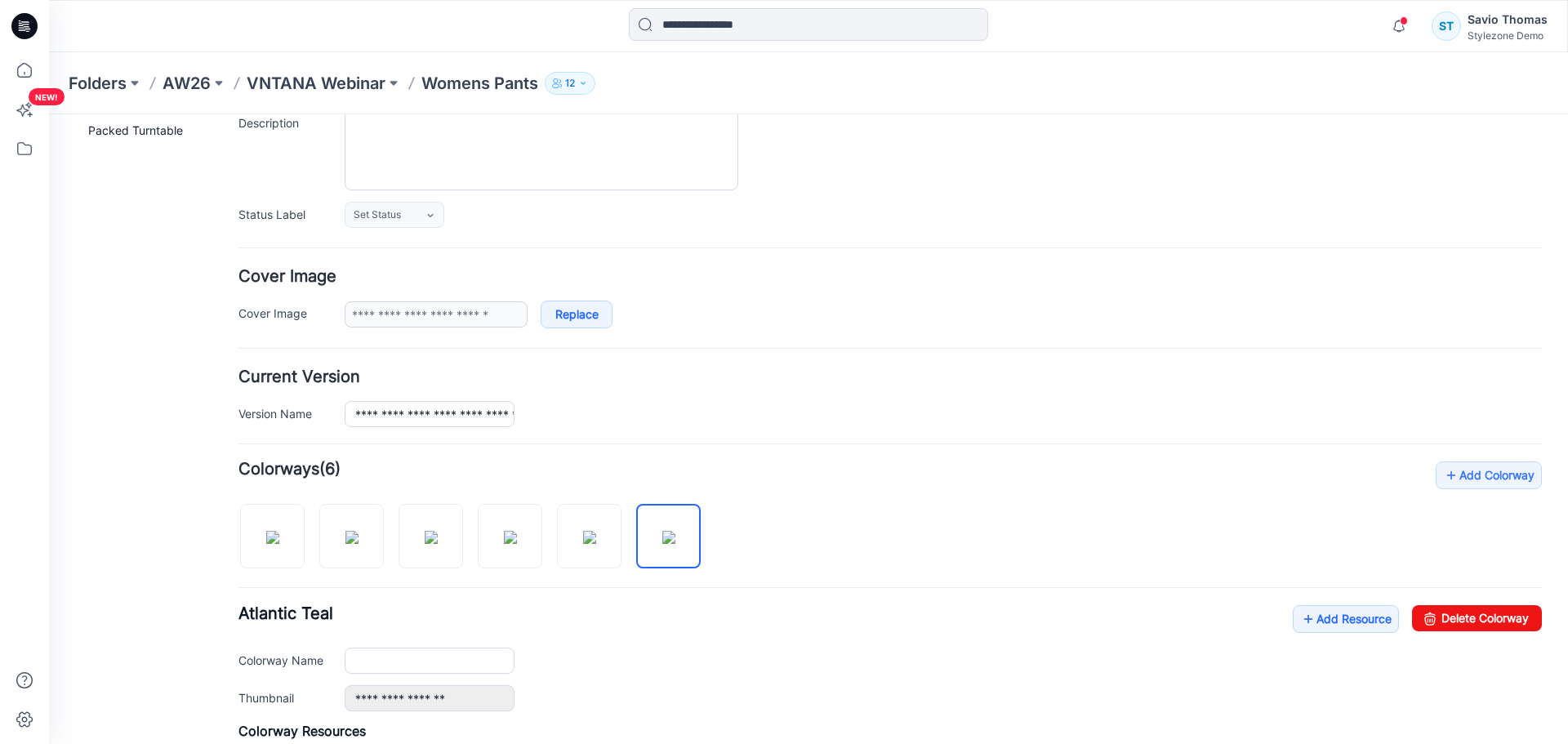 click on "**********" at bounding box center (890, 513) 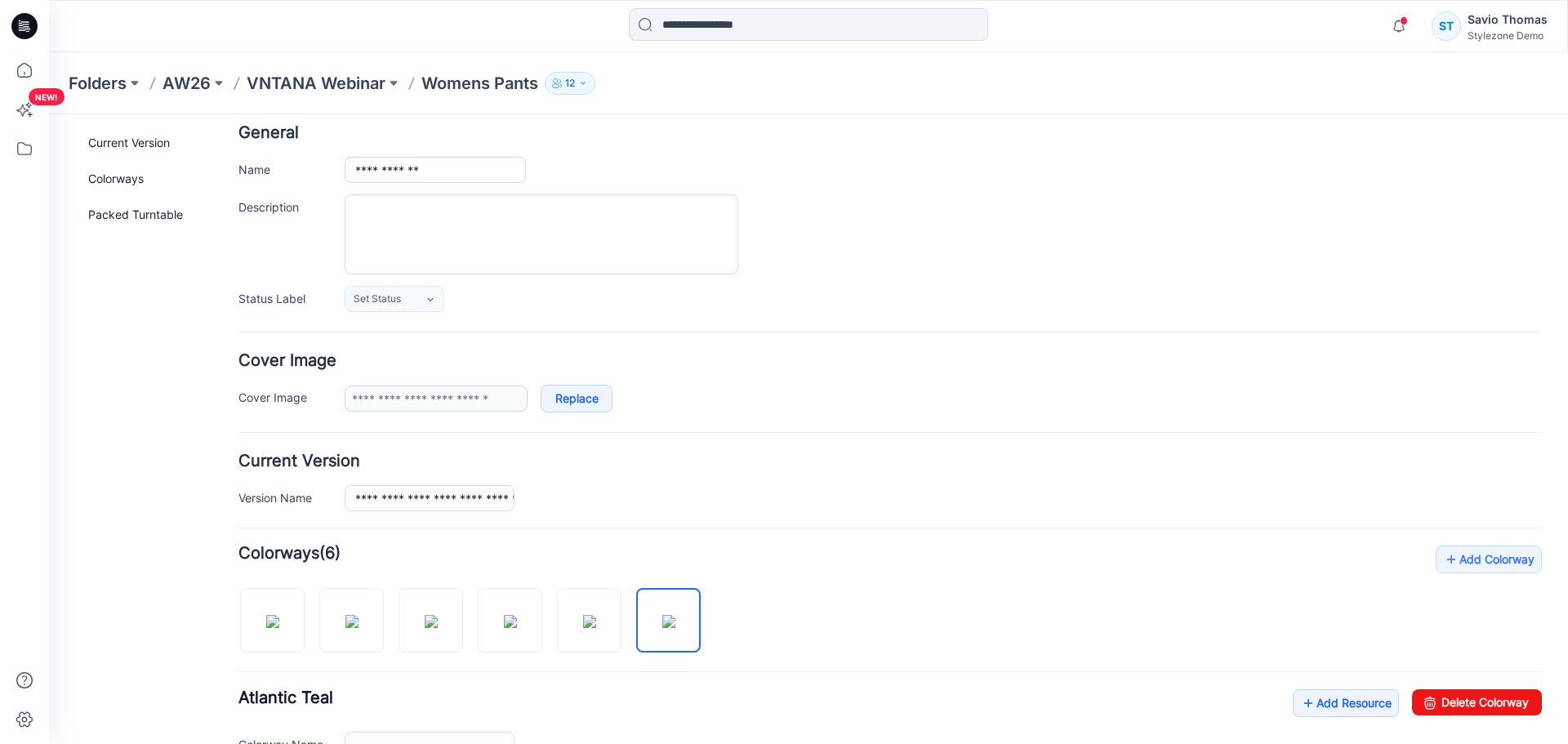 scroll, scrollTop: 0, scrollLeft: 0, axis: both 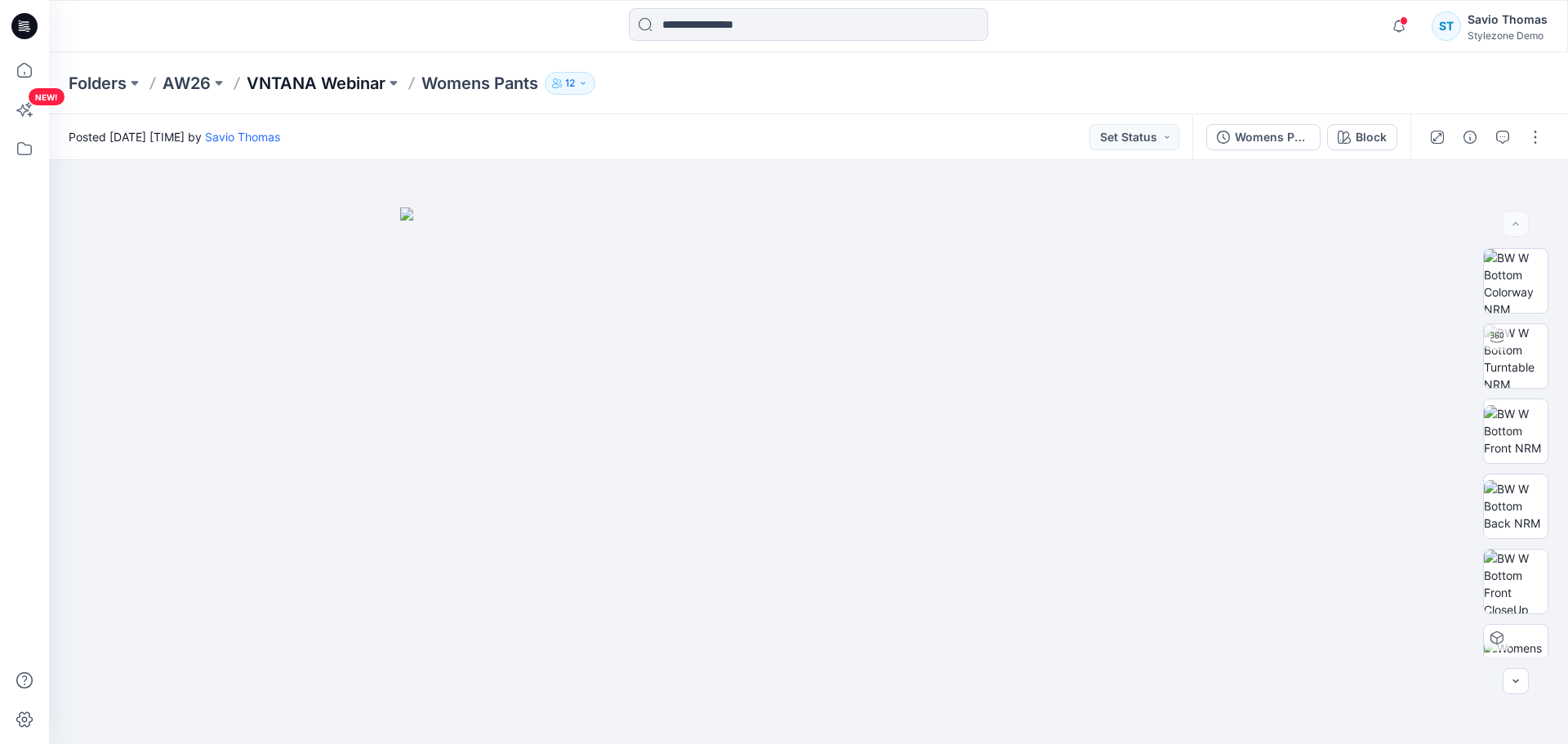 click on "VNTANA Webinar" at bounding box center [316, 83] 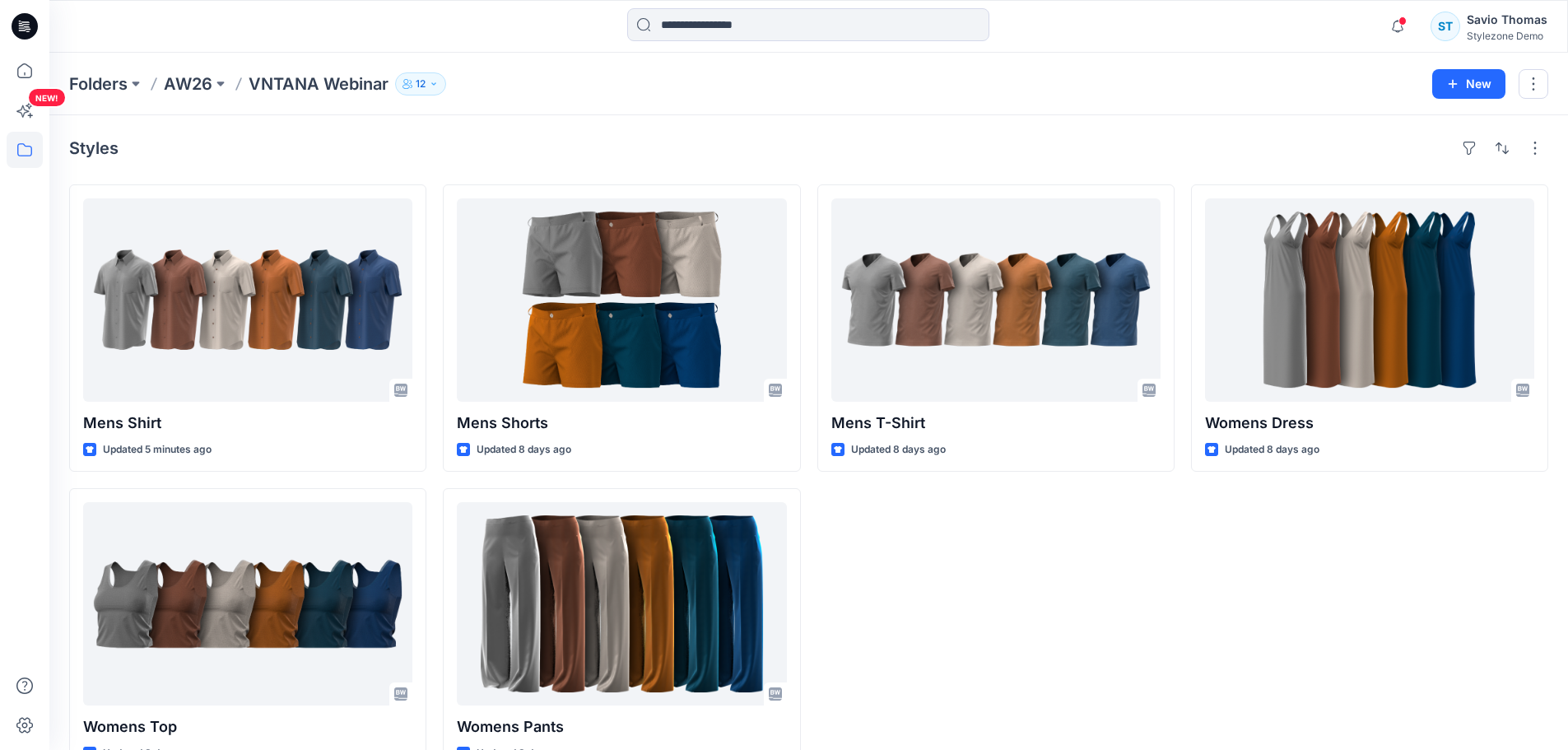 click on "Mens T-Shirt Updated 8 days ago" at bounding box center (996, 480) 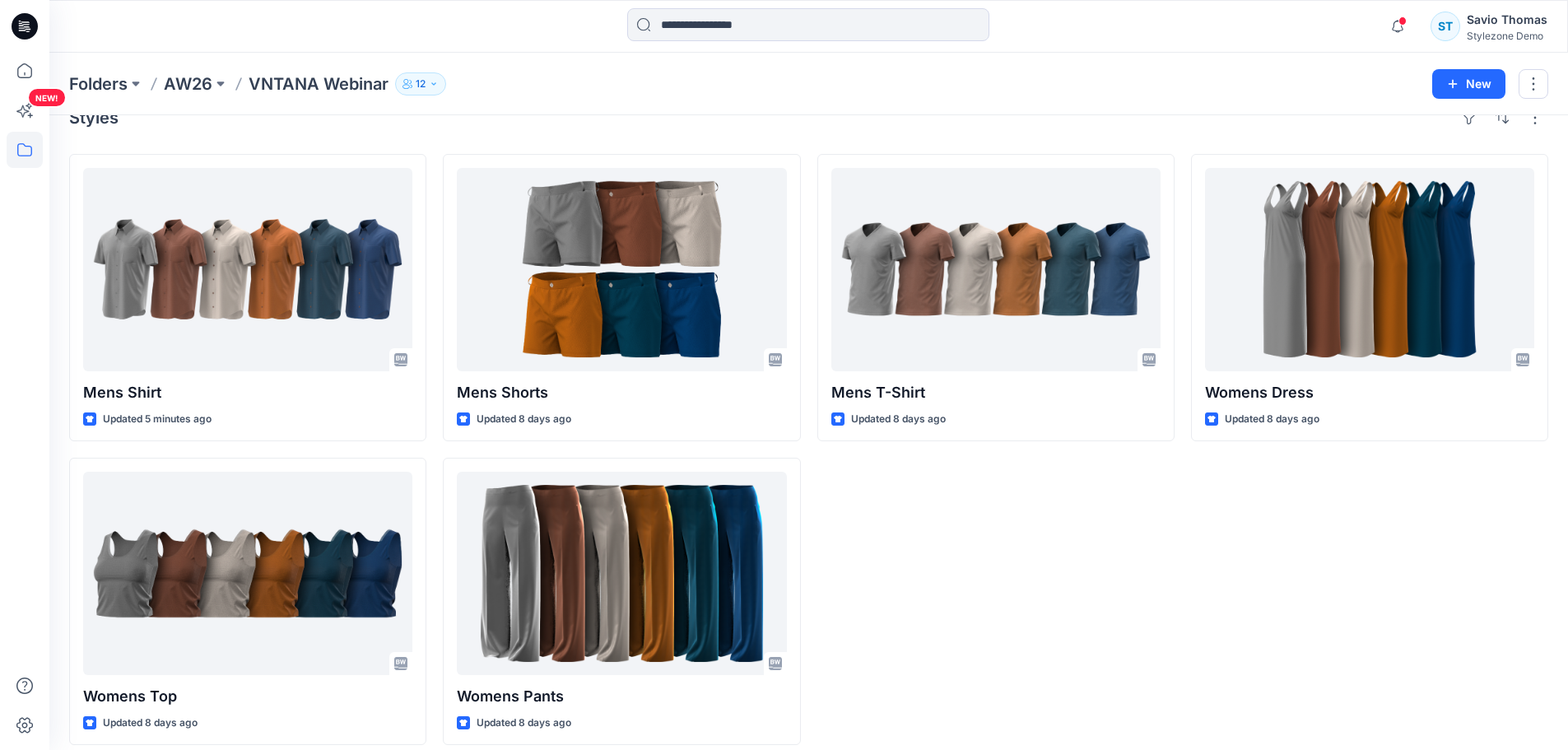 scroll, scrollTop: 45, scrollLeft: 0, axis: vertical 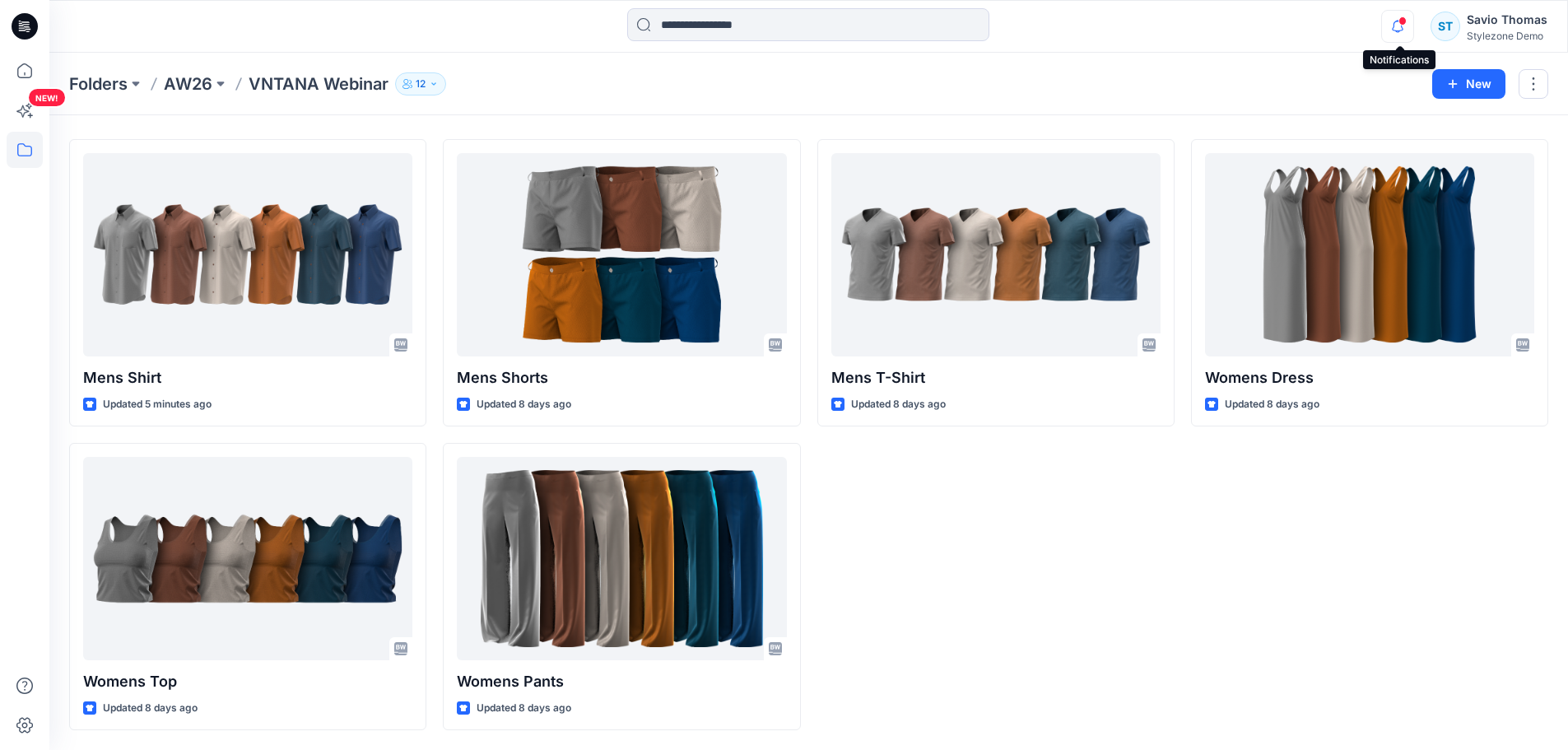click 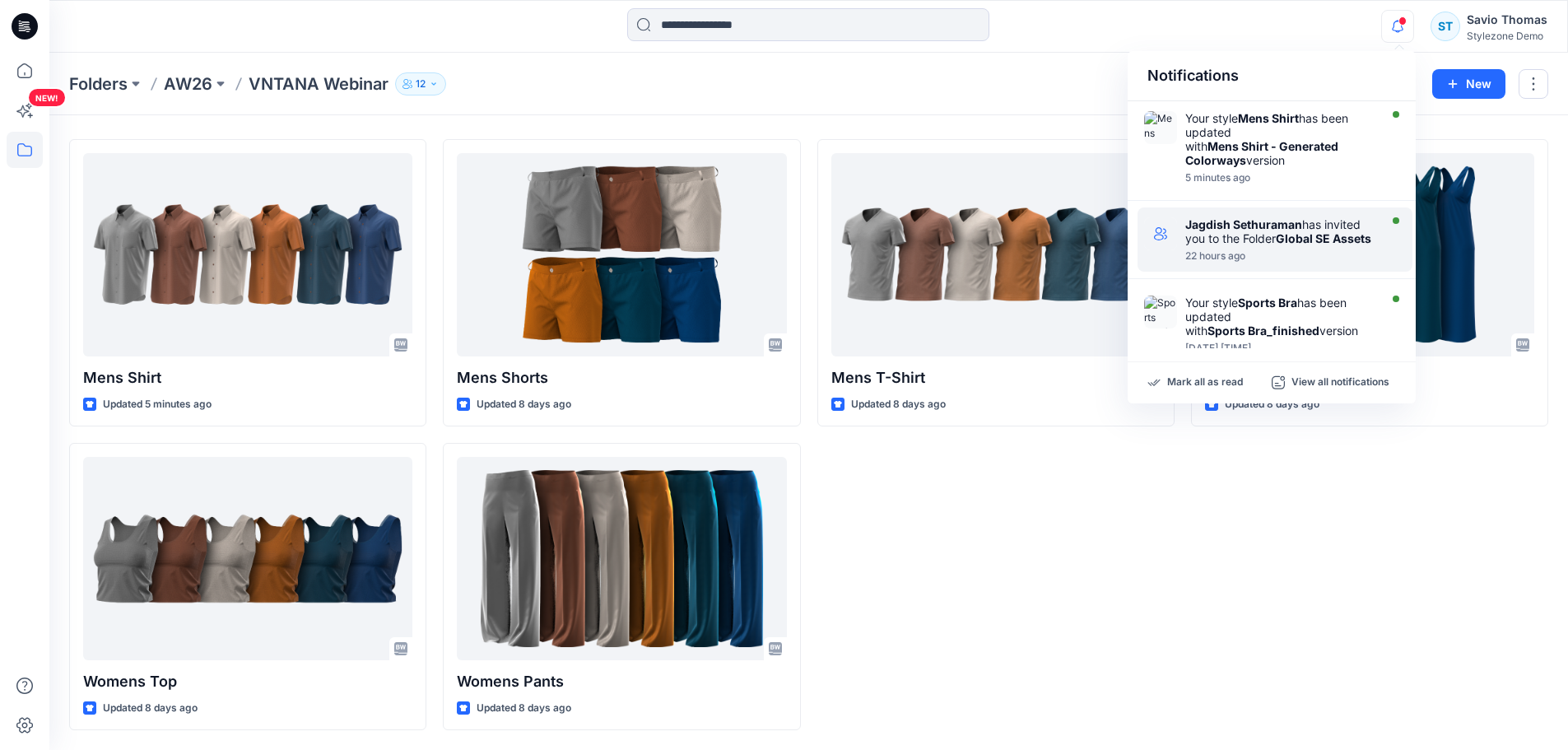 click on "[FIRST] [LAST]  has invited you to the Folder  Global SE Assets" at bounding box center [1280, 231] 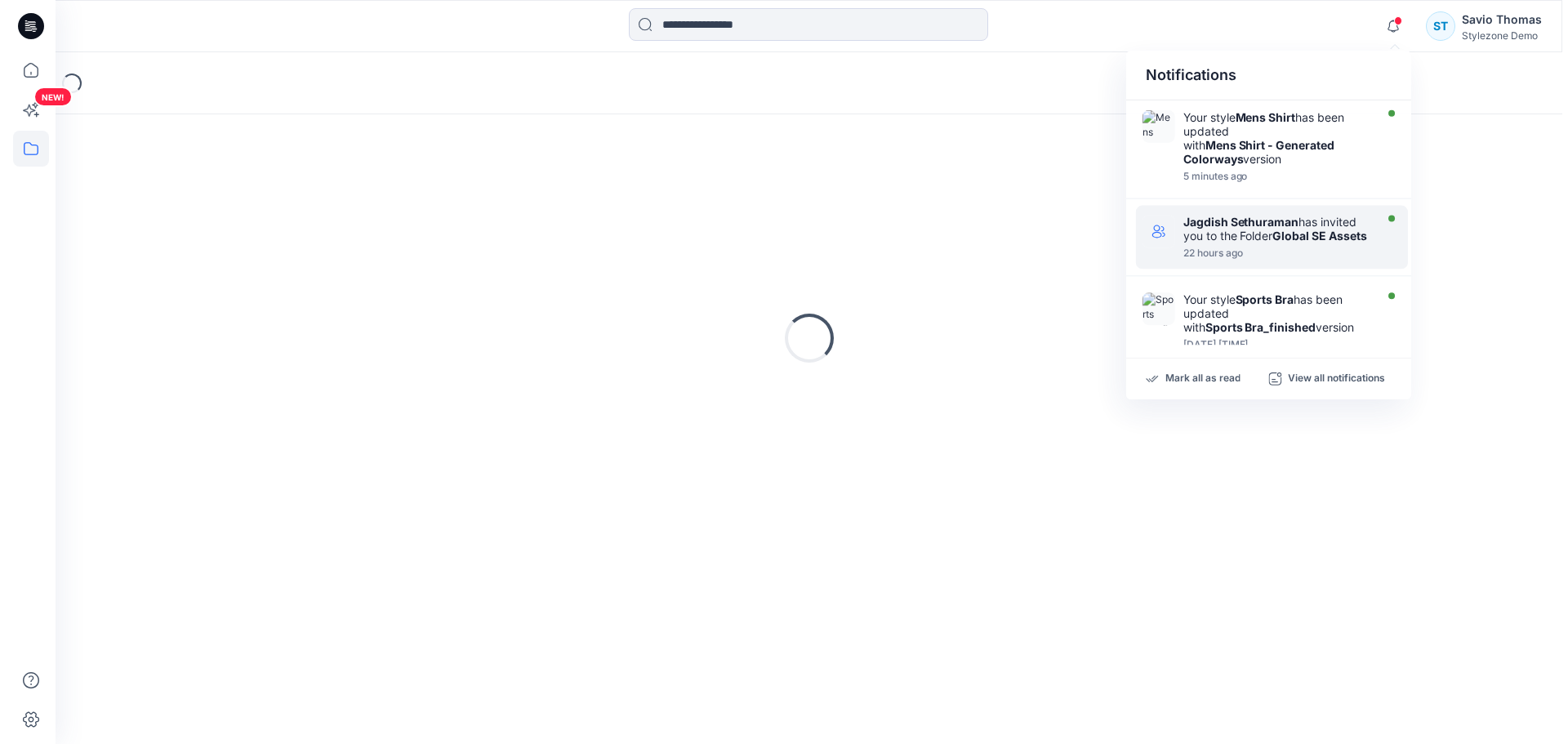 scroll, scrollTop: 0, scrollLeft: 0, axis: both 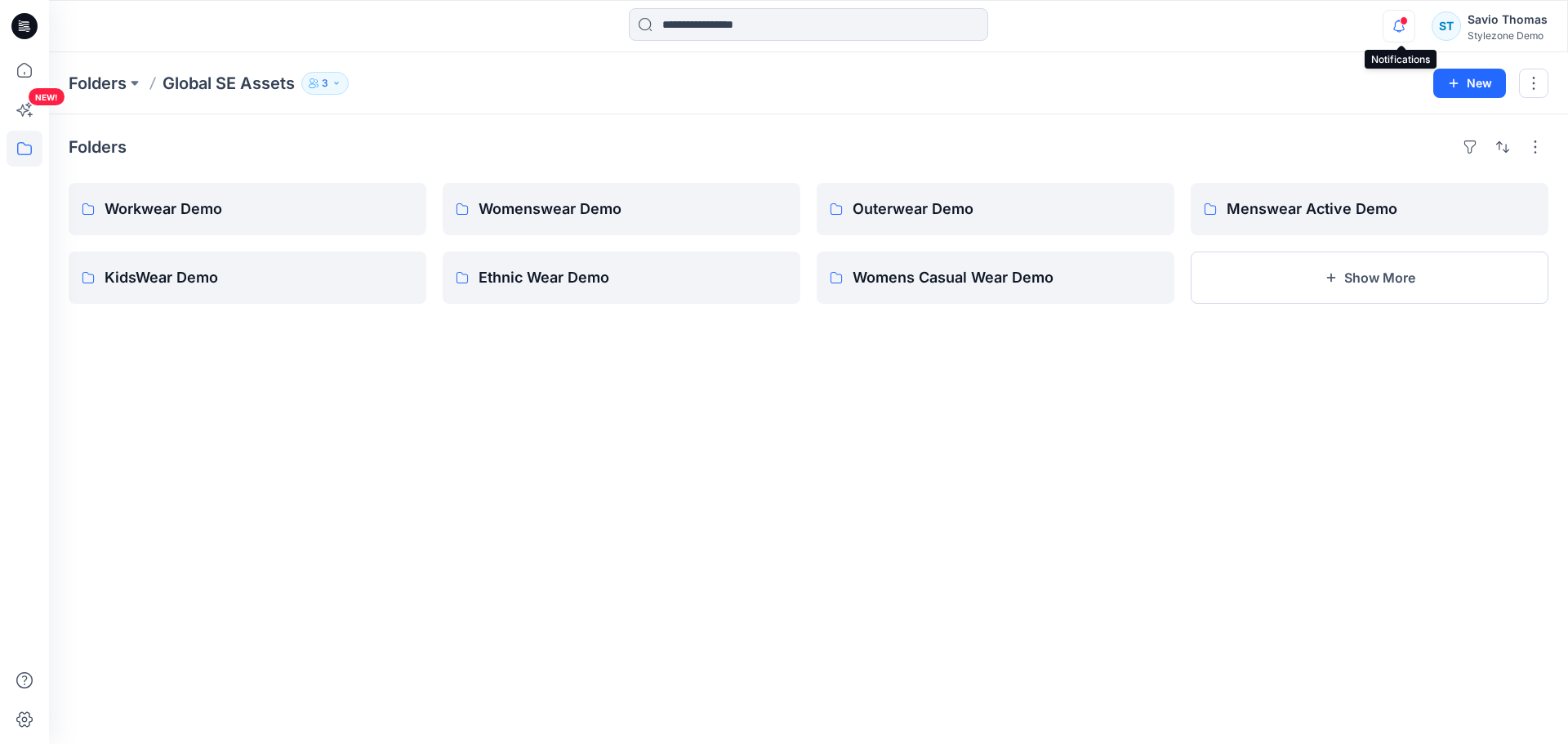 click 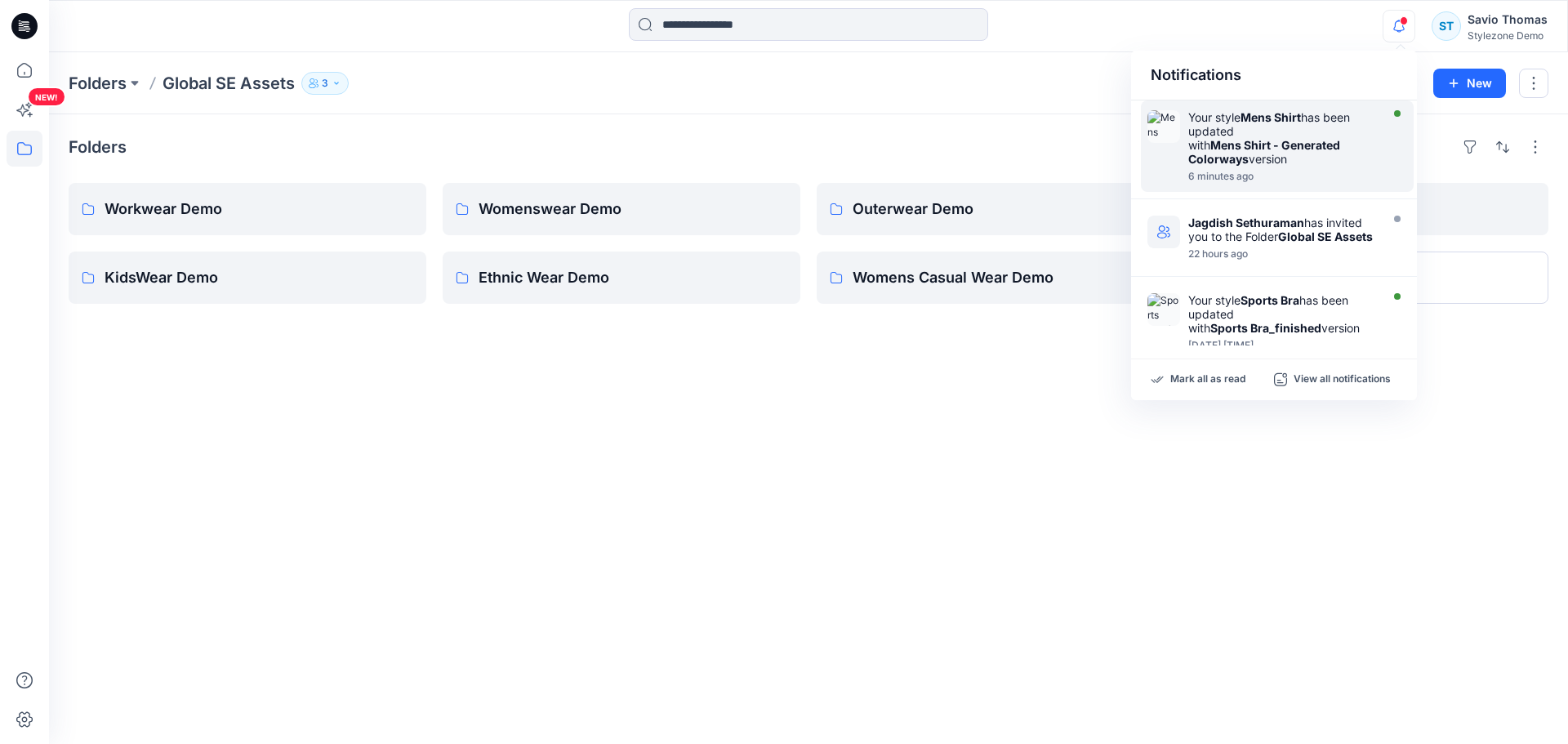 click on "Your style  Mens Shirt  has been updated  with  Mens Shirt - Generated Colorways  version" at bounding box center (1282, 138) 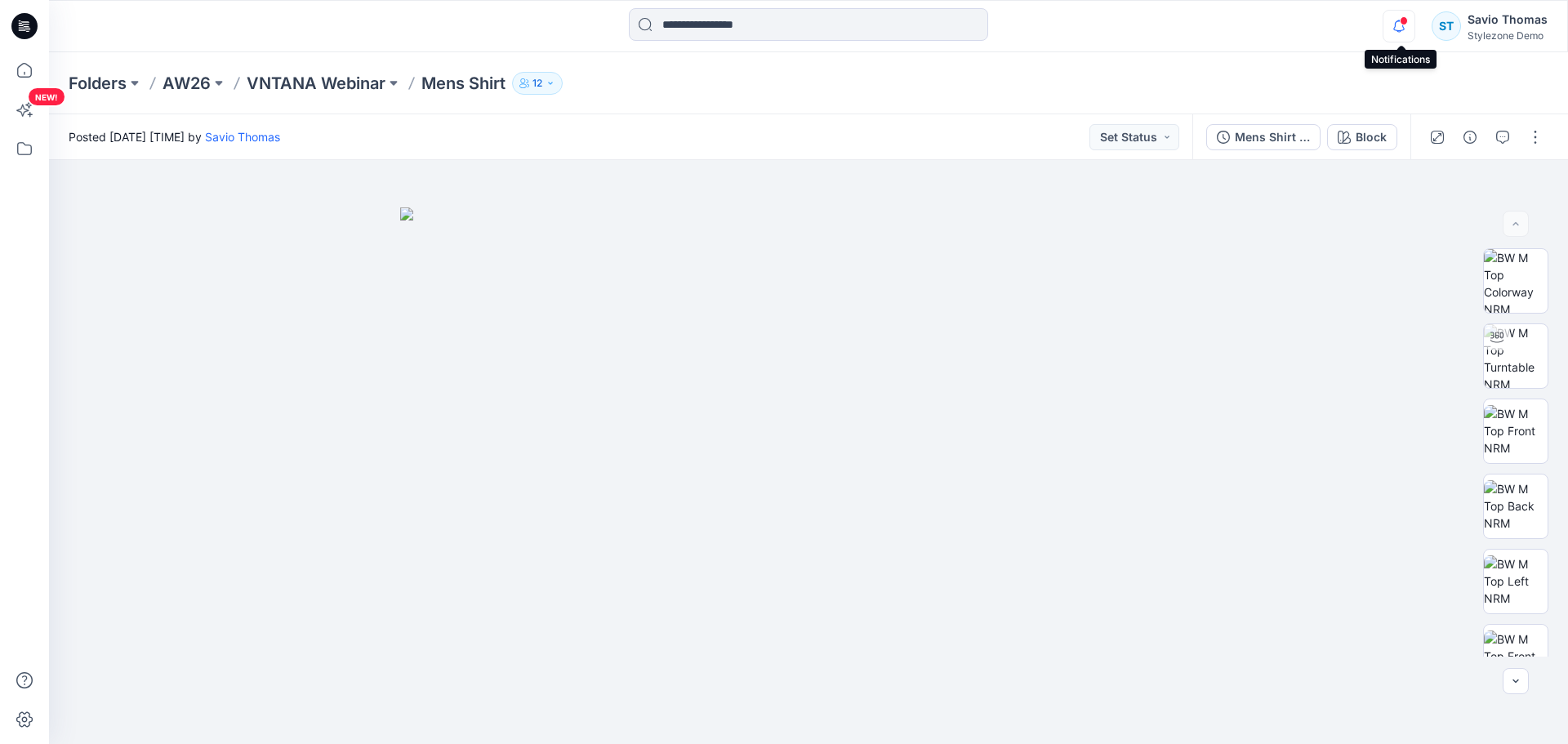 click 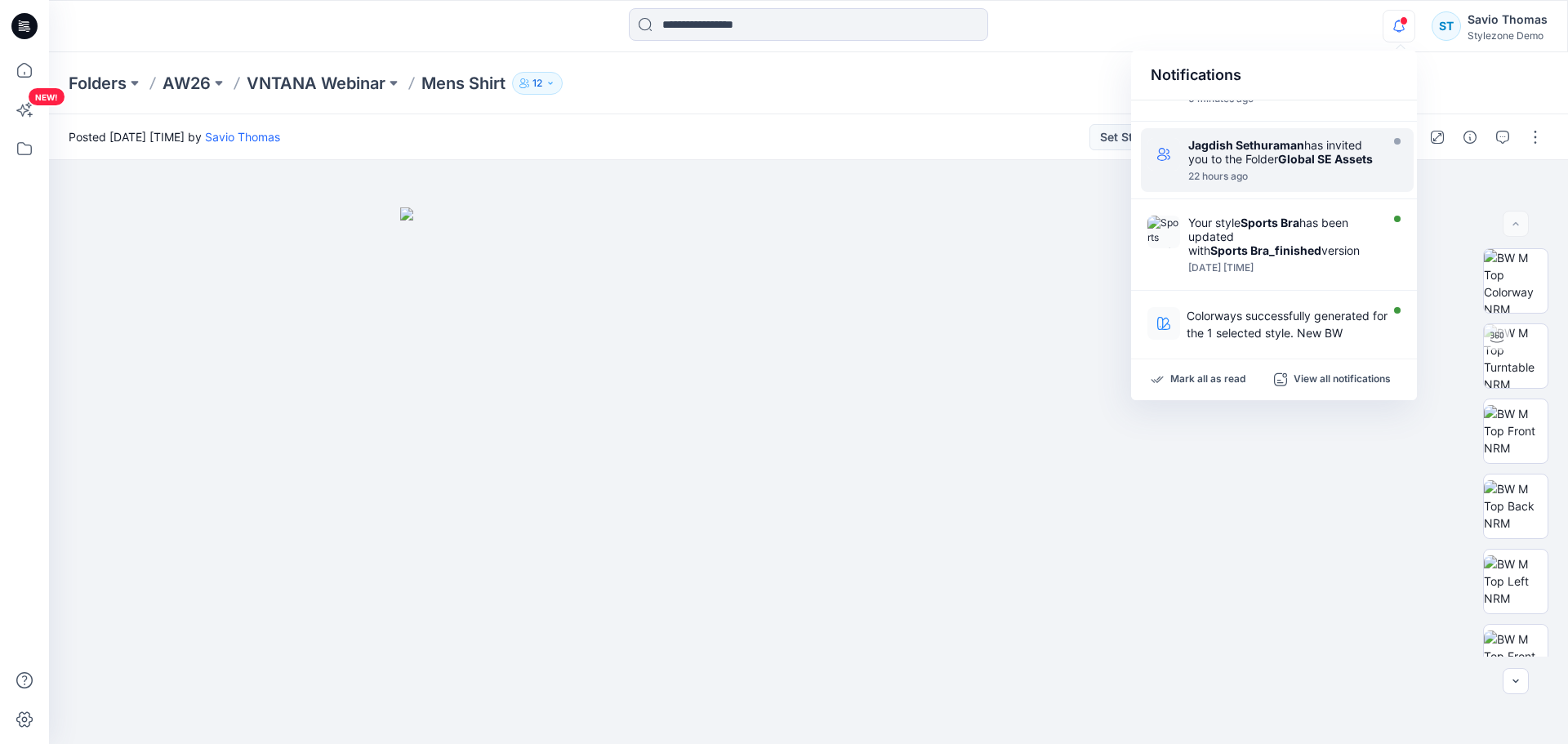 scroll, scrollTop: 163, scrollLeft: 0, axis: vertical 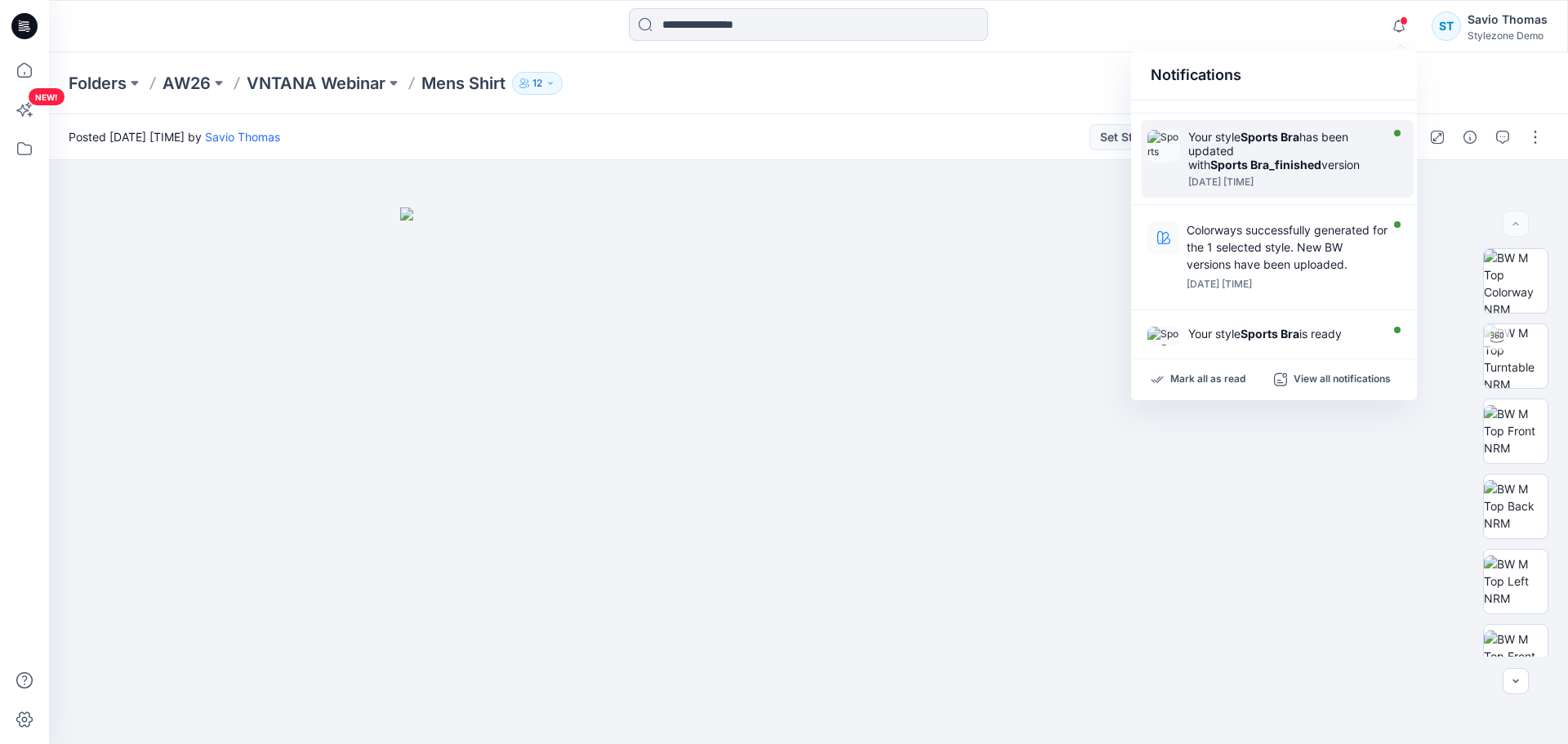 click on "Sports Bra_finished" at bounding box center (1266, 164) 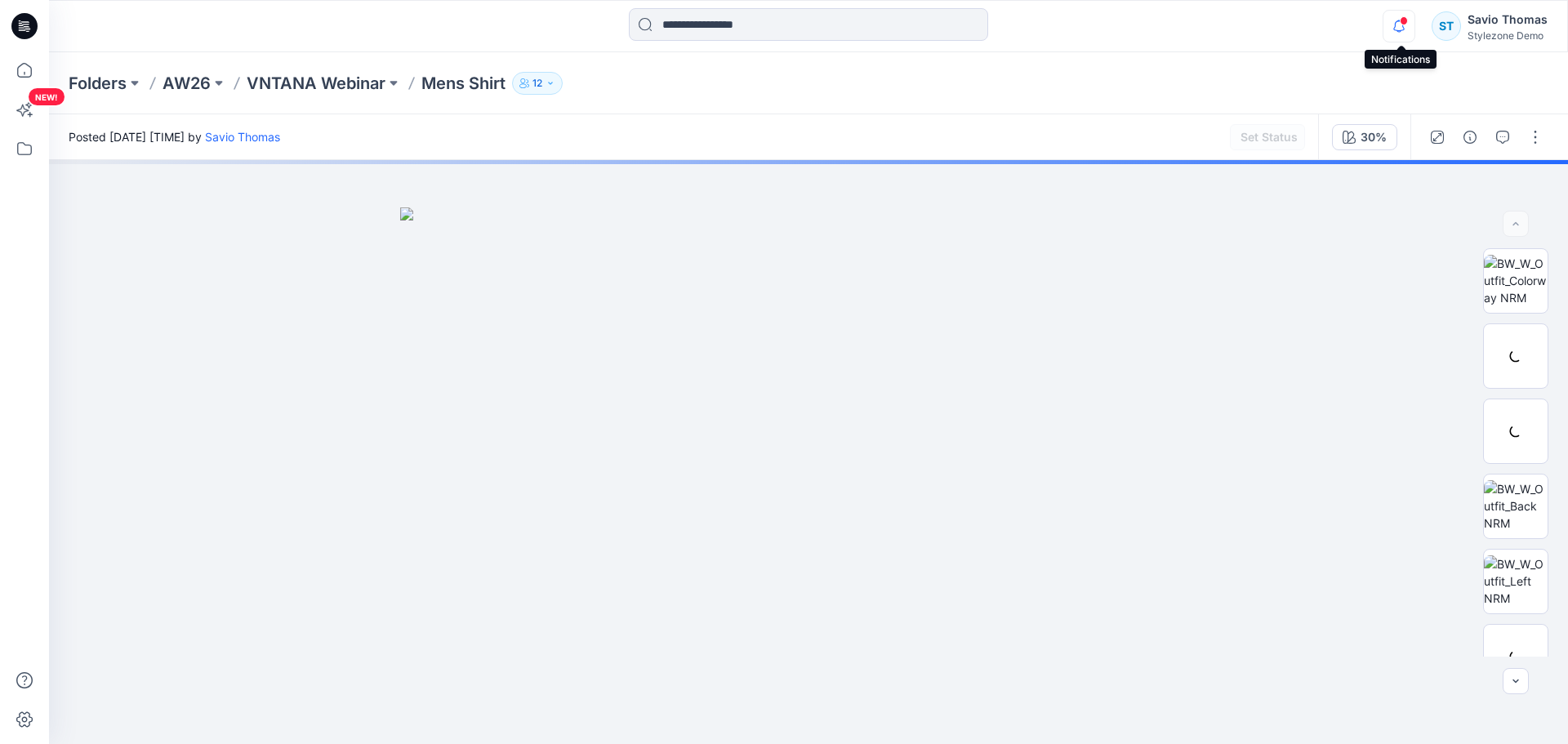 click 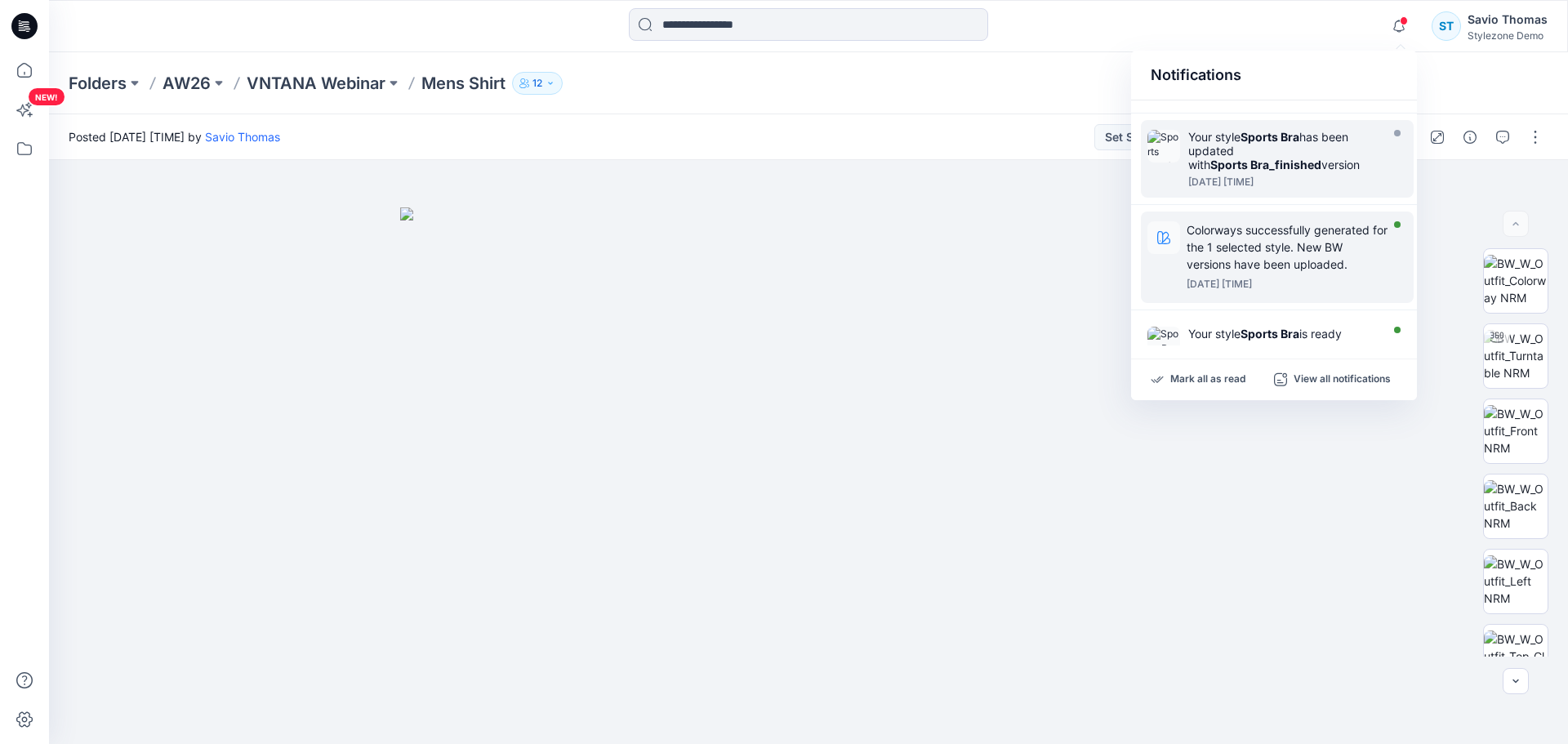 click on "[DATE] [TIME]" at bounding box center [1287, 284] 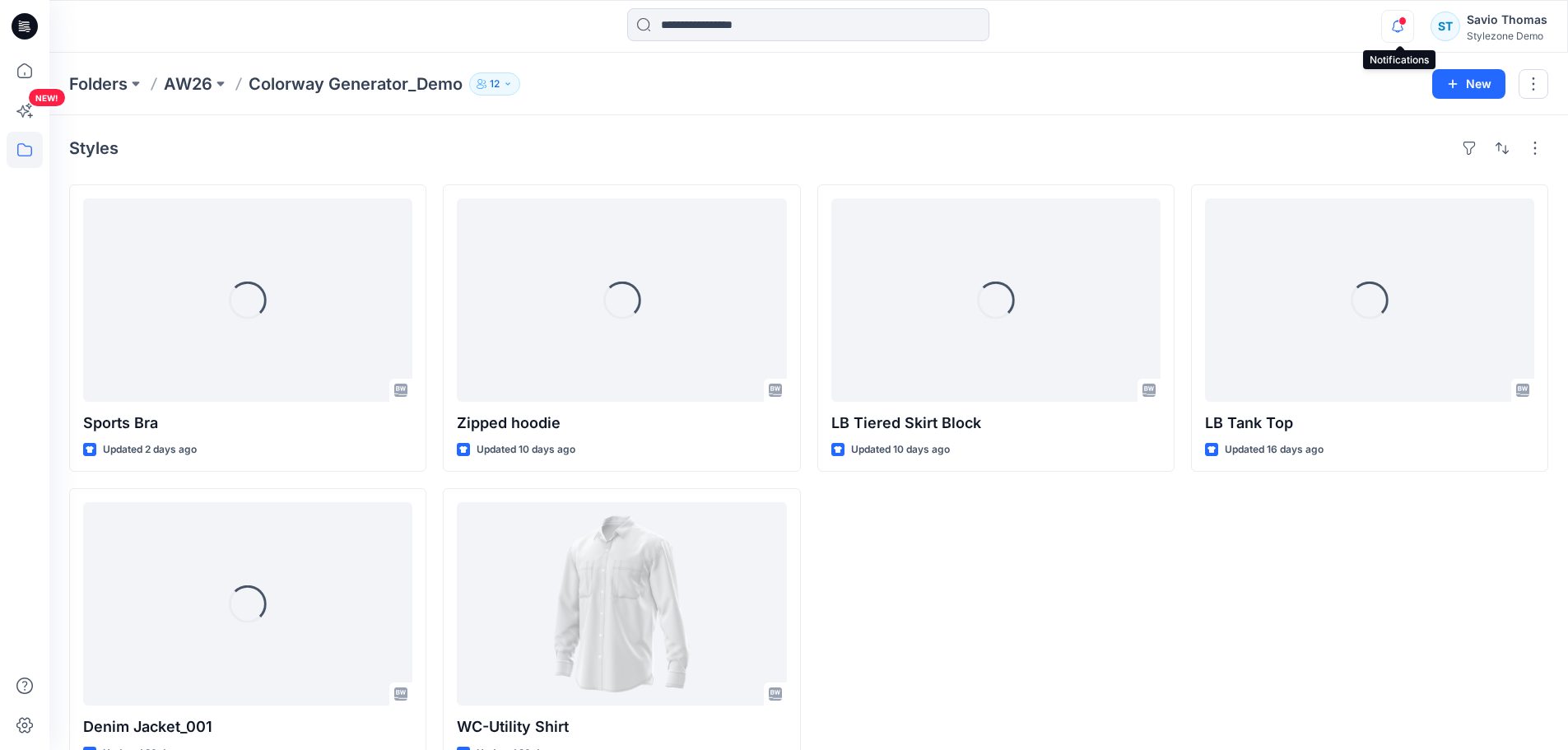 click 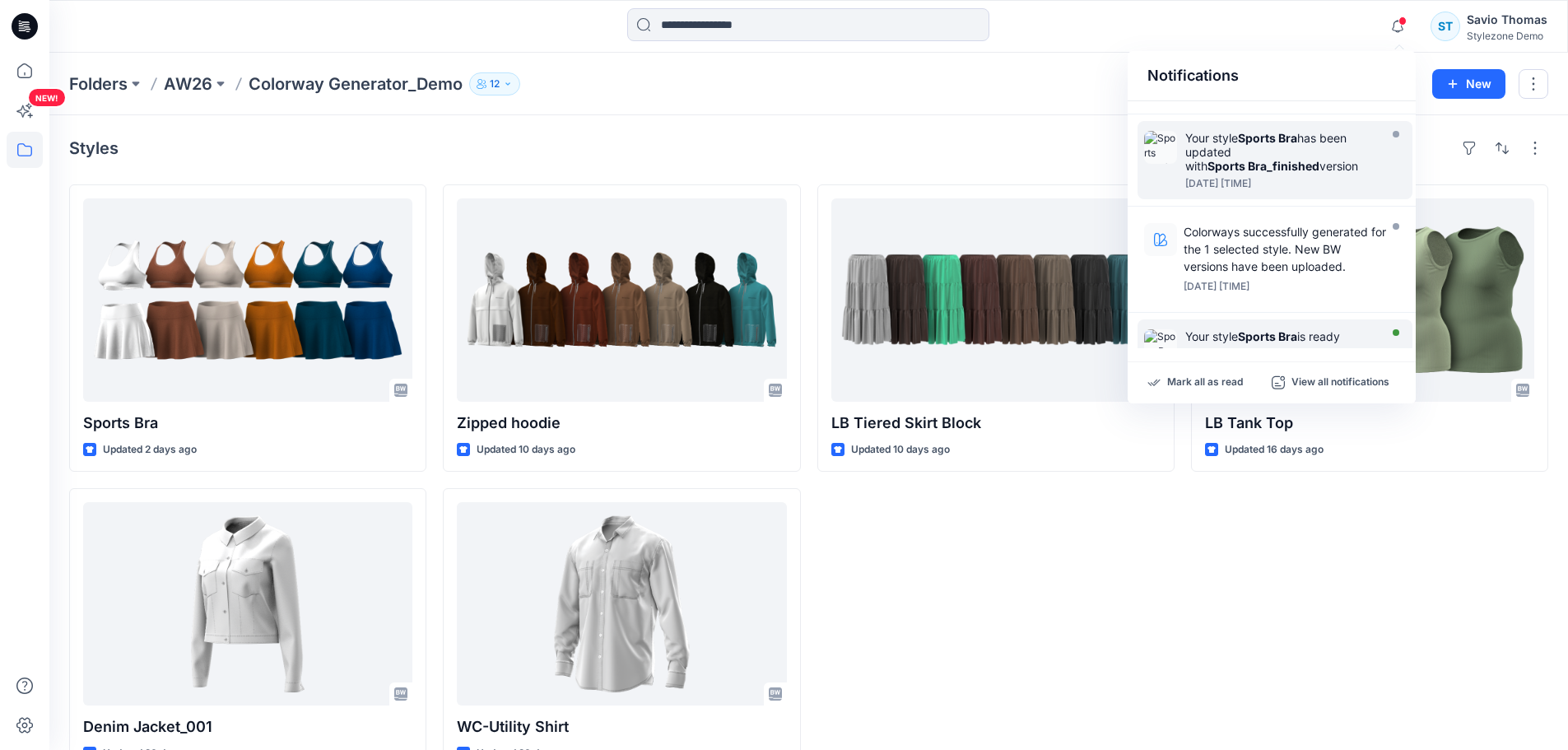click on "Your style  Sports Bra  is ready [DATE] [TIME]" at bounding box center [1275, 346] 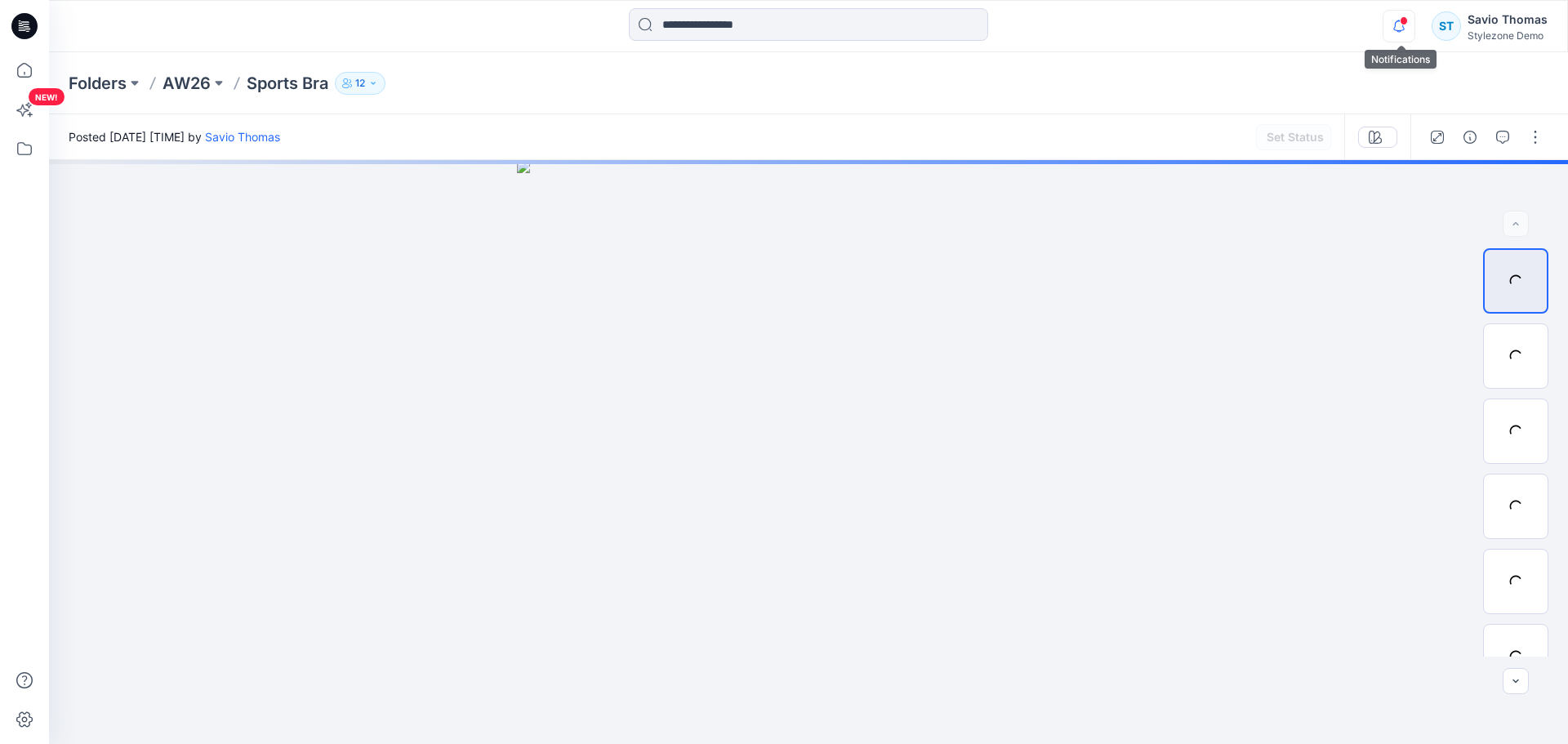 click 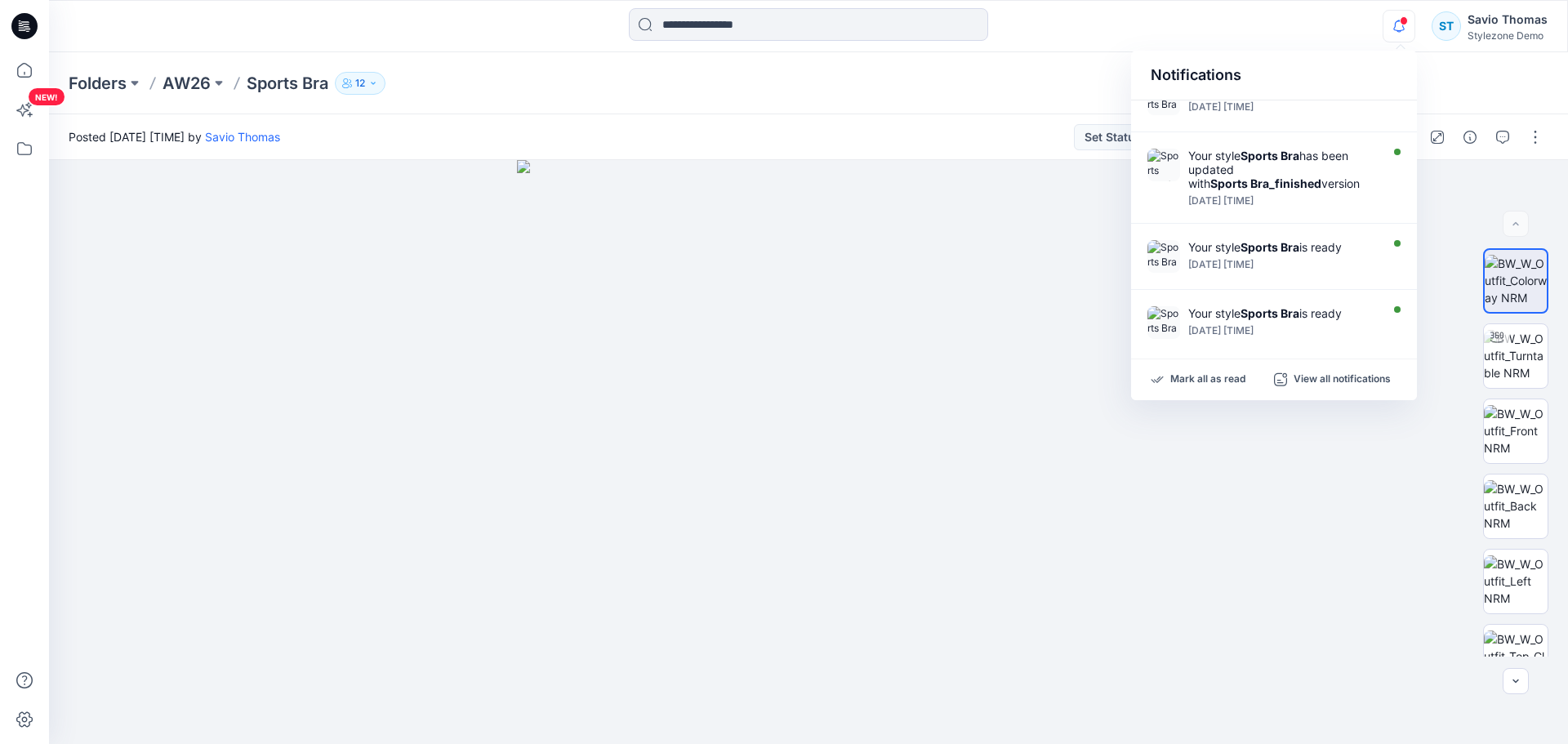 scroll, scrollTop: 408, scrollLeft: 0, axis: vertical 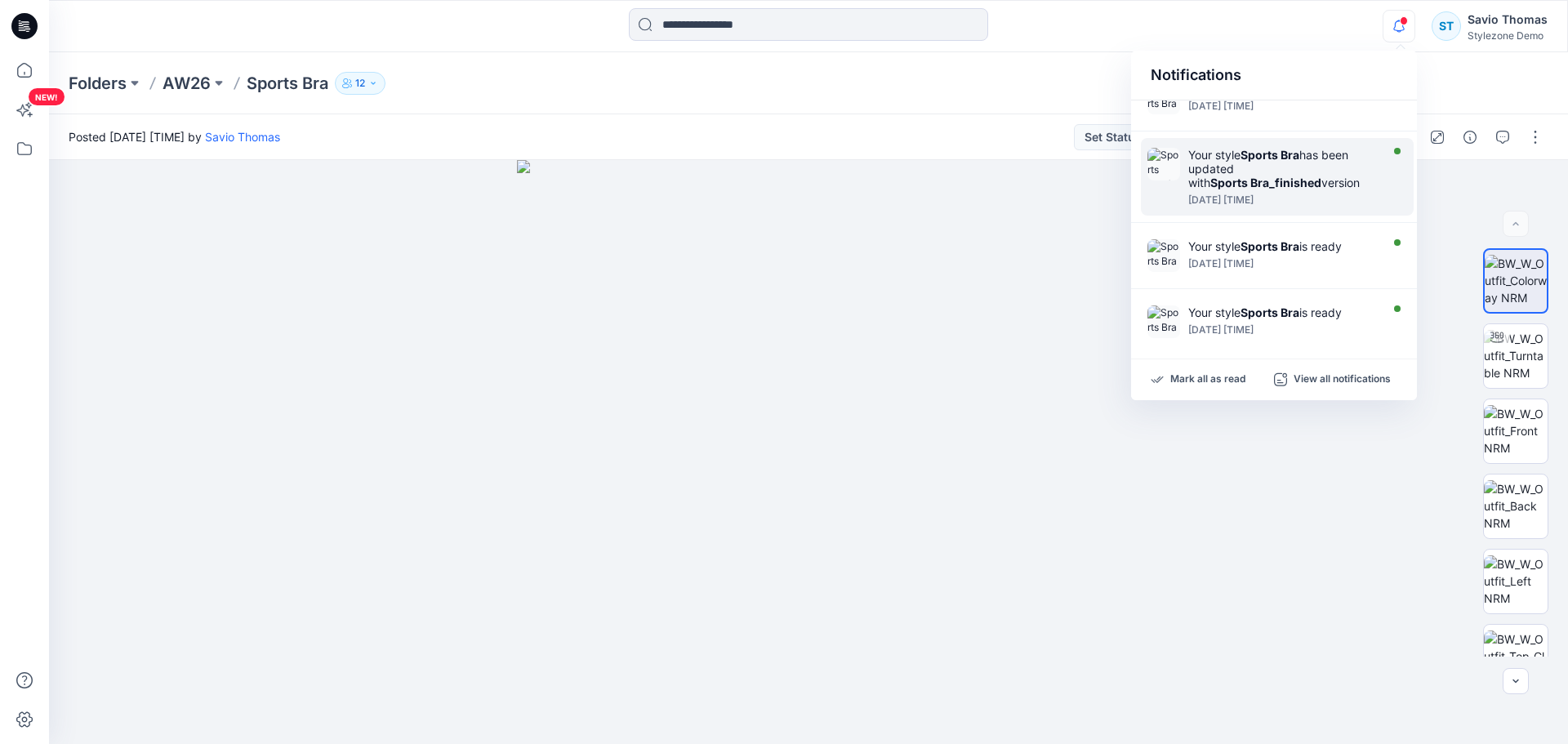 click on "Your style  Sports Bra  has been updated  with  Sports Bra_finished  version" at bounding box center (1282, 168) 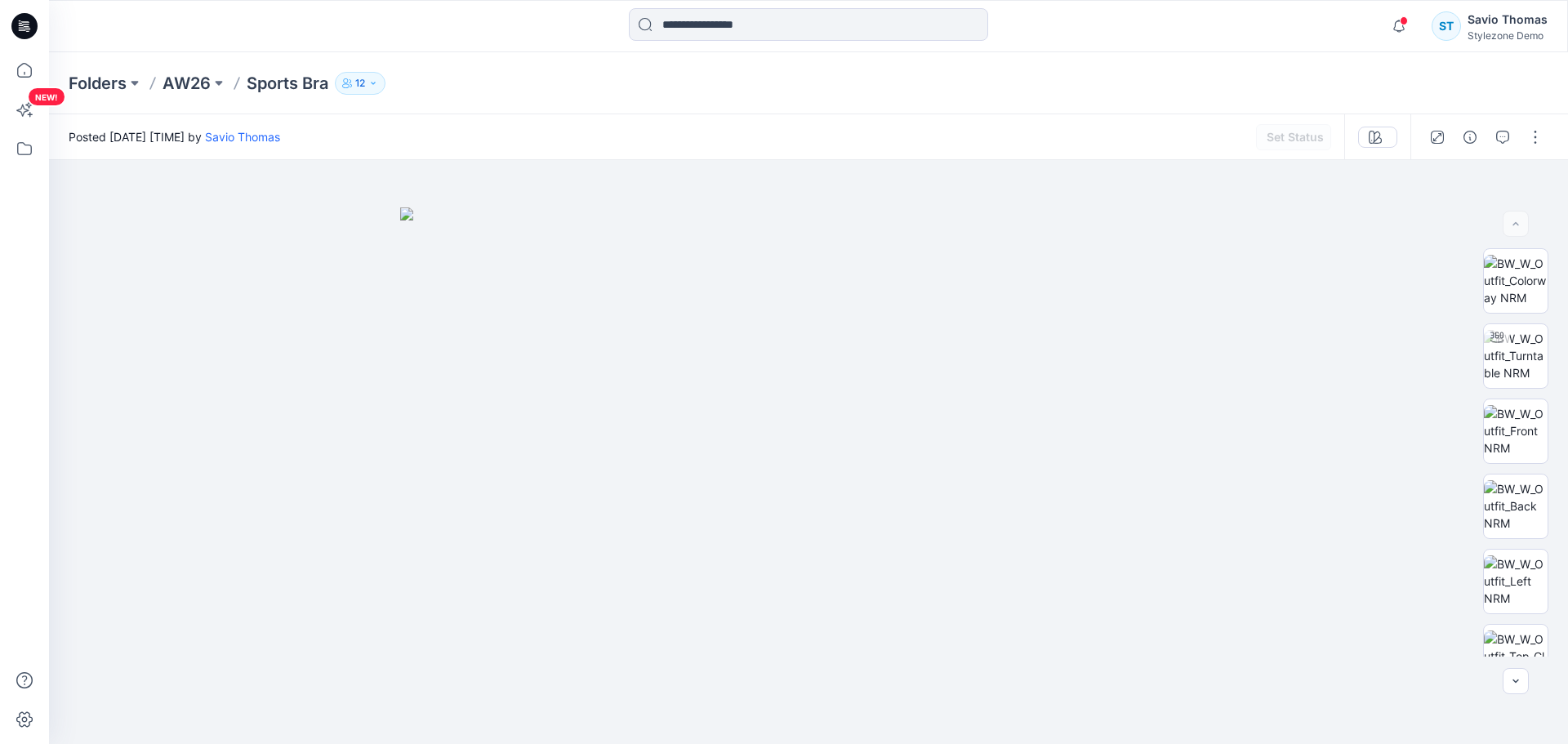 click on "Notifications Your style  Sports Bra  has been updated  with  Sports Bra_finished  version [DATE] [TIME] [FIRST] [LAST]  has invited you to the Folder  Global SE Assets  22 hours ago Your style  Sports Bra  has been updated  with  Sports Bra_finished  version [DATE] [TIME] Colorways successfully generated for the 1 selected style. New BW versions have been uploaded. [DATE] [TIME] Your style  Sports Bra  is ready [DATE] [TIME] Your style  Sports Bra  has been updated  with  Sports Bra_finished  version [DATE] [TIME] Your style  Sports Bra  is ready [DATE] [TIME] Your style  Sports Bra  is ready [DATE] [TIME] Colorways successfully generated for the 4 selected styles. New BW versions have been uploaded. [DATE] [TIME] Colorways successfully generated for the 3 selected styles. New BW versions have been uploaded. [DATE] [TIME] Mark all as read View all notifications ST" at bounding box center (1465, 26) 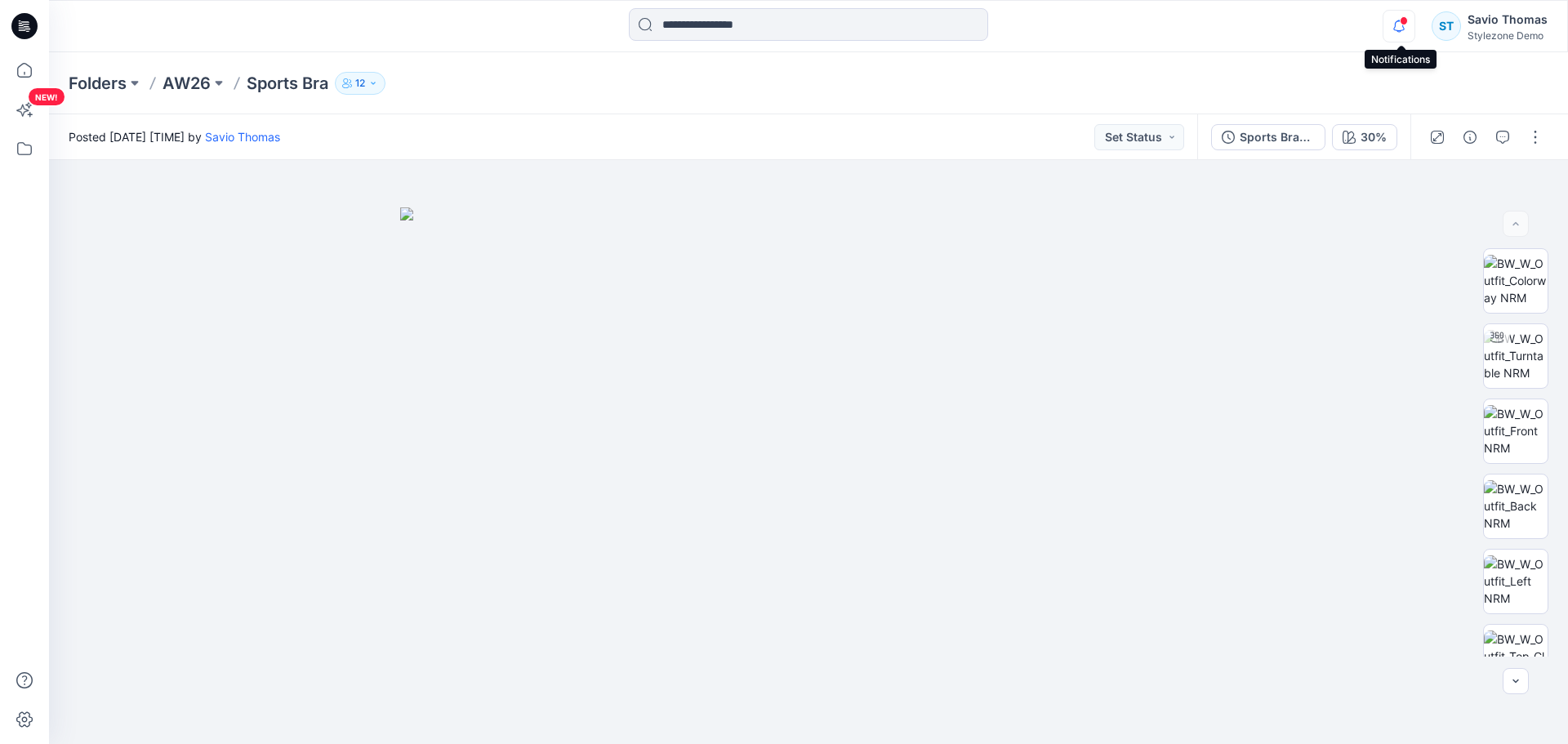 click 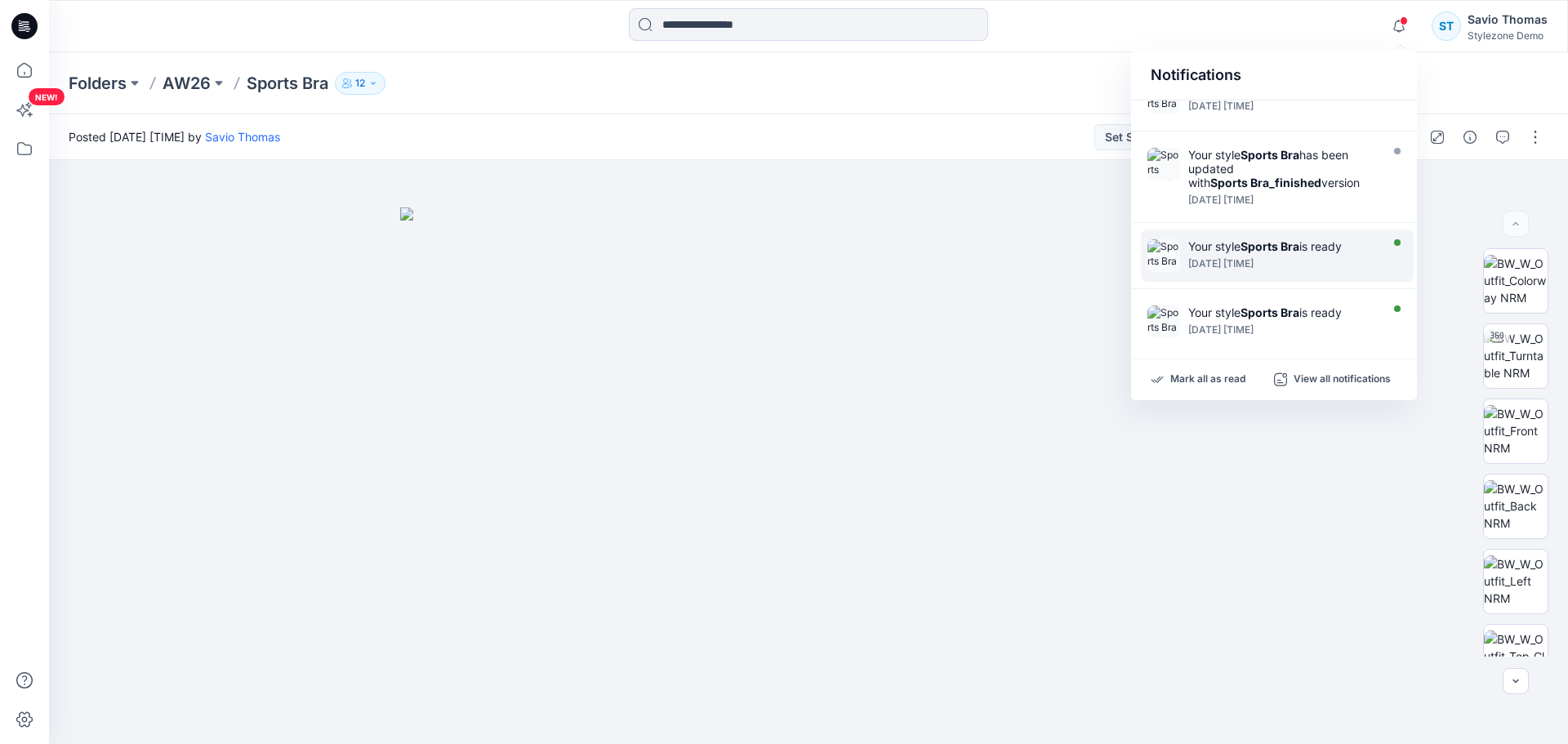 click on "Your style  Sports Bra  is ready [DATE] [TIME]" at bounding box center (1277, 256) 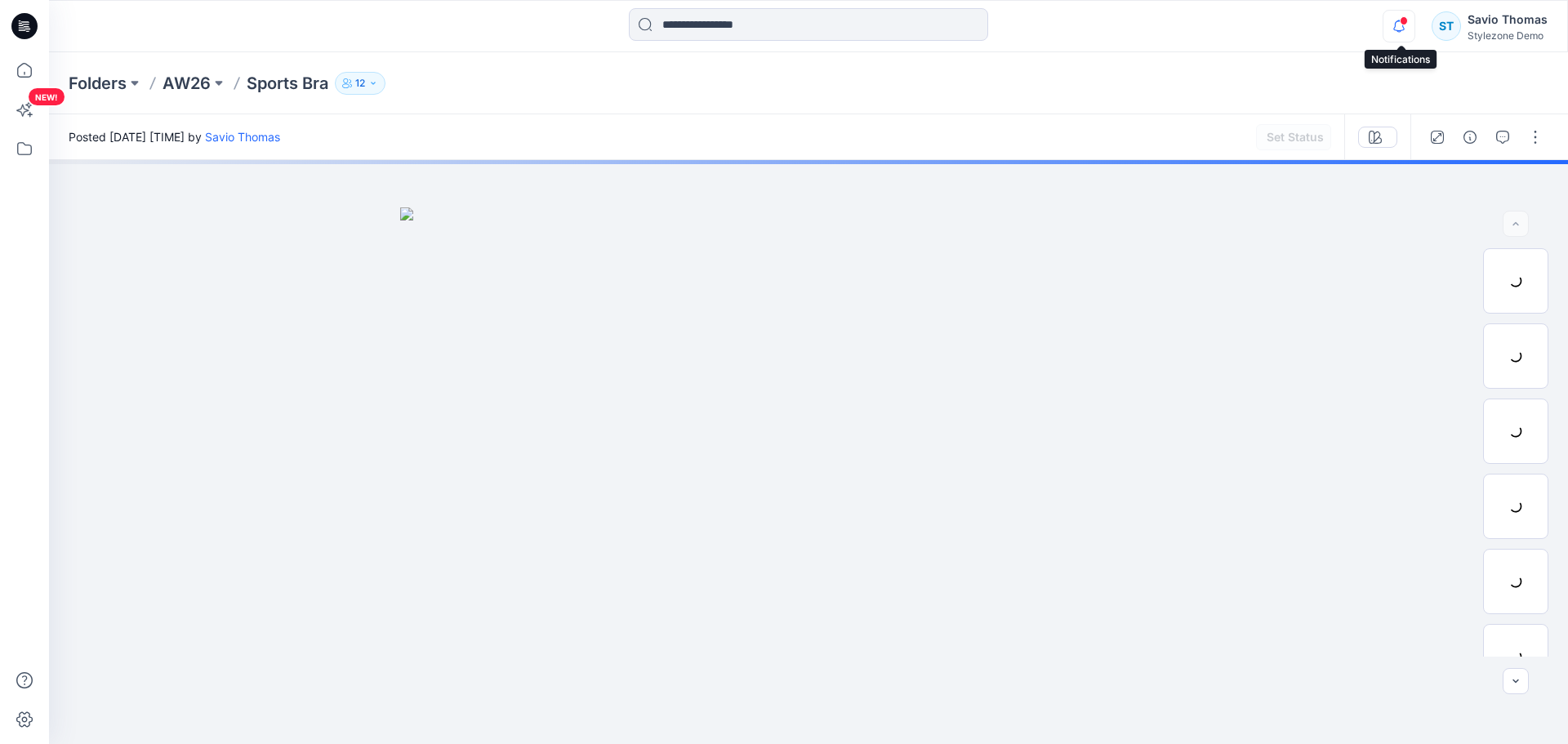 click 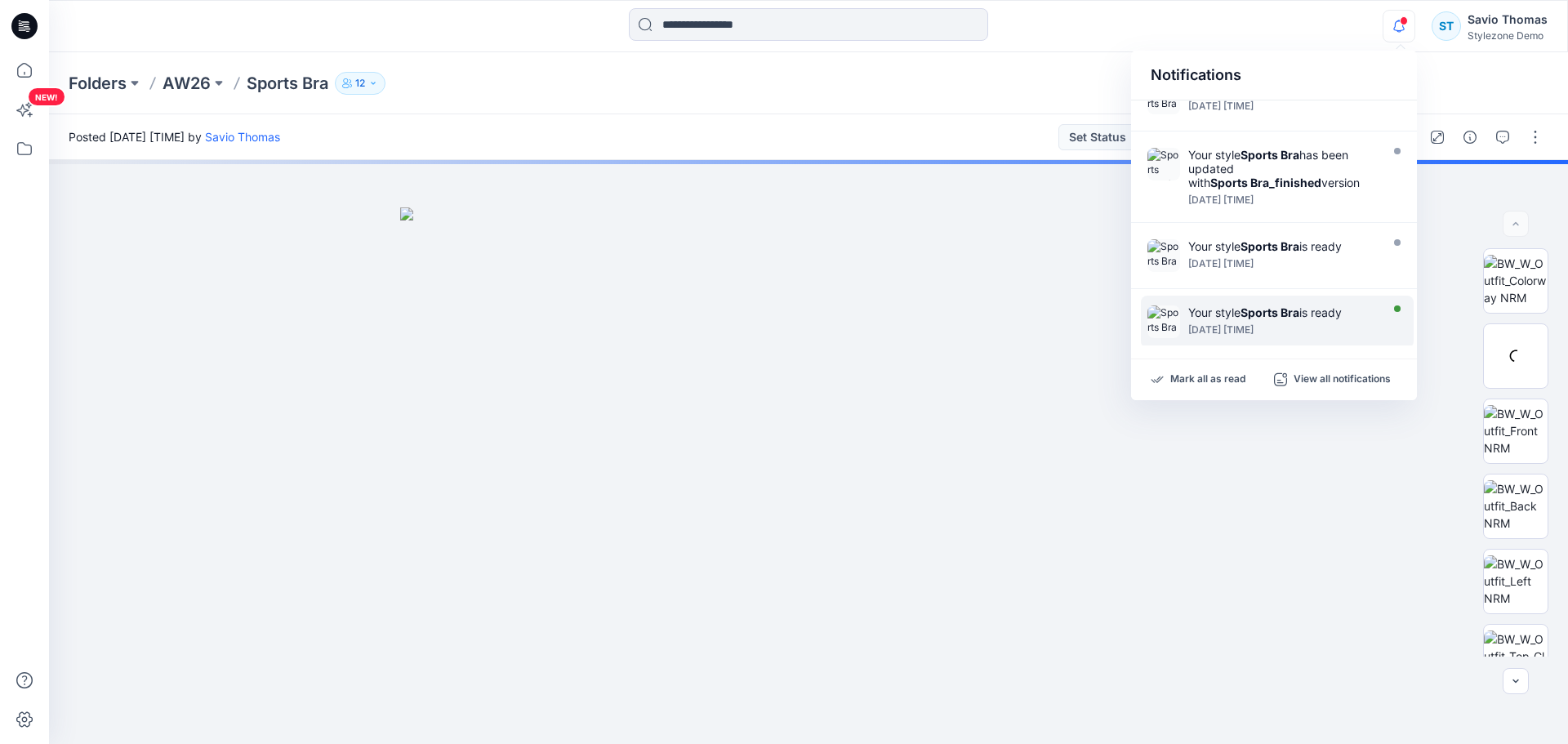 click on "[DATE] [TIME]" at bounding box center [1282, 330] 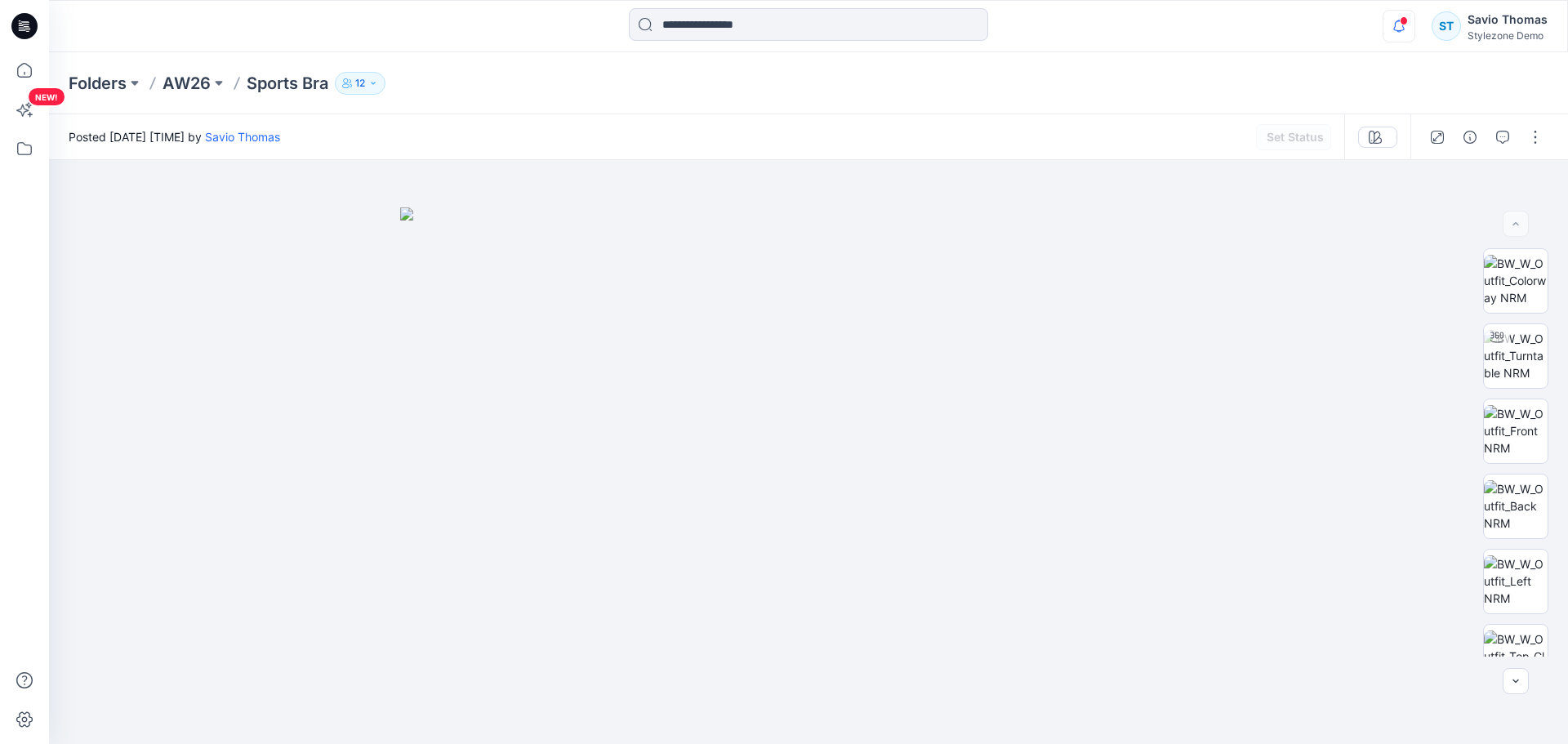 click 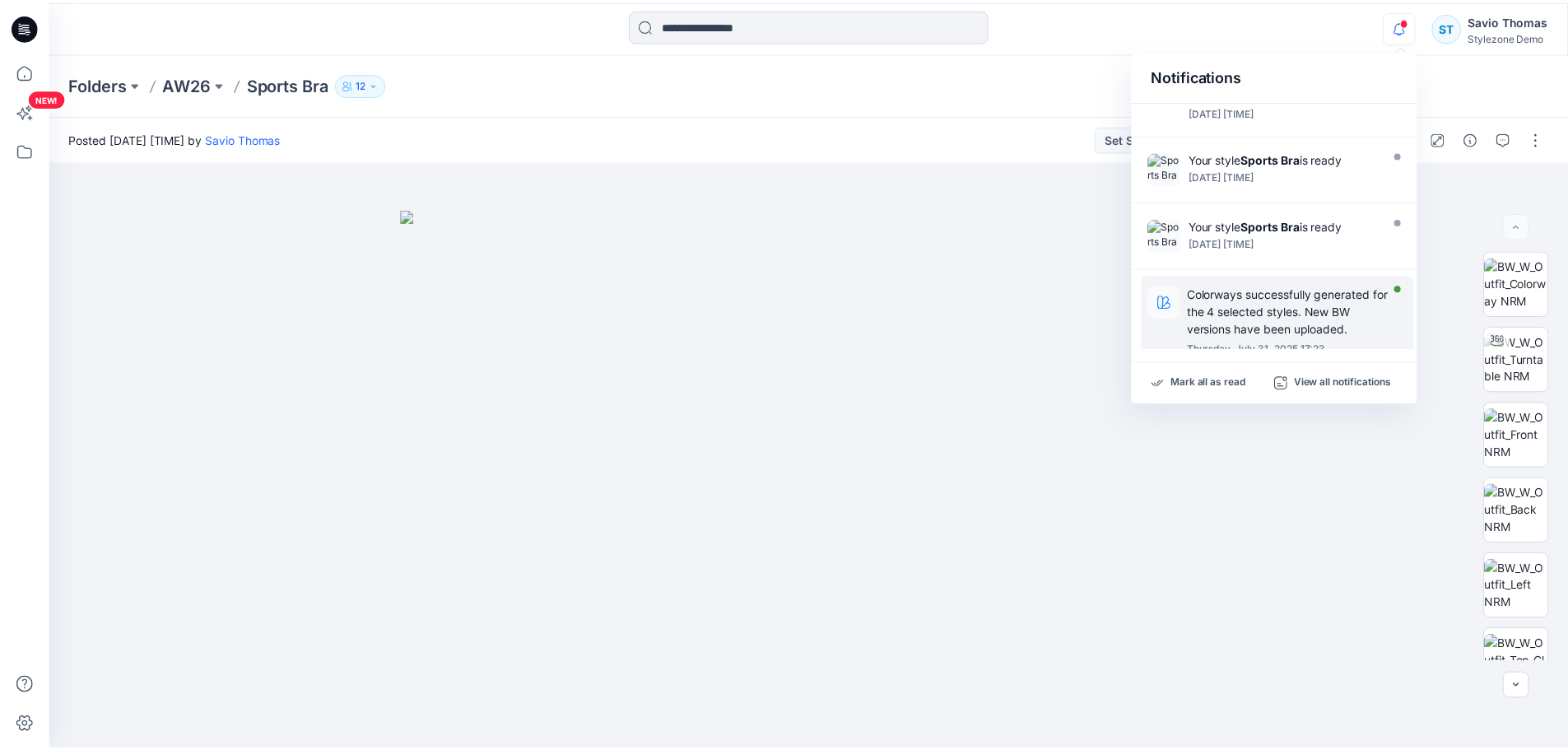 scroll, scrollTop: 576, scrollLeft: 0, axis: vertical 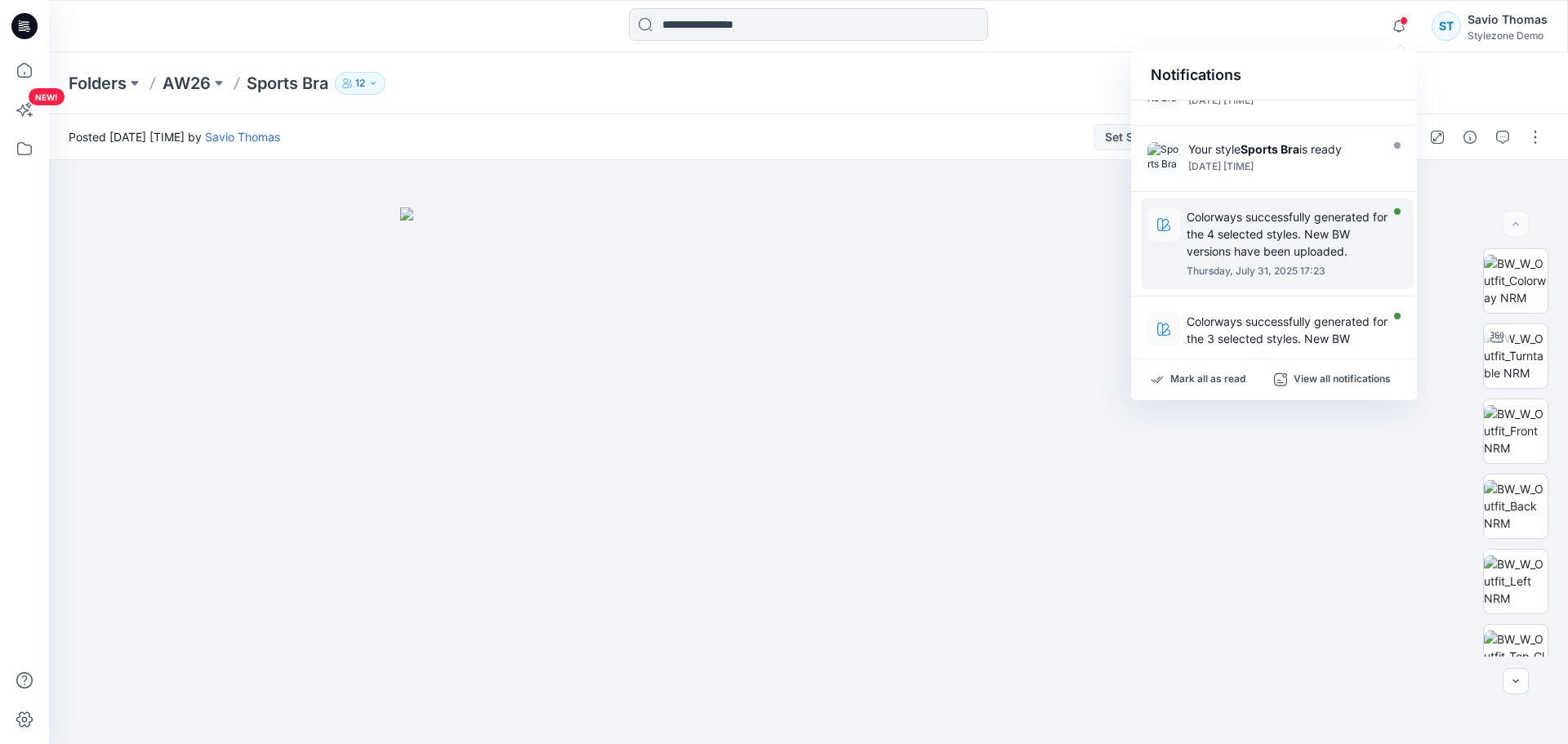 click on "Colorways successfully generated for the 4 selected styles. New BW versions have been uploaded." at bounding box center [1287, 234] 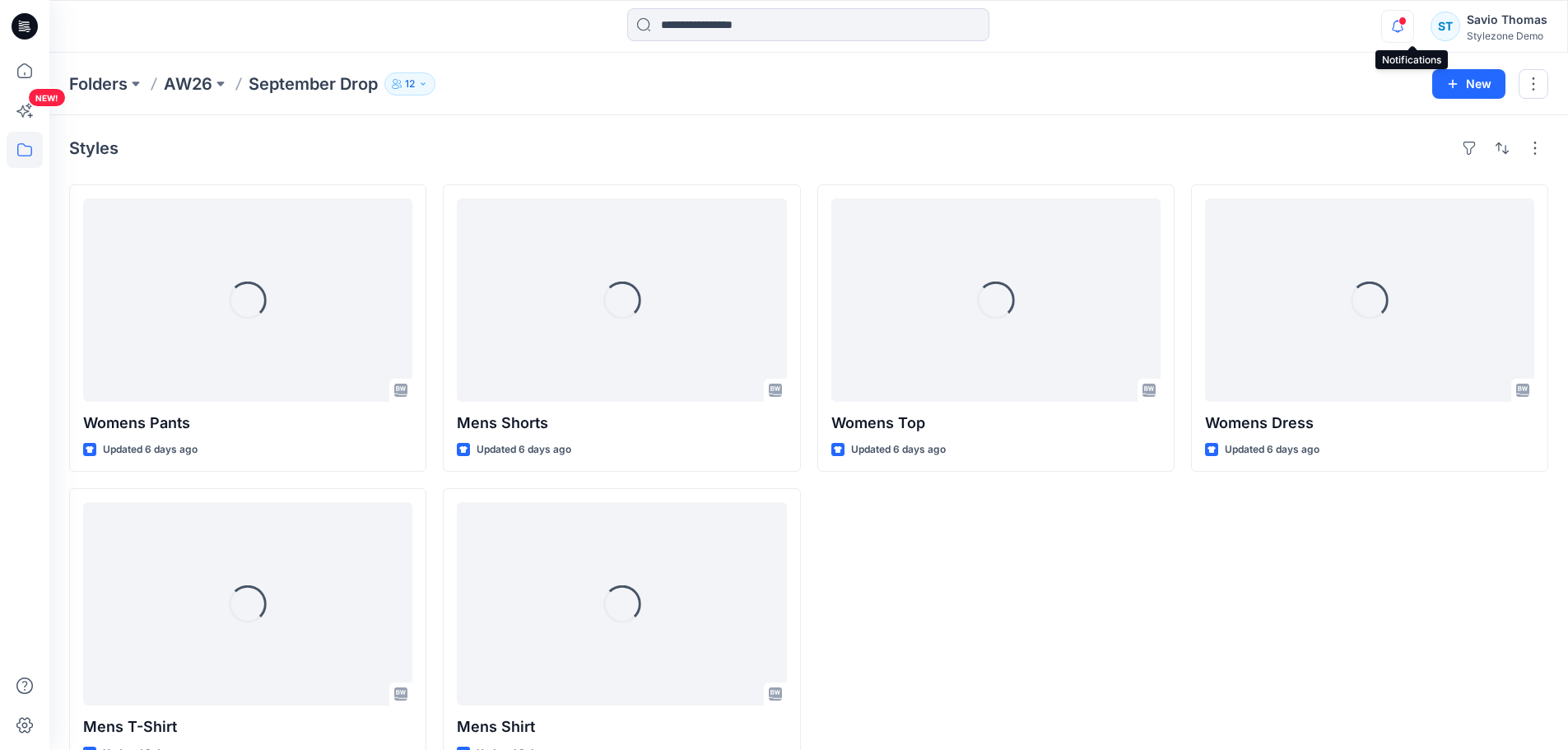 click 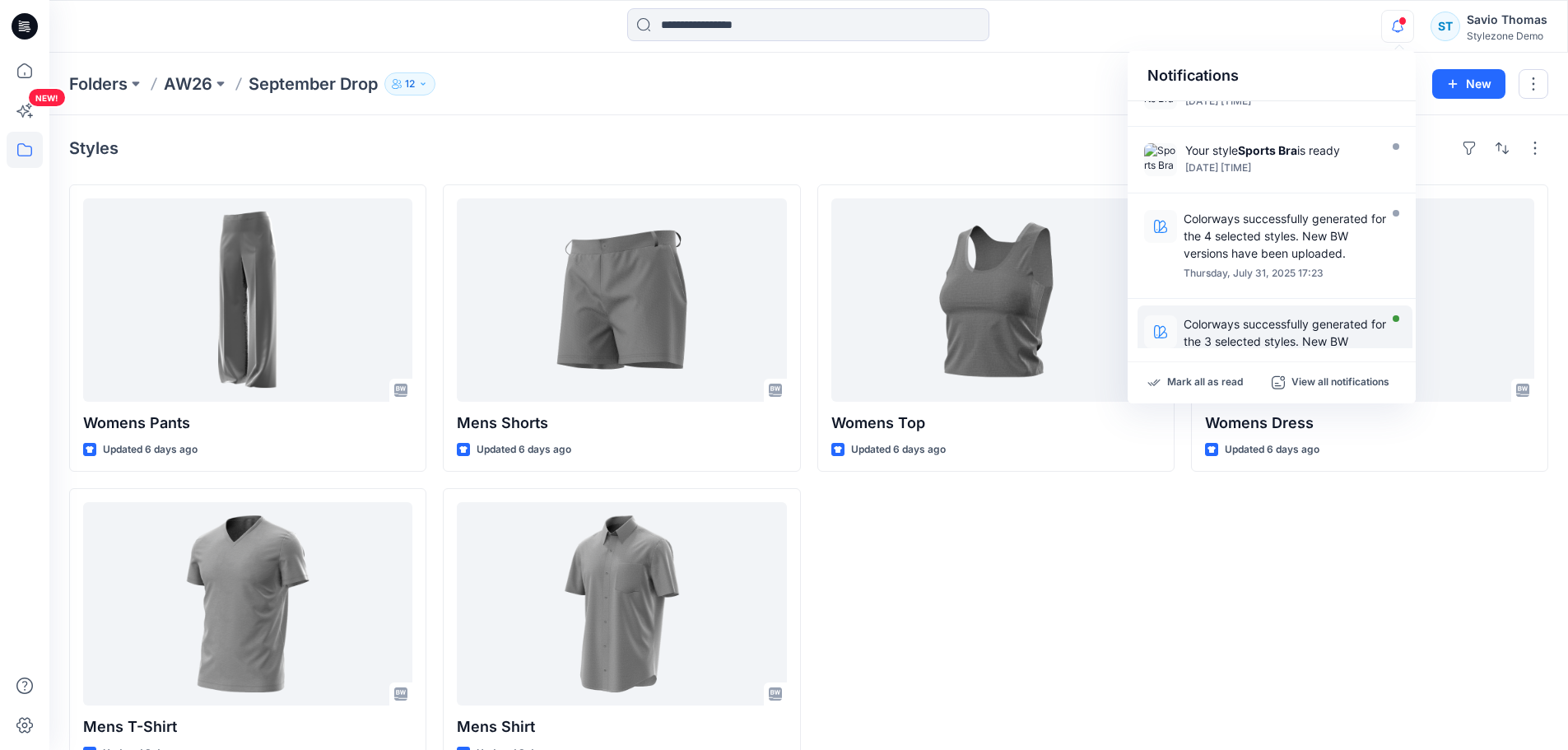 click on "Colorways successfully generated for the 3 selected styles. New BW versions have been uploaded." at bounding box center [1285, 341] 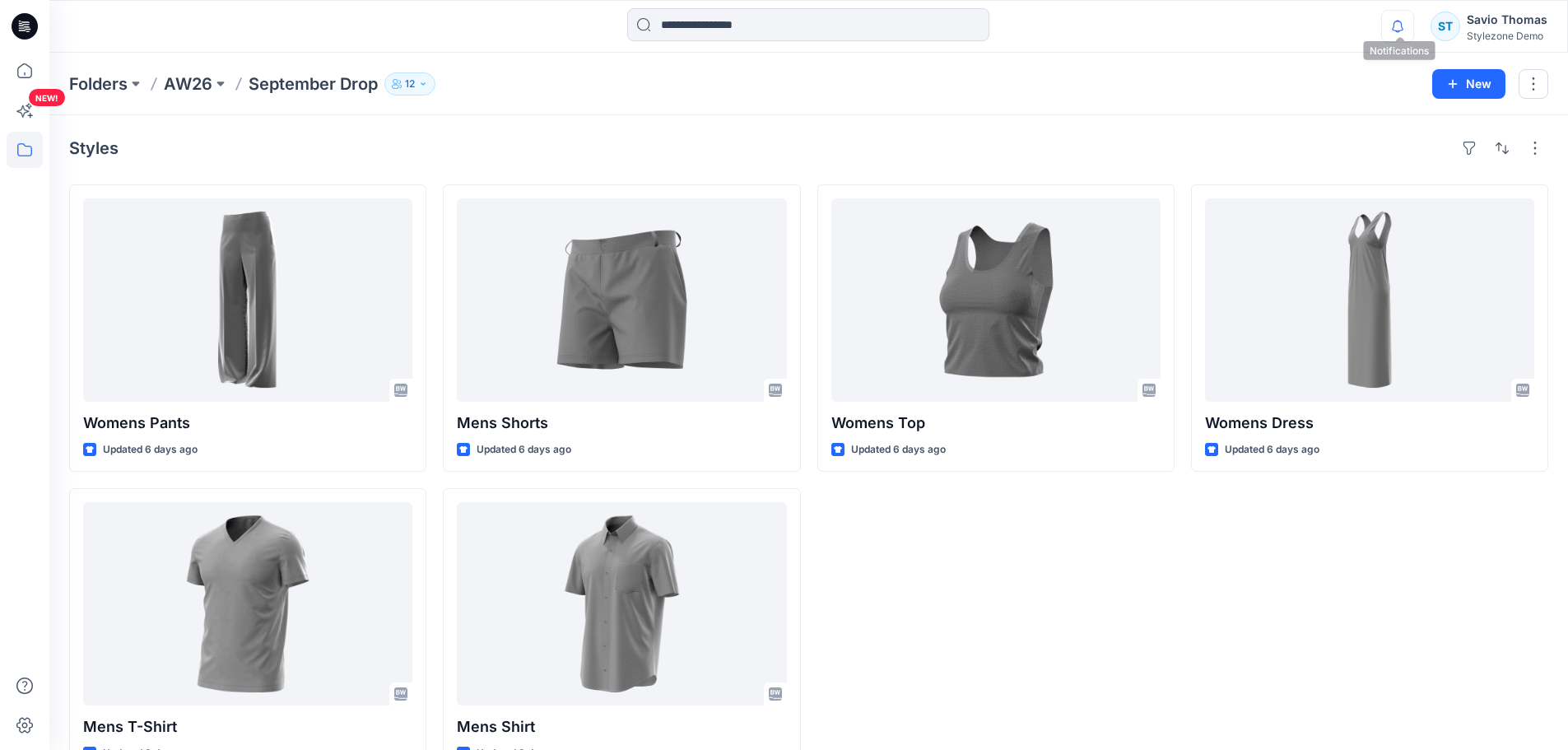 click 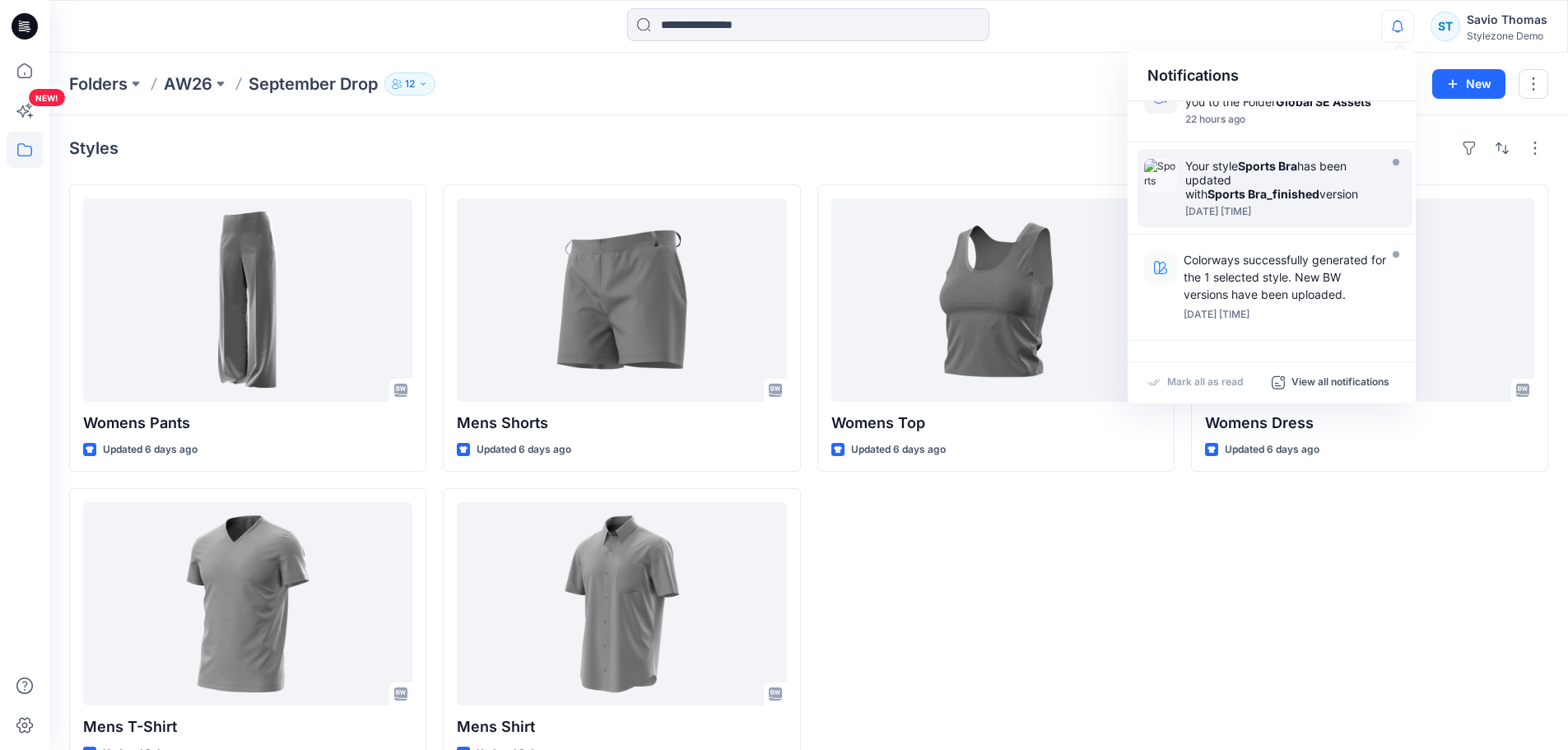 scroll, scrollTop: 0, scrollLeft: 0, axis: both 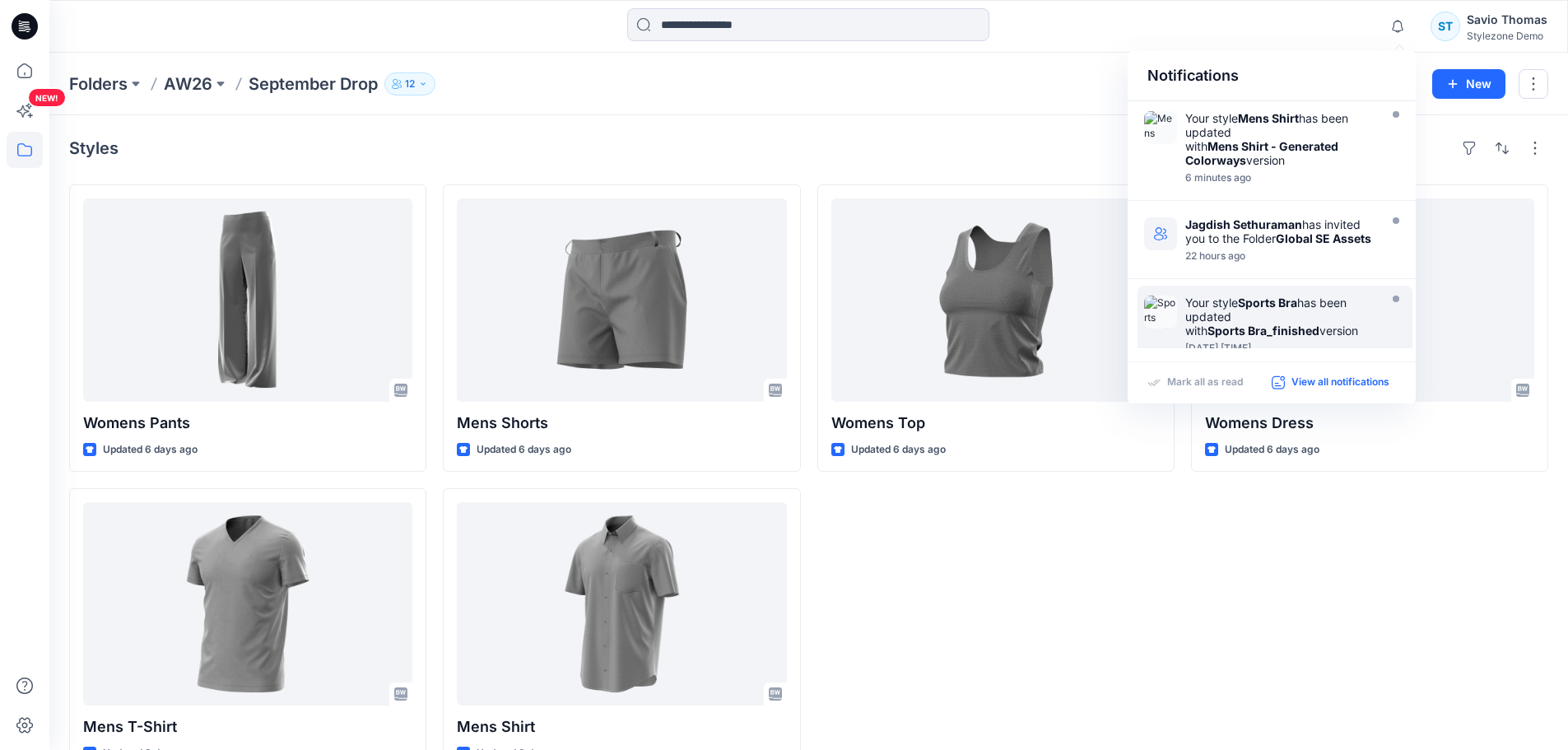 click on "View all notifications" at bounding box center [1340, 383] 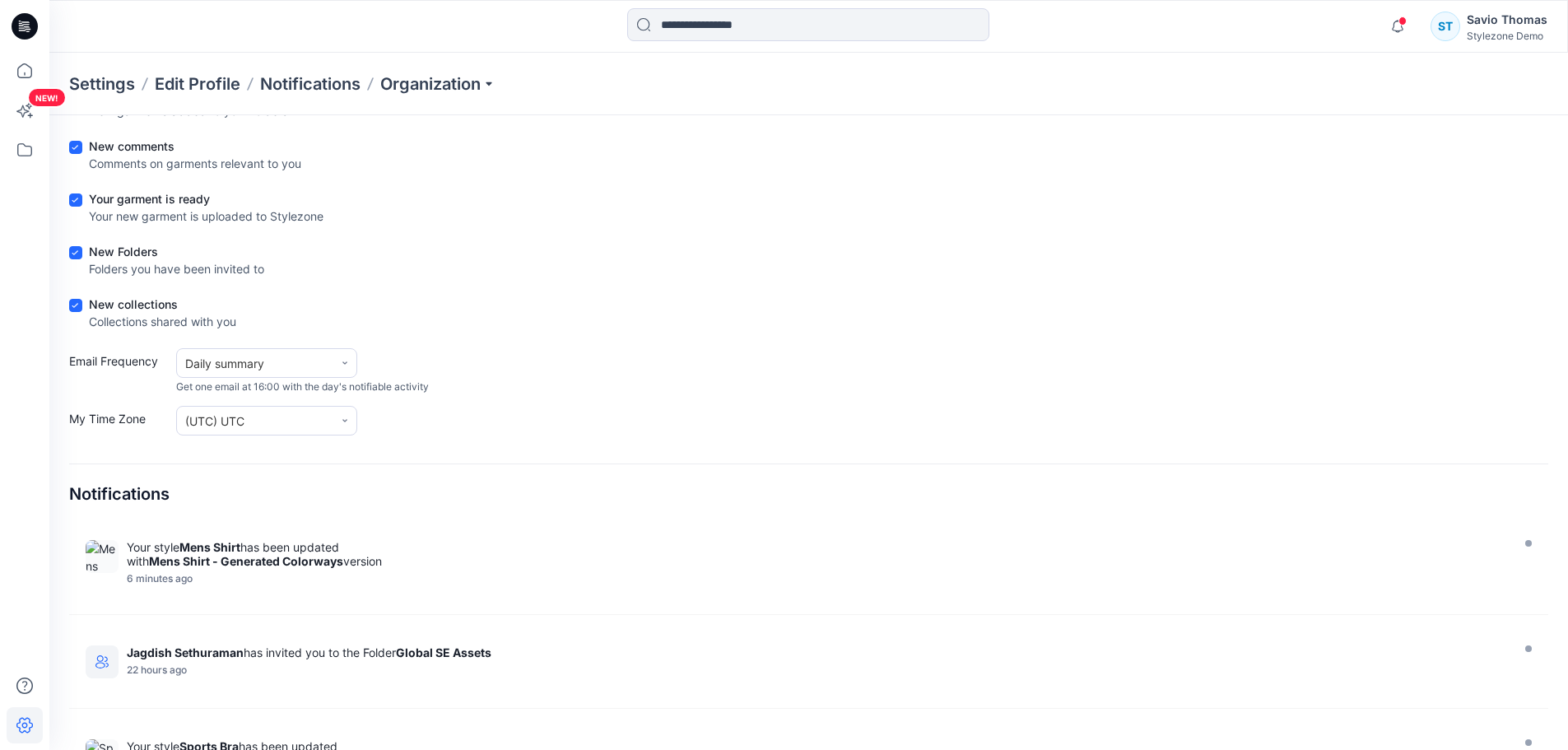 scroll, scrollTop: 177, scrollLeft: 0, axis: vertical 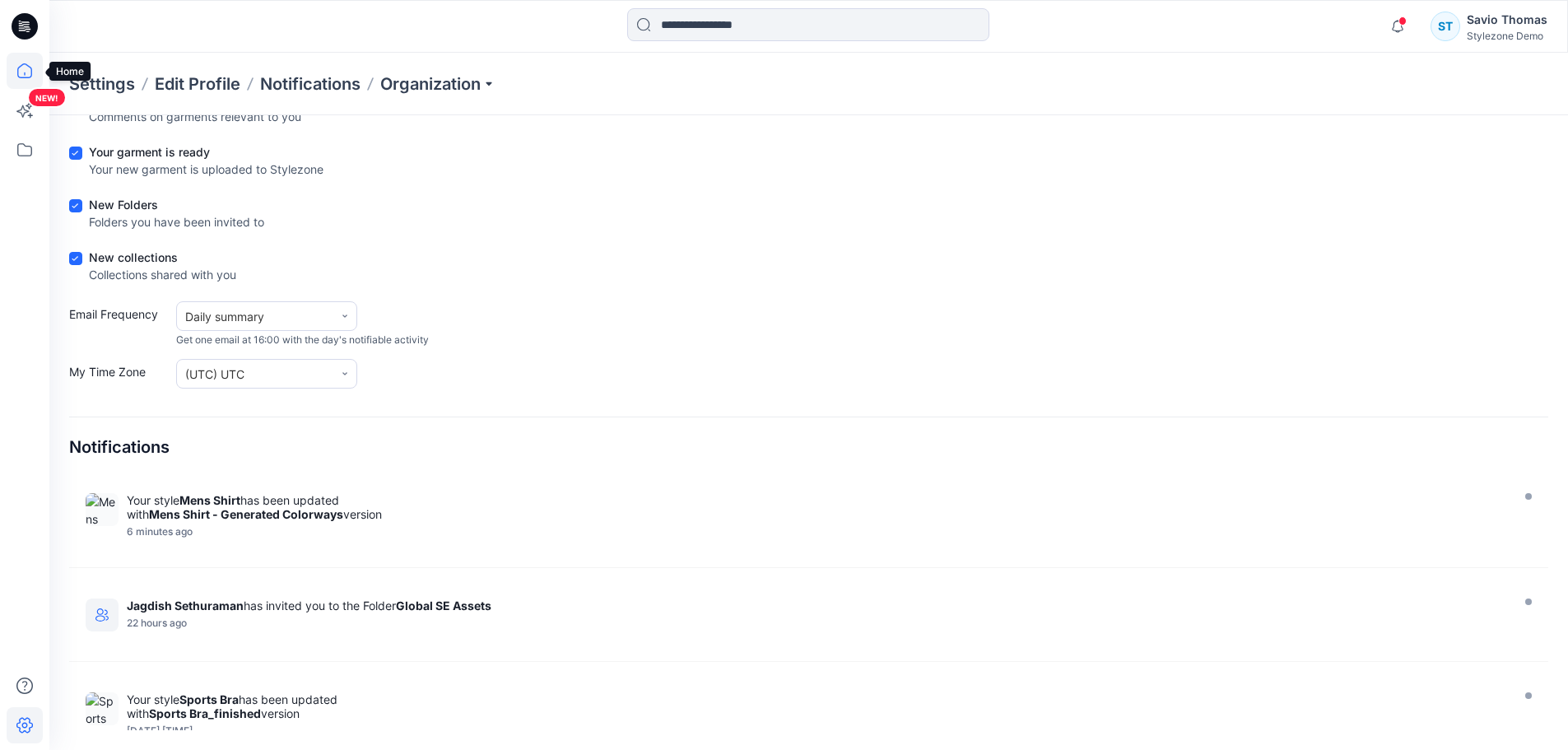 click 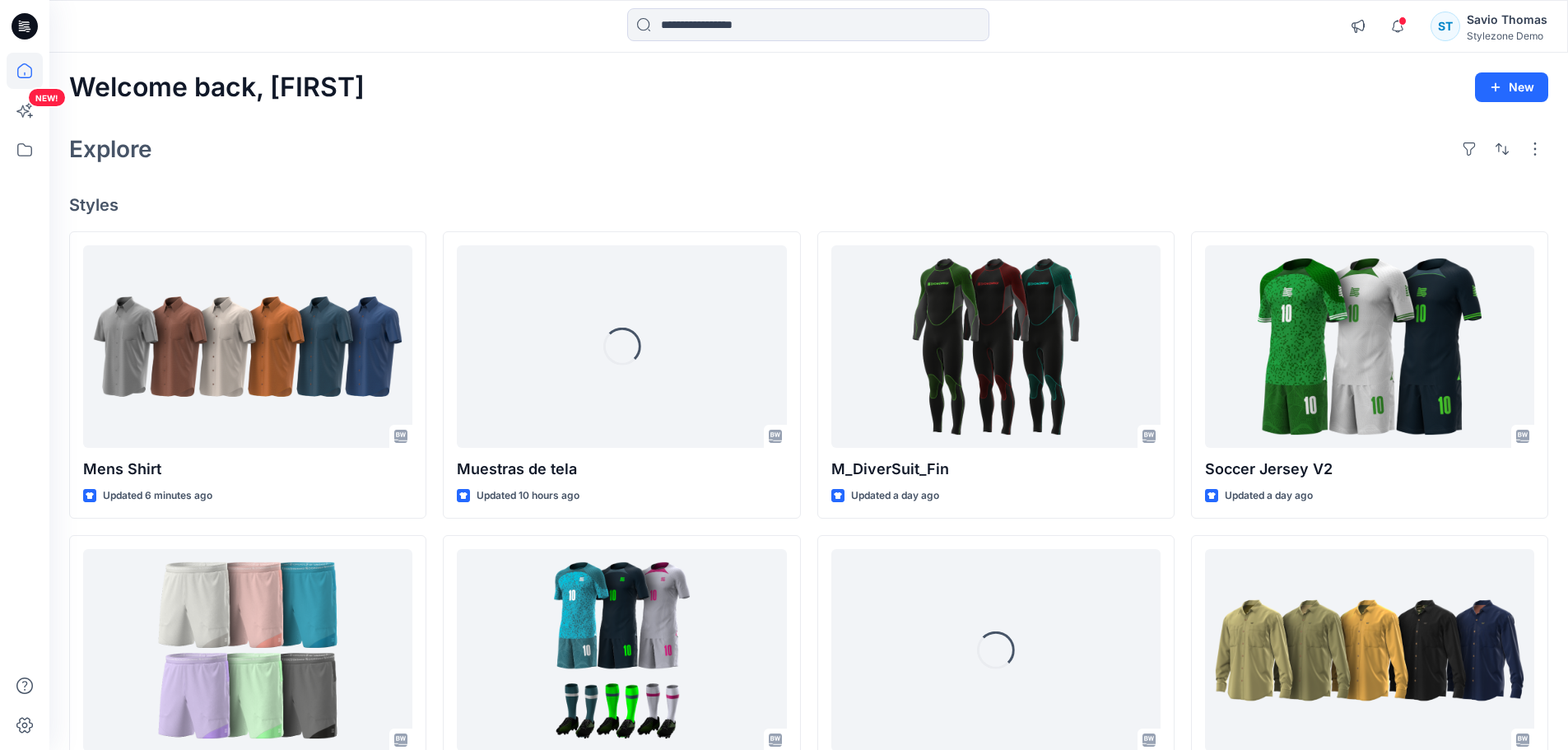 click on "Explore" at bounding box center [808, 149] 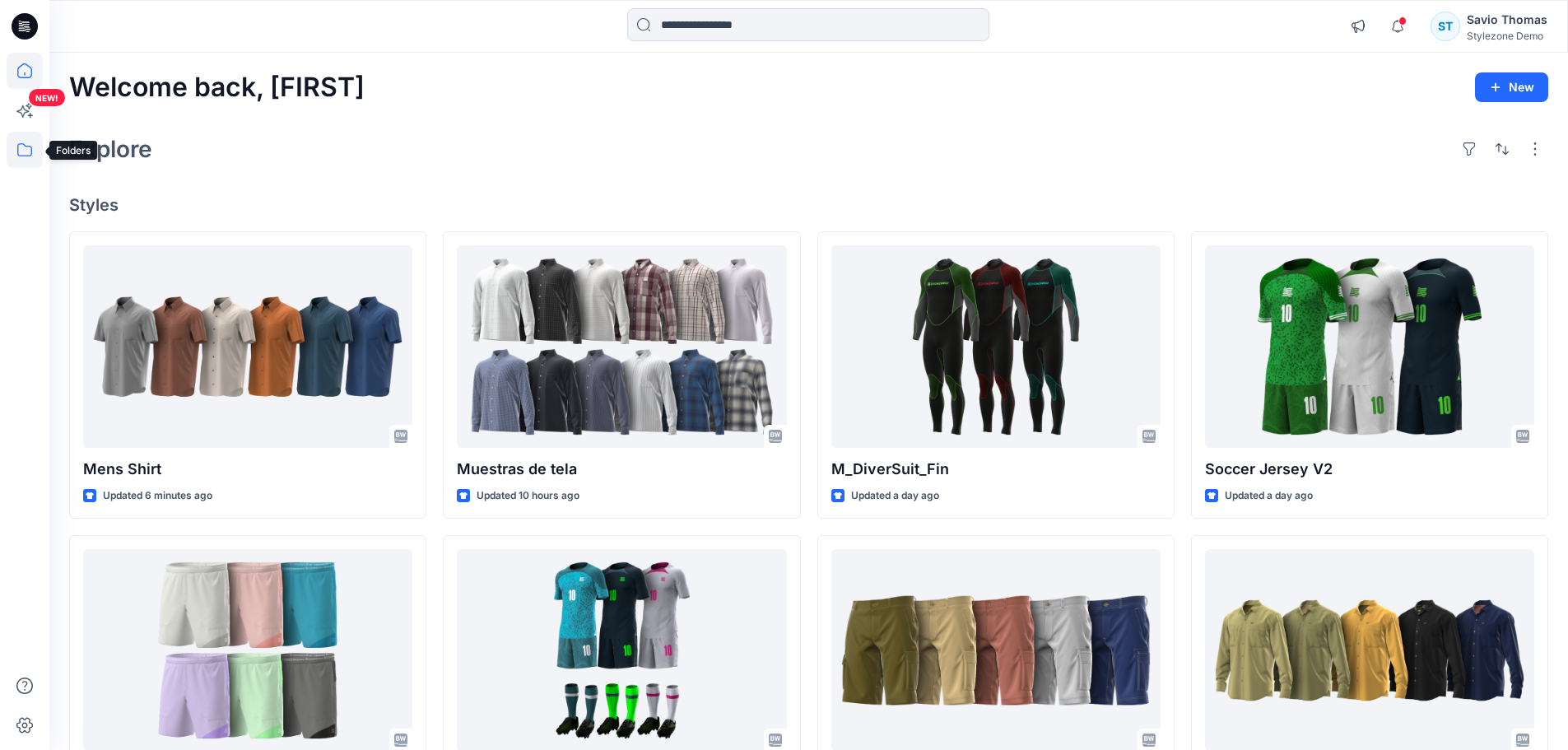click 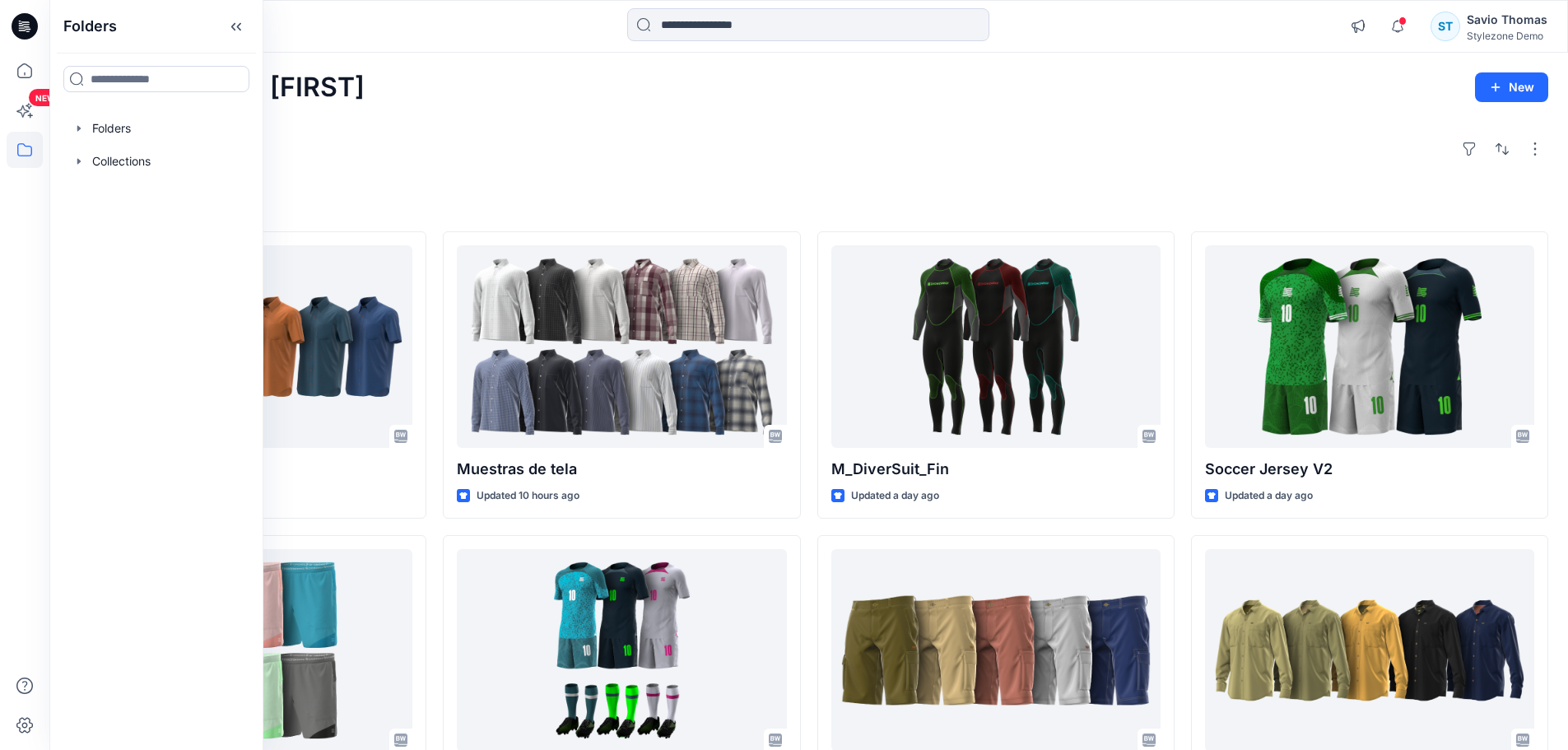 click on "Welcome back, [FIRST] New" at bounding box center [808, 87] 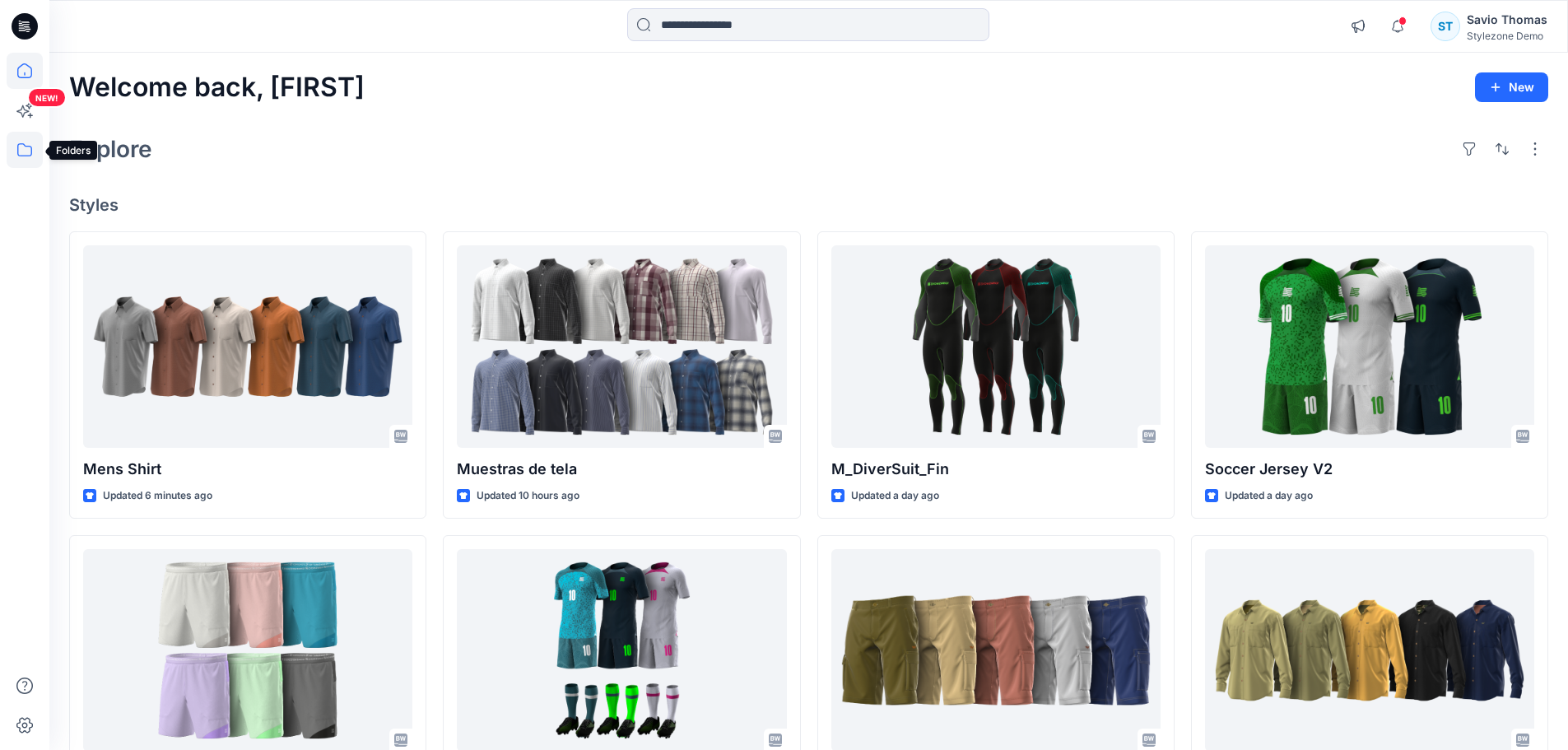 click 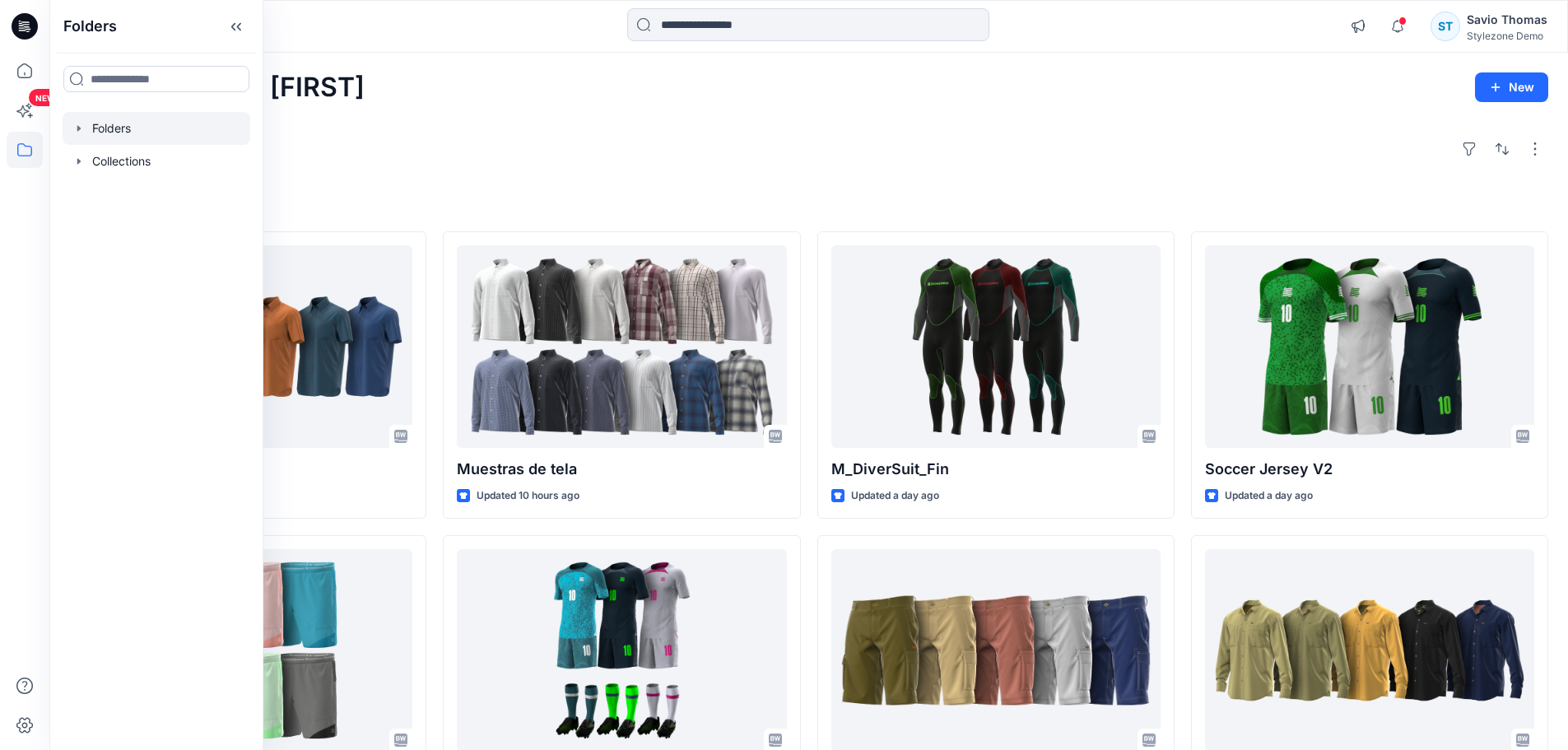 click at bounding box center (156, 128) 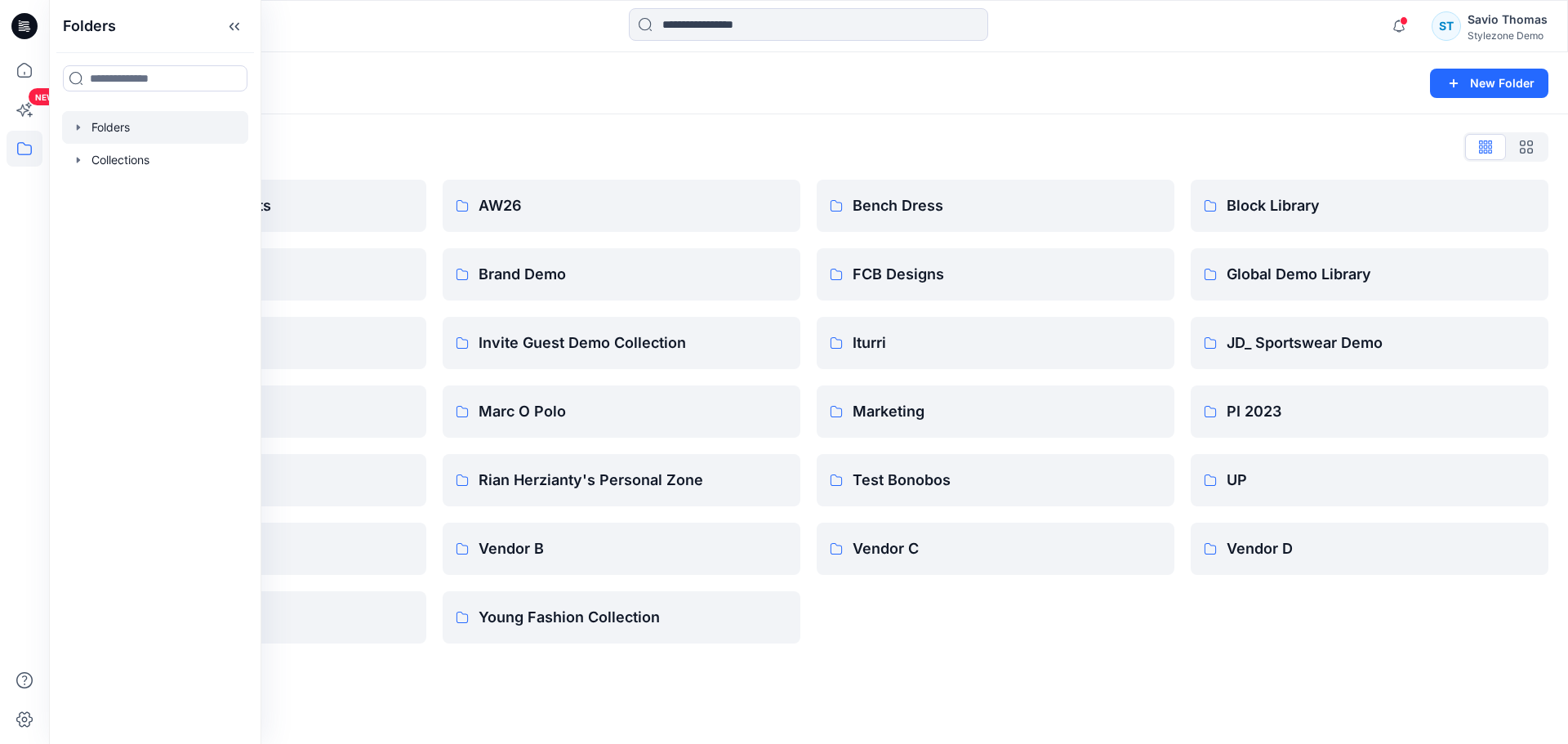 click on "Folders List 2024 Marketing Assets Boden Global SE Assets  JD_Menswear Active PI 2024 Vendor A Voice AW26 Brand Demo Invite Guest Demo Collection Marc O Polo [FIRST] [LAST]'s Personal Zone Vendor B Young Fashion Collection Bench Dress FCB Designs Iturri Marketing Test Bonobos Vendor C Block Library Global Demo Library JD_ Sportswear Demo PI 2023 UP Vendor D" at bounding box center (808, 389) 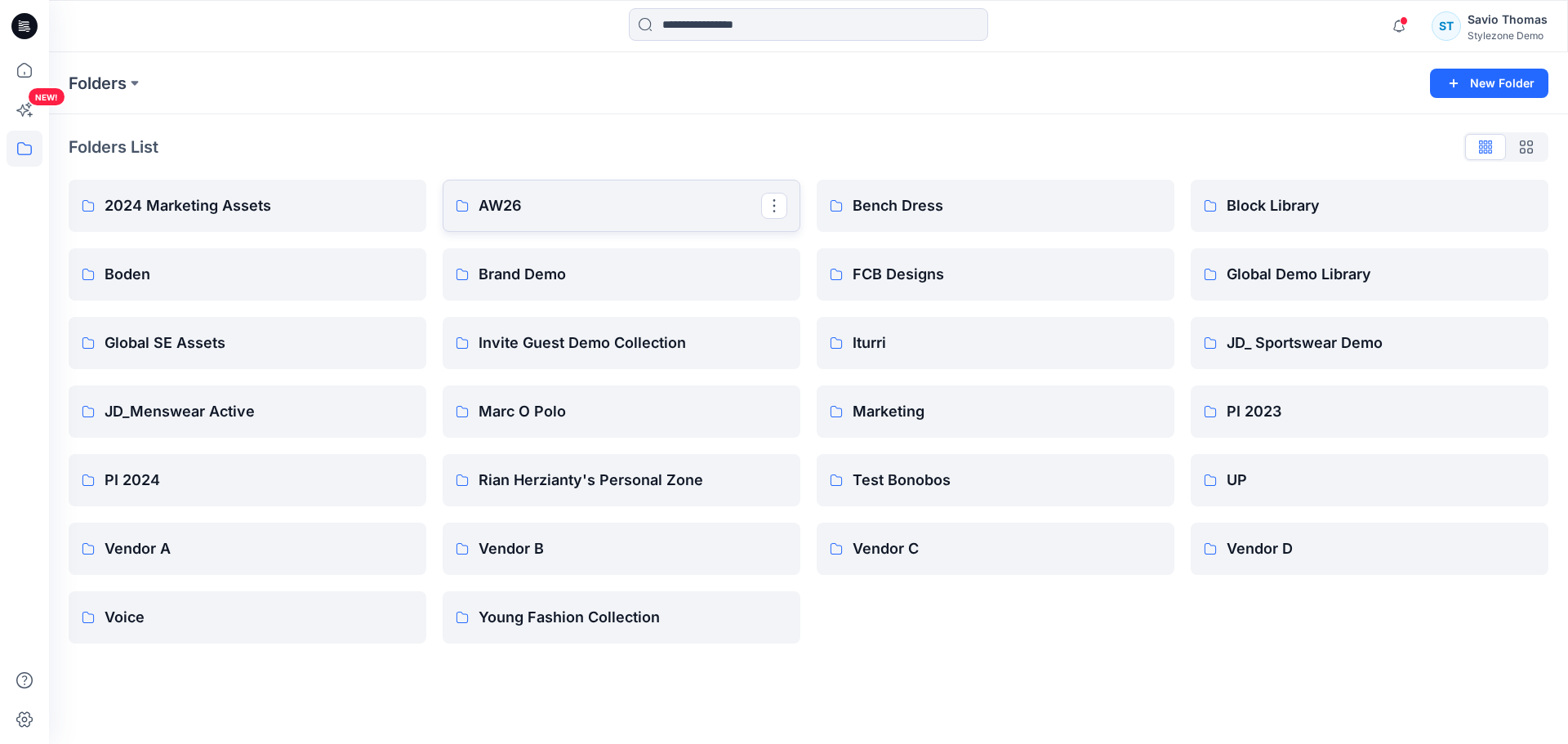 click on "AW26" at bounding box center (620, 206) 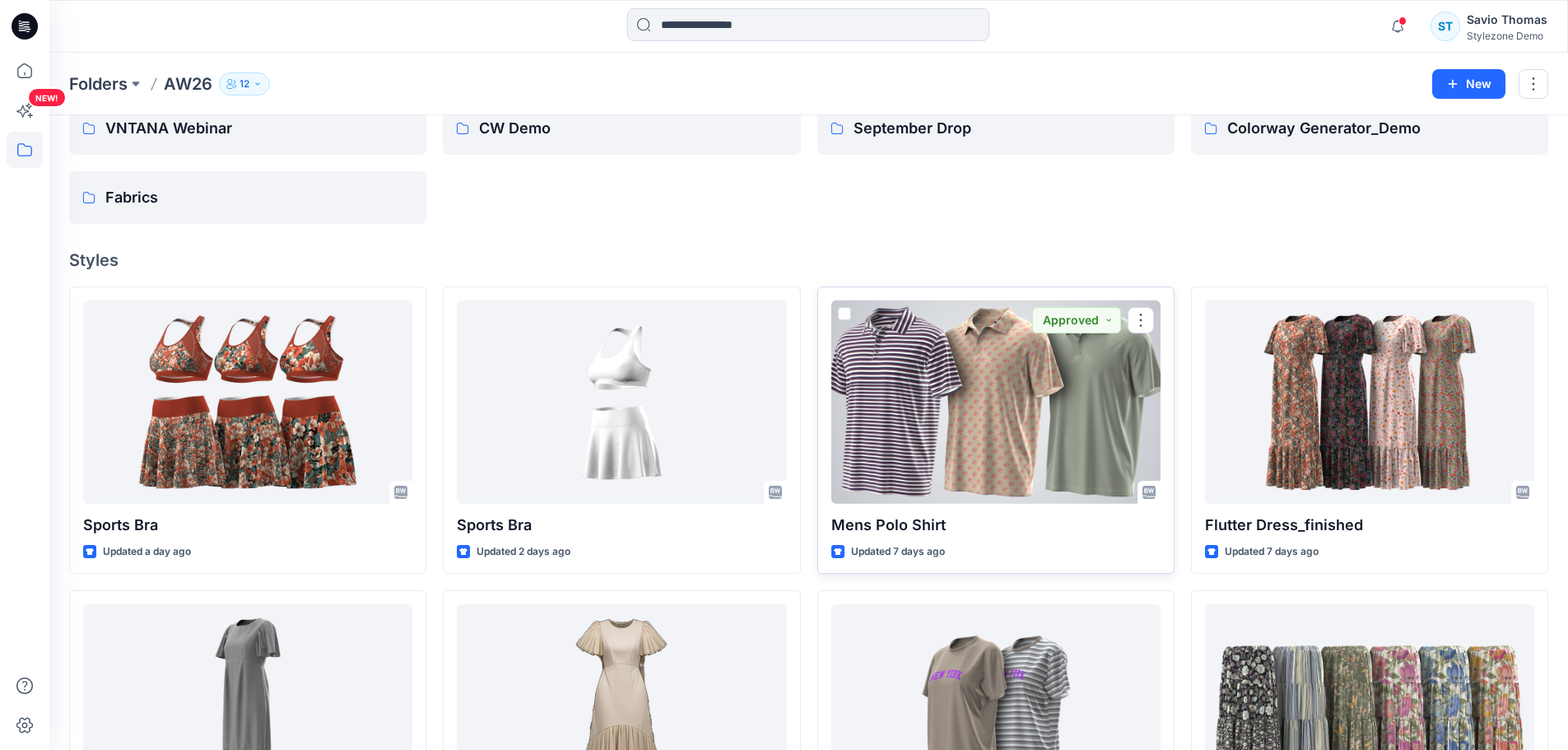 scroll, scrollTop: 0, scrollLeft: 0, axis: both 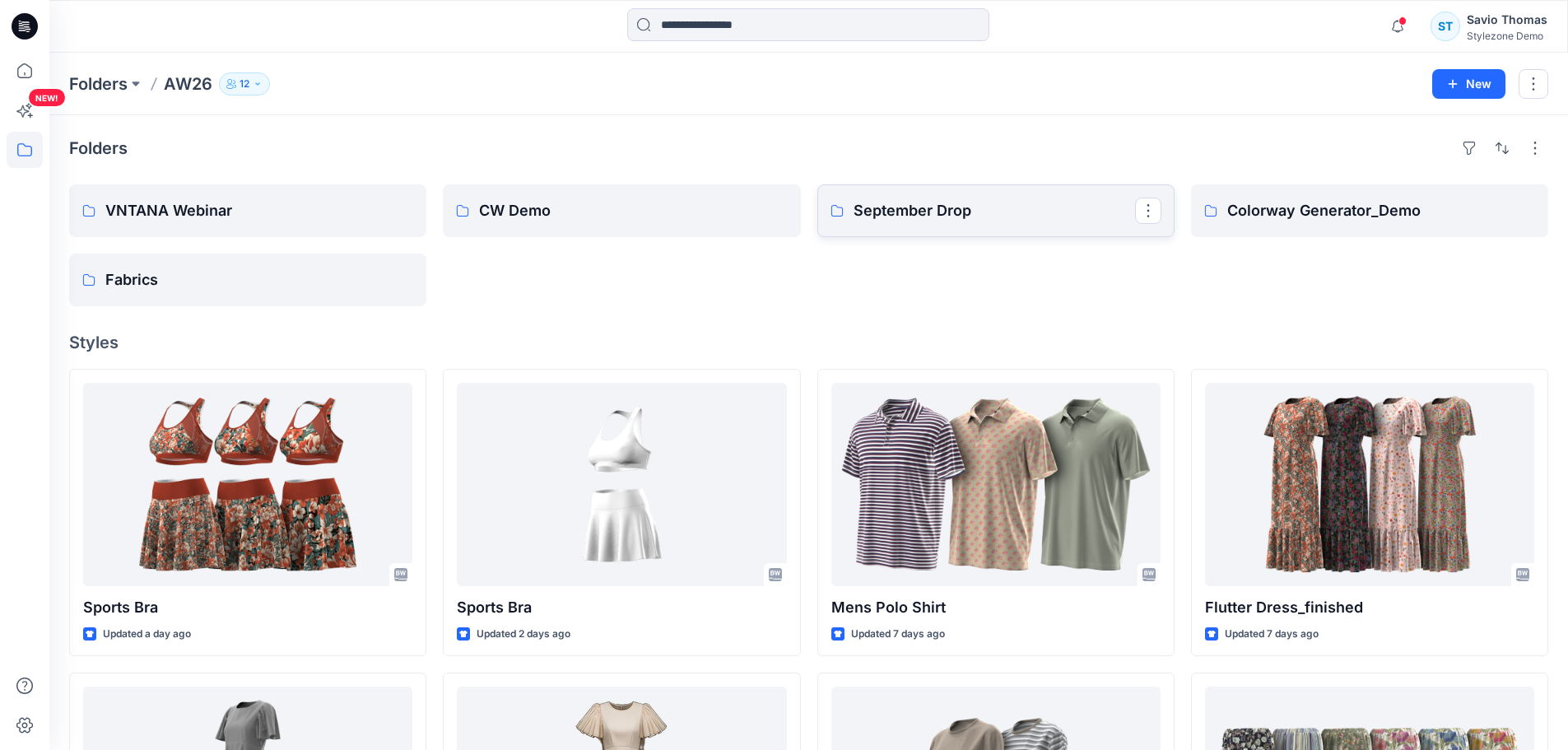 click on "September Drop" at bounding box center [994, 211] 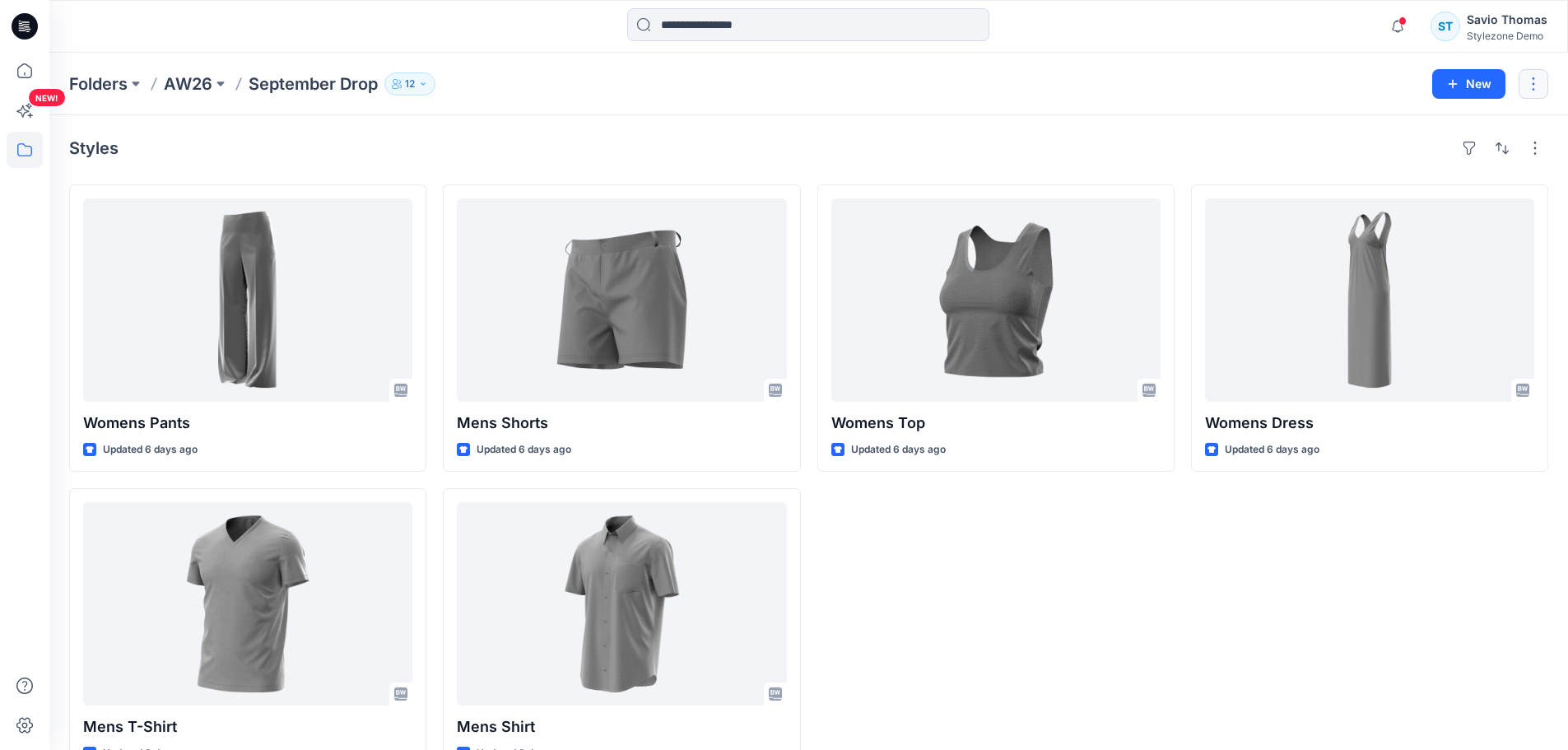 click at bounding box center (1533, 84) 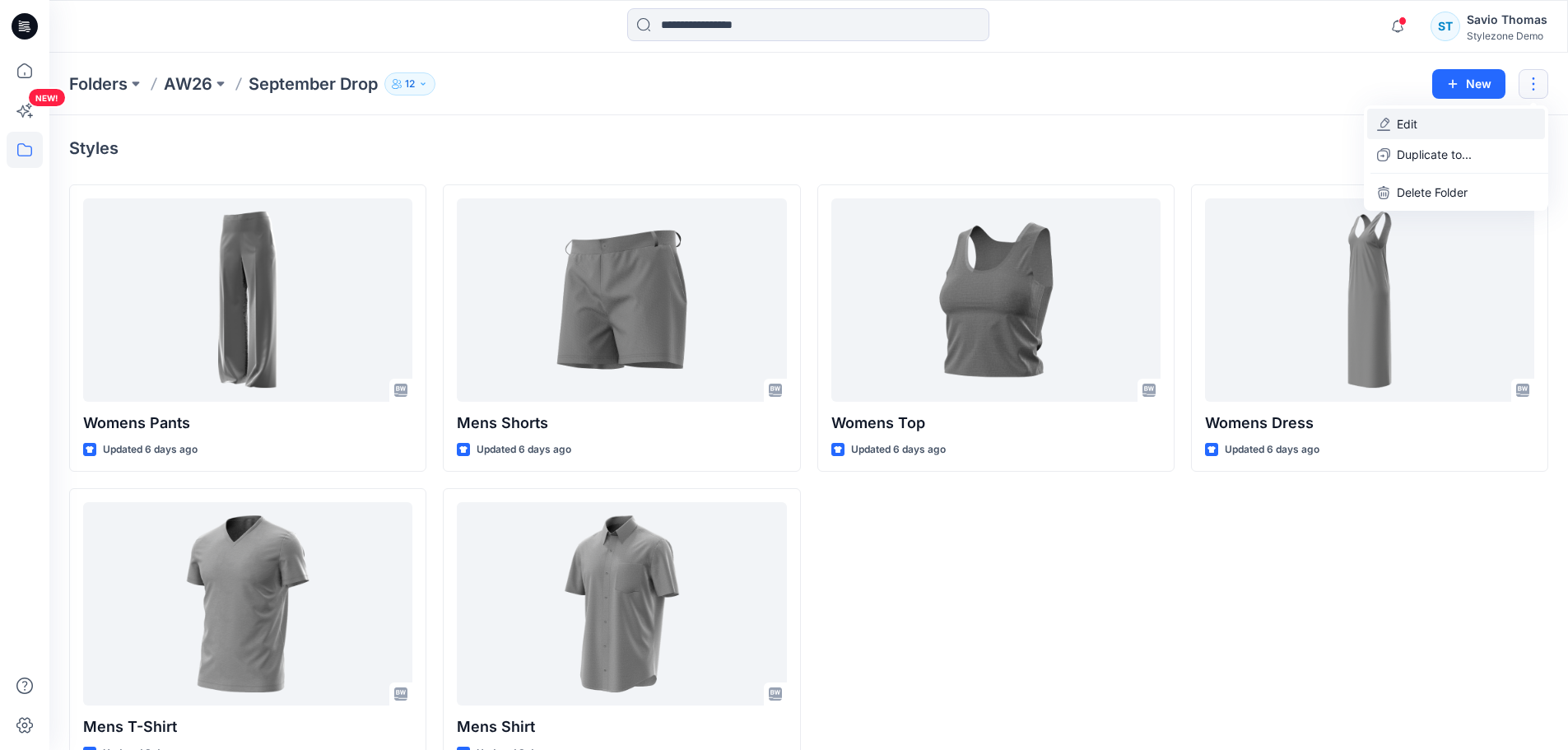 click on "Edit" at bounding box center (1407, 123) 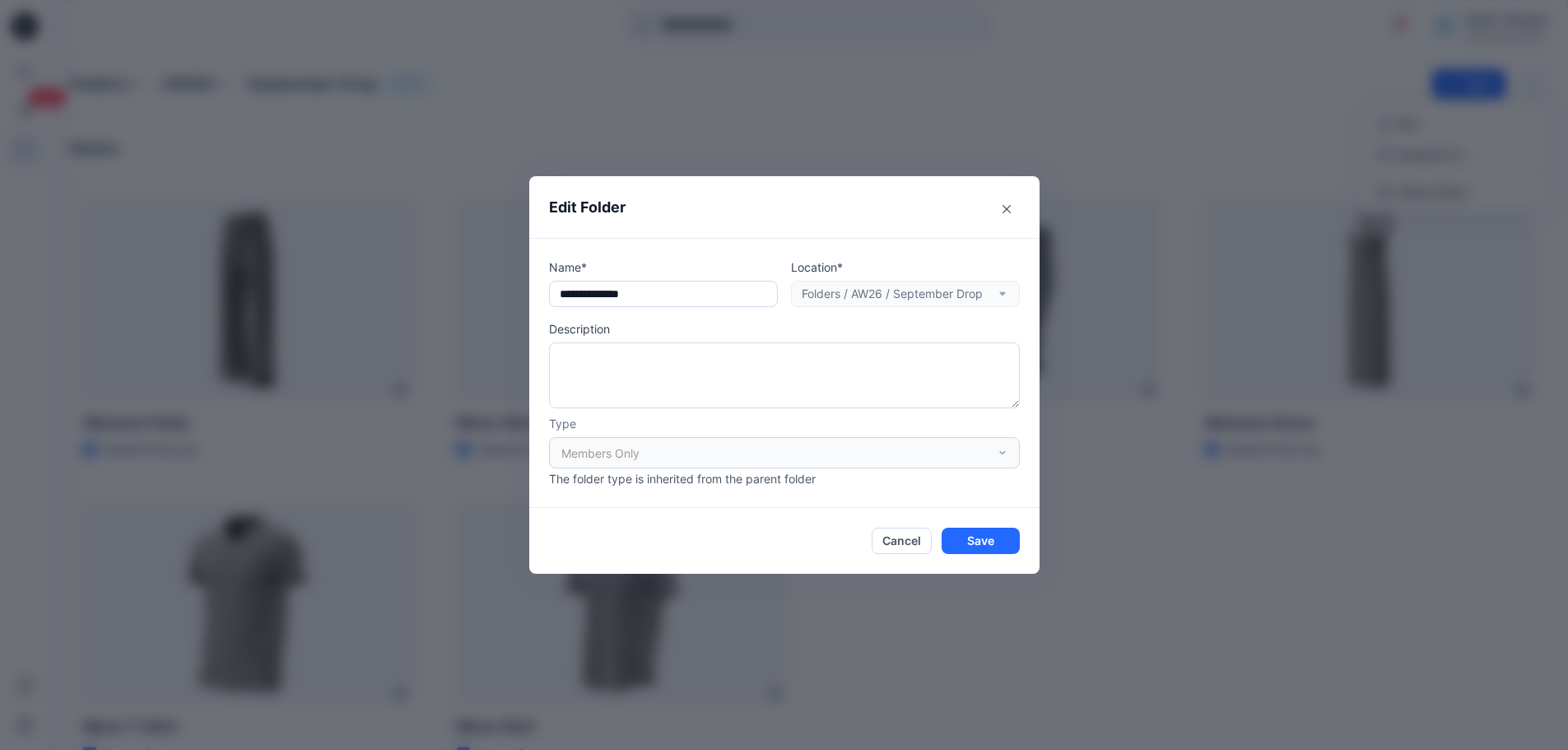 drag, startPoint x: 683, startPoint y: 295, endPoint x: 472, endPoint y: 299, distance: 211.03791 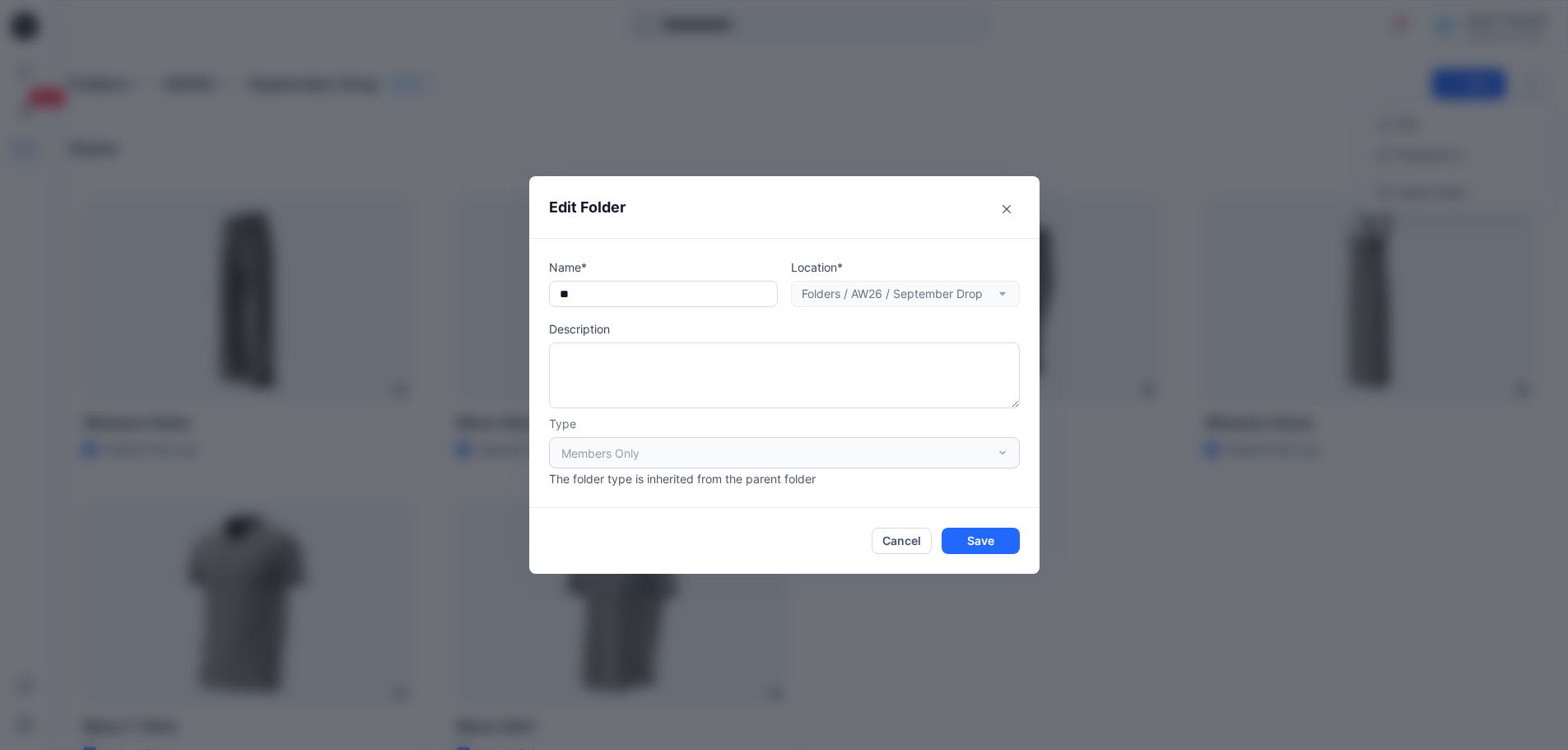 type on "*" 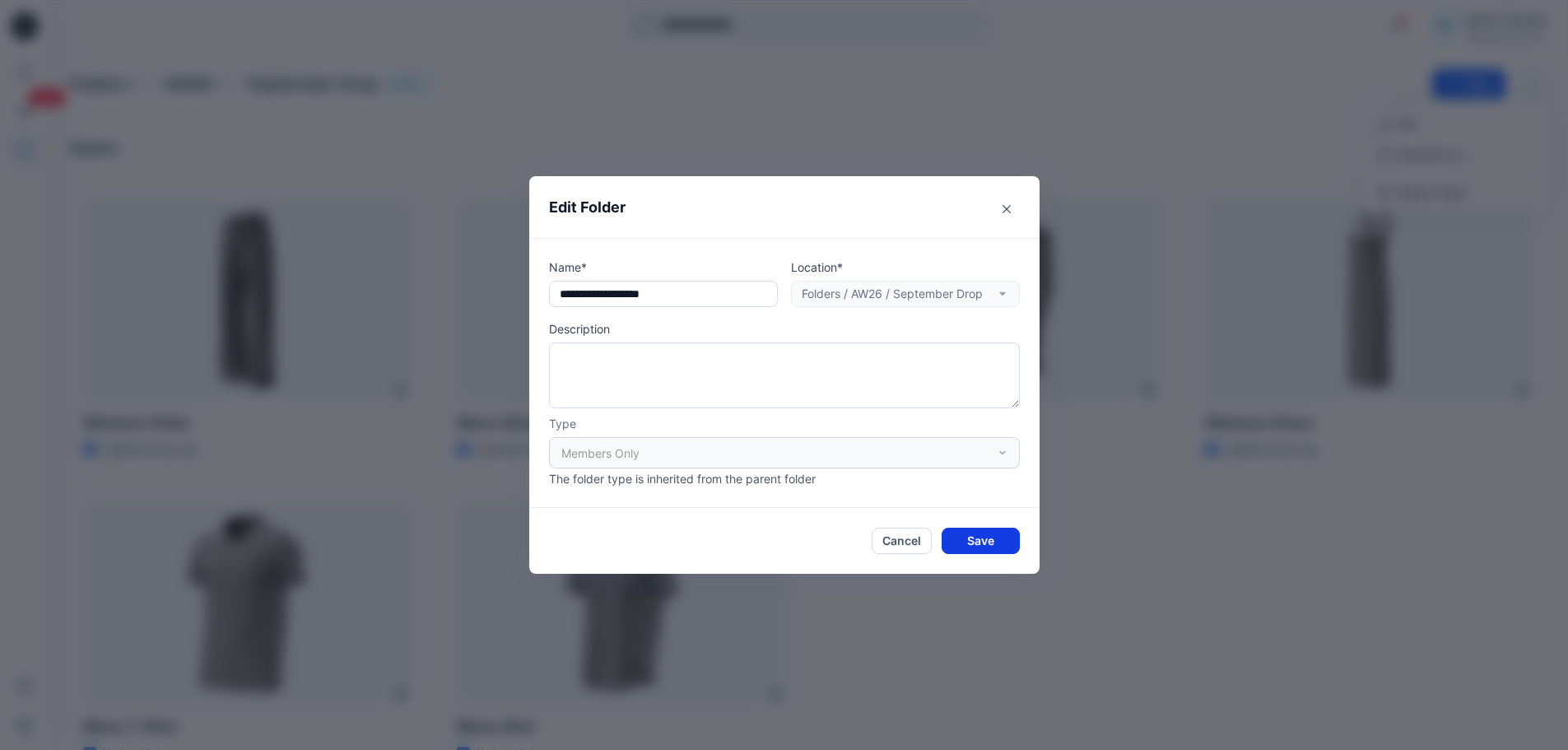 type on "**********" 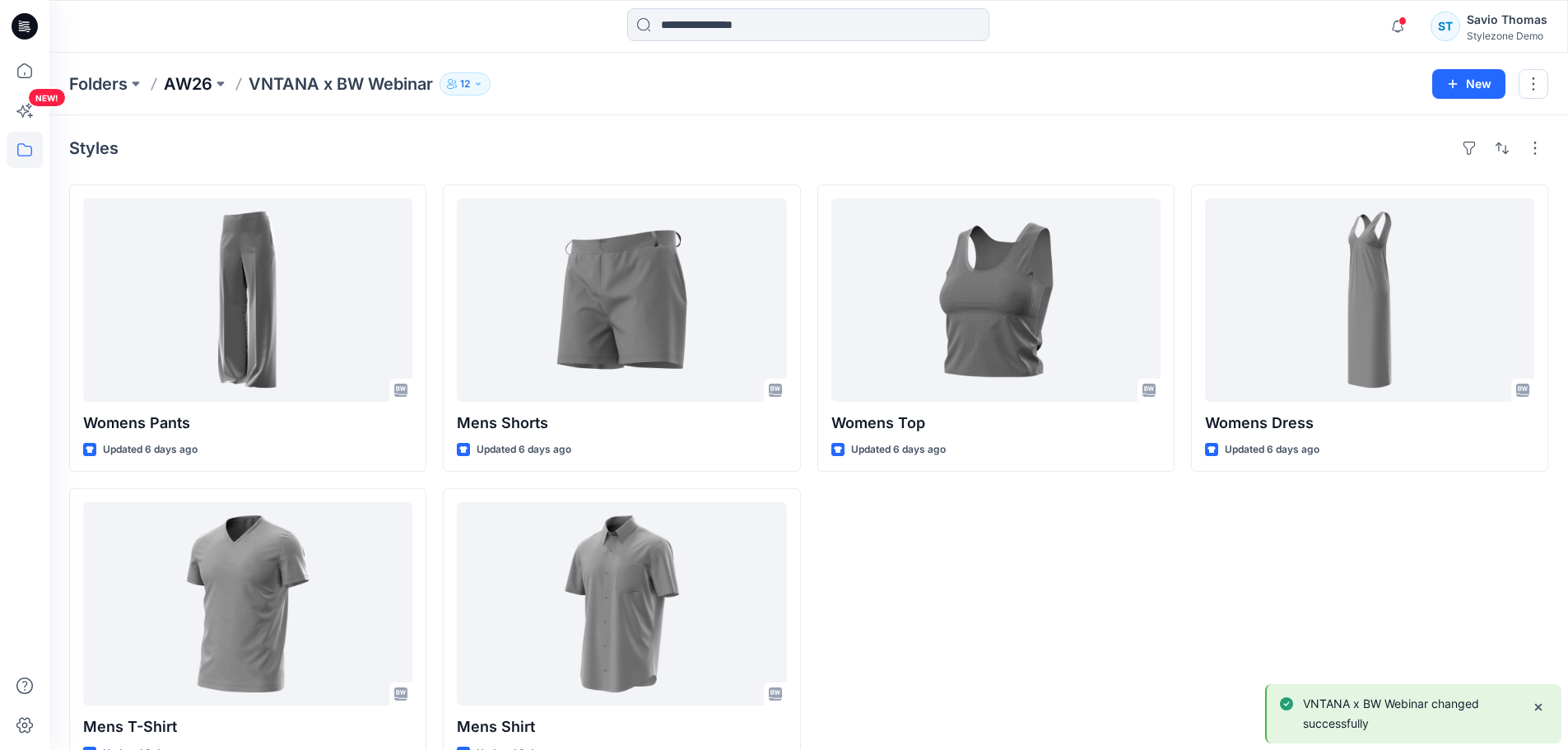 click on "AW26" at bounding box center (188, 84) 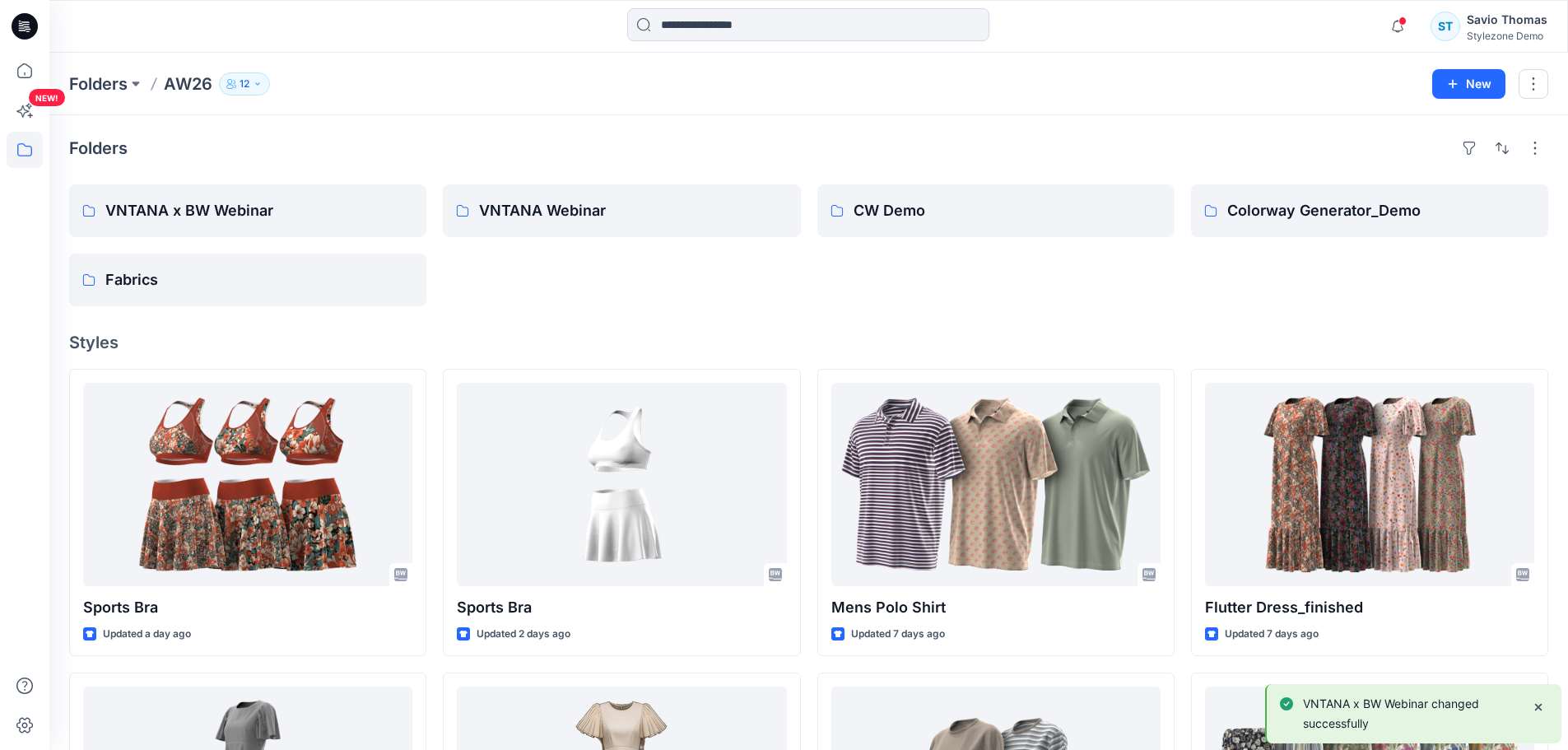 click on "VNTANA Webinar" at bounding box center [621, 245] 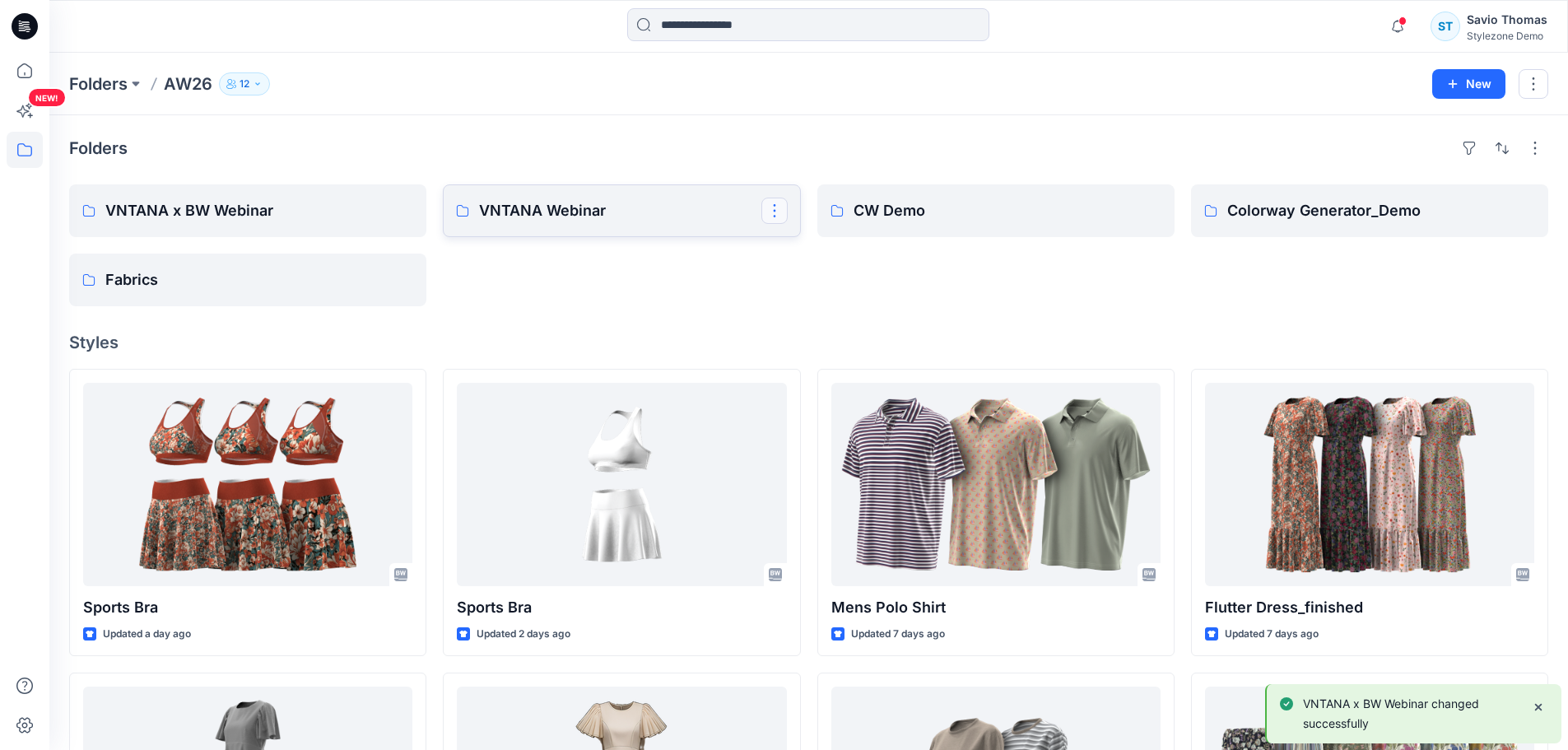 click at bounding box center [775, 211] 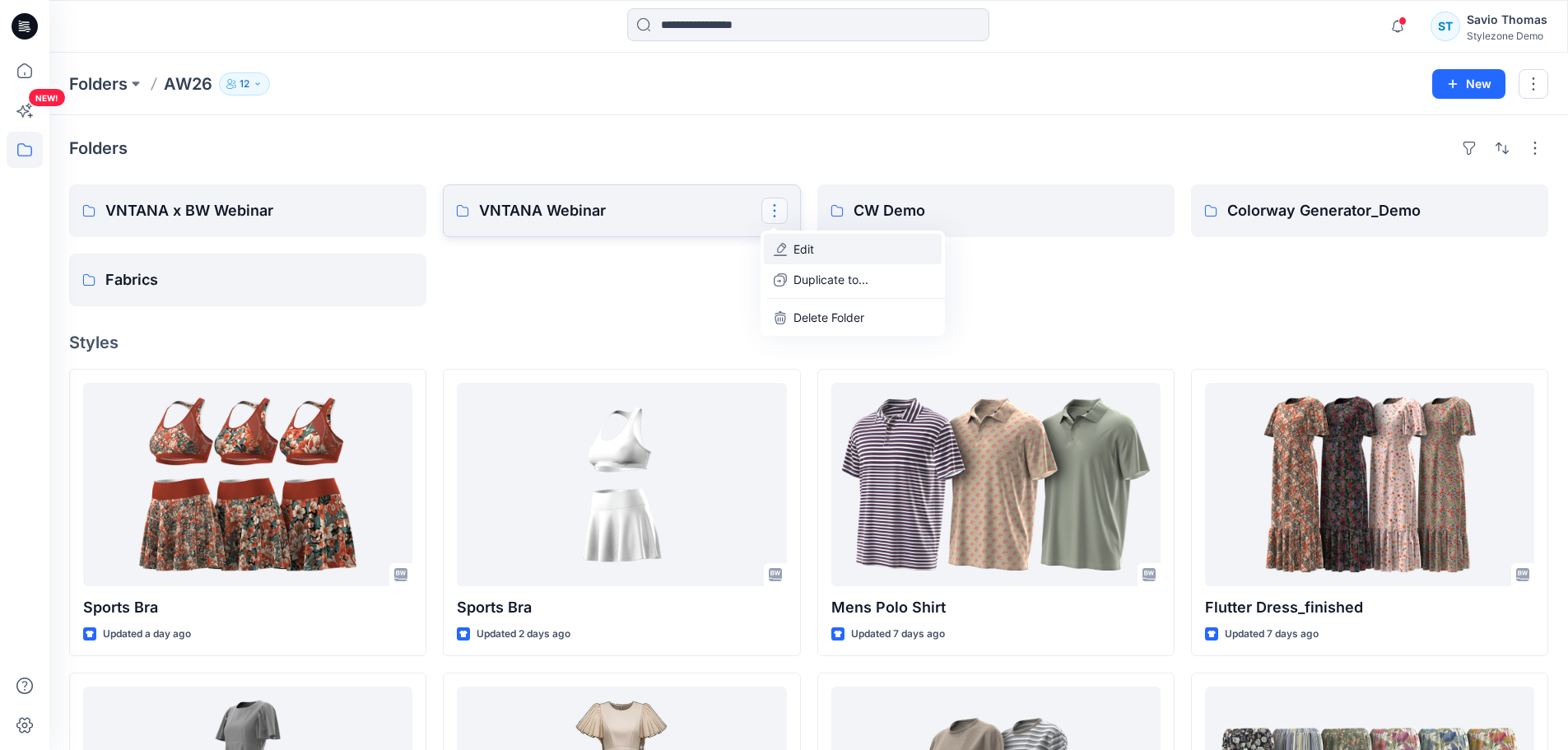 click on "Edit" at bounding box center [853, 249] 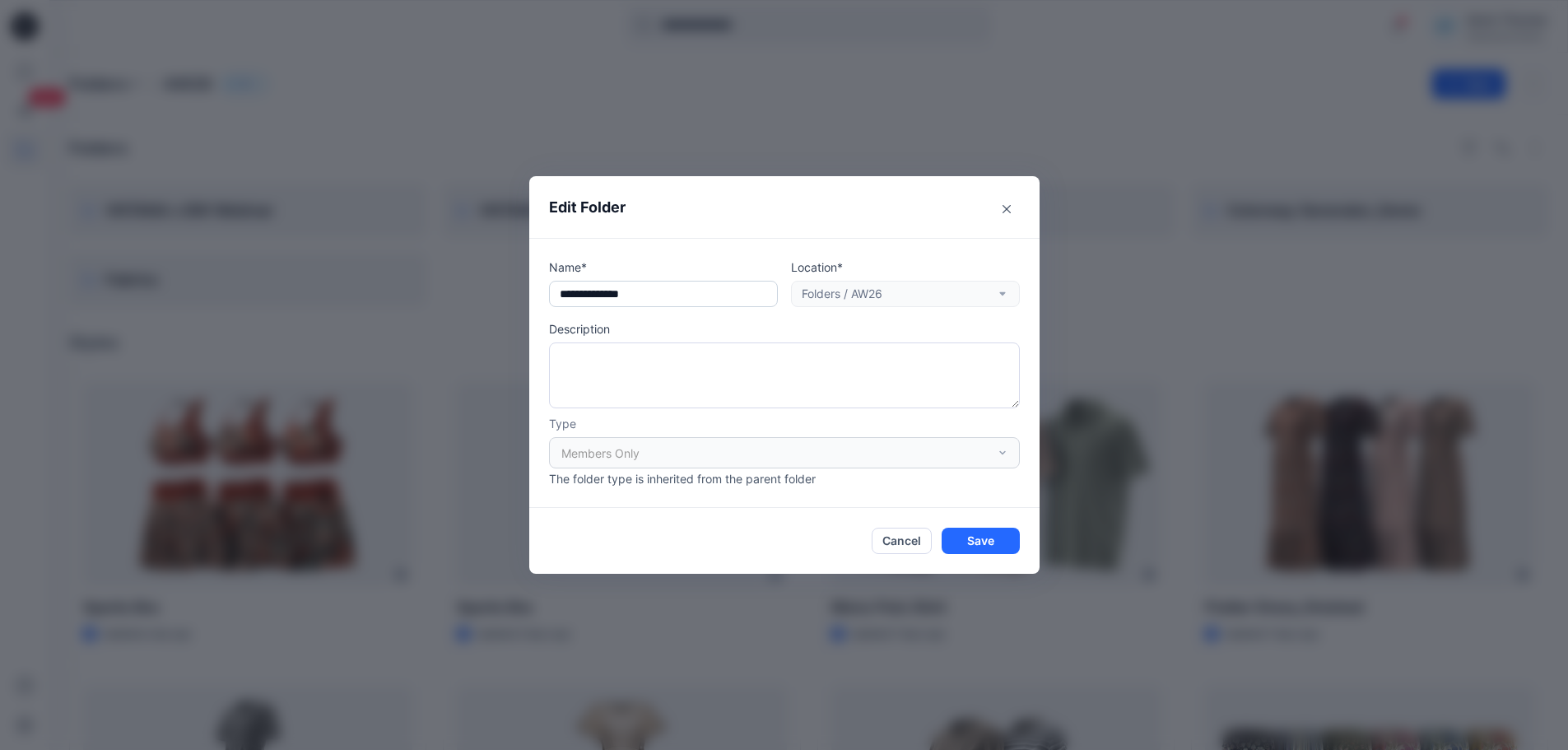 click on "**********" at bounding box center (663, 294) 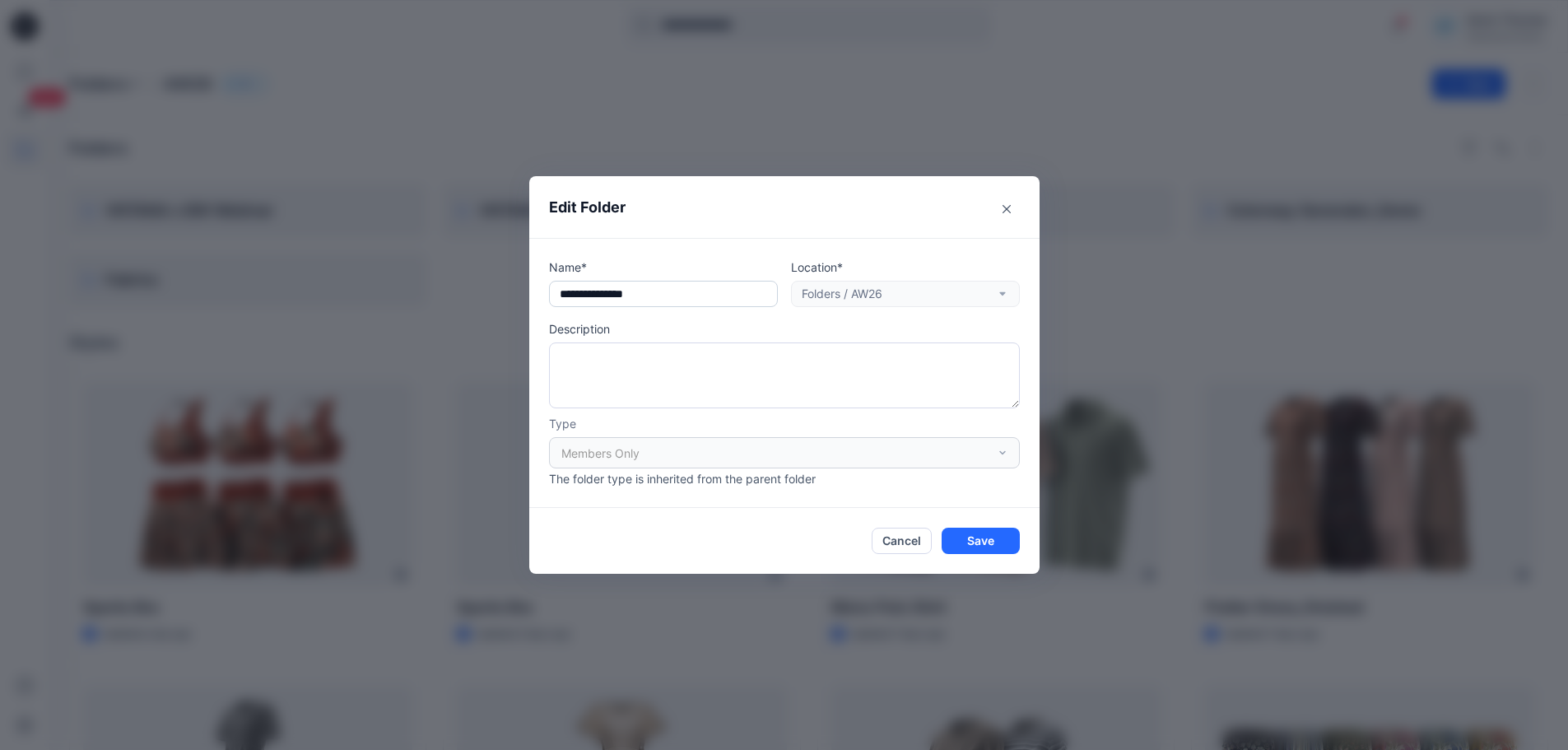 click on "**********" at bounding box center [663, 294] 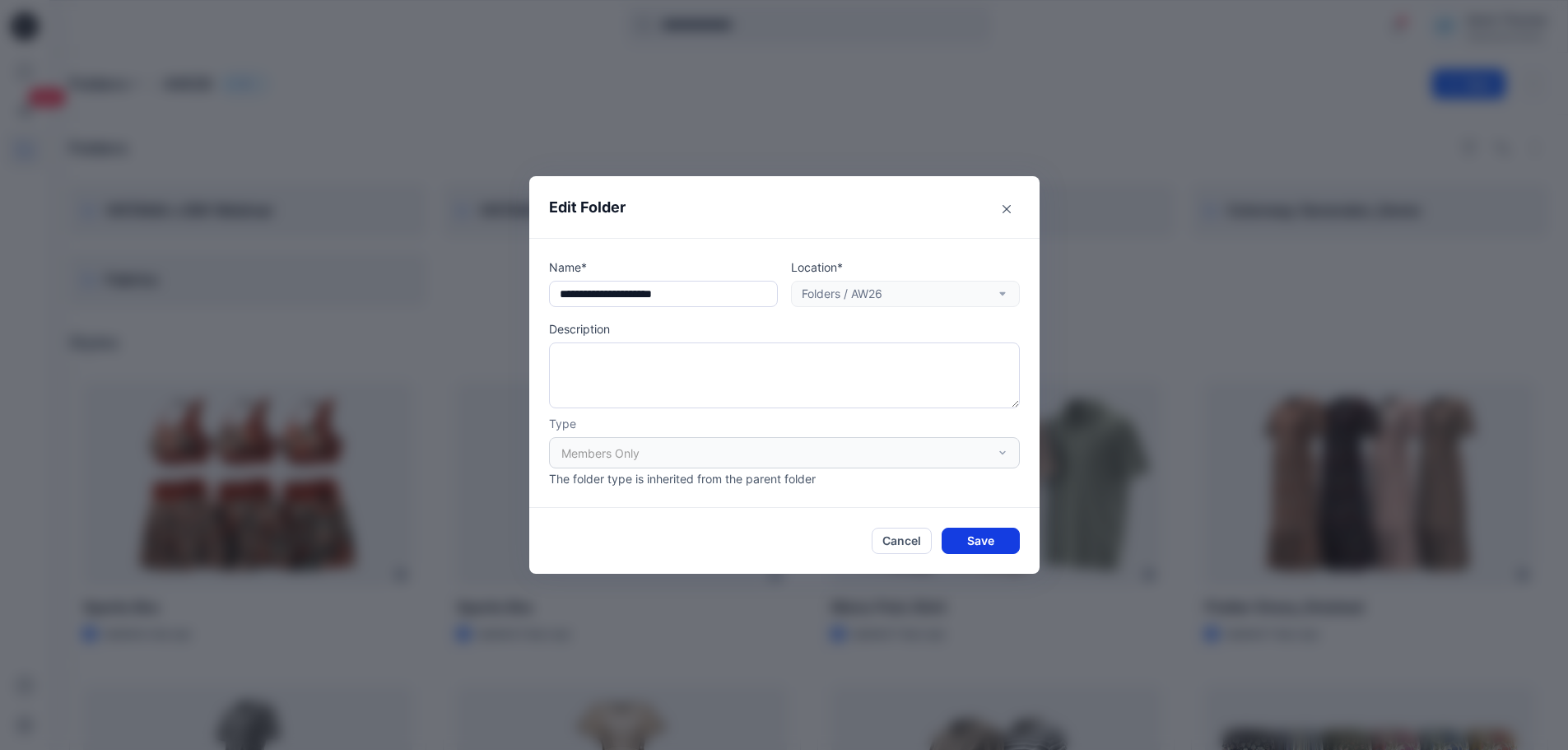 type on "**********" 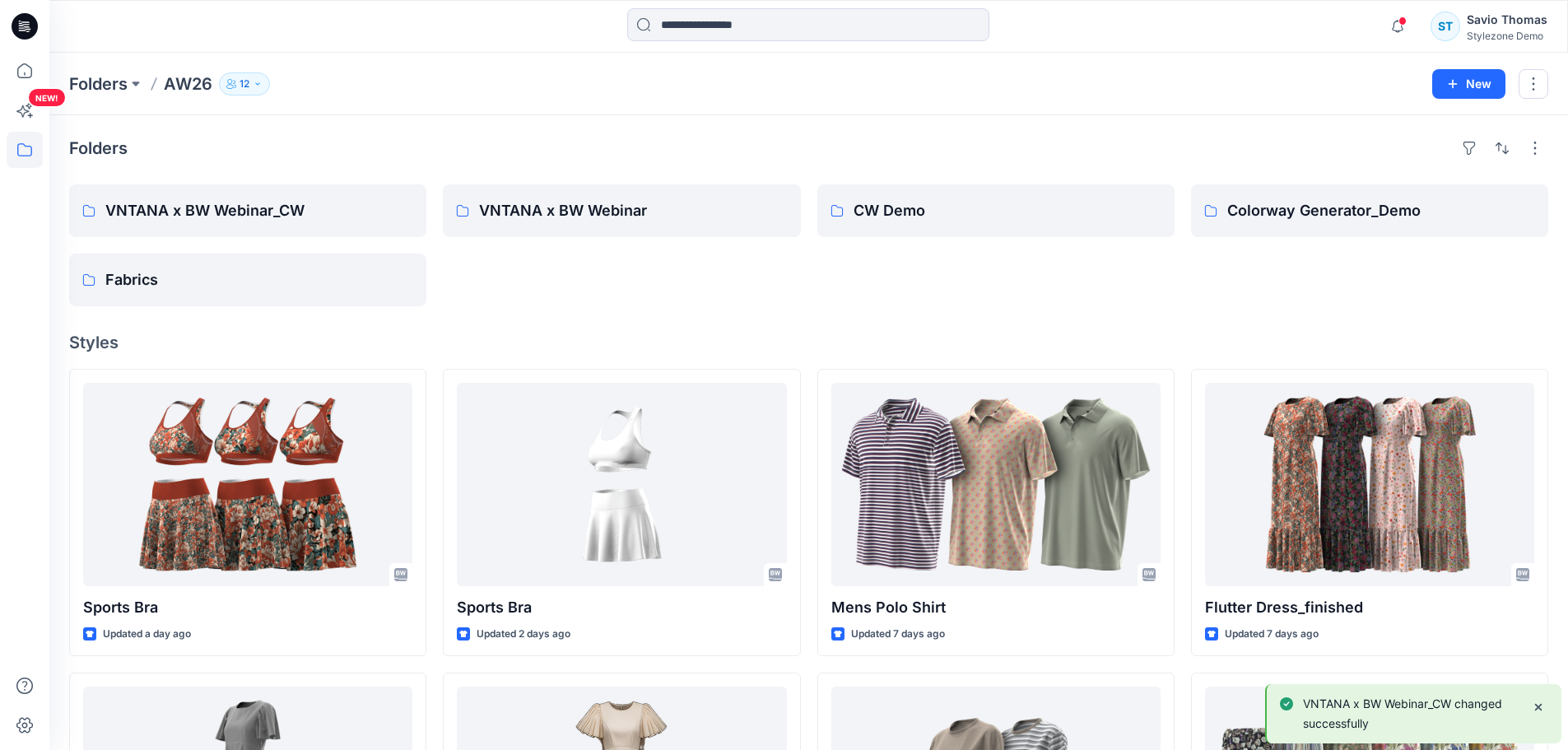 click on "VNTANA x BW Webinar" at bounding box center [621, 245] 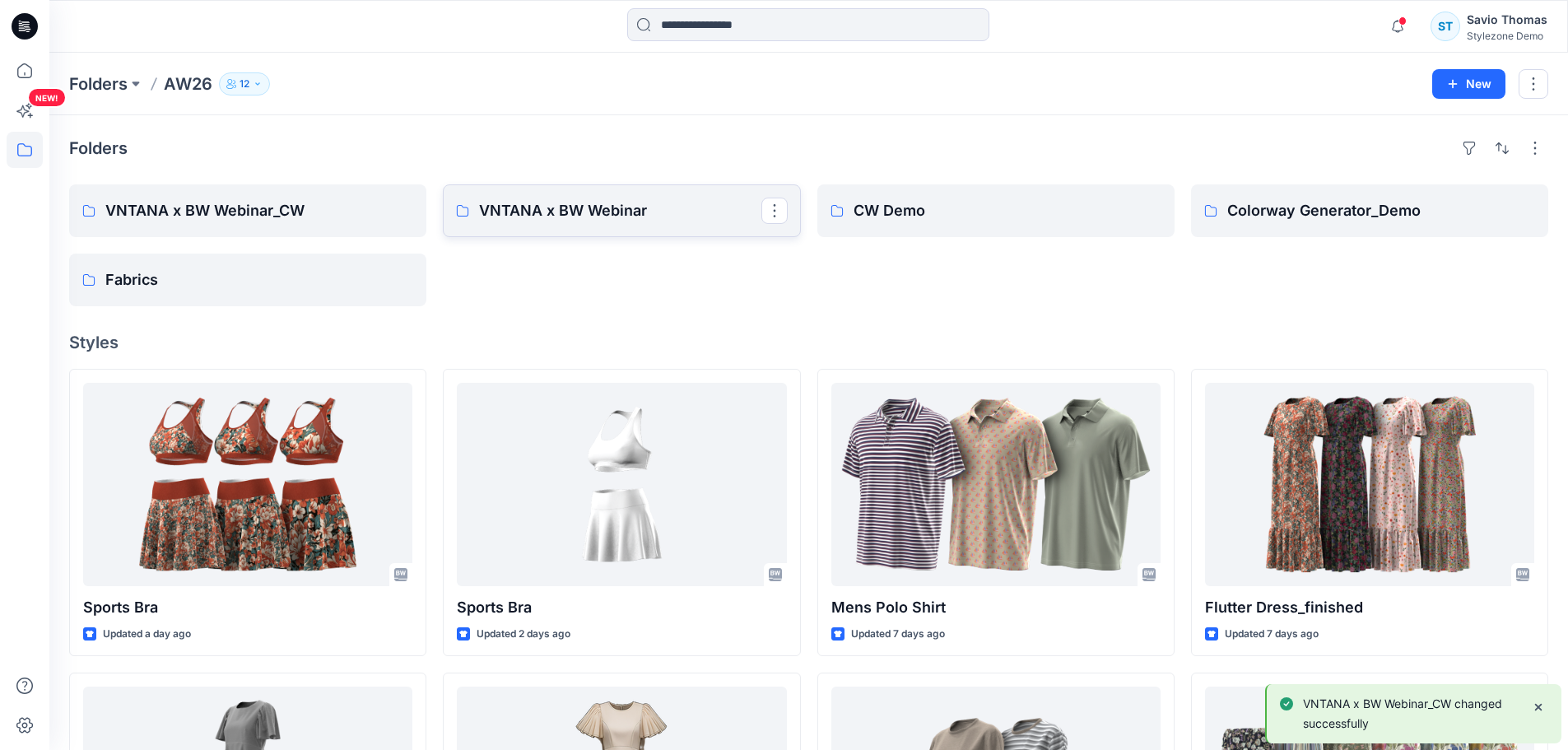 click on "VNTANA x BW Webinar" at bounding box center [620, 211] 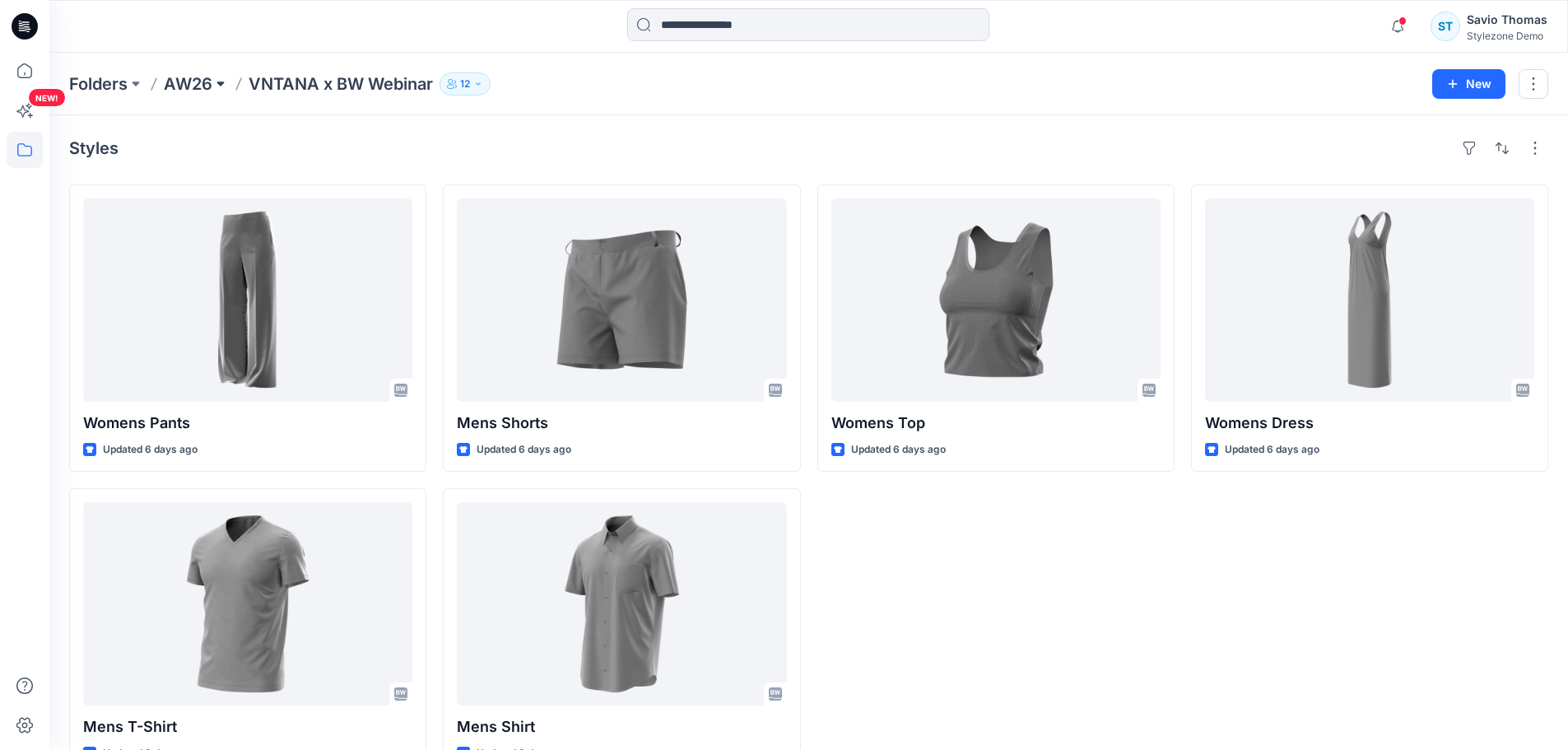 click at bounding box center (221, 84) 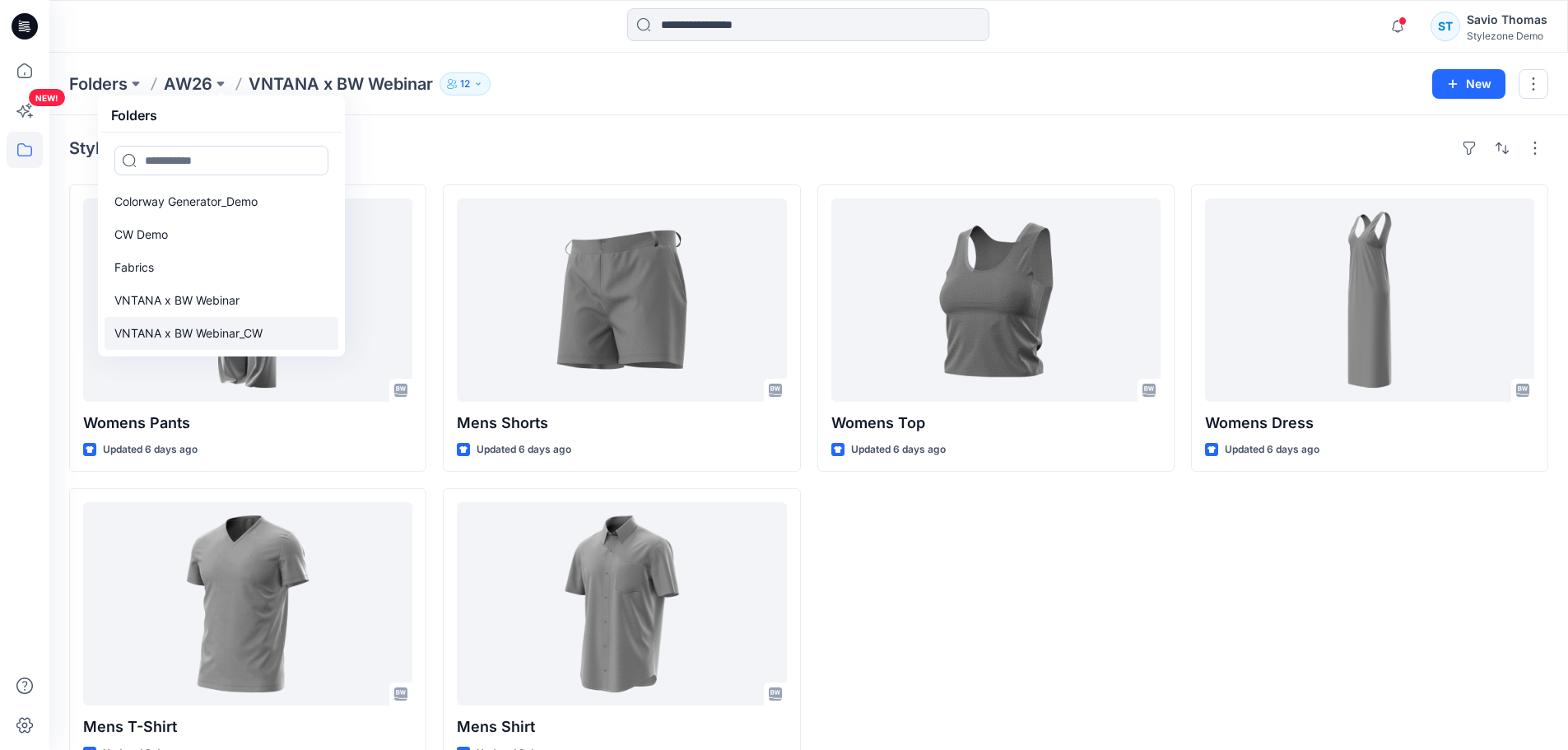 click on "VNTANA x BW Webinar_CW" at bounding box center (188, 333) 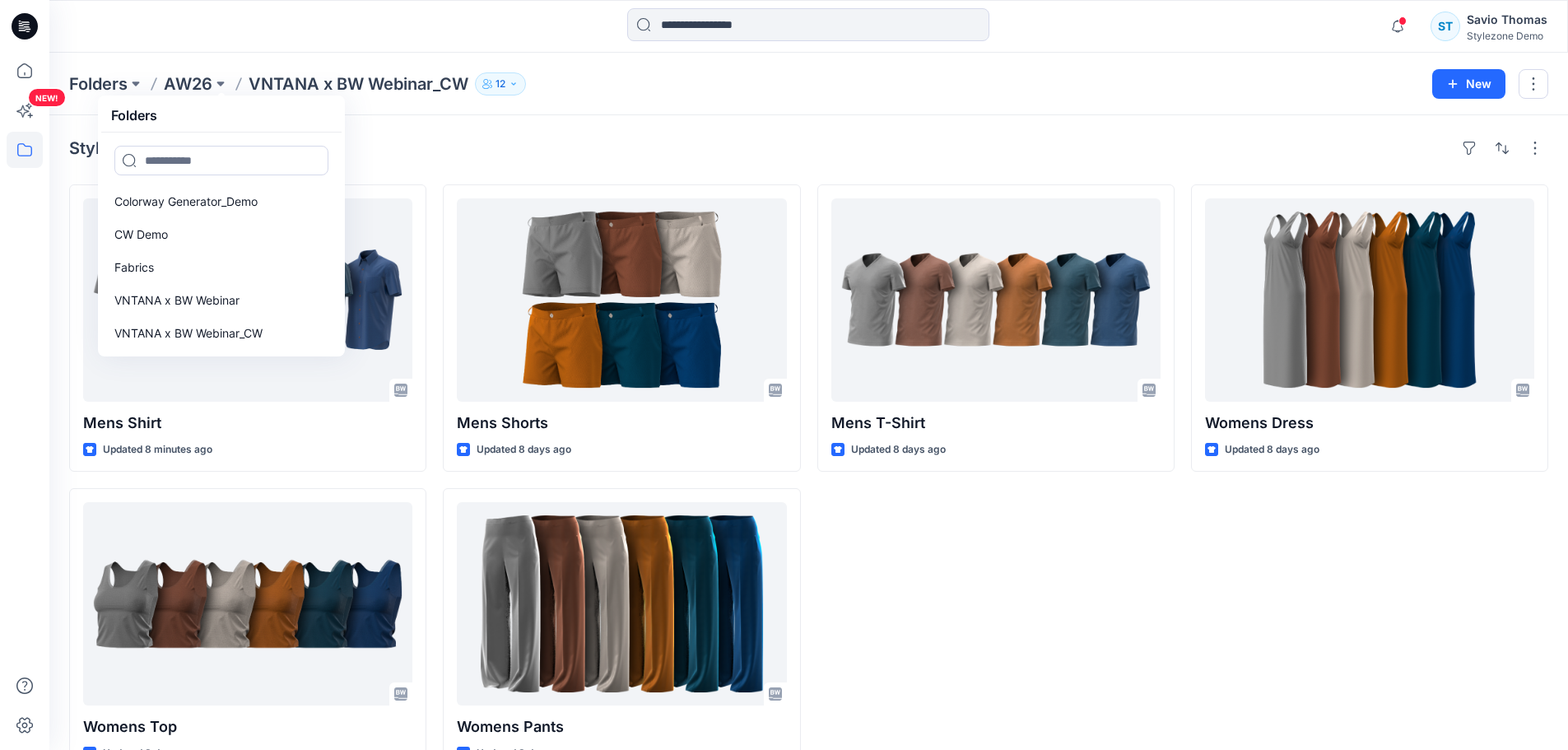 click on "Folders AW26 Folders Colorway Generator_Demo CW Demo Fabrics  VNTANA x BW Webinar VNTANA x BW Webinar_CW VNTANA x BW Webinar_CW 12 New" at bounding box center (808, 84) 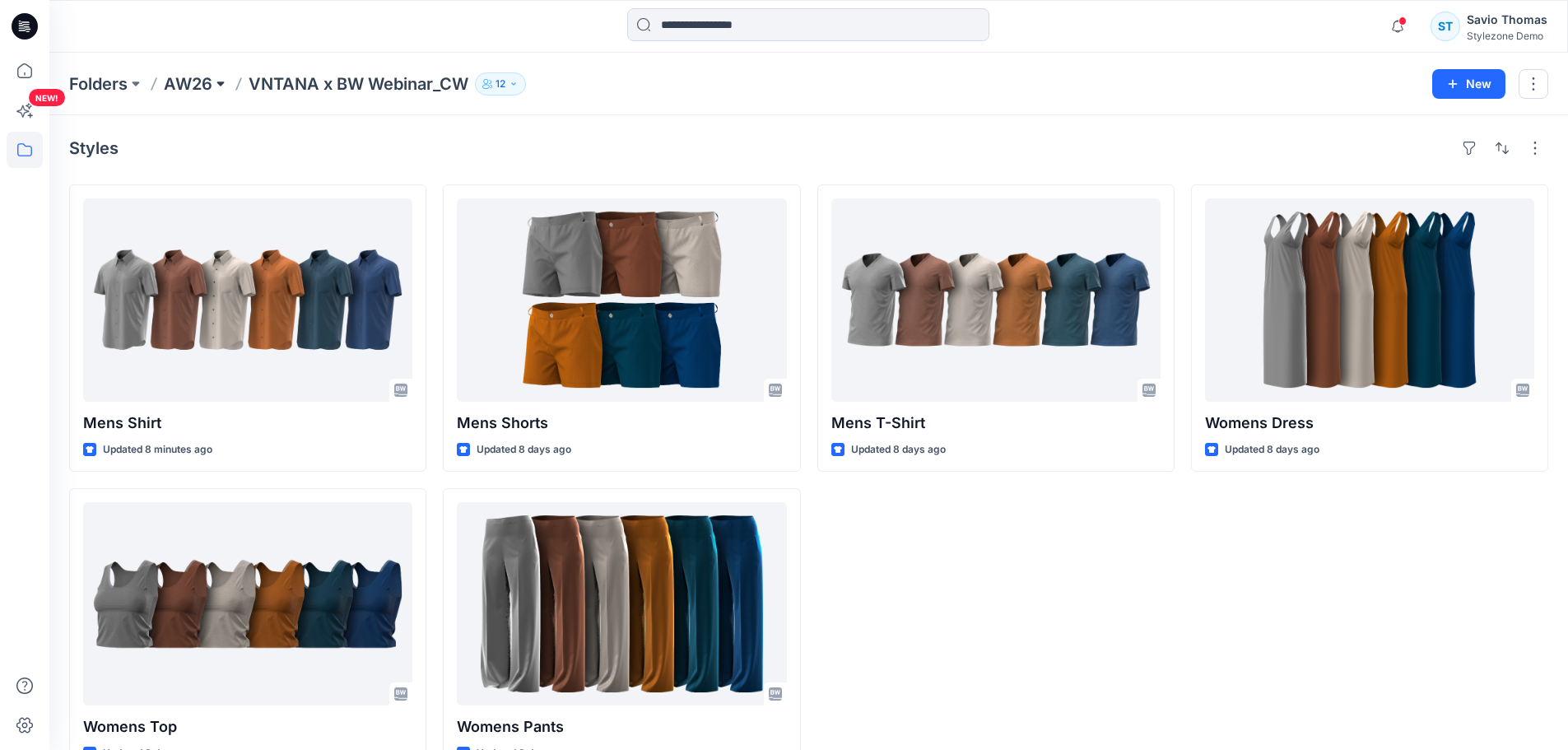 click at bounding box center (221, 84) 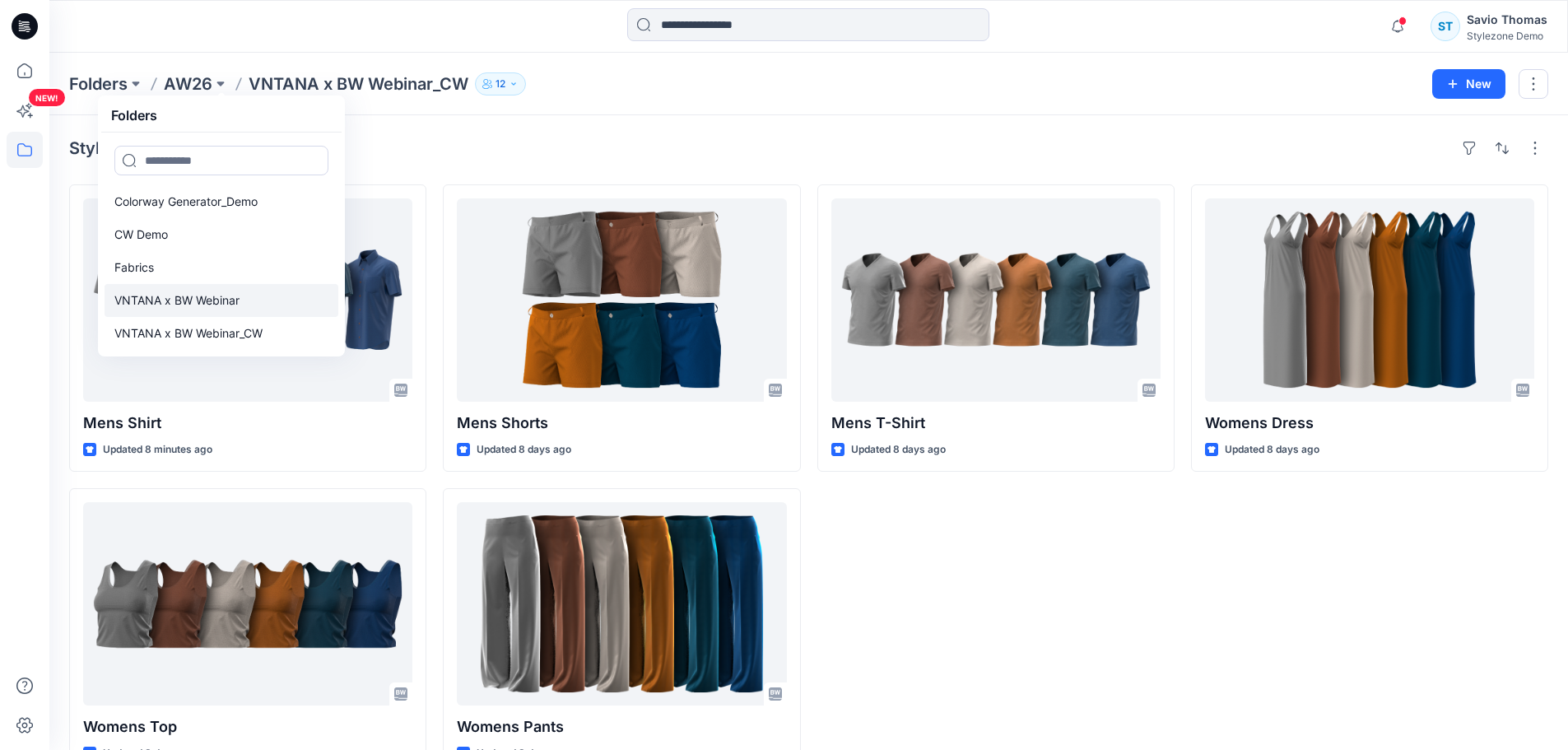 click on "VNTANA x BW Webinar" at bounding box center [177, 300] 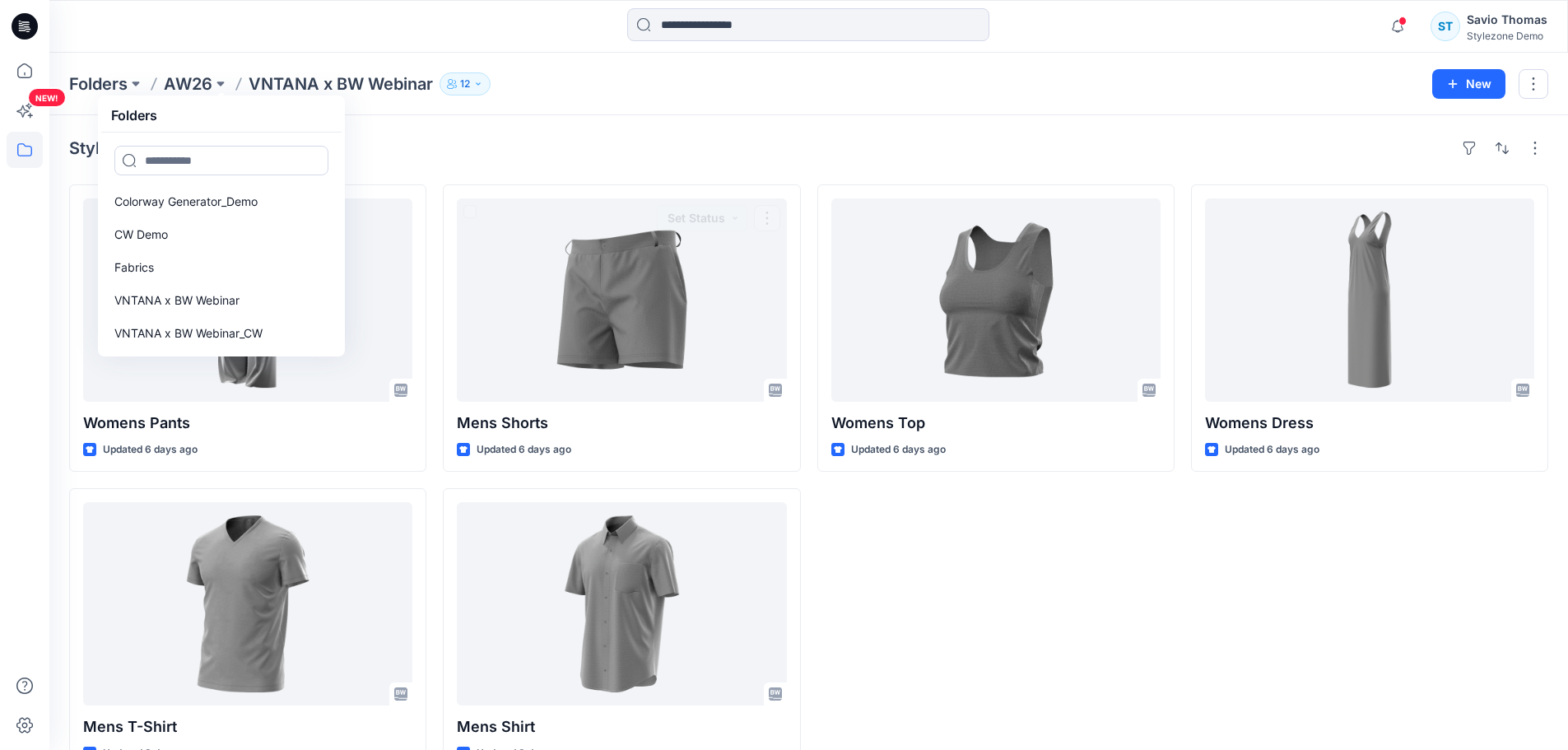 click on "Folders AW26 Folders Colorway Generator_Demo CW Demo Fabrics  VNTANA x BW Webinar VNTANA x BW Webinar_CW VNTANA x BW Webinar 12 New" at bounding box center [808, 84] 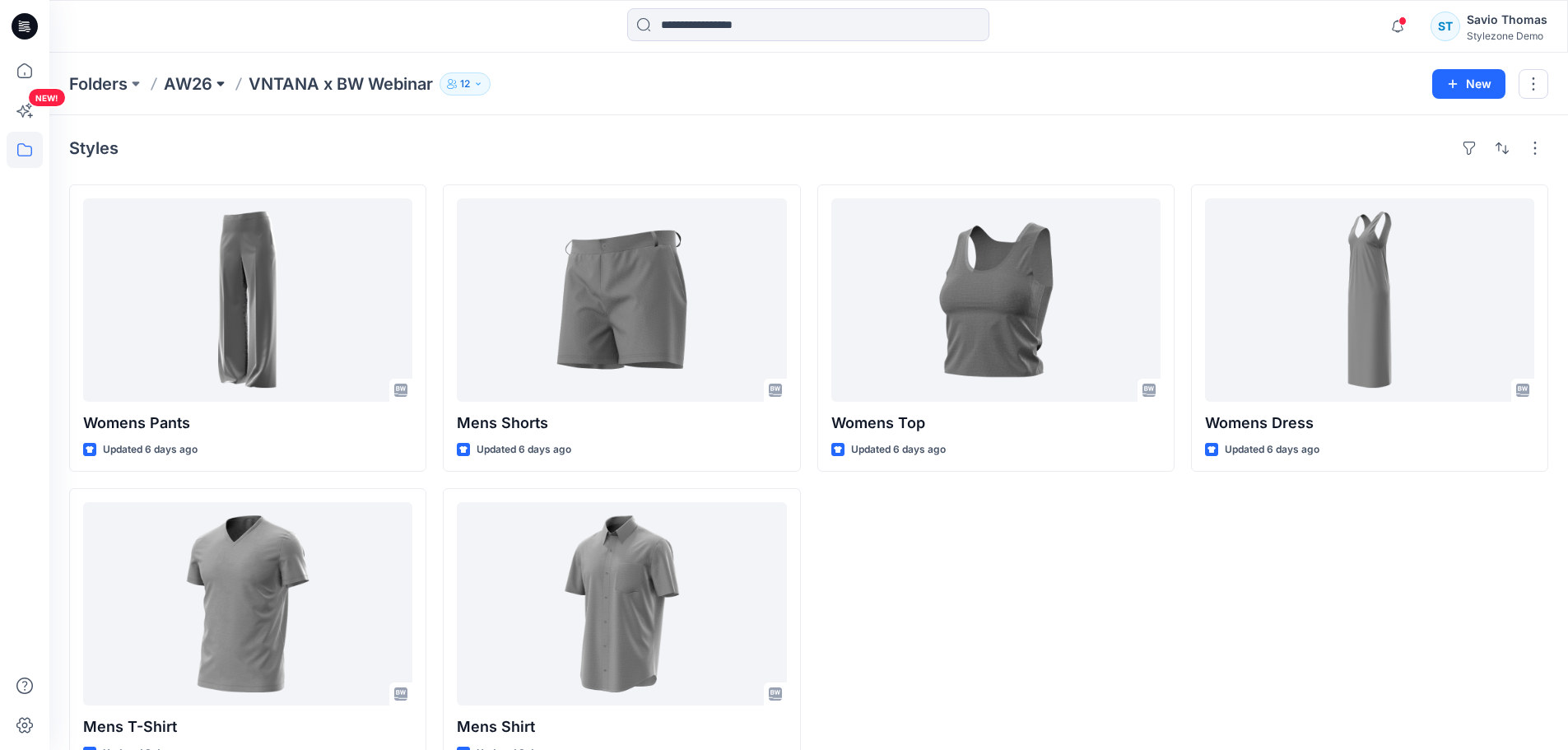 click at bounding box center (221, 84) 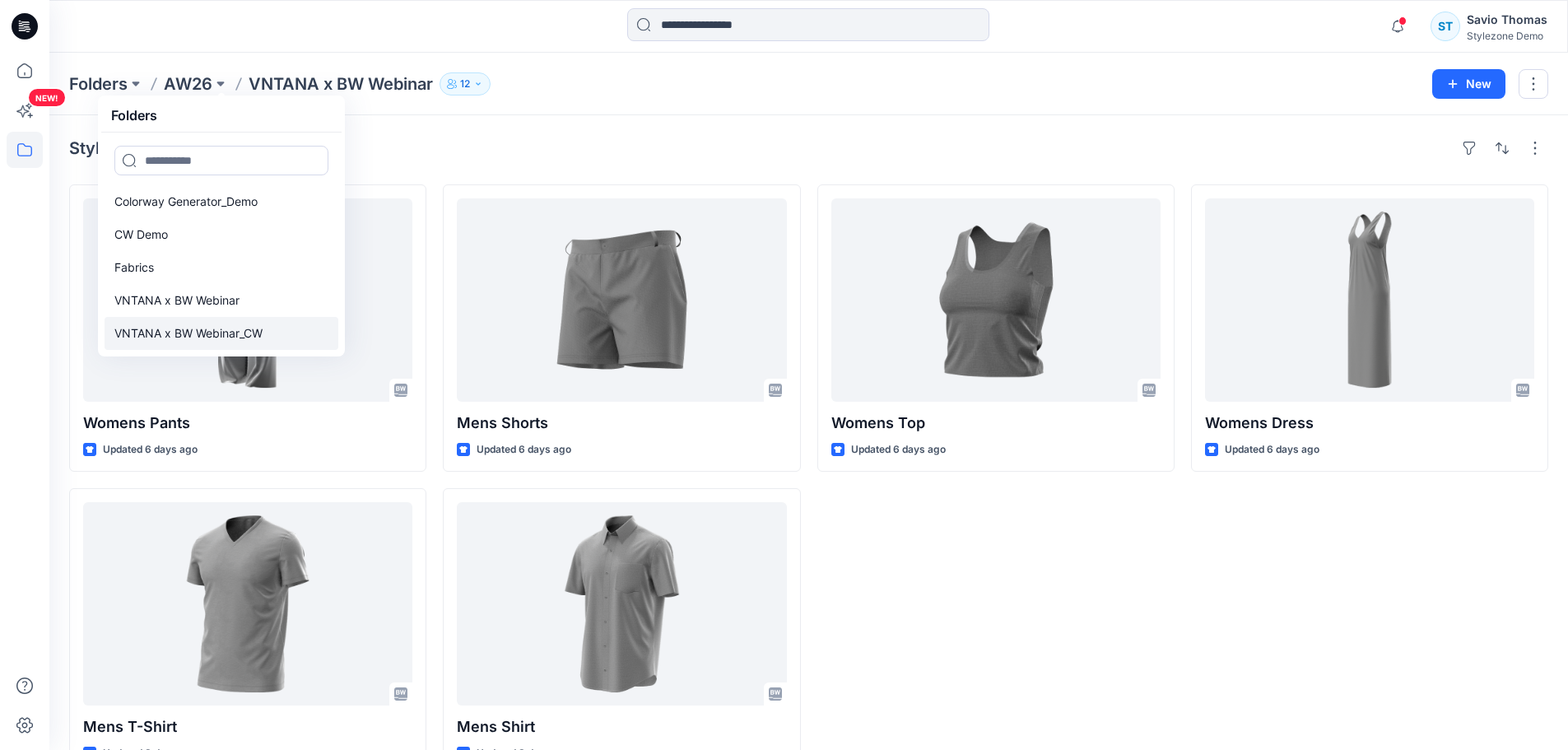 click on "VNTANA x BW Webinar_CW" at bounding box center [221, 333] 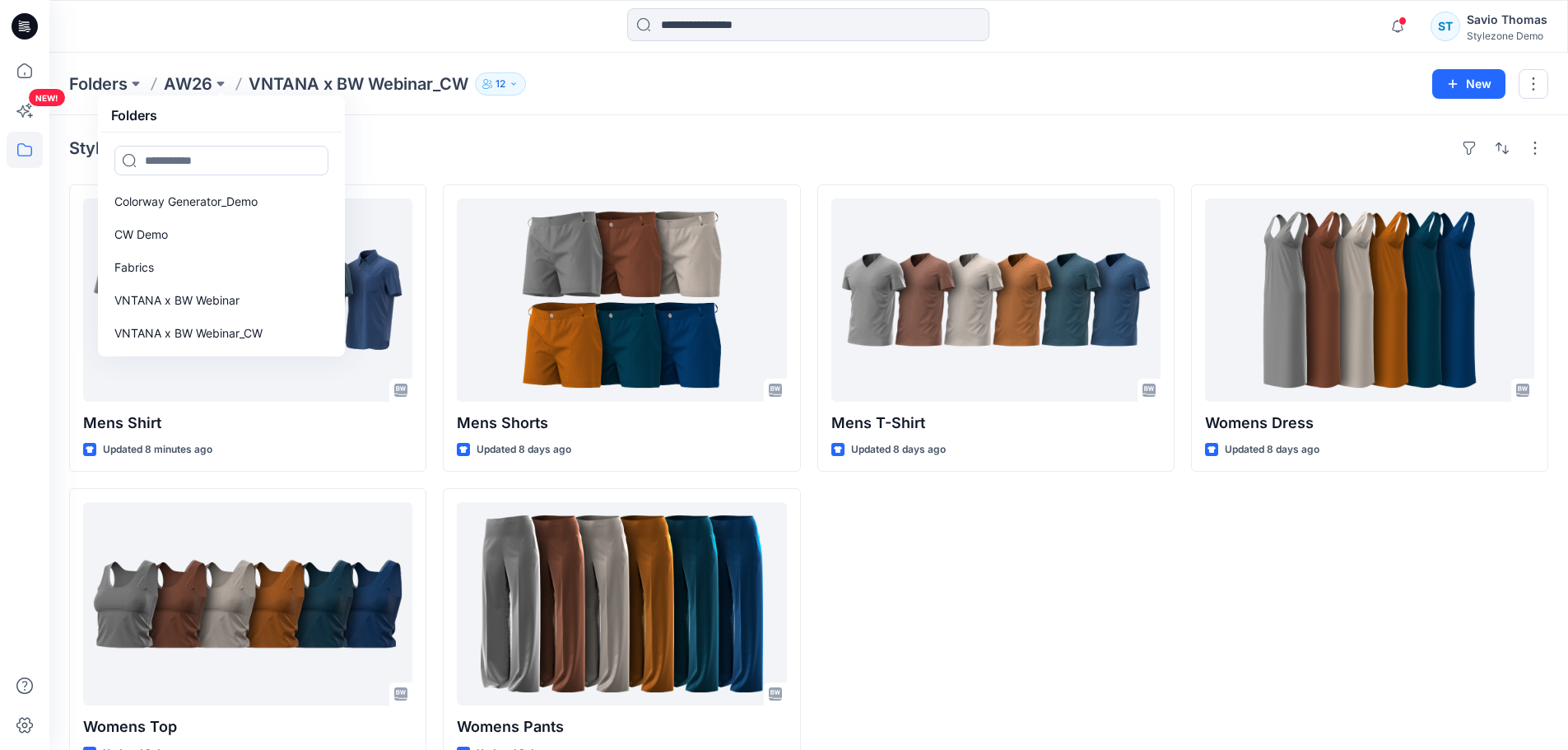 click on "Mens T-Shirt Updated 8 days ago" at bounding box center (996, 480) 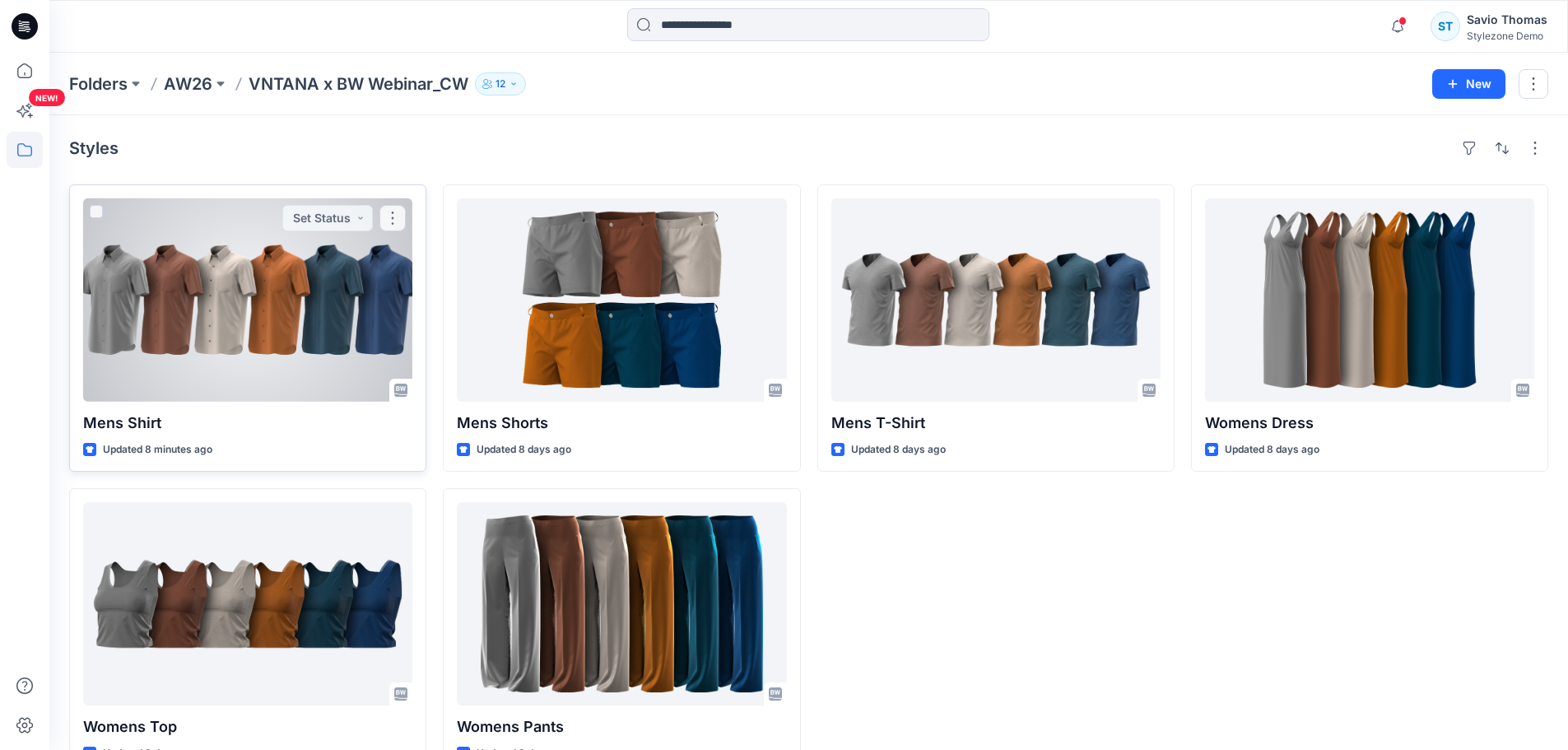 click at bounding box center (248, 300) 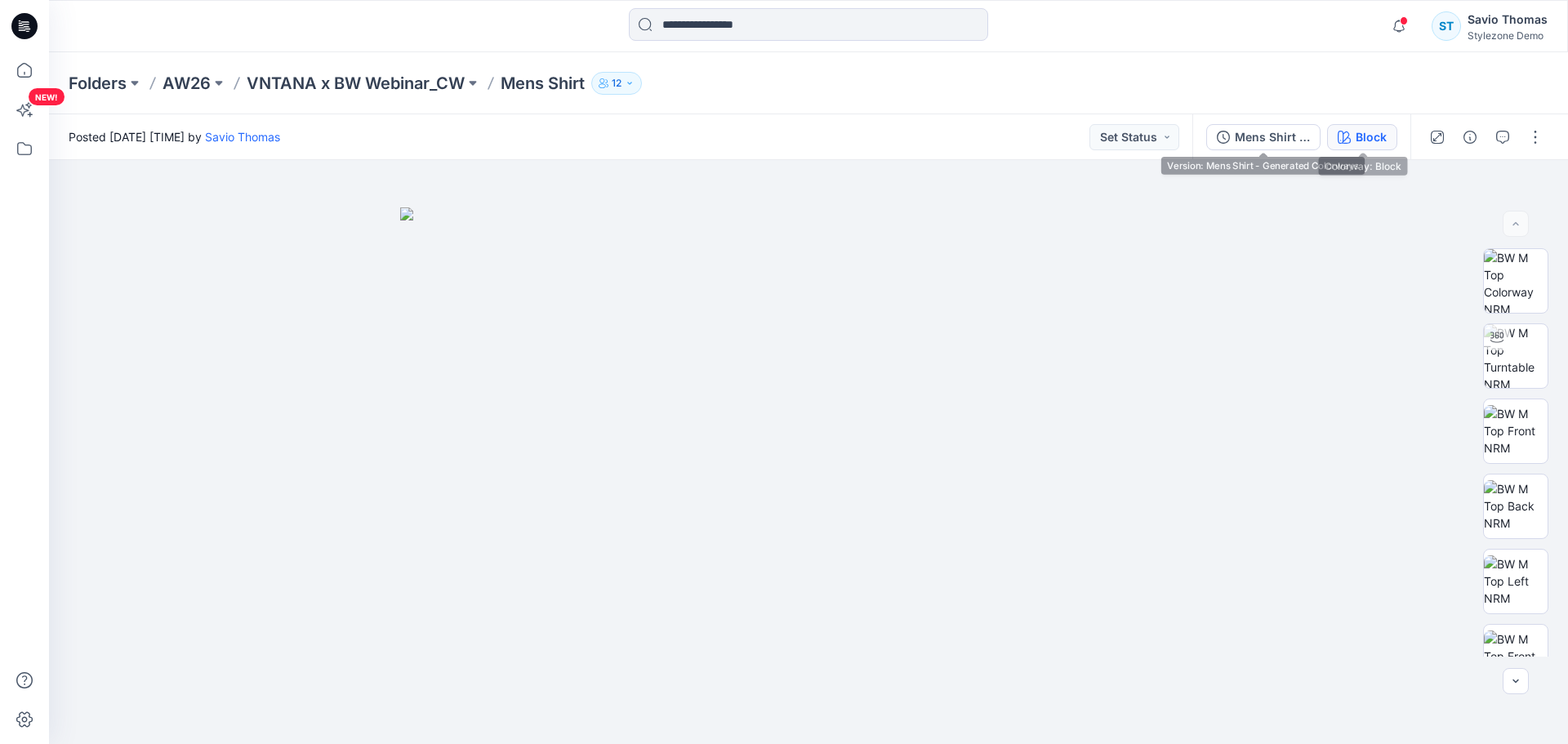 click on "Block" at bounding box center [1362, 137] 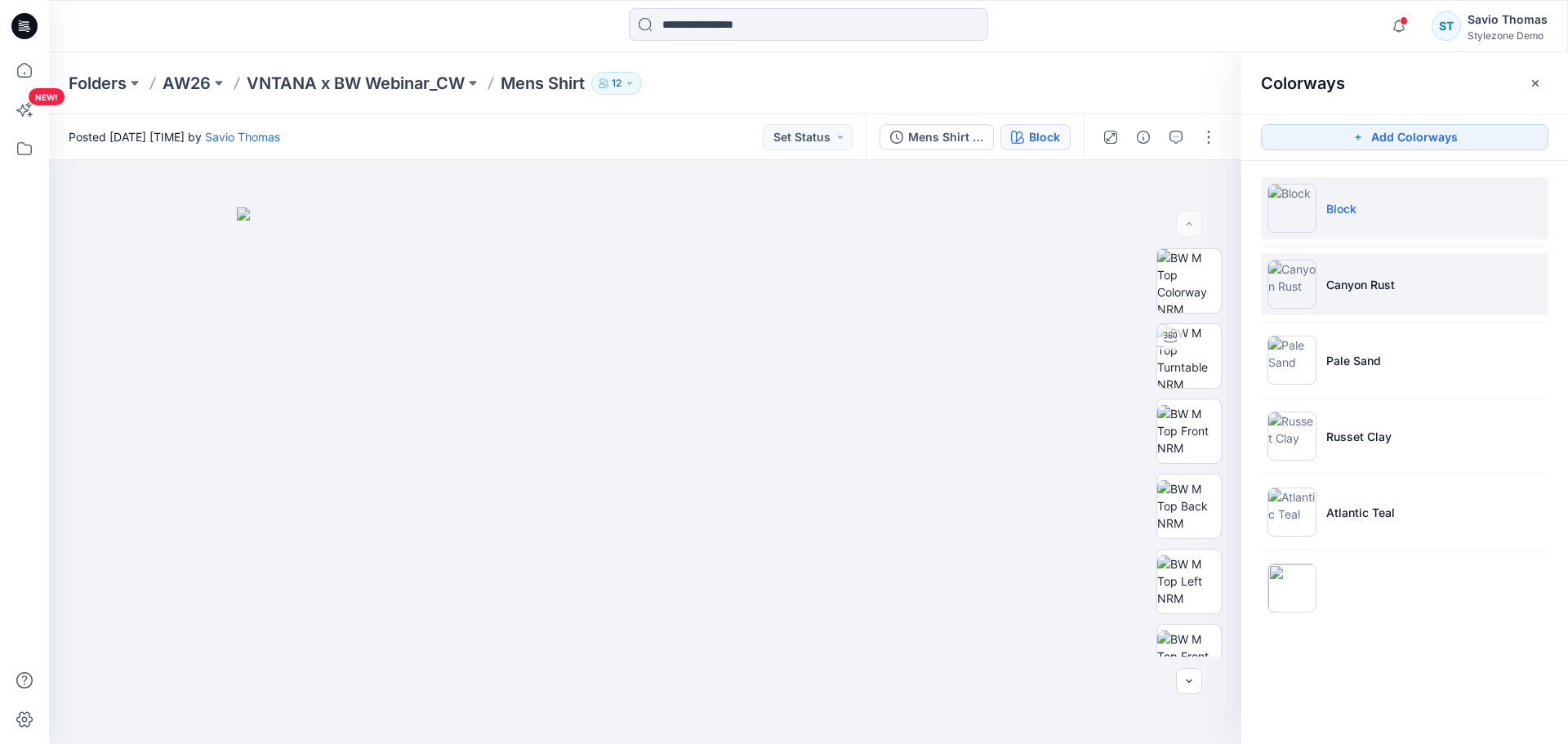 click on "Canyon Rust" at bounding box center (1361, 284) 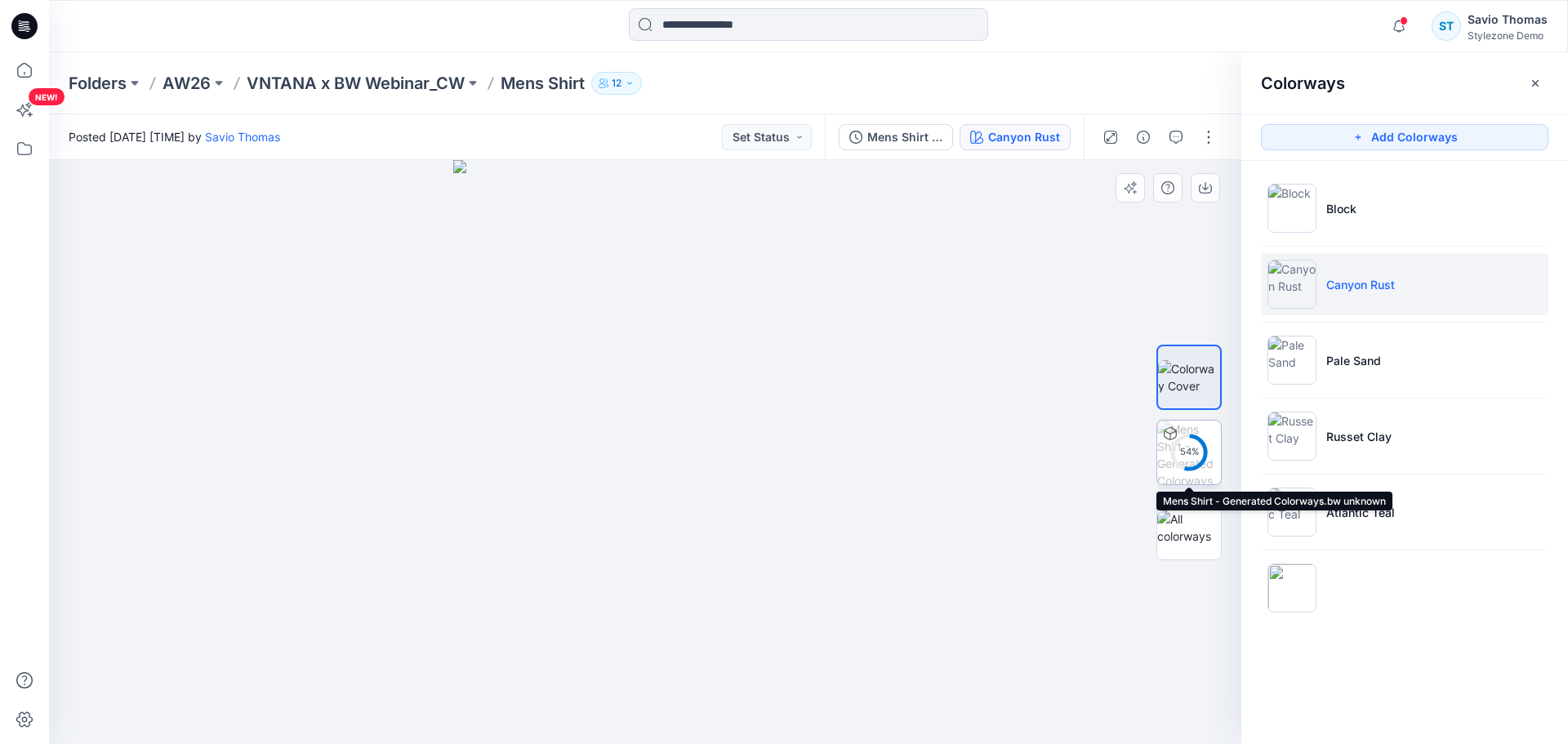 click at bounding box center (1189, 452) 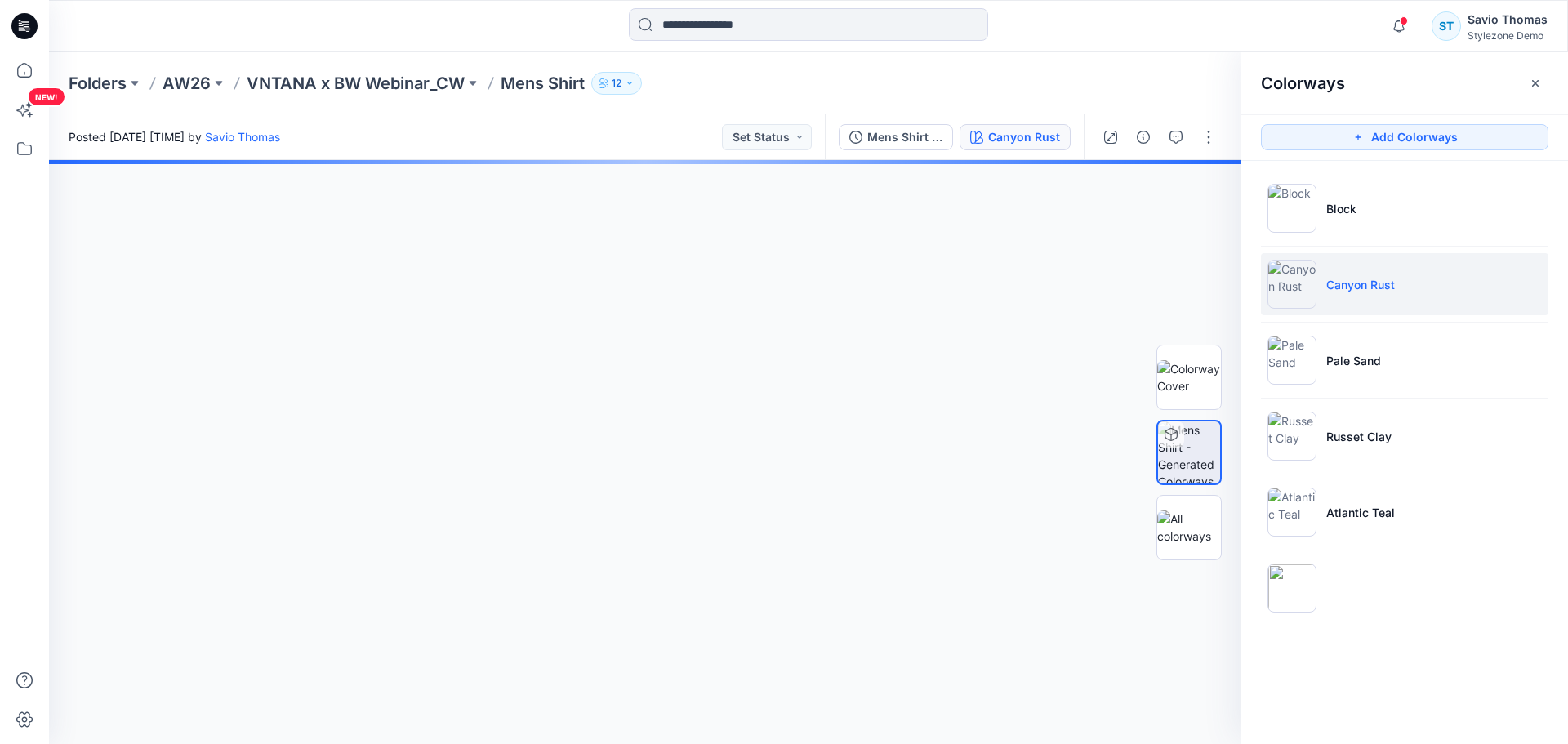 click at bounding box center [645, 452] 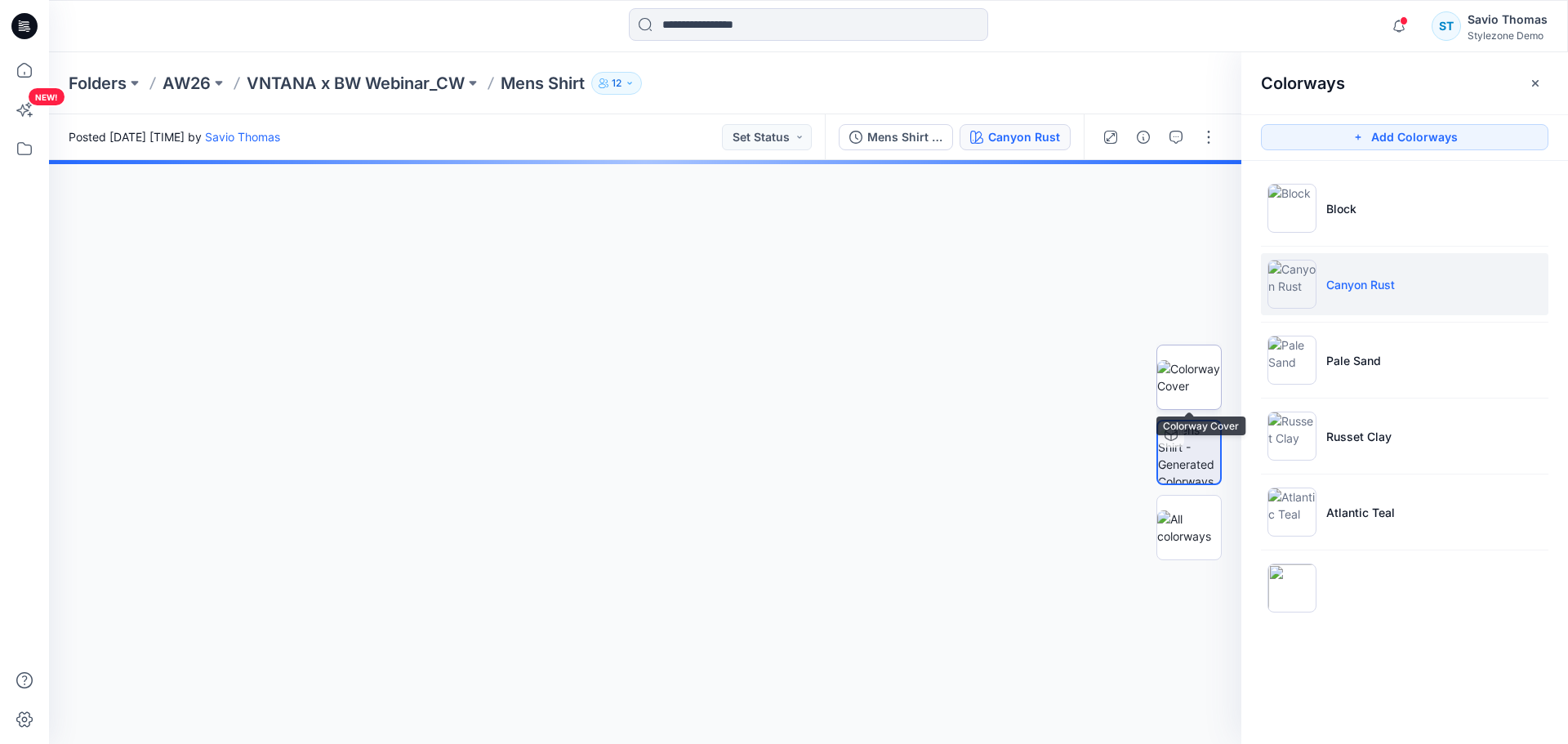 click at bounding box center (1189, 377) 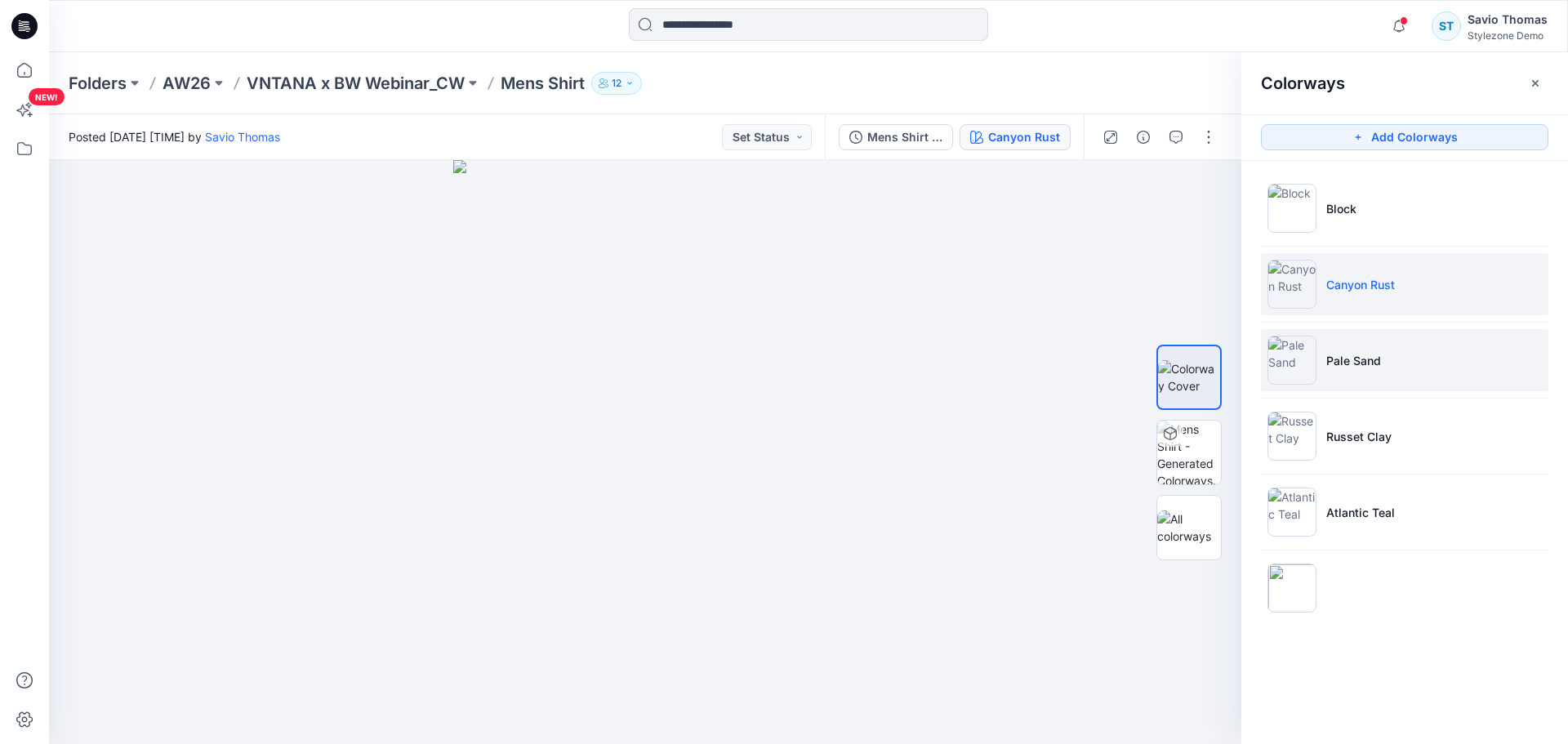 click at bounding box center [1292, 360] 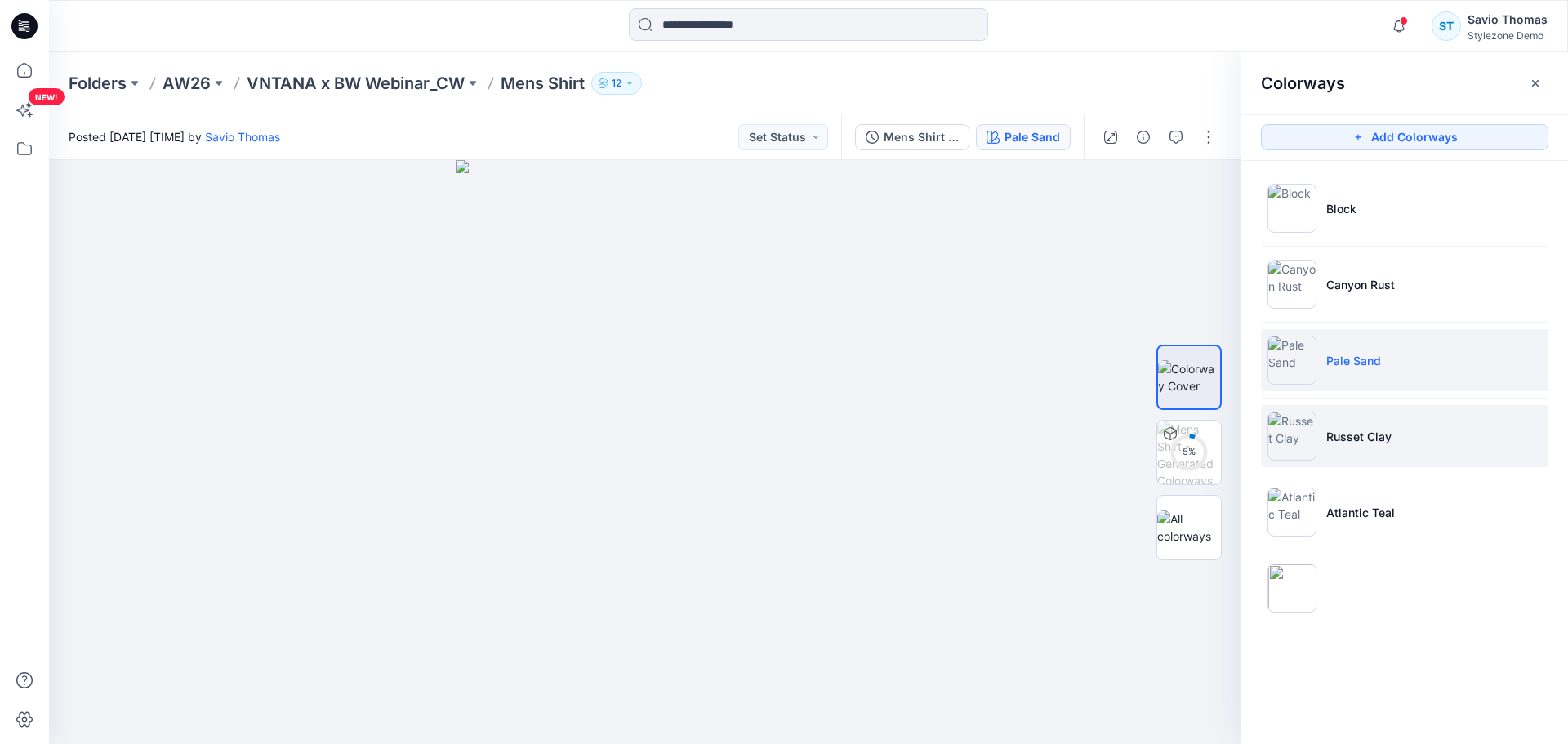 click at bounding box center [1292, 436] 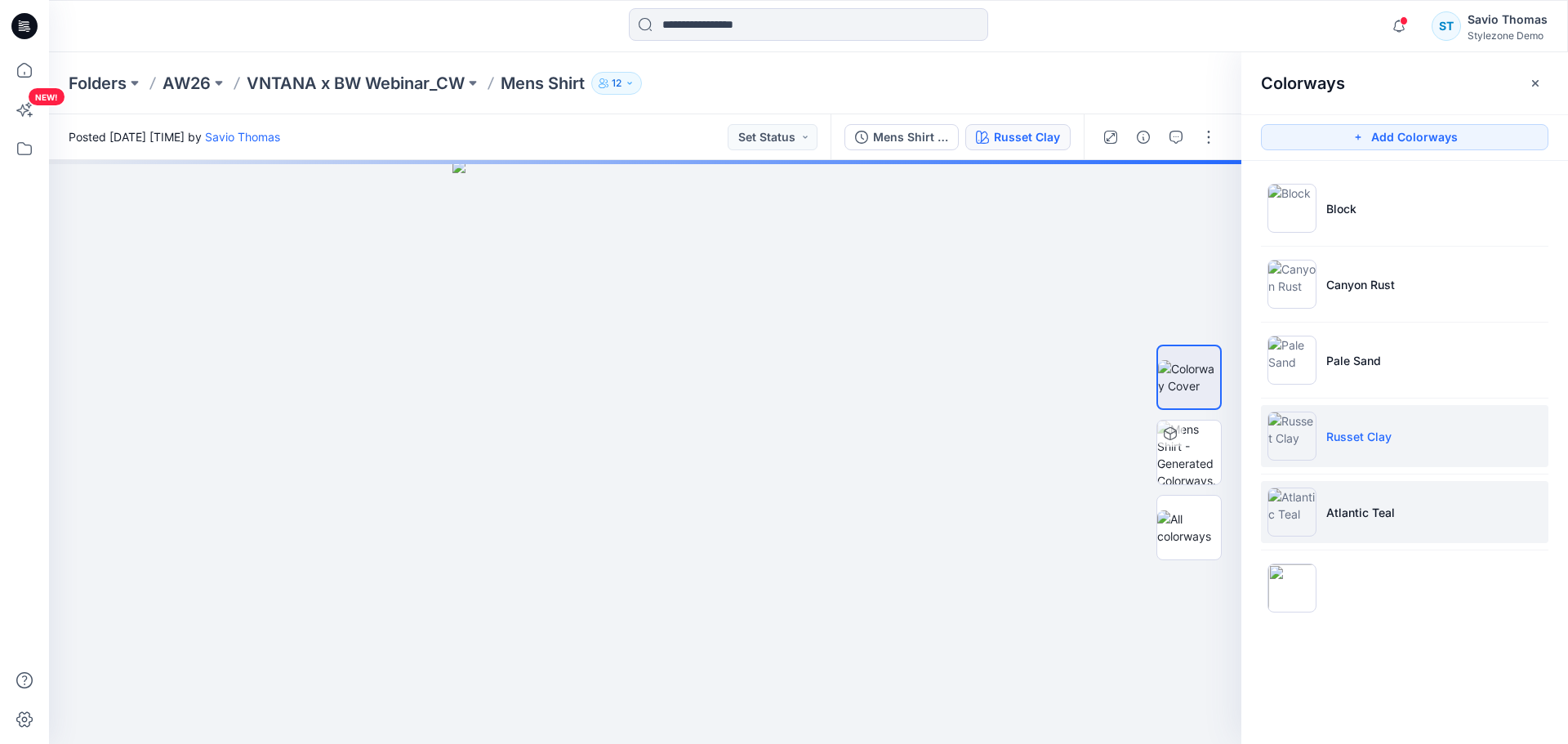 click at bounding box center [1292, 512] 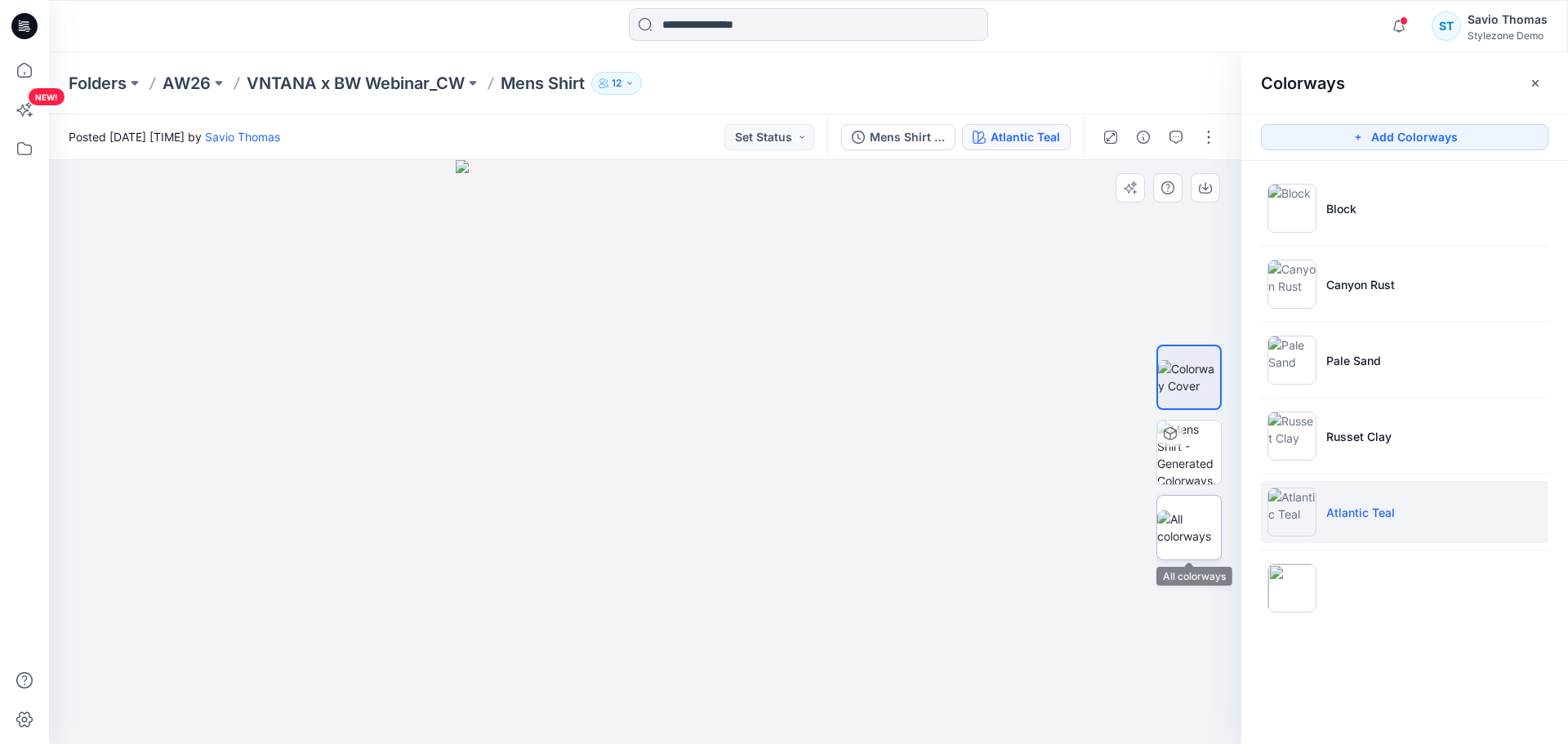 click at bounding box center (1189, 528) 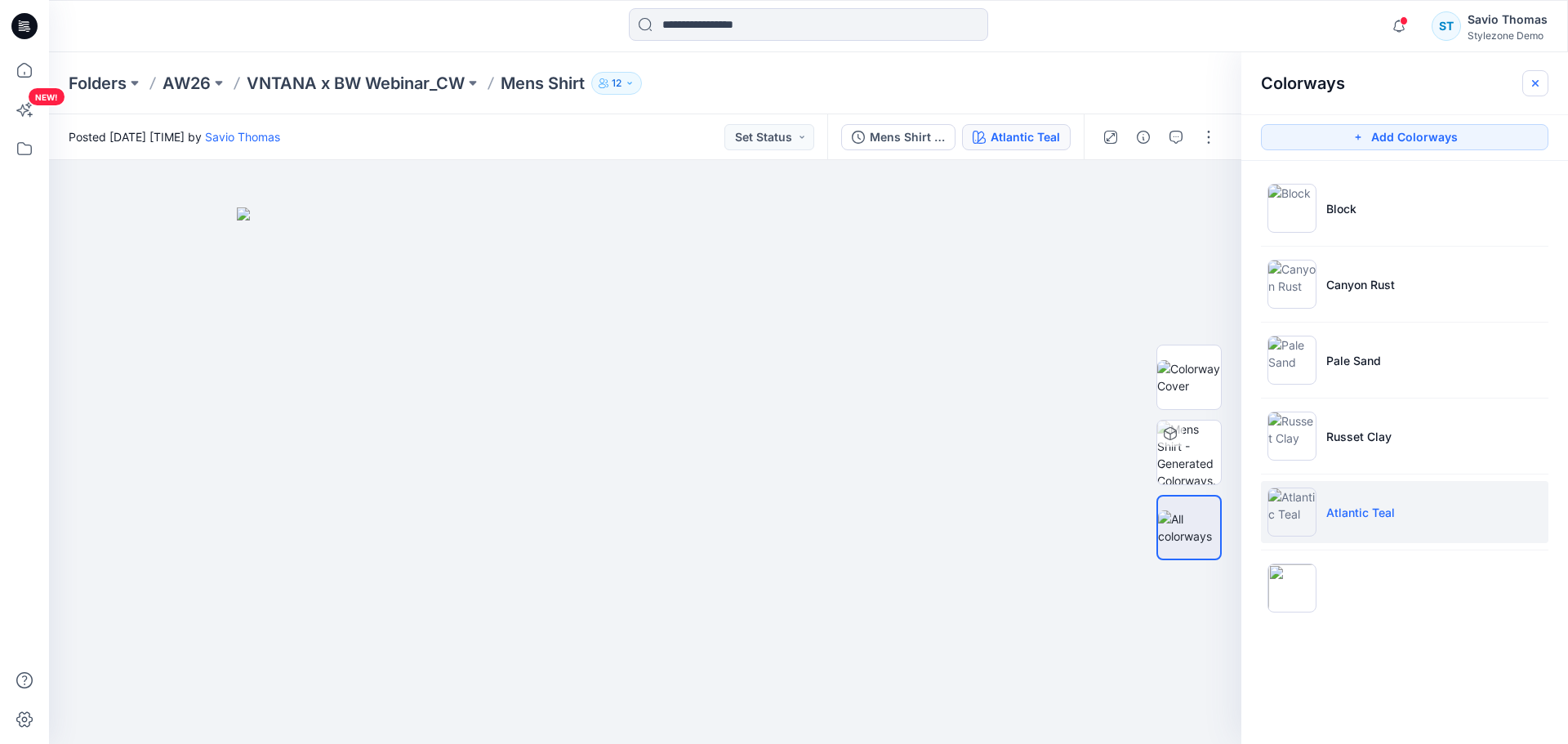 click 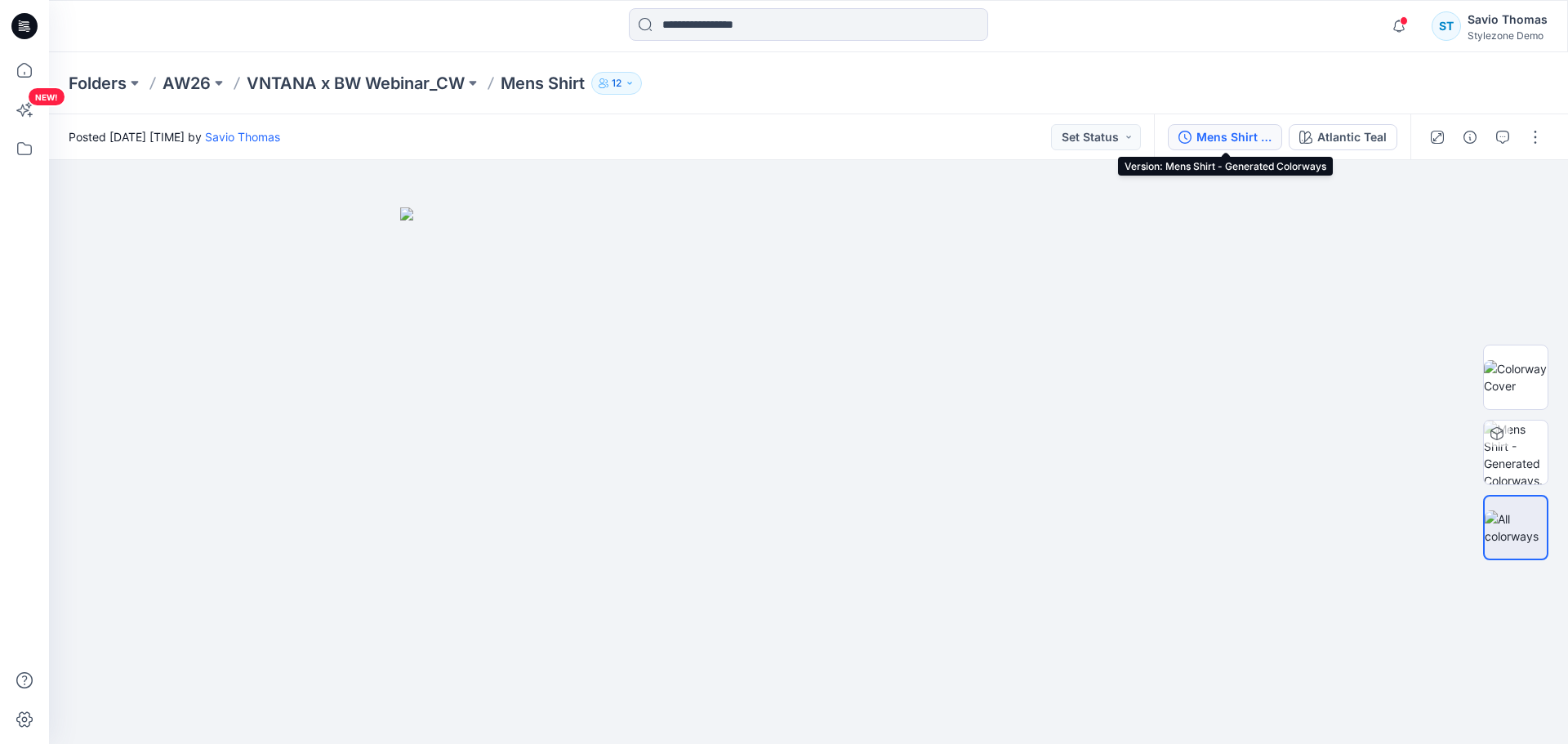 click on "Mens Shirt - Generated Colorways" at bounding box center [1234, 137] 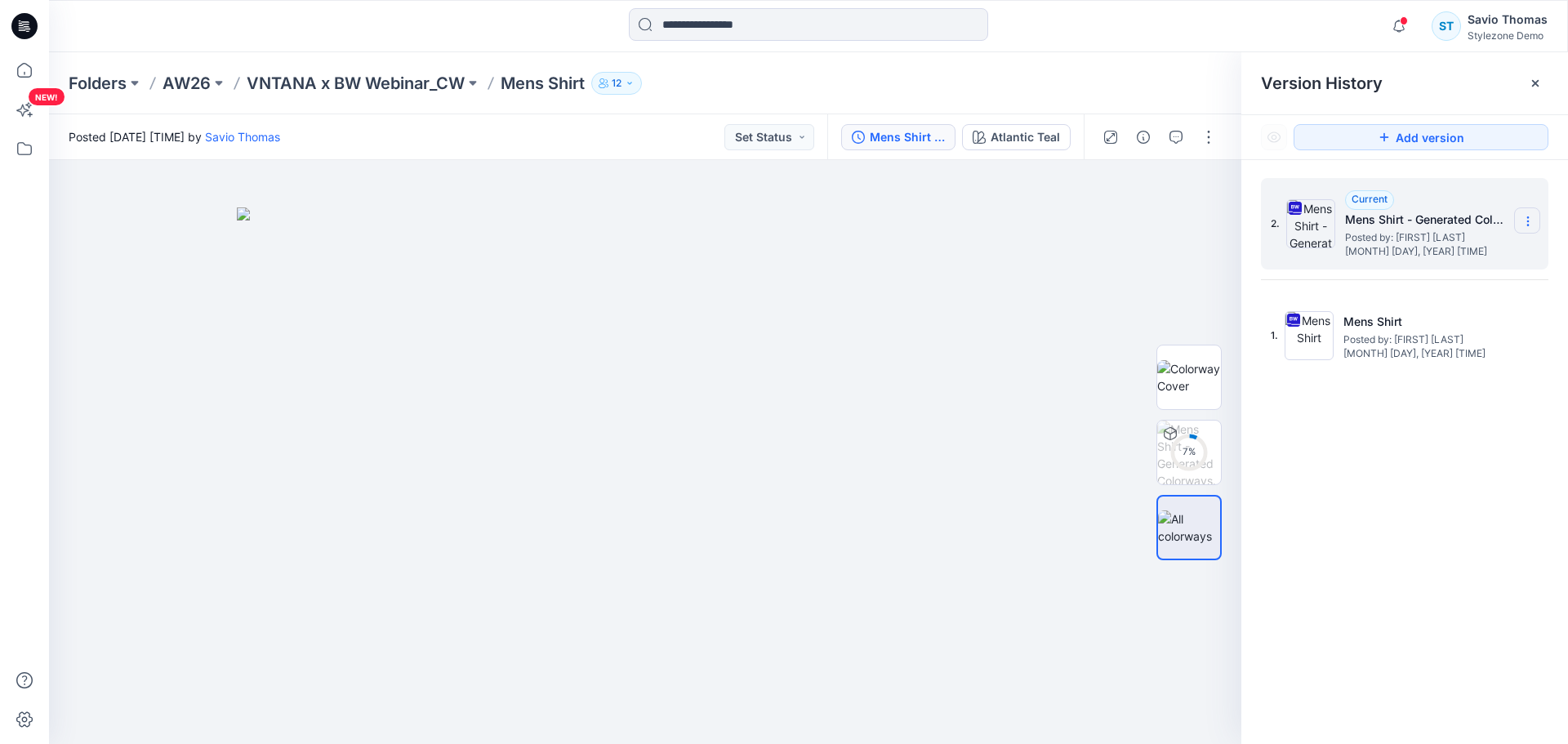 click 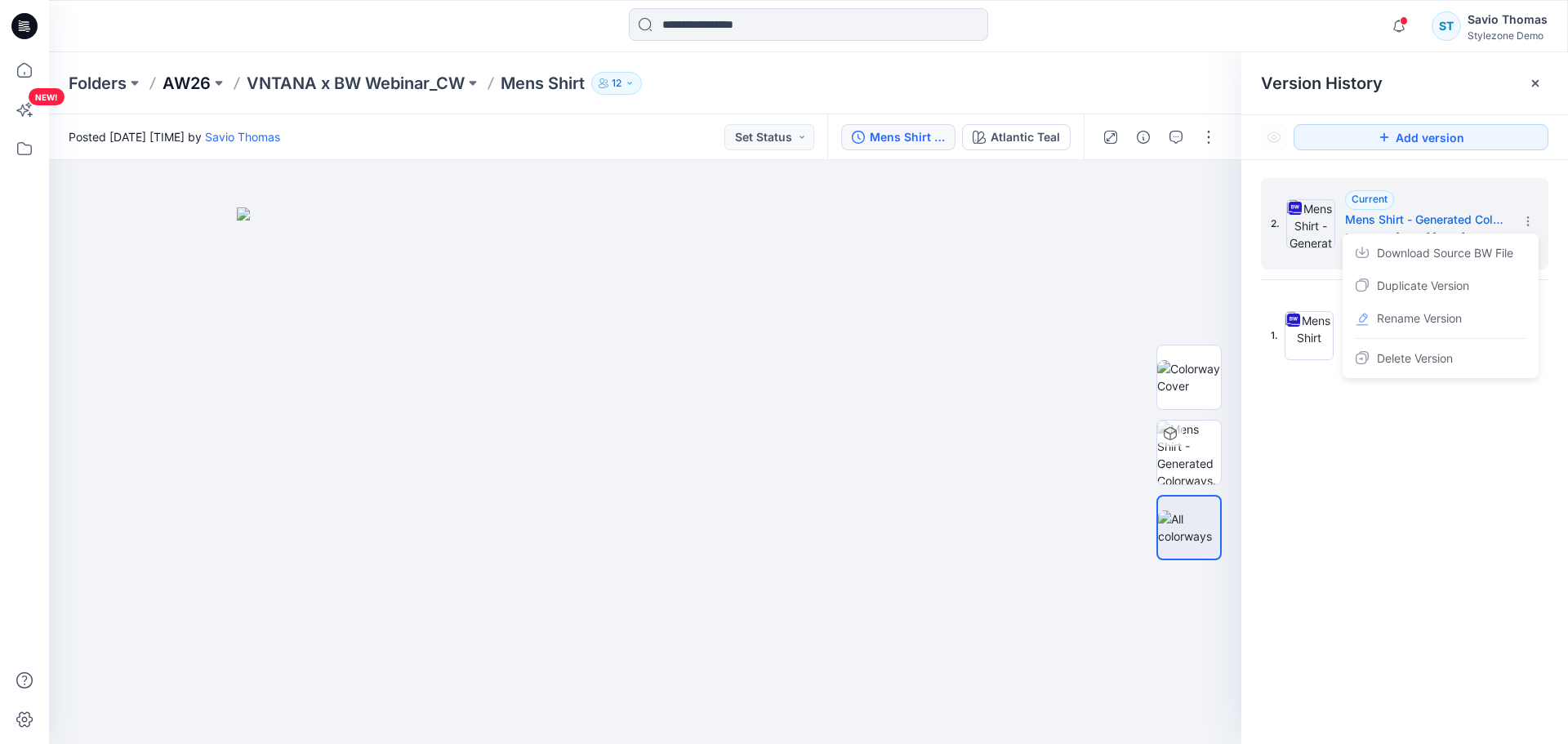 click on "AW26" at bounding box center [186, 83] 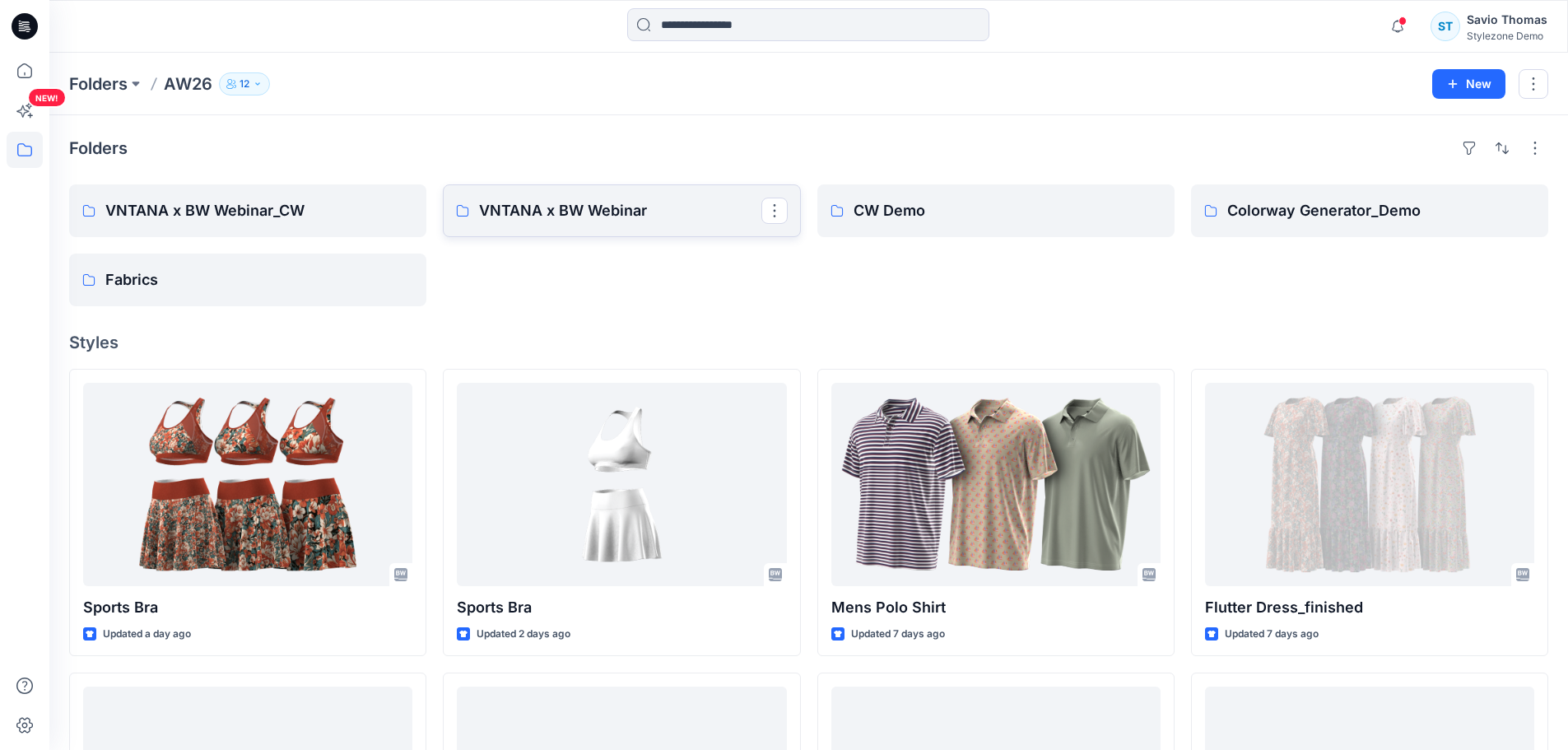 click on "VNTANA x BW Webinar" at bounding box center (620, 211) 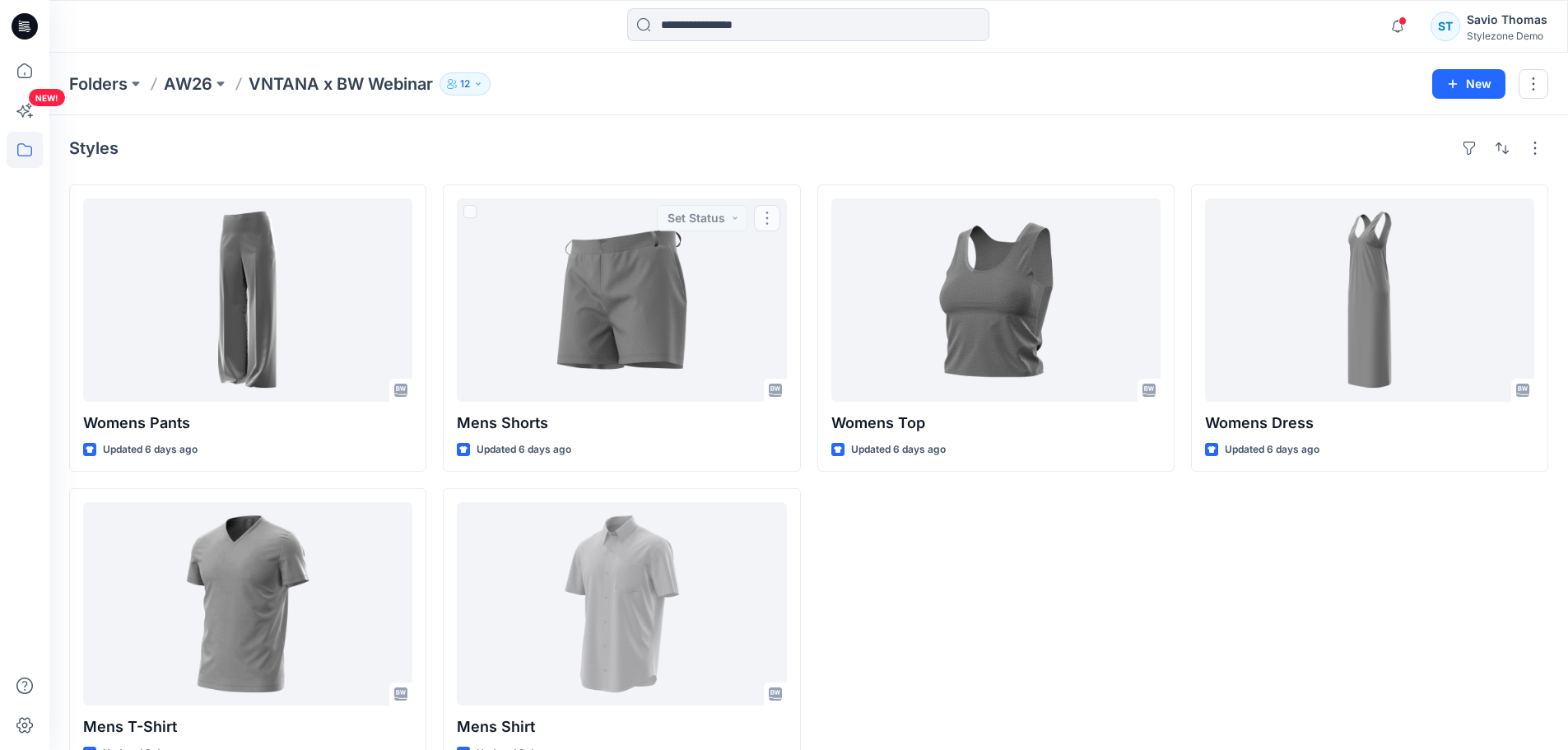 click on "Styles" at bounding box center [808, 148] 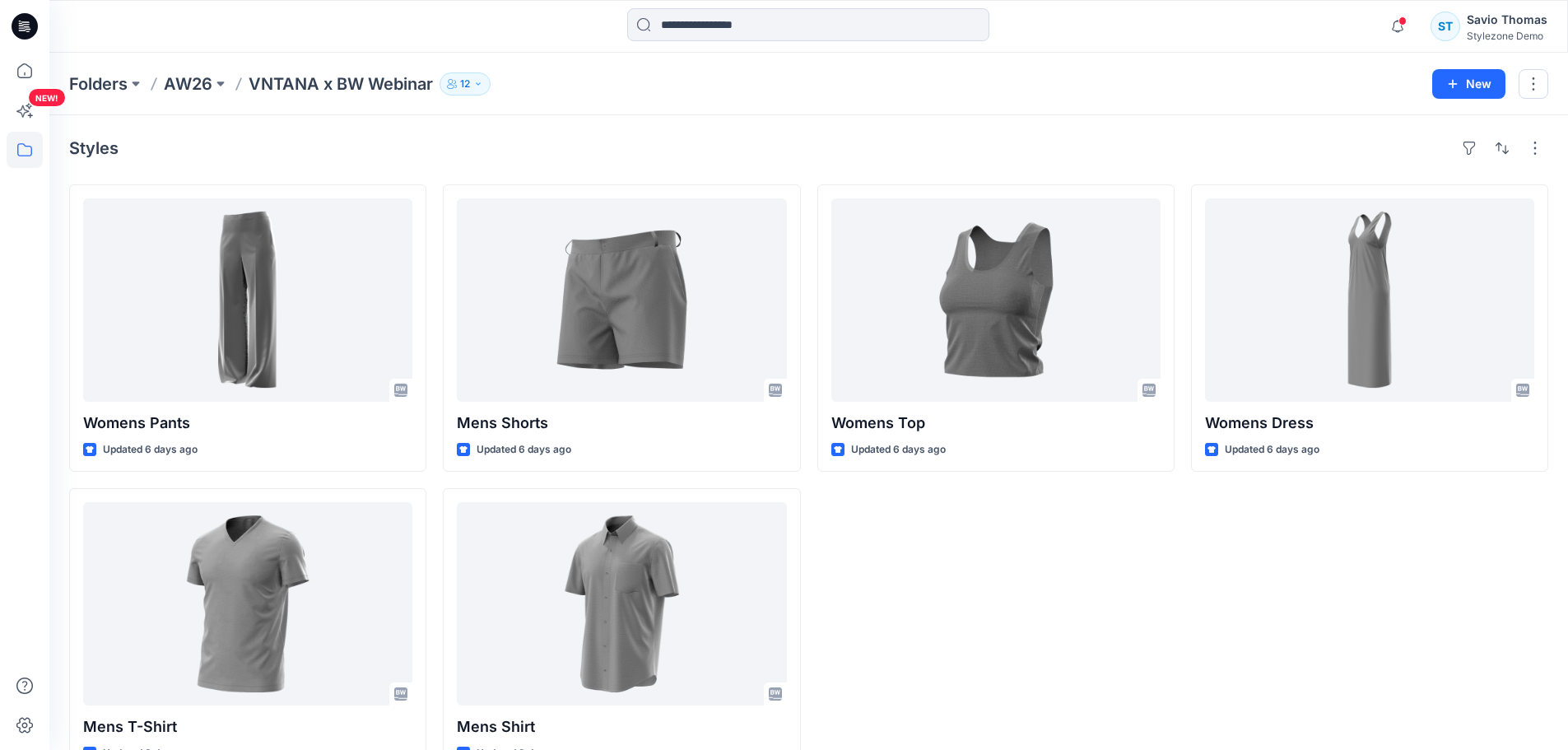click on "Womens Top Updated 6 days ago" at bounding box center [996, 480] 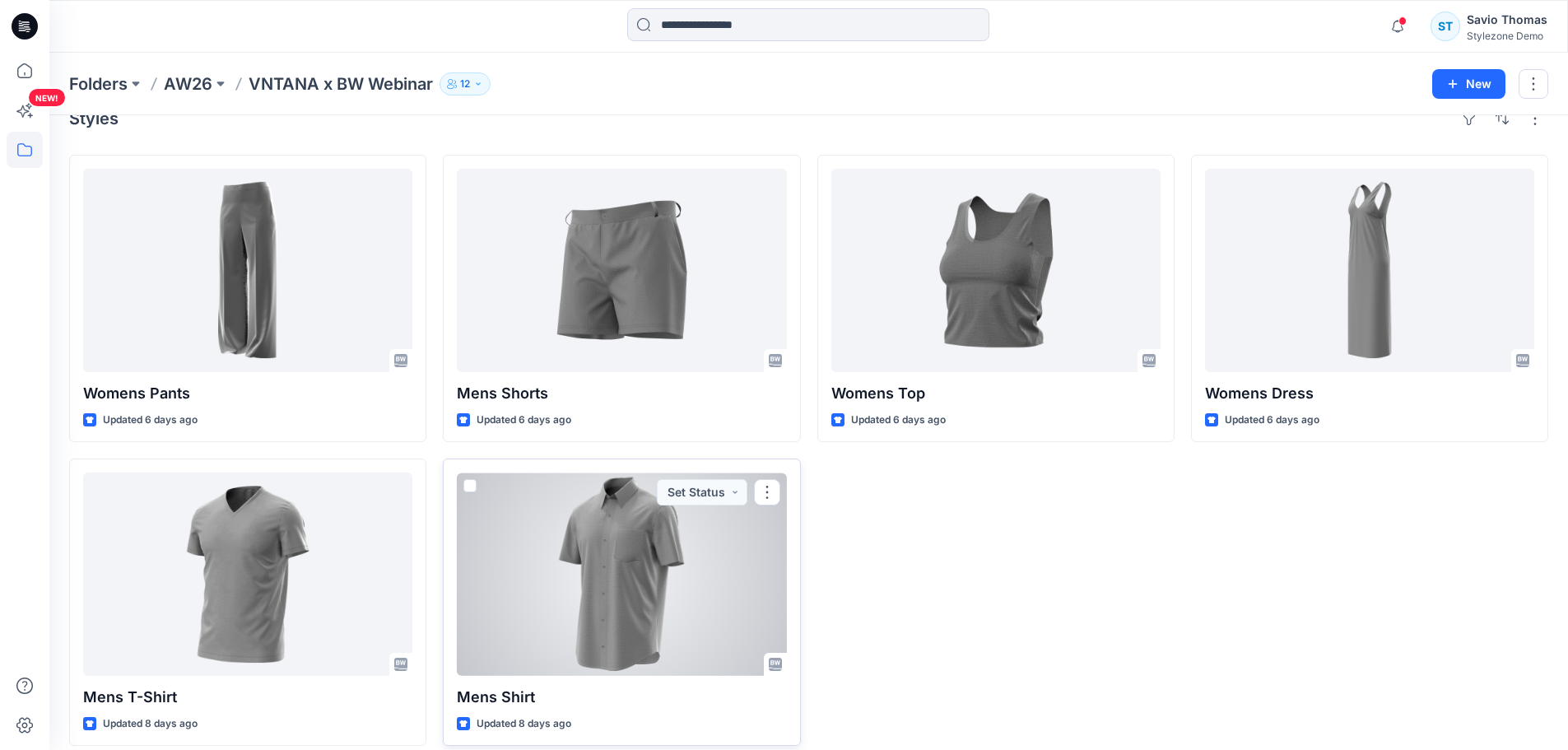 scroll, scrollTop: 45, scrollLeft: 0, axis: vertical 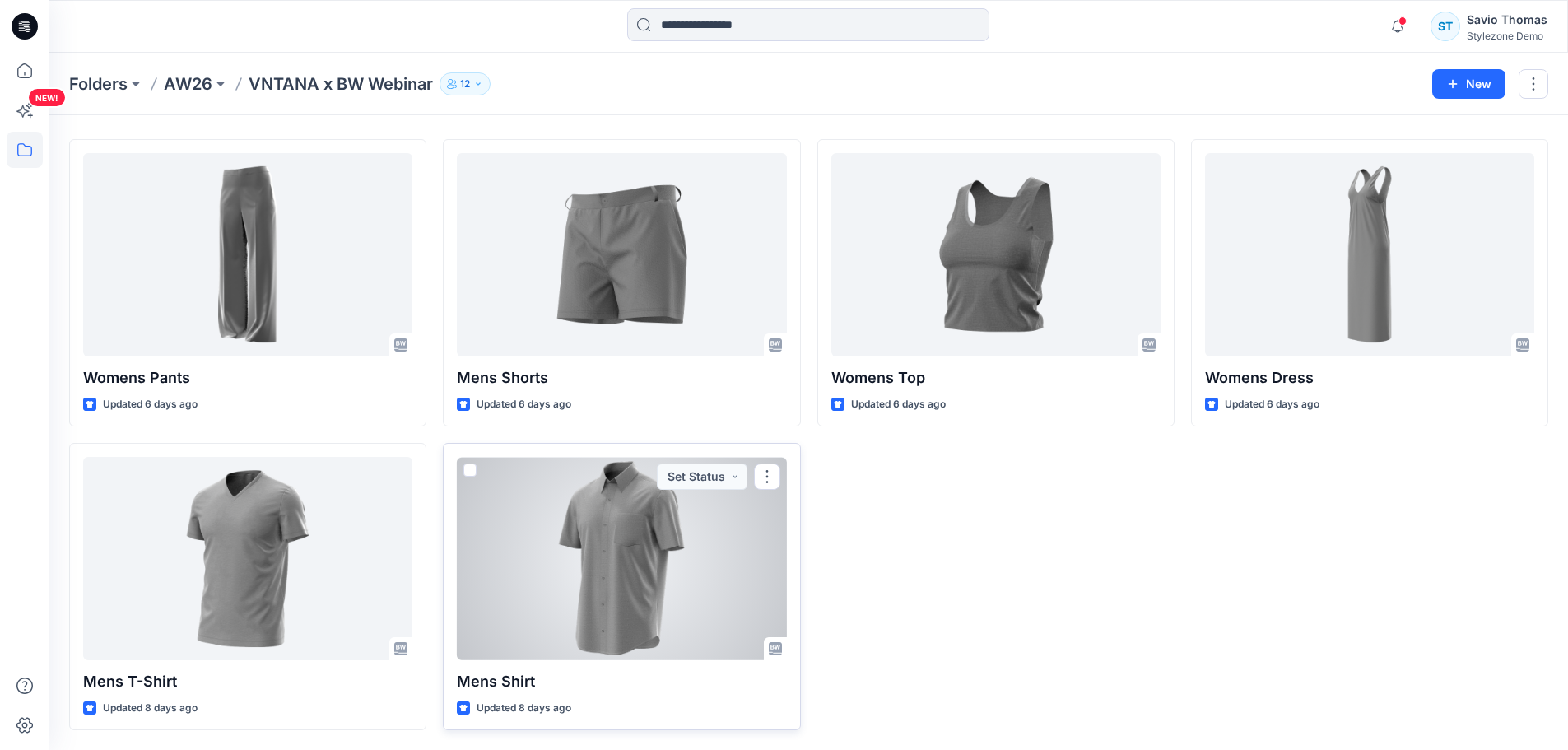 click at bounding box center [621, 558] 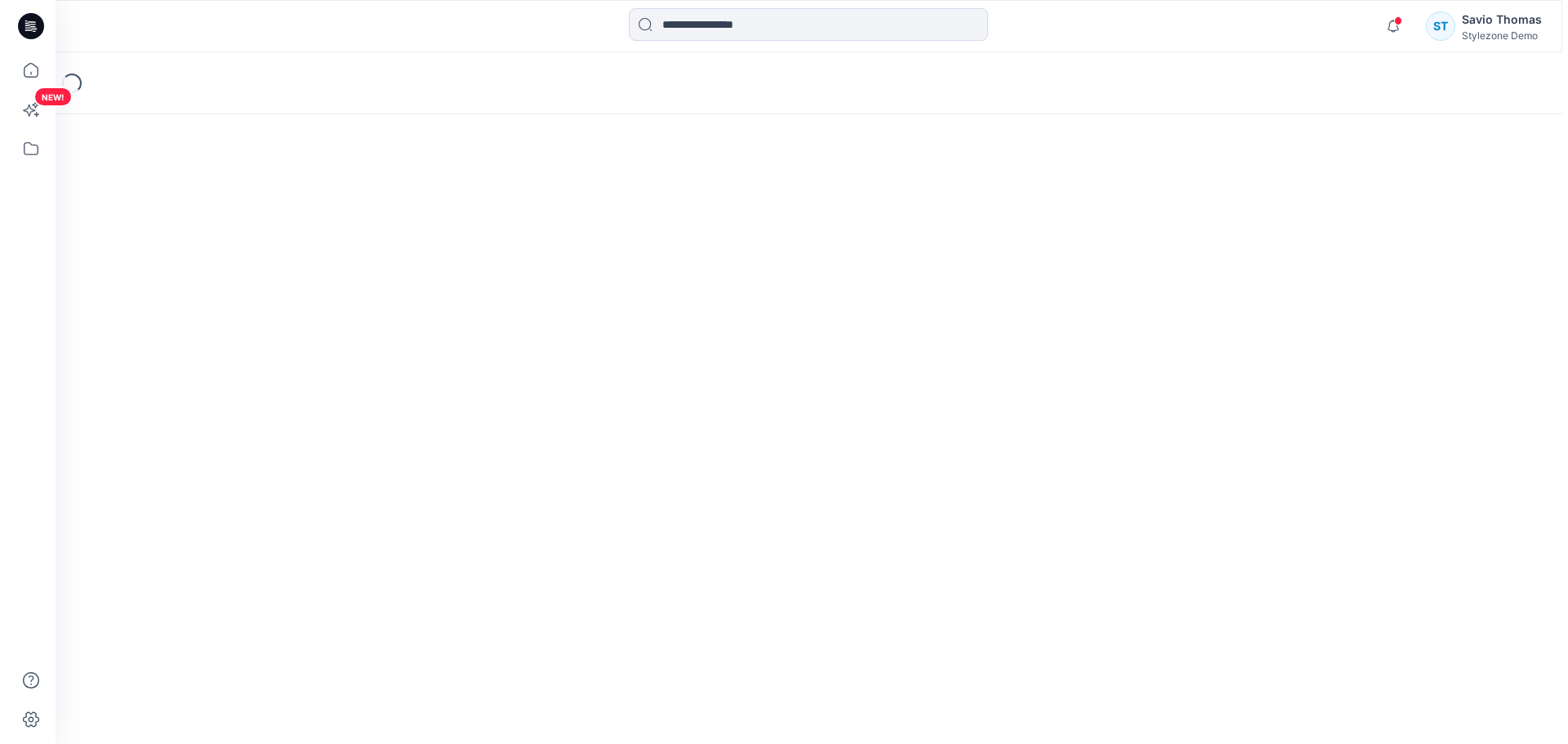 scroll, scrollTop: 0, scrollLeft: 0, axis: both 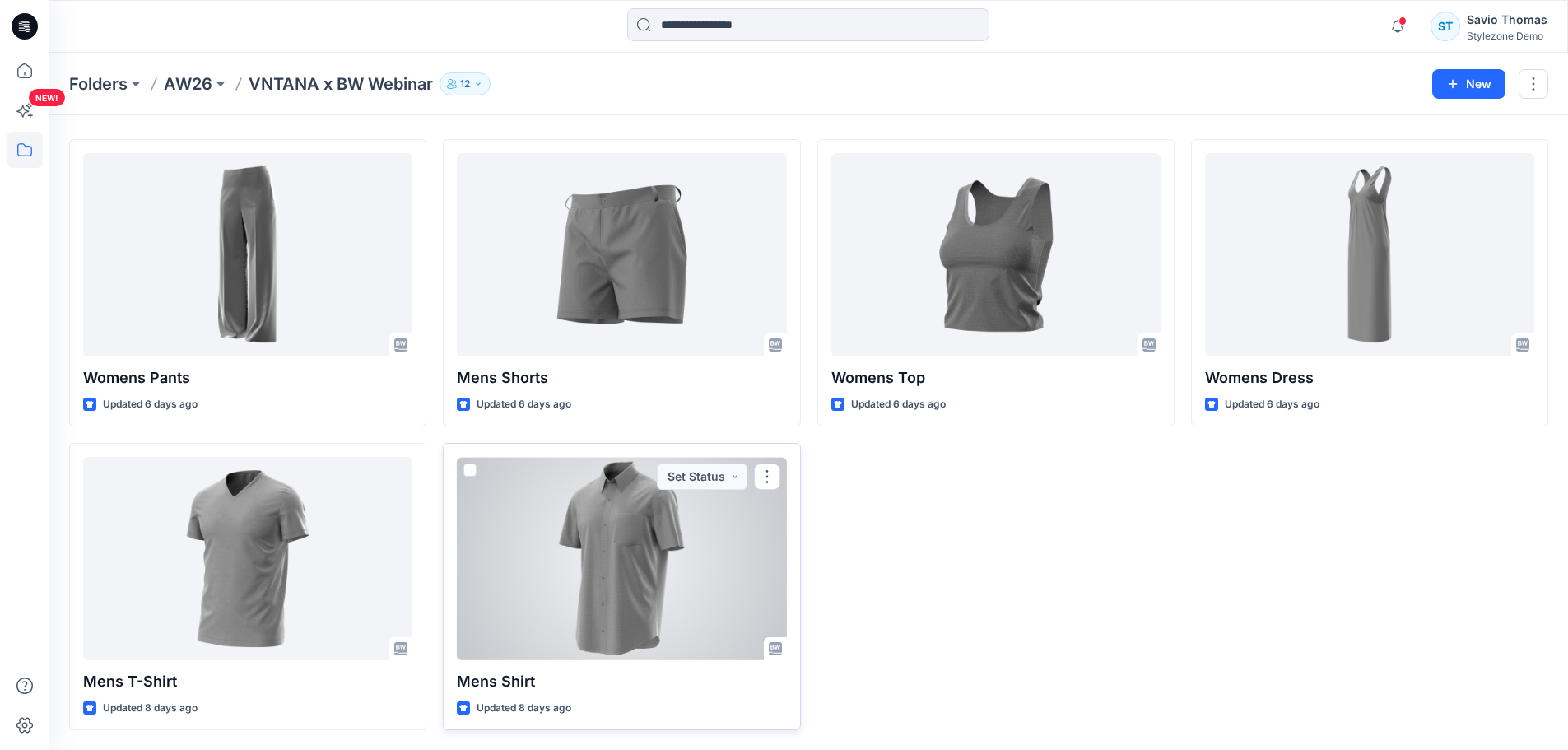 click at bounding box center (470, 470) 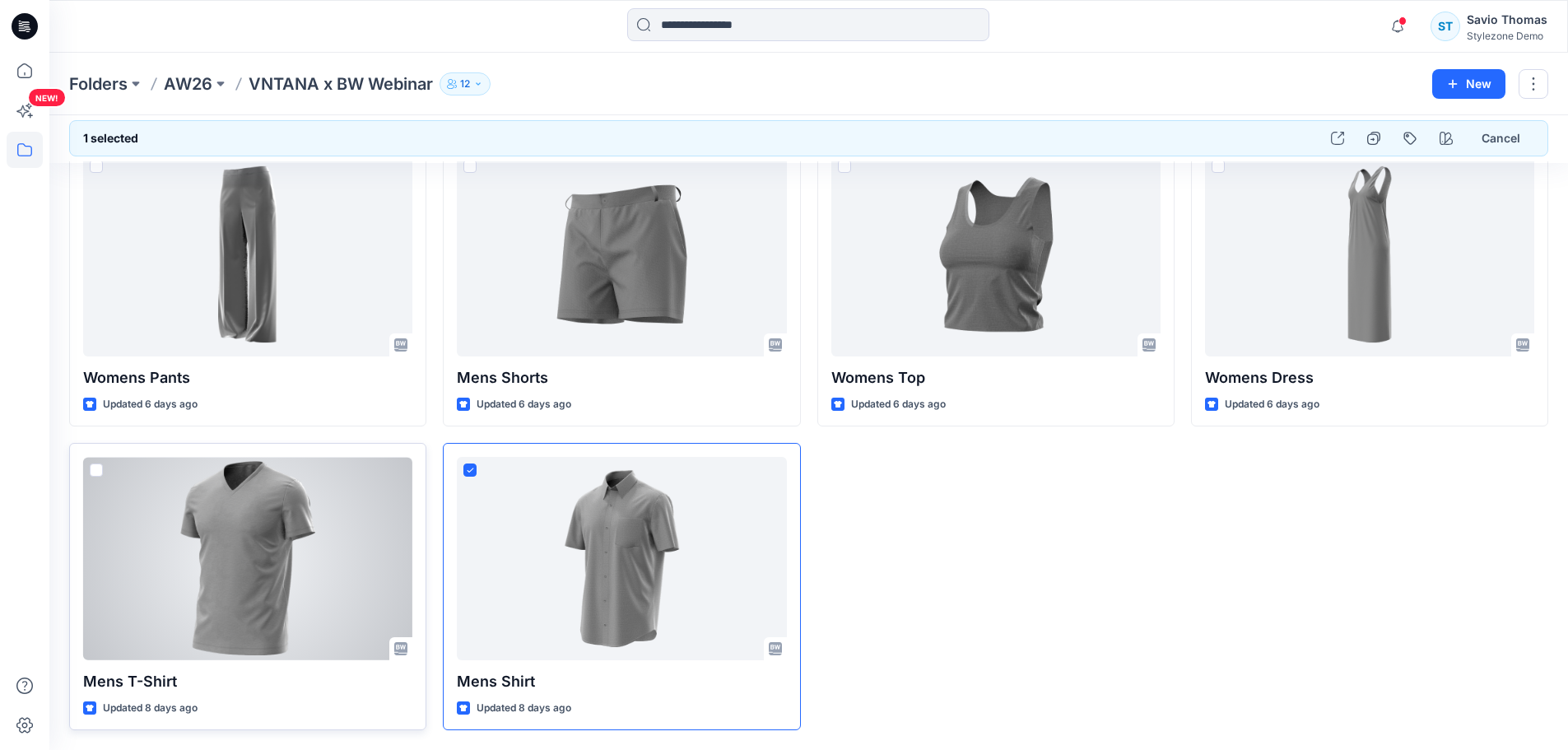 click at bounding box center (96, 470) 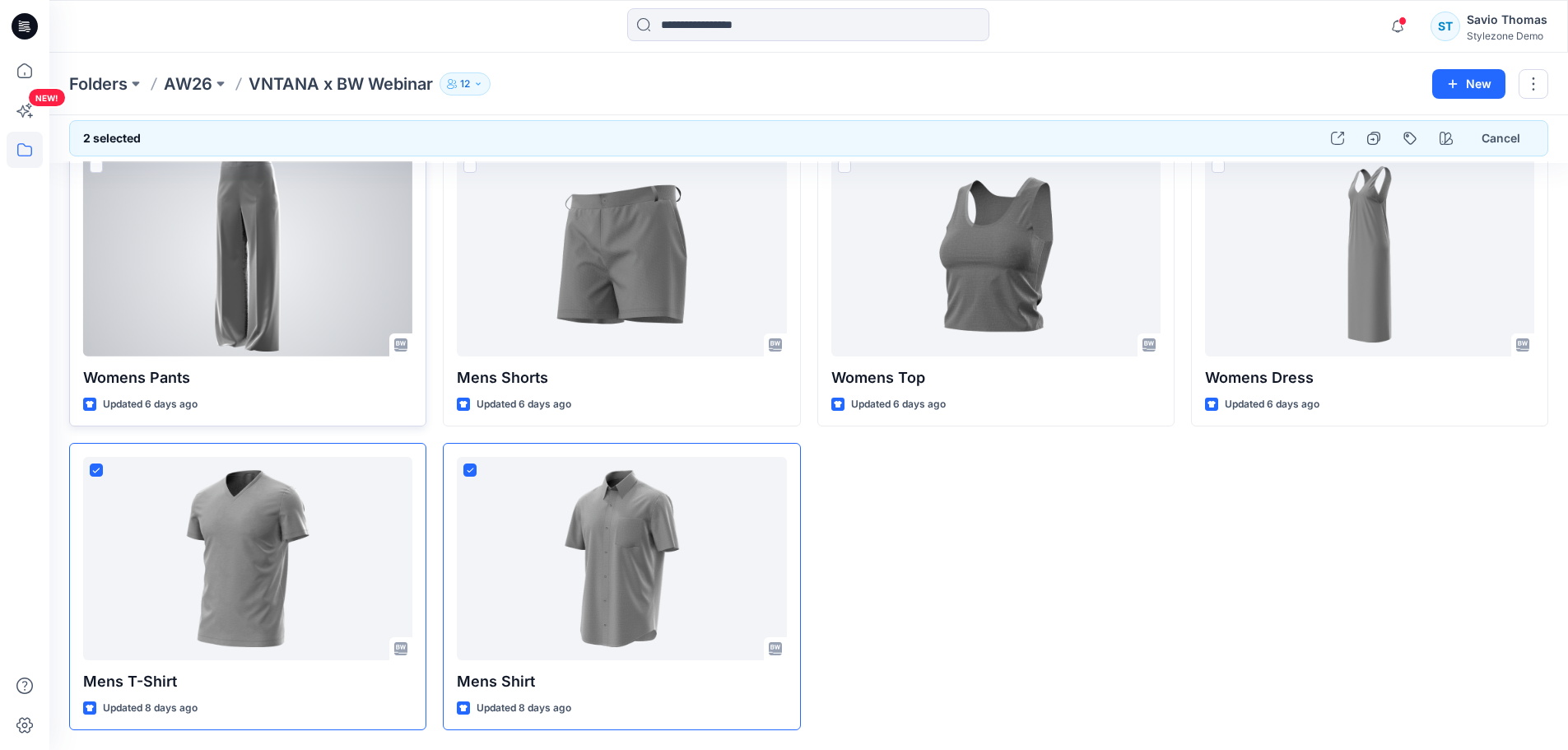 click at bounding box center (96, 166) 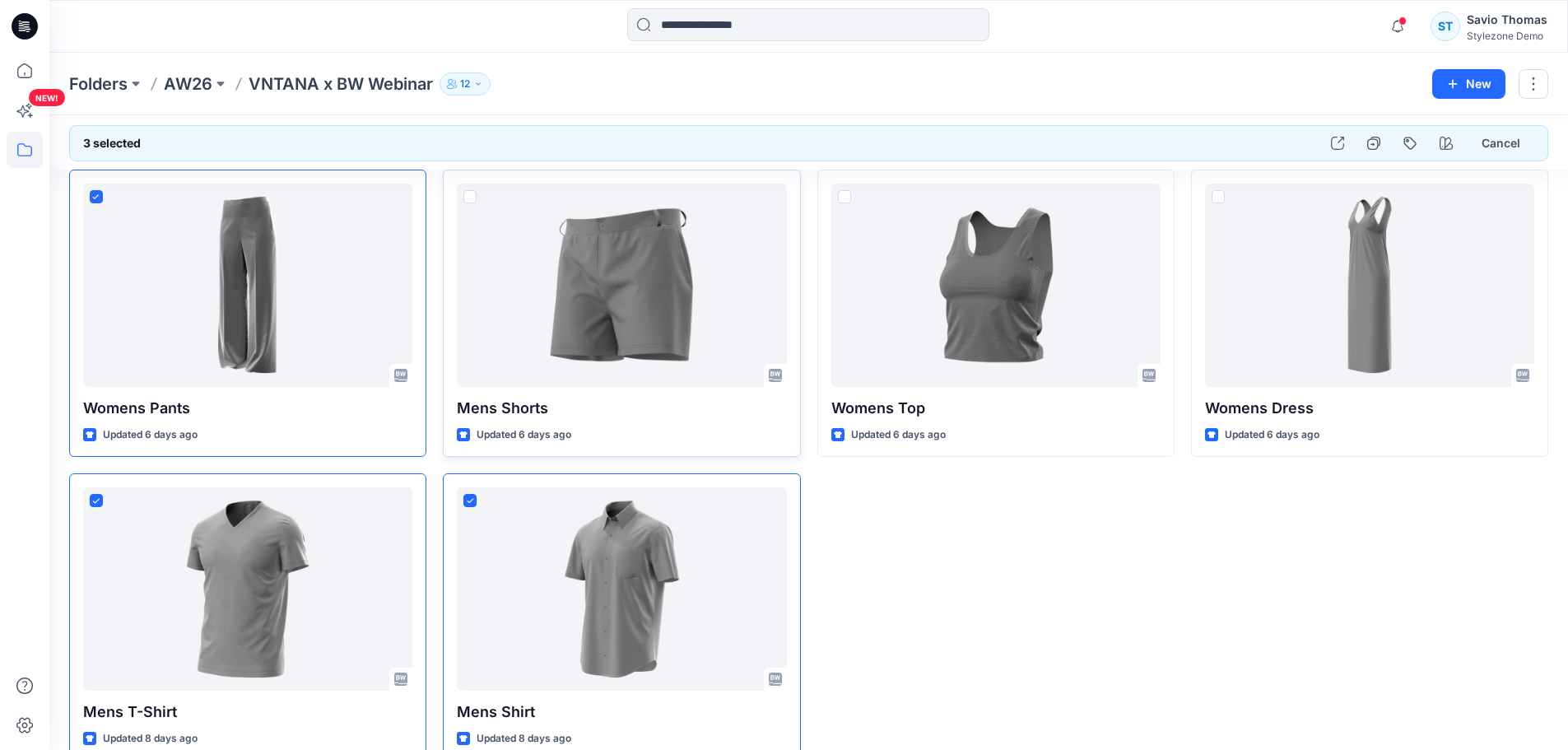 scroll, scrollTop: 0, scrollLeft: 0, axis: both 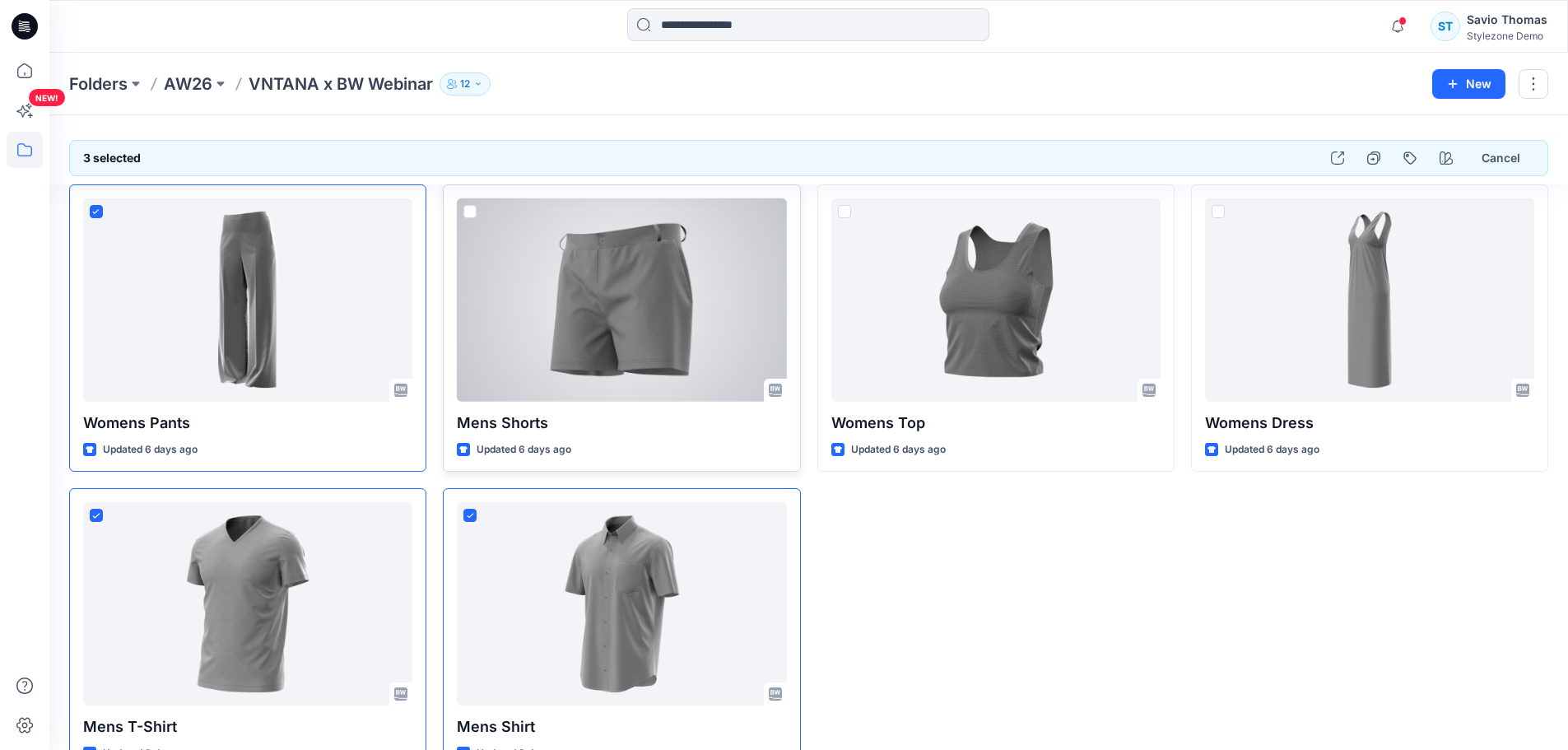 click at bounding box center [470, 212] 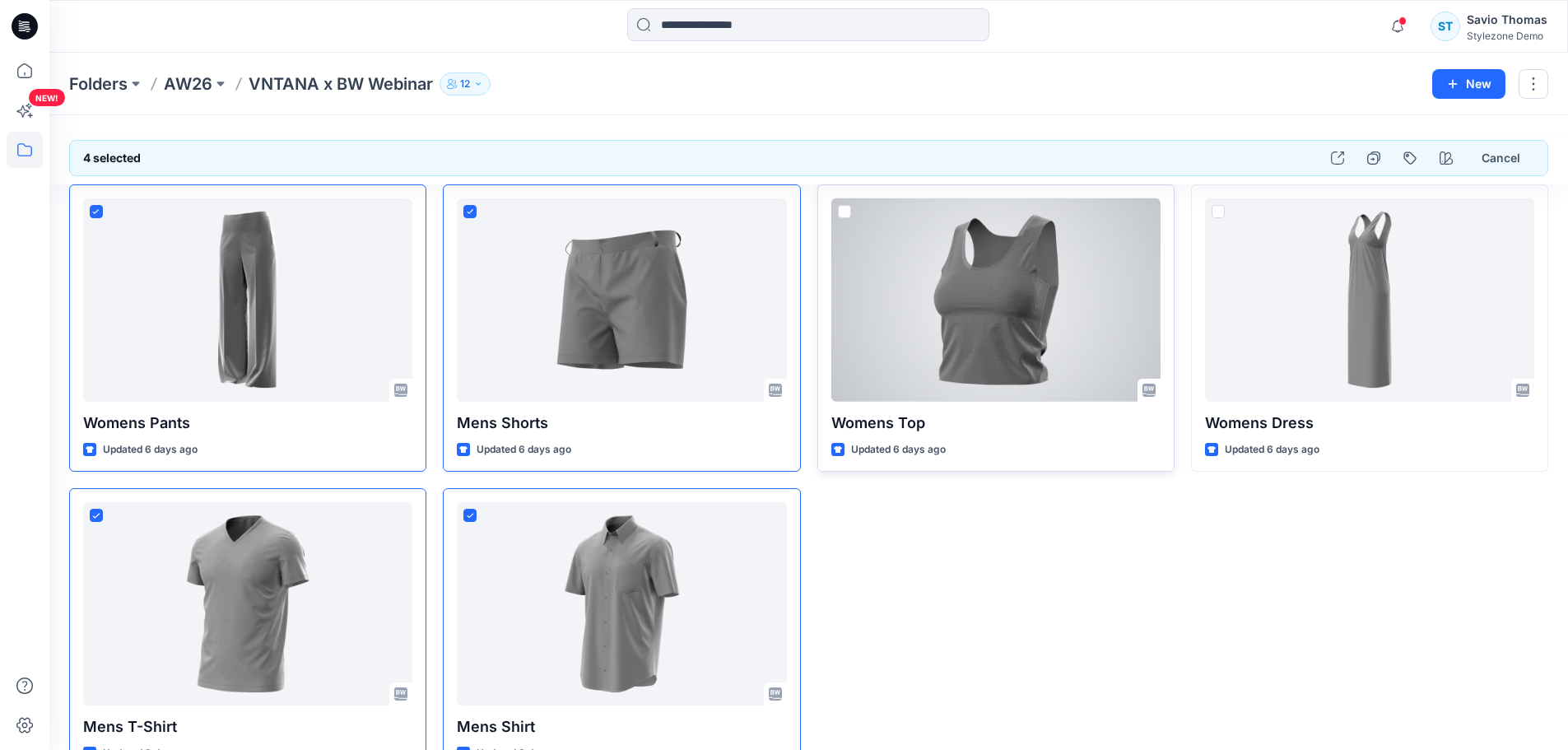 click at bounding box center [844, 212] 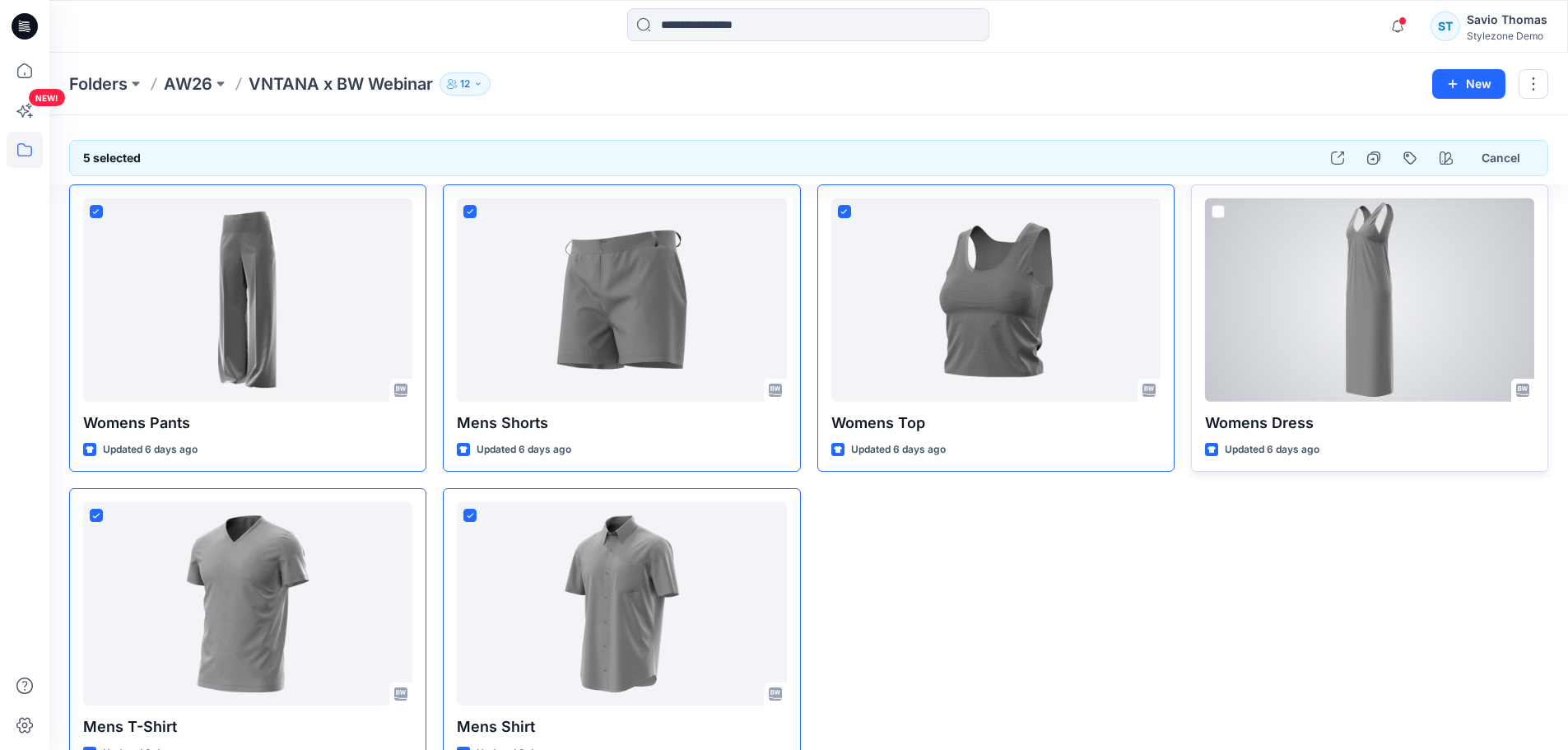 click at bounding box center (1218, 212) 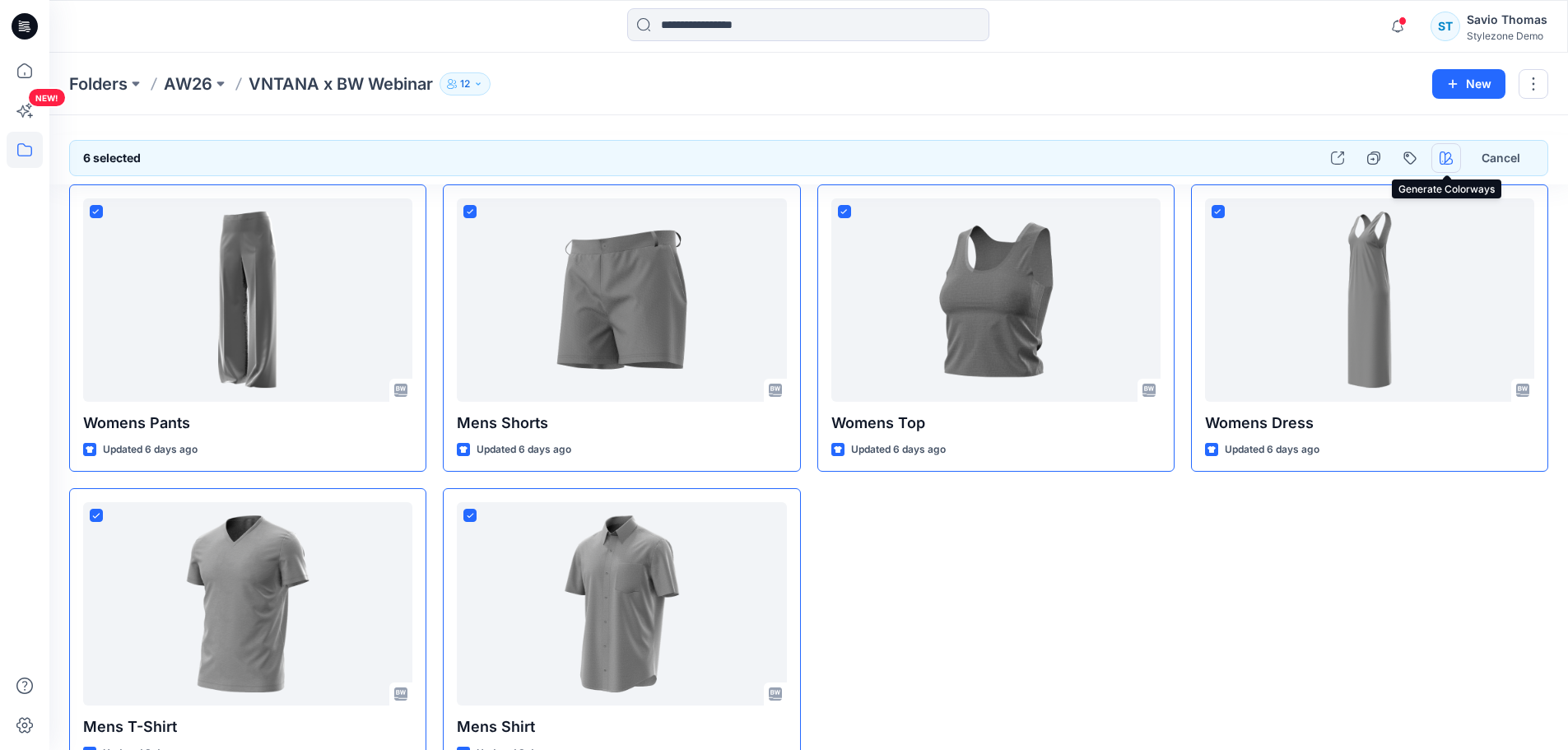 click 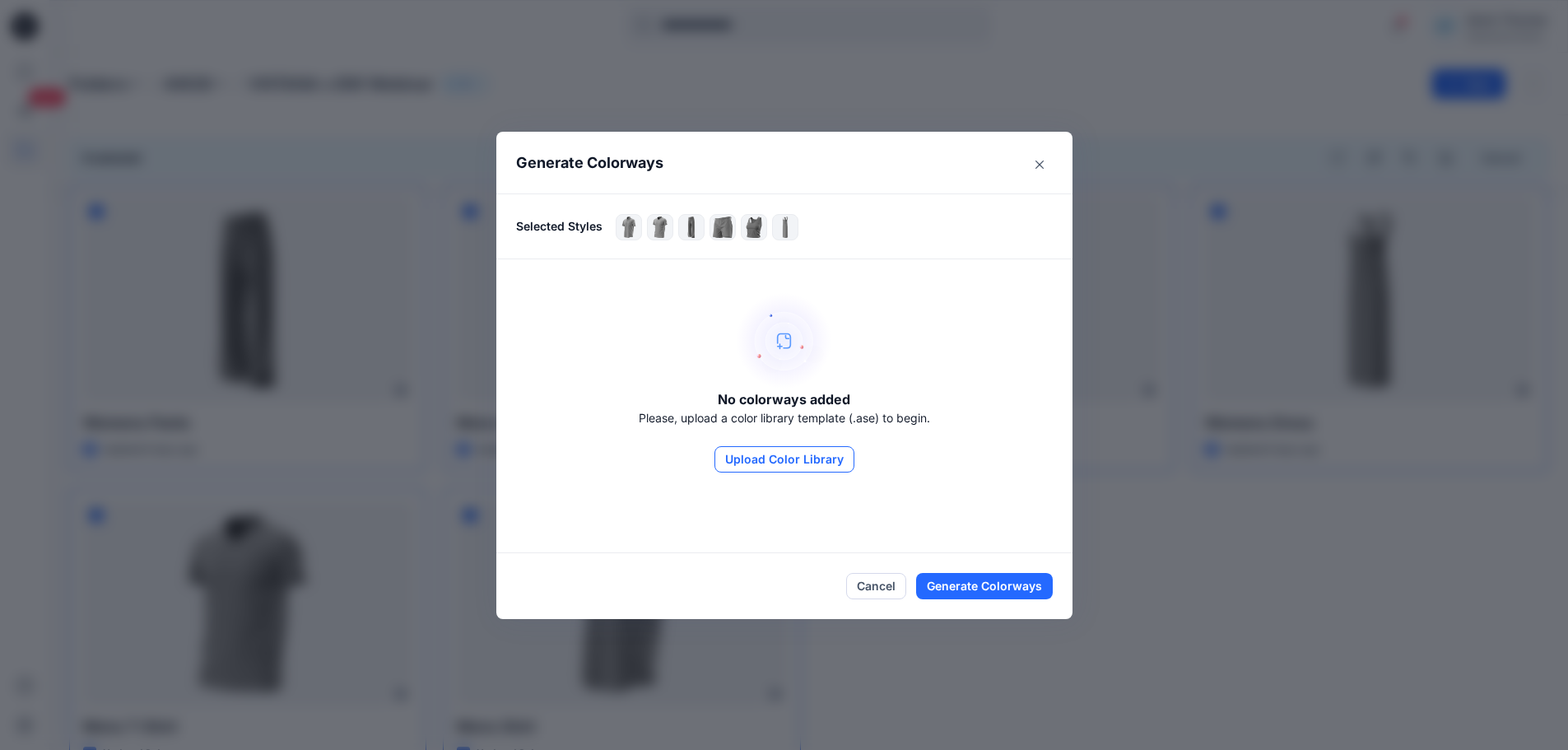 click on "Upload Color Library" at bounding box center [784, 459] 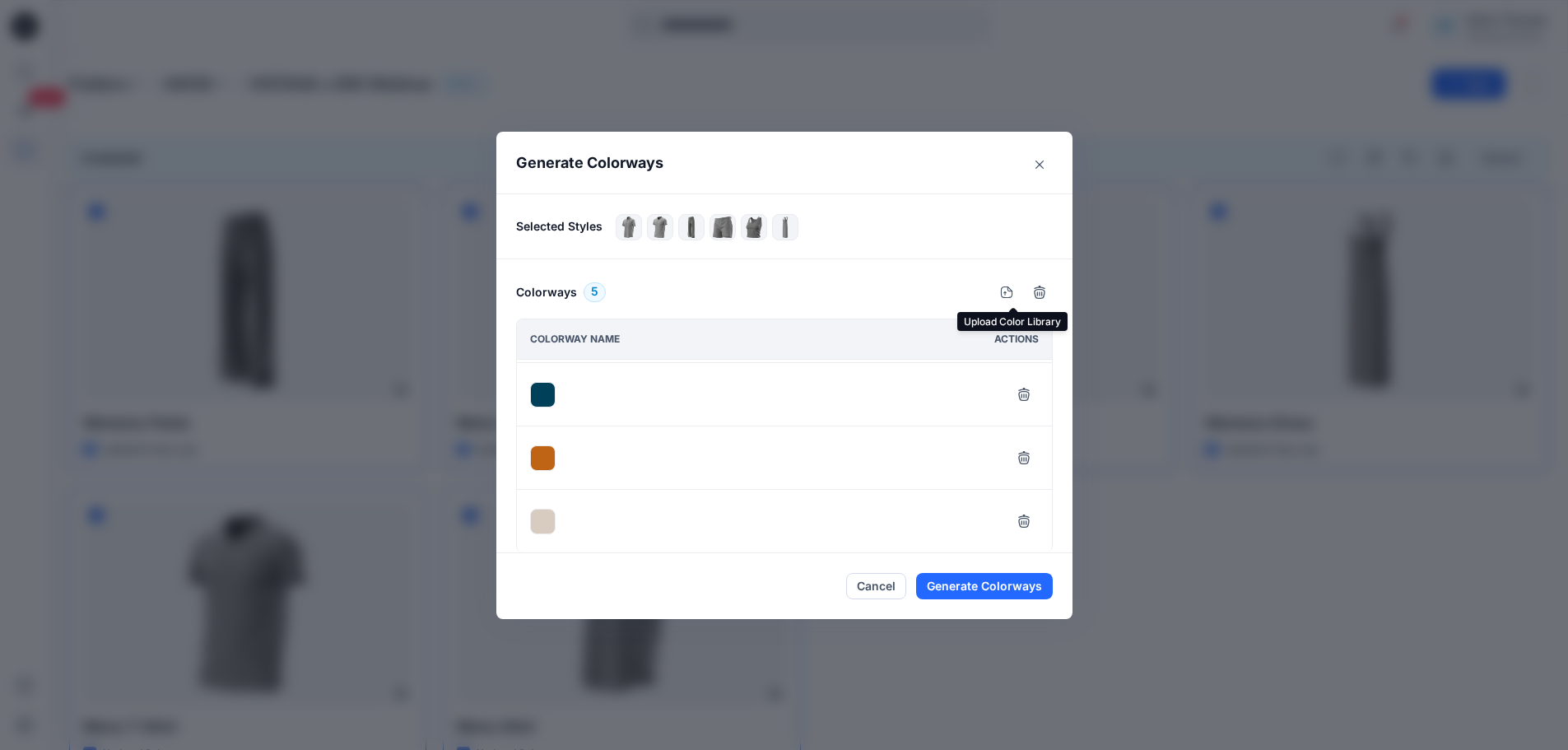 scroll, scrollTop: 124, scrollLeft: 0, axis: vertical 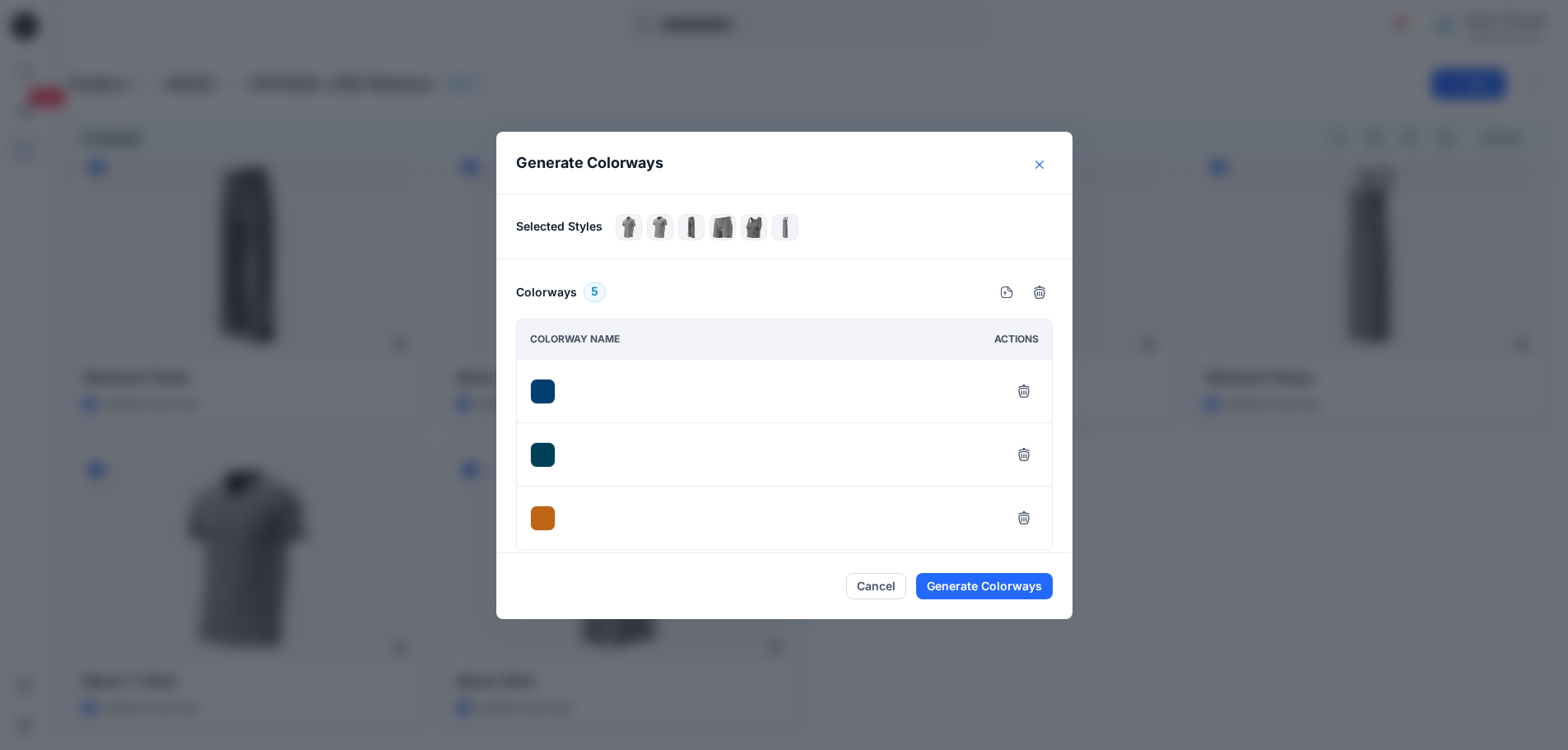 click at bounding box center [1040, 165] 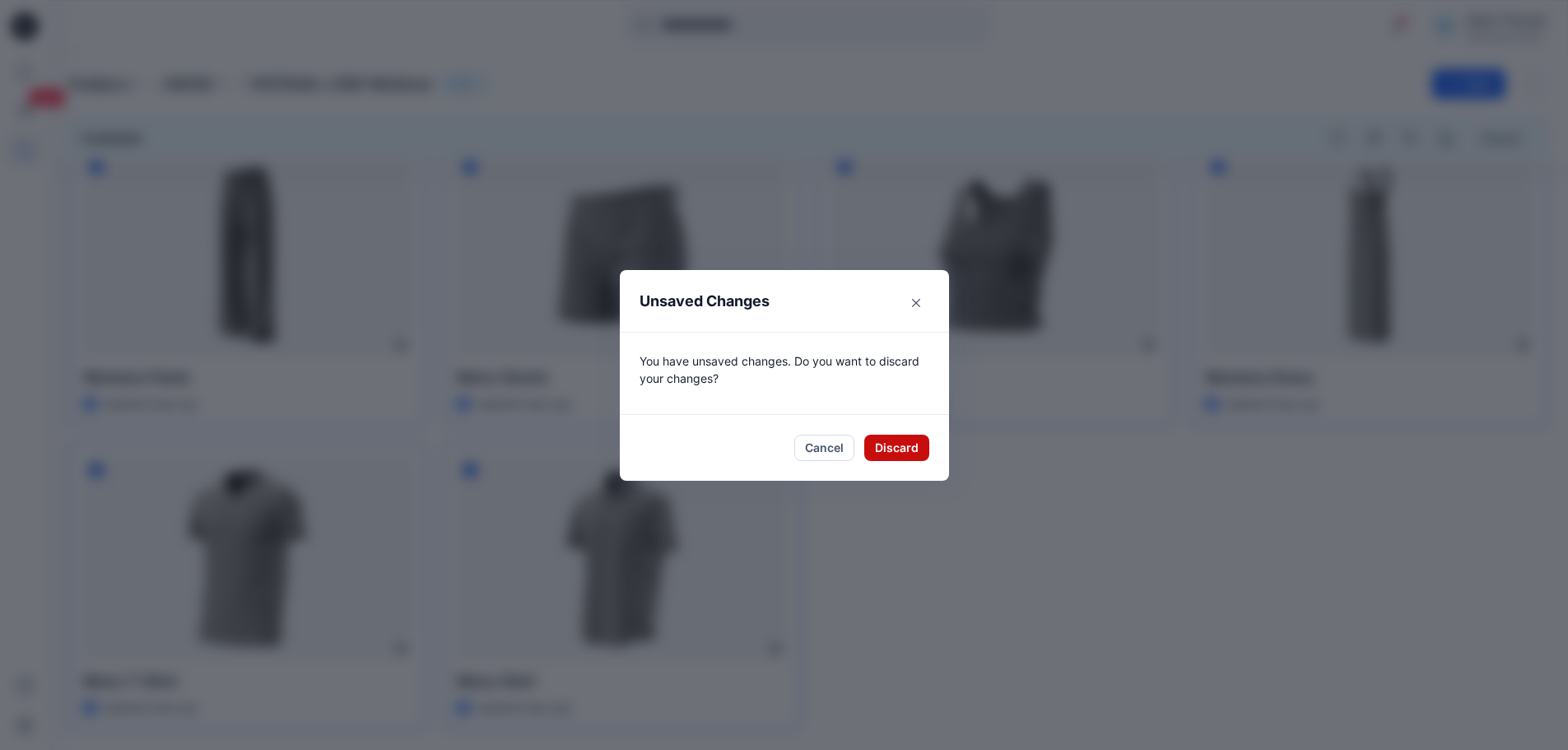 click on "Discard" at bounding box center (896, 448) 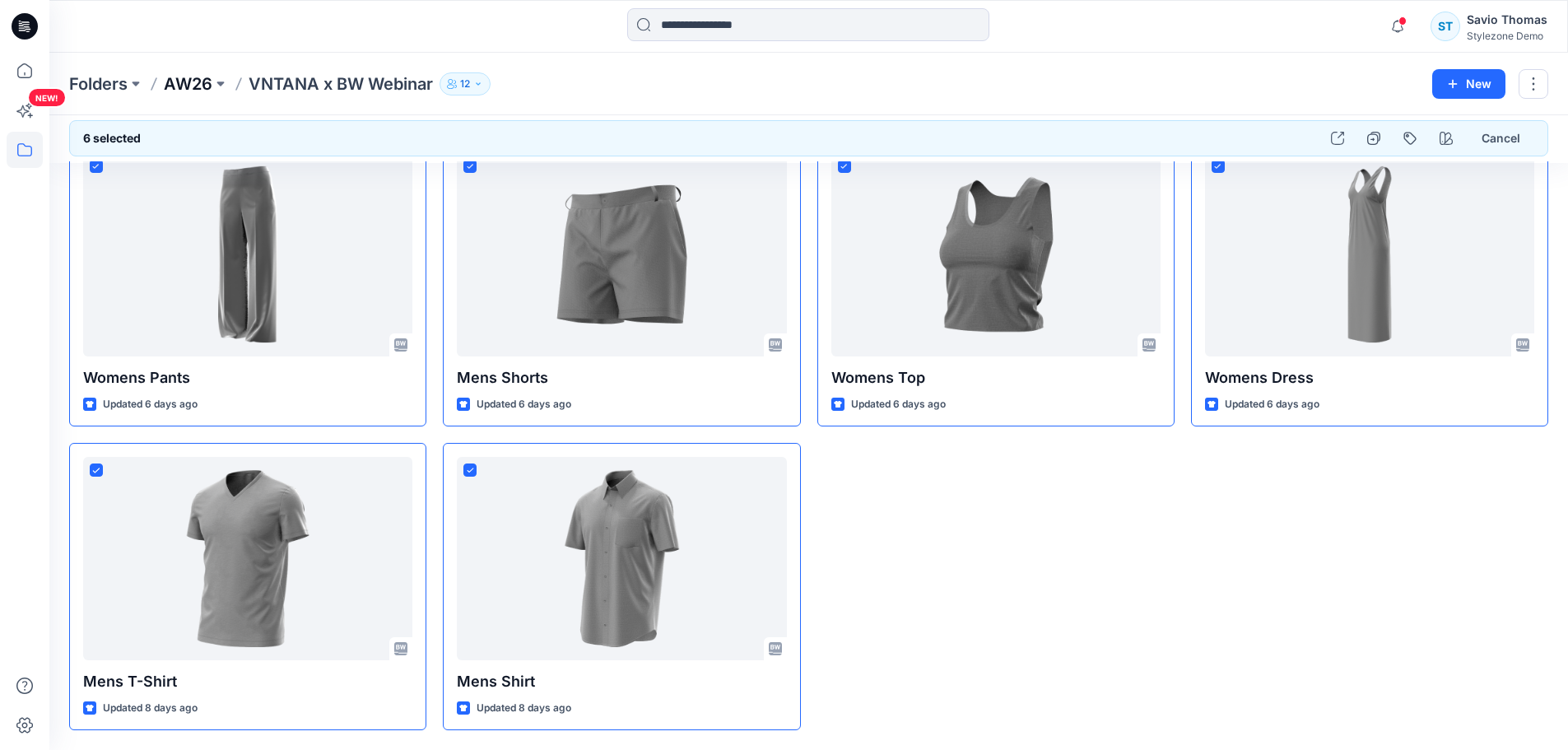 click on "AW26" at bounding box center [188, 84] 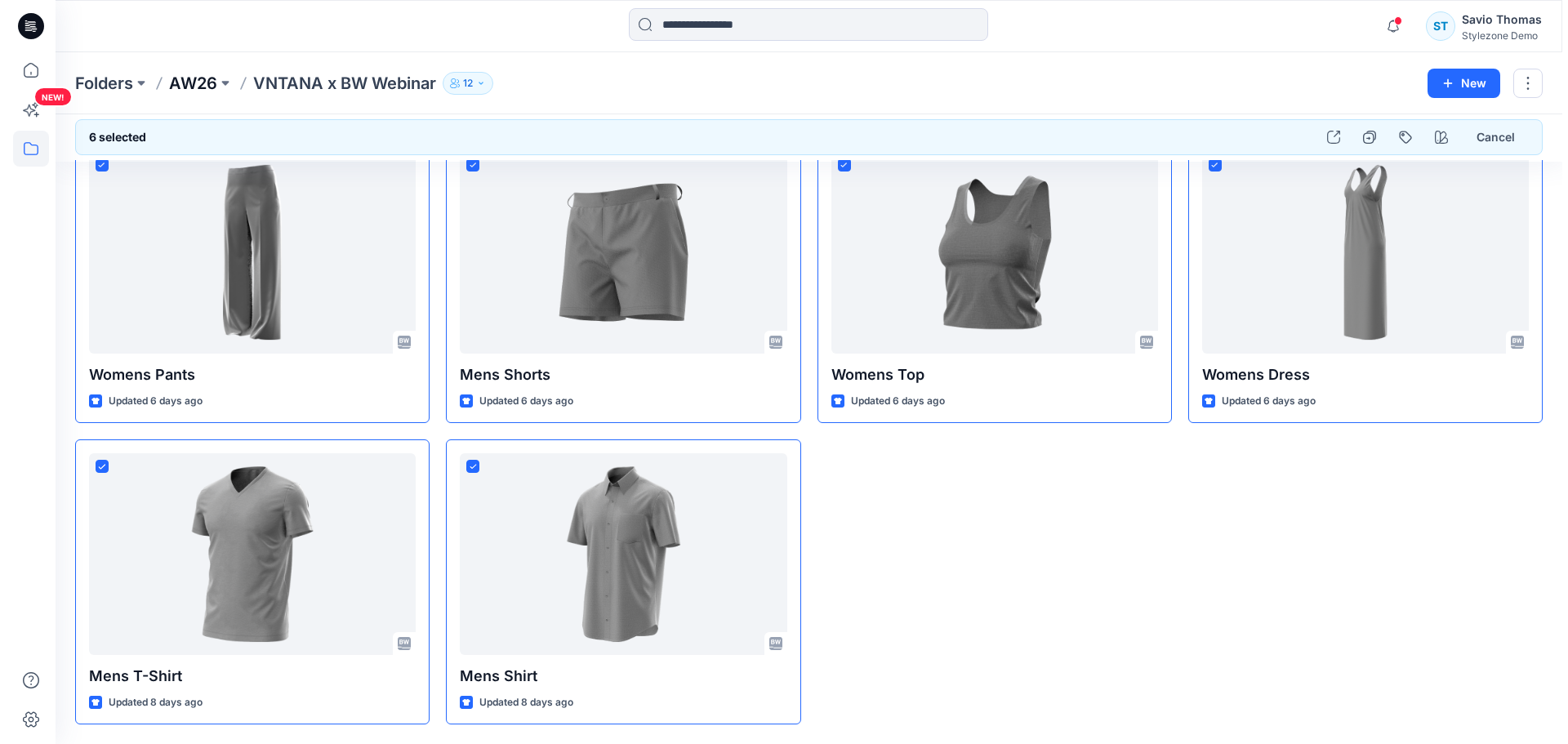 scroll, scrollTop: 0, scrollLeft: 0, axis: both 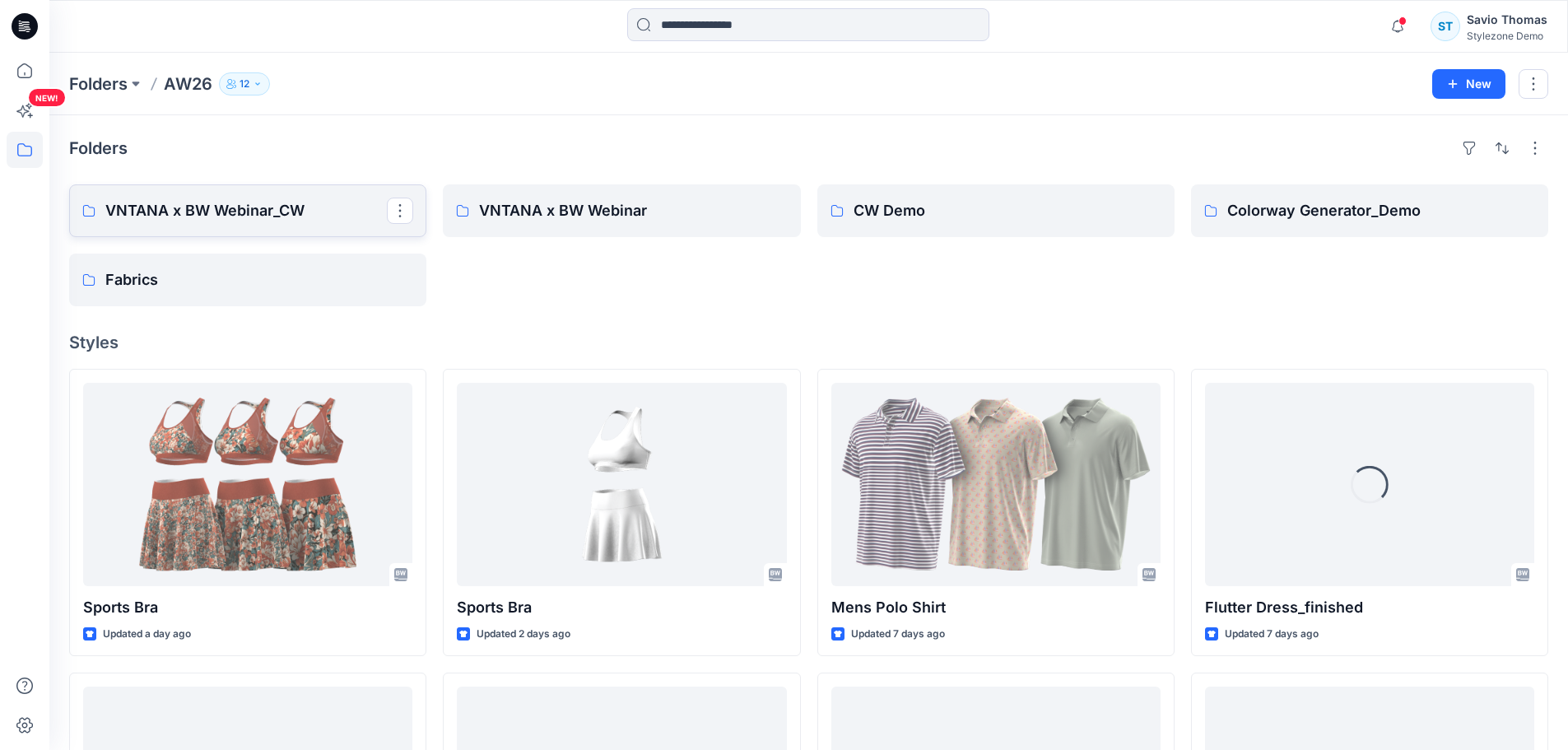 click on "VNTANA x BW Webinar_CW" at bounding box center (246, 211) 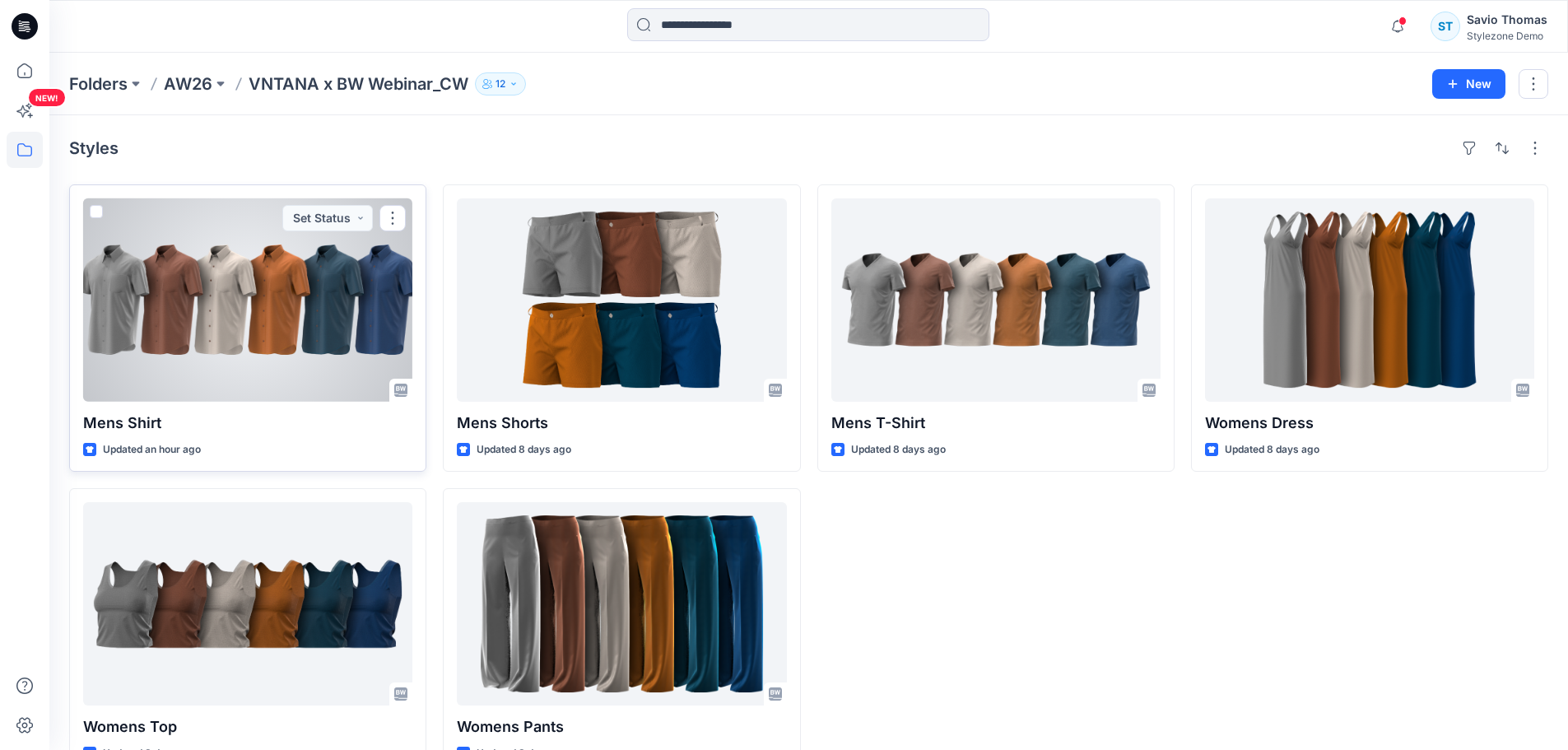 click at bounding box center (248, 300) 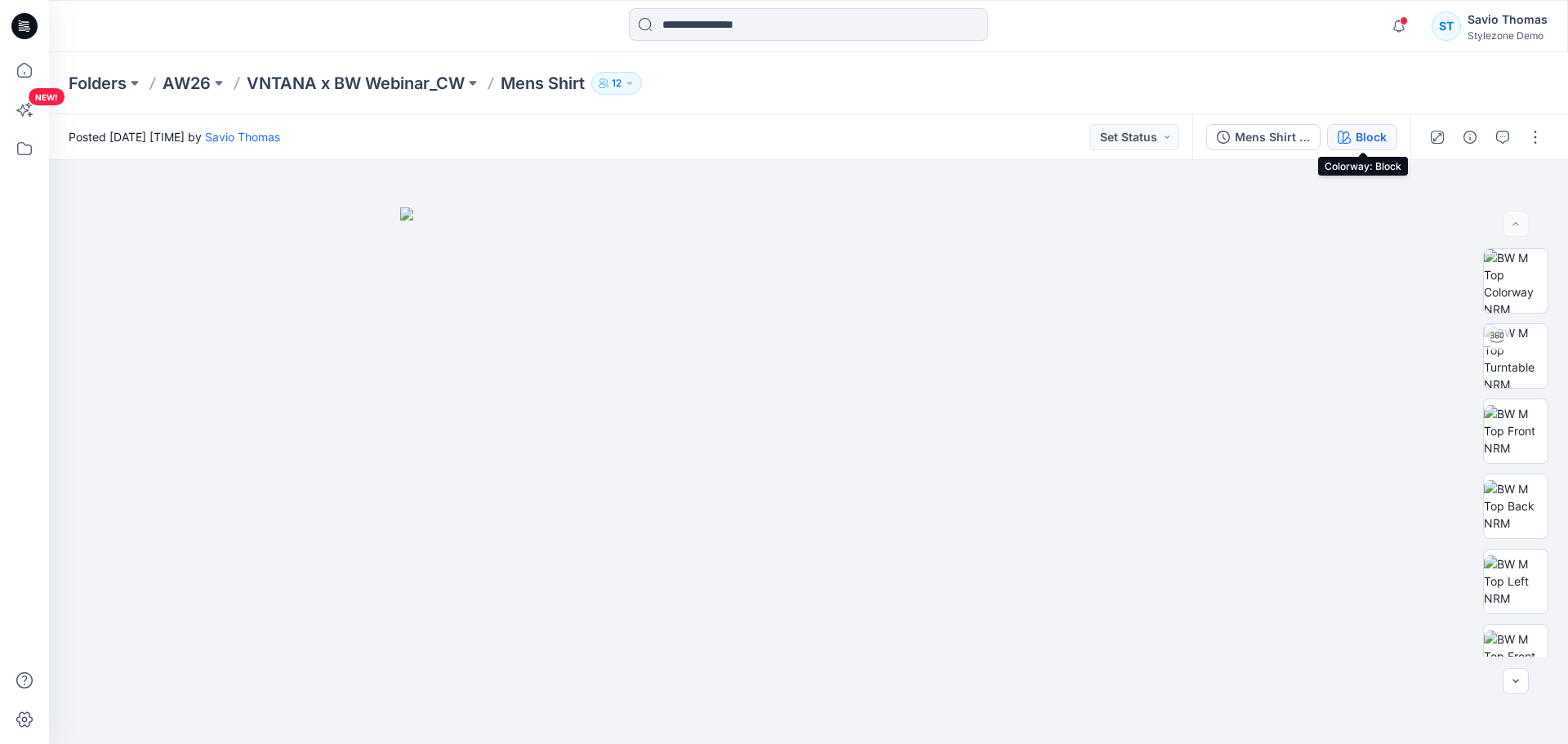 click on "Block" at bounding box center (1371, 137) 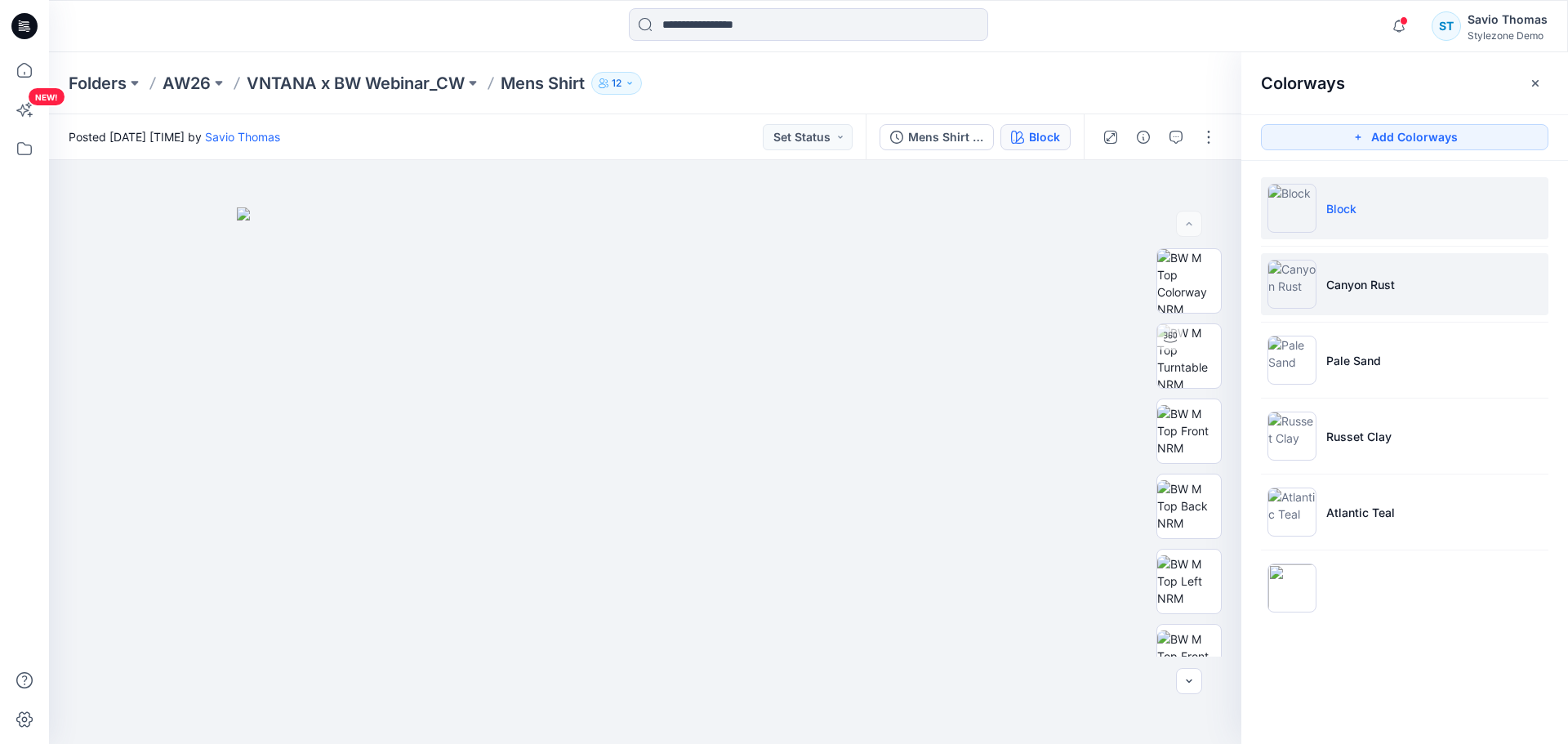click at bounding box center [1292, 284] 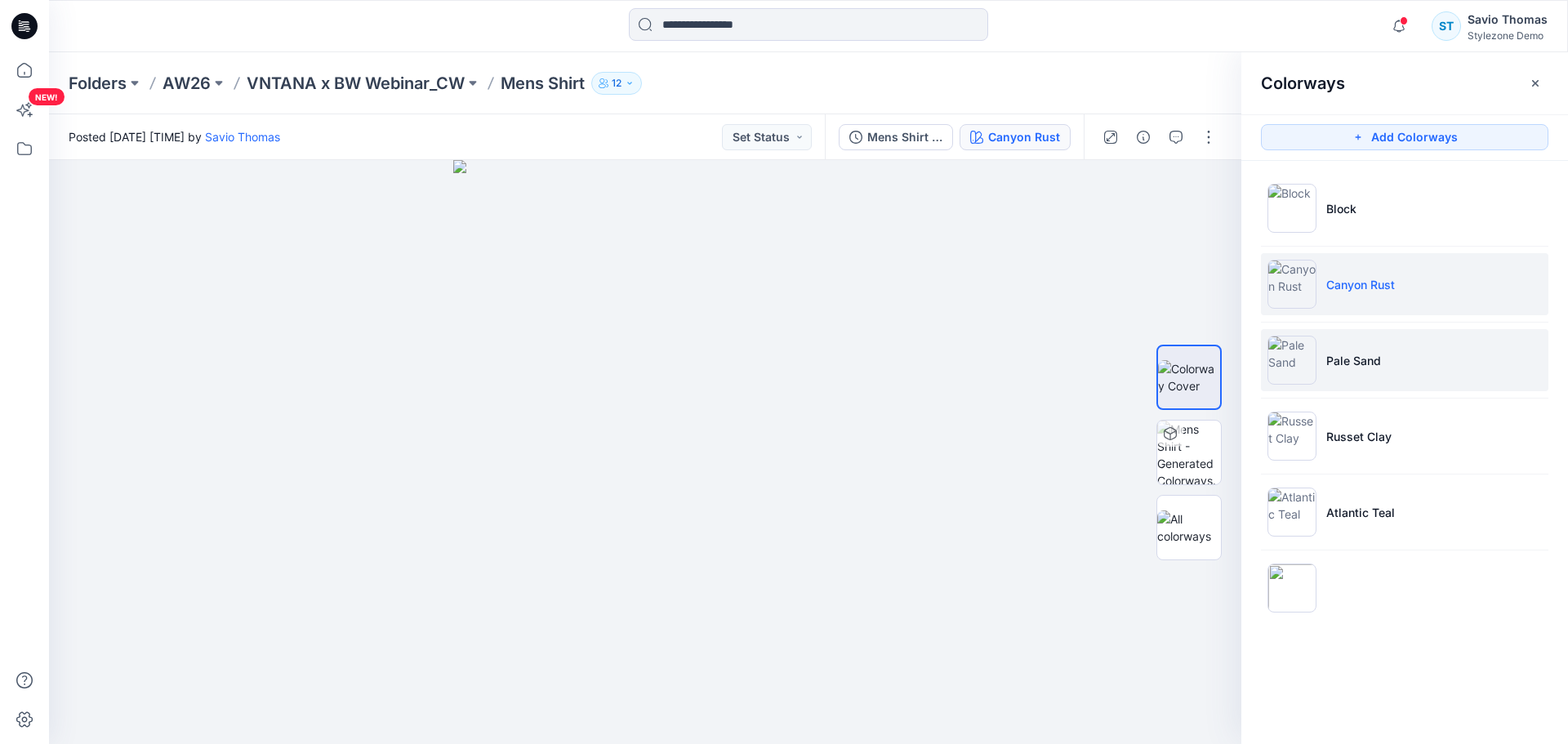click at bounding box center [1292, 360] 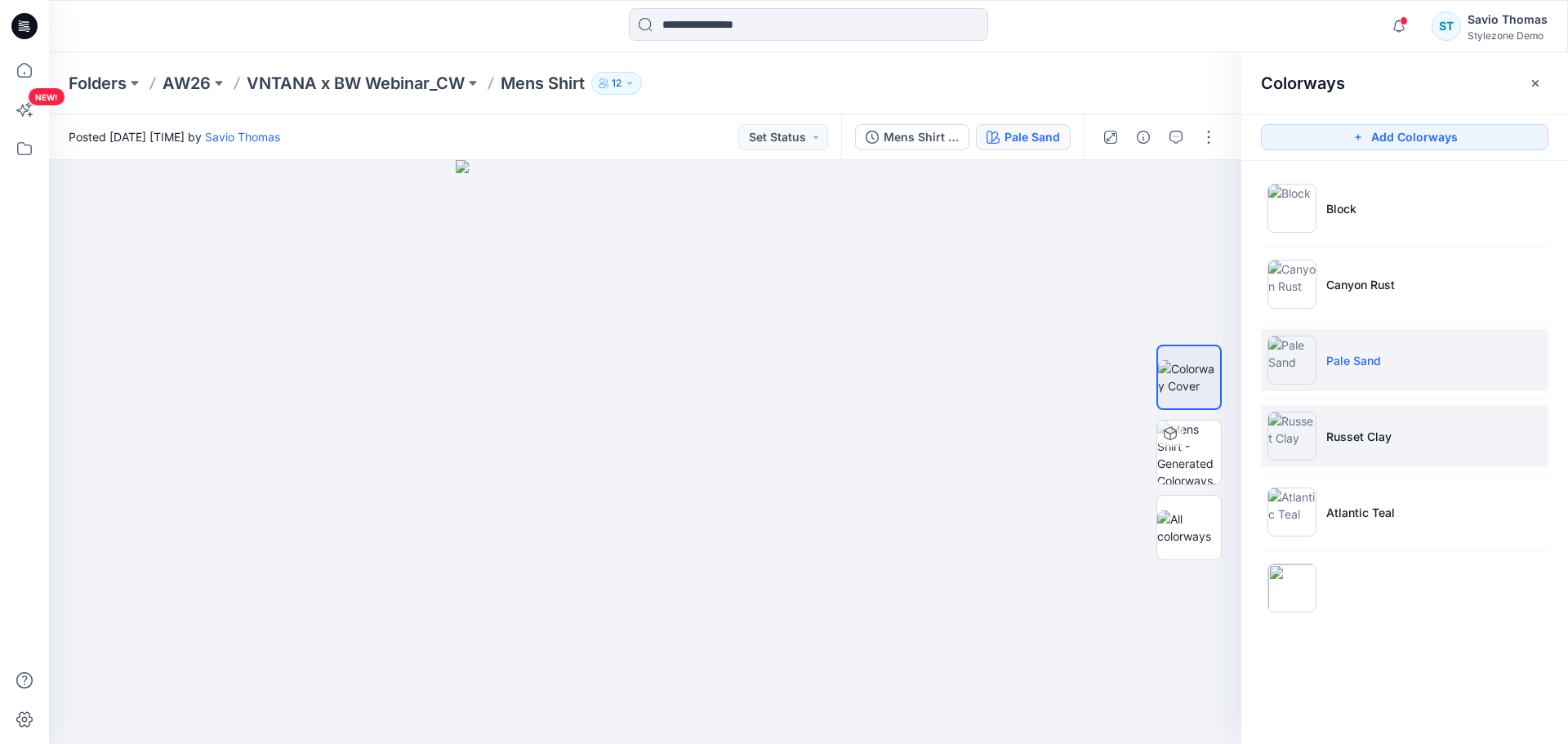 click at bounding box center [1292, 436] 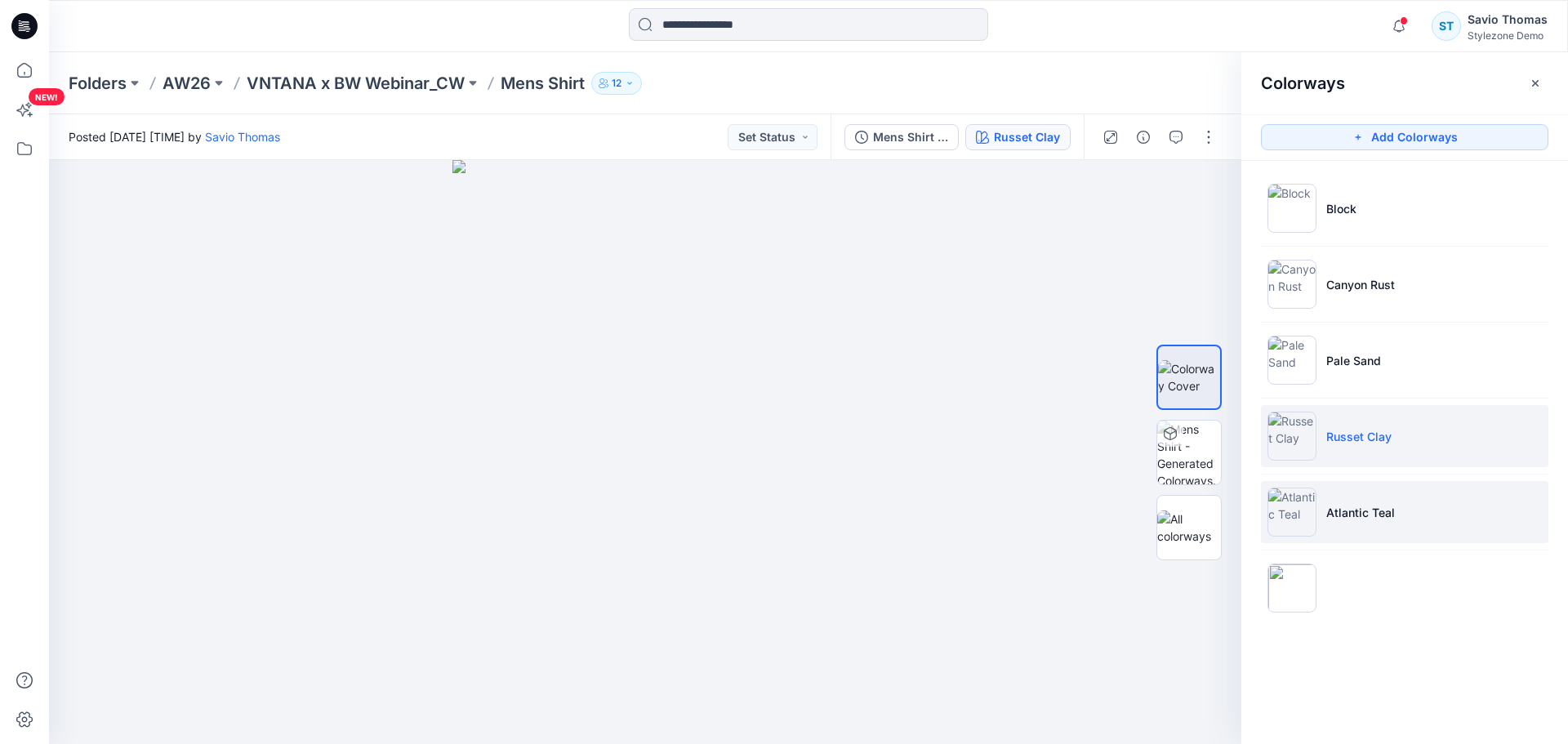 click at bounding box center [1292, 512] 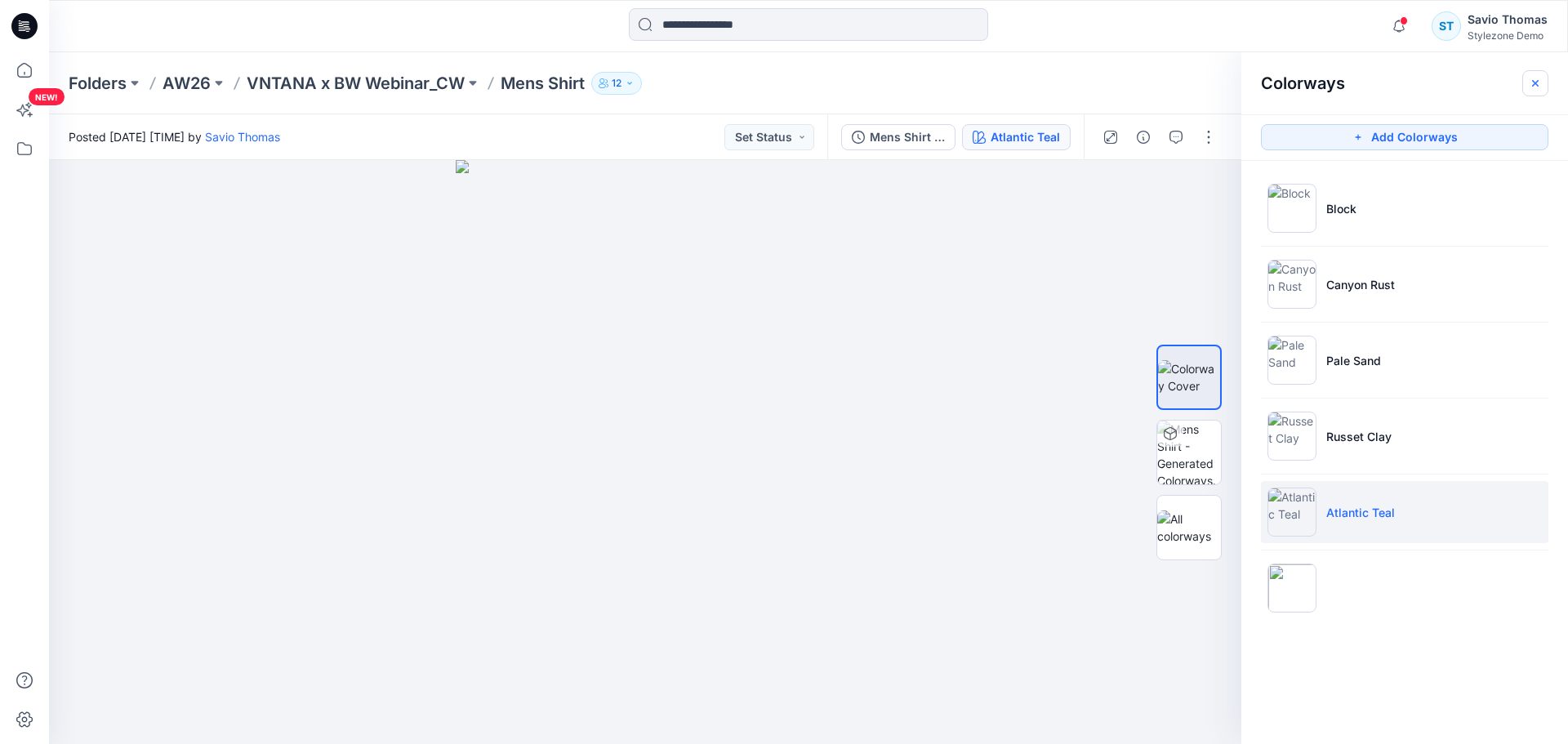 click 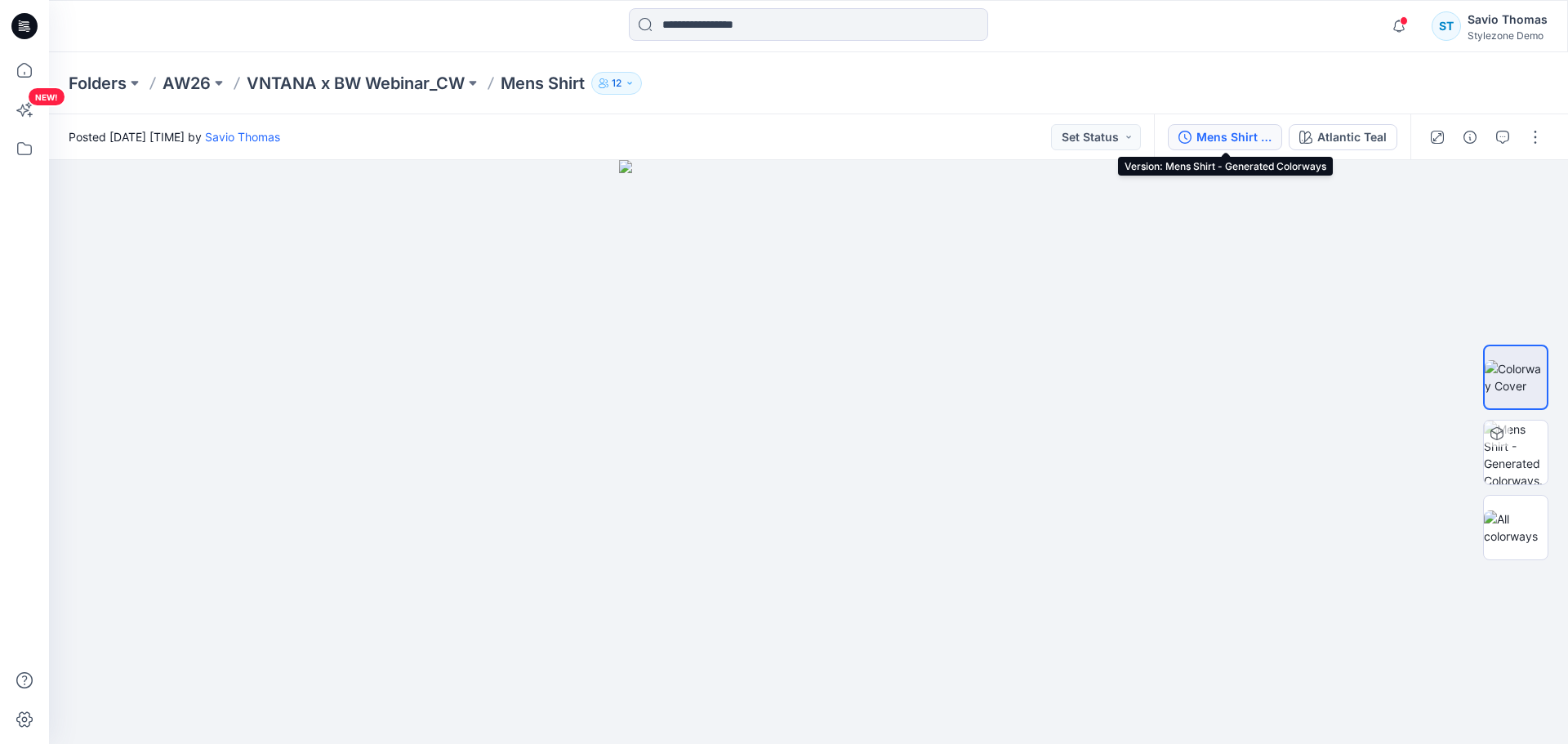 click on "Mens Shirt - Generated Colorways" at bounding box center (1234, 137) 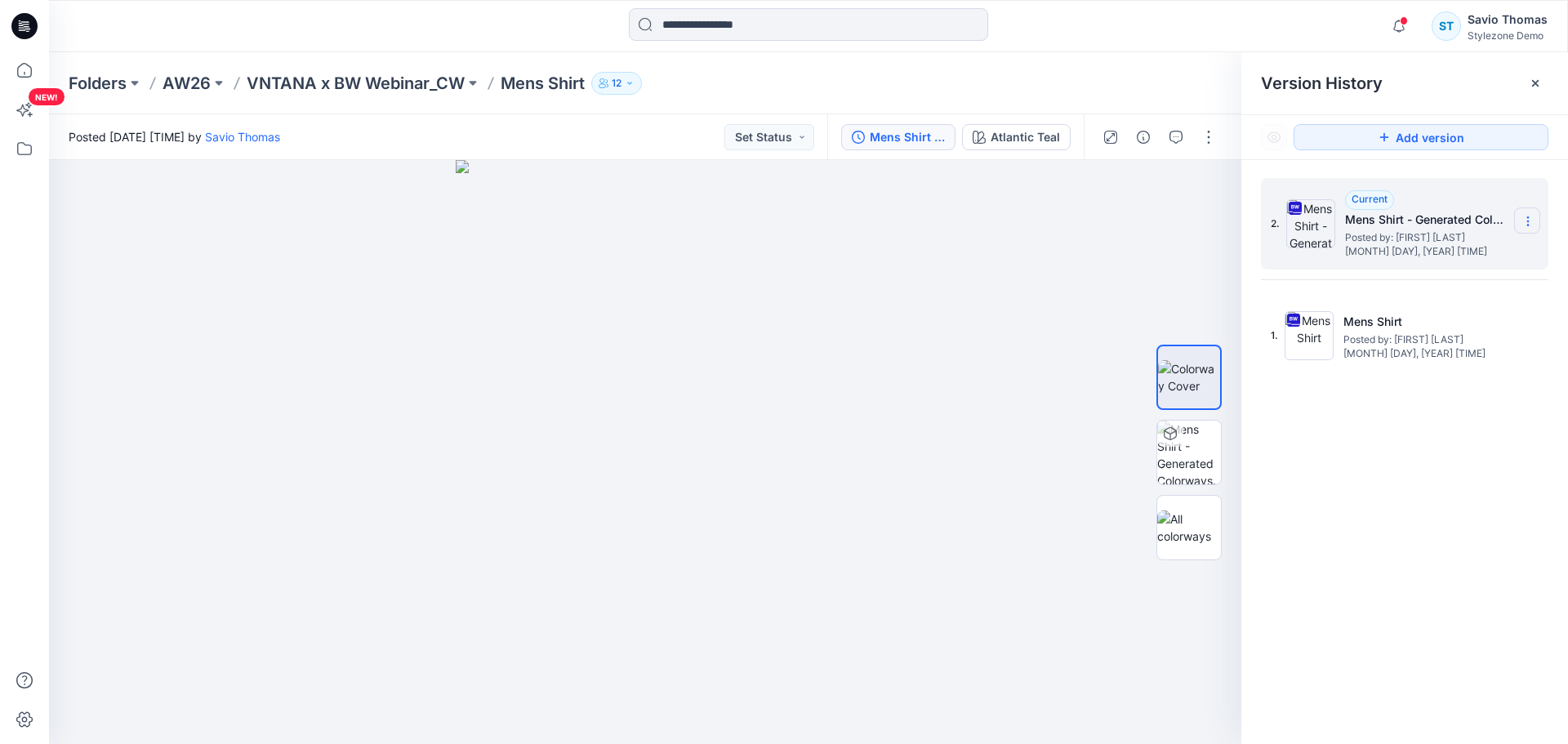 click 